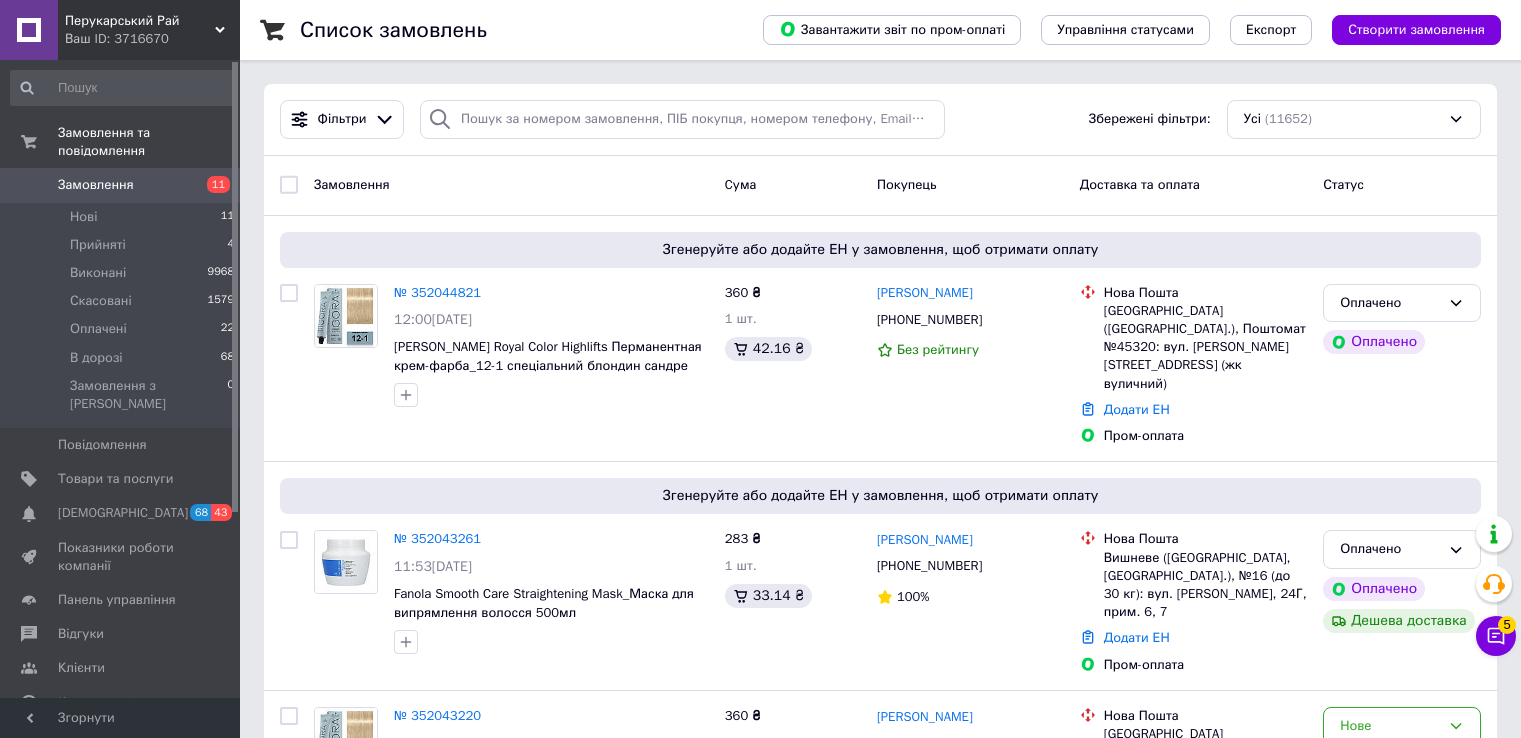 scroll, scrollTop: 0, scrollLeft: 0, axis: both 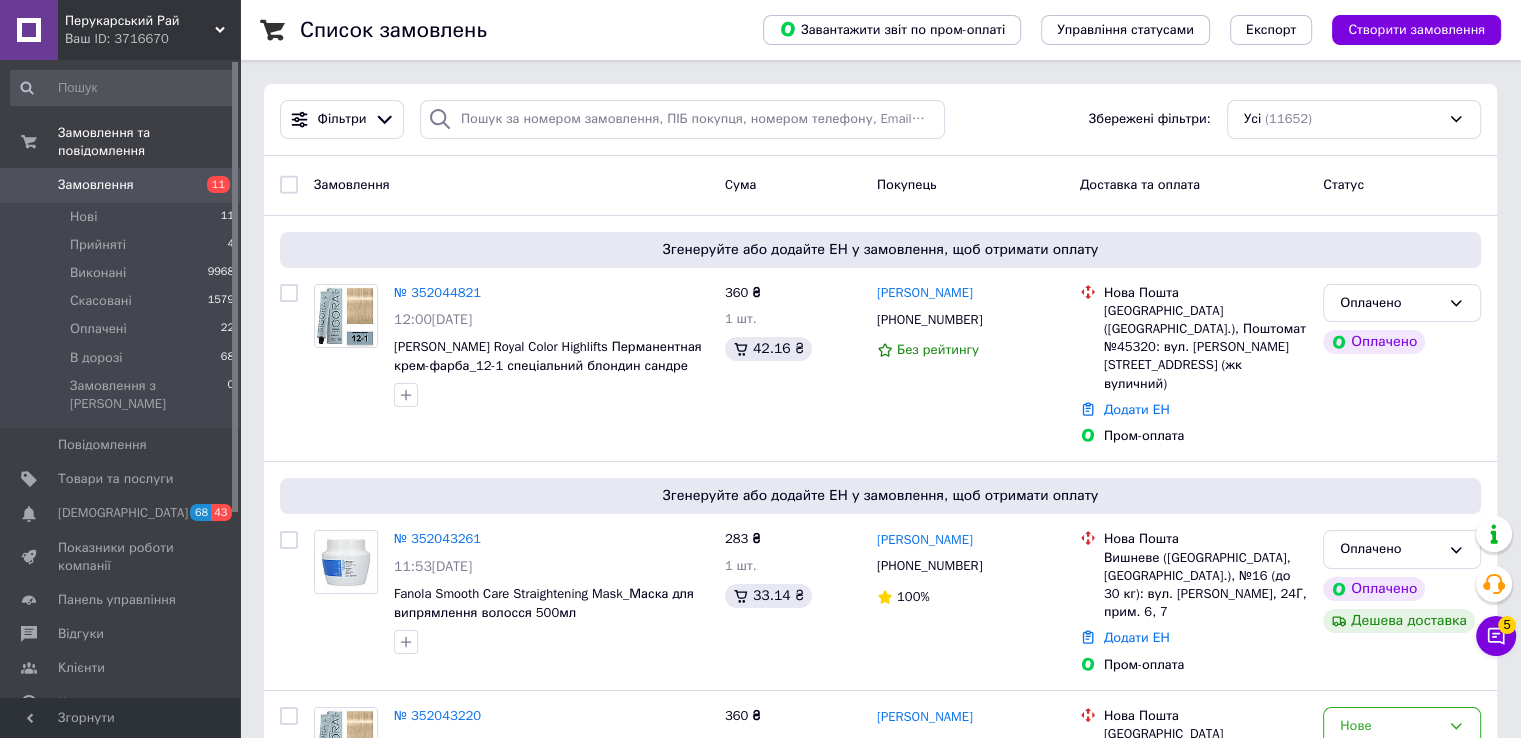 click on "11" at bounding box center [212, 185] 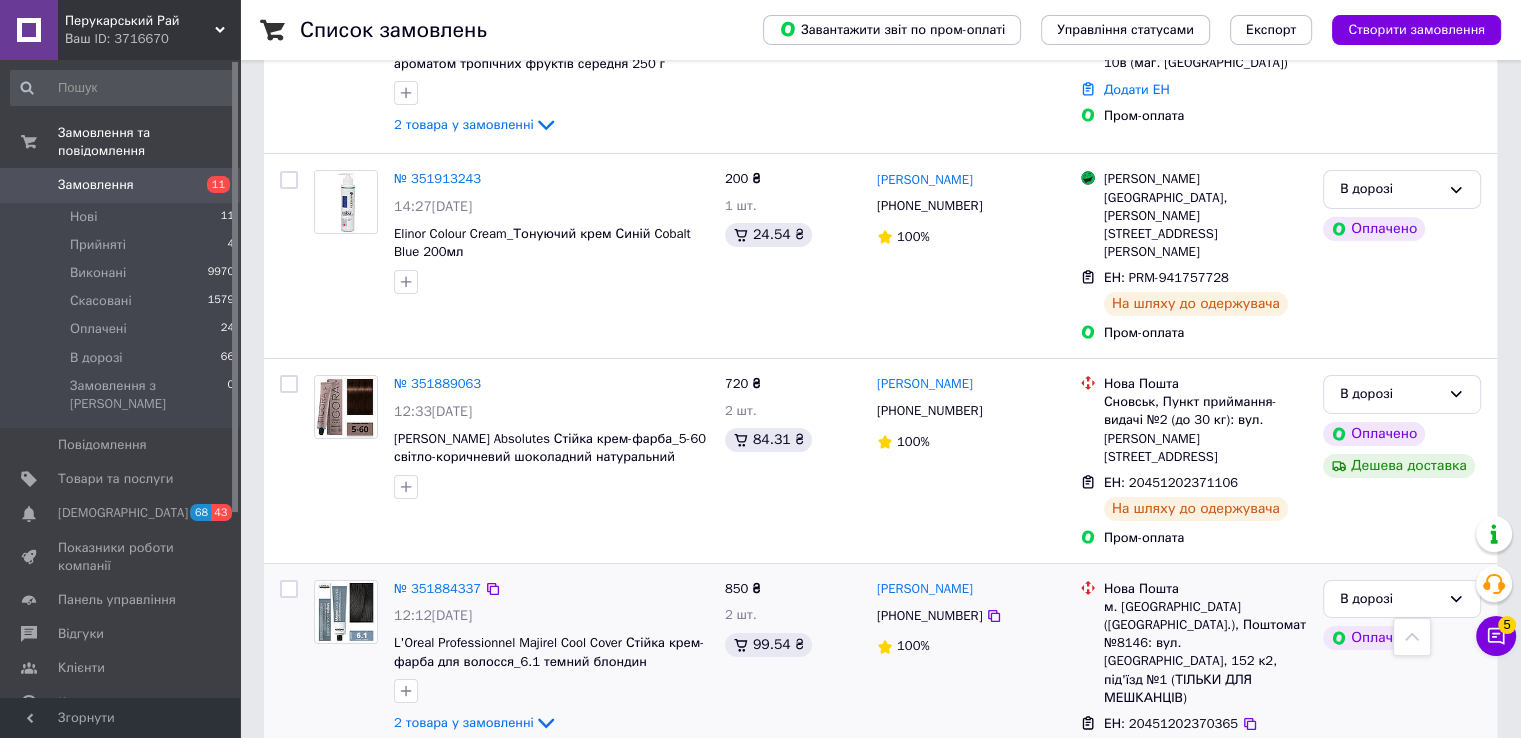 scroll, scrollTop: 6400, scrollLeft: 0, axis: vertical 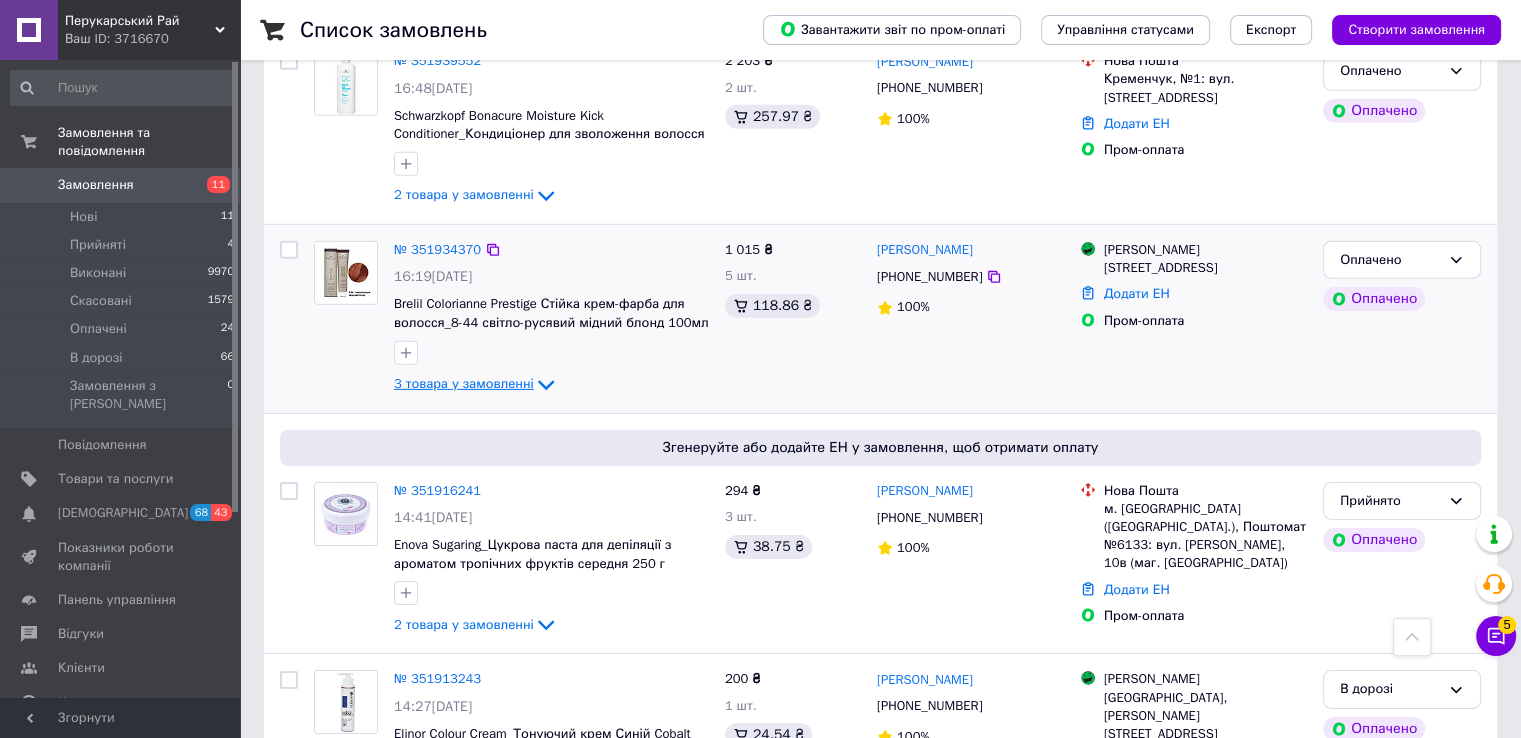 click on "3 товара у замовленні" at bounding box center [464, 383] 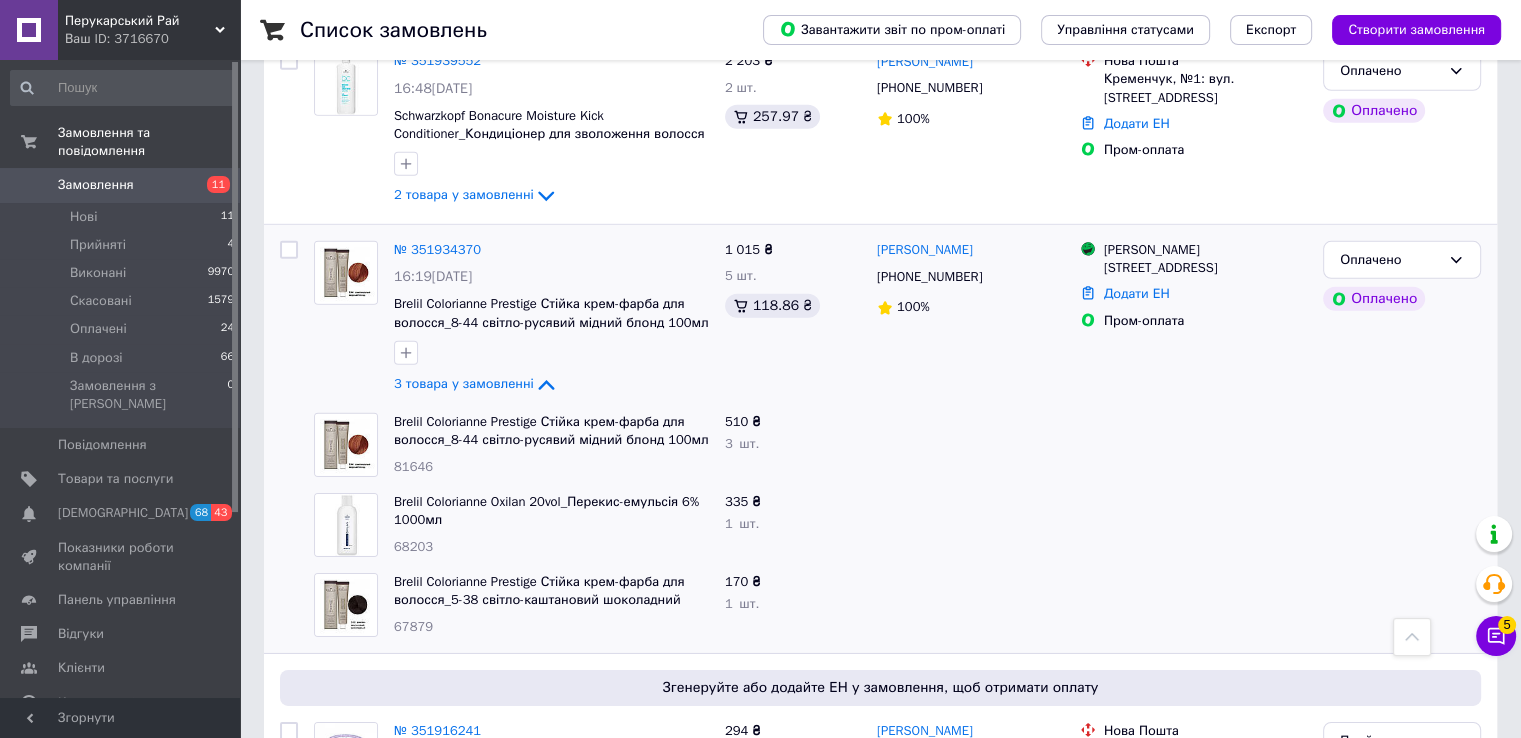 click on "81646" at bounding box center (413, 466) 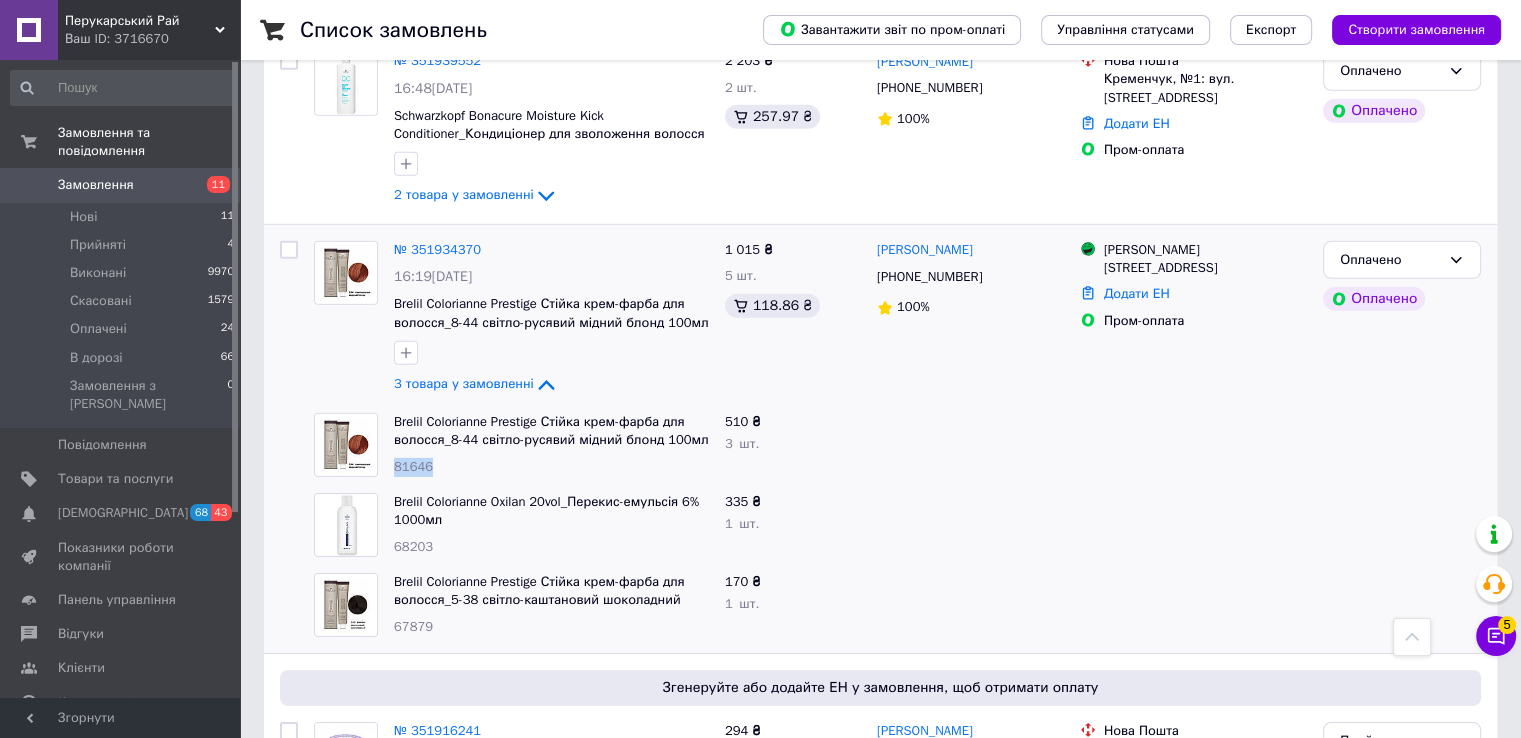 copy on "81646" 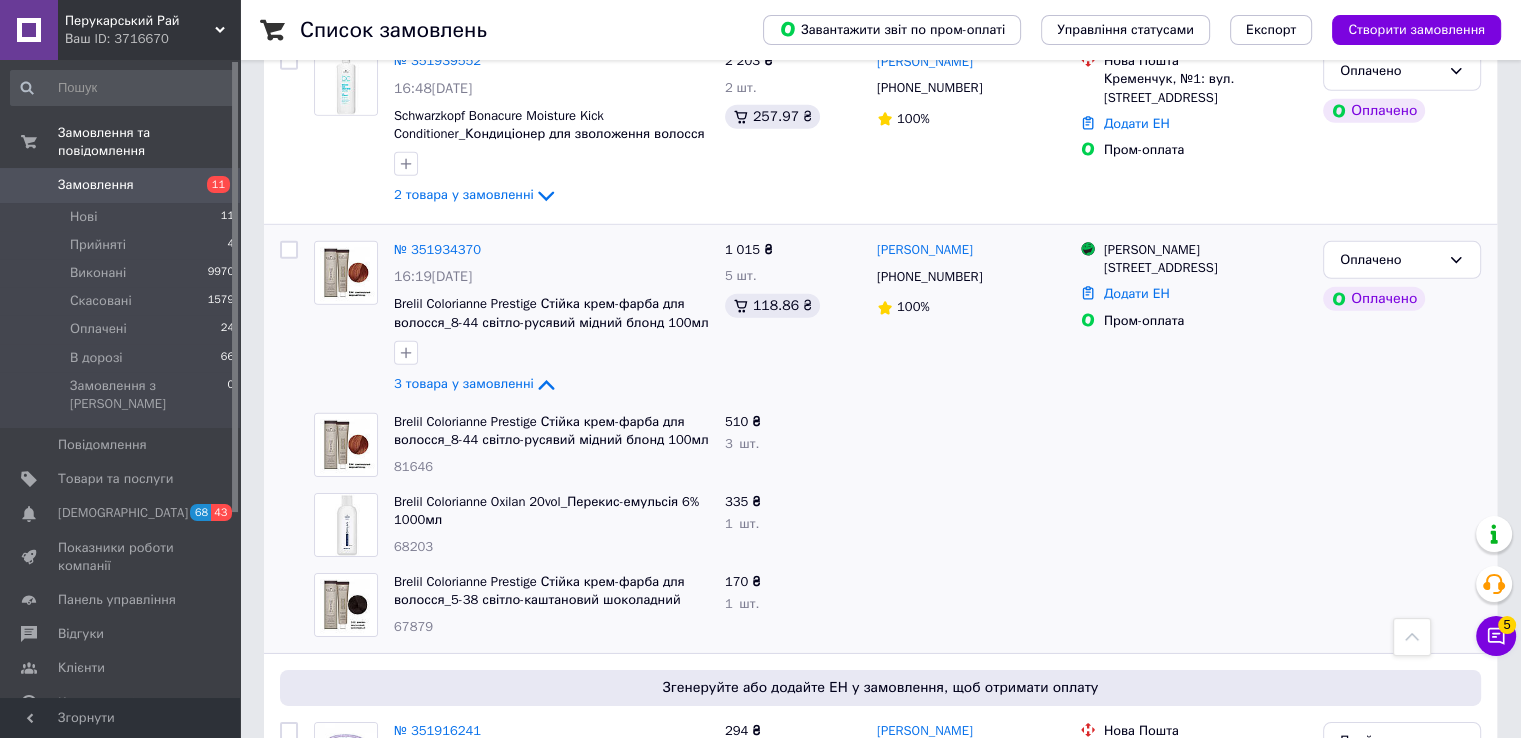 click on "68203" at bounding box center [413, 546] 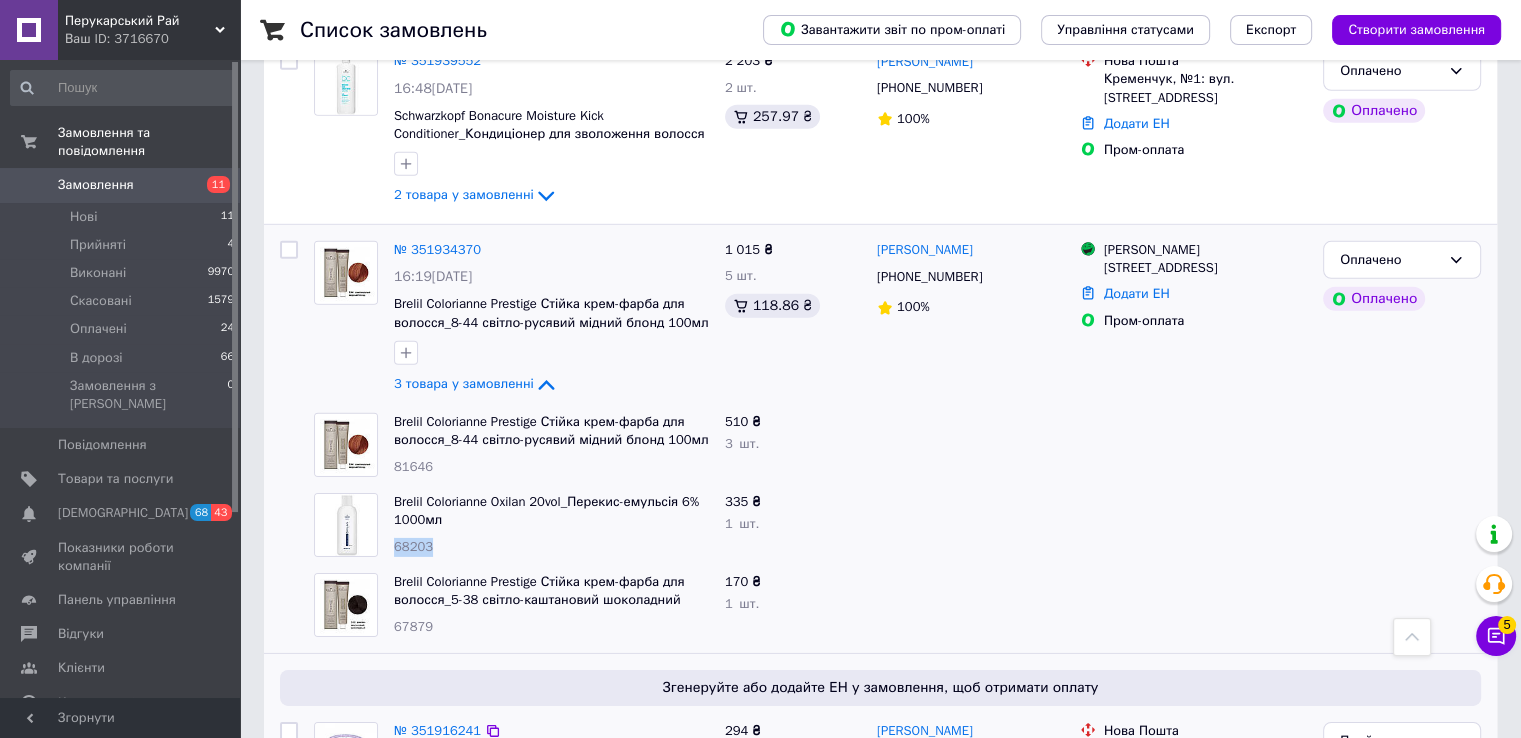copy on "68203" 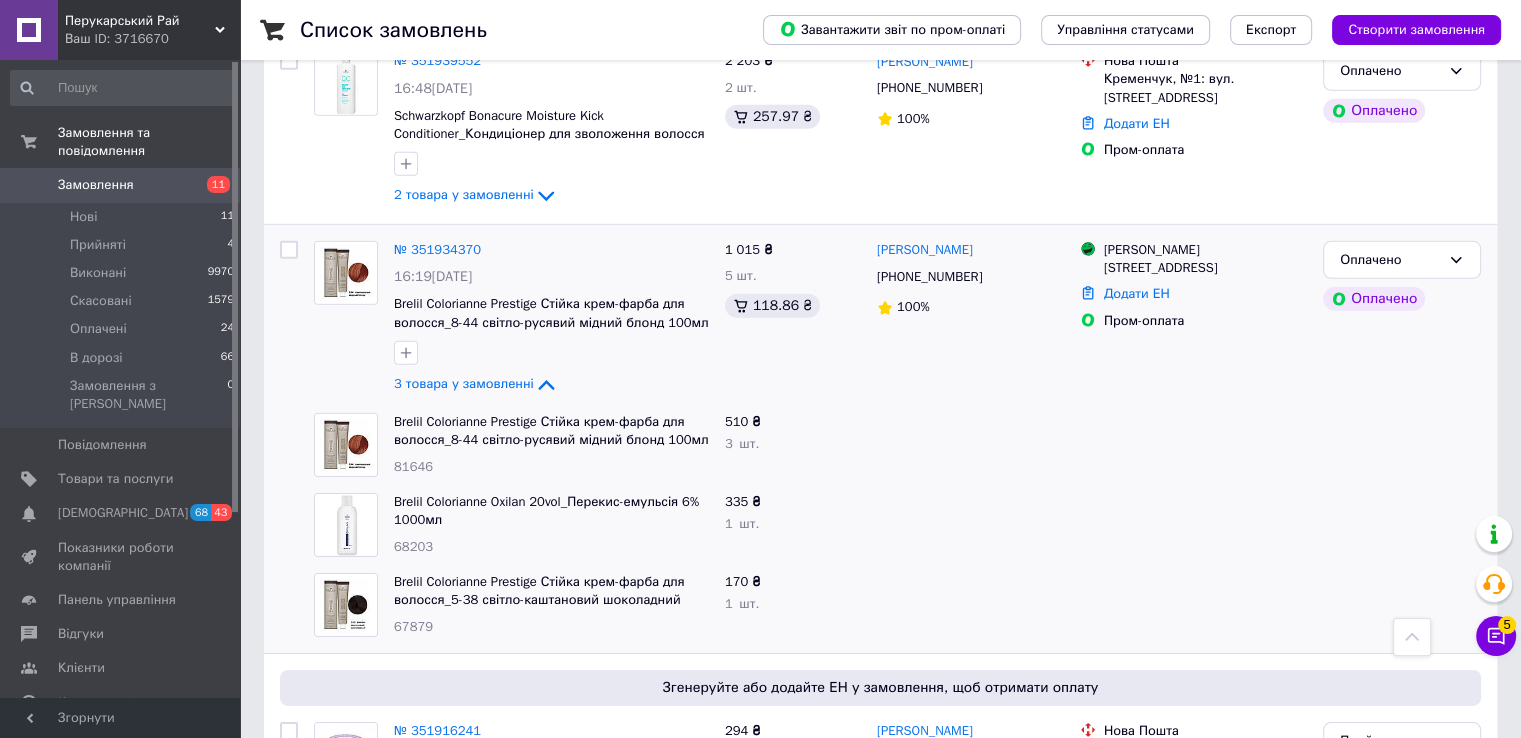 click on "Brelil Colorianne Prestige Стійка крем-фарба для волосся_5-38 світло-каштановий шоколадний 100мл 67879" at bounding box center (551, 605) 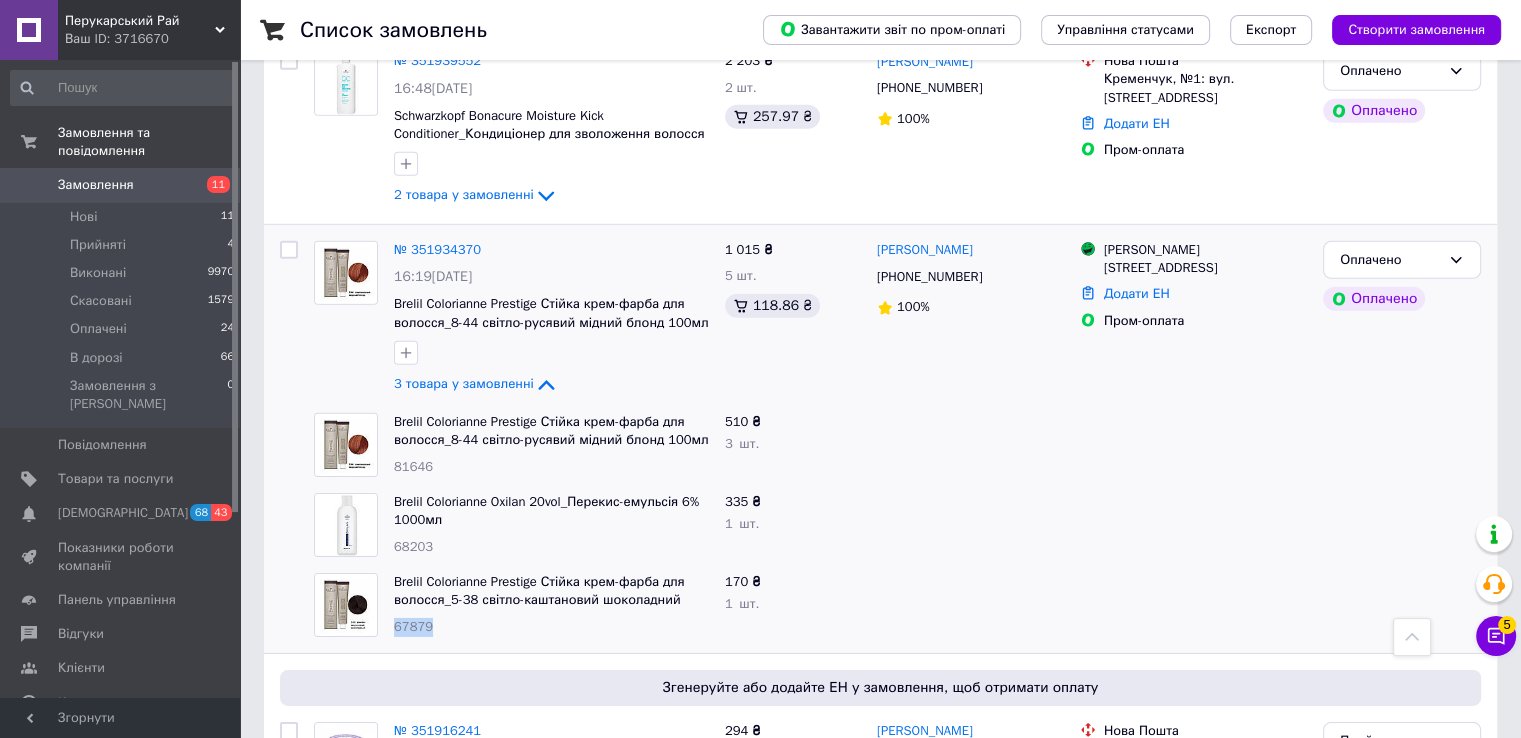 click on "Brelil Colorianne Prestige Стійка крем-фарба для волосся_5-38 світло-каштановий шоколадний 100мл 67879" at bounding box center [551, 605] 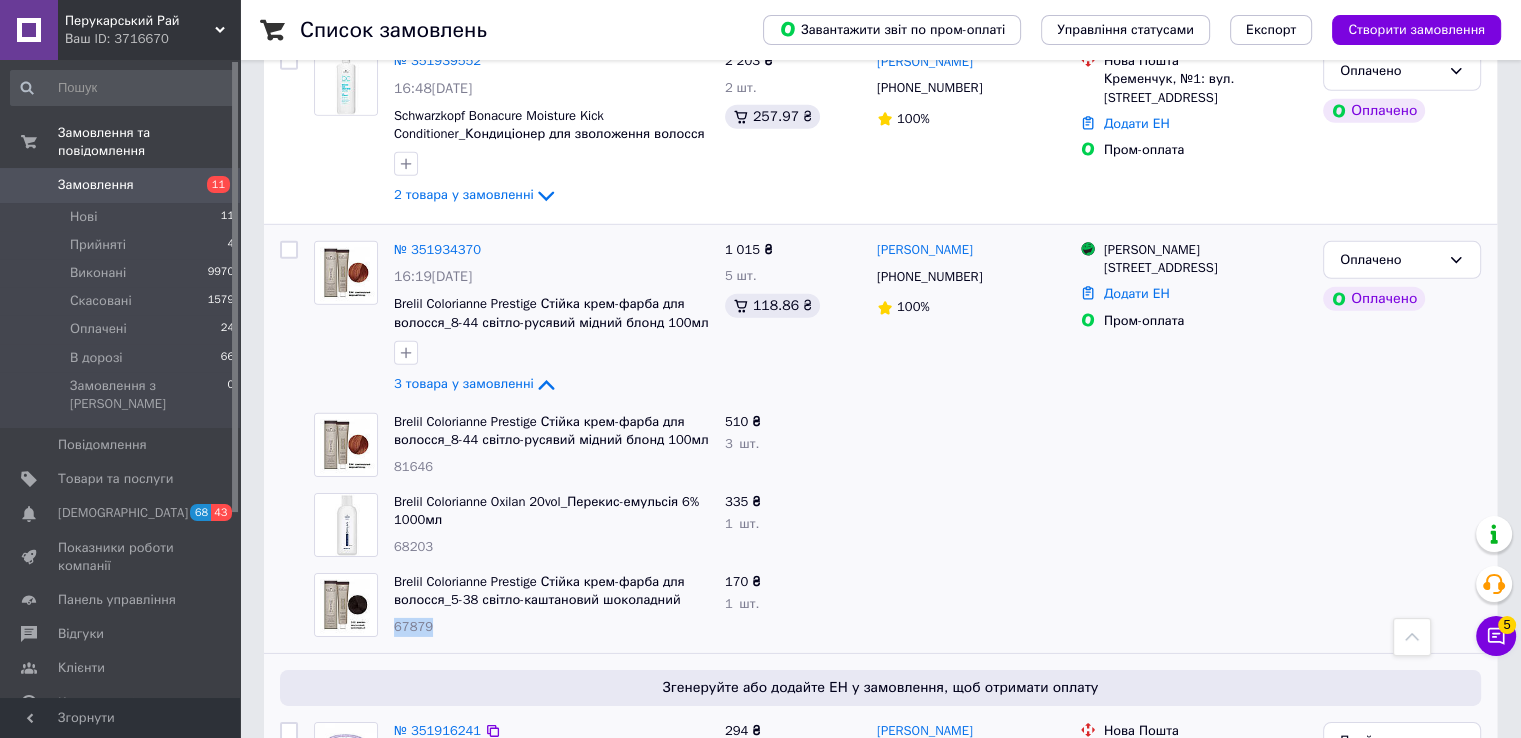 copy on "67879" 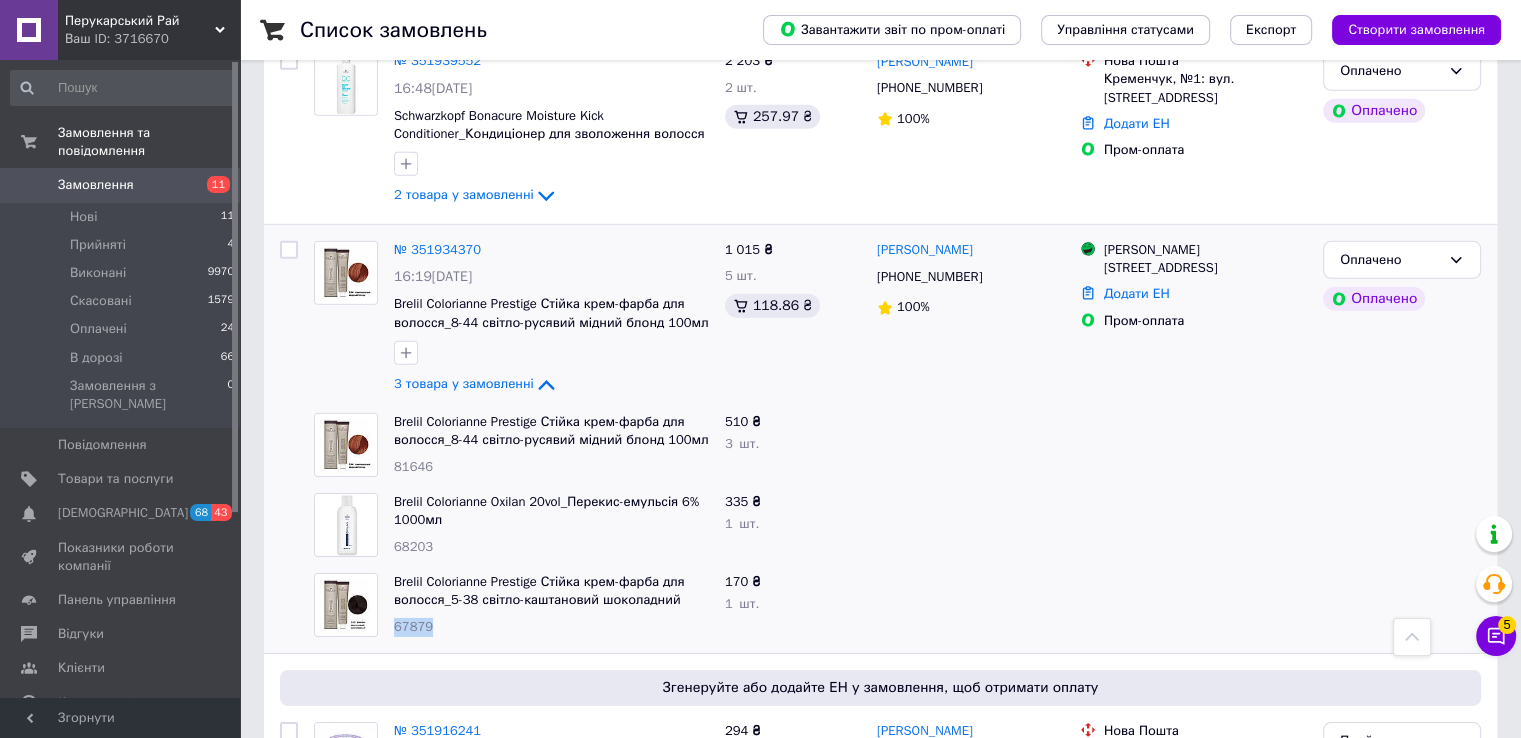 click on "81646" at bounding box center [413, 466] 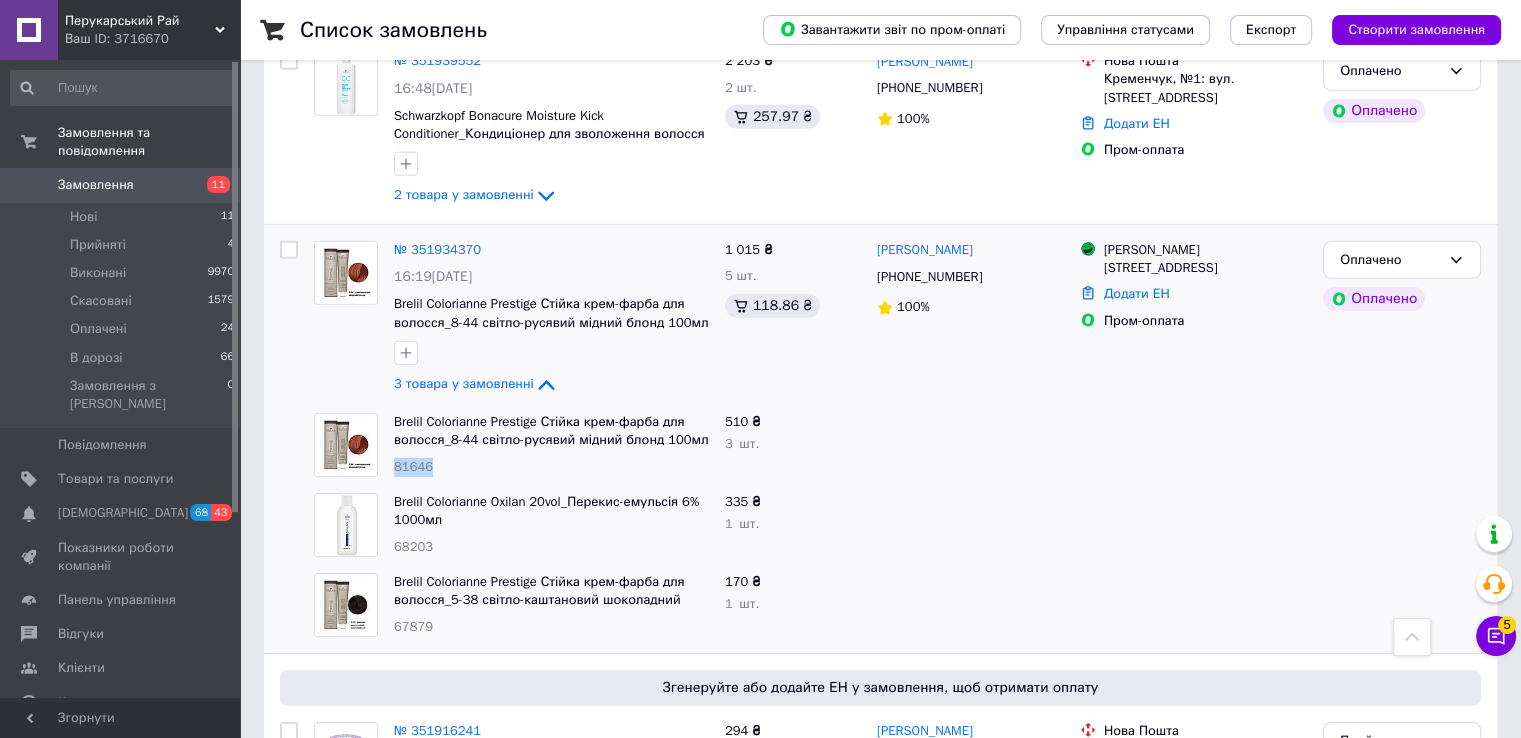 click on "81646" at bounding box center (413, 466) 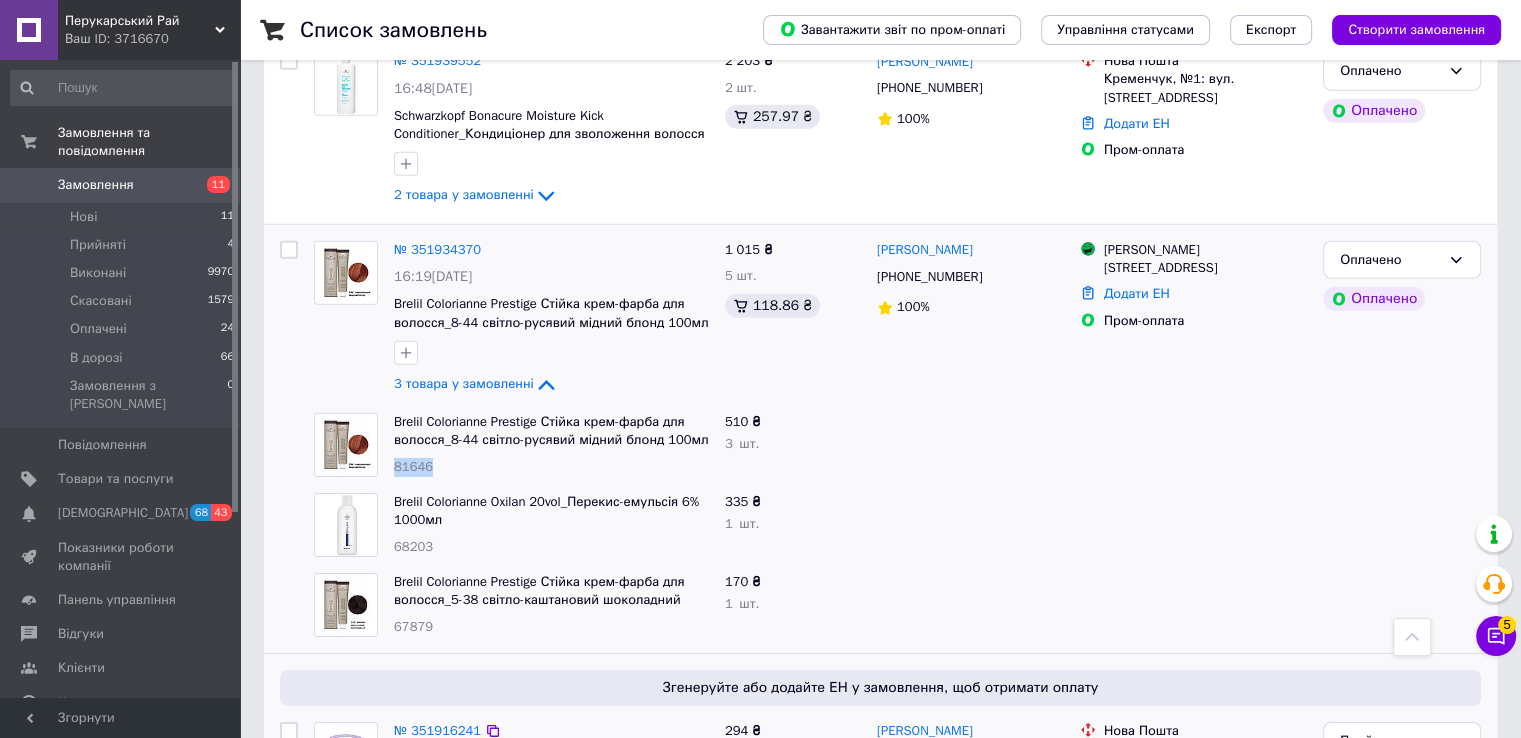 copy on "81646" 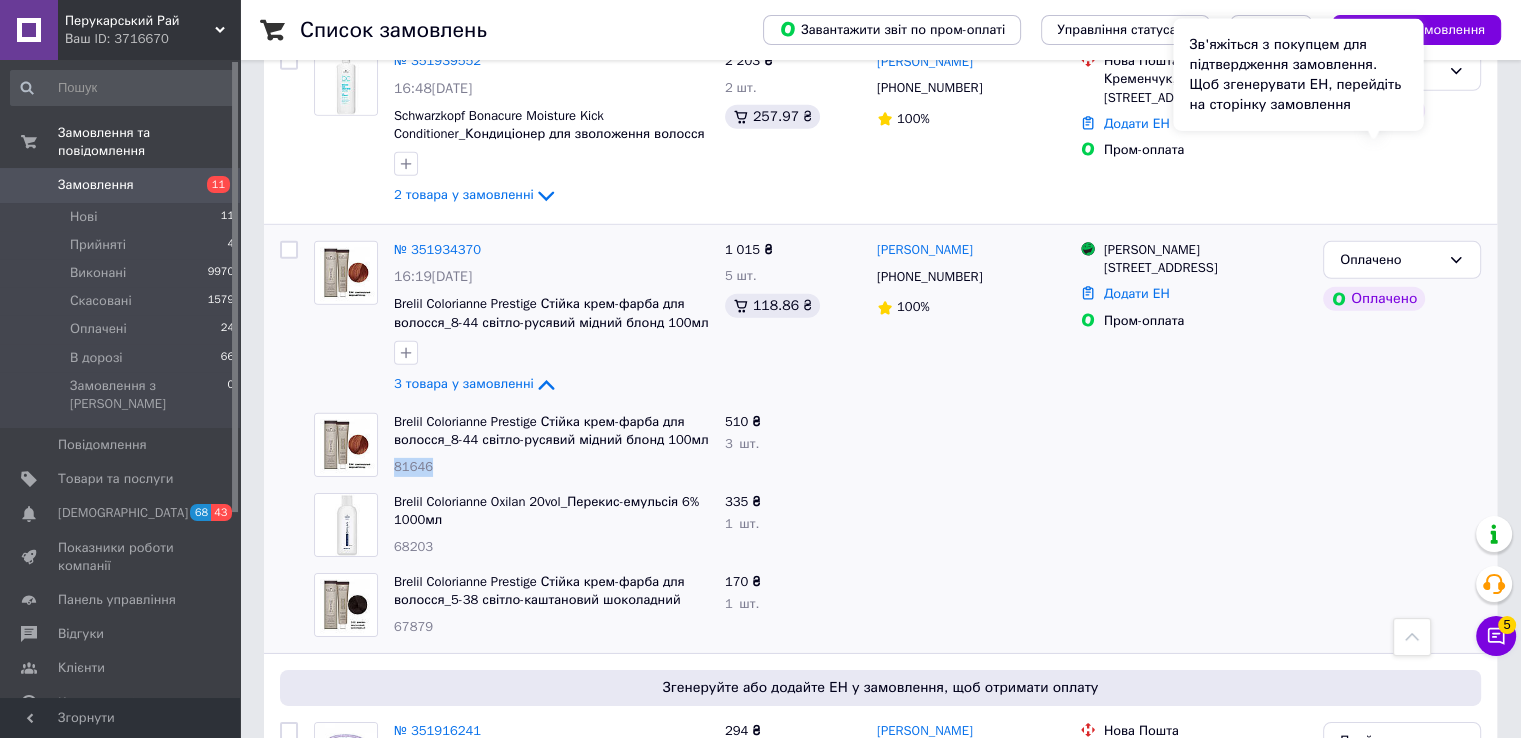 click on "Зв'яжіться з покупцем для підтвердження замовлення.
Щоб згенерувати ЕН, перейдіть на сторінку замовлення" at bounding box center (1298, 75) 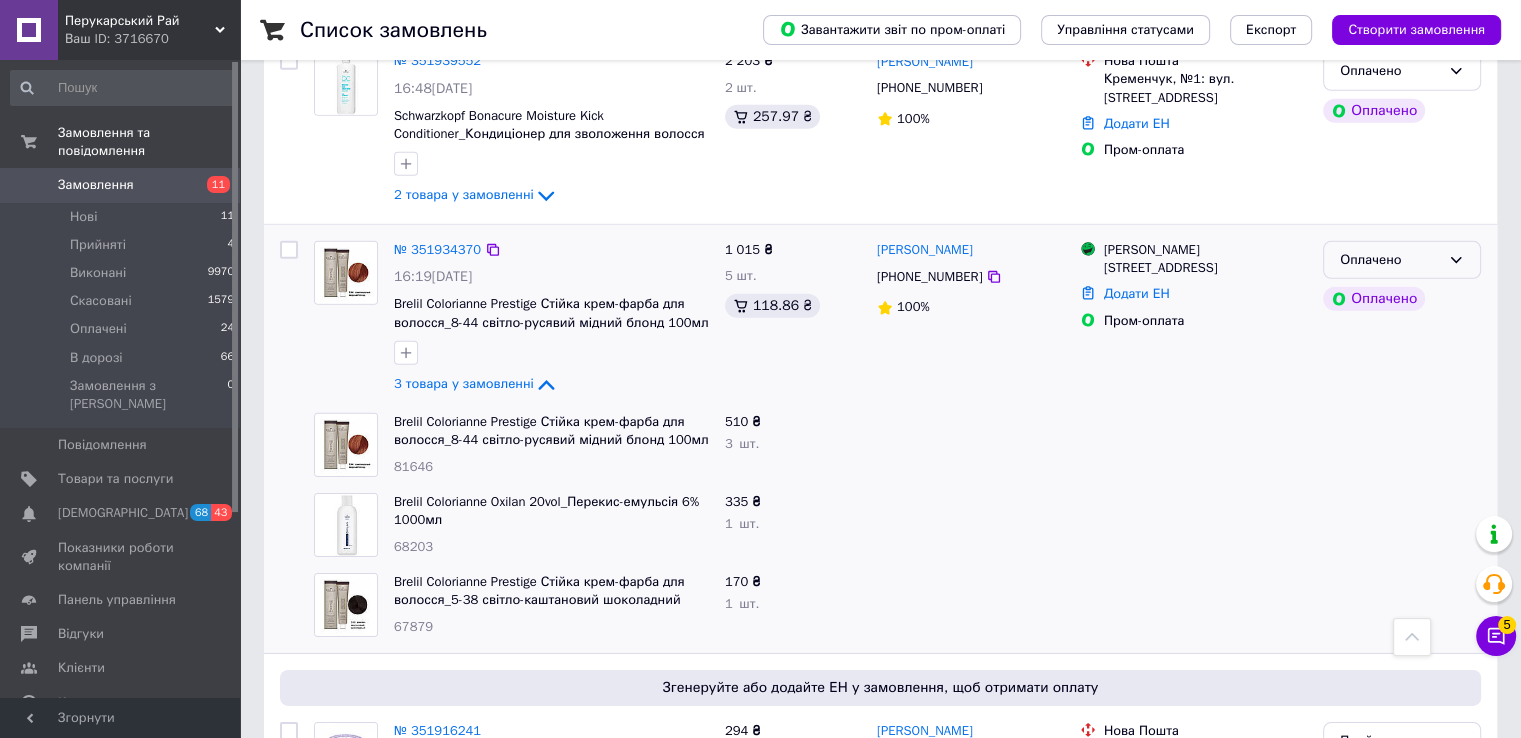 click on "Оплачено" at bounding box center (1402, 260) 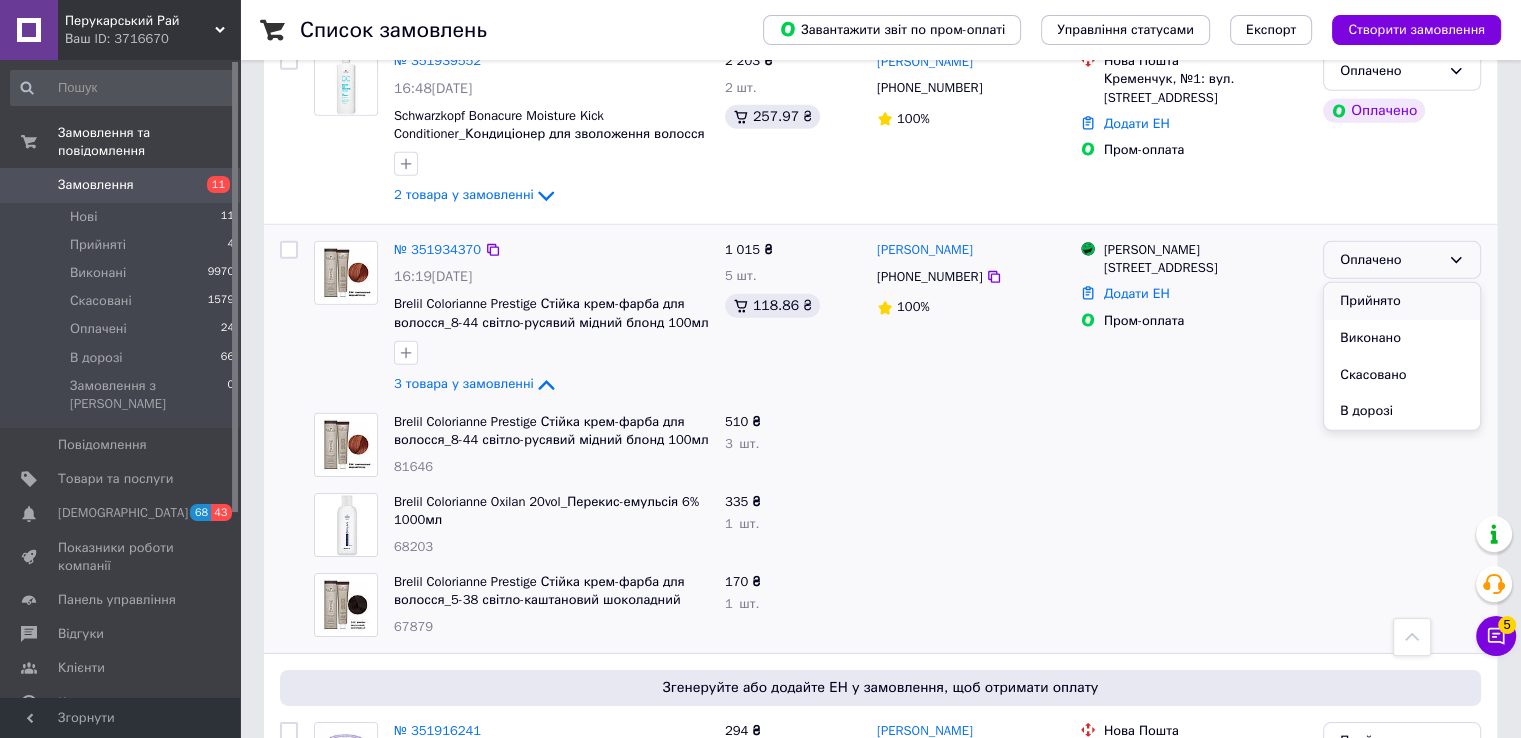 click on "Прийнято" at bounding box center (1402, 301) 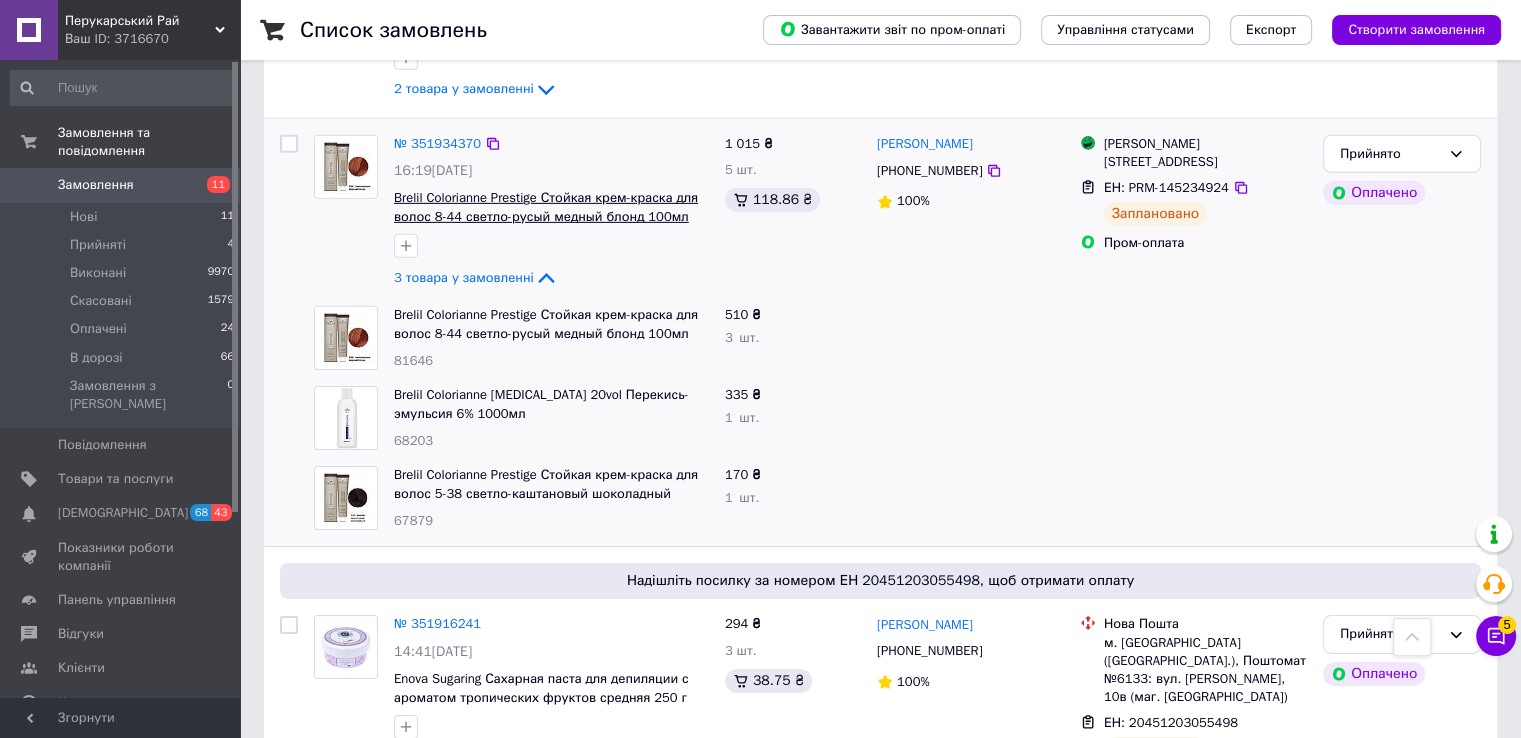 scroll, scrollTop: 6200, scrollLeft: 0, axis: vertical 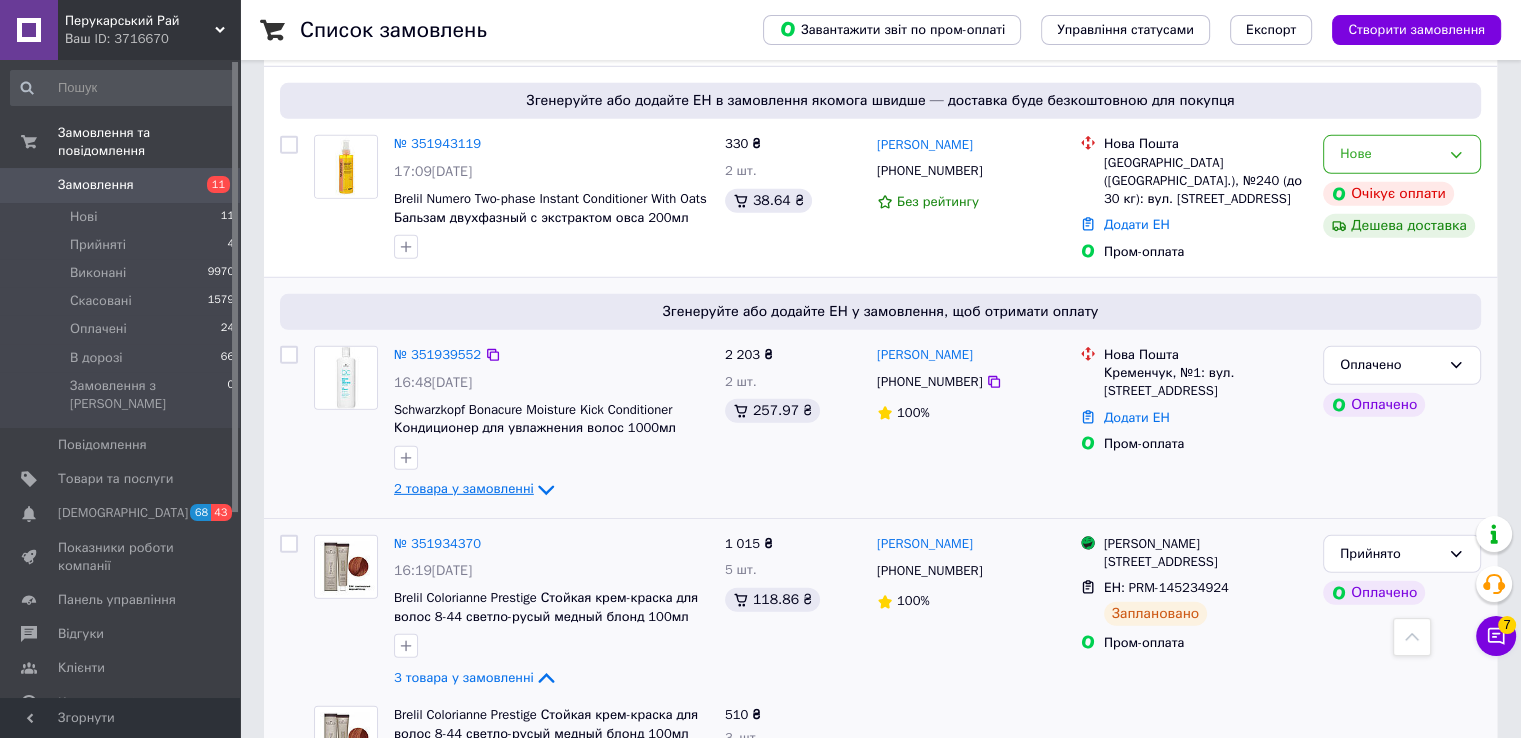 click on "2 товара у замовленні" at bounding box center [464, 488] 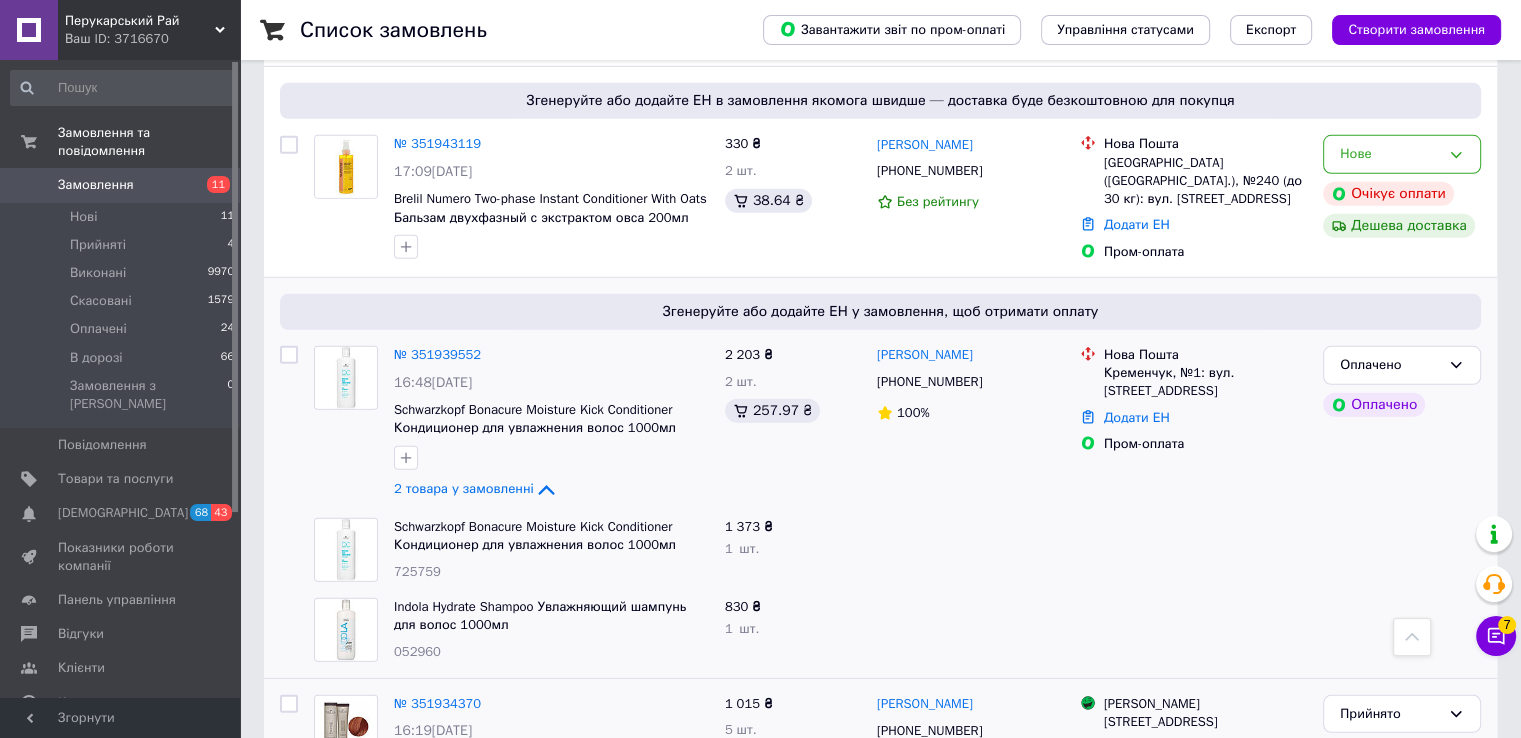 click on "725759" at bounding box center (417, 571) 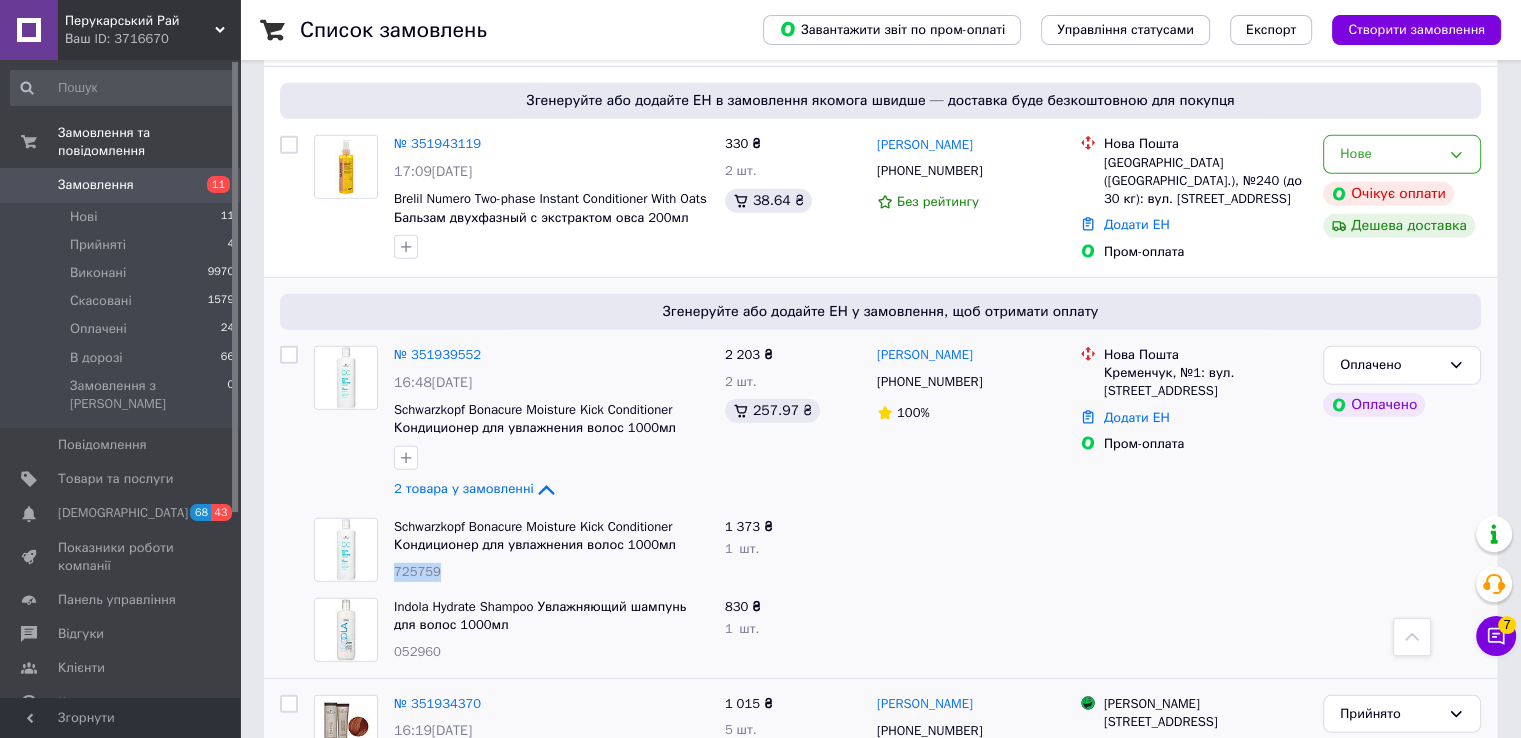 click on "725759" at bounding box center (417, 571) 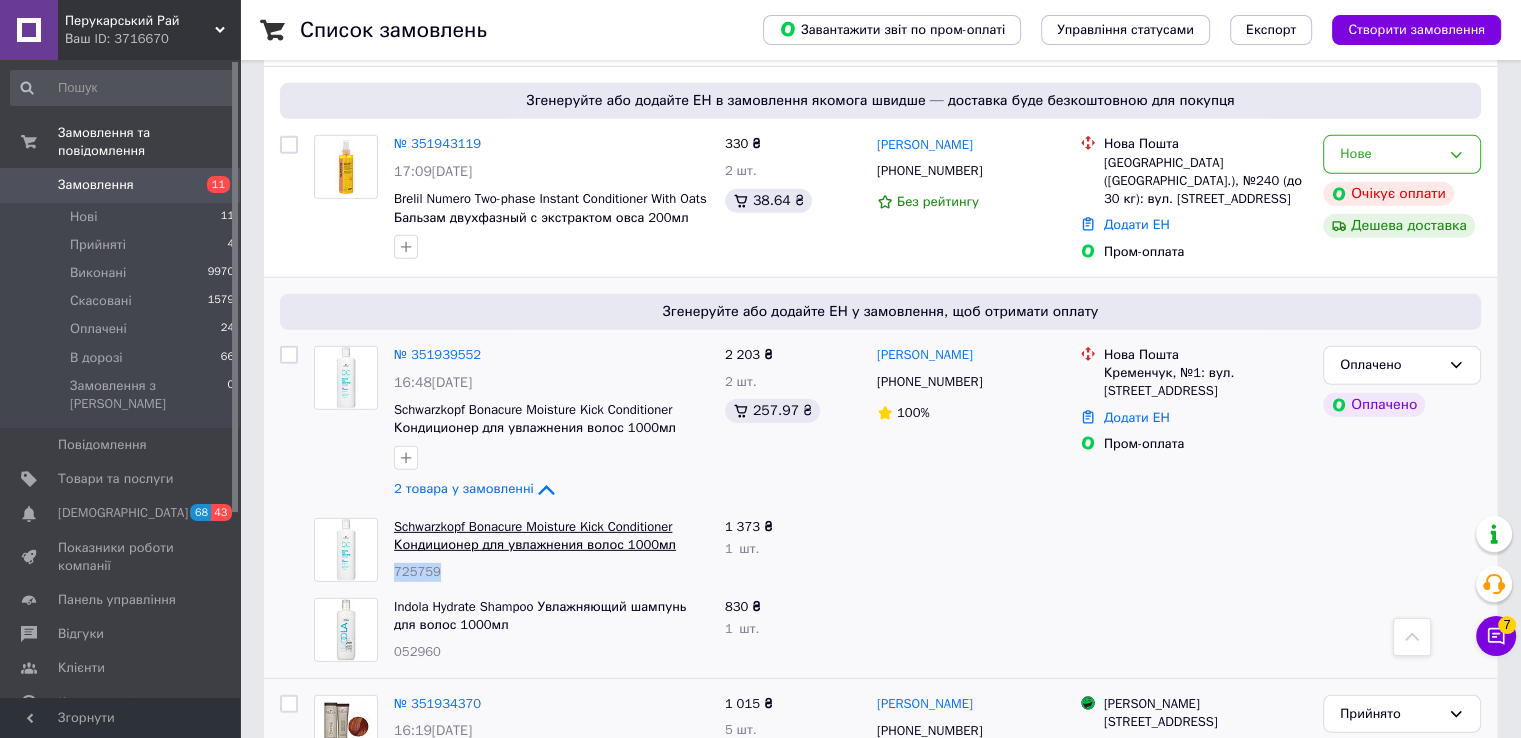 copy on "725759" 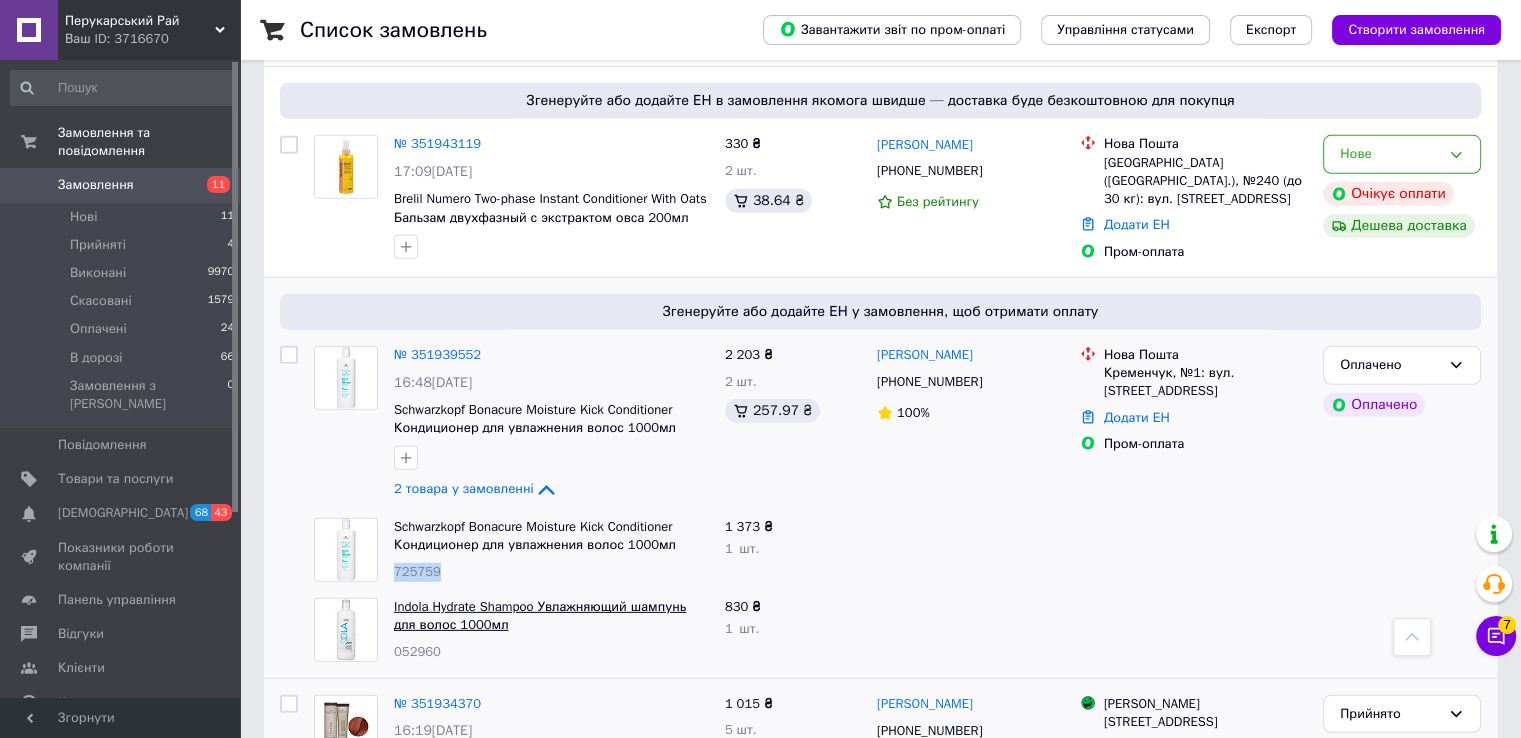 copy on "725759" 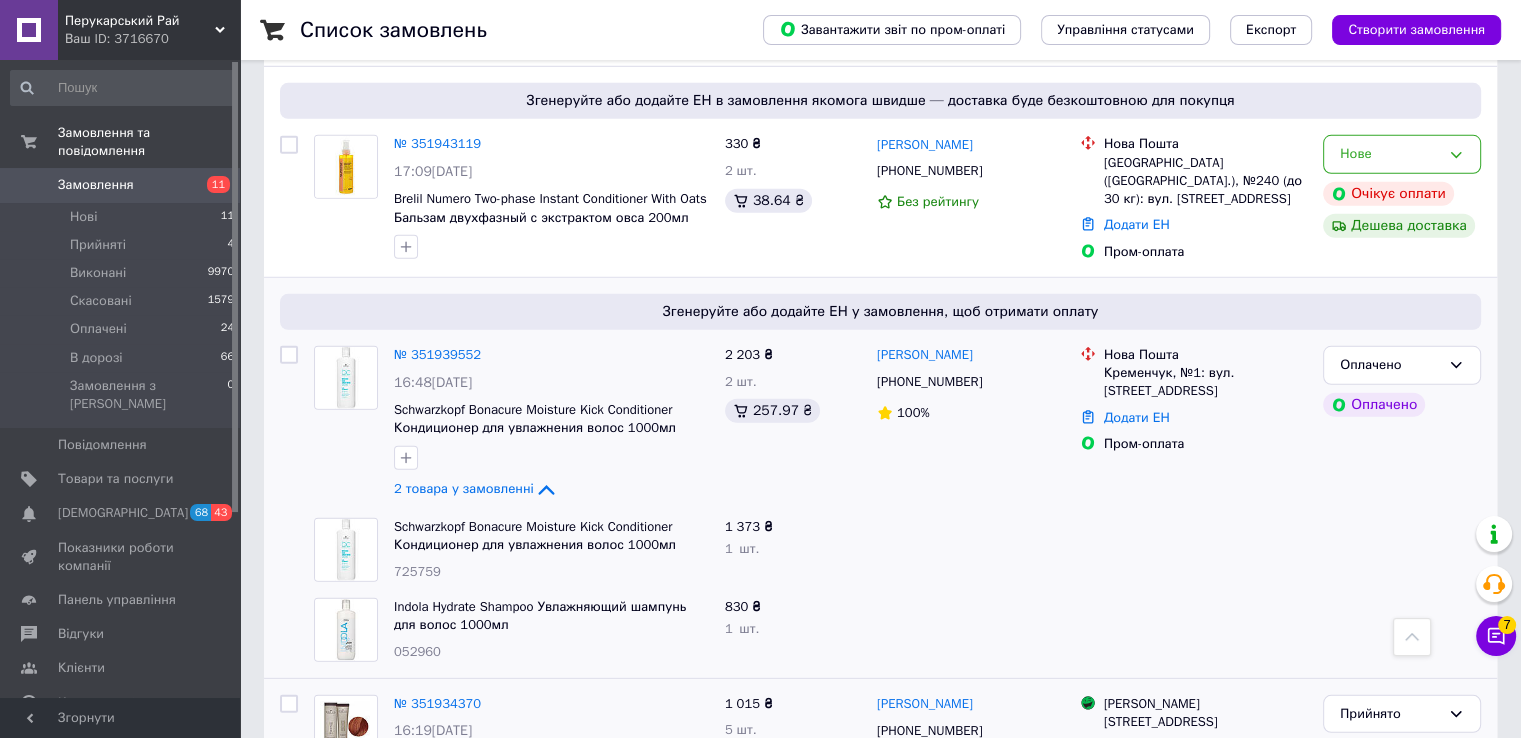 click on "052960" at bounding box center (417, 651) 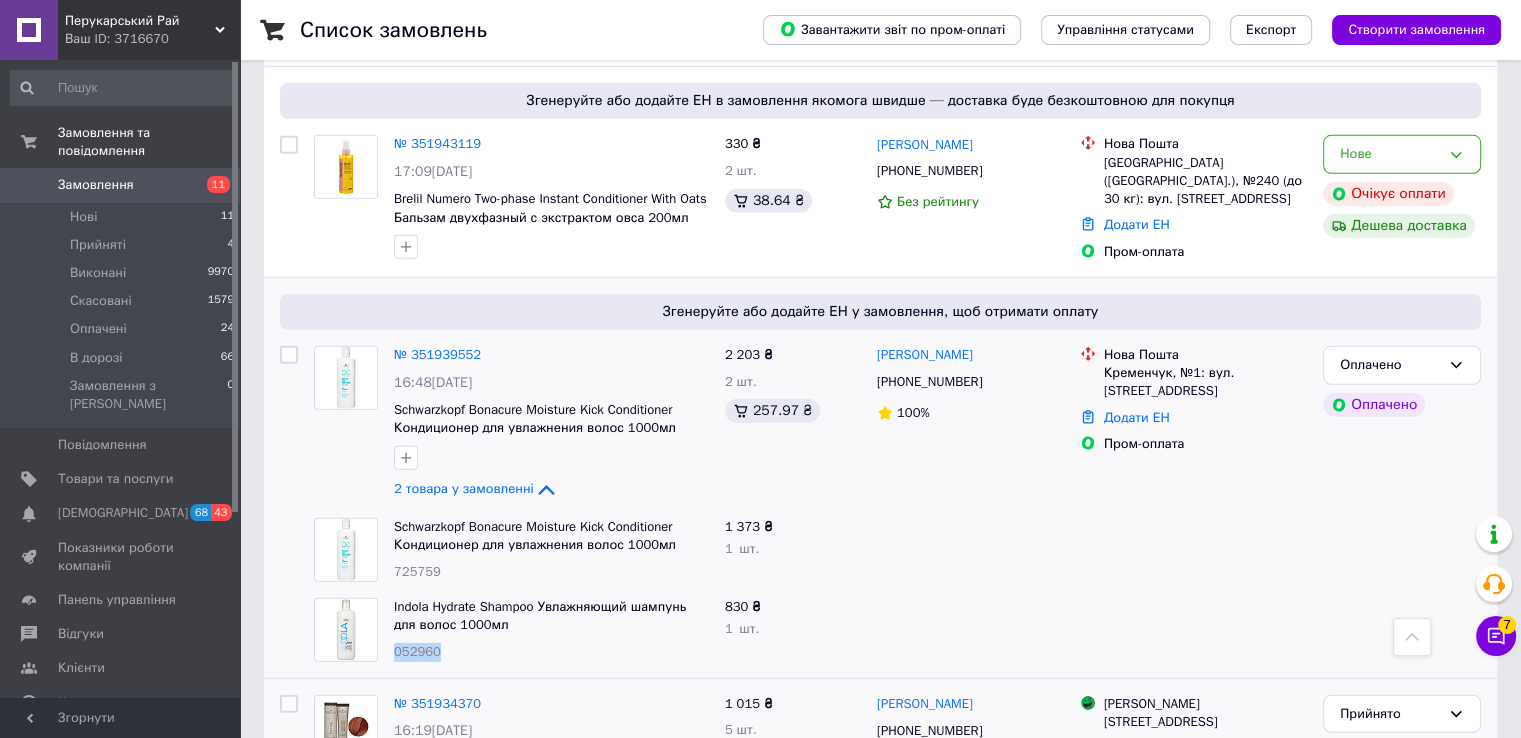 click on "052960" at bounding box center [417, 651] 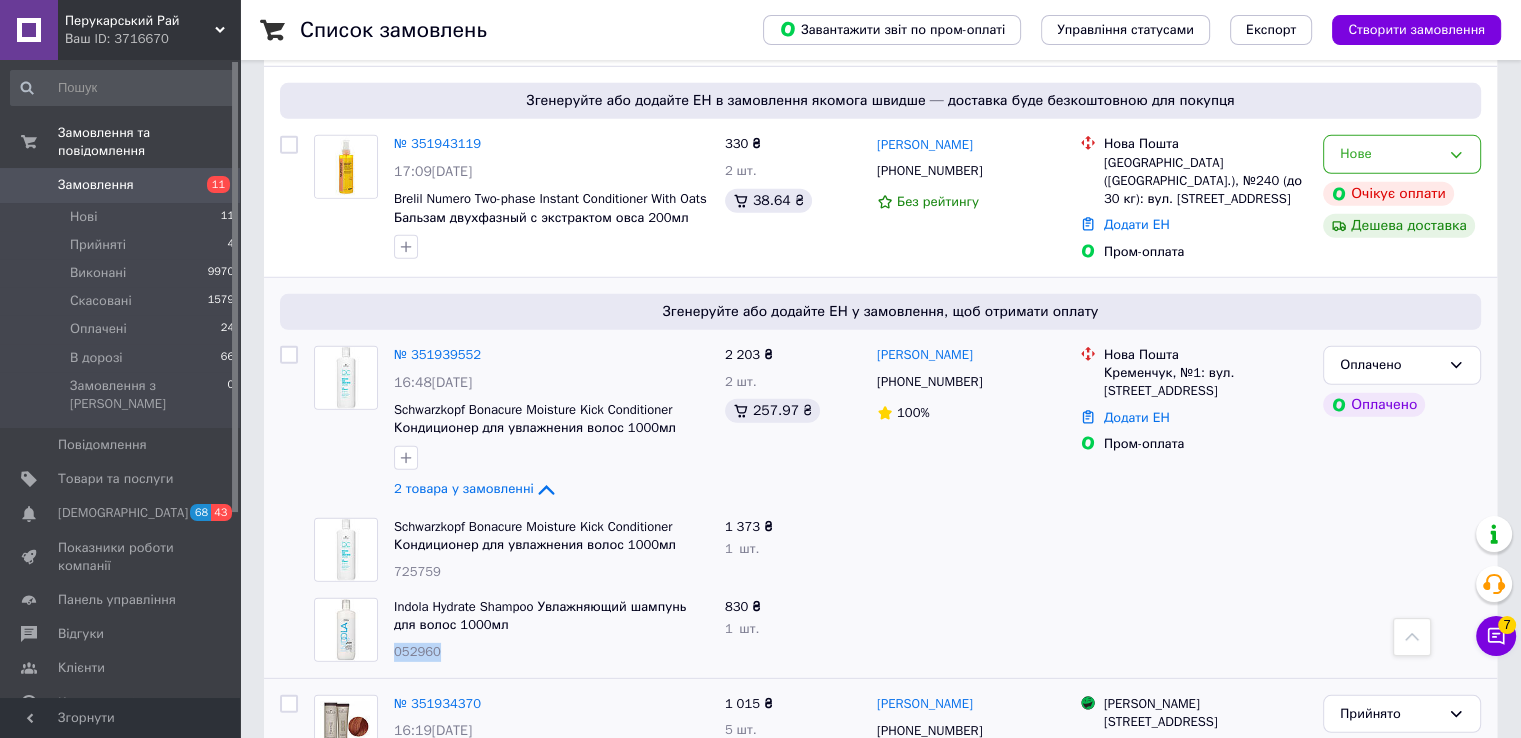 copy on "052960" 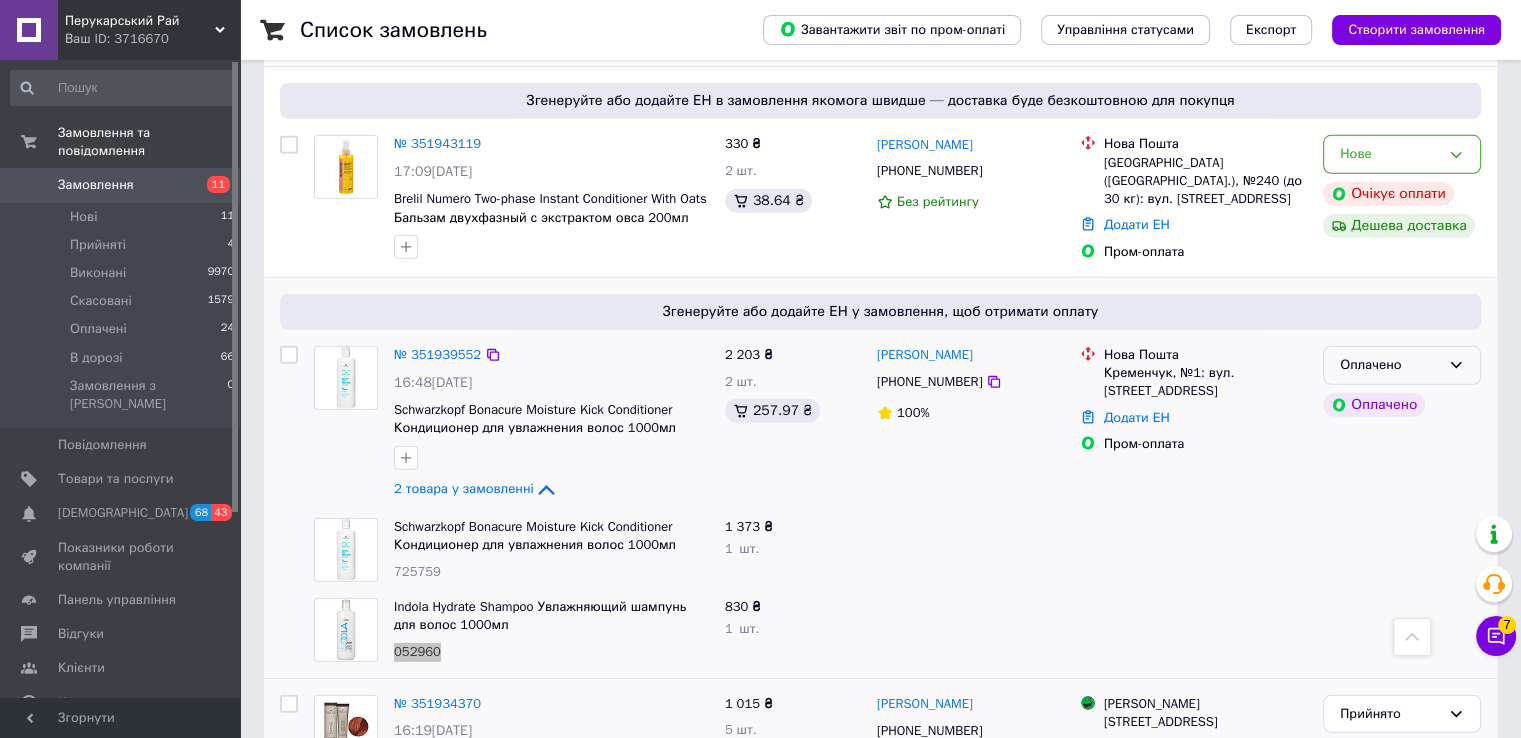 click 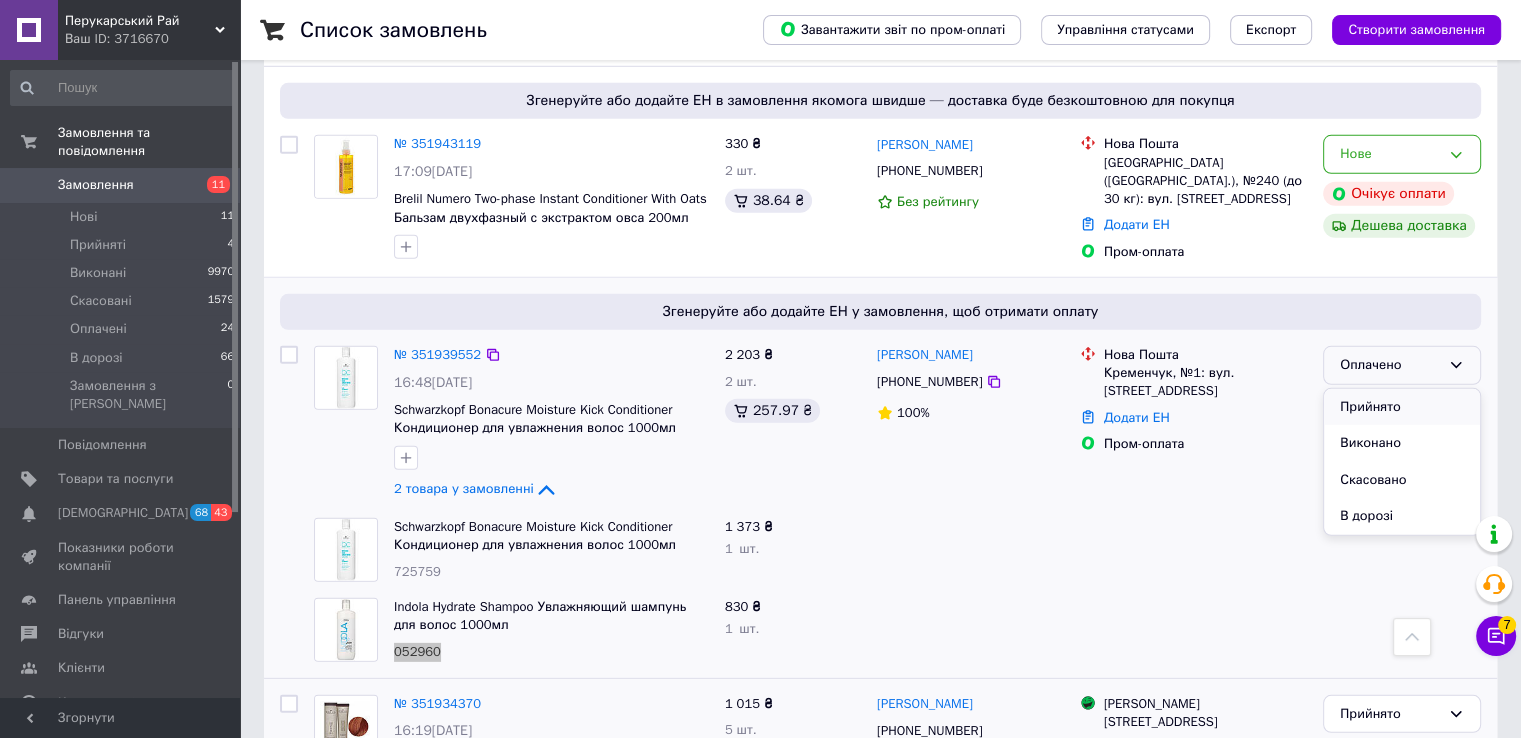 click on "Прийнято" at bounding box center (1402, 407) 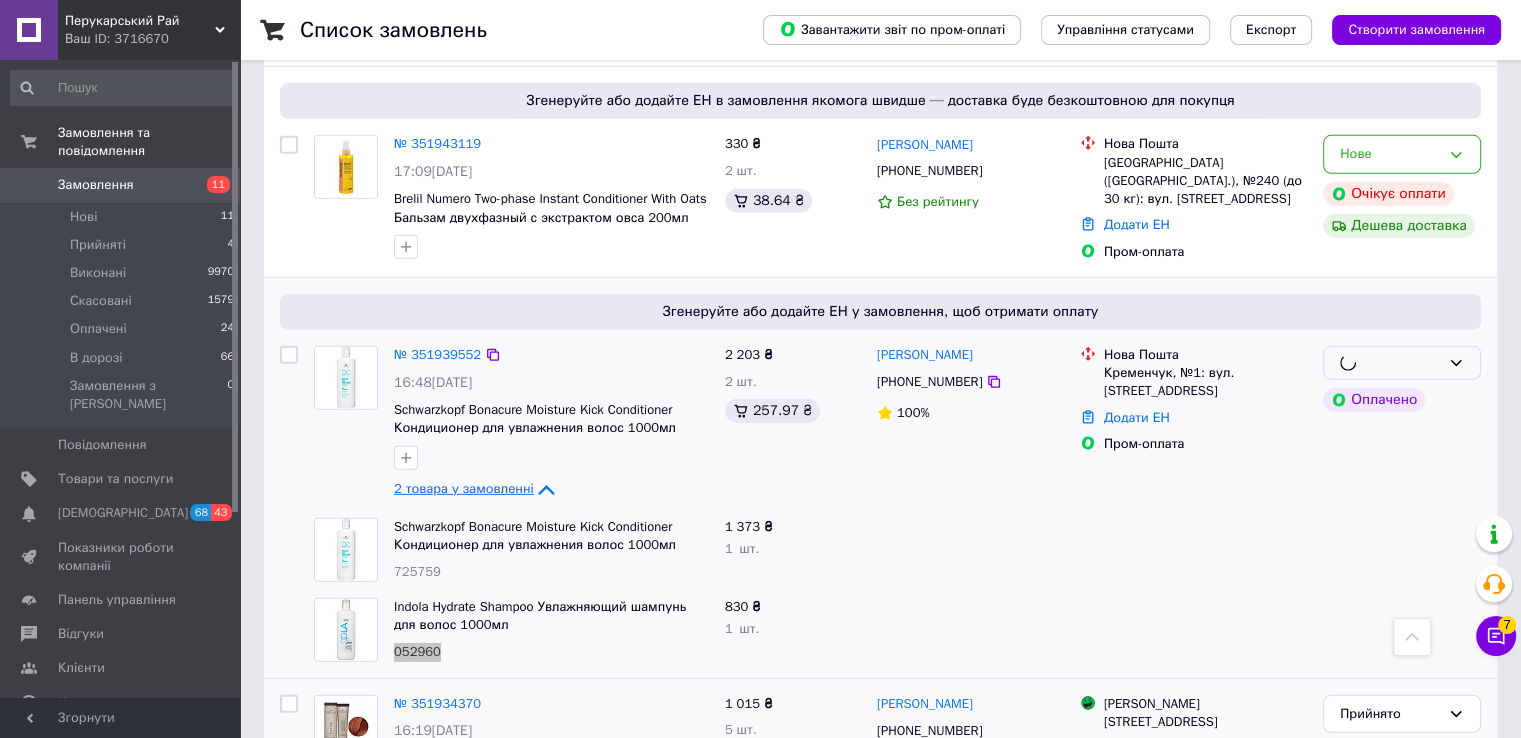 click on "2 товара у замовленні" at bounding box center [464, 488] 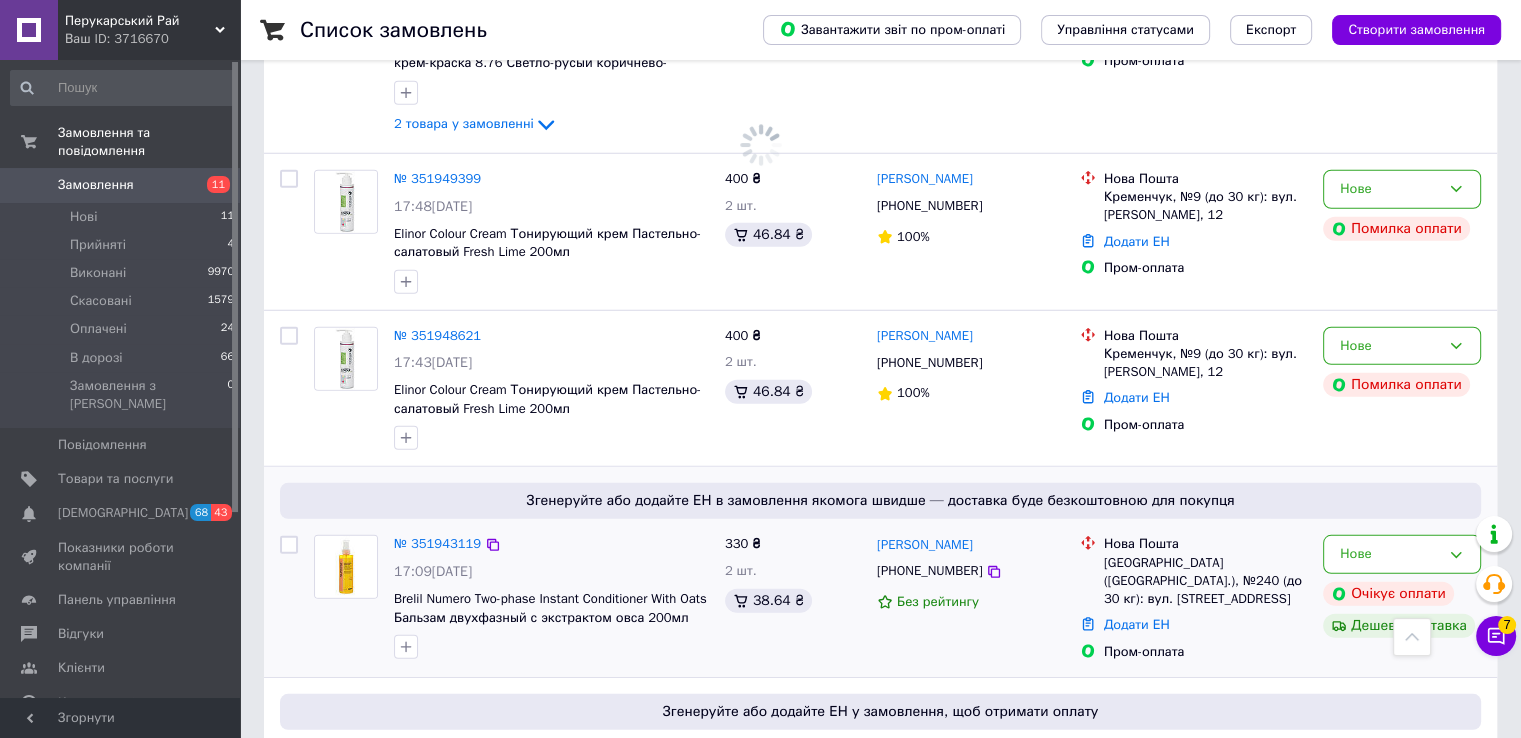 scroll, scrollTop: 5600, scrollLeft: 0, axis: vertical 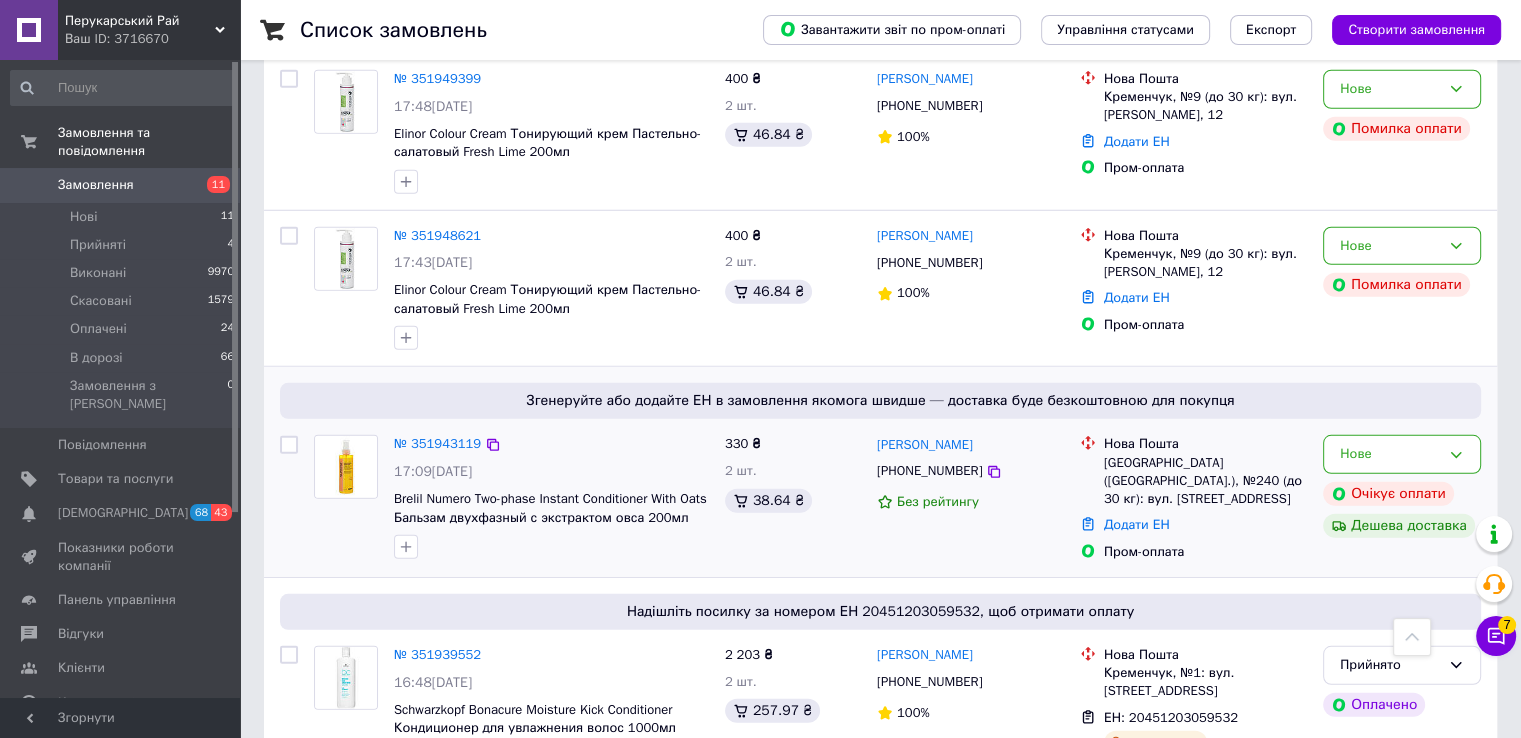 click on "№ 351943119 17:09, 09.07.2025 Brelil Numero Two-phase Instant Conditioner With Oats Бальзам двухфазный с экстрактом овса 200мл" at bounding box center (551, 497) 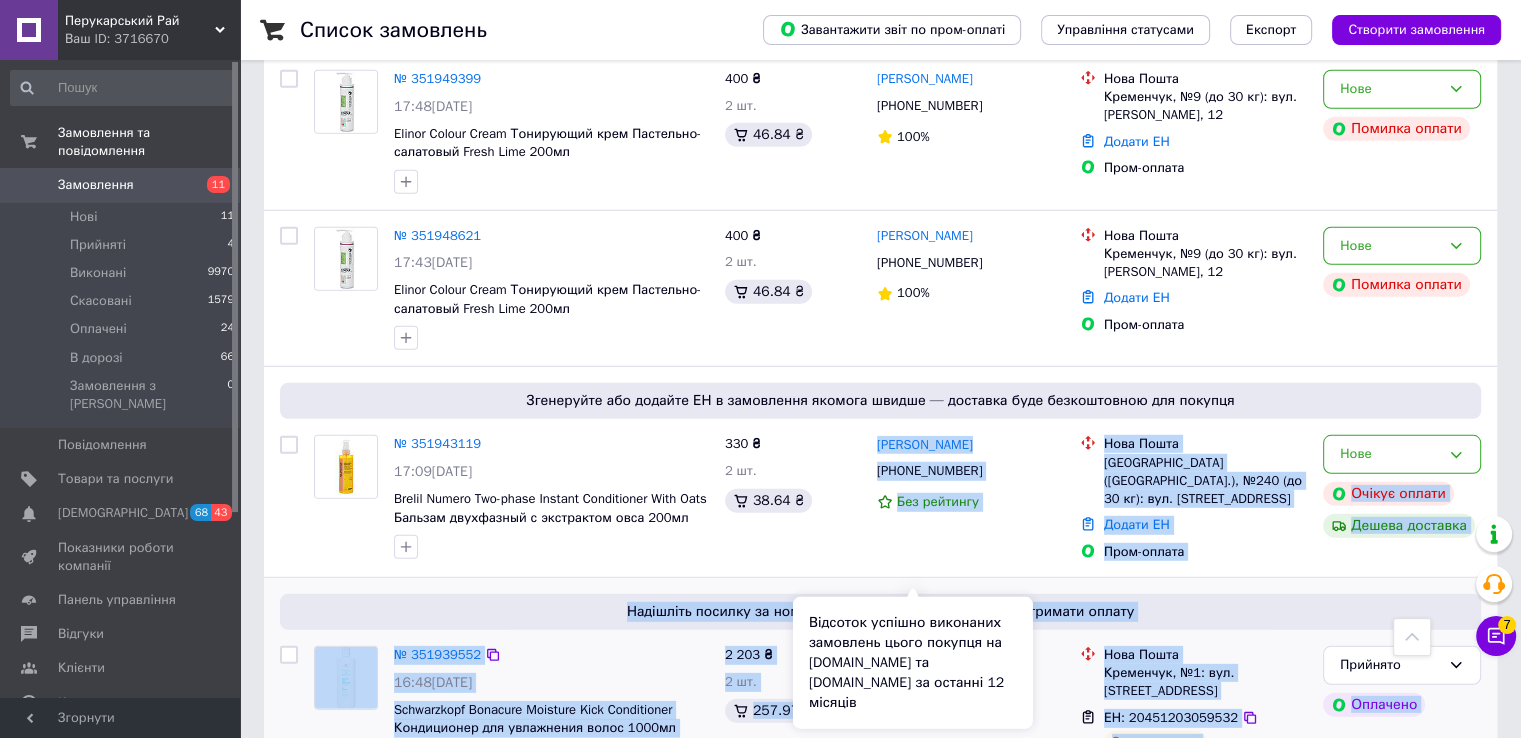 drag, startPoint x: 924, startPoint y: 571, endPoint x: 1140, endPoint y: 593, distance: 217.11748 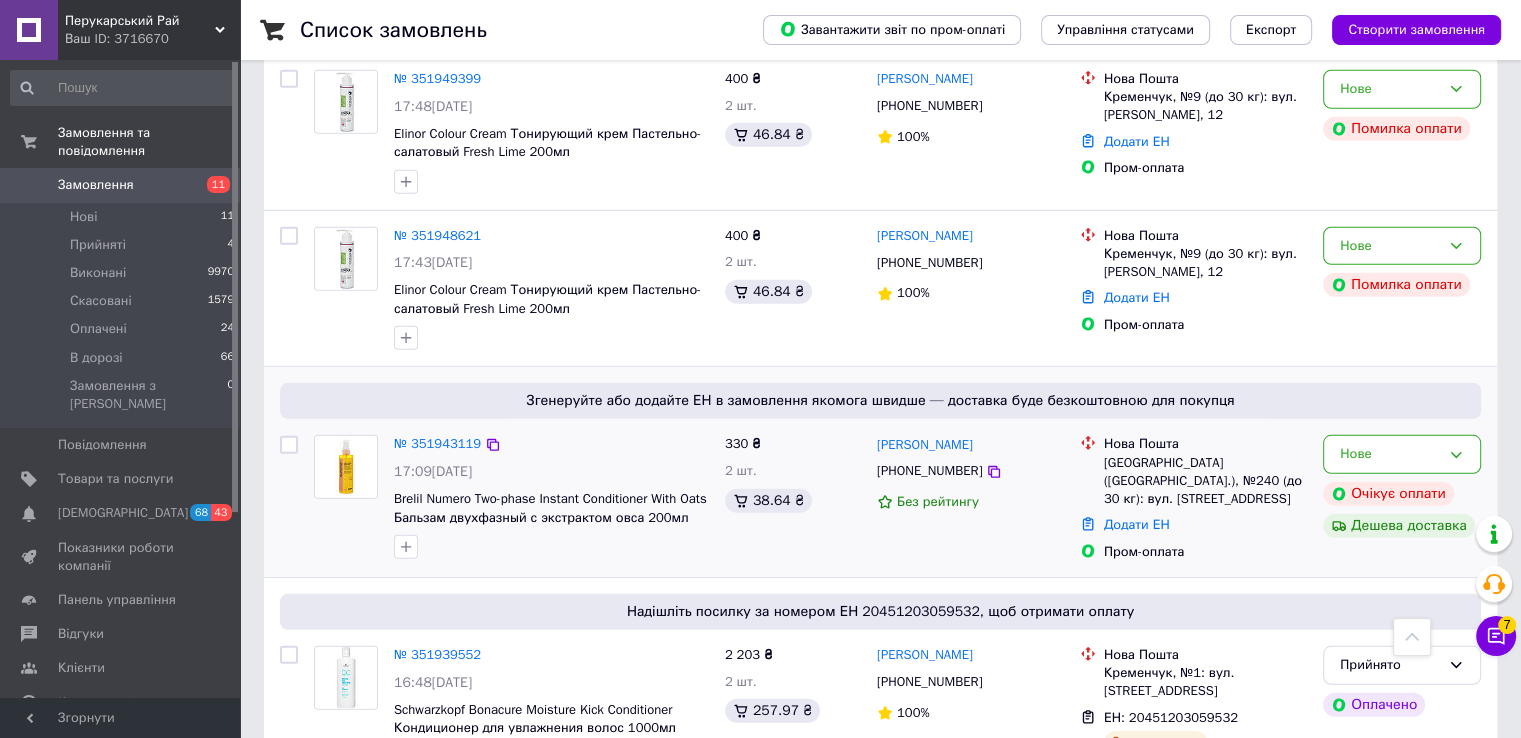 click on "330 ₴ 2 шт. 38.64 ₴" at bounding box center (793, 498) 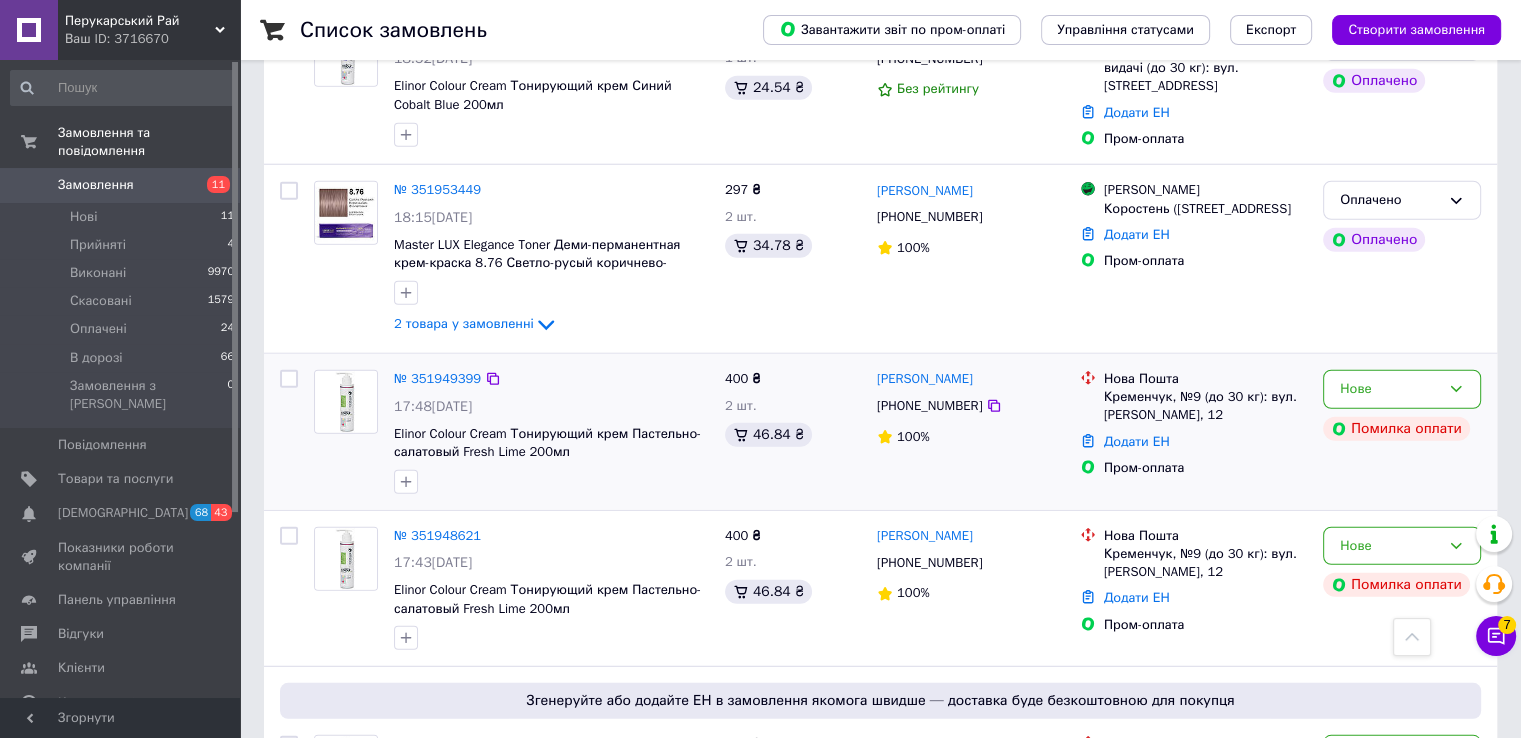 scroll, scrollTop: 5100, scrollLeft: 0, axis: vertical 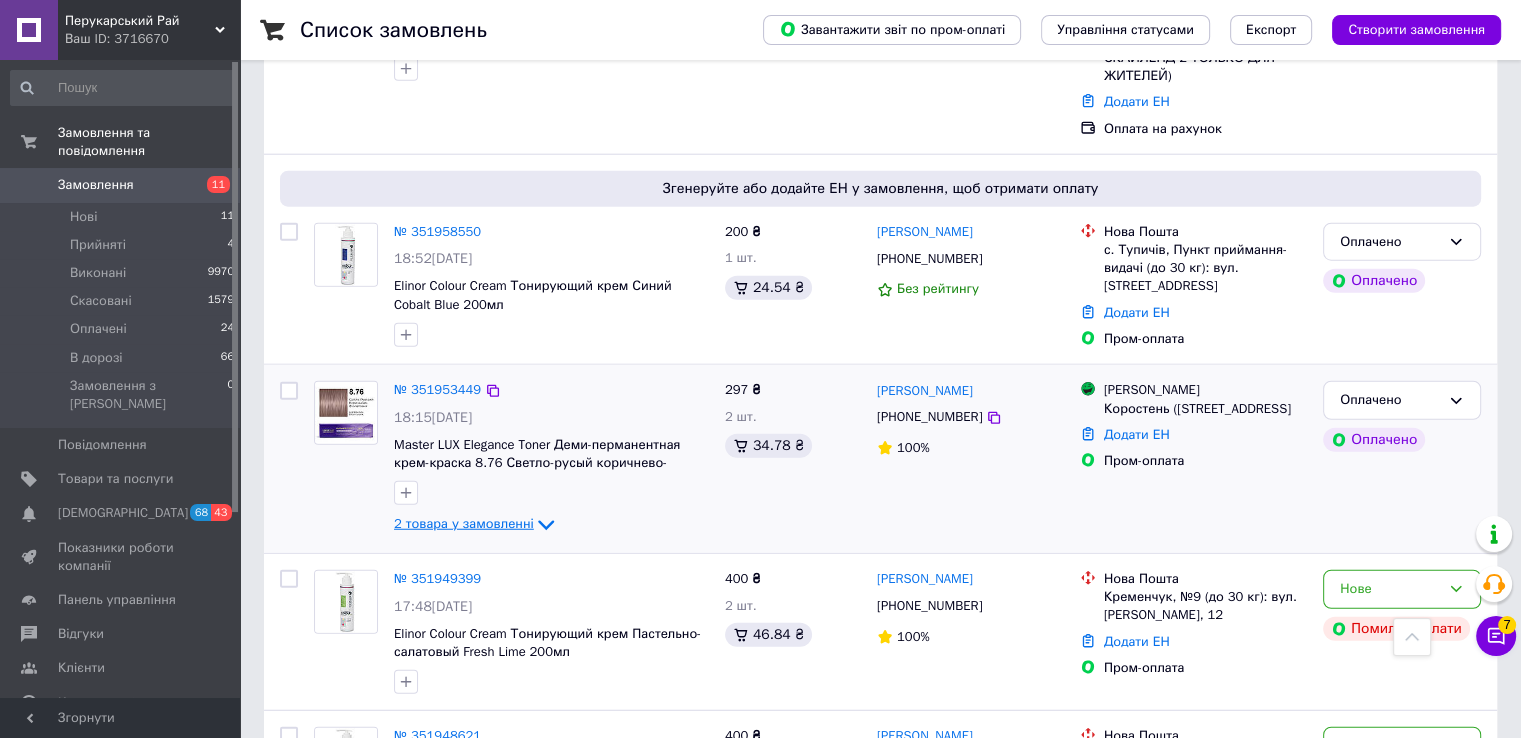 click on "2 товара у замовленні" at bounding box center [464, 524] 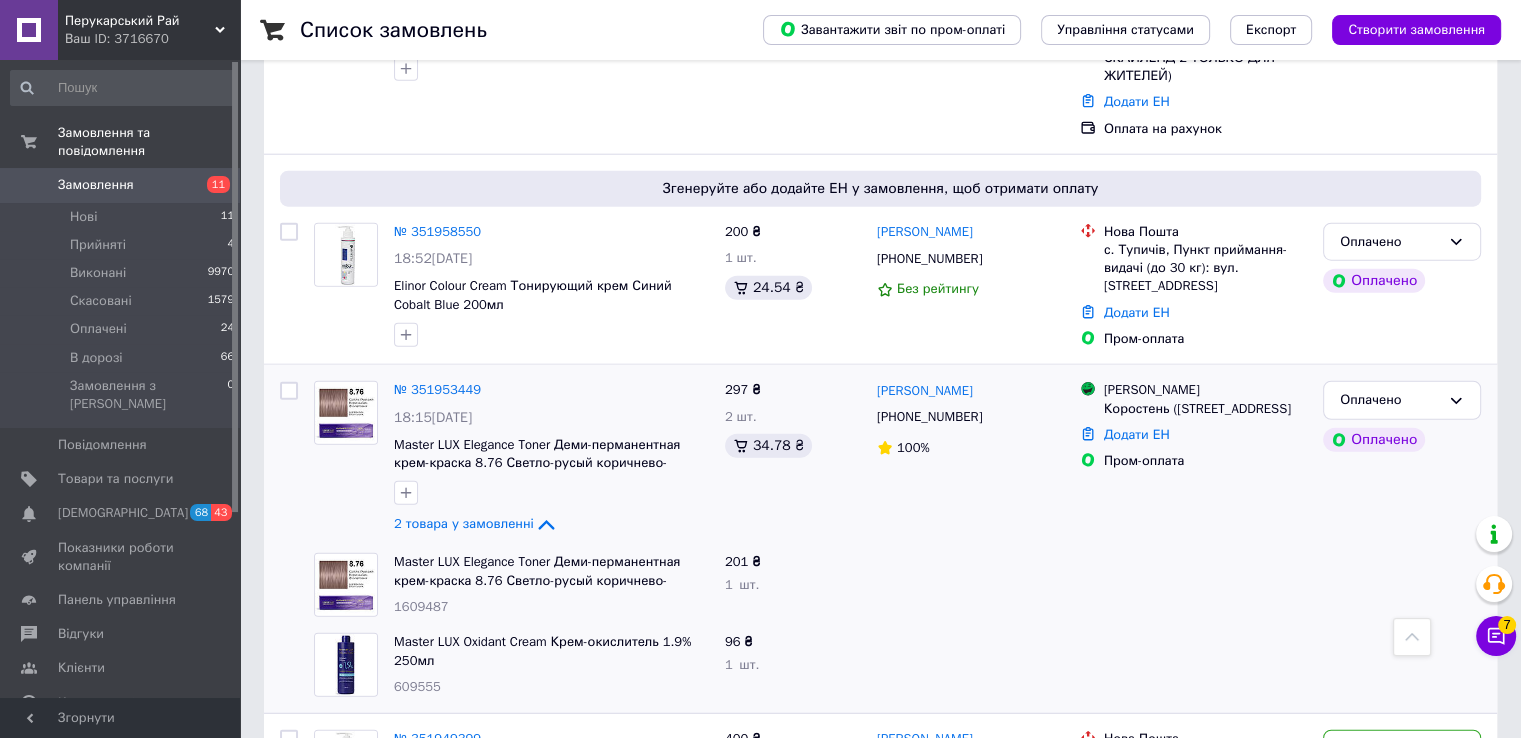 click on "1609487" at bounding box center [421, 606] 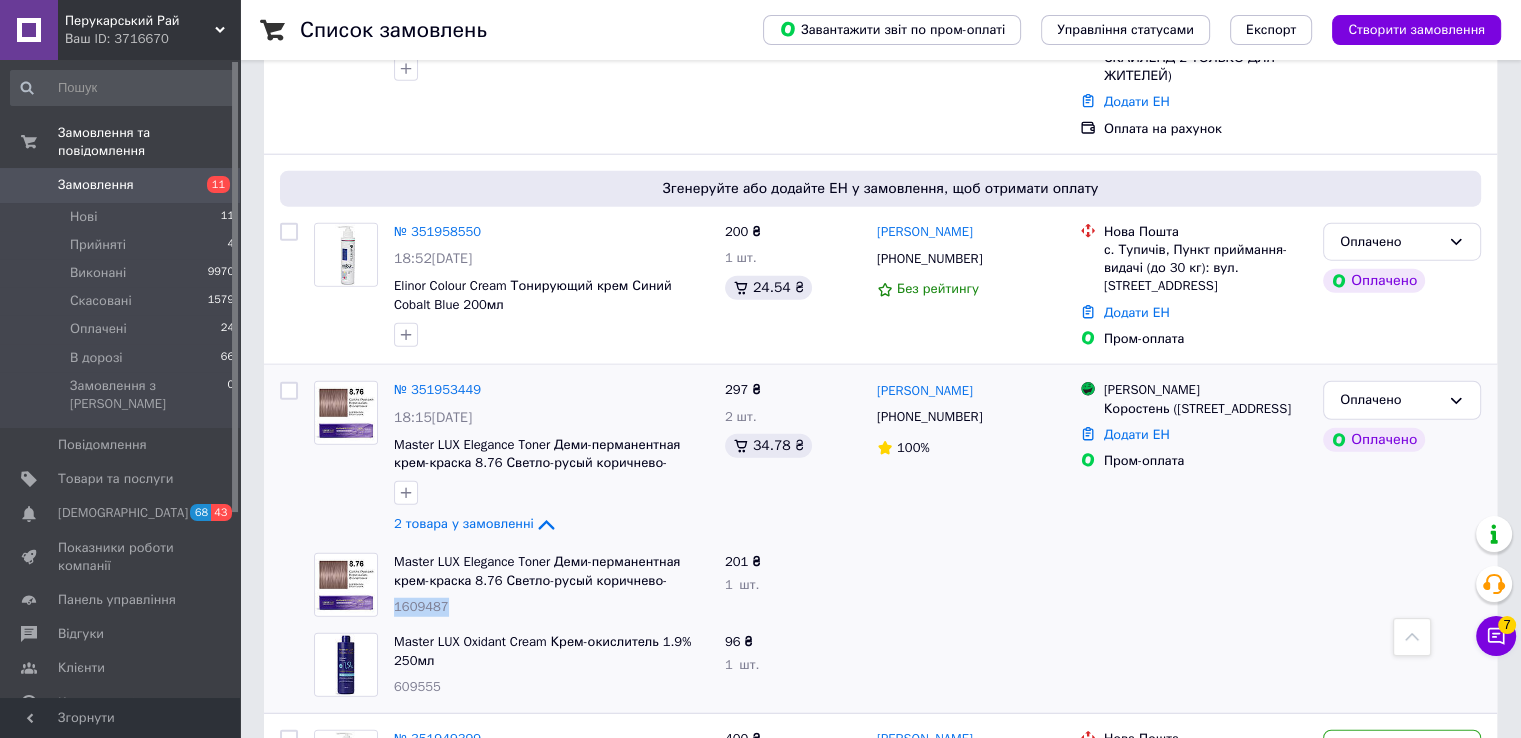 click on "1609487" at bounding box center (421, 606) 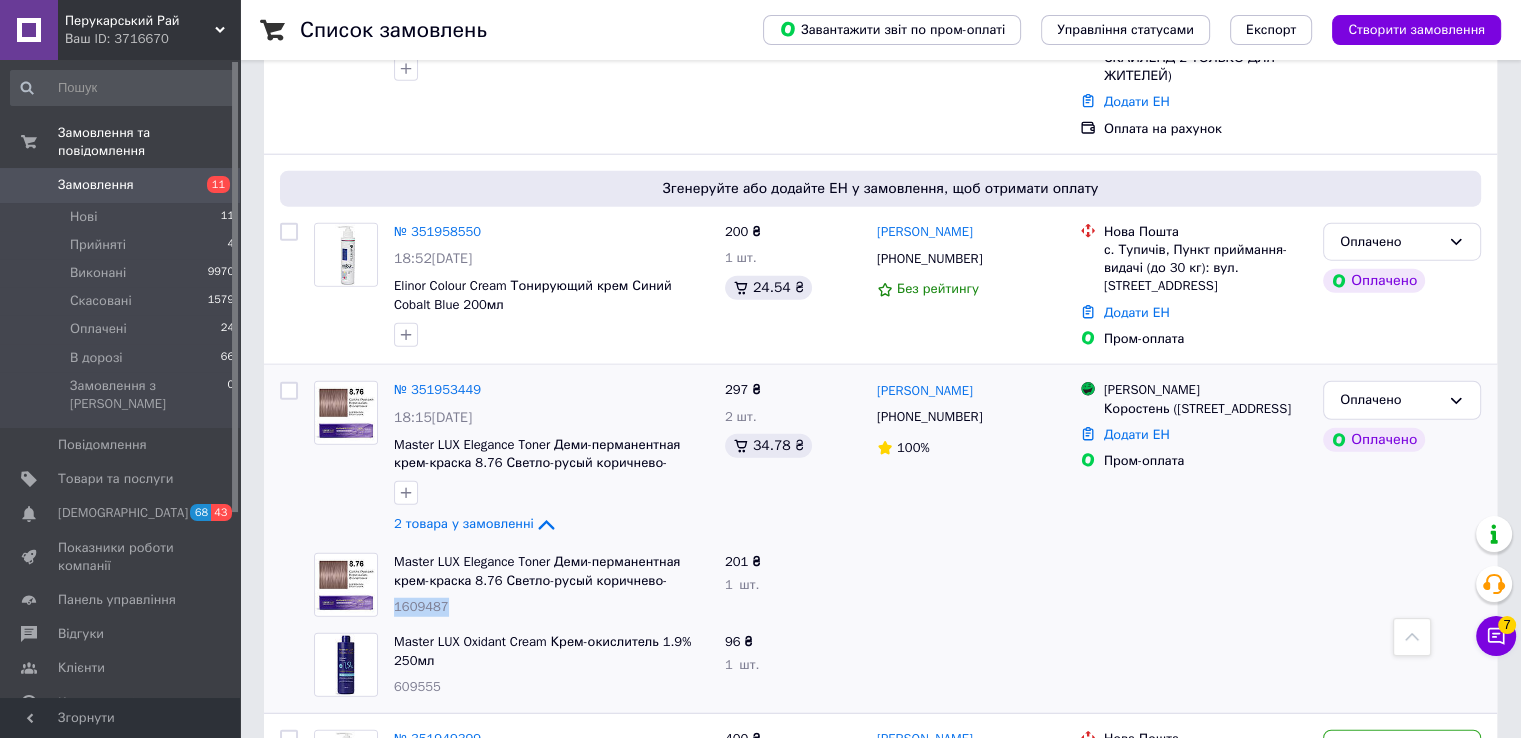 copy on "1609487" 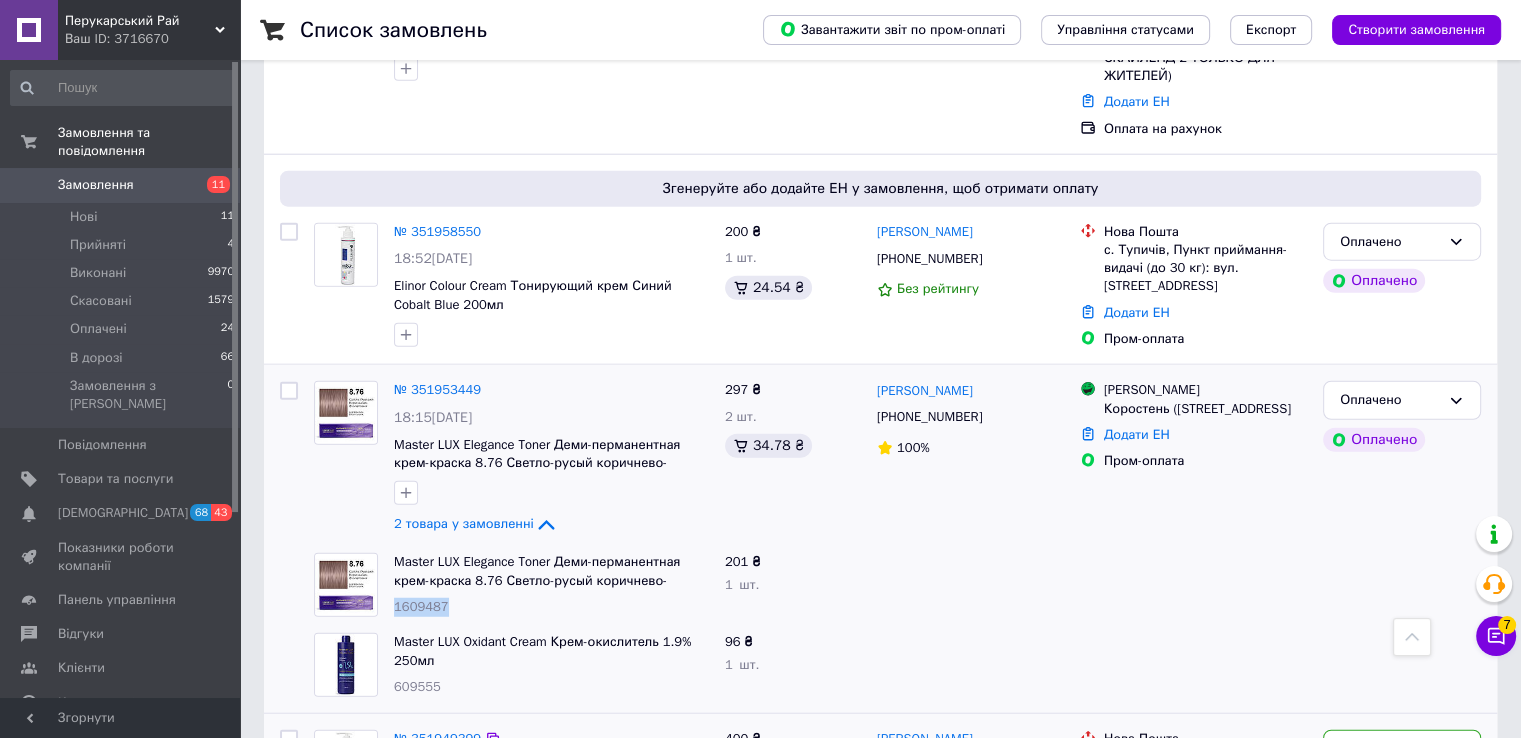 copy on "1609487" 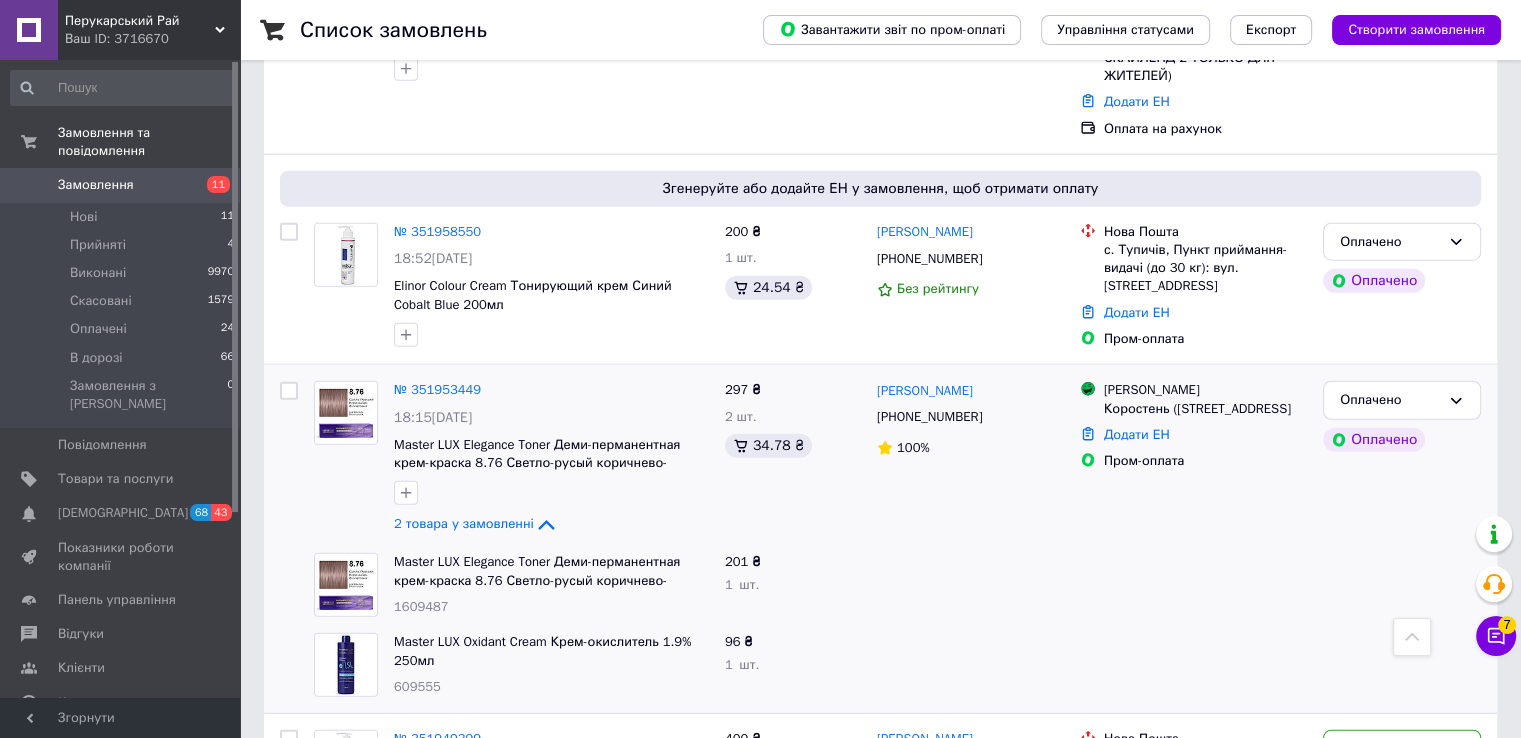 click on "609555" at bounding box center [417, 686] 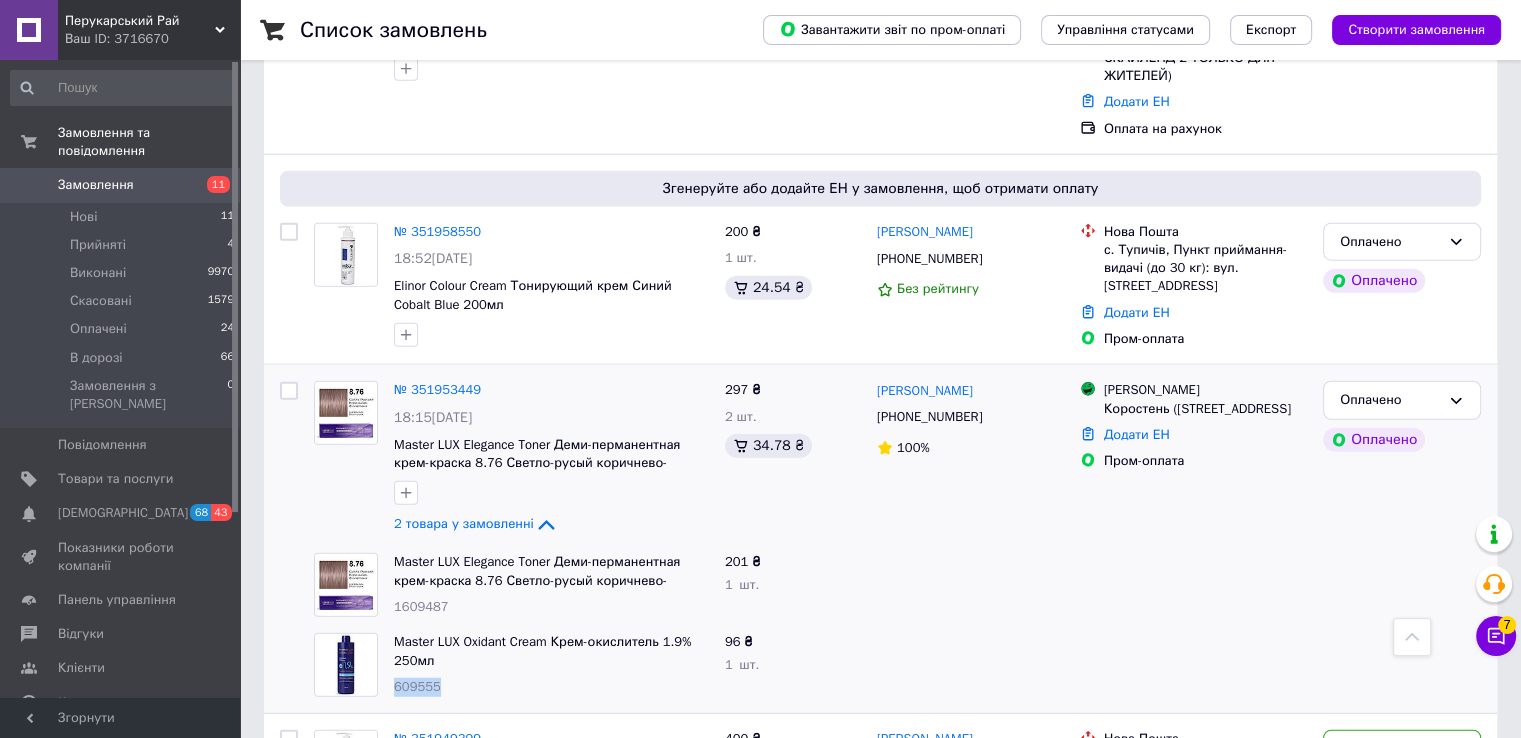 click on "609555" at bounding box center (417, 686) 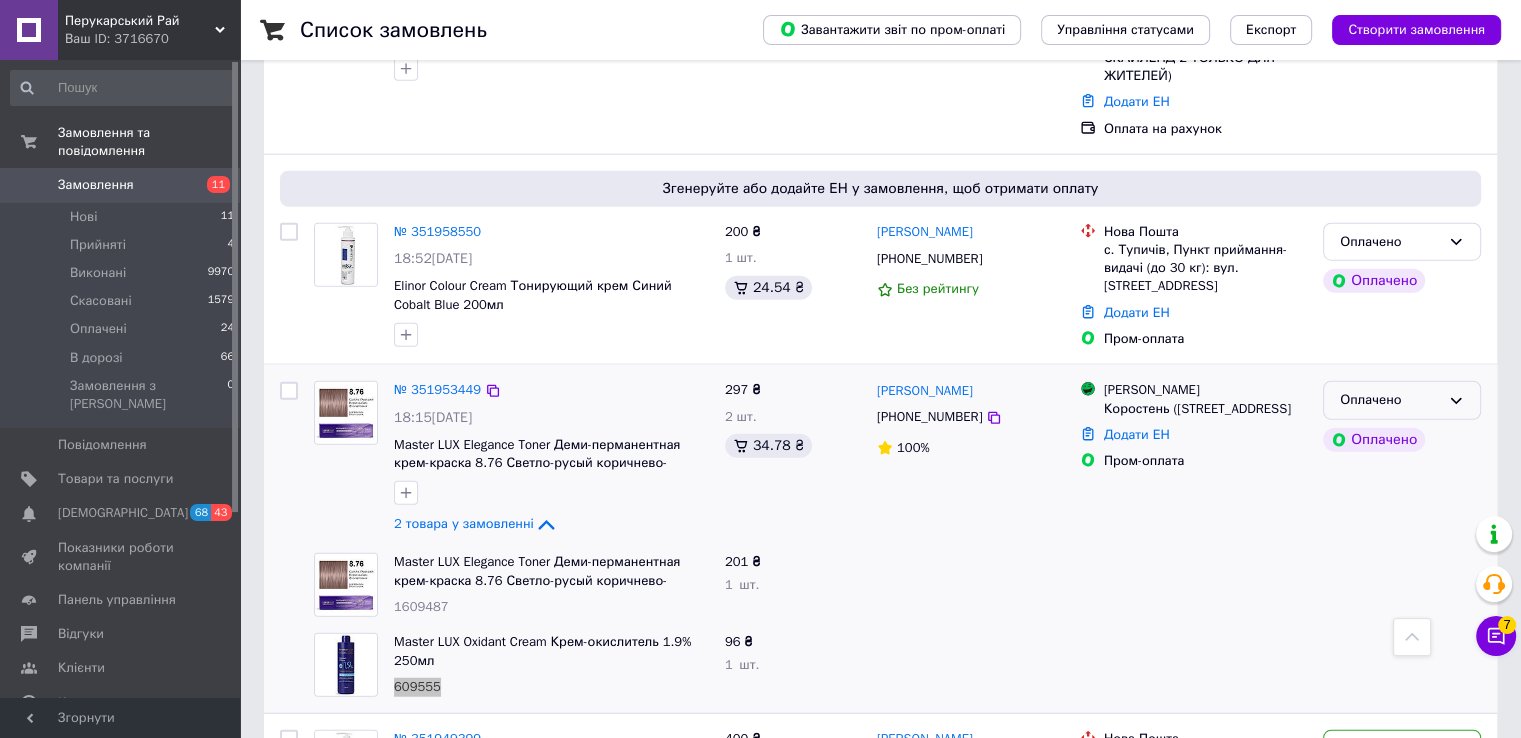 click on "Оплачено" at bounding box center [1390, 400] 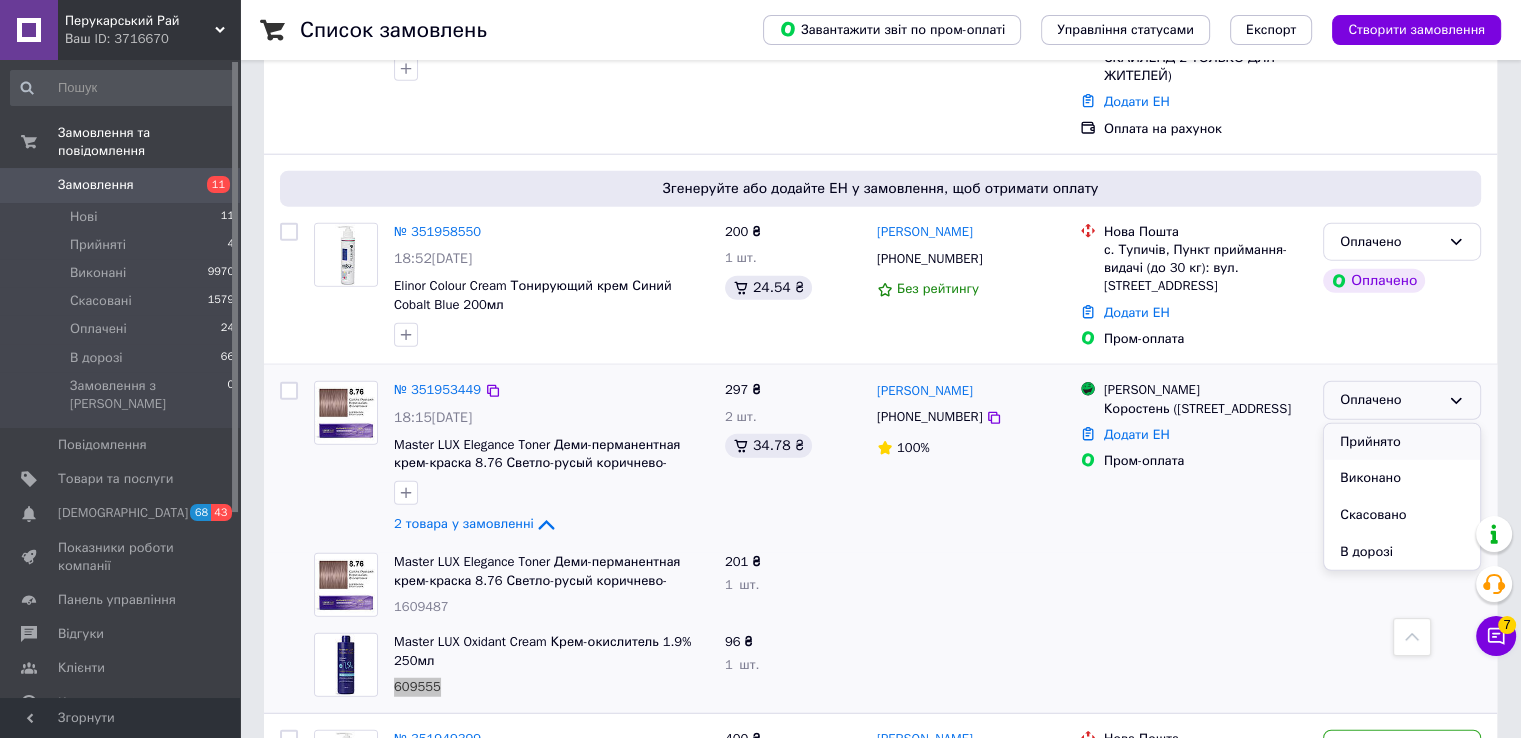 click on "Прийнято" at bounding box center (1402, 442) 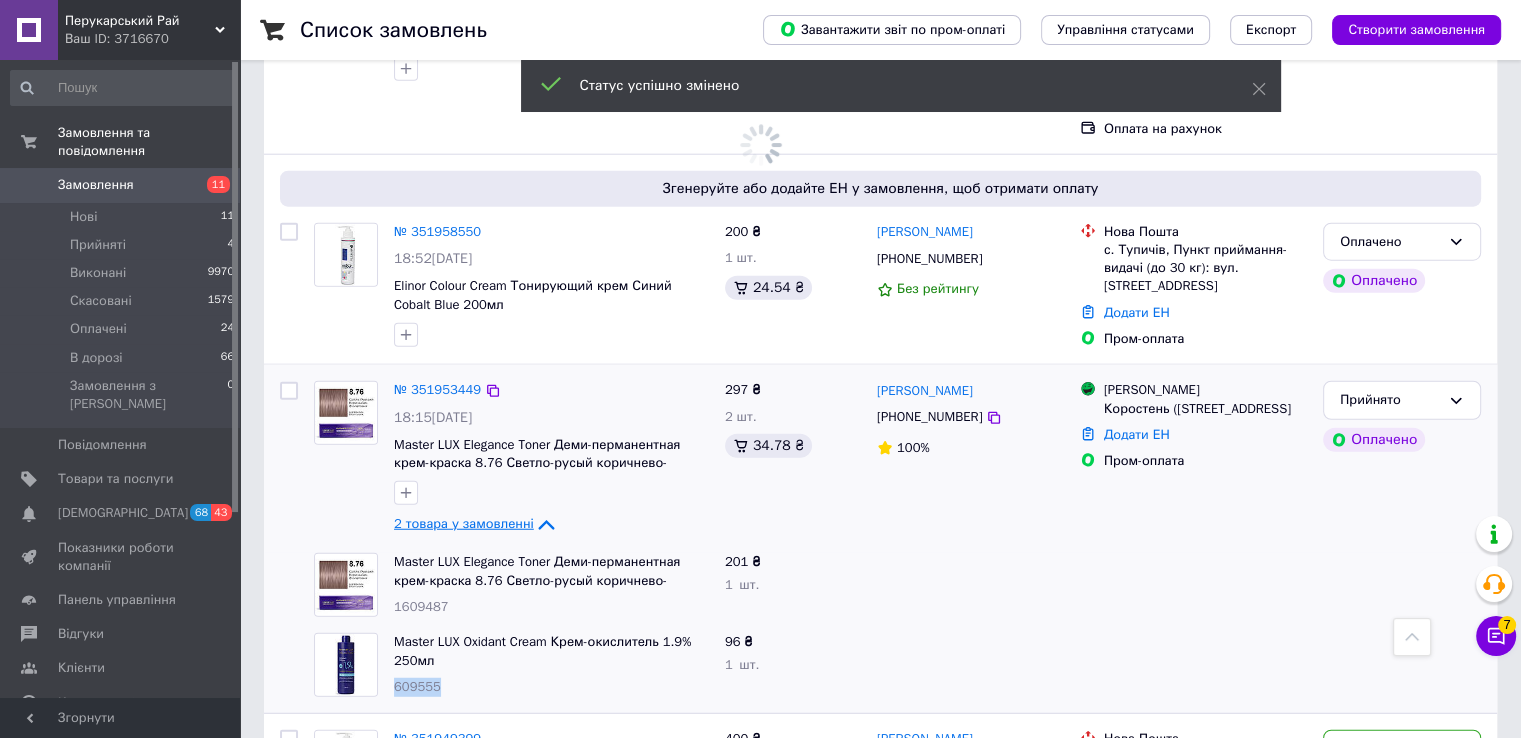 click on "2 товара у замовленні" at bounding box center [464, 524] 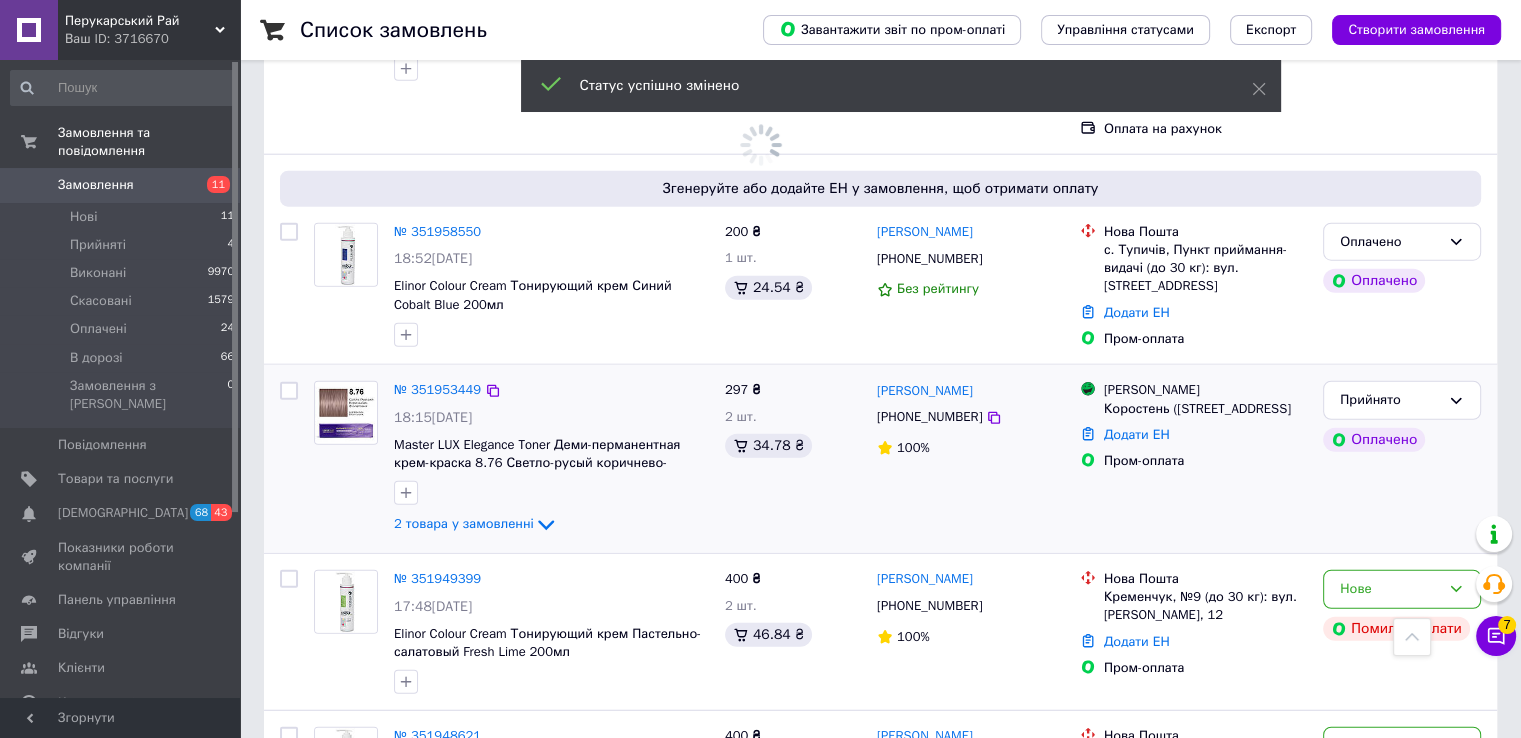 scroll, scrollTop: 5000, scrollLeft: 0, axis: vertical 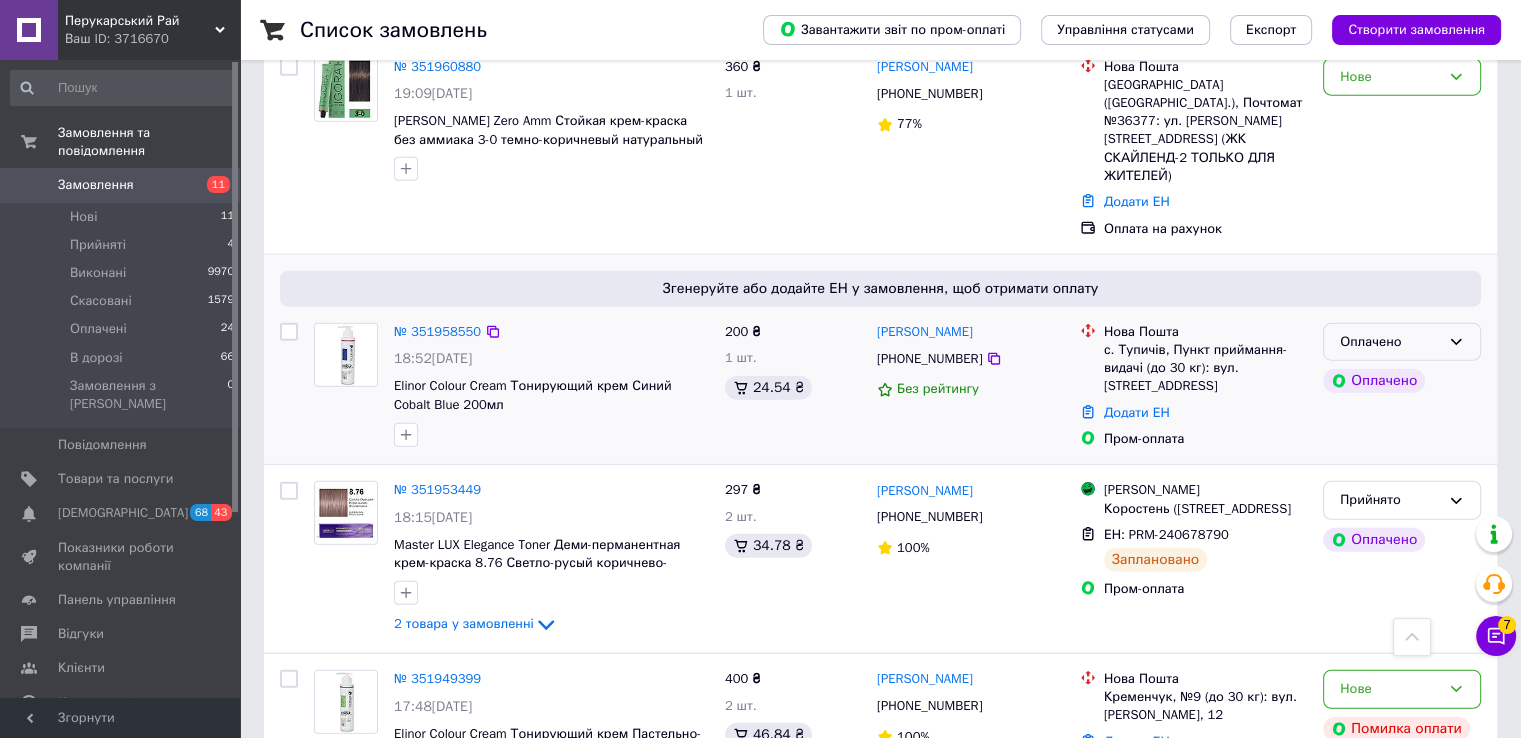 click on "Оплачено" at bounding box center (1402, 342) 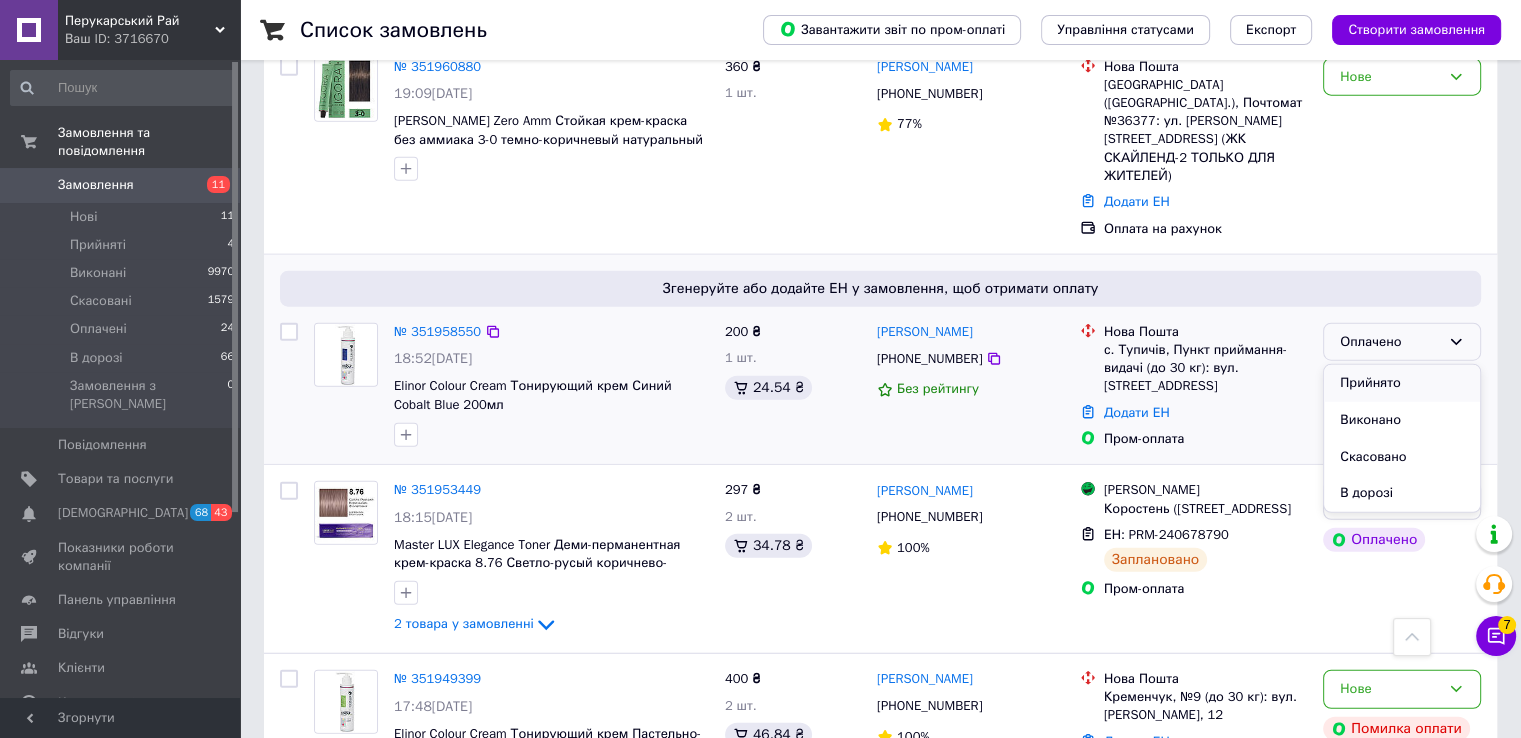 click on "Прийнято" at bounding box center (1402, 383) 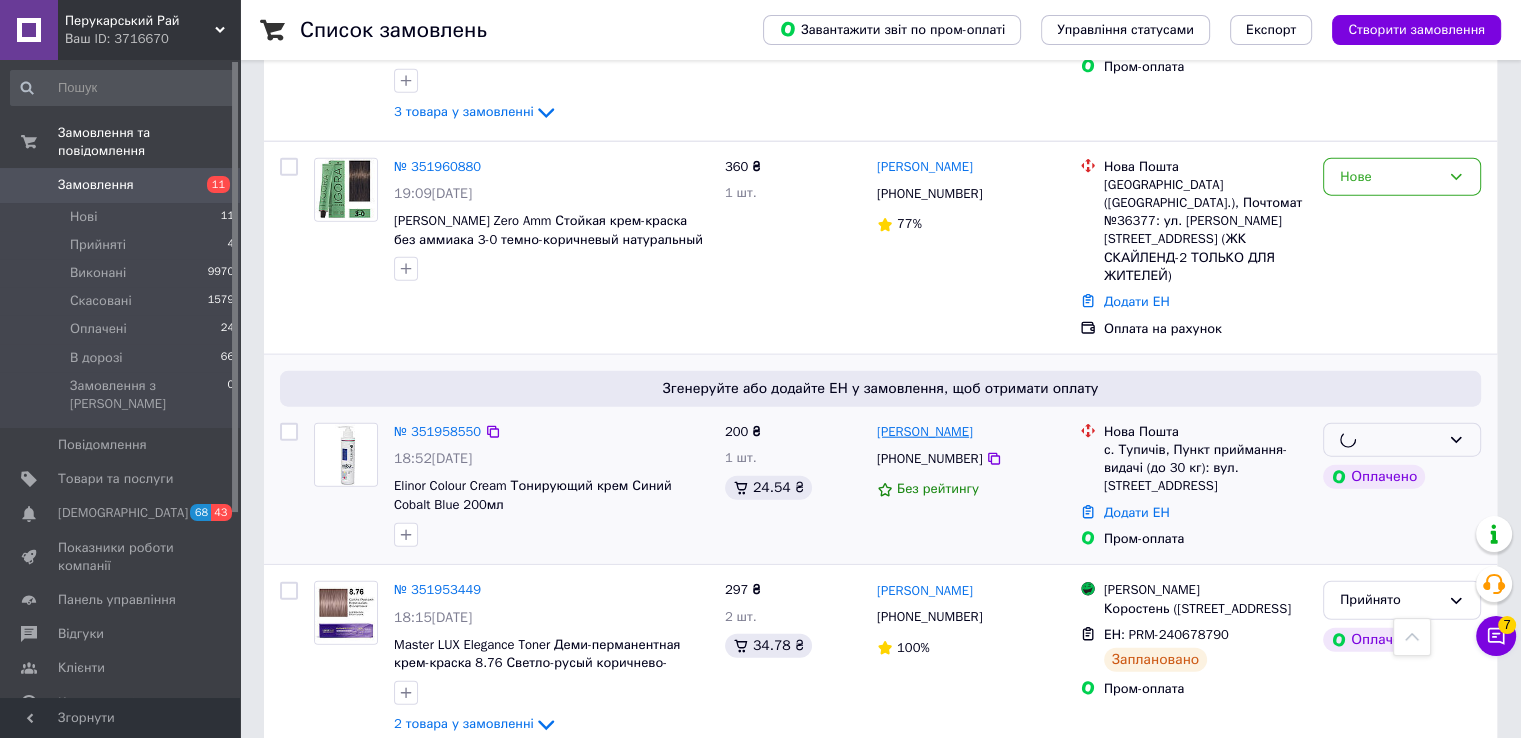 scroll, scrollTop: 4800, scrollLeft: 0, axis: vertical 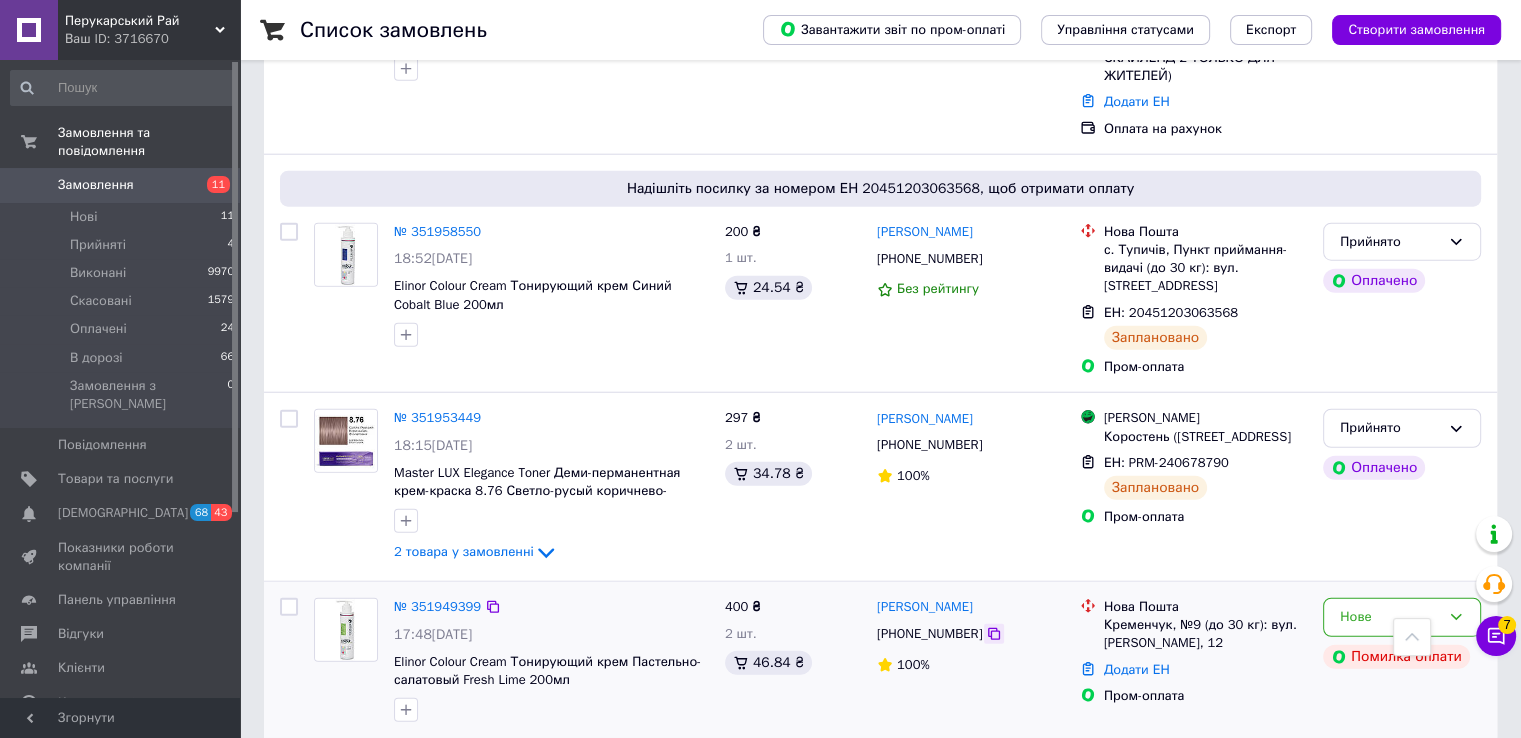 click 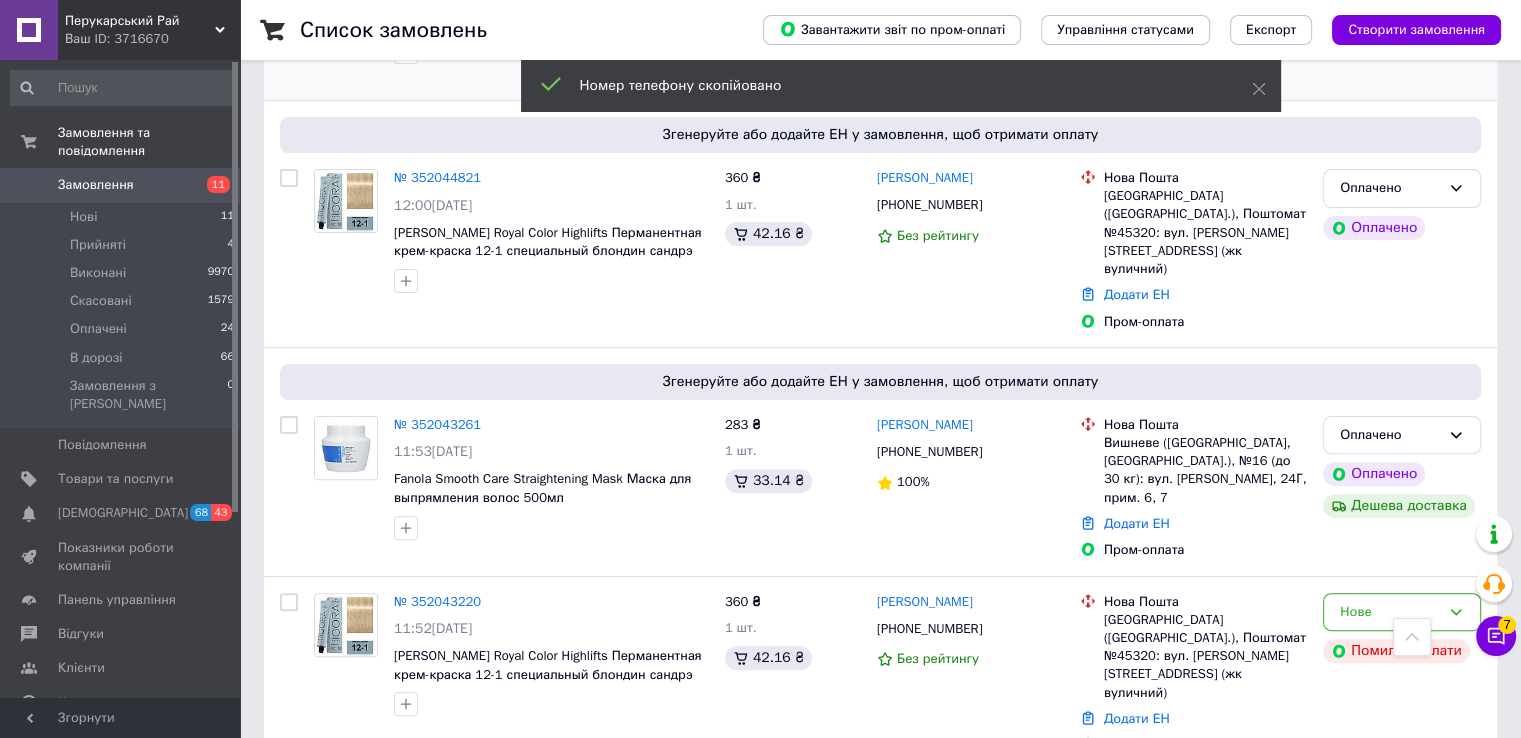 scroll, scrollTop: 0, scrollLeft: 0, axis: both 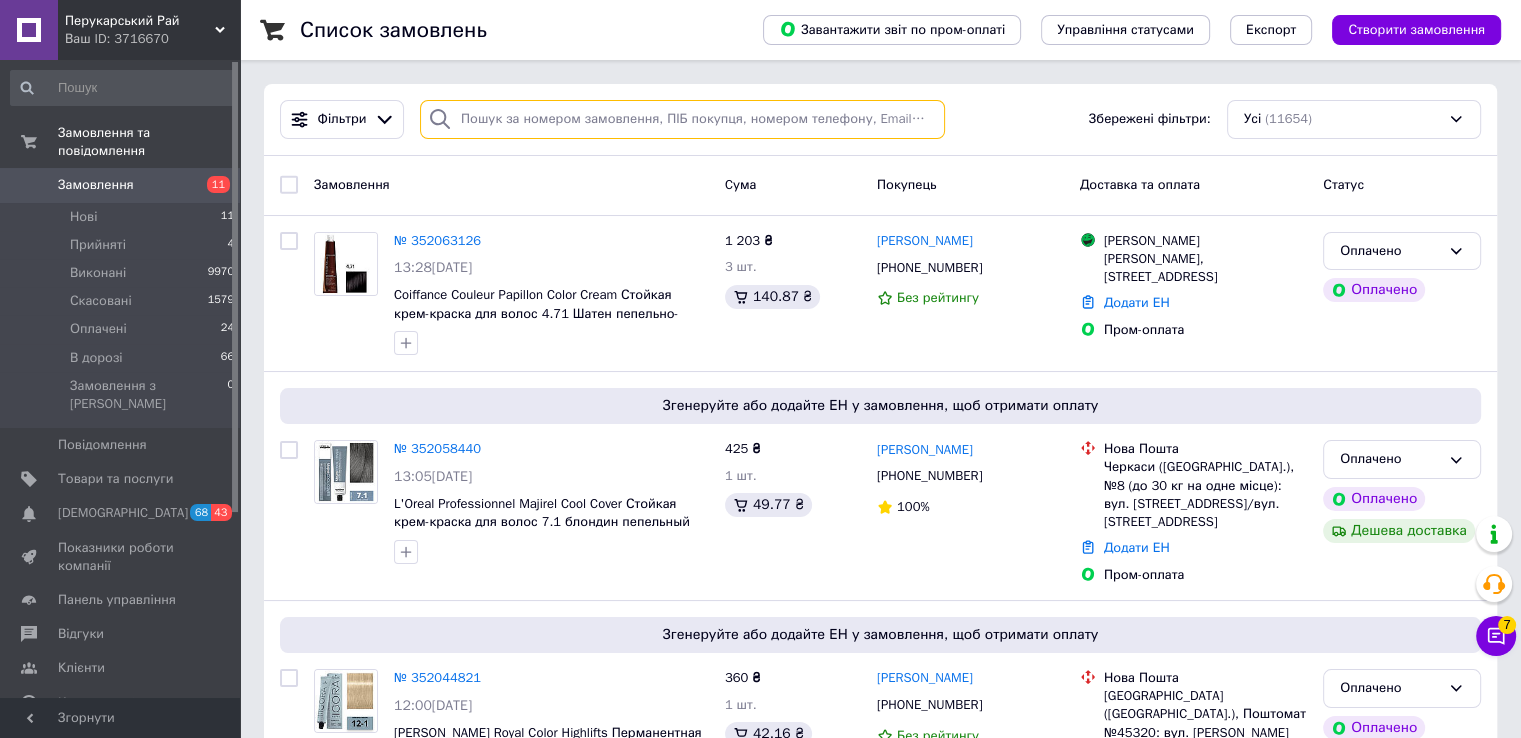 click at bounding box center [682, 119] 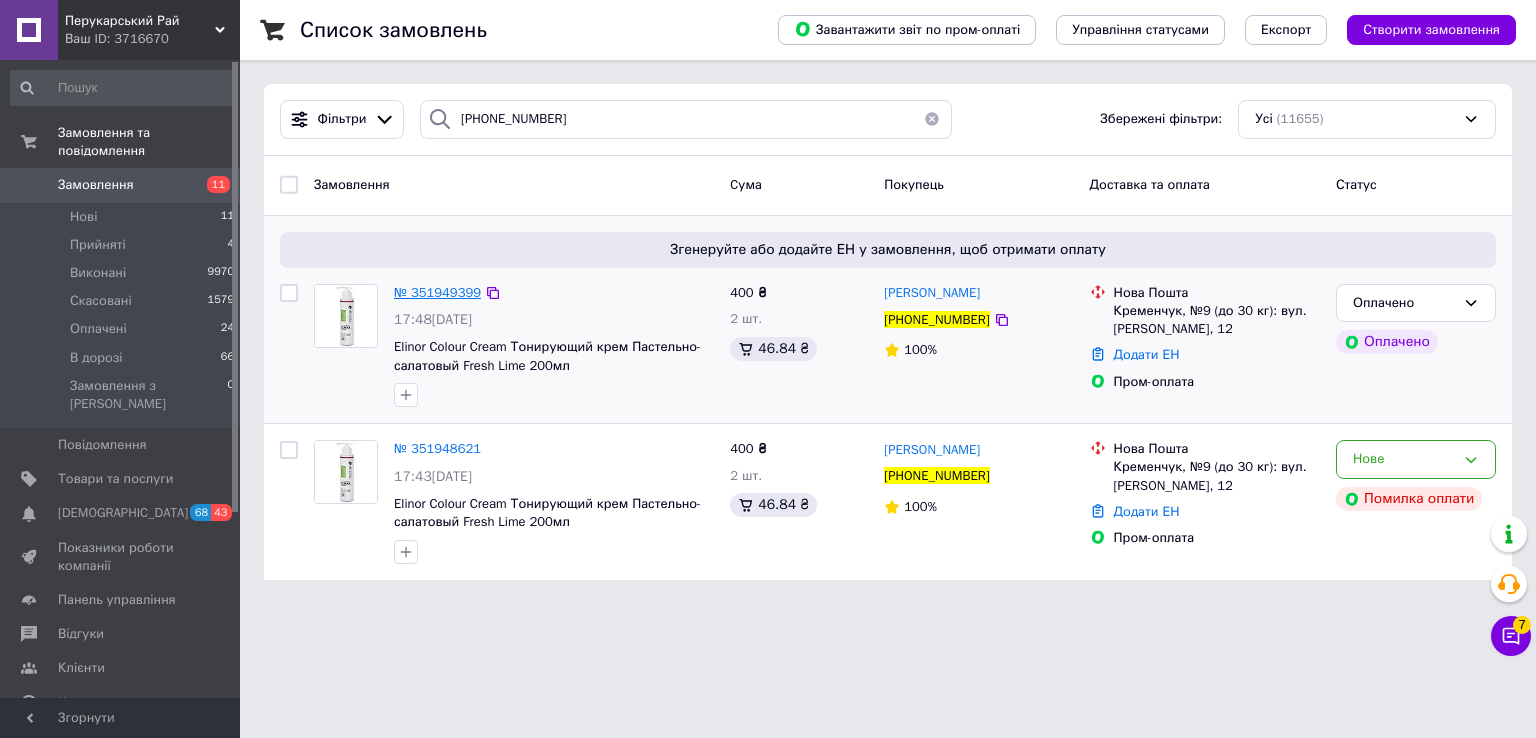 click on "№ 351949399" at bounding box center [437, 292] 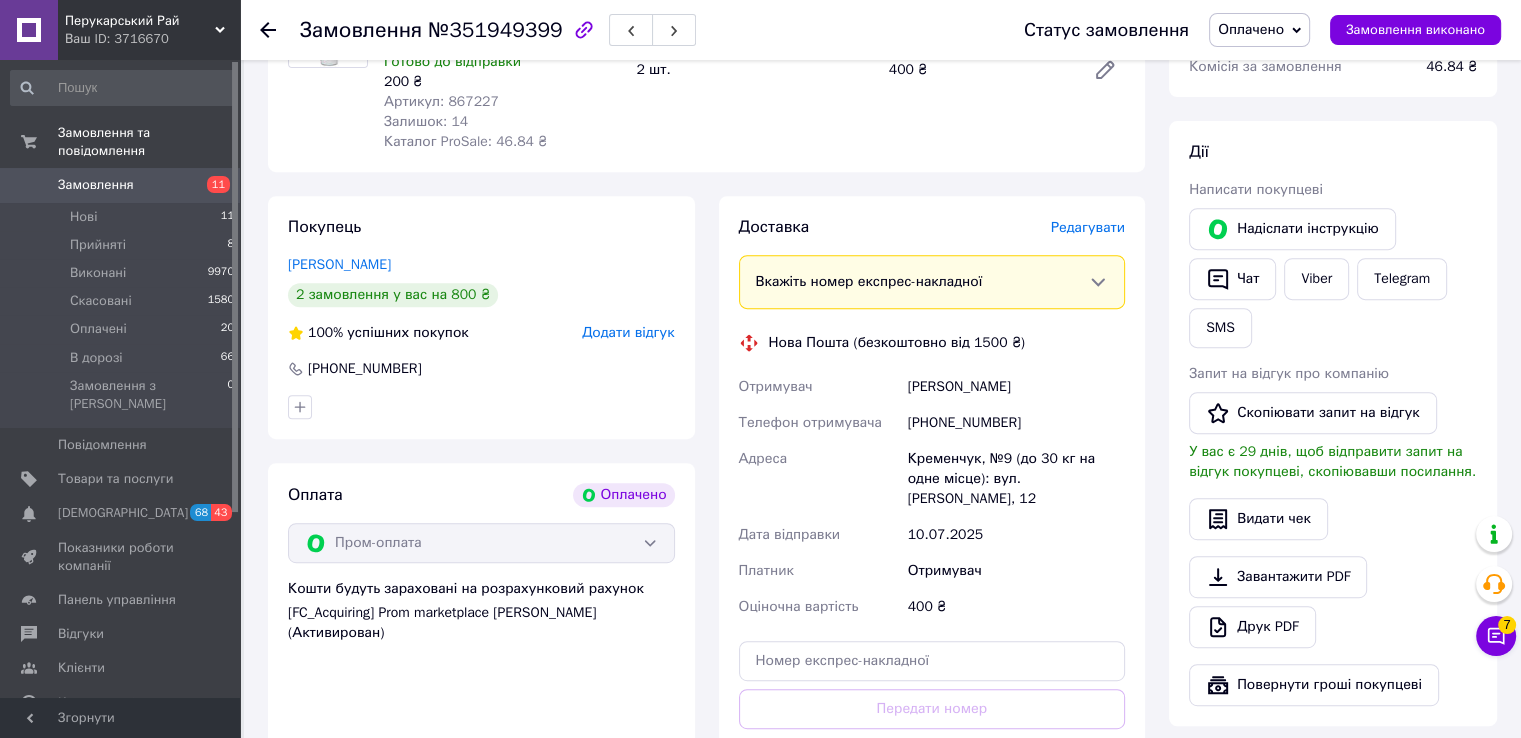 scroll, scrollTop: 1000, scrollLeft: 0, axis: vertical 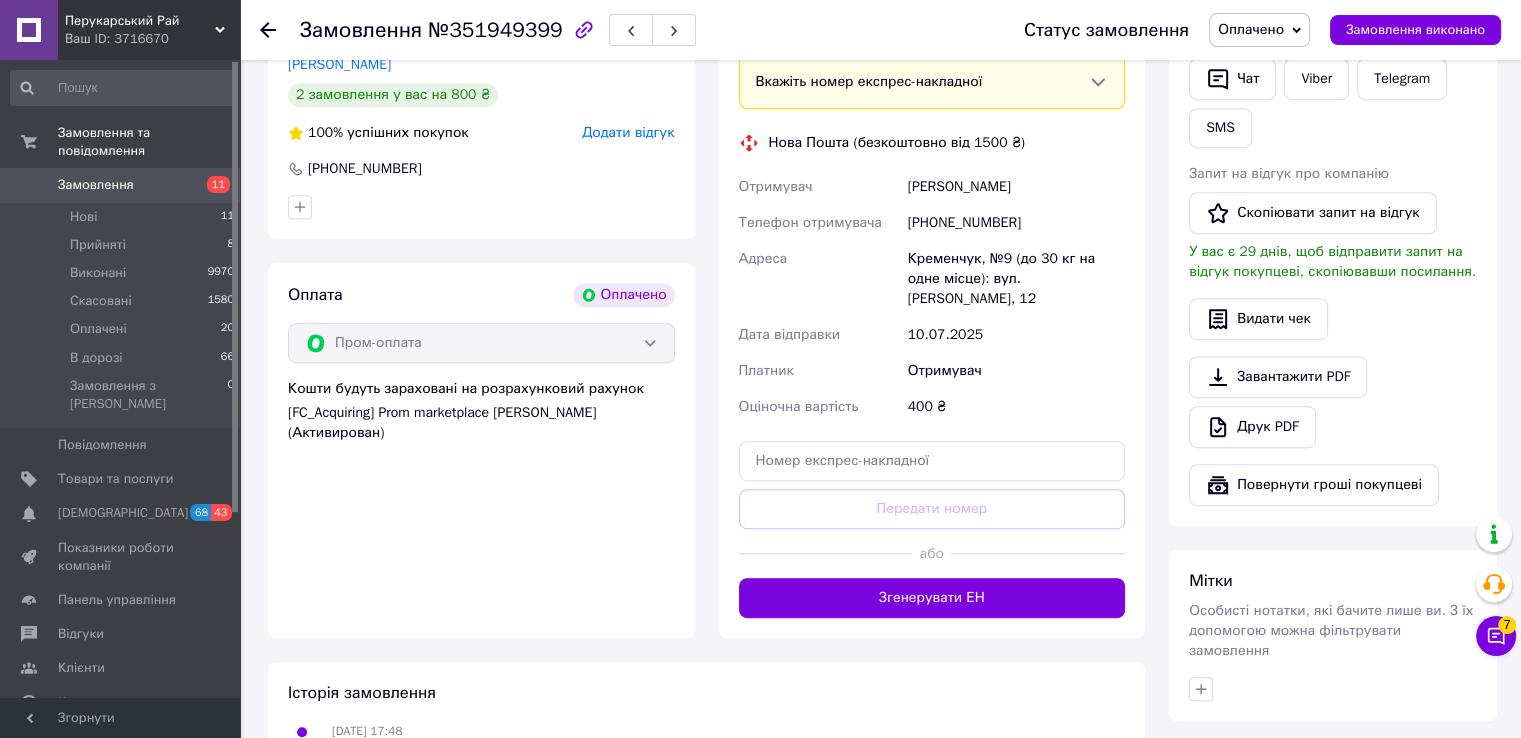 click on "Згенерувати ЕН" at bounding box center [932, 598] 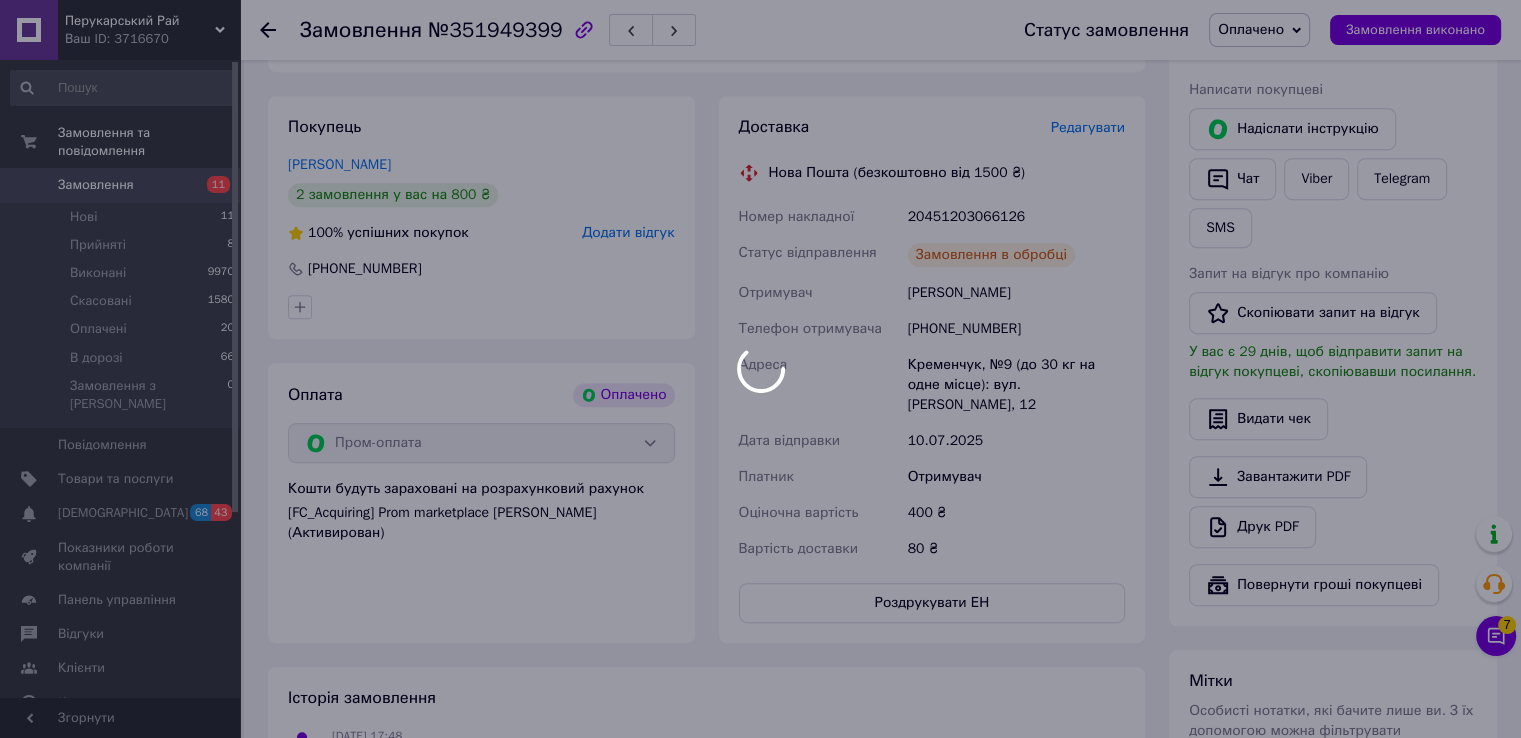 scroll, scrollTop: 700, scrollLeft: 0, axis: vertical 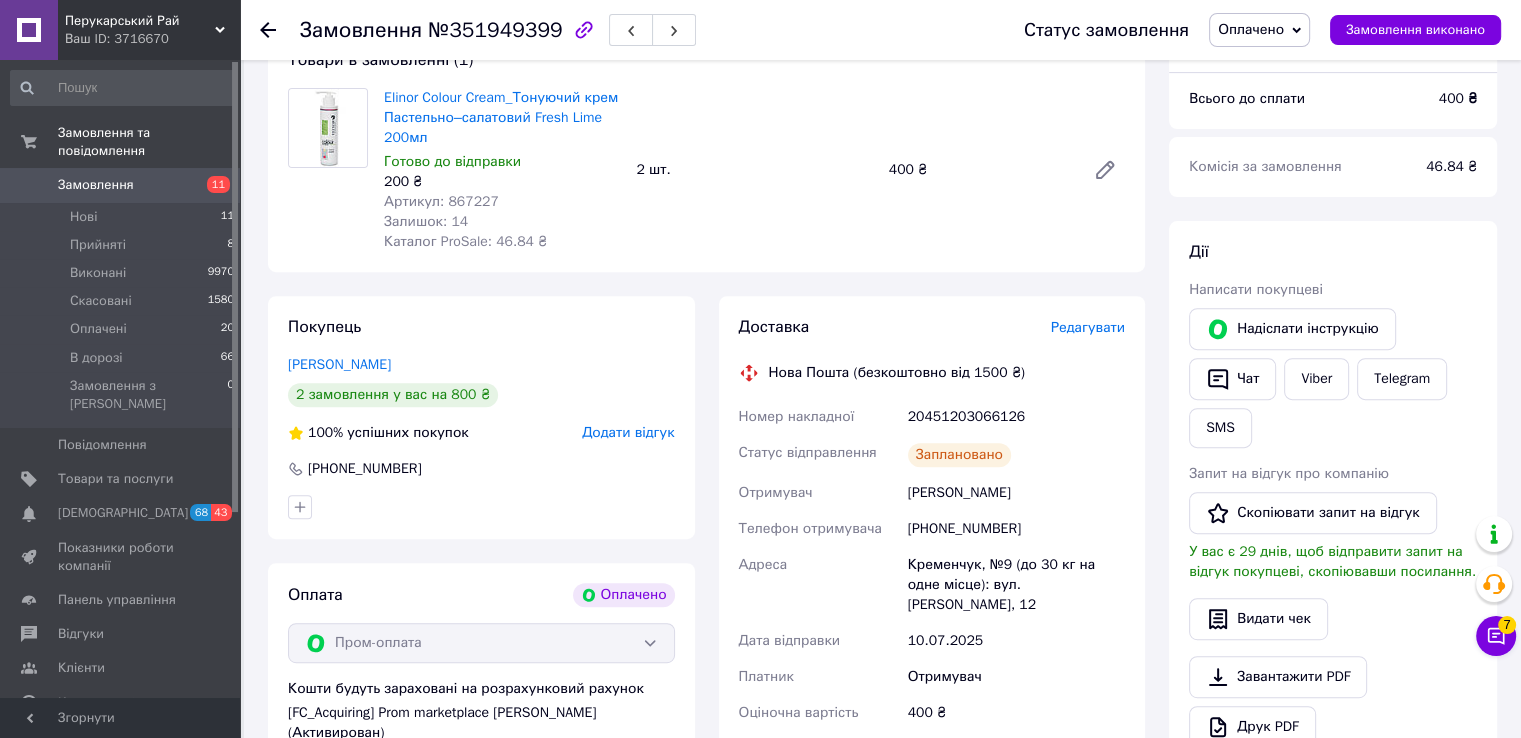 click on "Артикул: 867227" at bounding box center [441, 201] 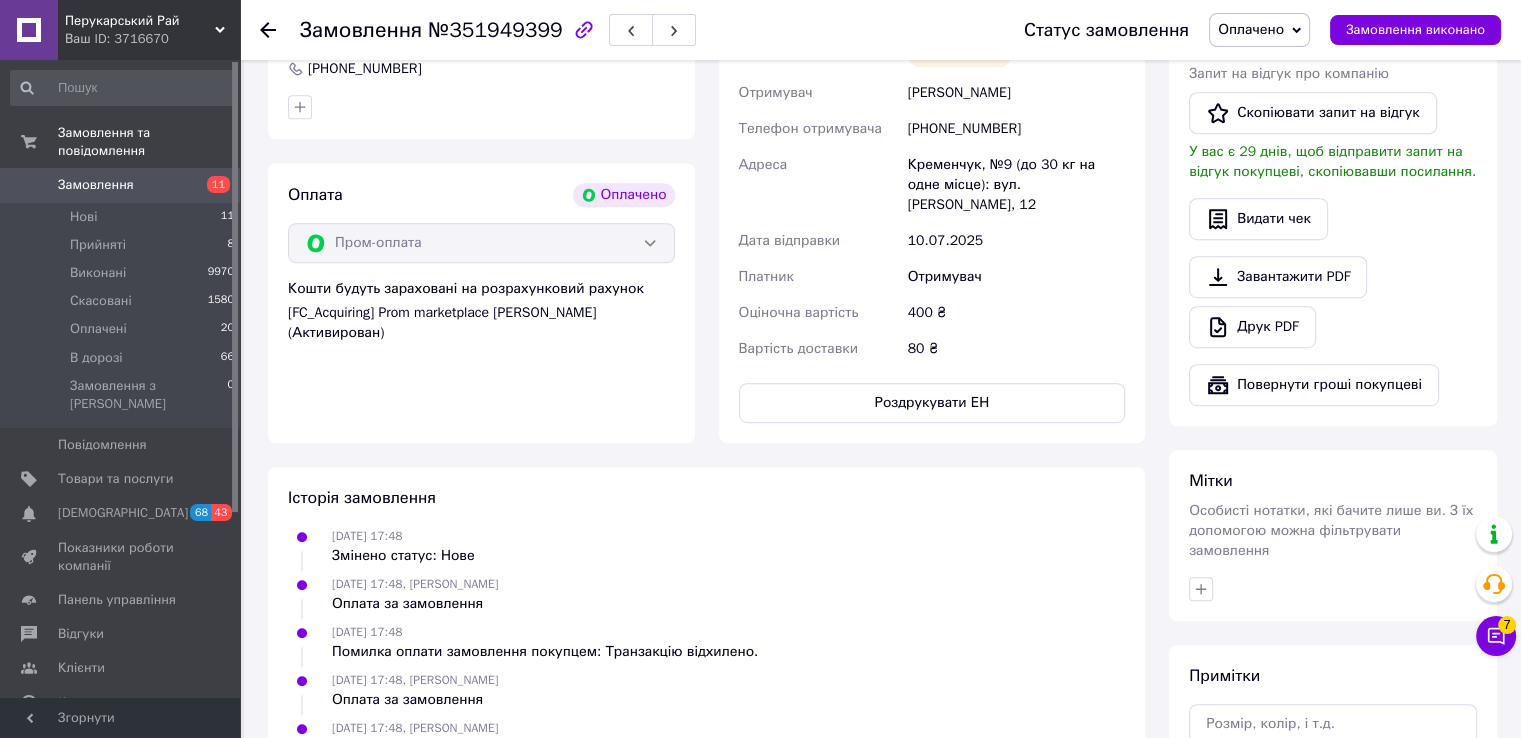 scroll, scrollTop: 900, scrollLeft: 0, axis: vertical 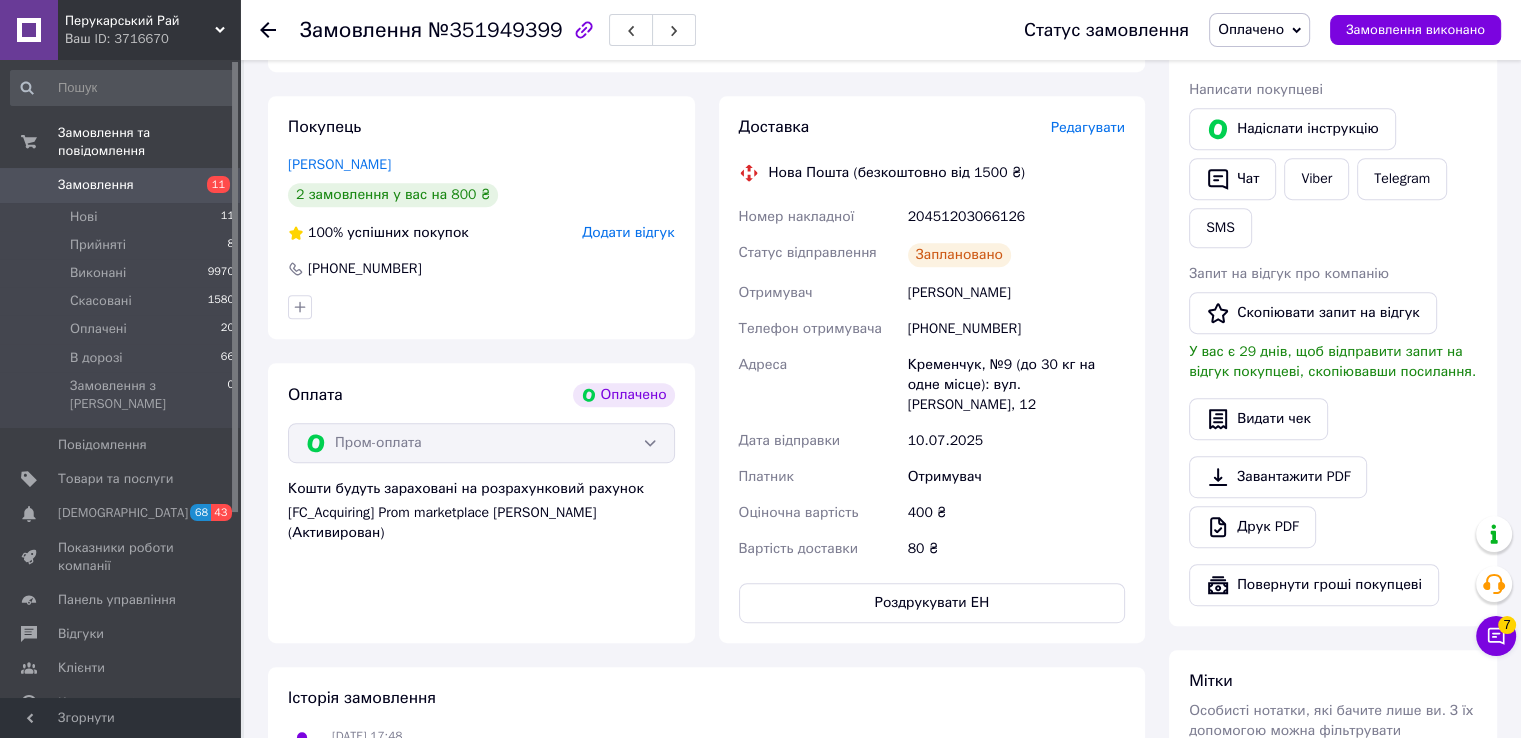 click on "20451203066126" at bounding box center [1016, 217] 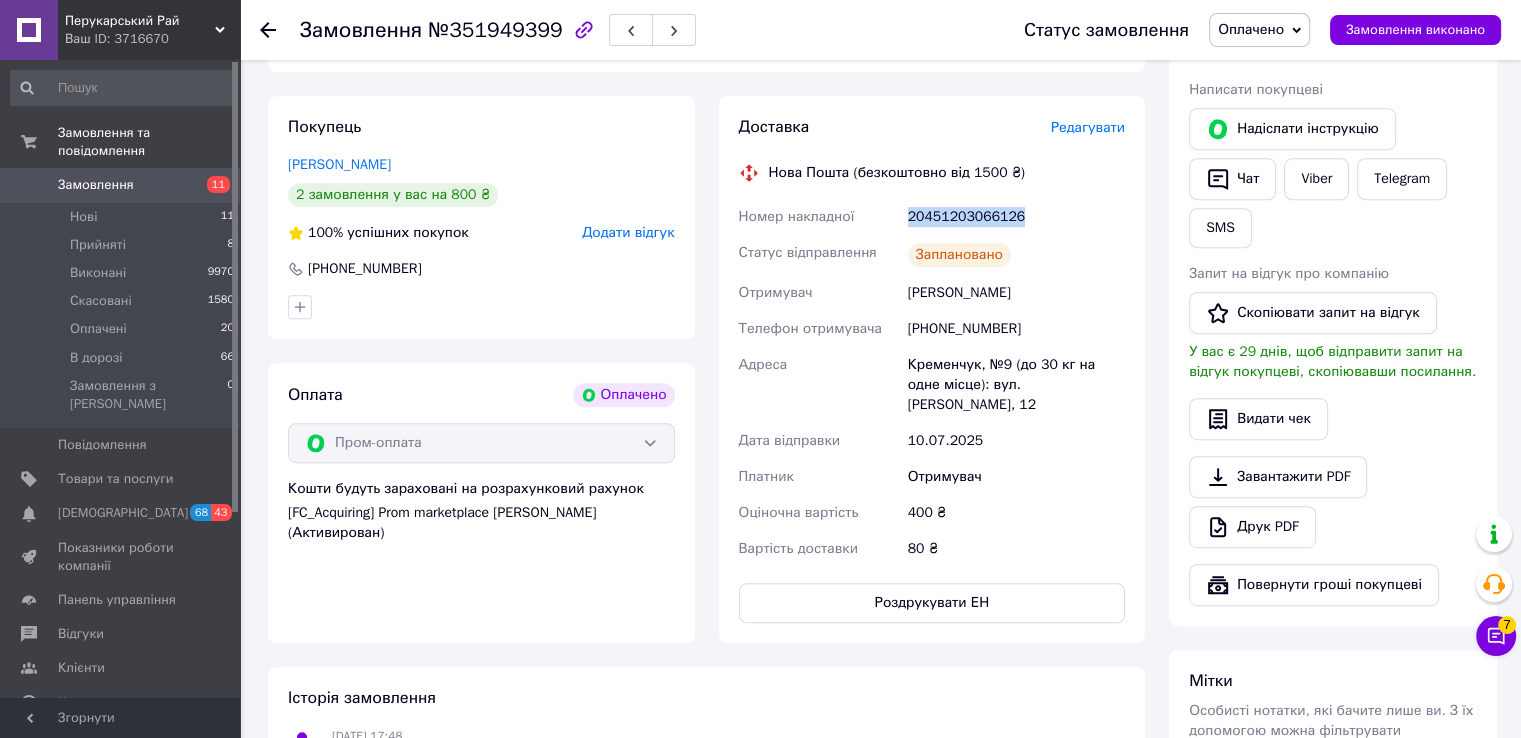 click on "Замовлення" at bounding box center (96, 185) 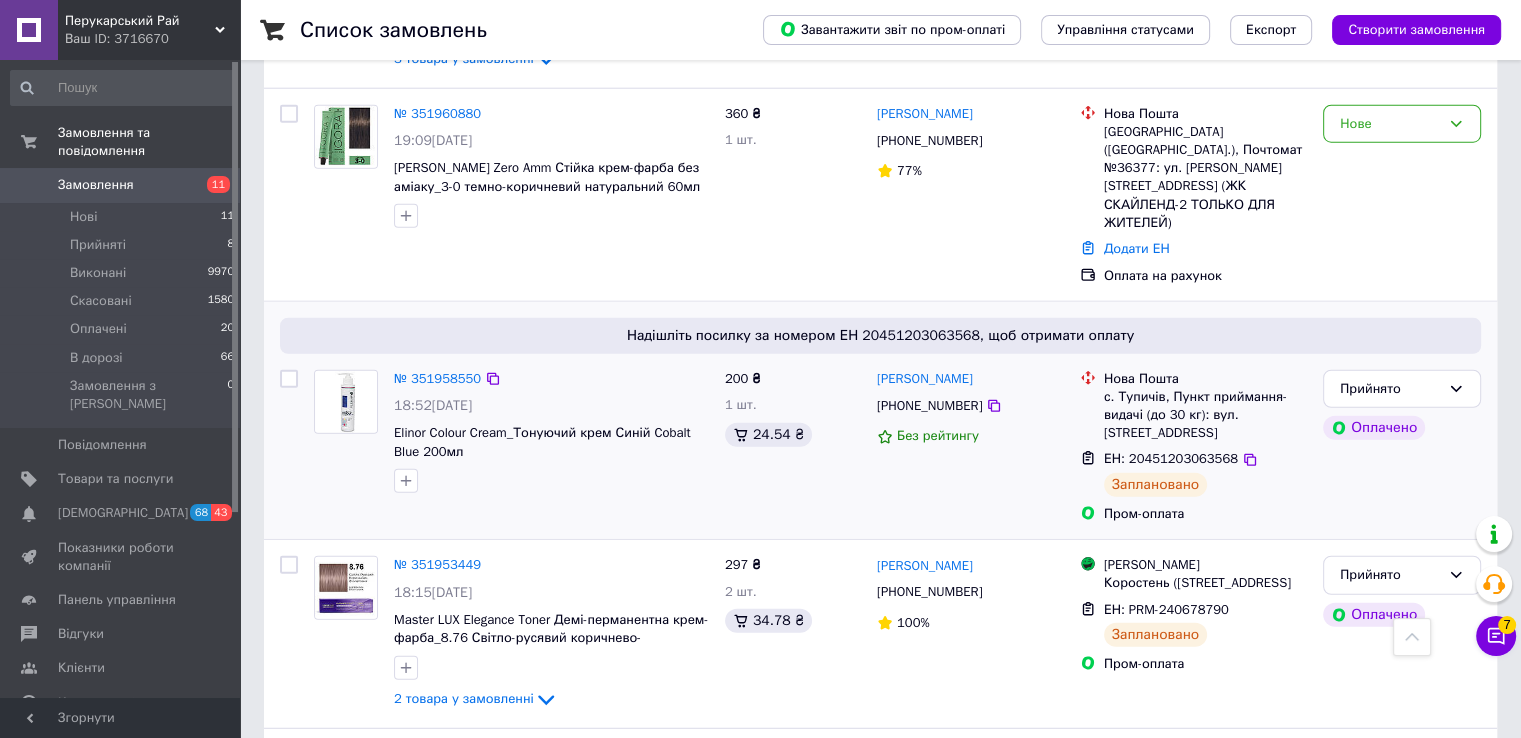 scroll, scrollTop: 5400, scrollLeft: 0, axis: vertical 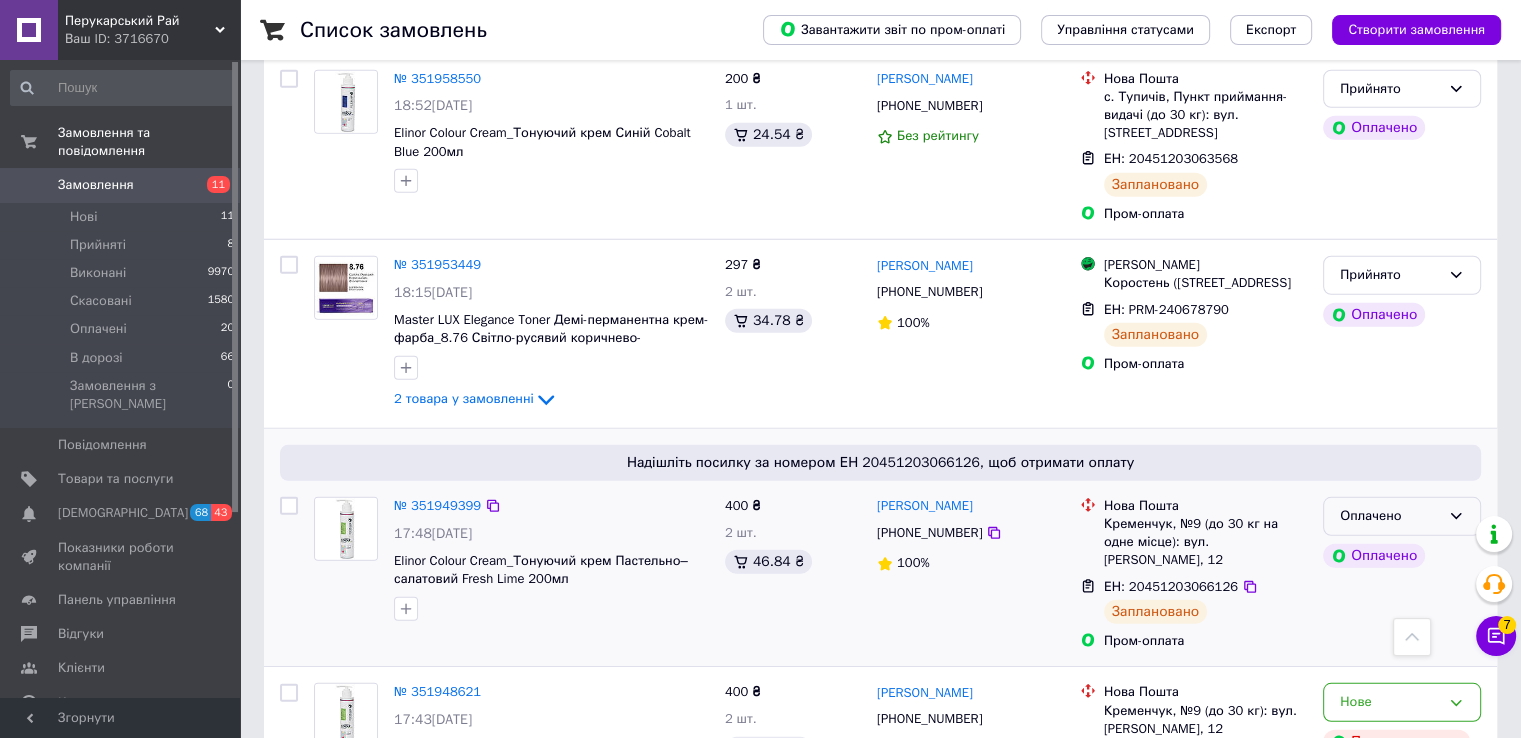 click on "Оплачено" at bounding box center (1390, 516) 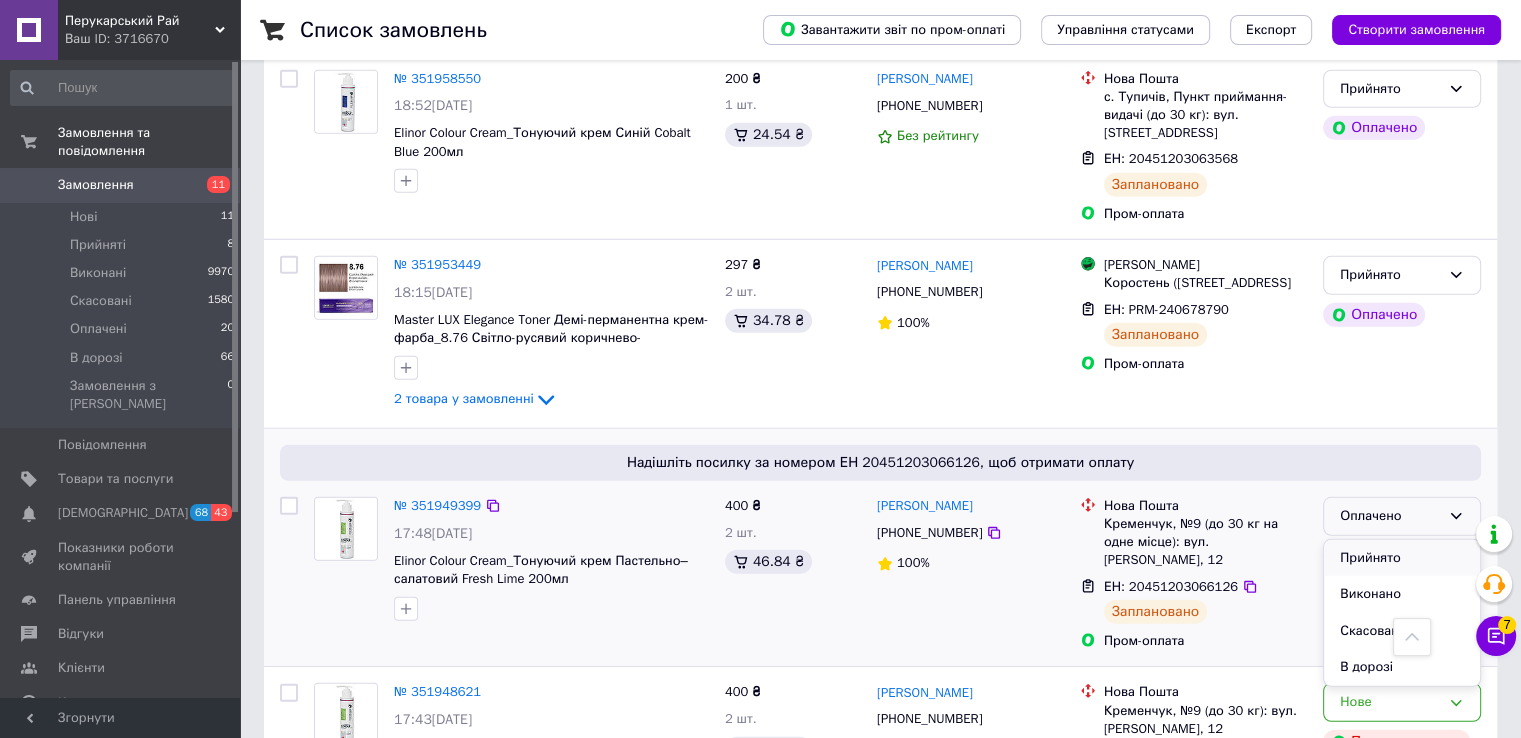 click on "Прийнято" at bounding box center (1402, 558) 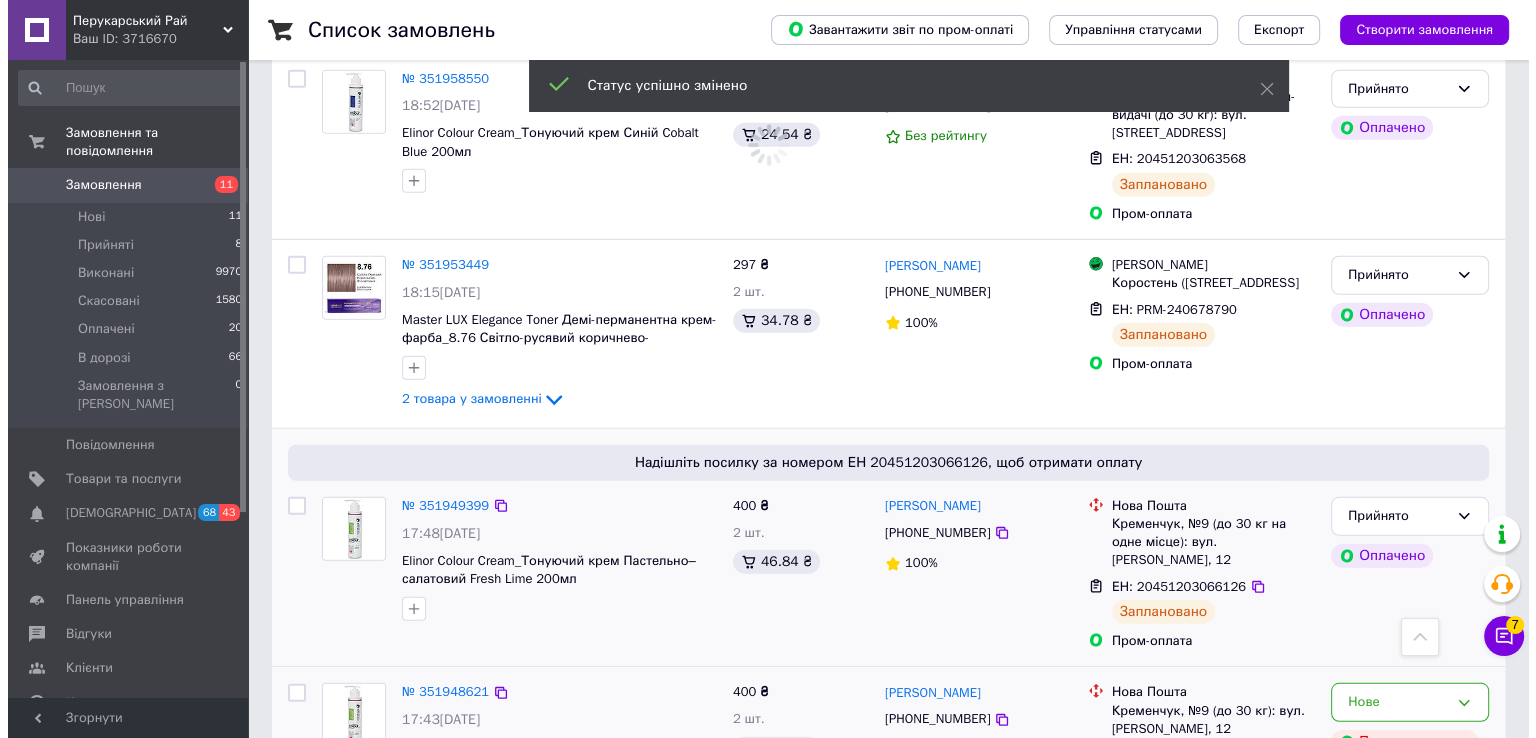 scroll, scrollTop: 5600, scrollLeft: 0, axis: vertical 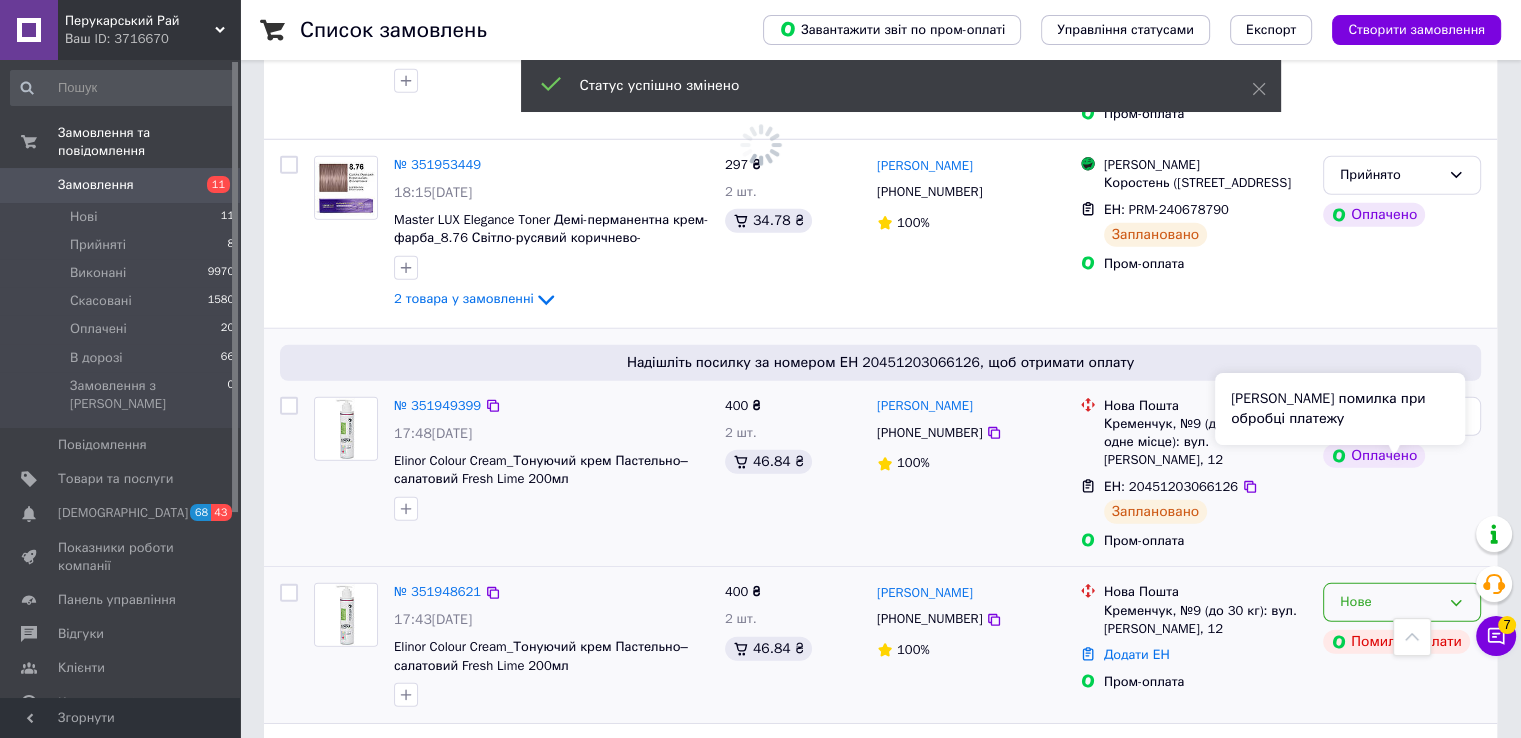 click on "Сталася помилка при обробці платежу" at bounding box center [1340, 409] 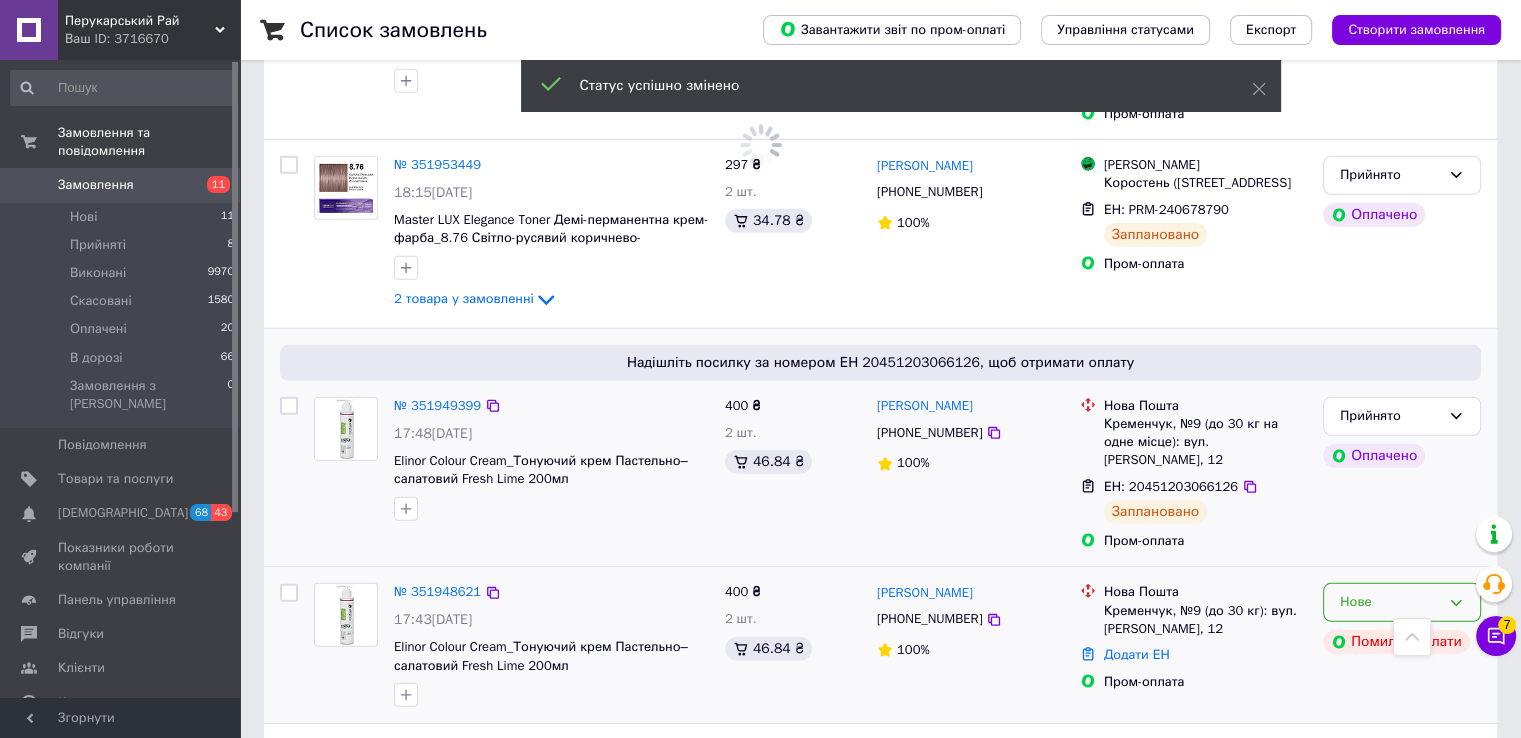 click on "Нове" at bounding box center (1402, 602) 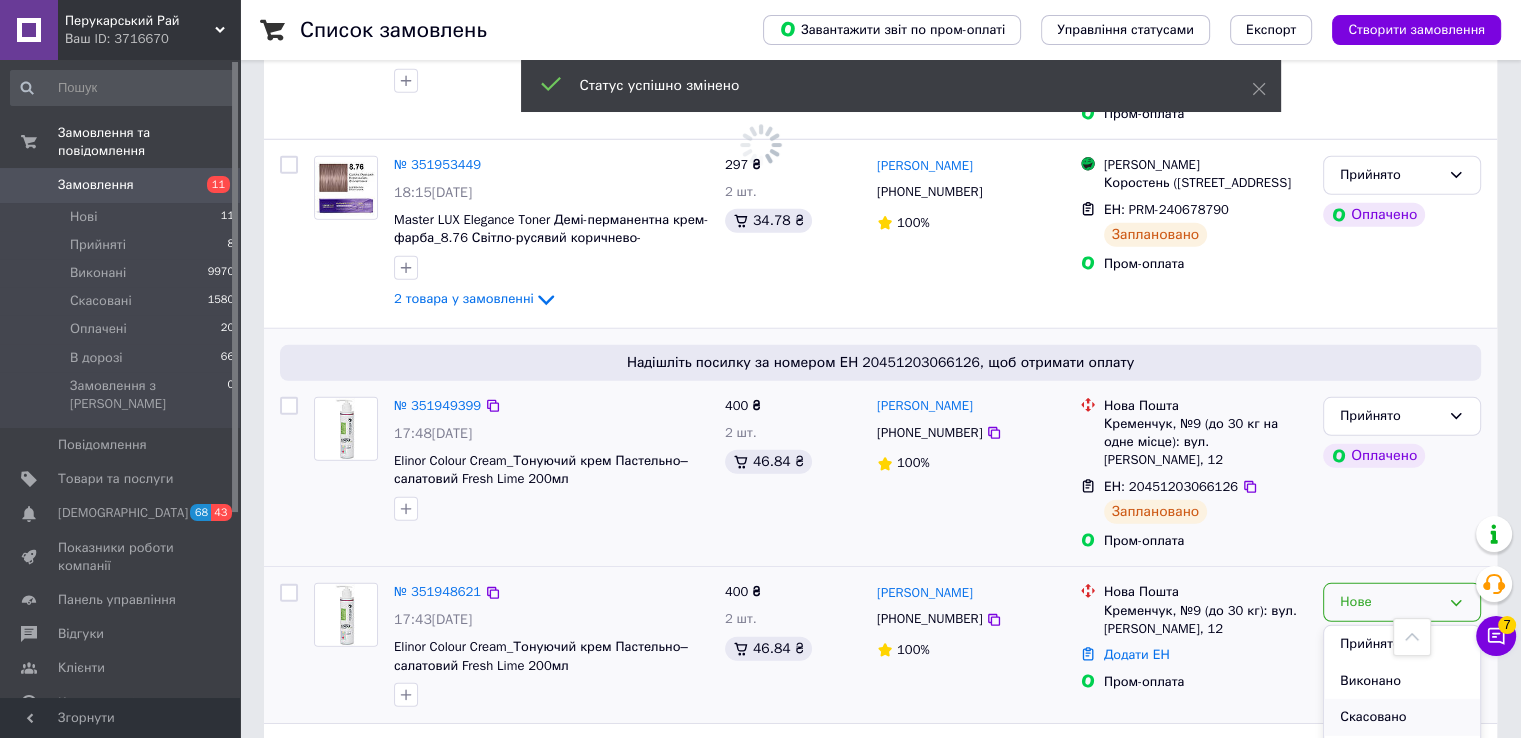 click on "Скасовано" at bounding box center (1402, 717) 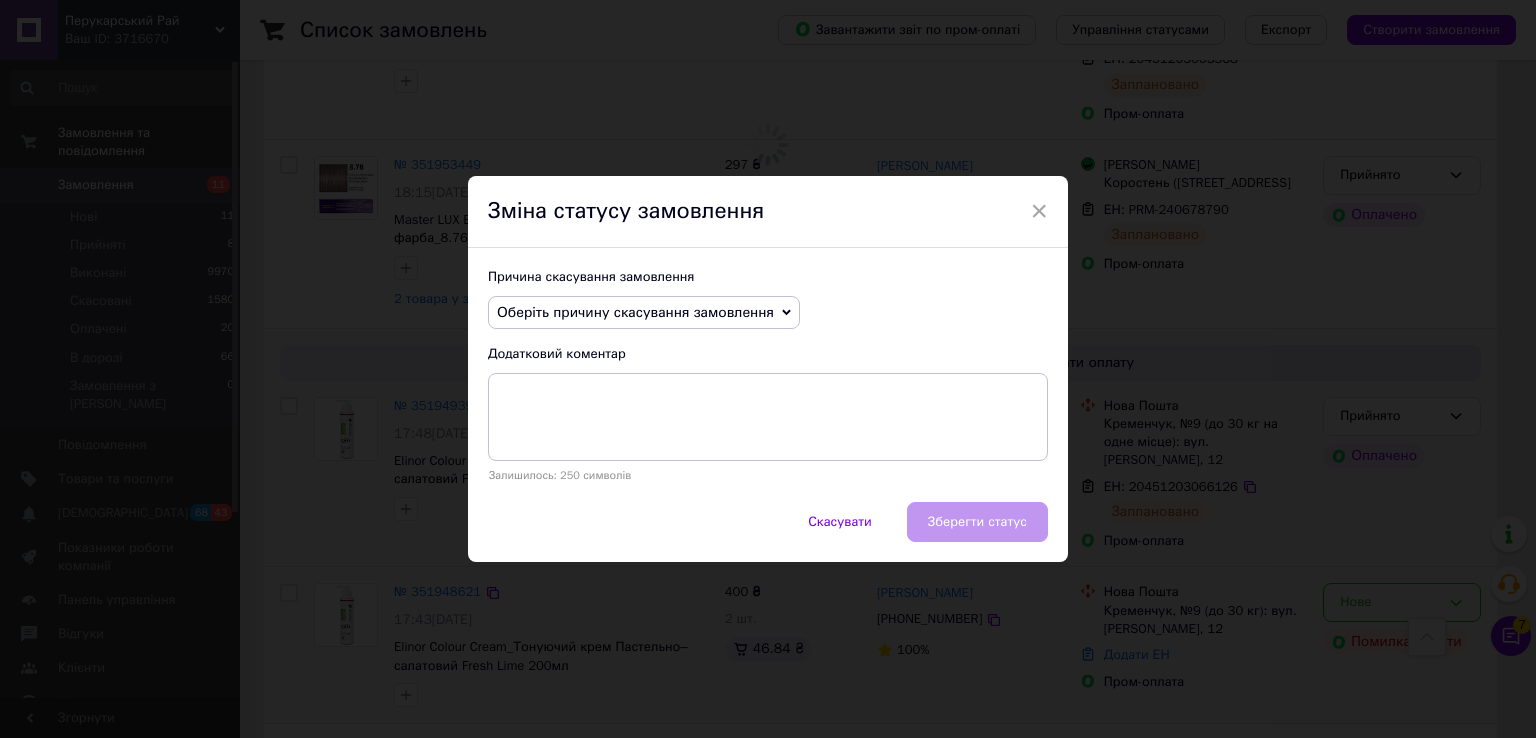 click on "Оберіть причину скасування замовлення" at bounding box center [635, 312] 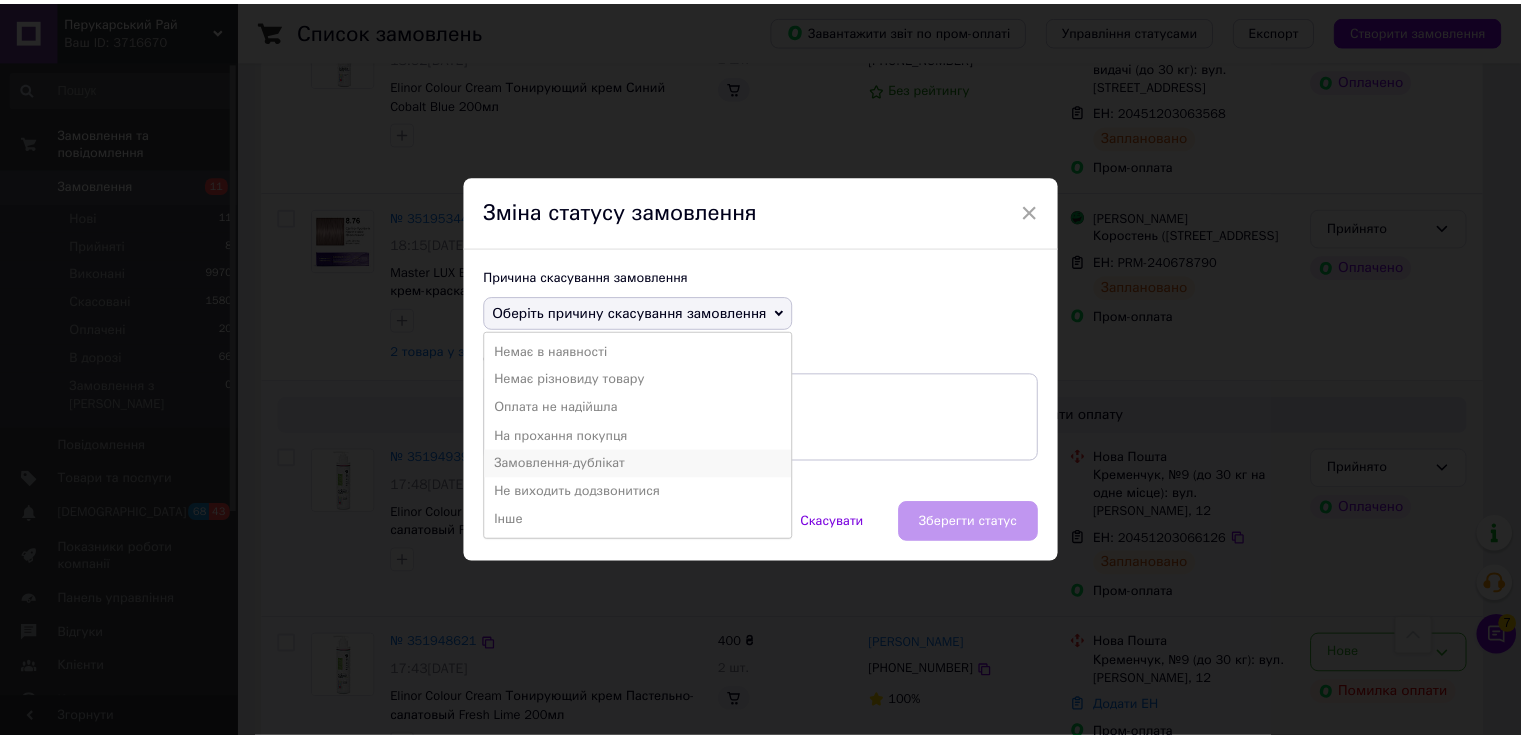 scroll, scrollTop: 5600, scrollLeft: 0, axis: vertical 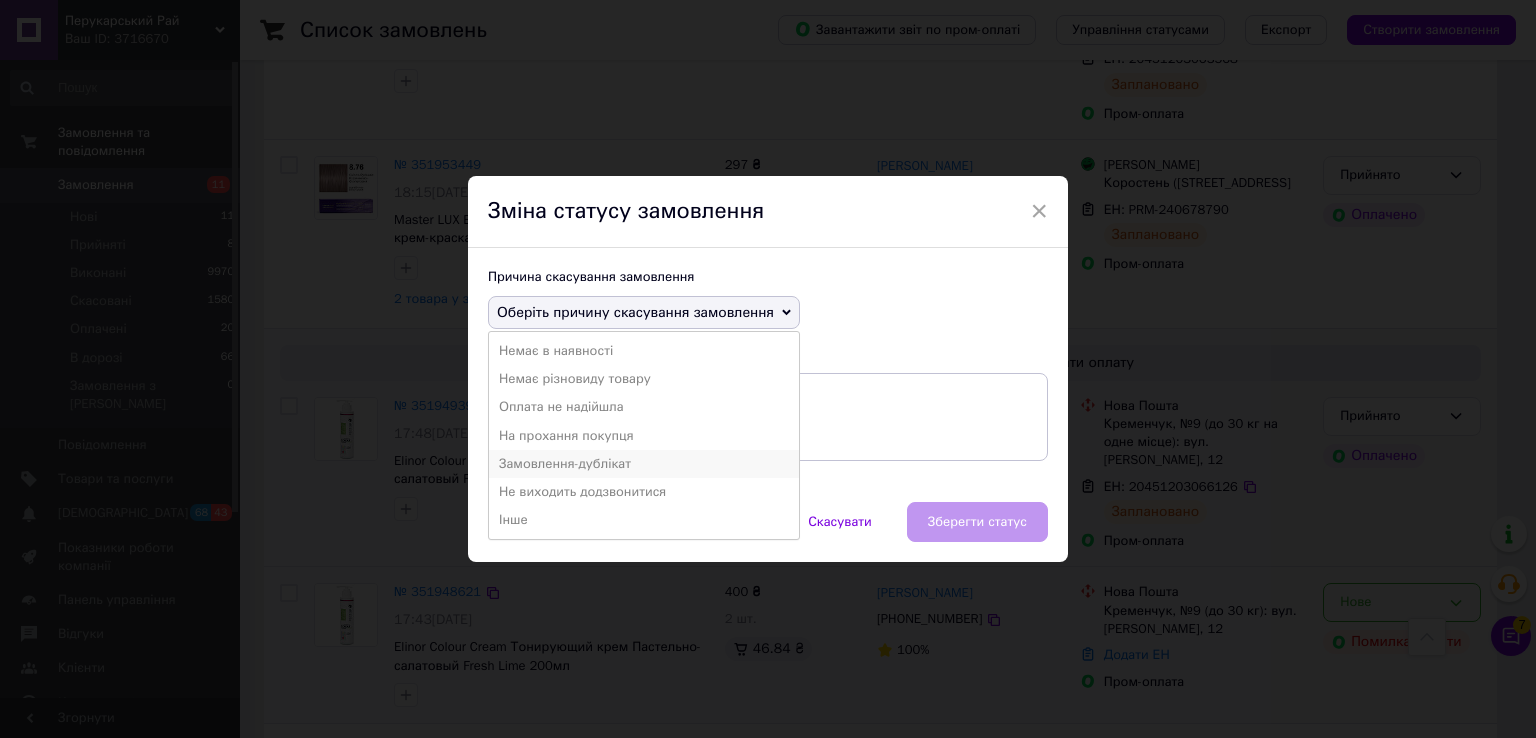 click on "Замовлення-дублікат" at bounding box center [644, 464] 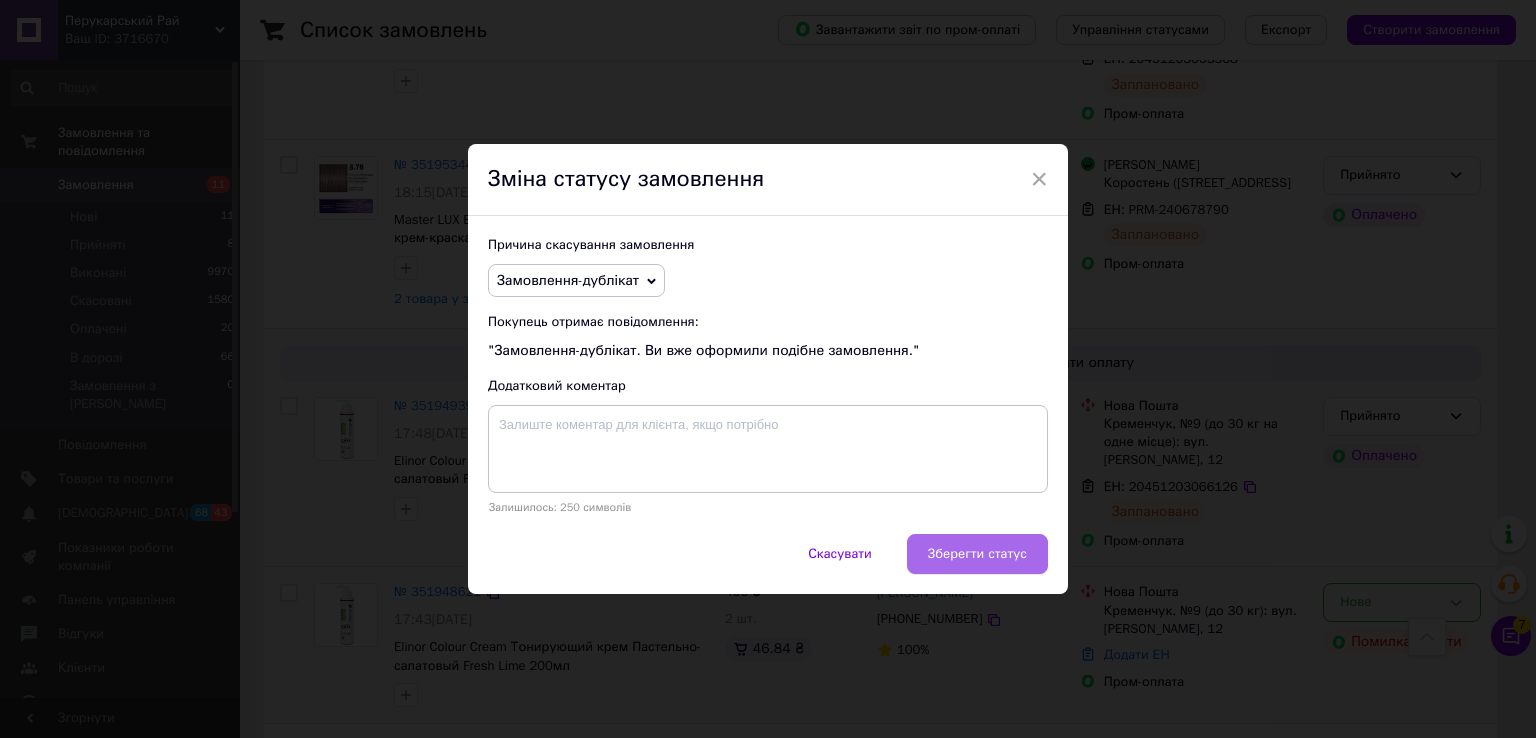 click on "Зберегти статус" at bounding box center (977, 554) 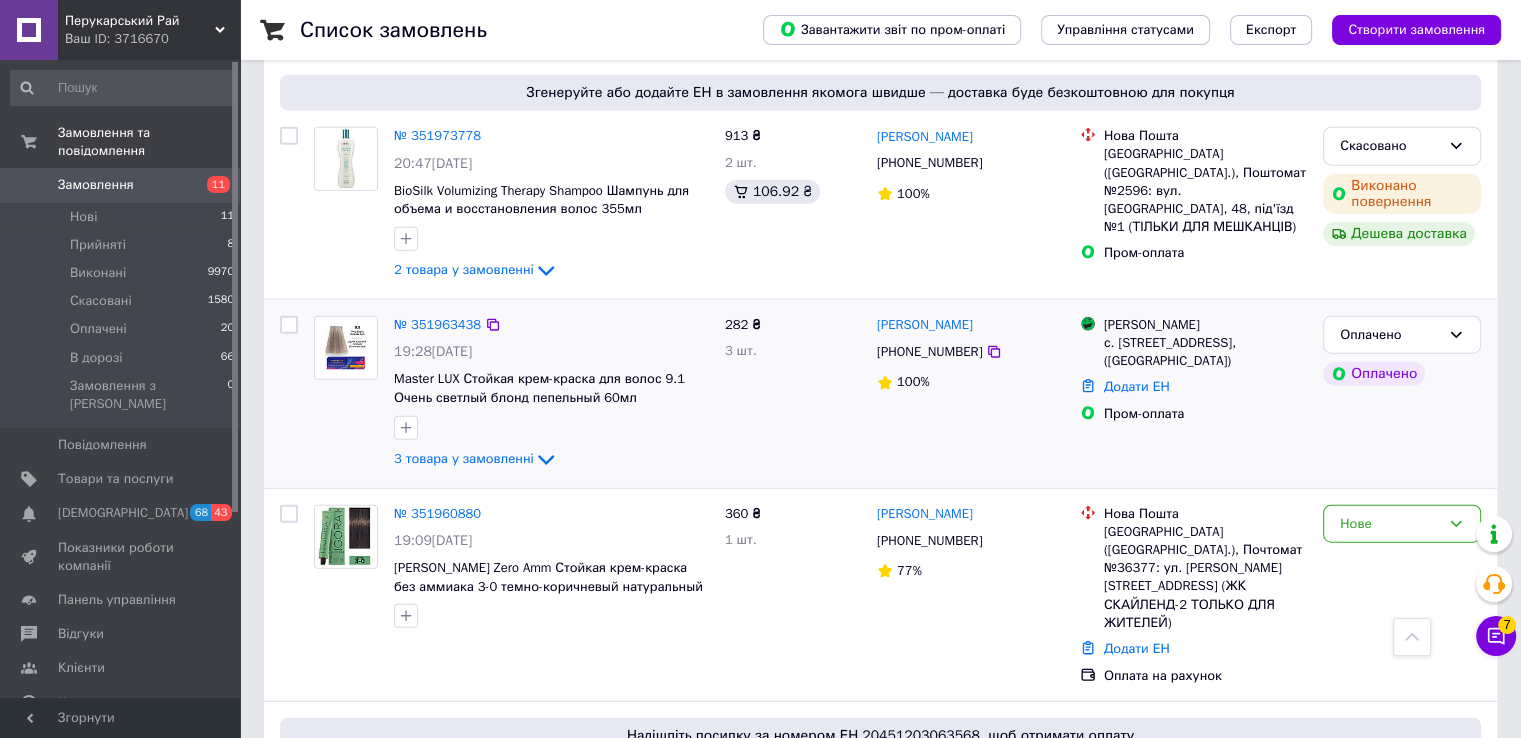 scroll, scrollTop: 4900, scrollLeft: 0, axis: vertical 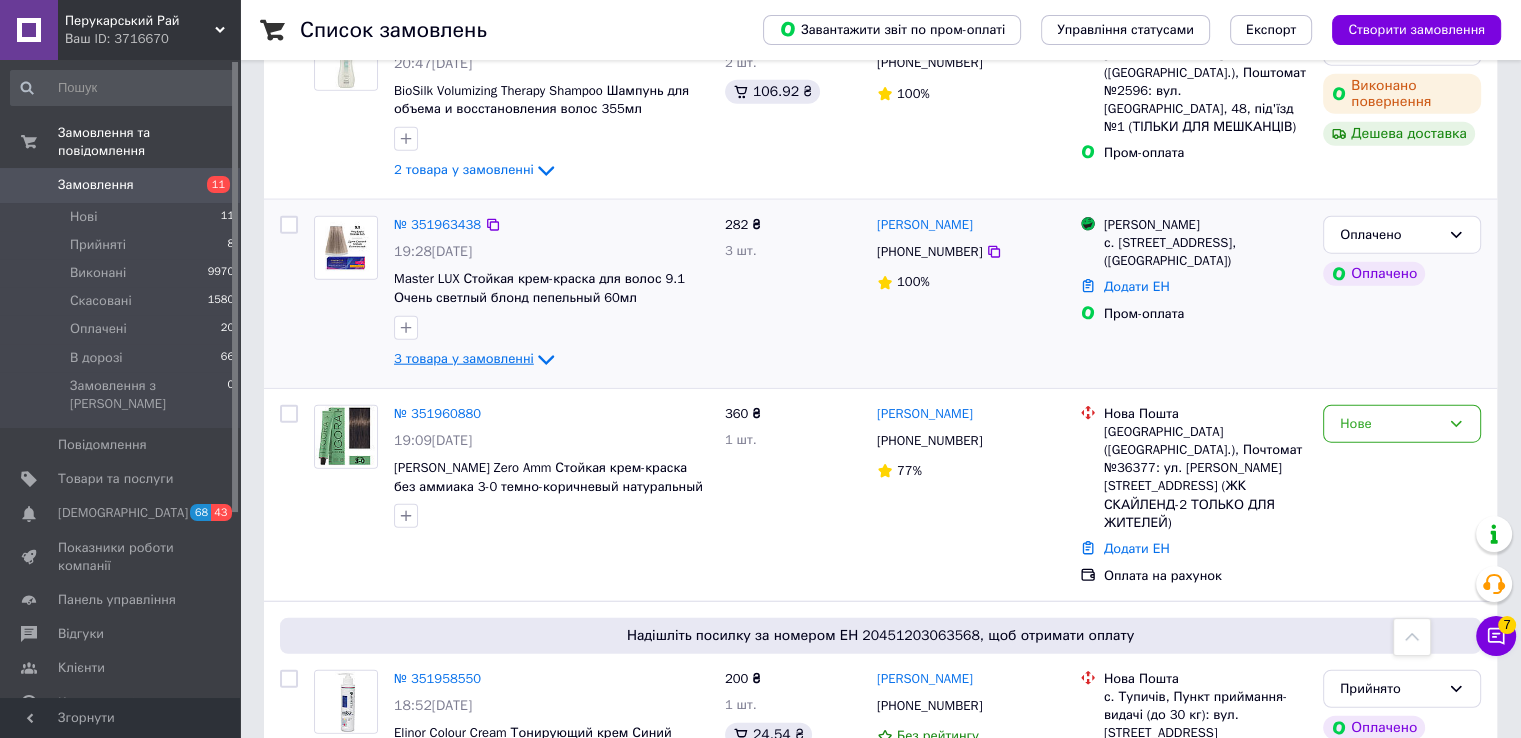 click on "3 товара у замовленні" at bounding box center [464, 358] 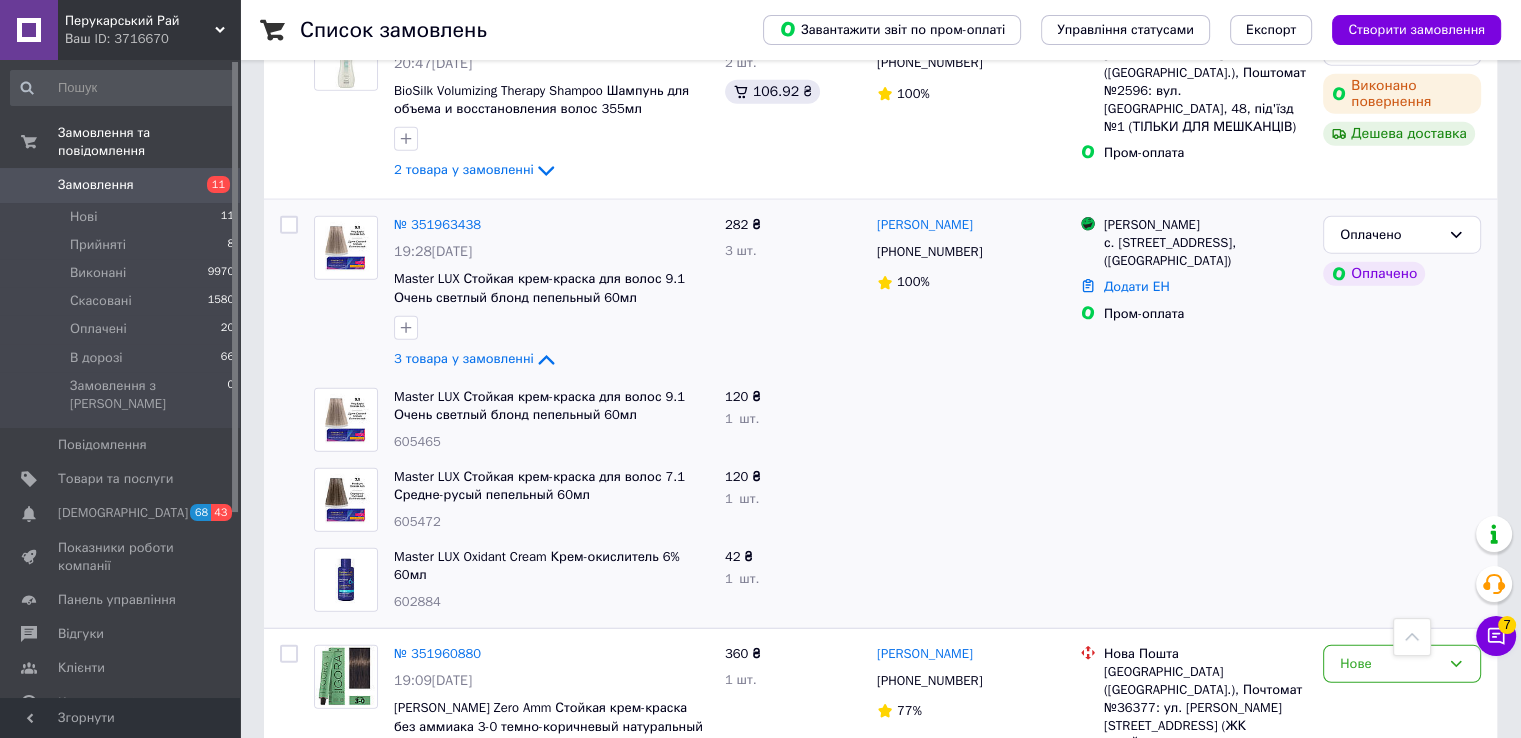 click on "605465" at bounding box center [417, 441] 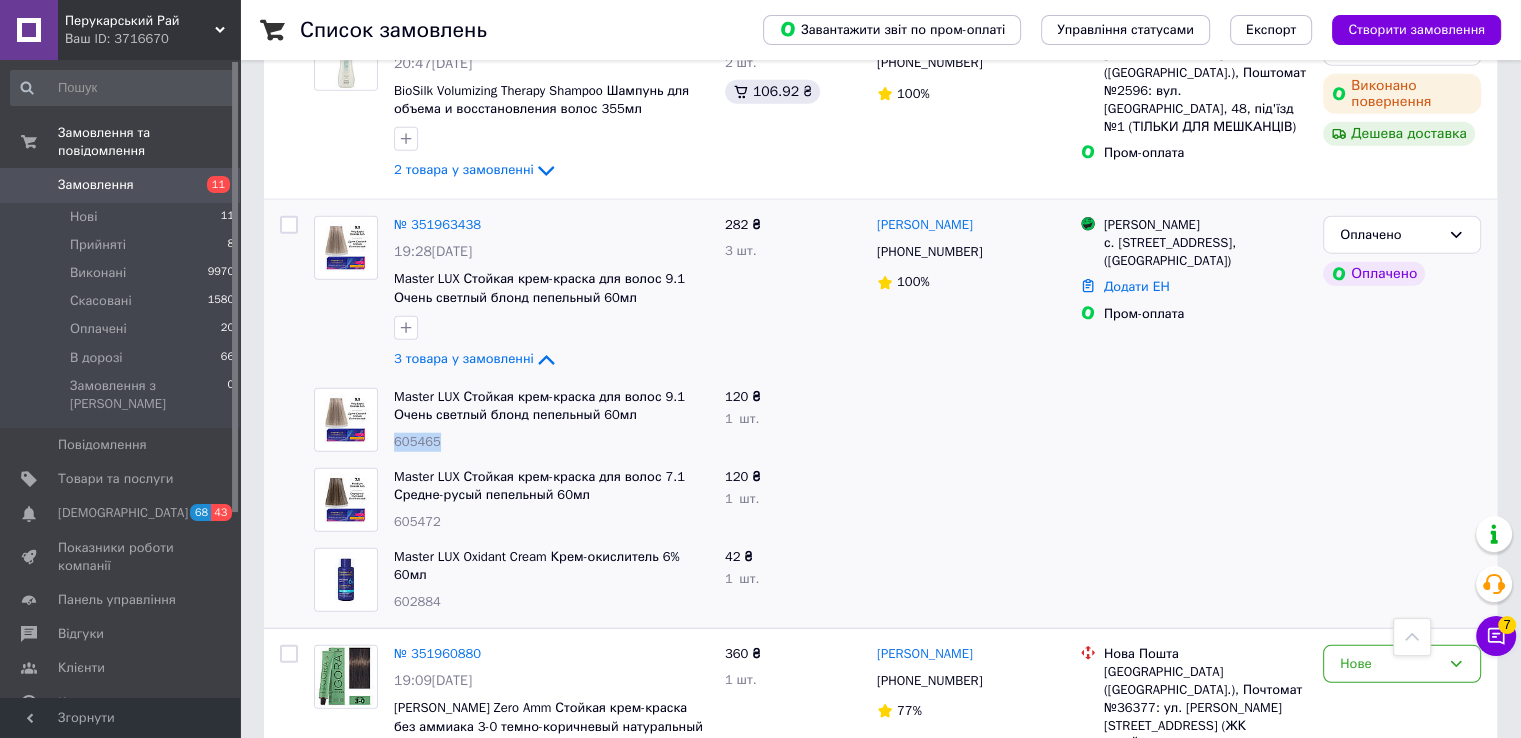 click on "605465" at bounding box center (417, 441) 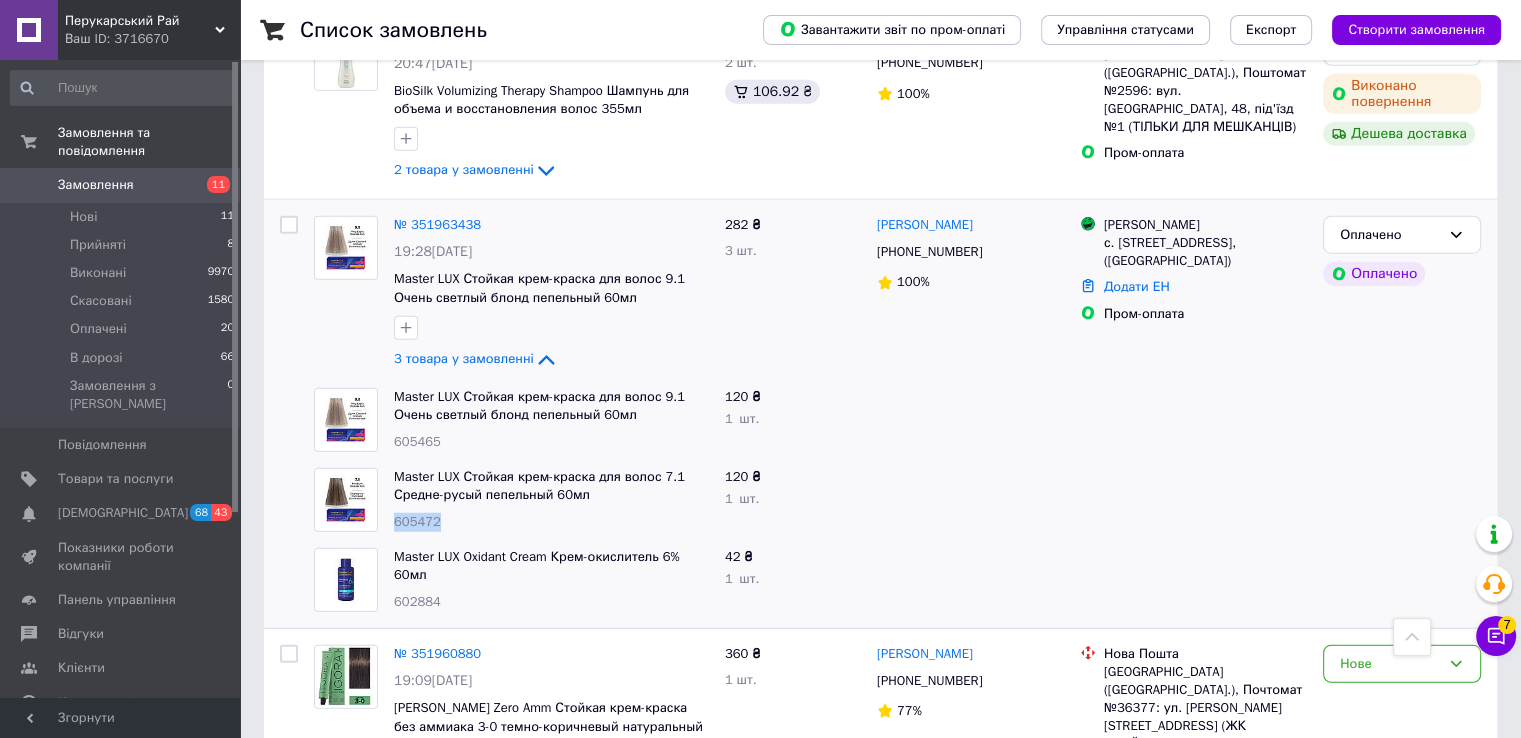 click on "605472" at bounding box center [417, 521] 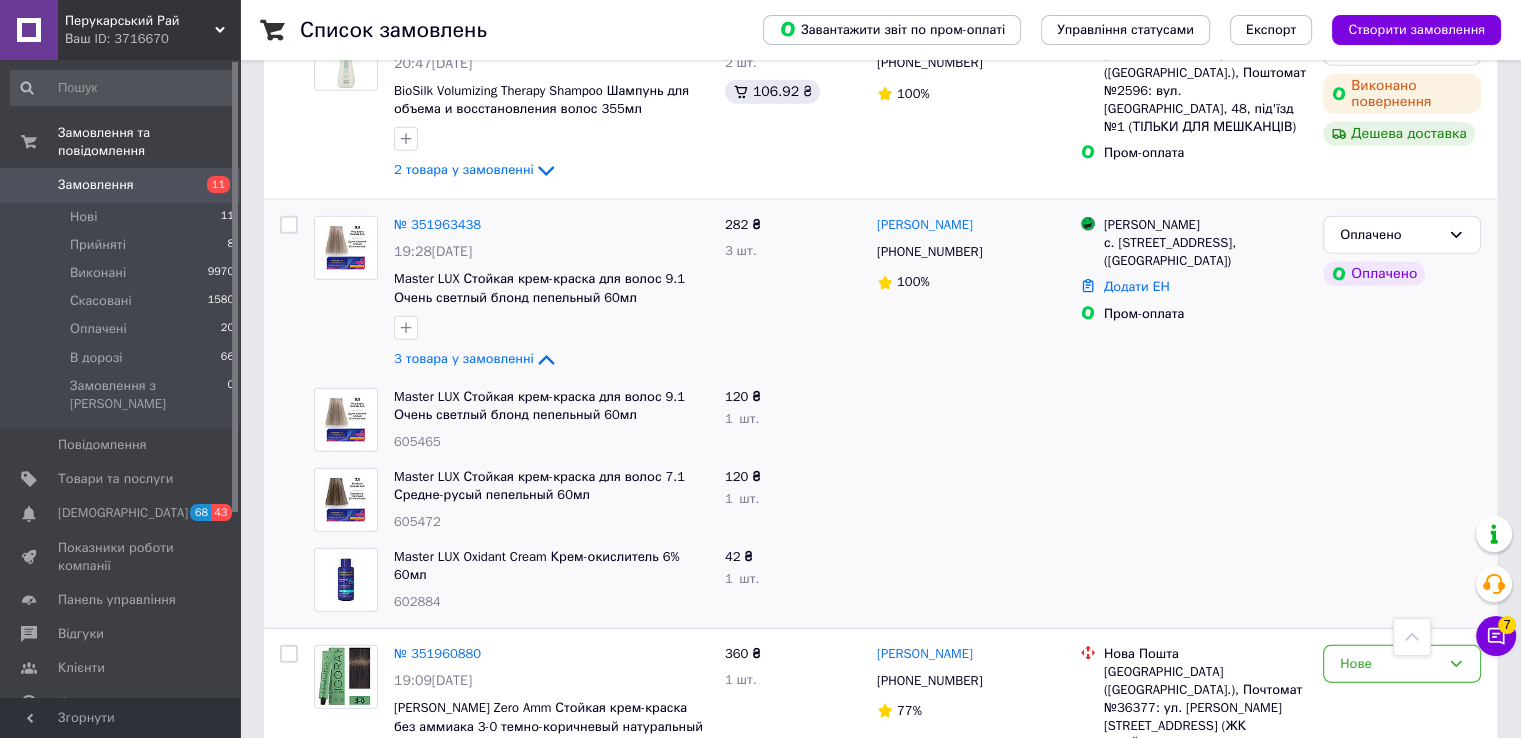 click on "602884" at bounding box center (551, 602) 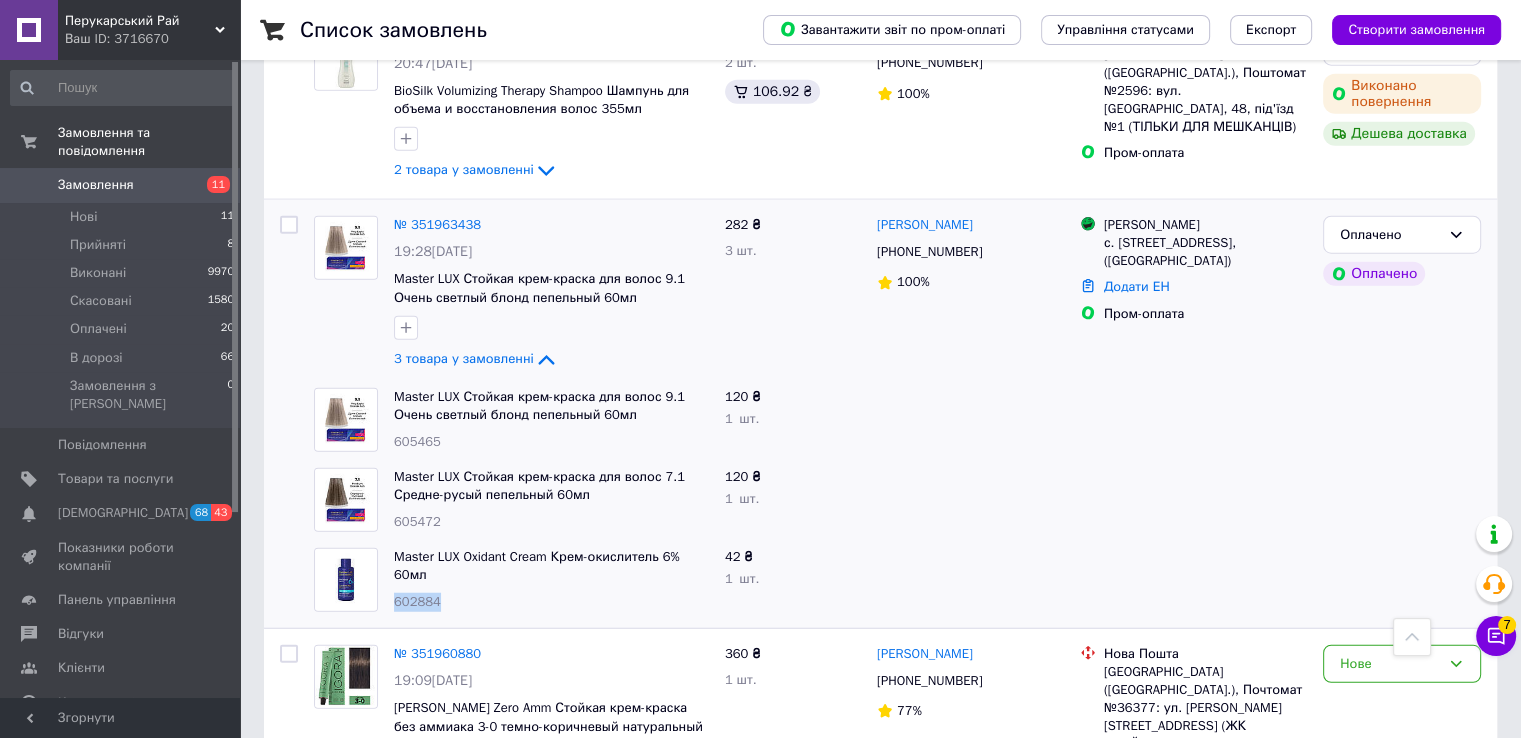click on "602884" at bounding box center [551, 602] 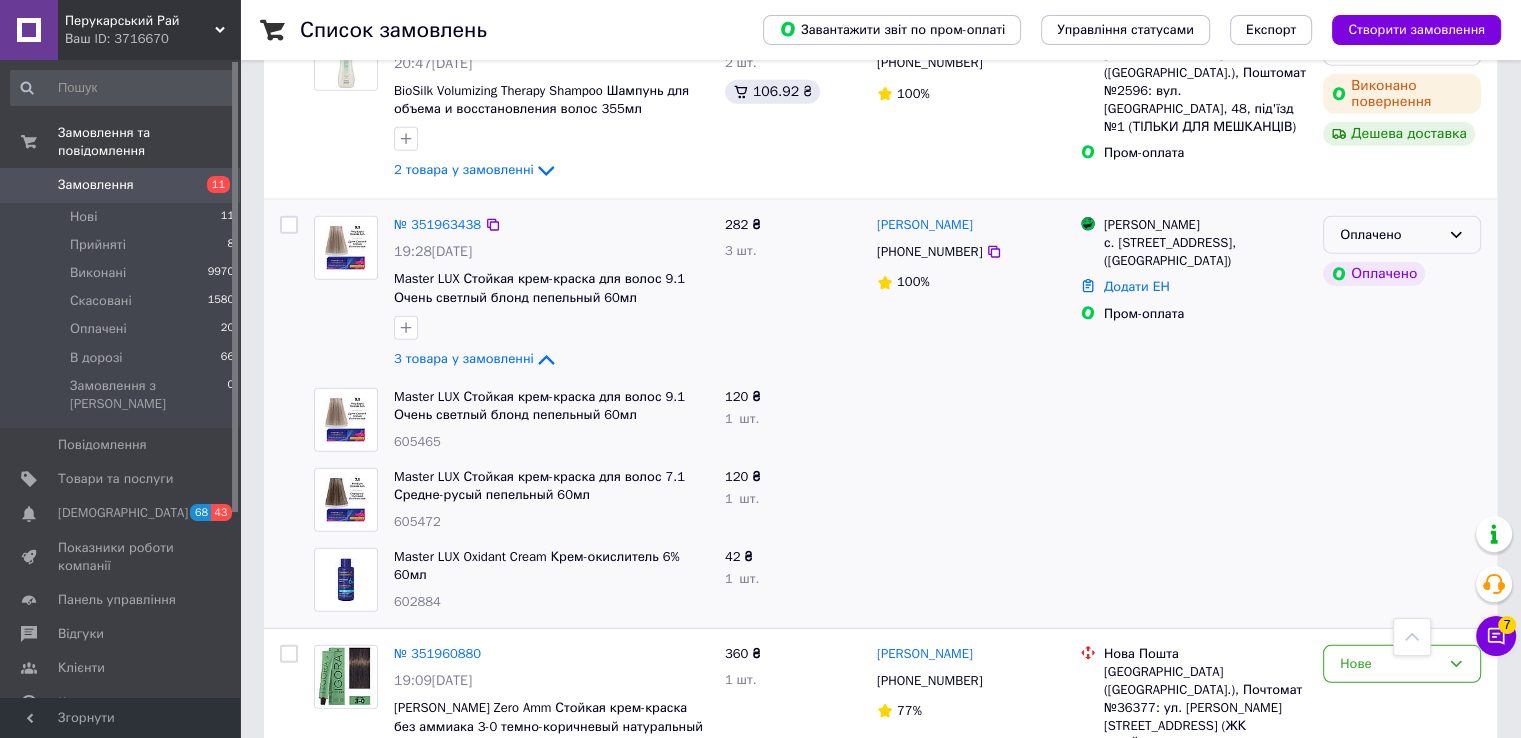 click 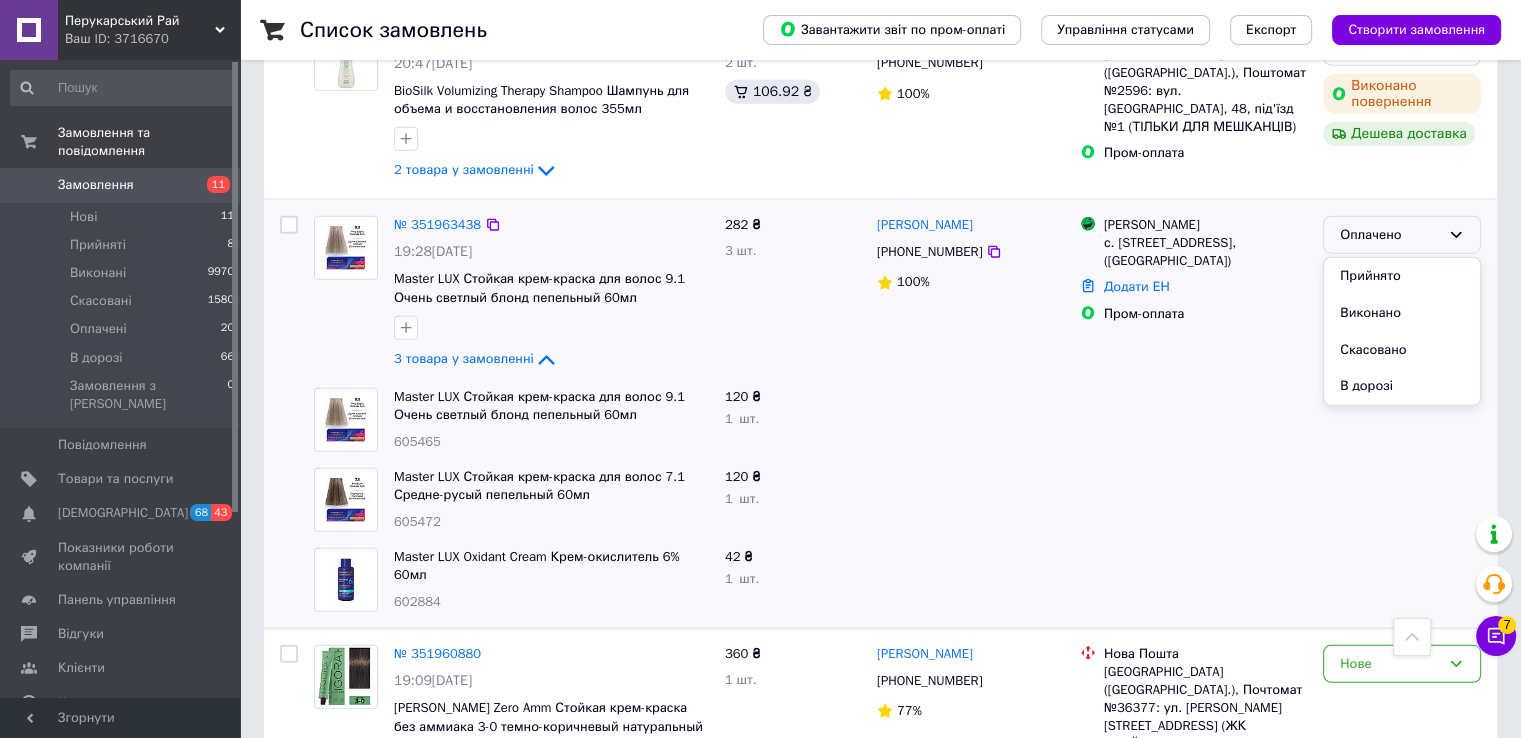 click on "Прийнято" at bounding box center (1402, 276) 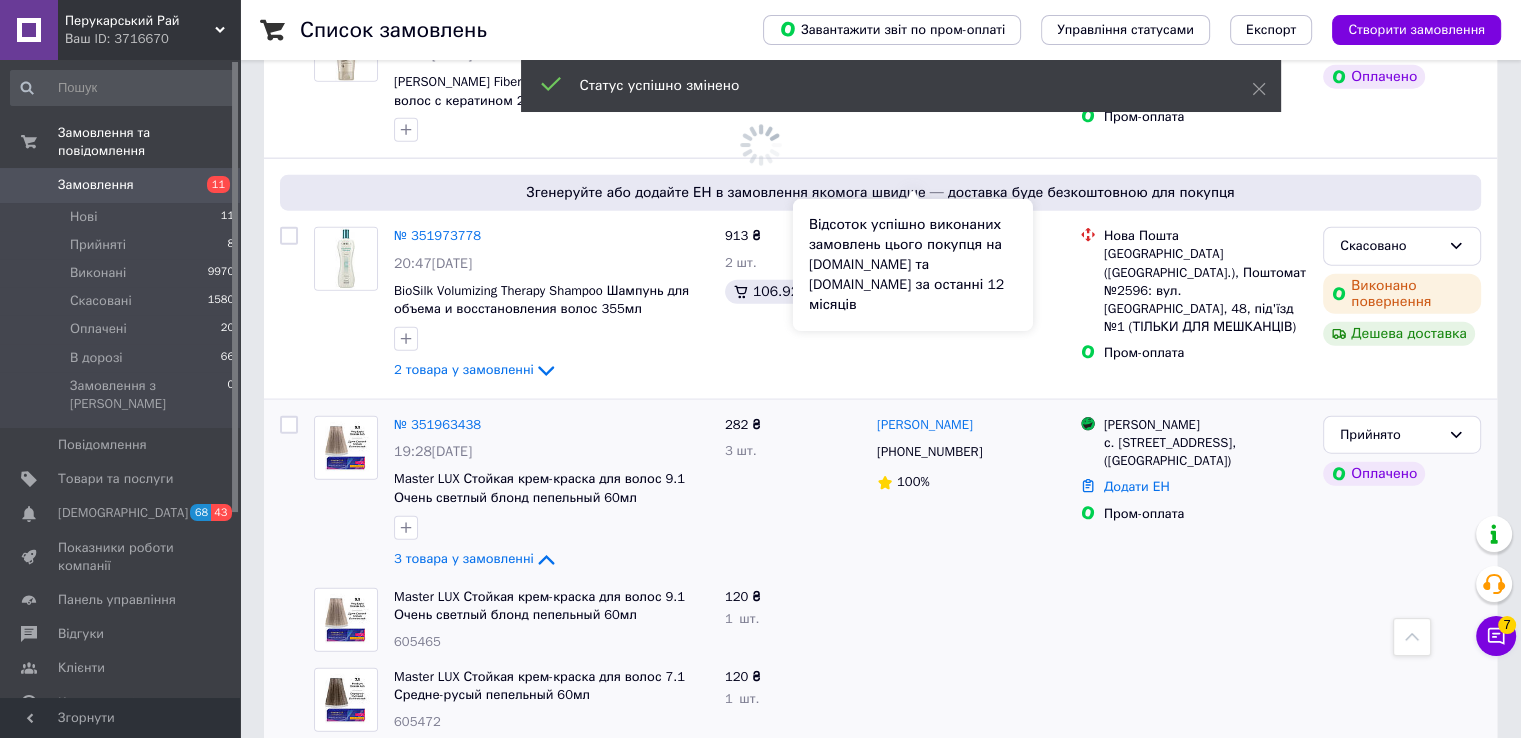 scroll, scrollTop: 4500, scrollLeft: 0, axis: vertical 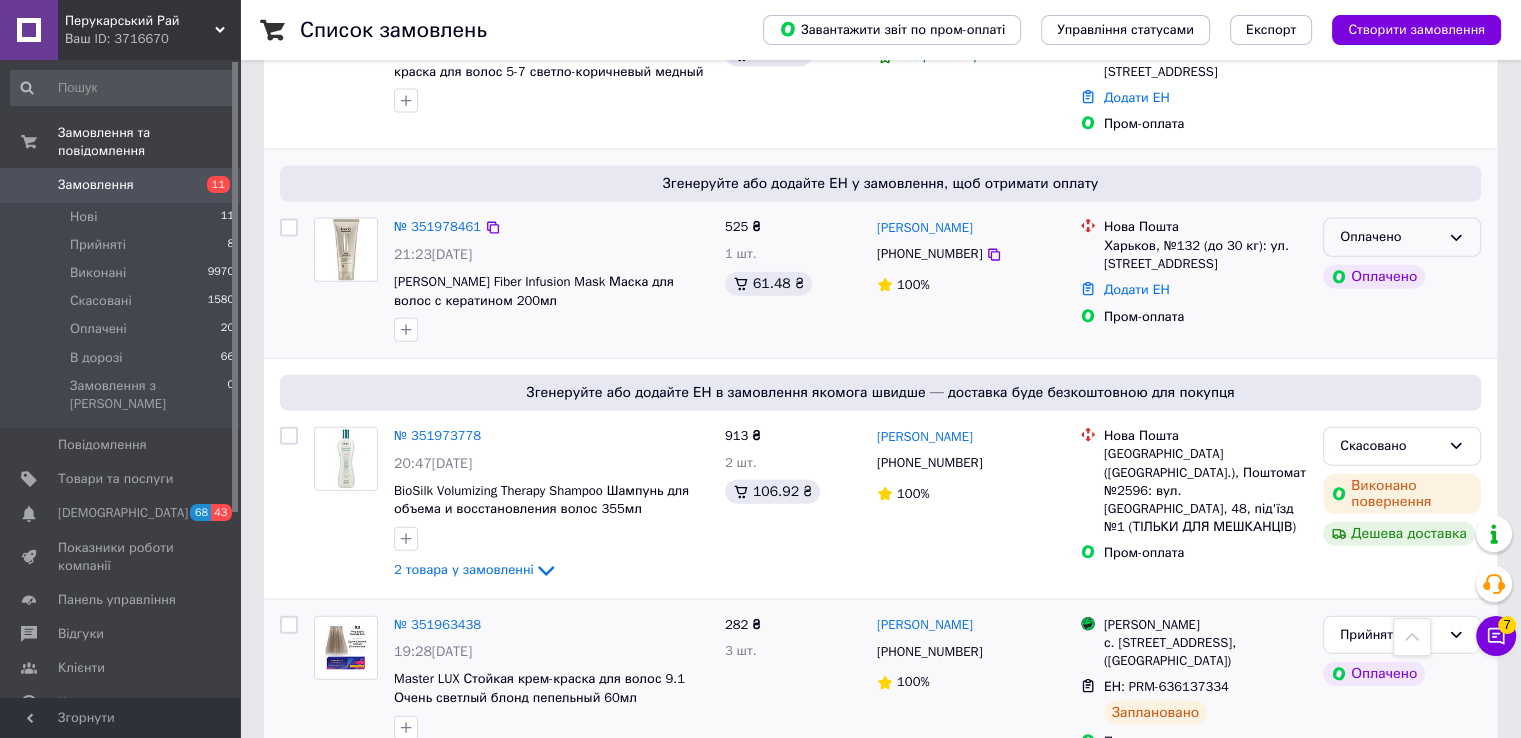 click 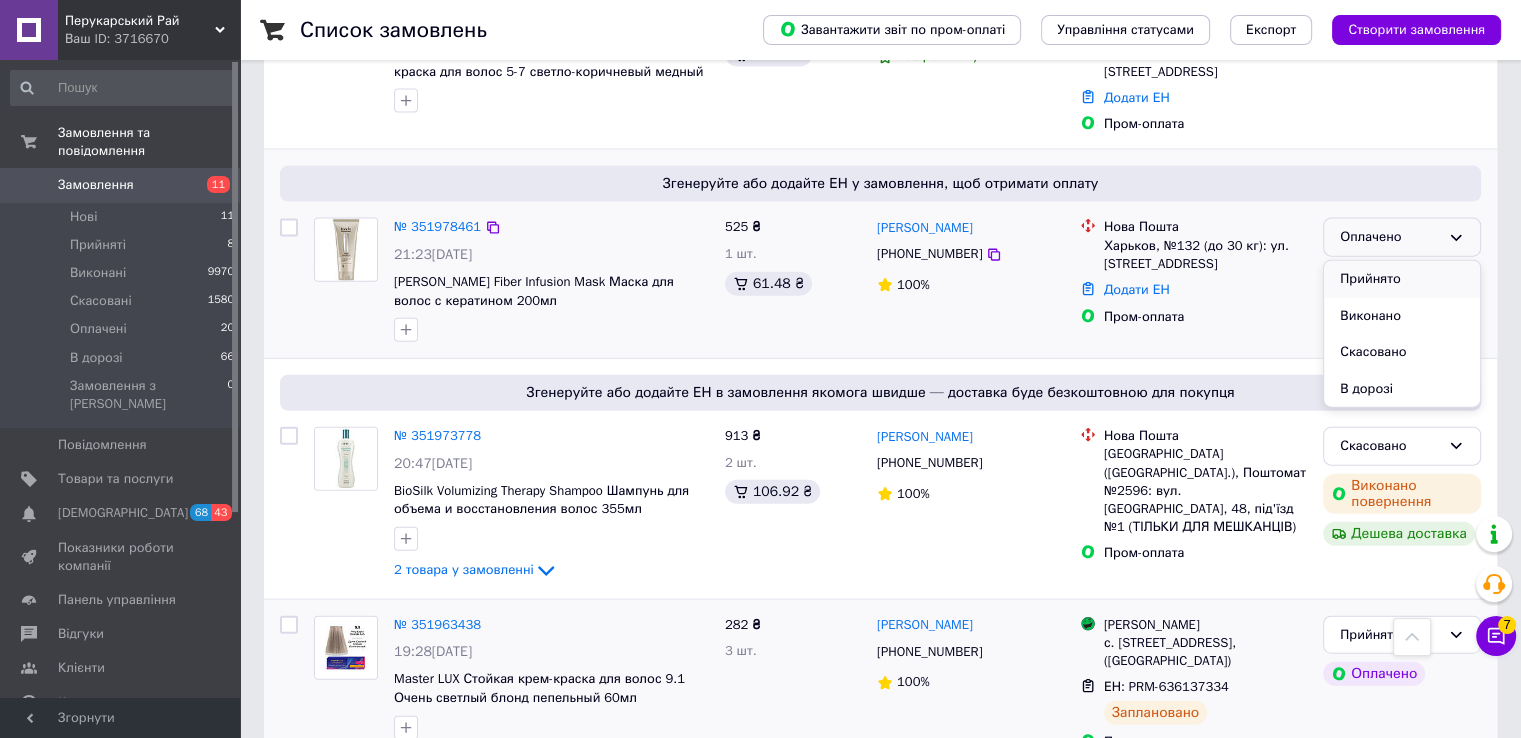 click on "Прийнято" at bounding box center [1402, 279] 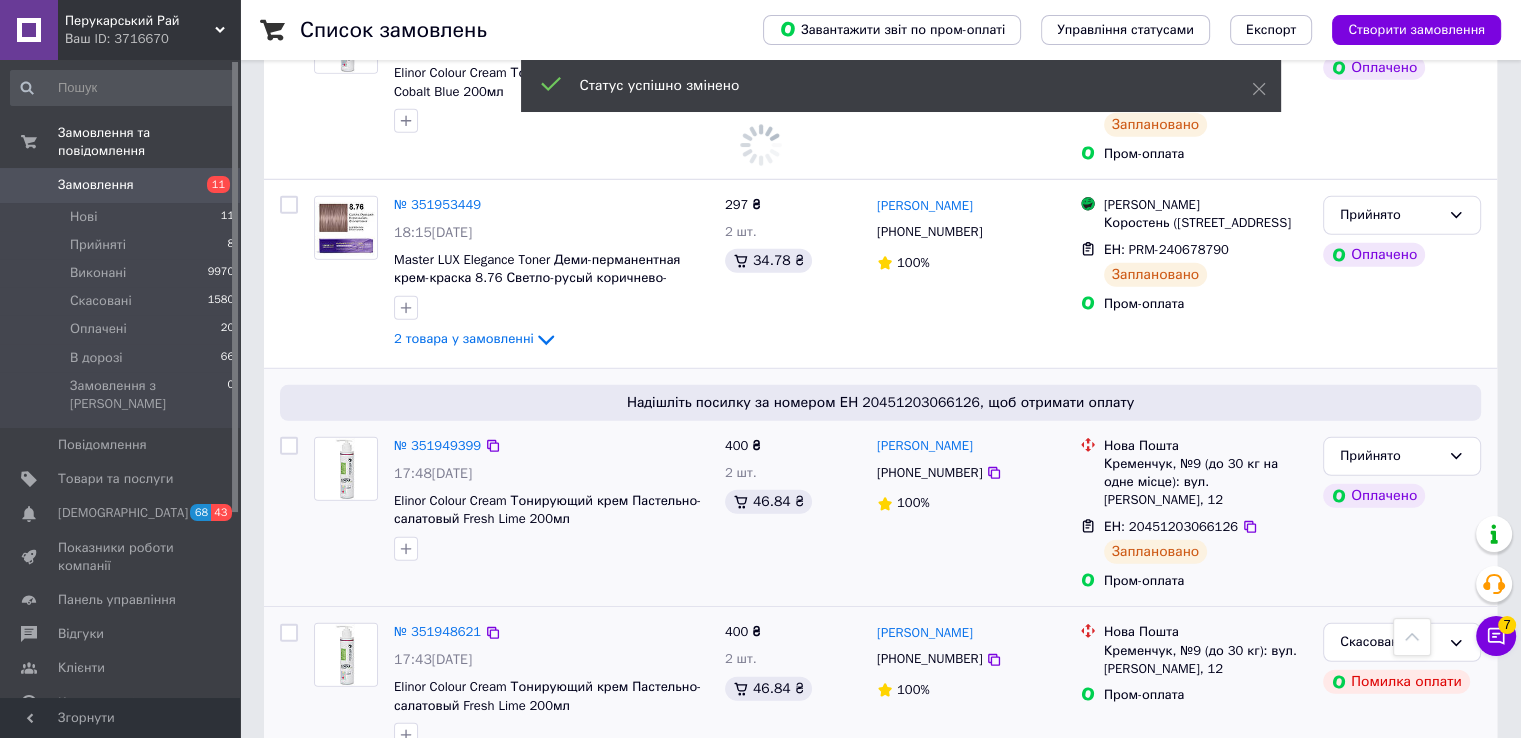 scroll, scrollTop: 6000, scrollLeft: 0, axis: vertical 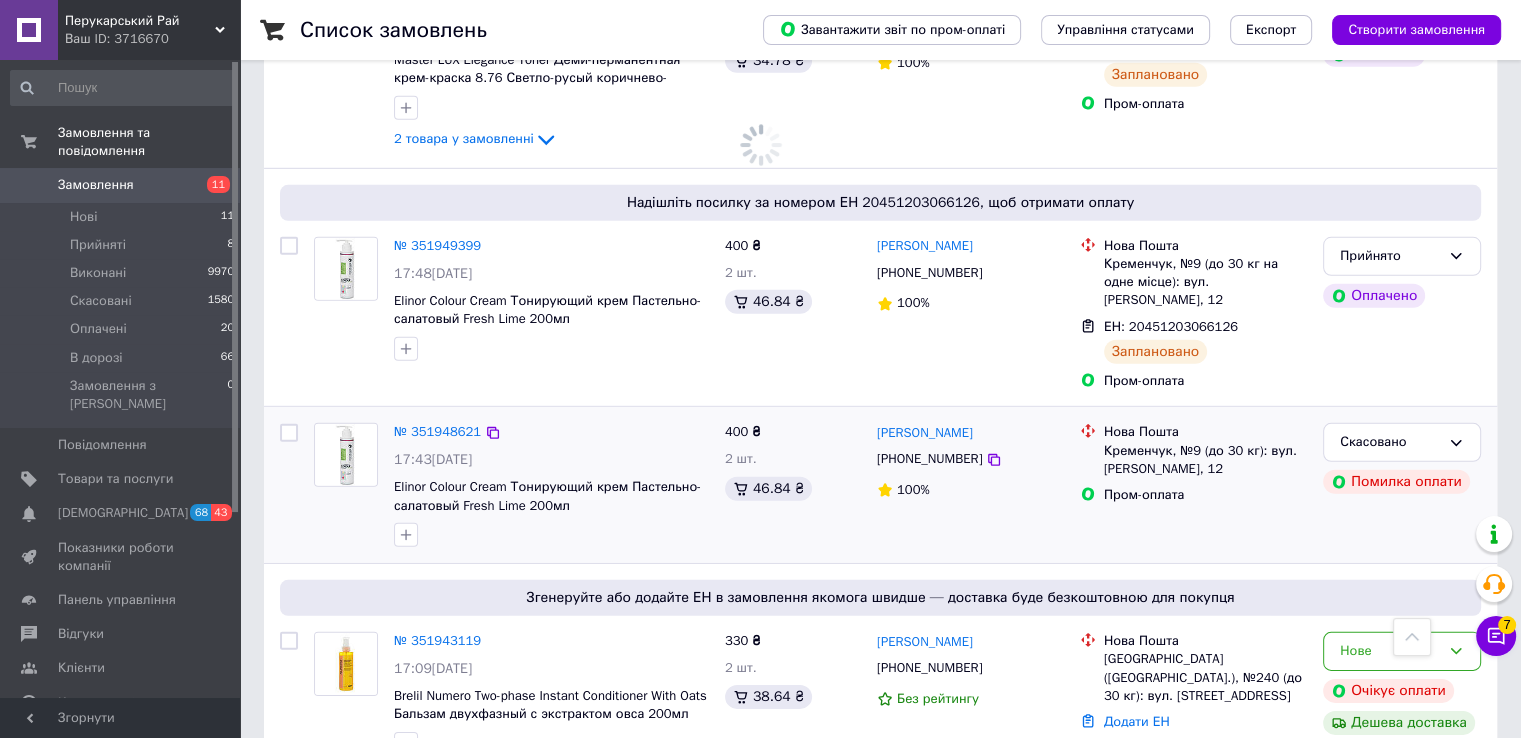click on "Чат з покупцем 7" at bounding box center [1496, 636] 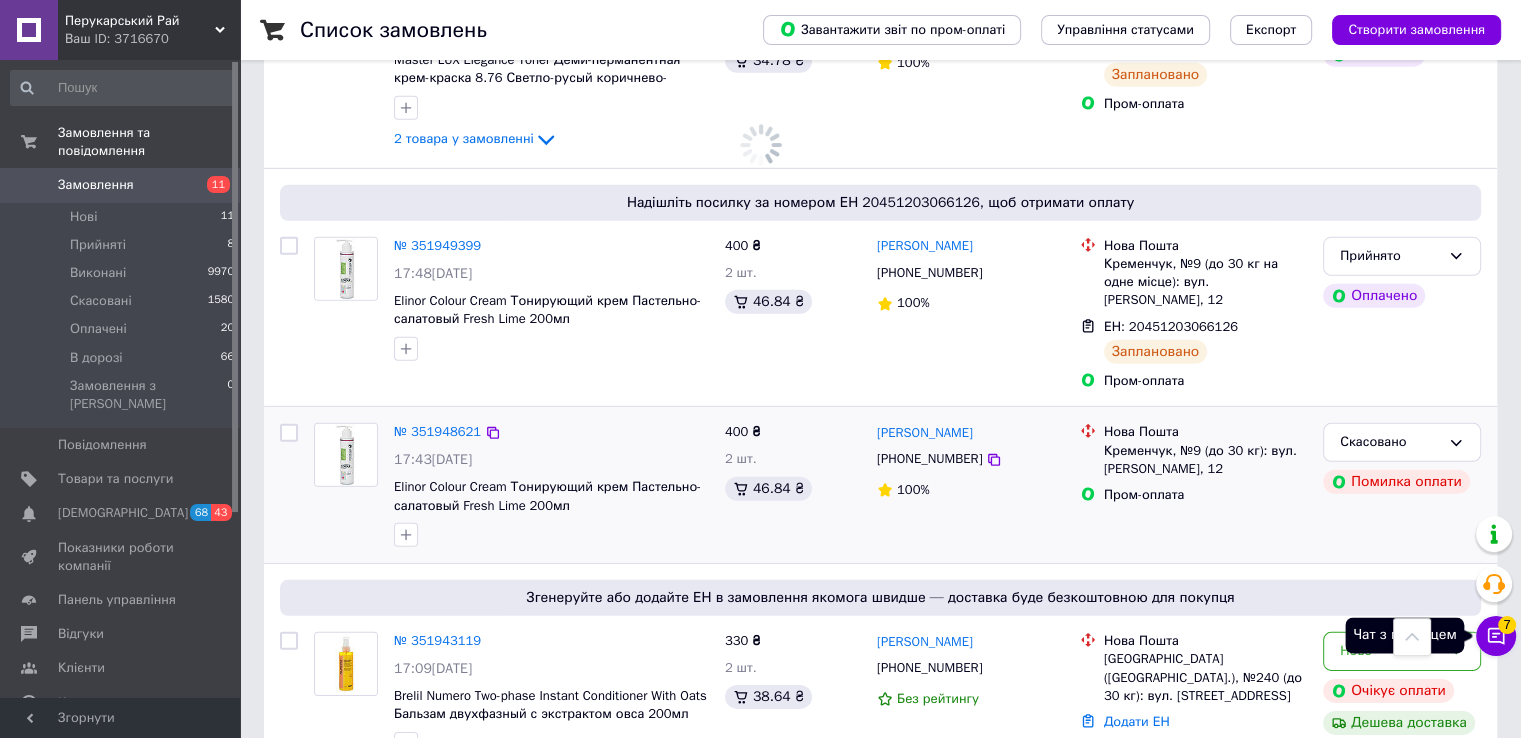 click 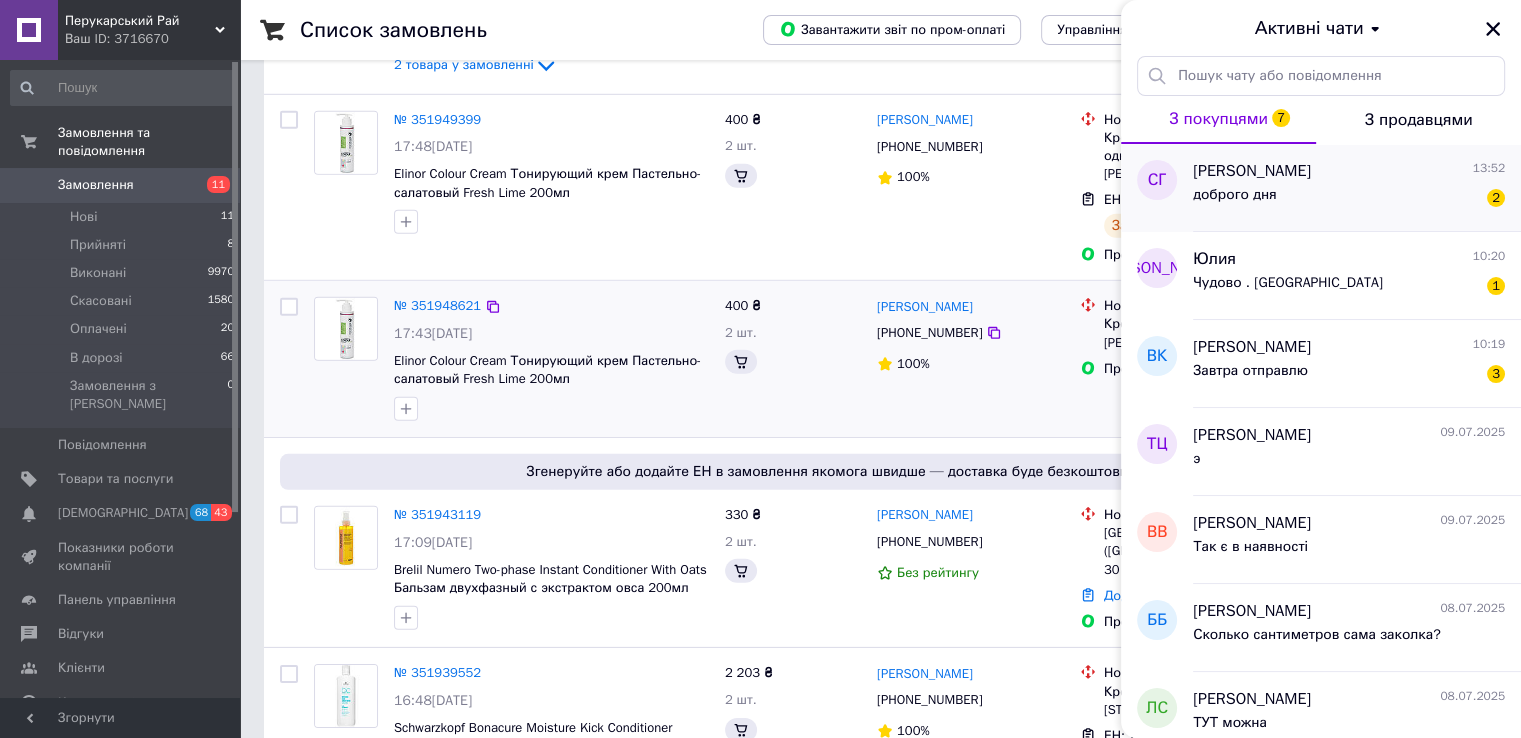 click on "Сергей Гамаль" at bounding box center (1252, 171) 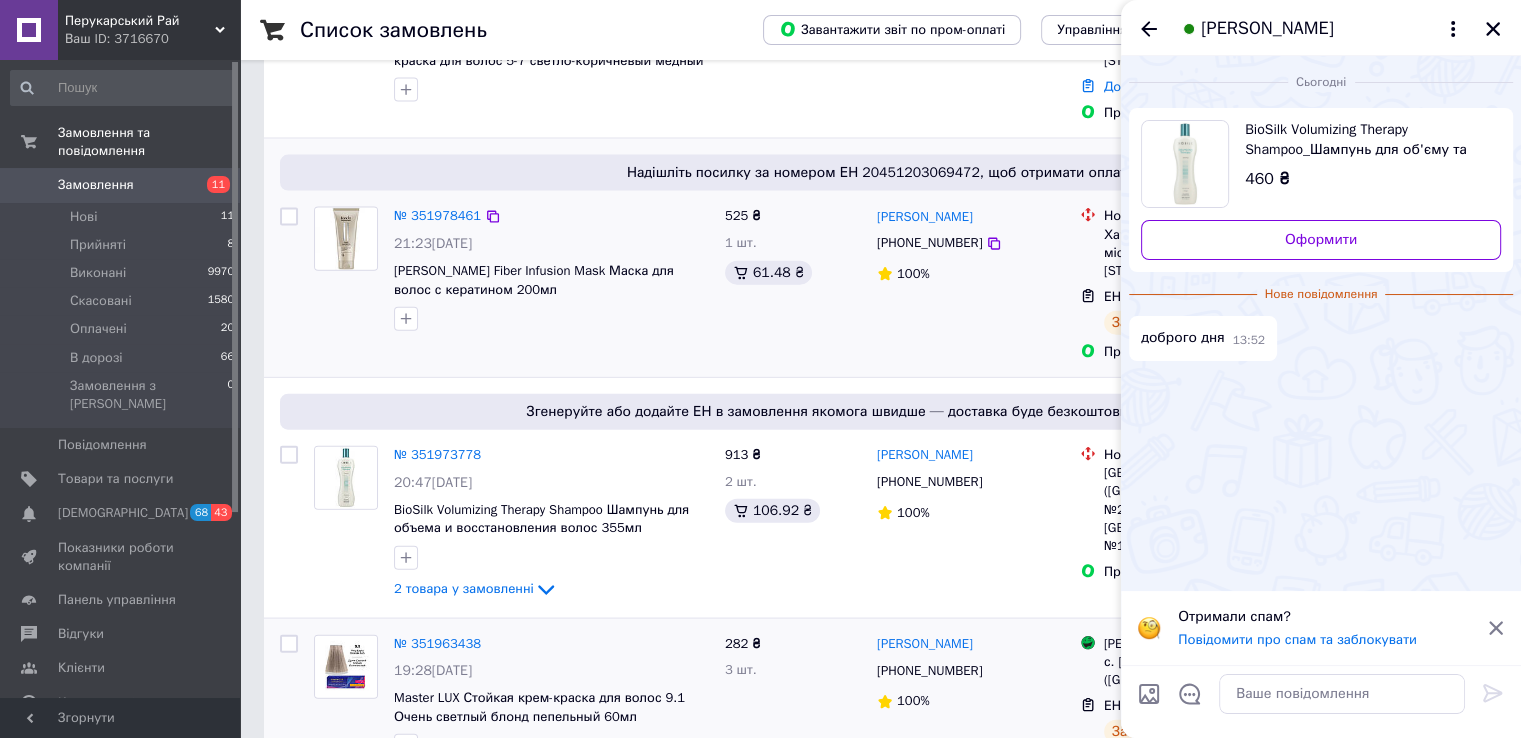 scroll, scrollTop: 4411, scrollLeft: 0, axis: vertical 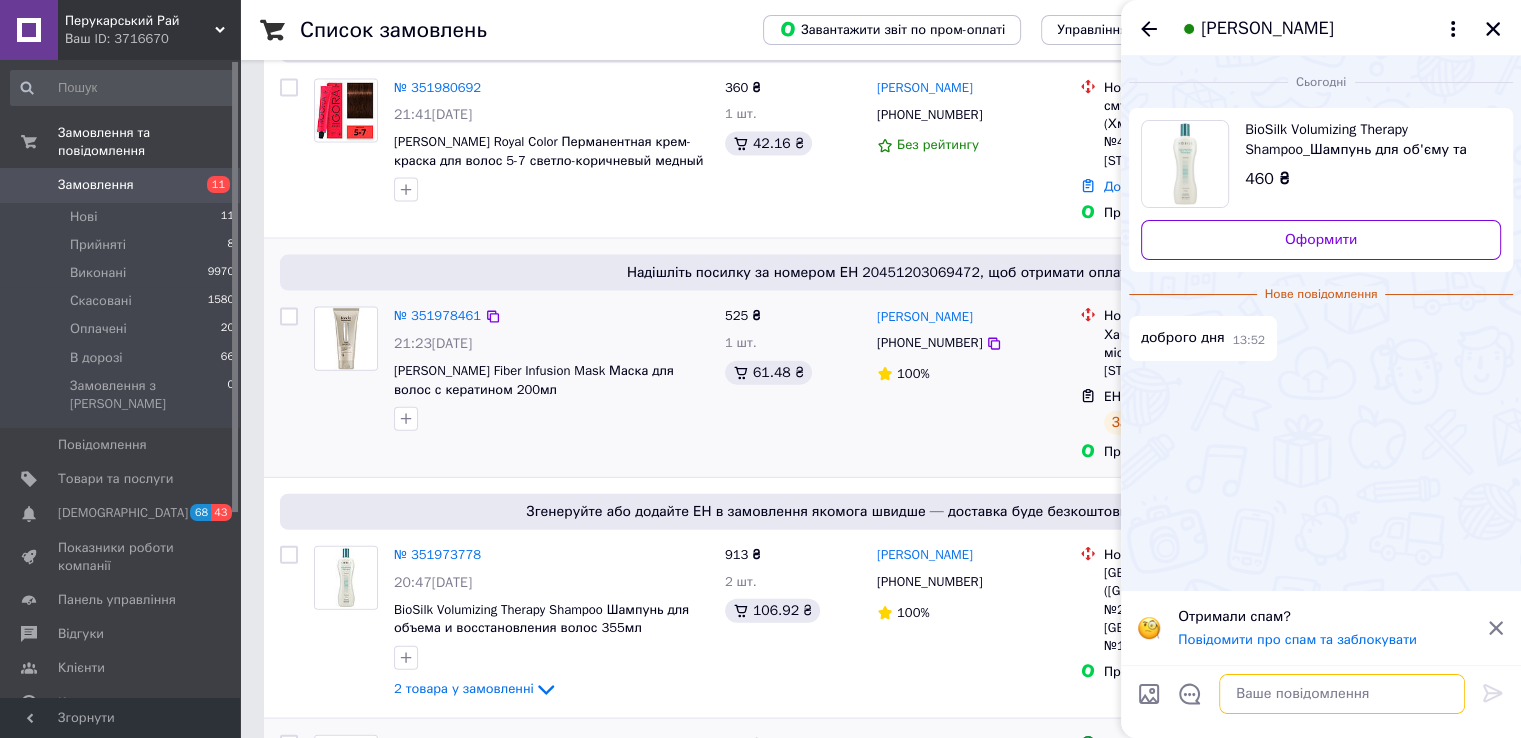 click at bounding box center (1342, 694) 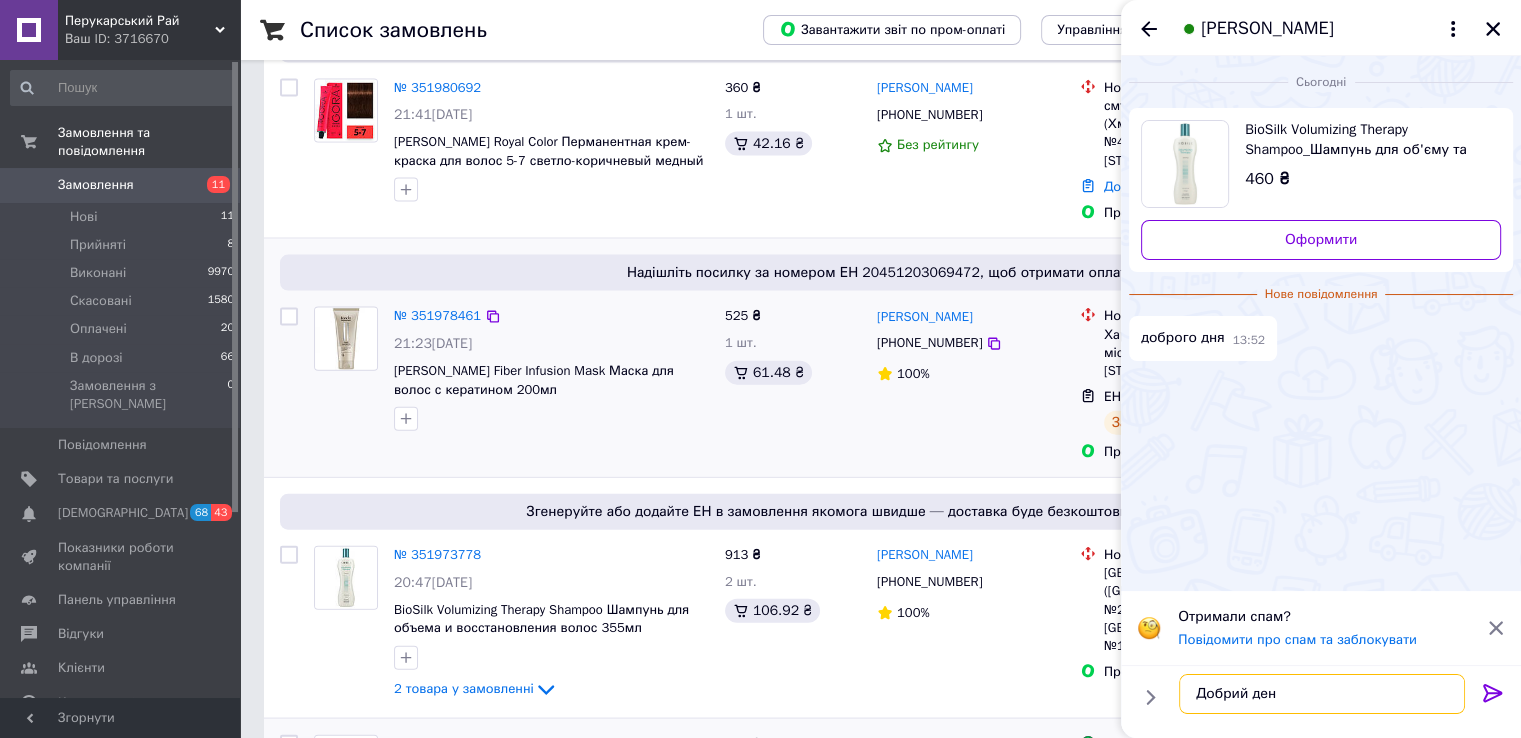type on "Добрий день" 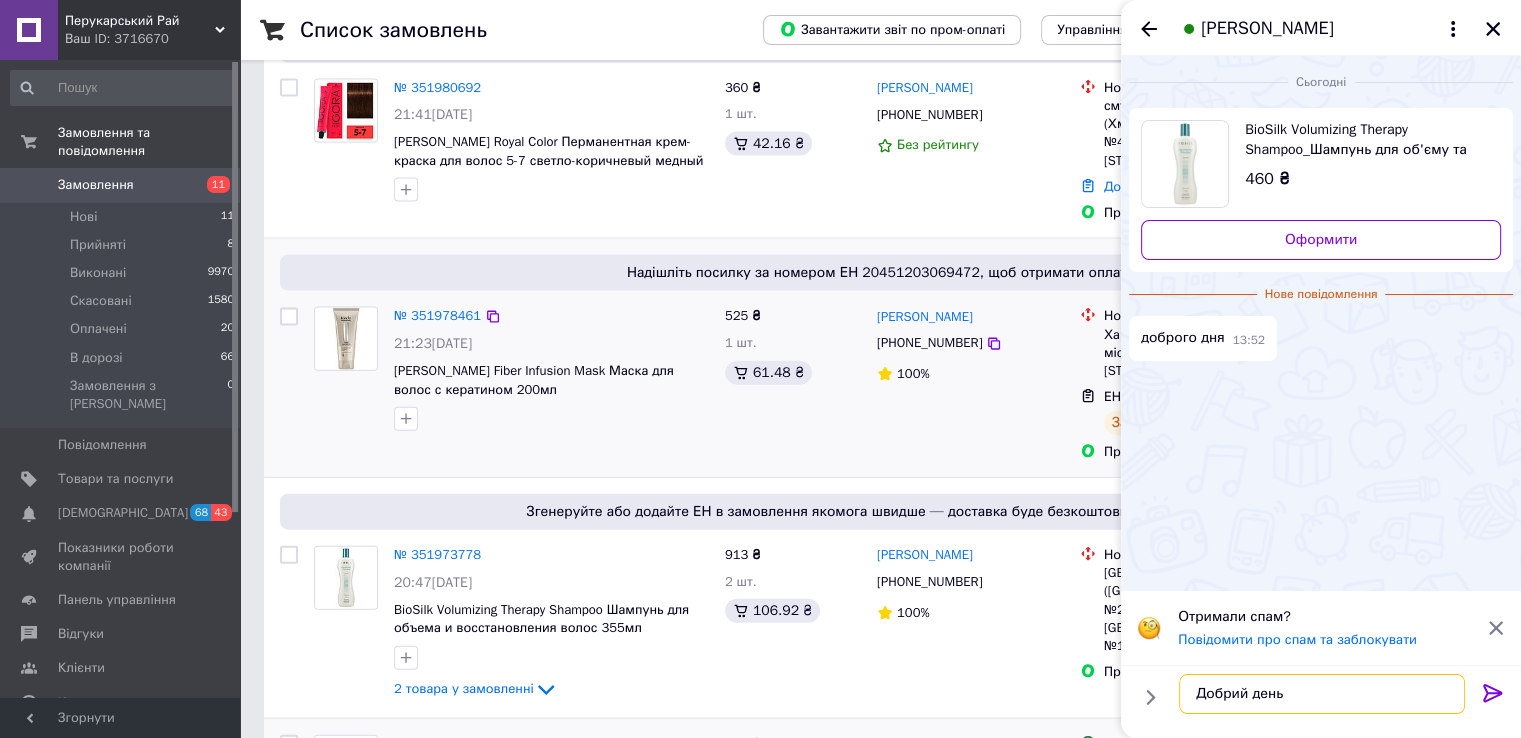 type 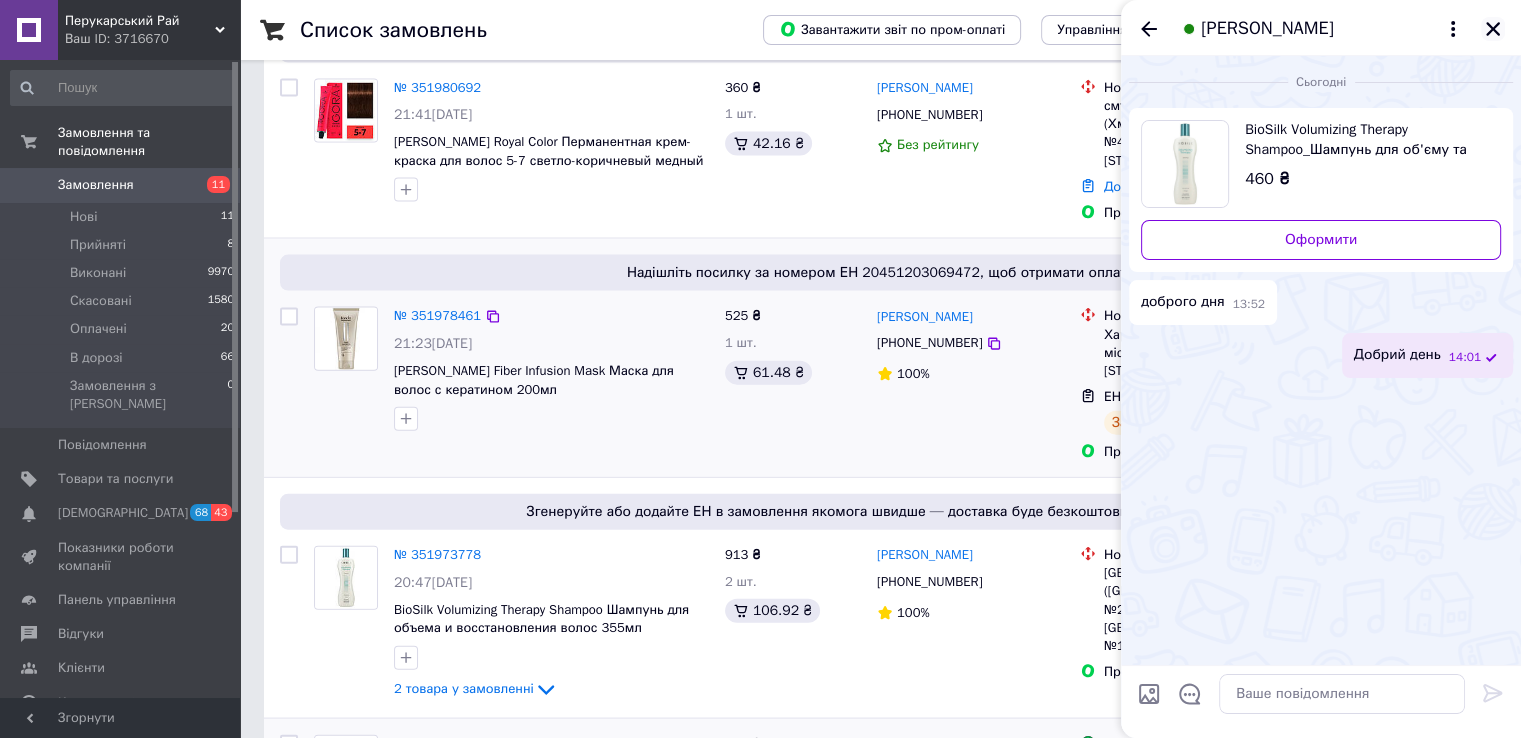 click 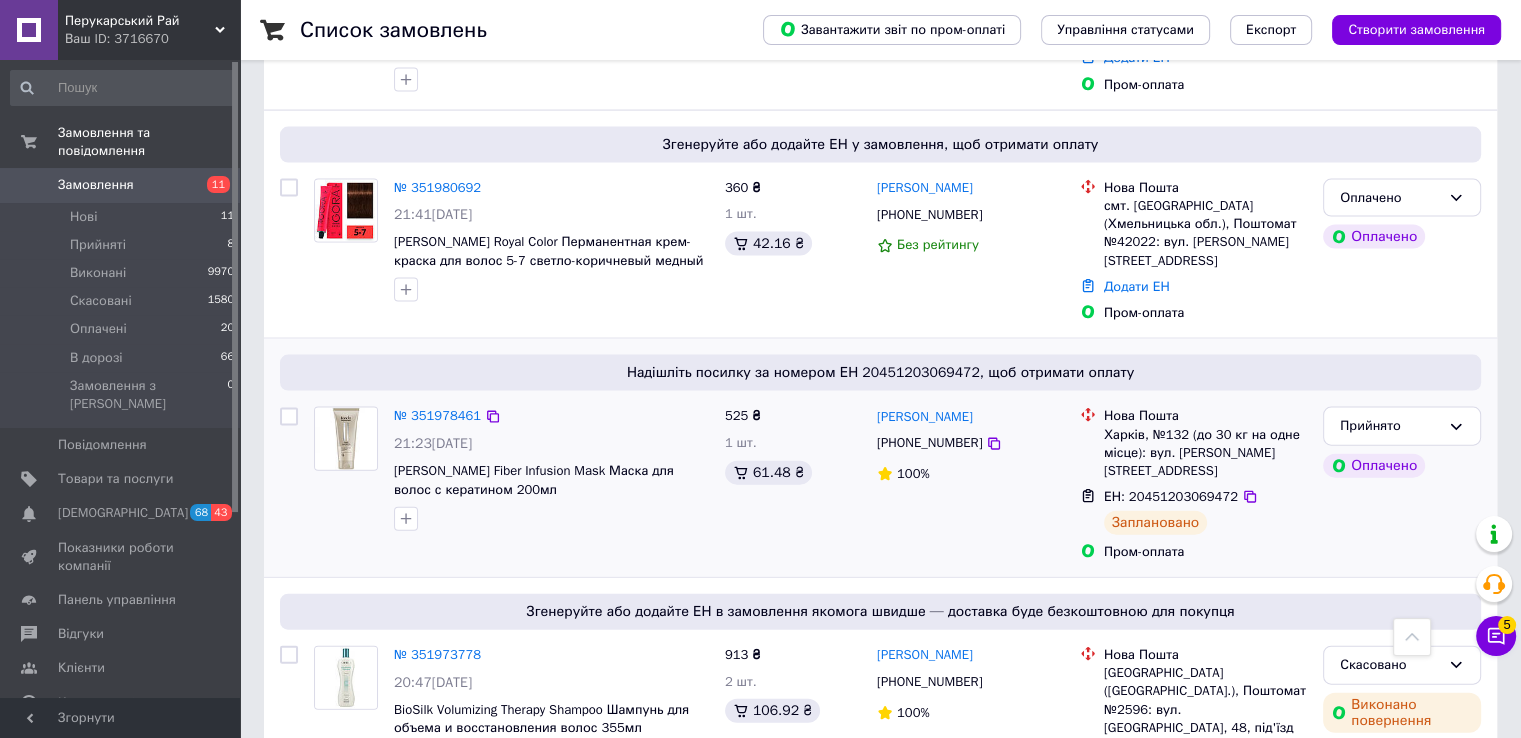 scroll, scrollTop: 4111, scrollLeft: 0, axis: vertical 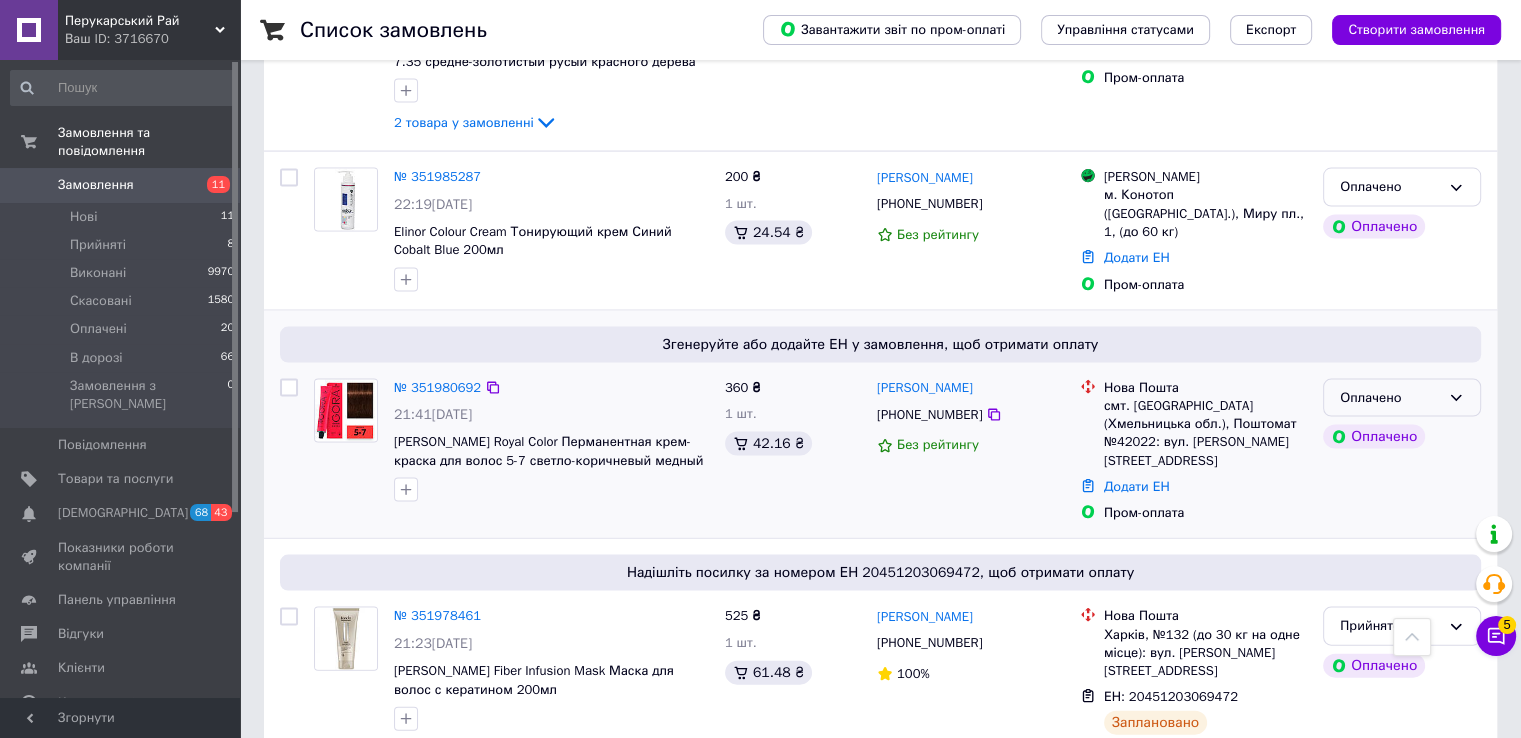 click on "Оплачено" at bounding box center [1390, 398] 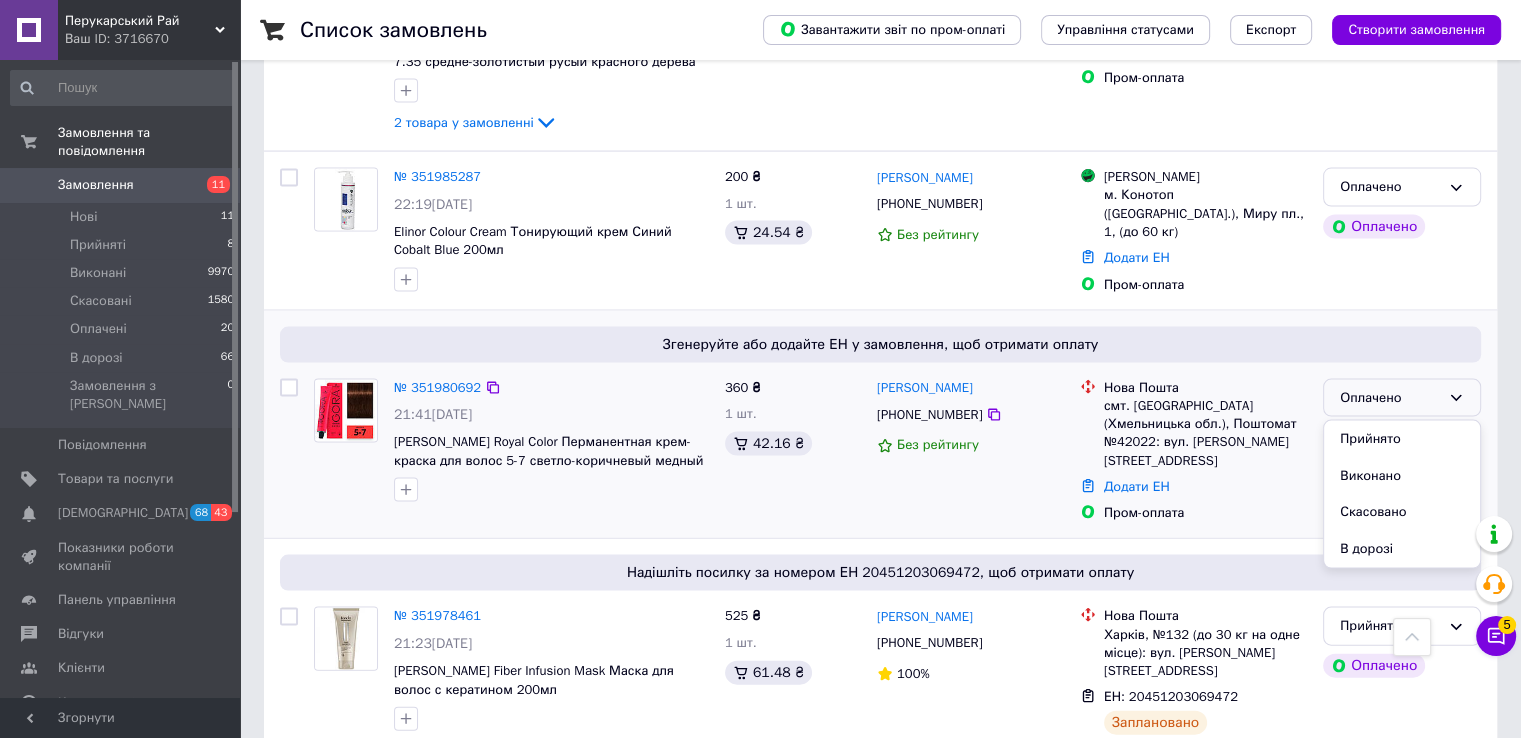 click on "Прийнято" at bounding box center [1402, 439] 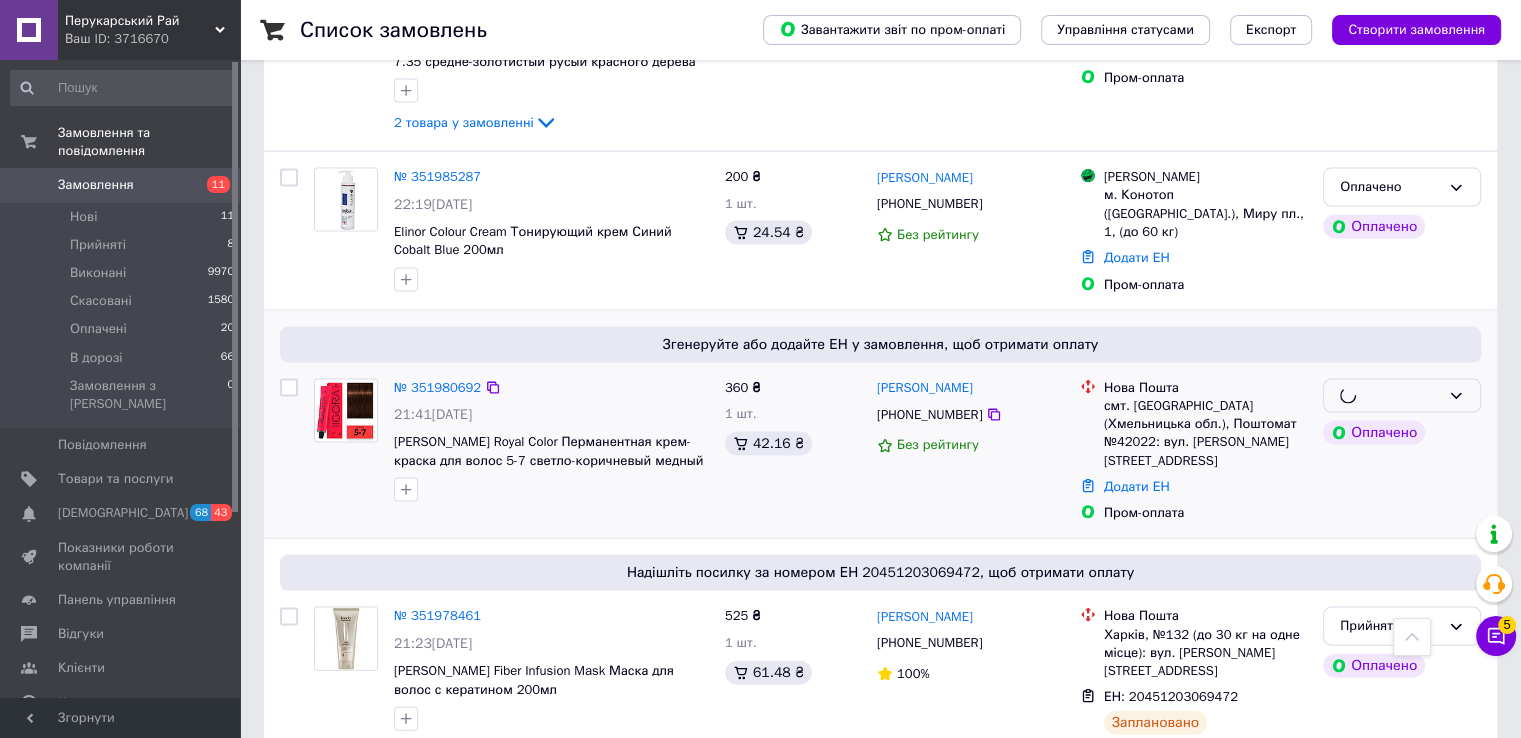 scroll, scrollTop: 4011, scrollLeft: 0, axis: vertical 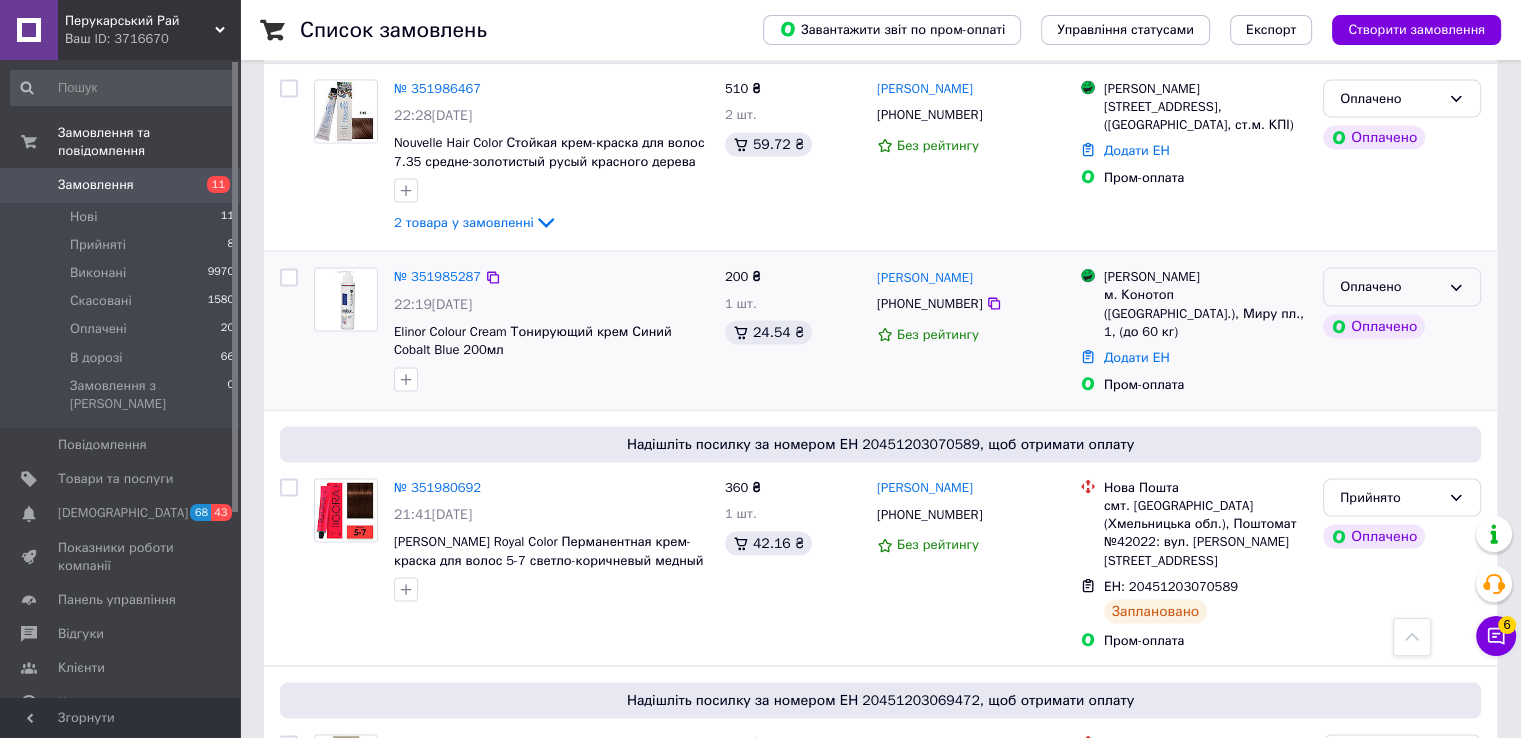 click 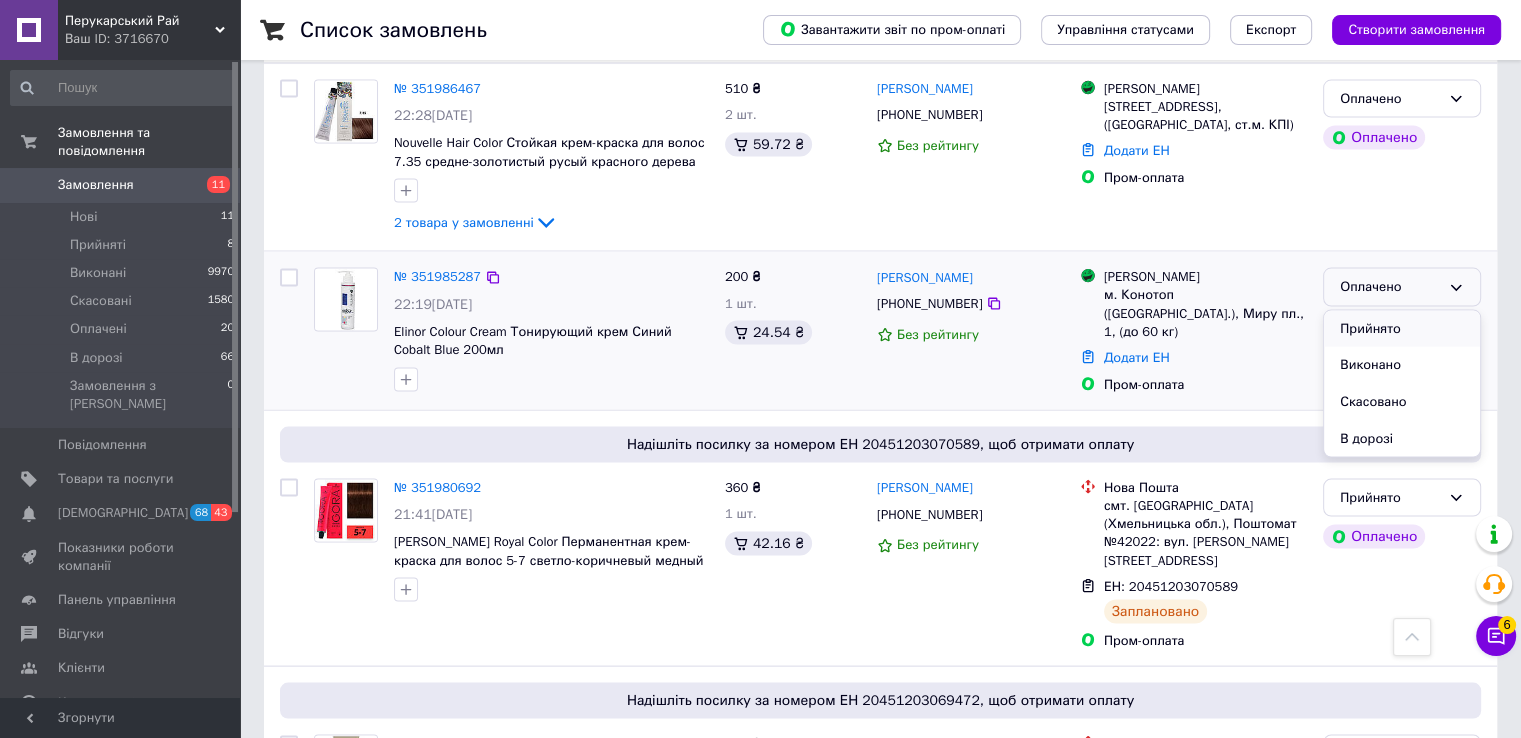click on "Прийнято" at bounding box center (1402, 329) 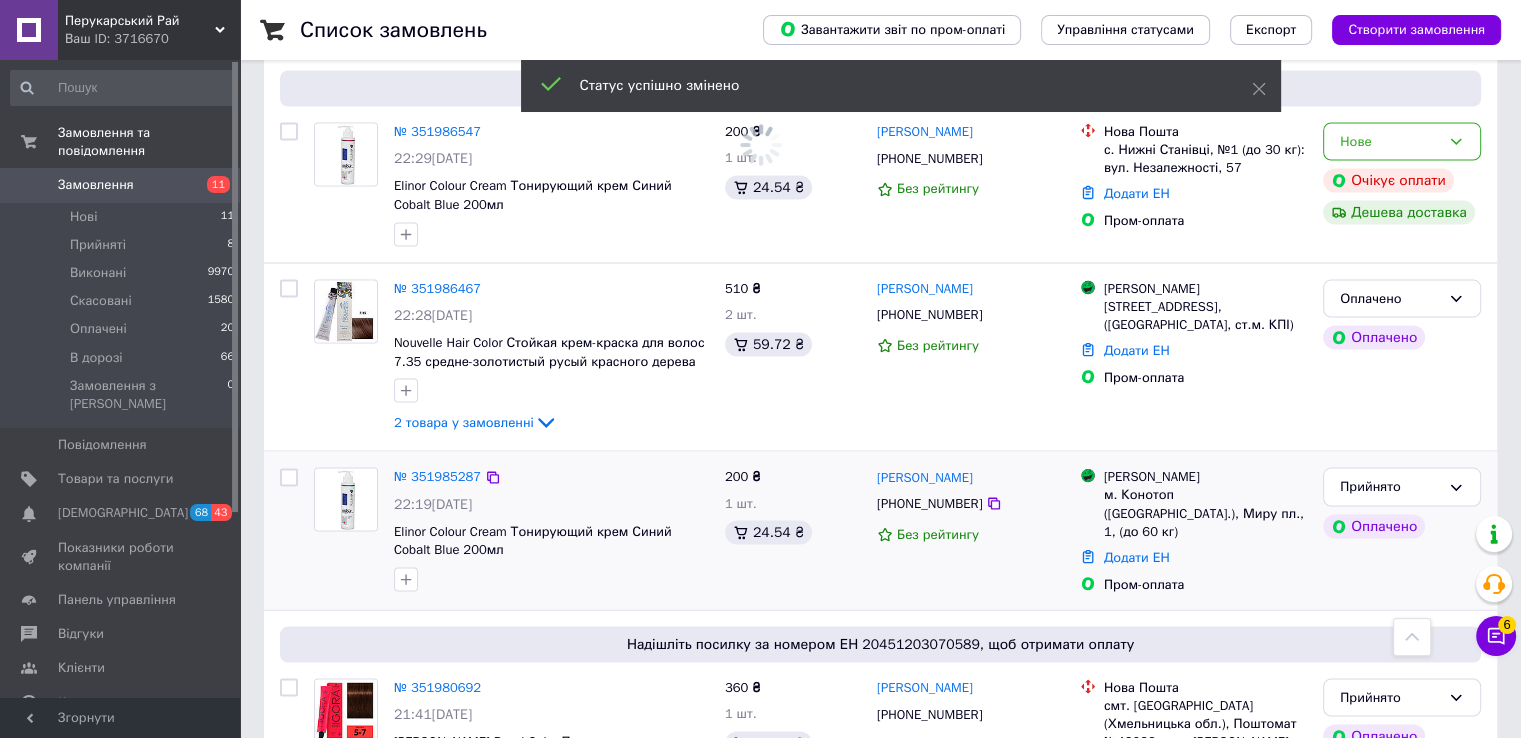 scroll, scrollTop: 3711, scrollLeft: 0, axis: vertical 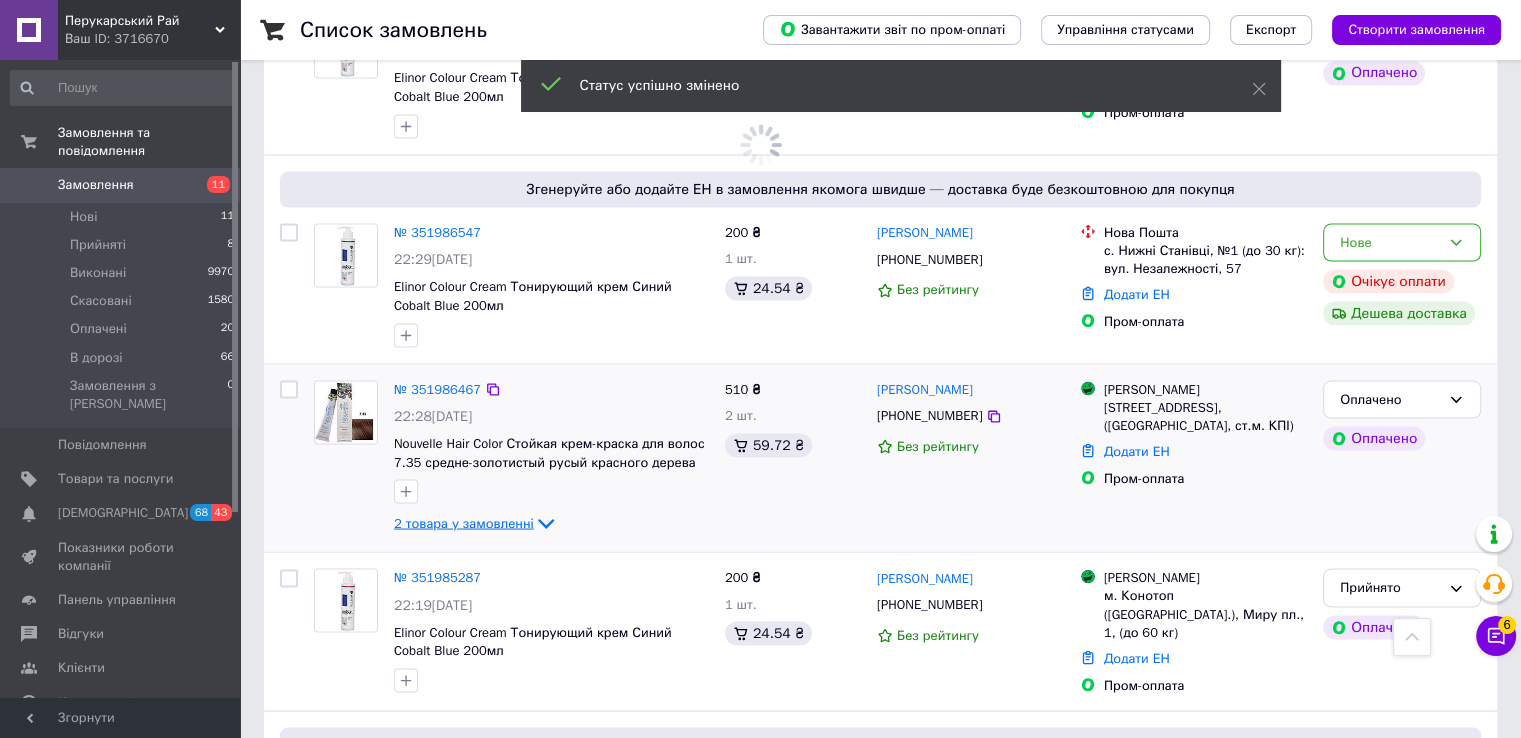 click on "2 товара у замовленні" at bounding box center [464, 522] 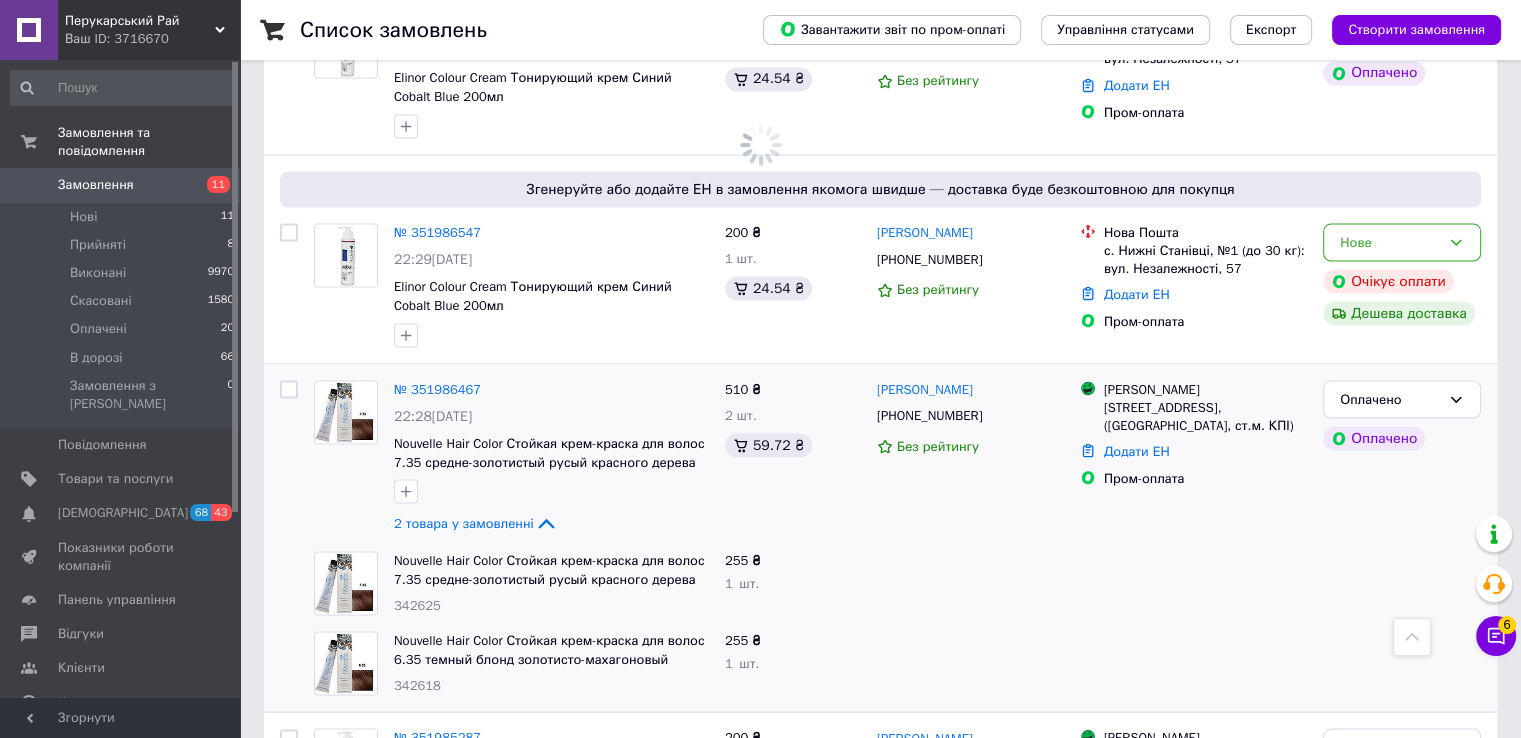 click on "342625" at bounding box center [417, 604] 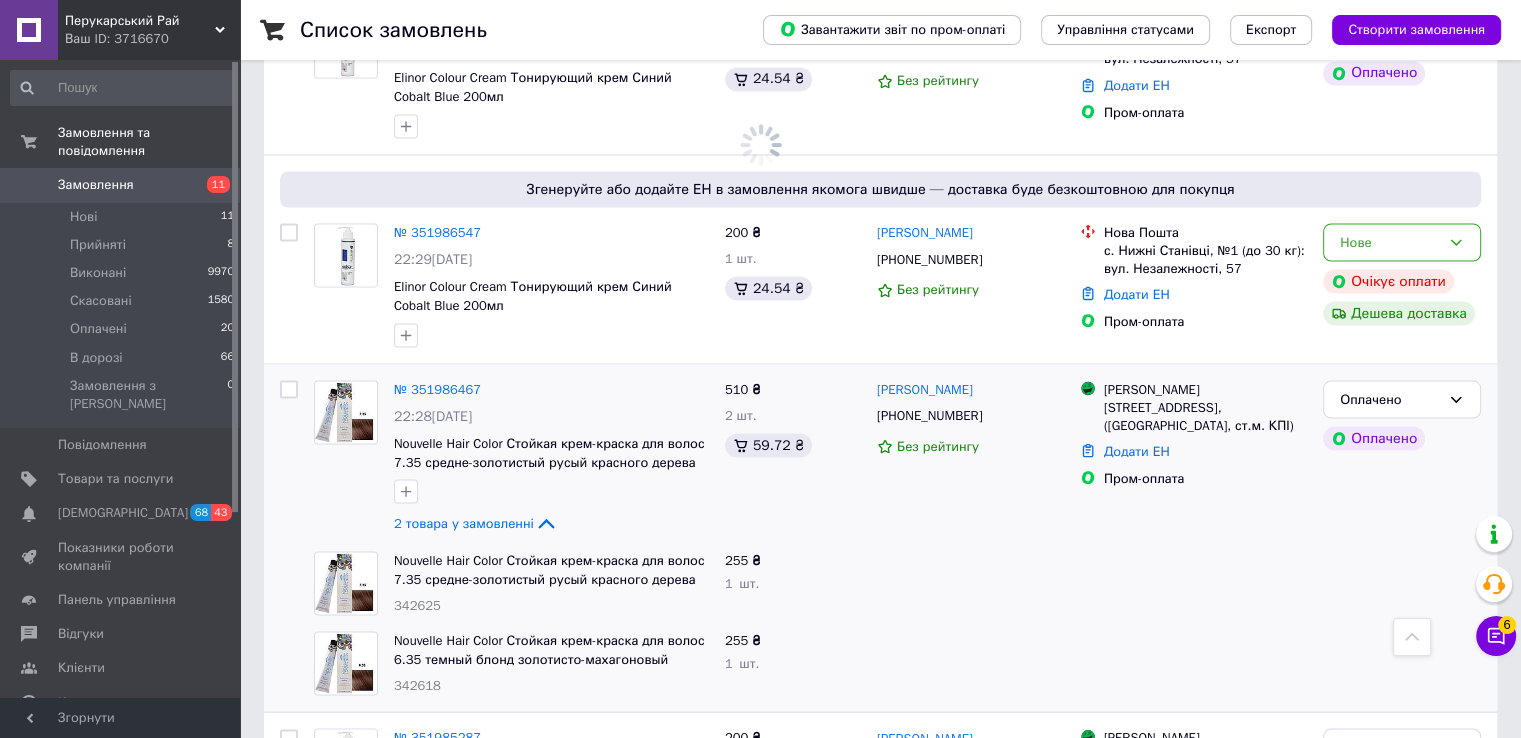 click on "342625" at bounding box center [417, 604] 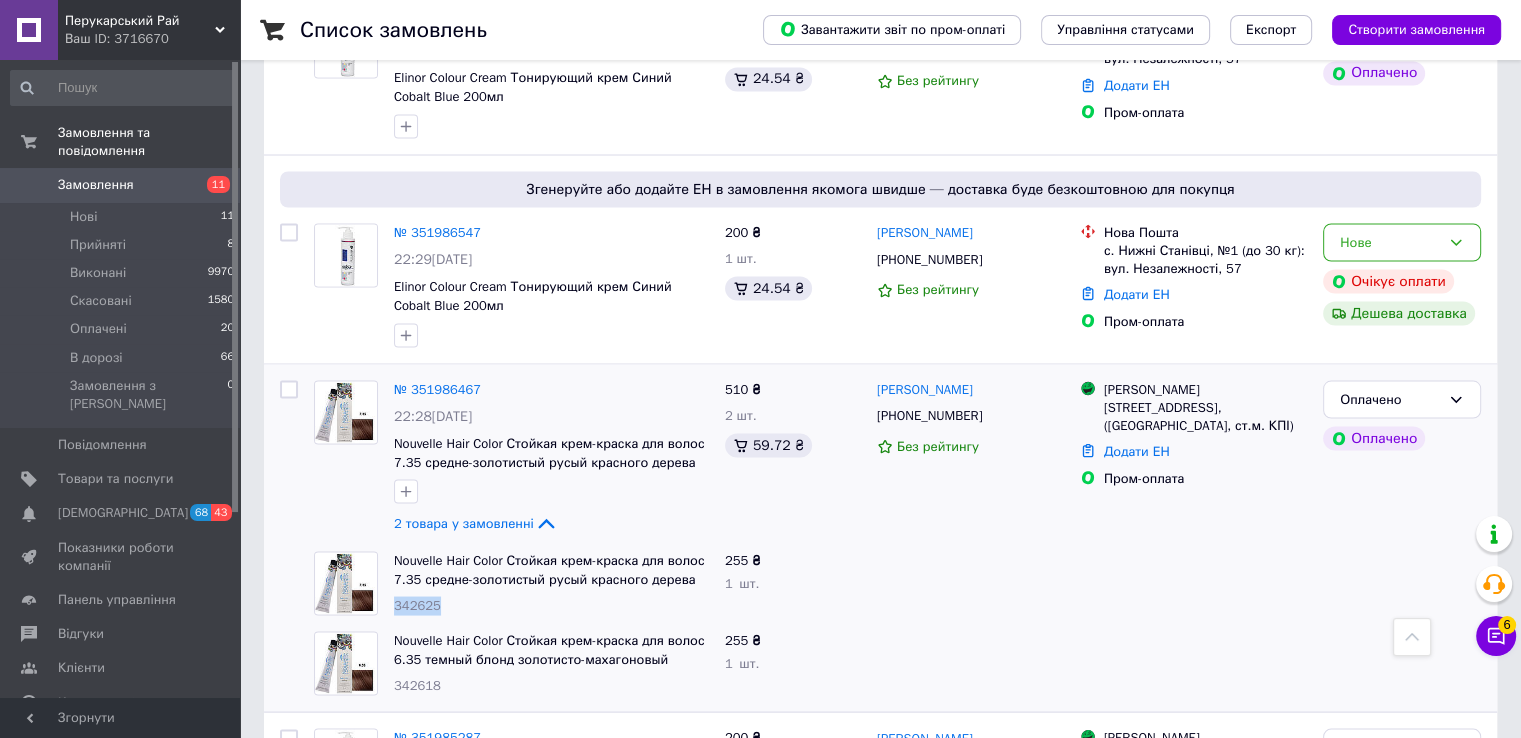 click on "342618" at bounding box center [417, 684] 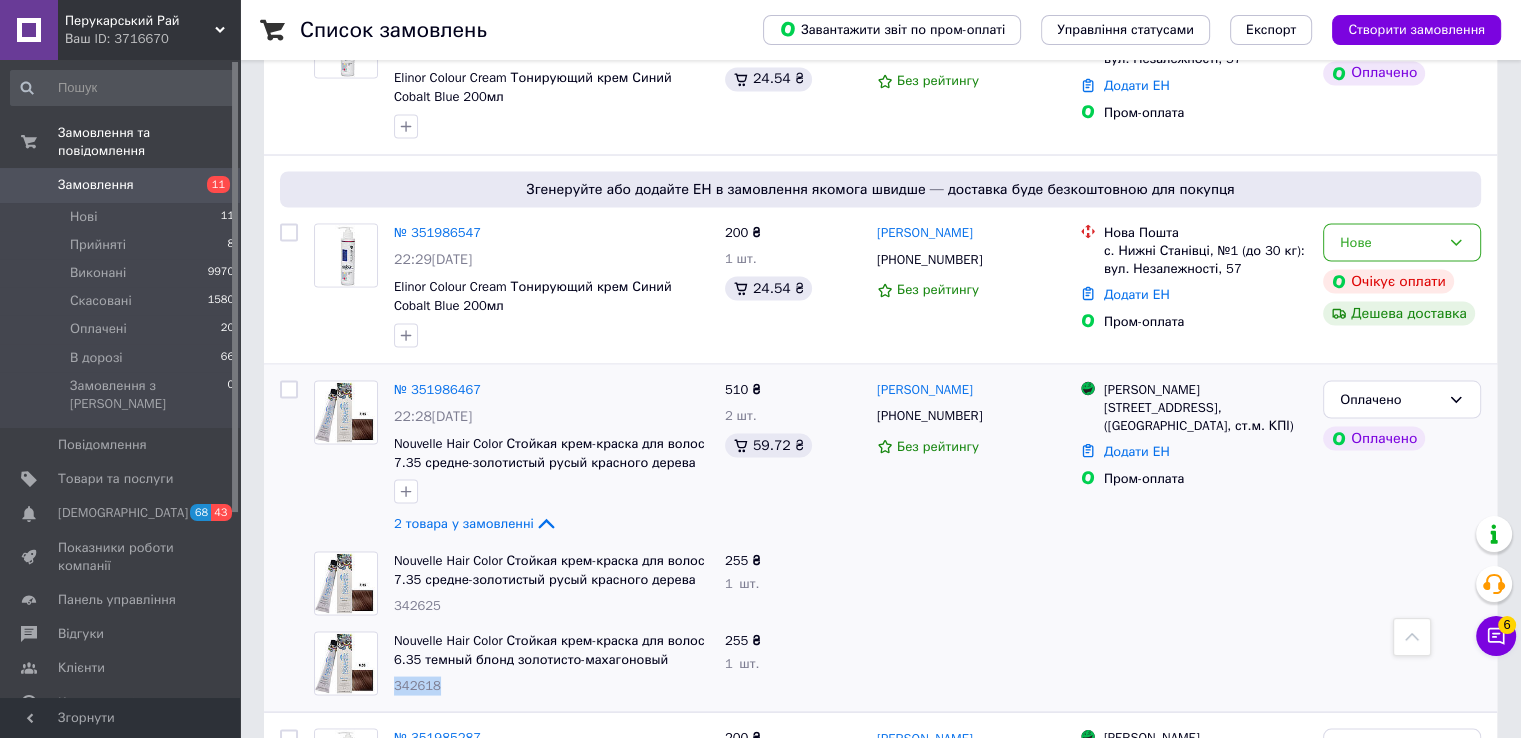 click on "342618" at bounding box center (417, 684) 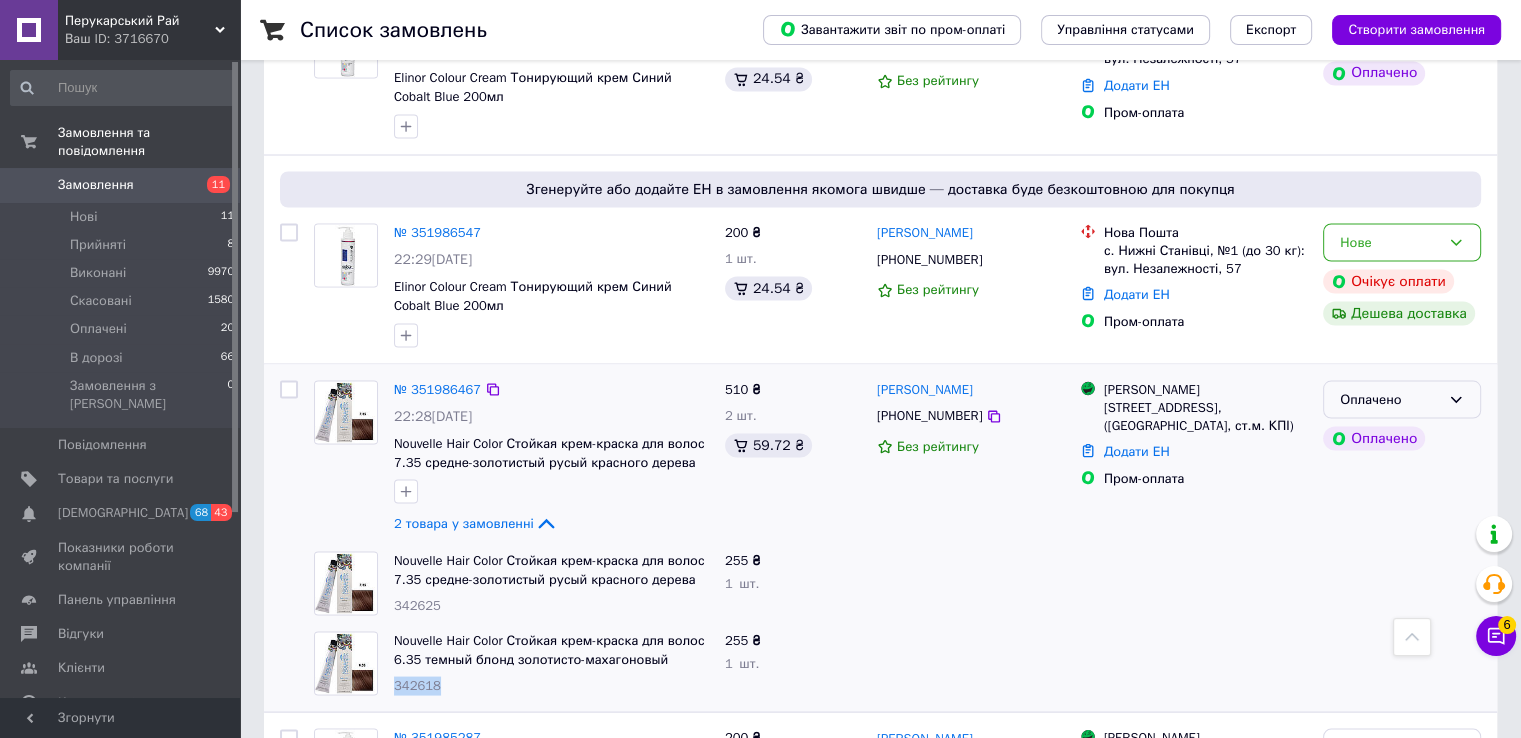 click on "Оплачено" at bounding box center (1402, 399) 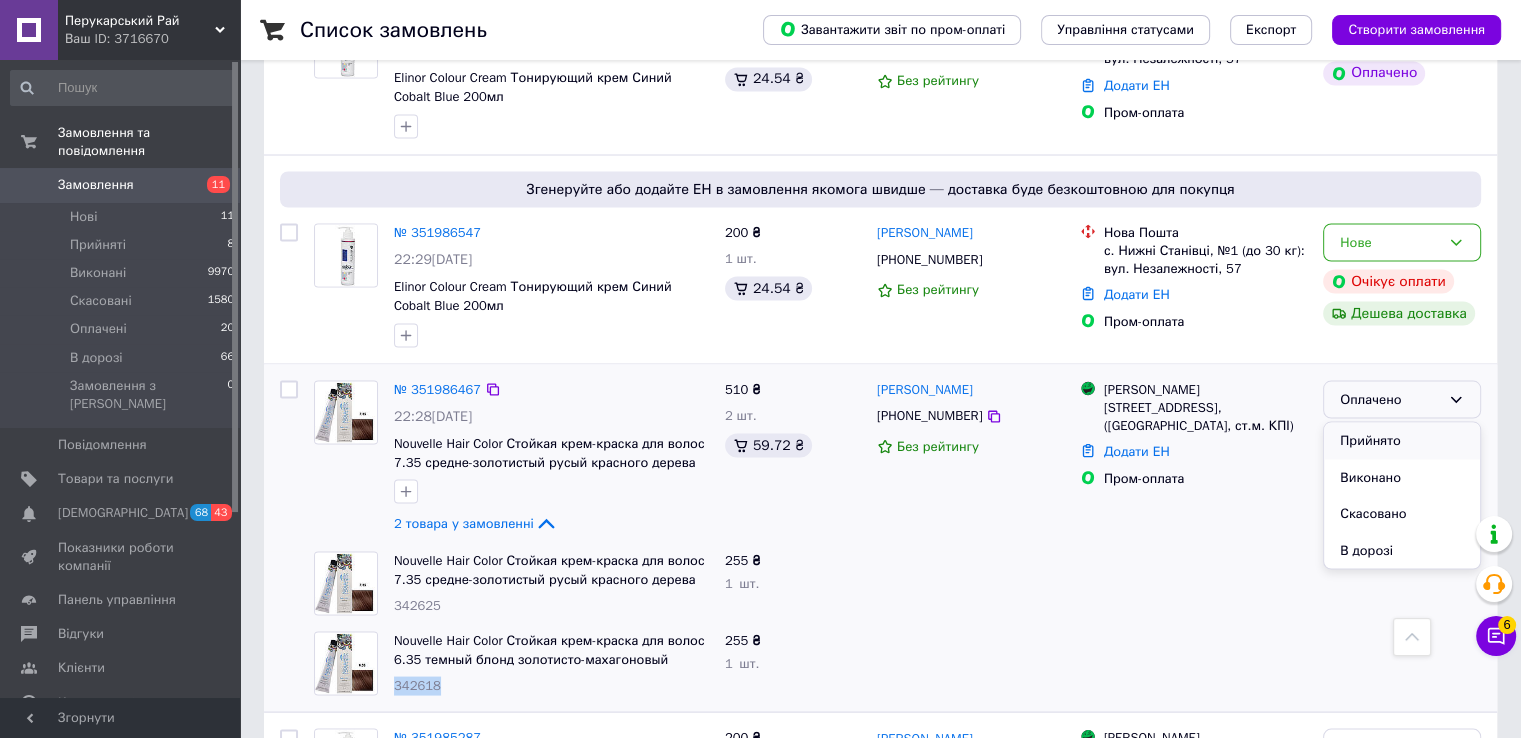 click on "Прийнято" at bounding box center [1402, 440] 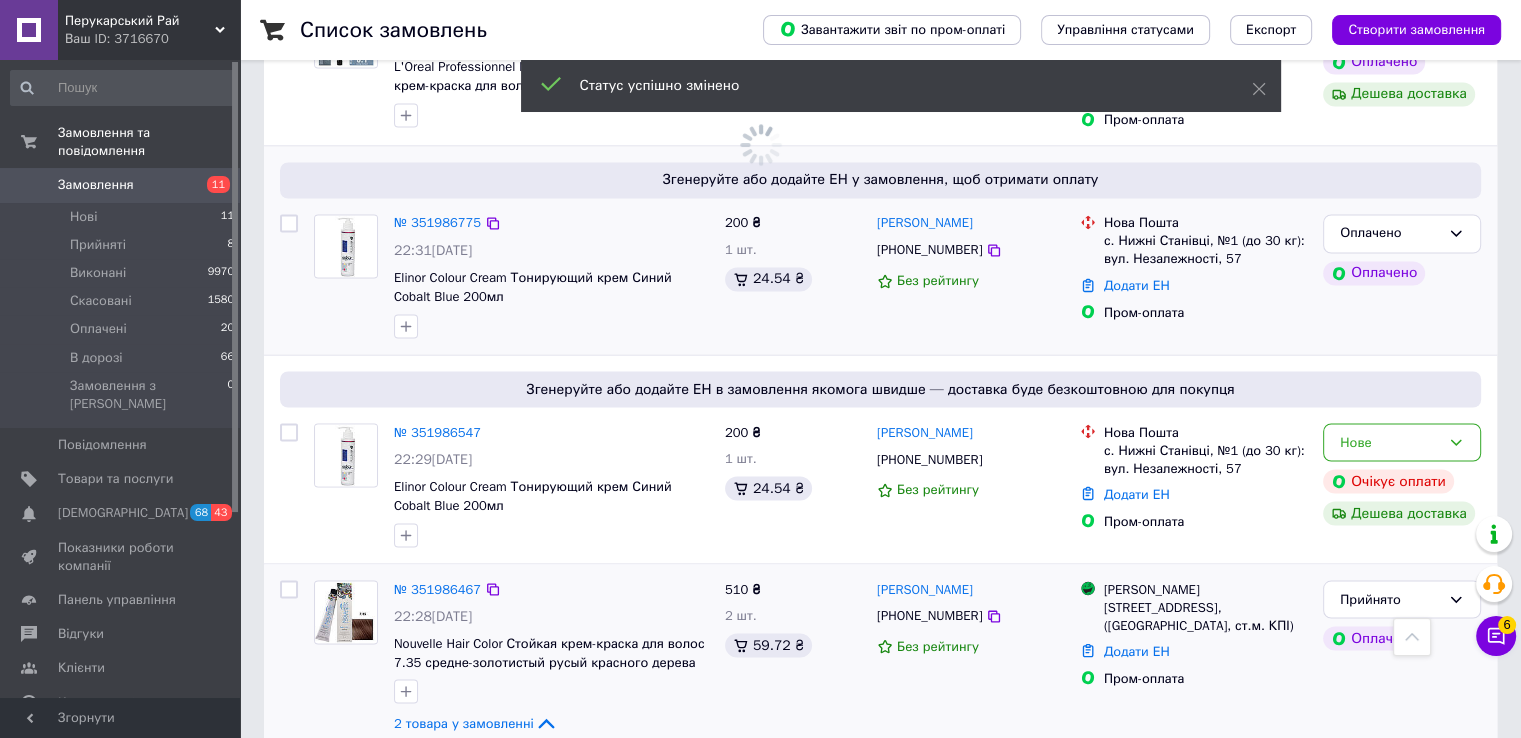 scroll, scrollTop: 3411, scrollLeft: 0, axis: vertical 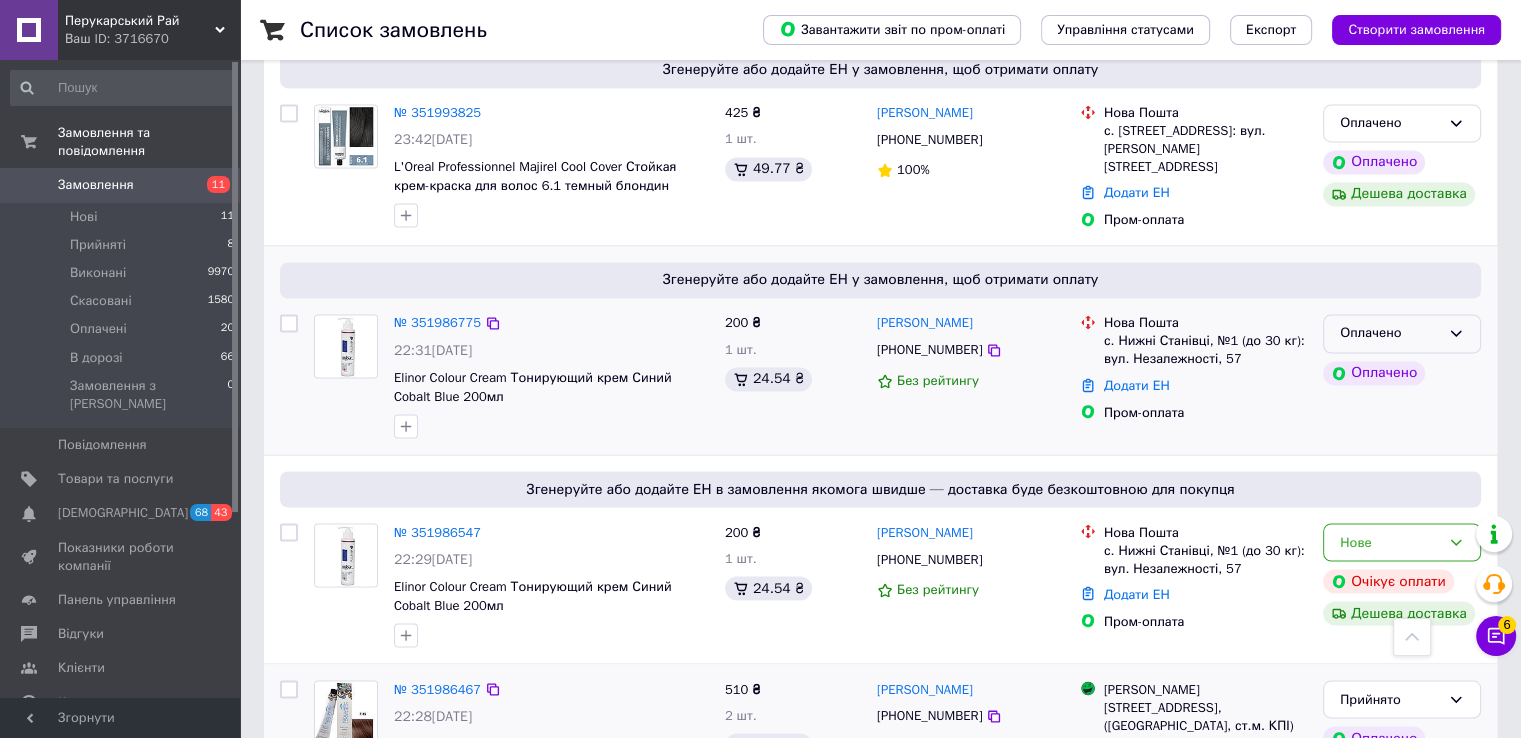 click on "Оплачено" at bounding box center [1402, 333] 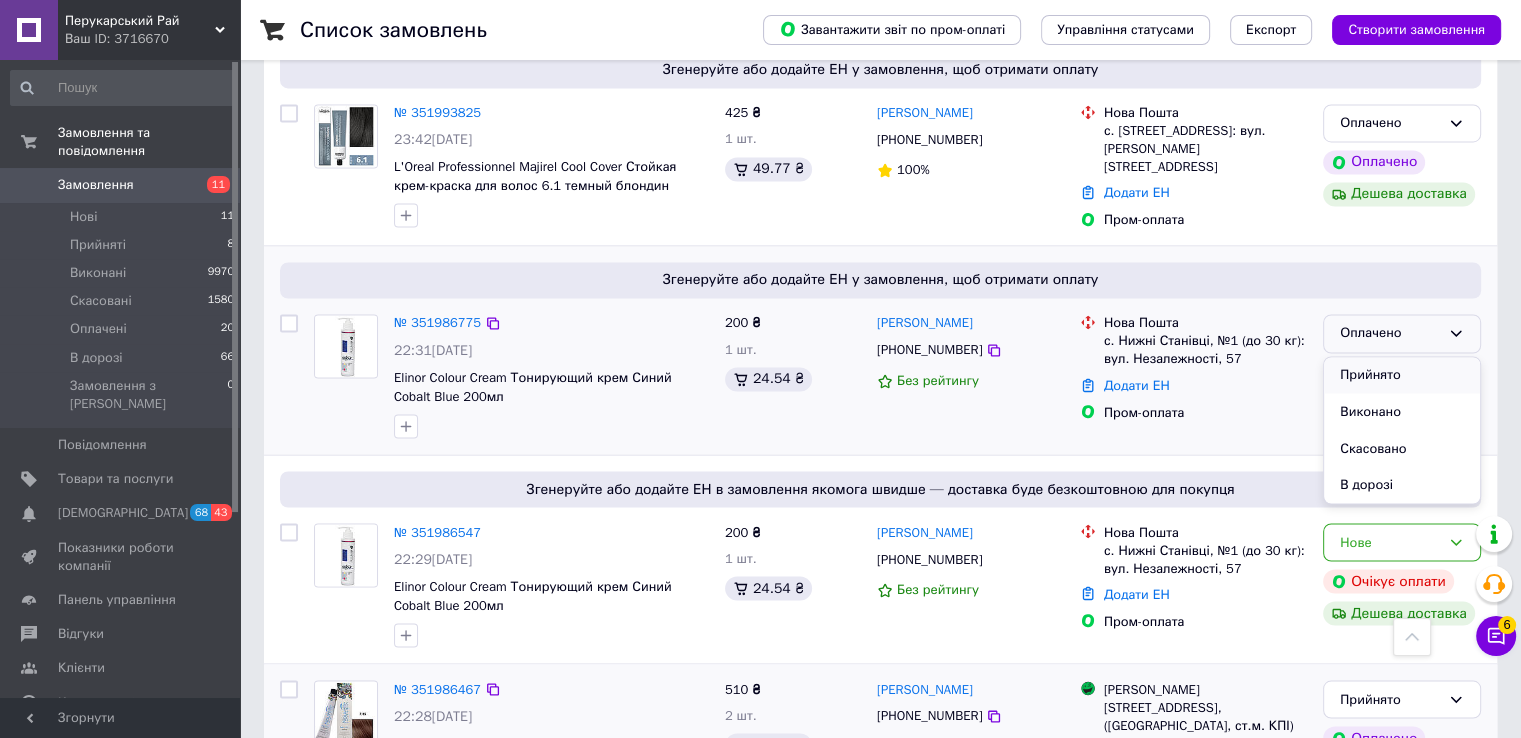 click on "Прийнято" at bounding box center [1402, 375] 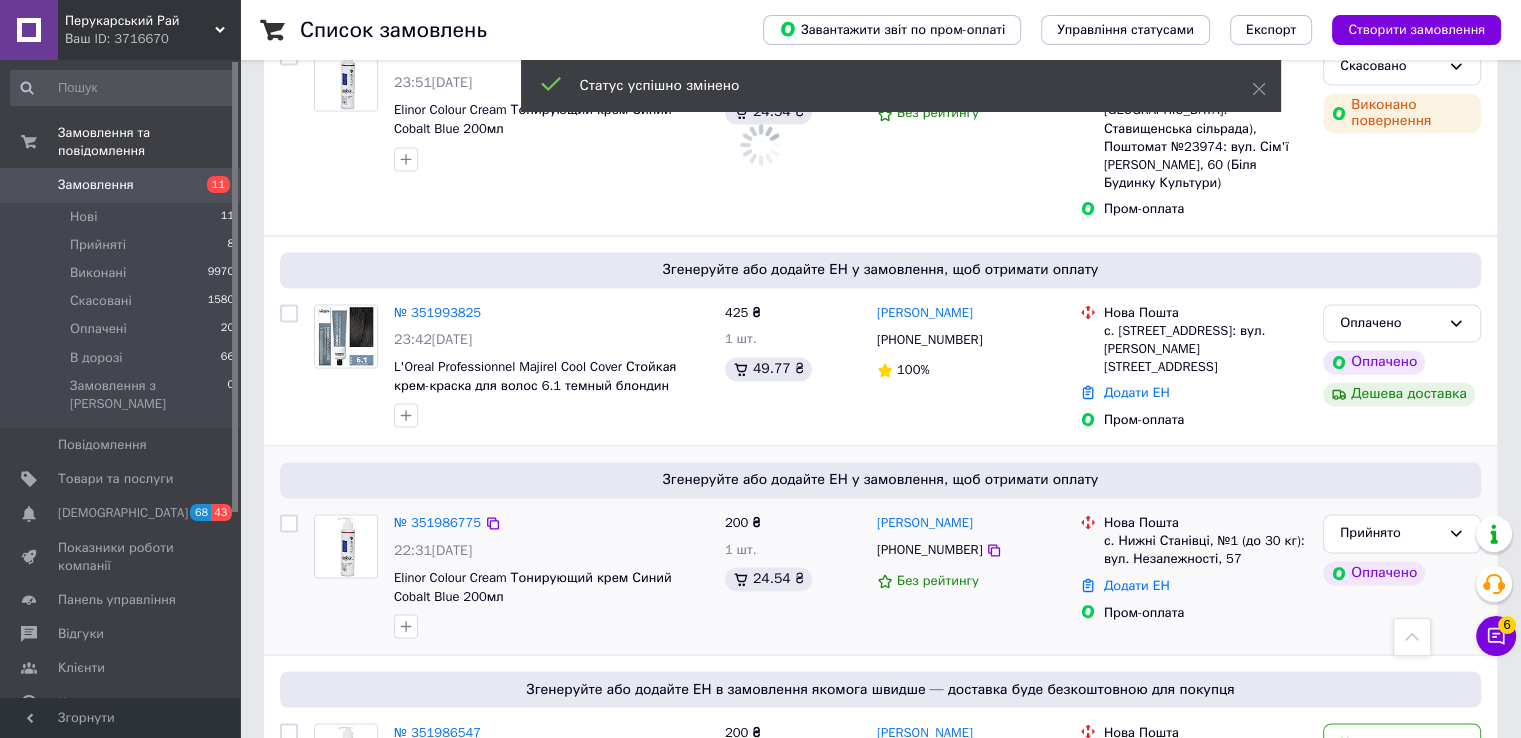 scroll, scrollTop: 3411, scrollLeft: 0, axis: vertical 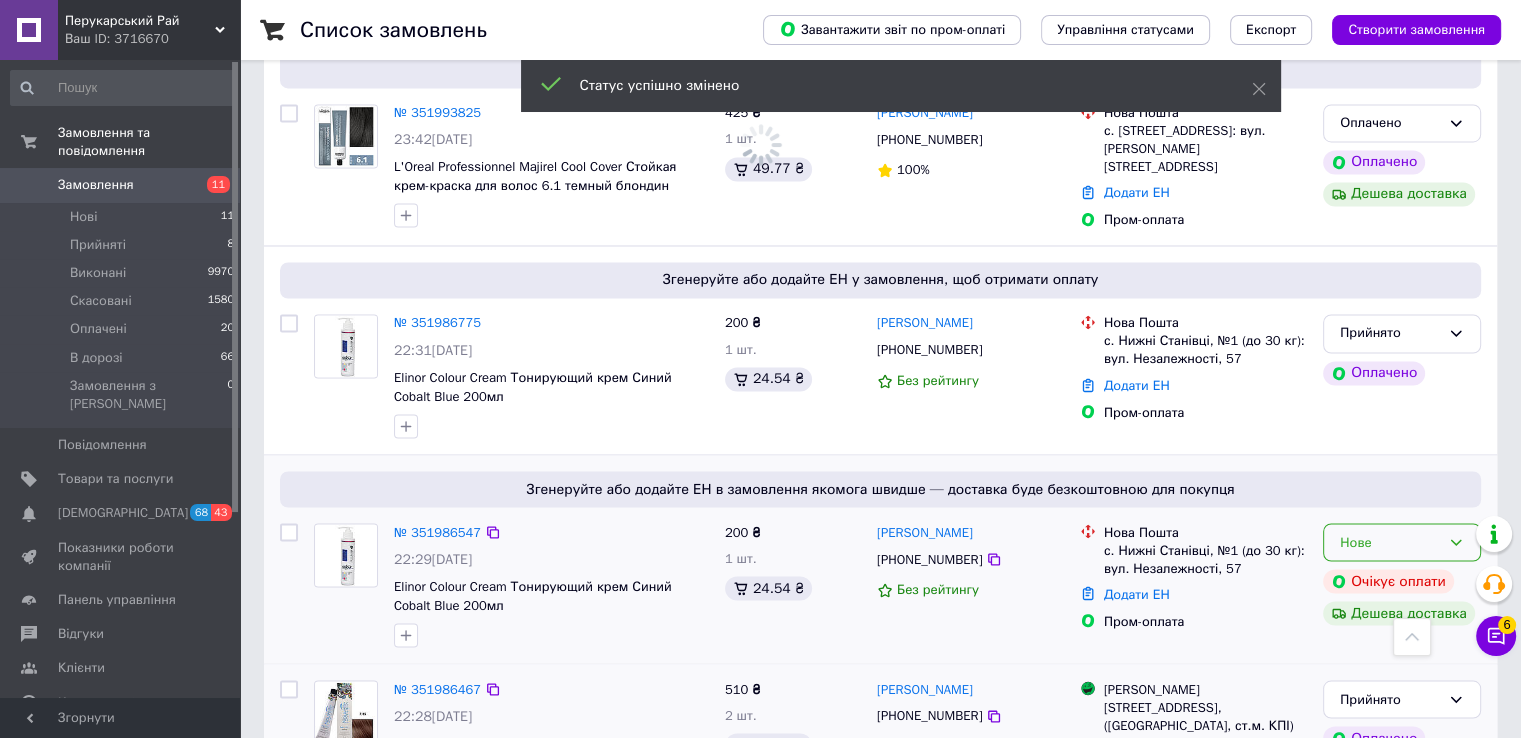 click on "Нове" at bounding box center (1390, 542) 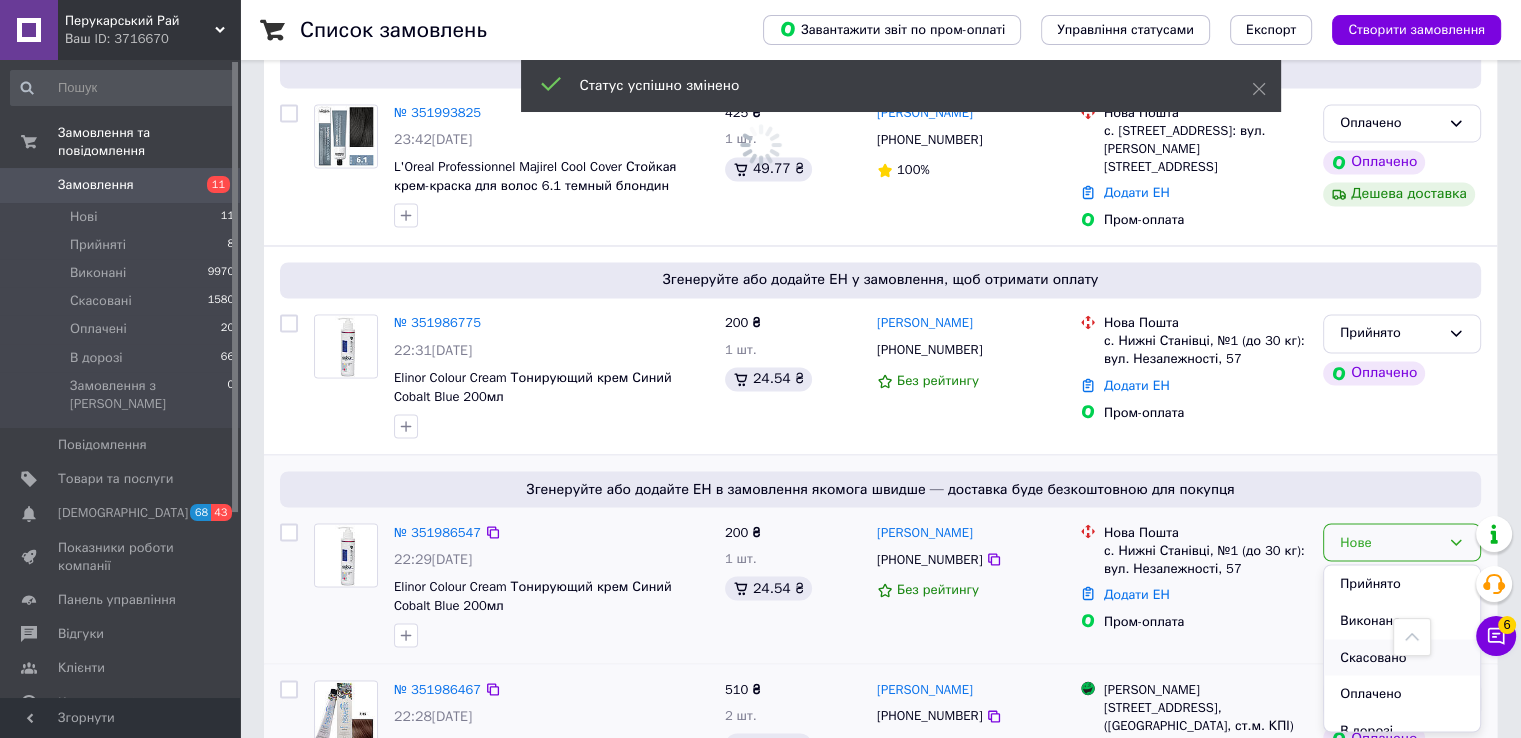 click on "Скасовано" at bounding box center (1402, 657) 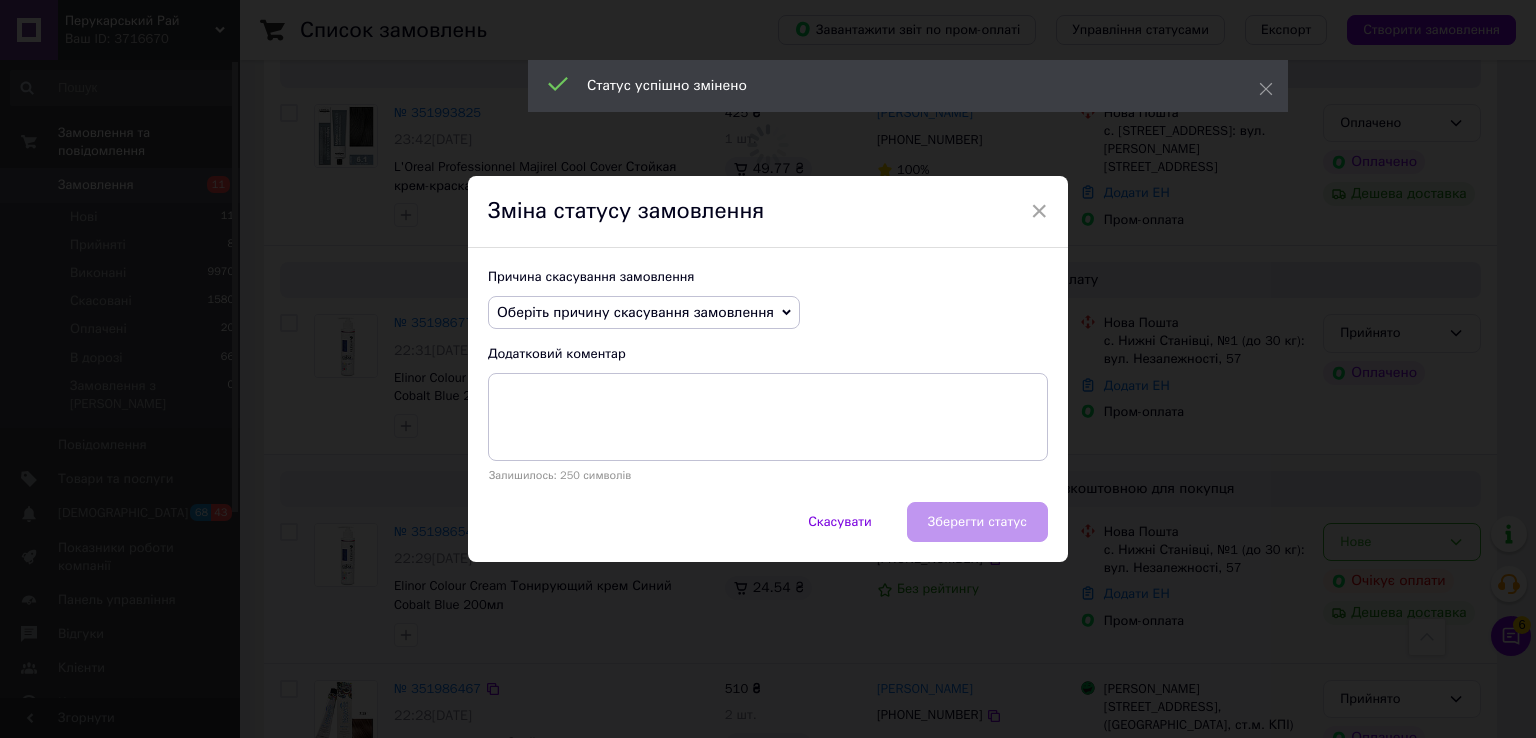 click on "Оберіть причину скасування замовлення" at bounding box center [635, 312] 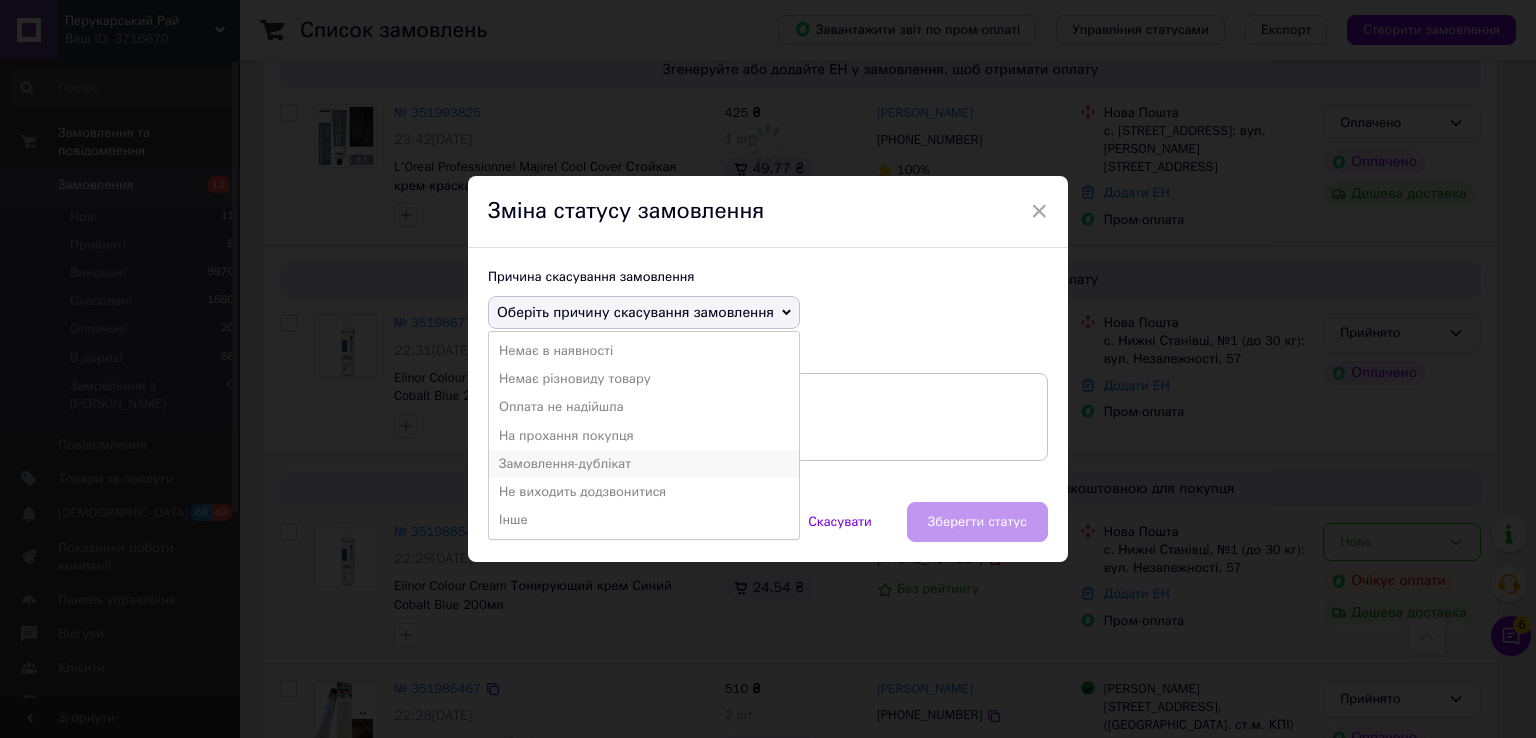 click on "Замовлення-дублікат" at bounding box center (644, 464) 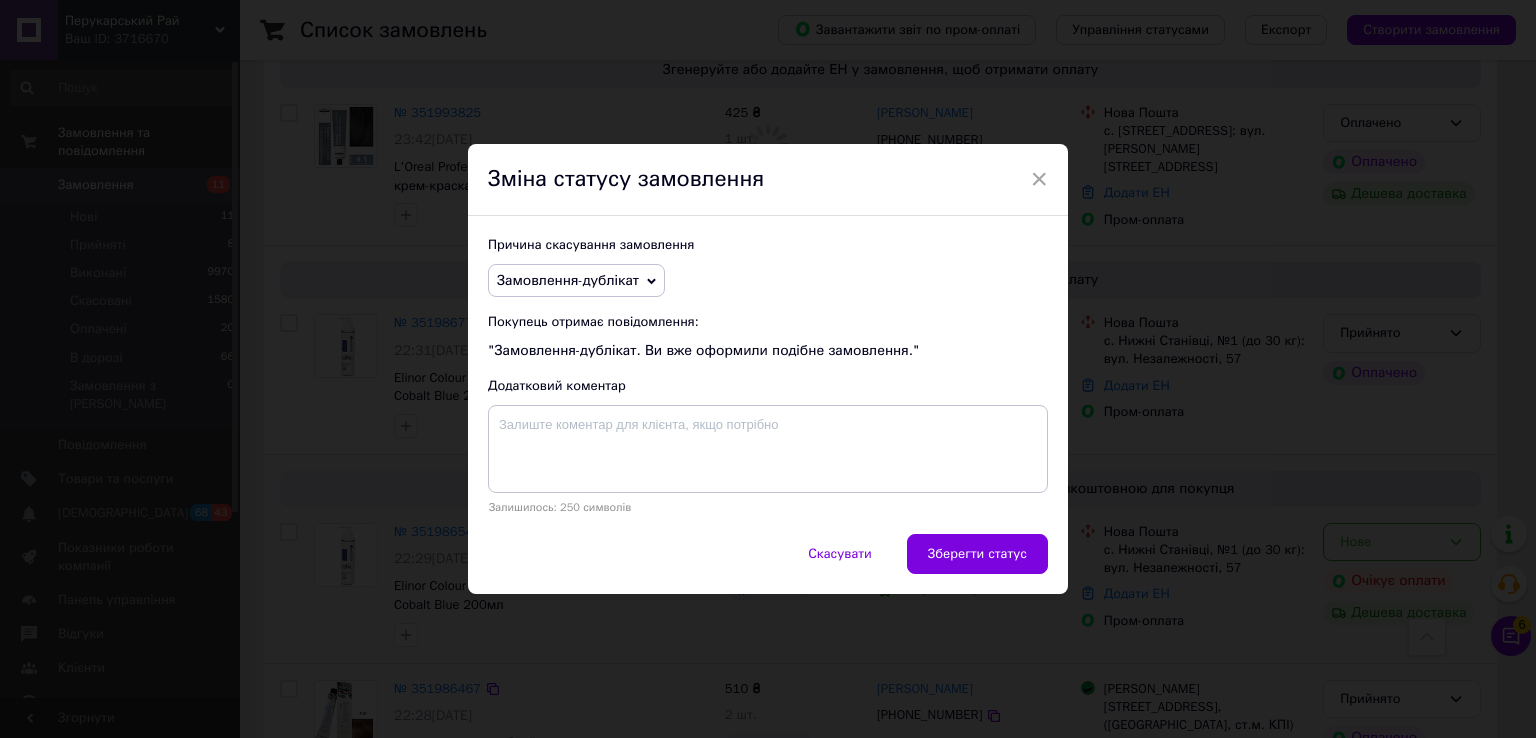 drag, startPoint x: 1040, startPoint y: 557, endPoint x: 1025, endPoint y: 553, distance: 15.524175 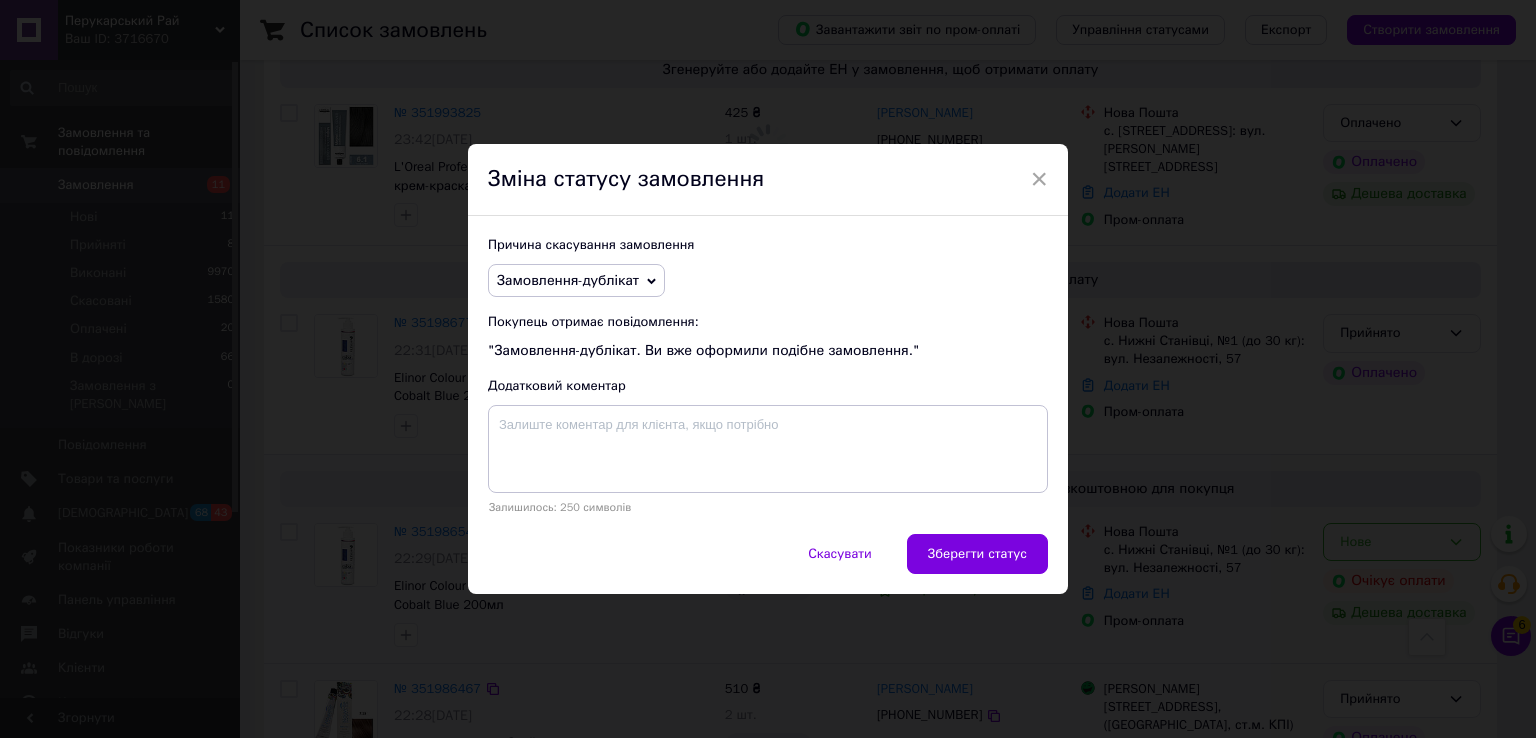 click on "Зберегти статус" at bounding box center (977, 554) 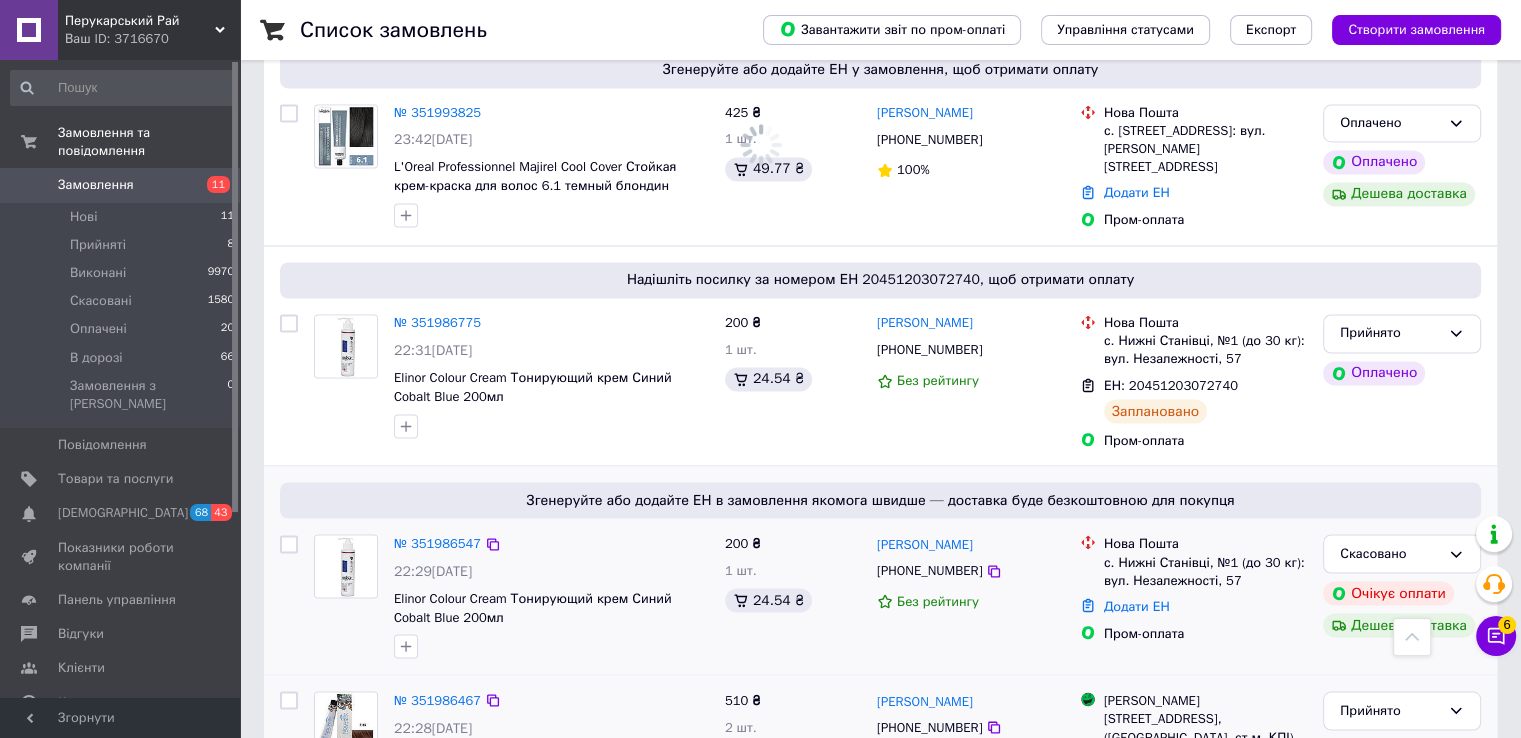click 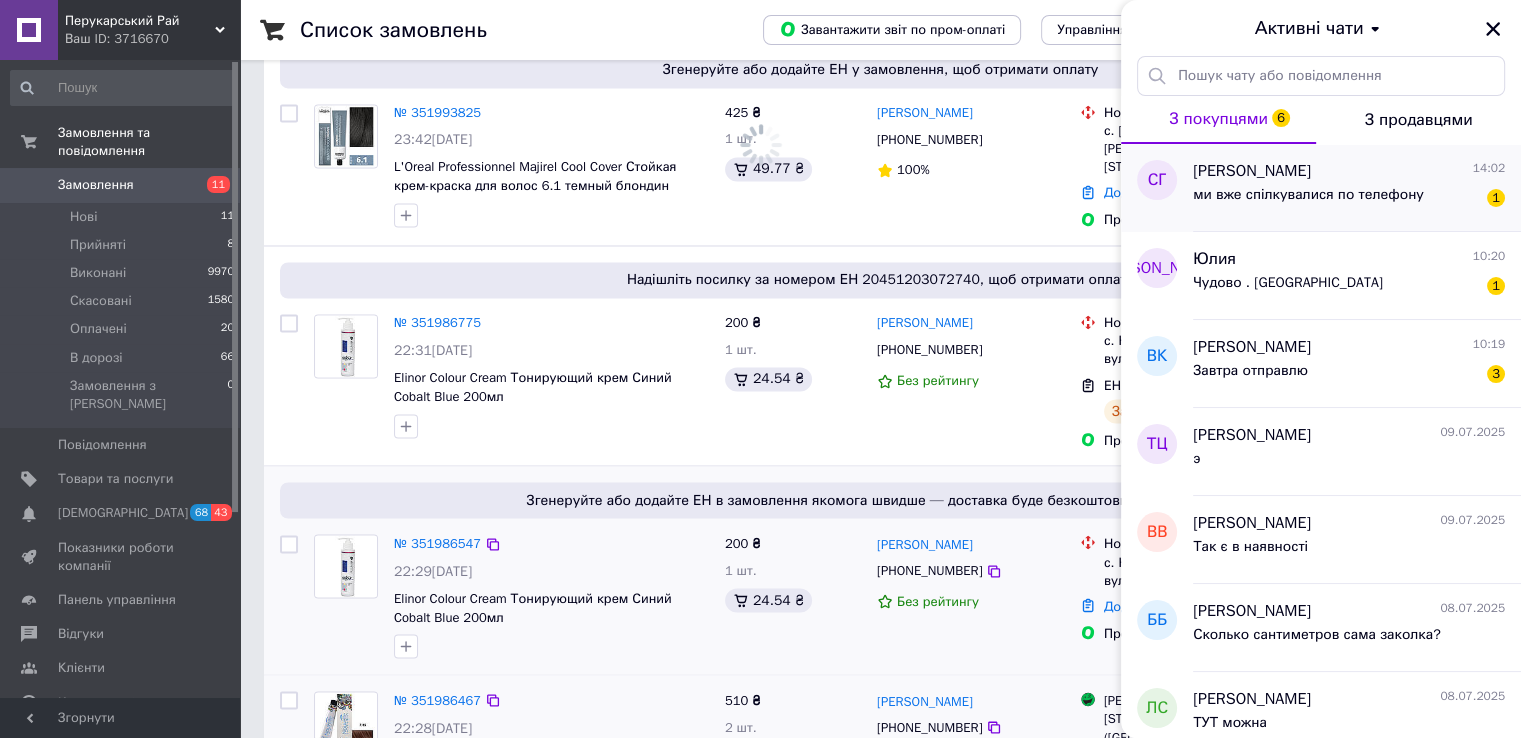 click on "ми вже спілкувалися по телефону" at bounding box center (1308, 195) 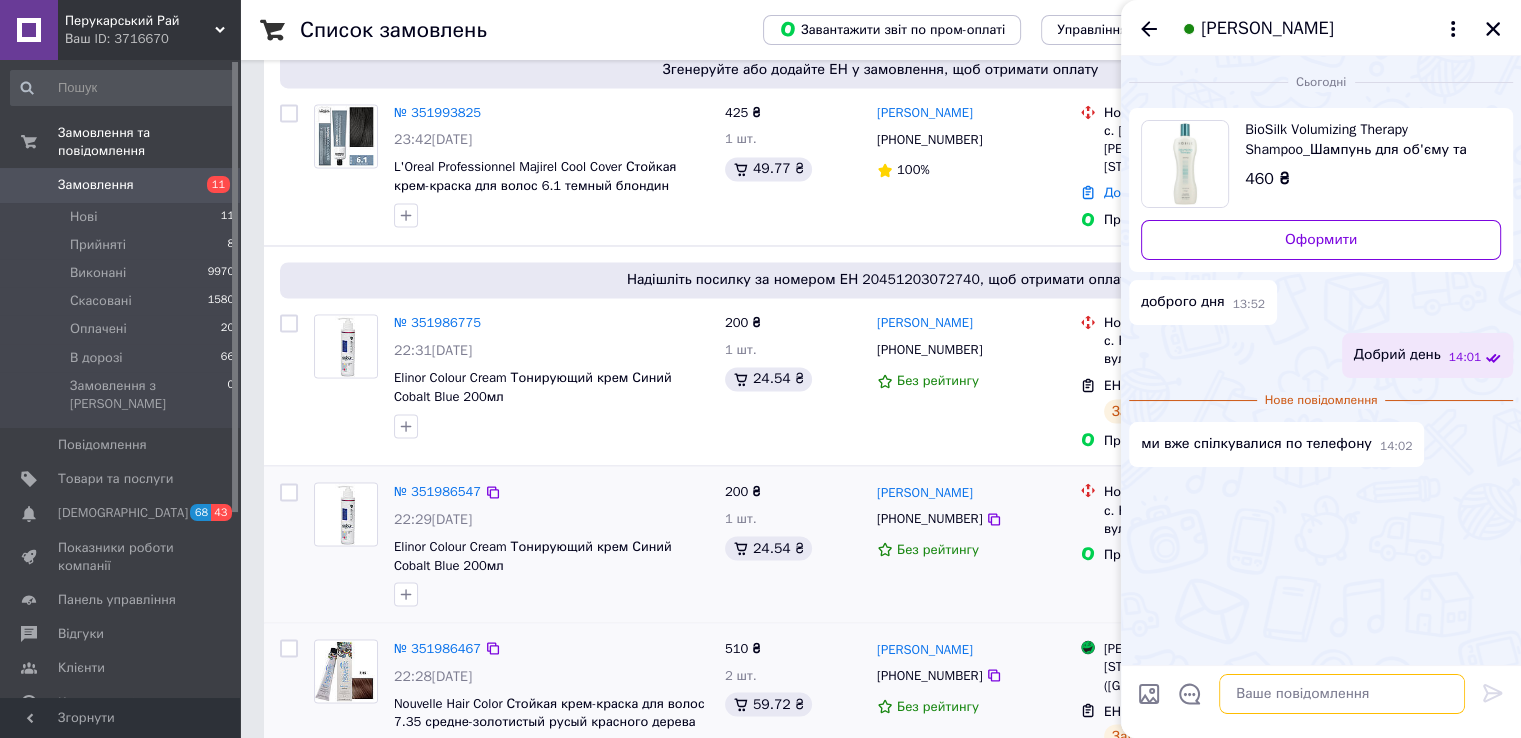 click at bounding box center (1342, 694) 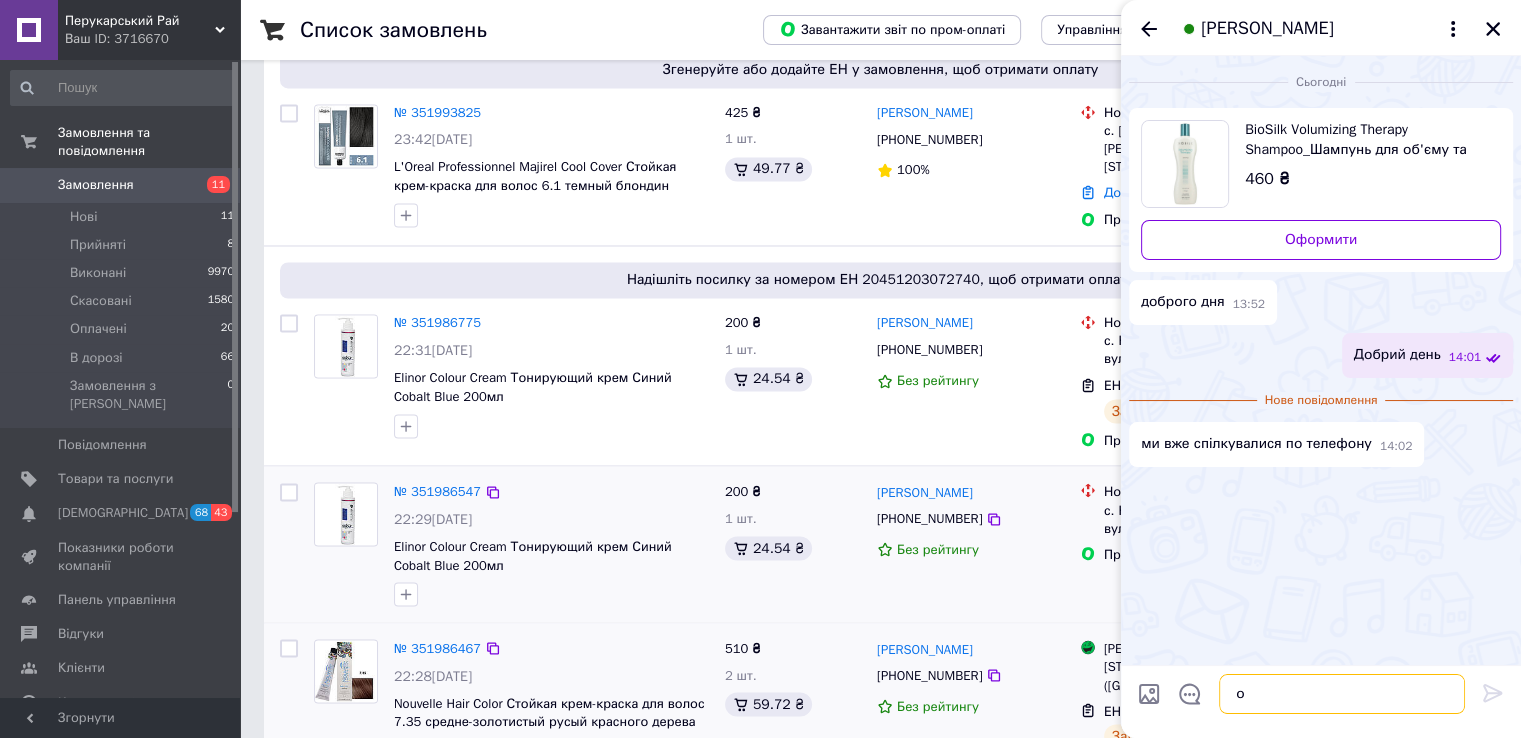 type on "ок" 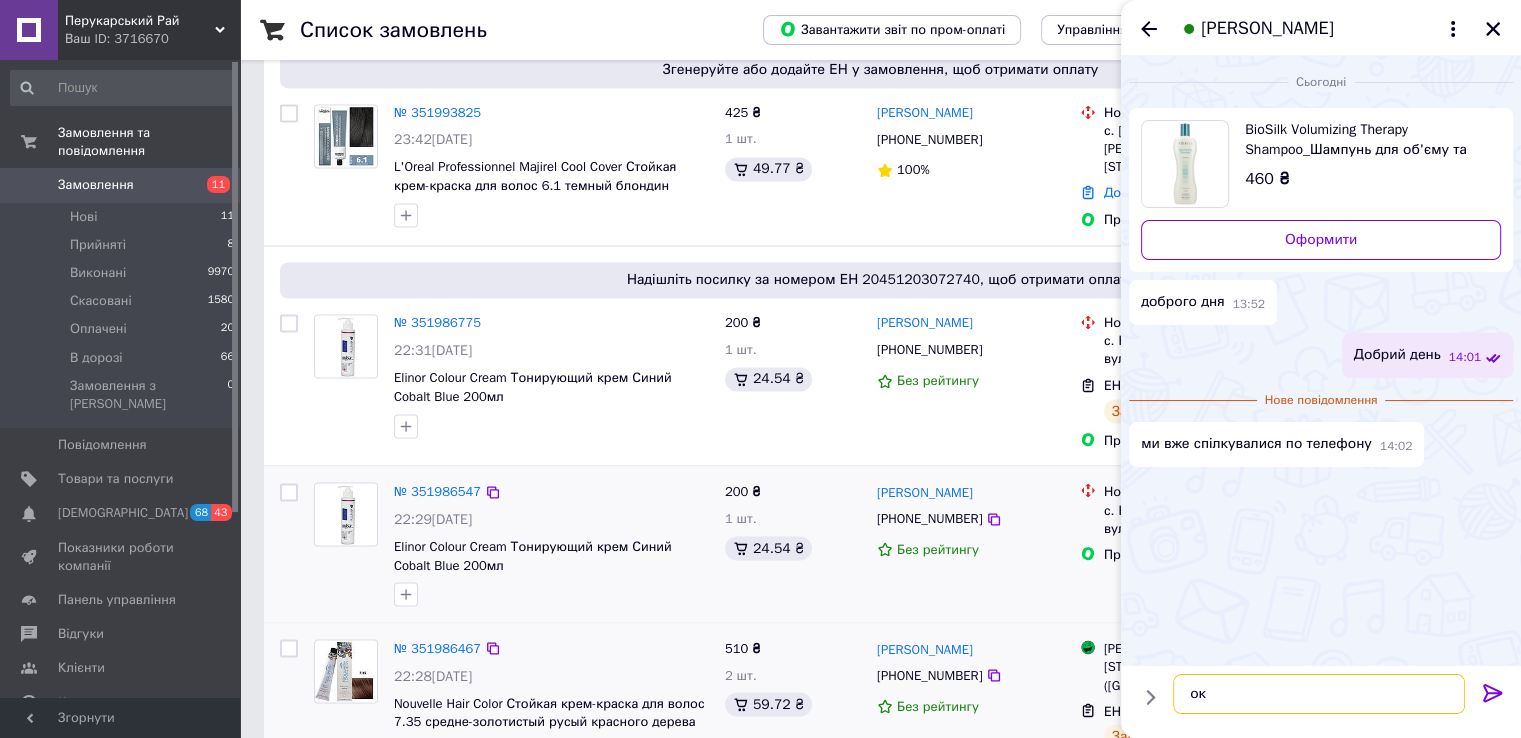 type 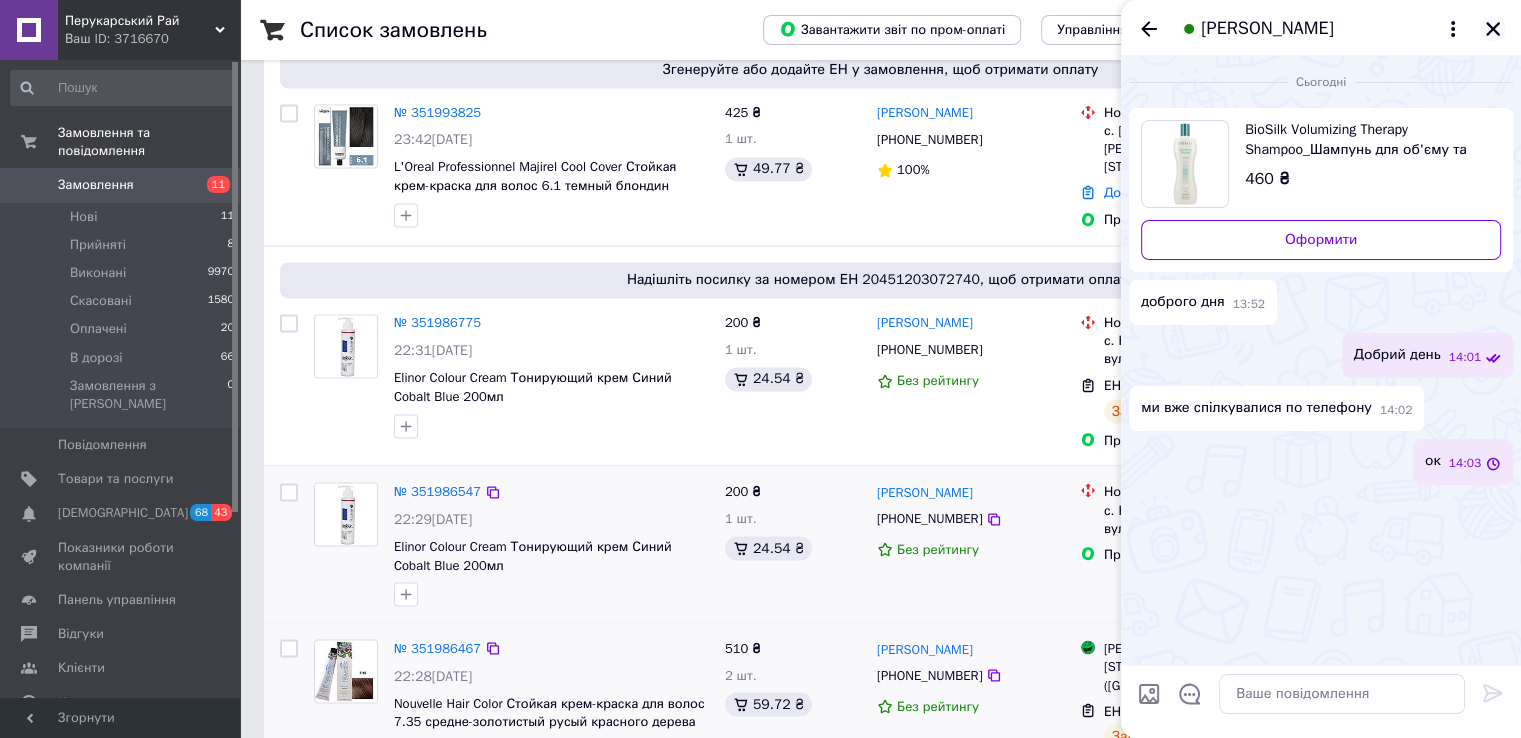 click 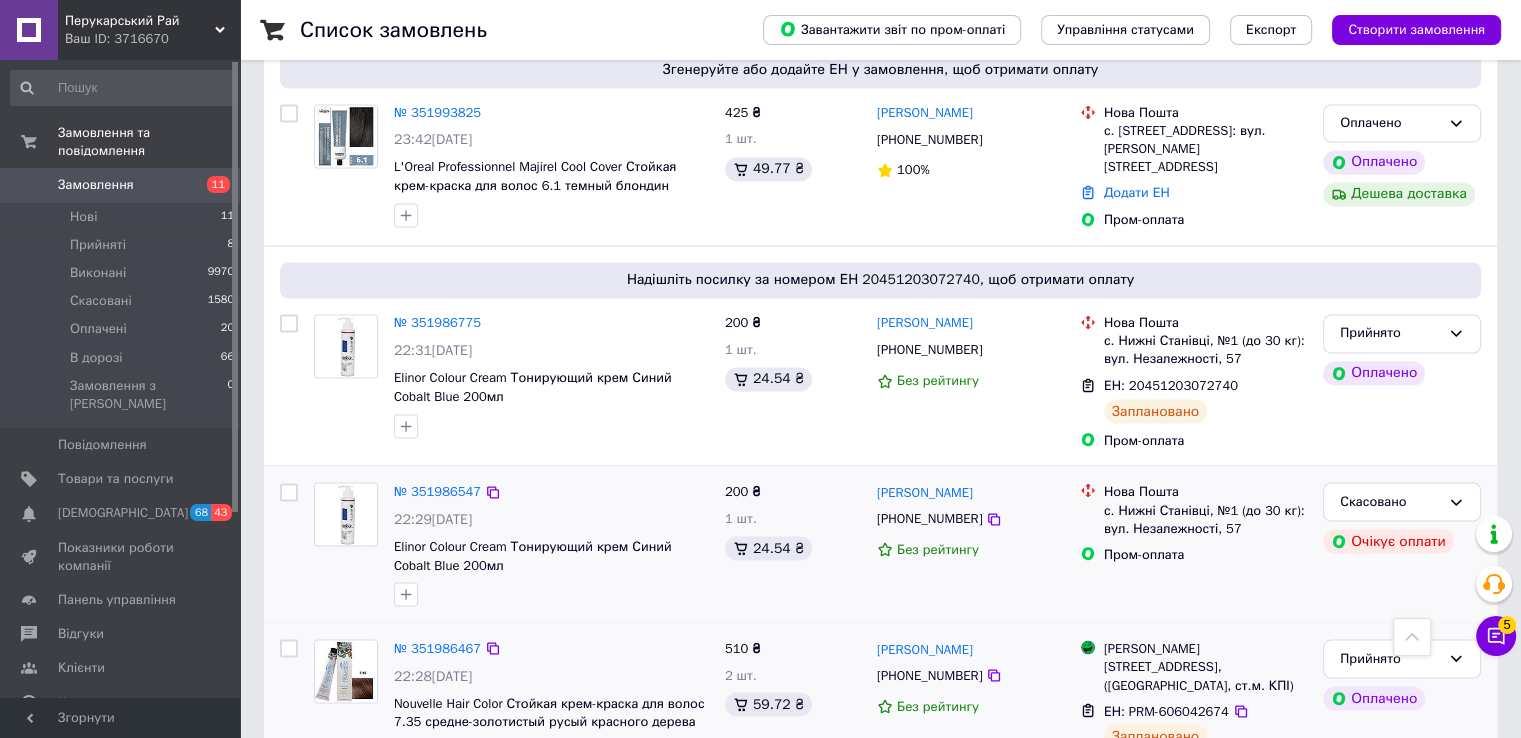 scroll, scrollTop: 3211, scrollLeft: 0, axis: vertical 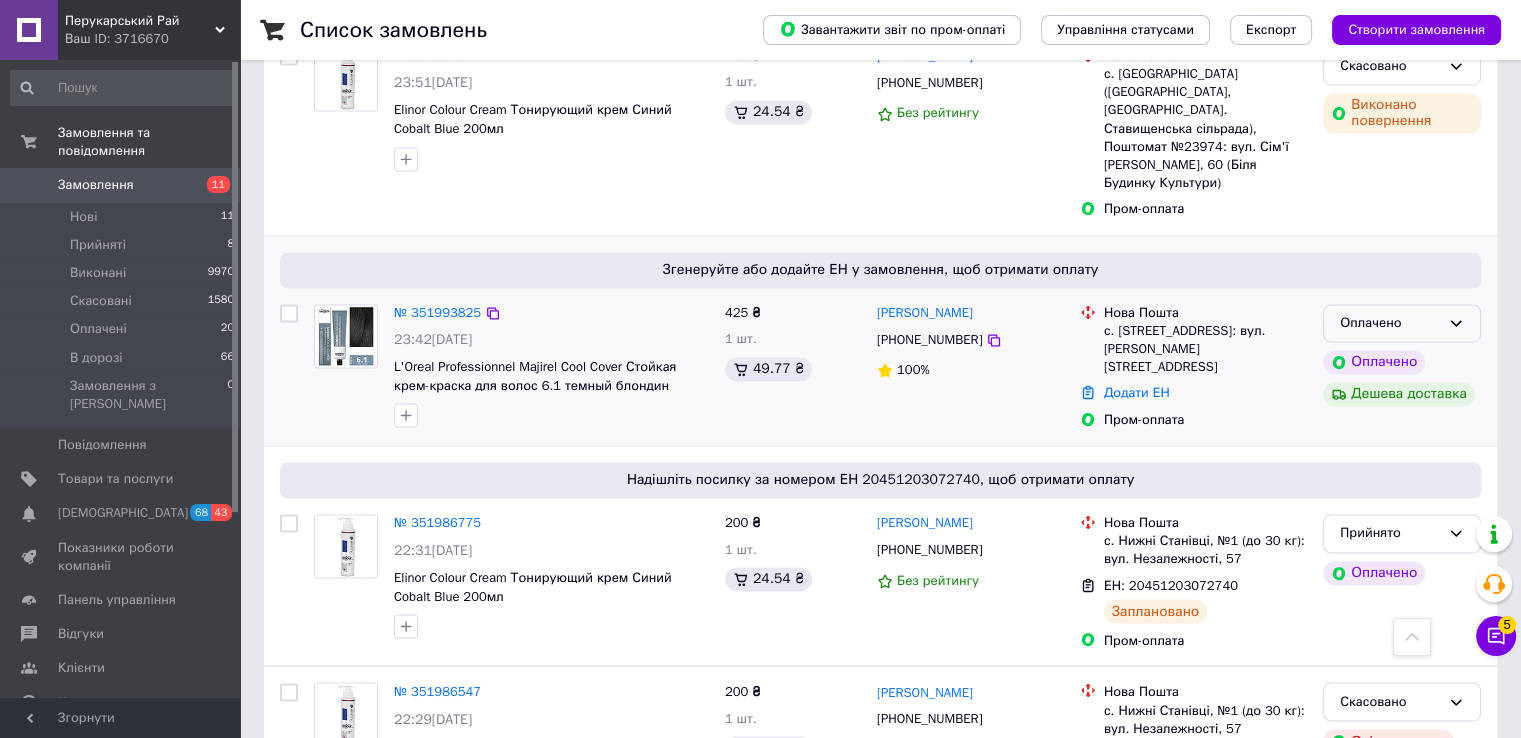 click on "Оплачено" at bounding box center [1402, 323] 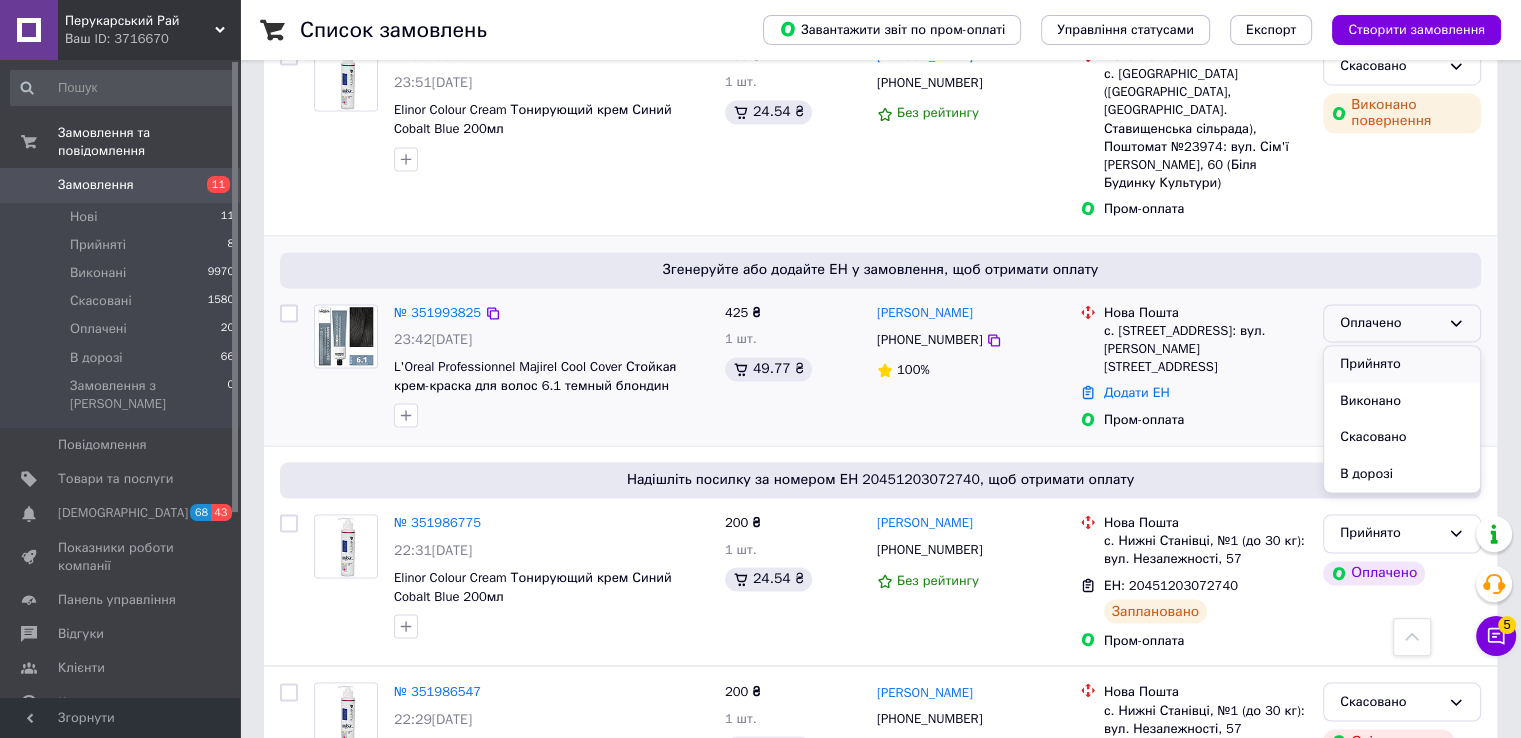 click on "Прийнято" at bounding box center (1402, 364) 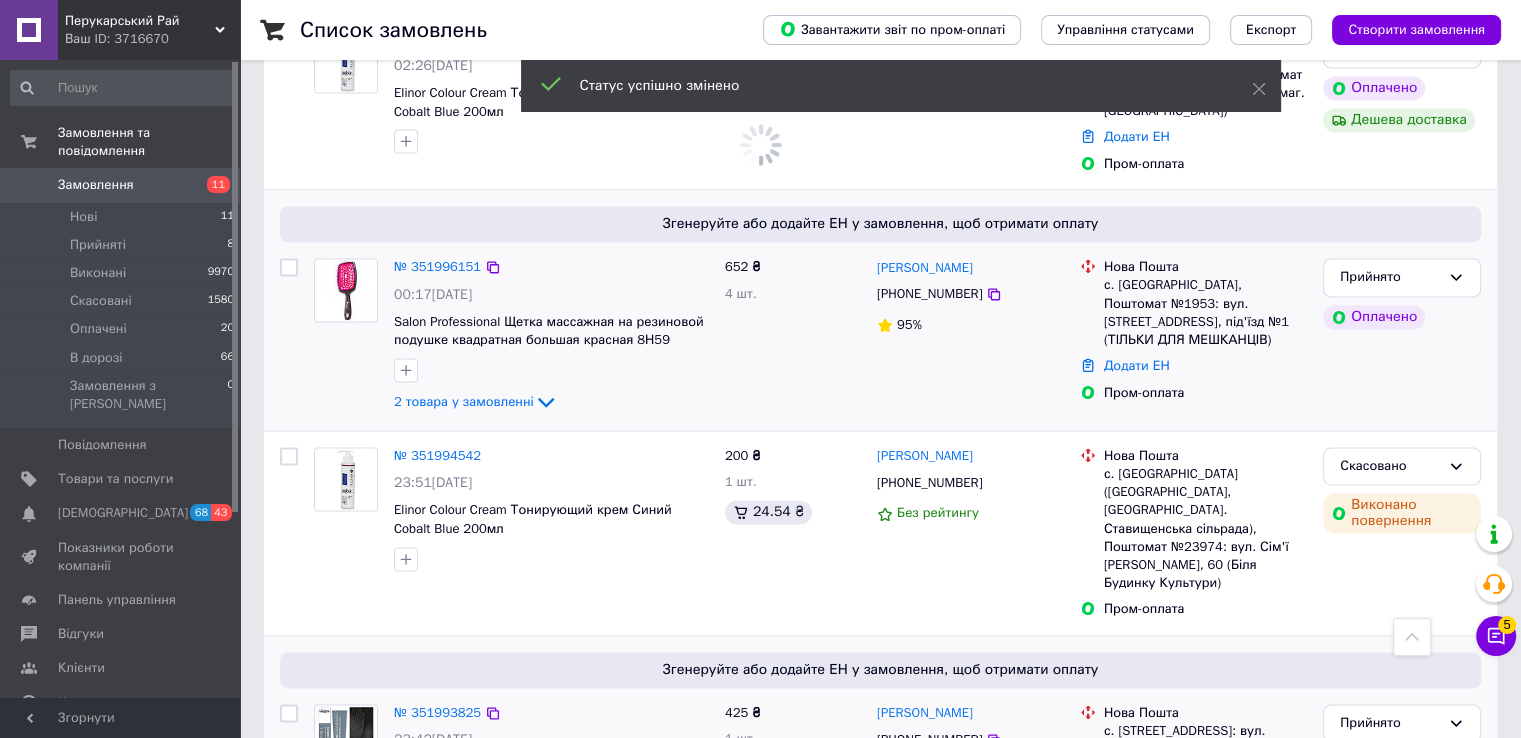 scroll, scrollTop: 2711, scrollLeft: 0, axis: vertical 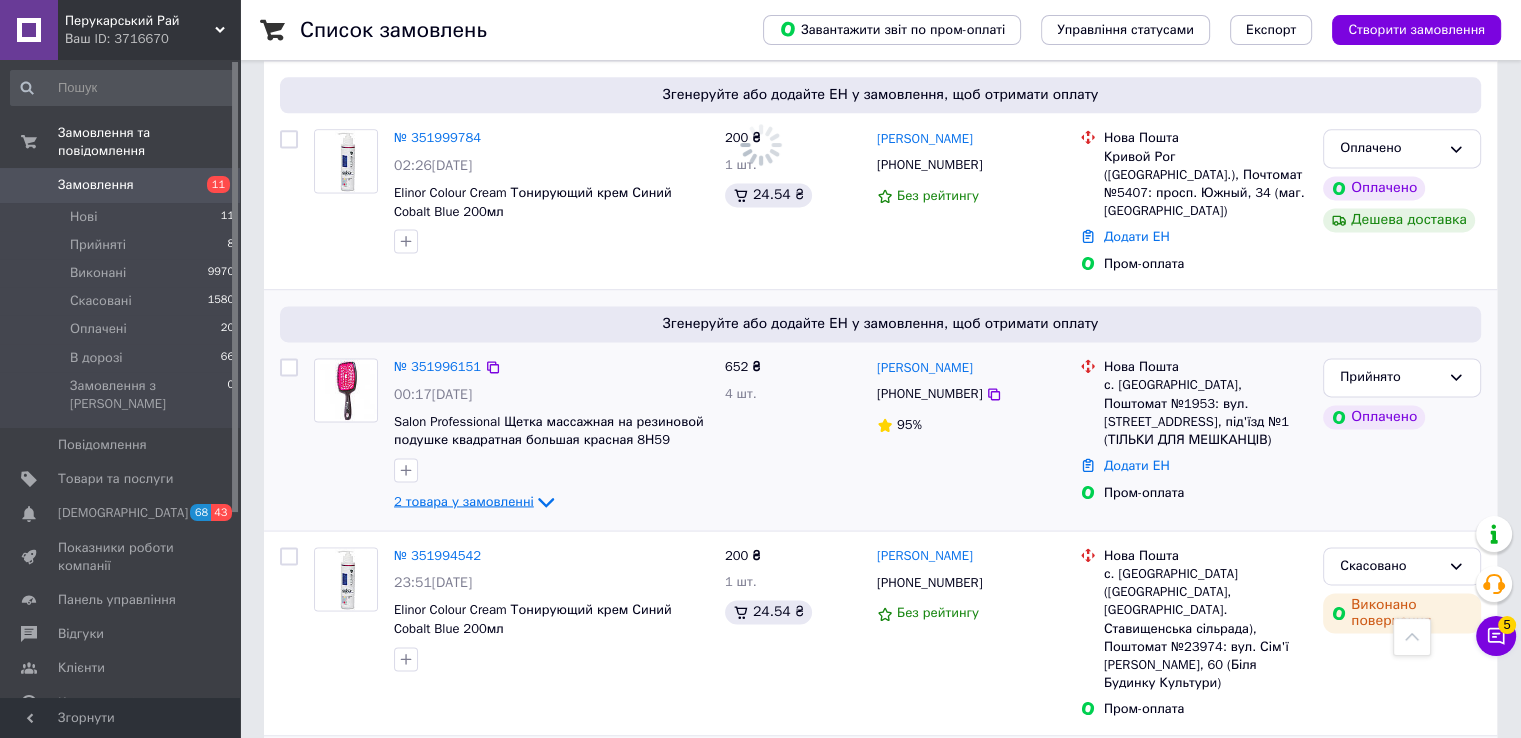 click on "2 товара у замовленні" at bounding box center (464, 501) 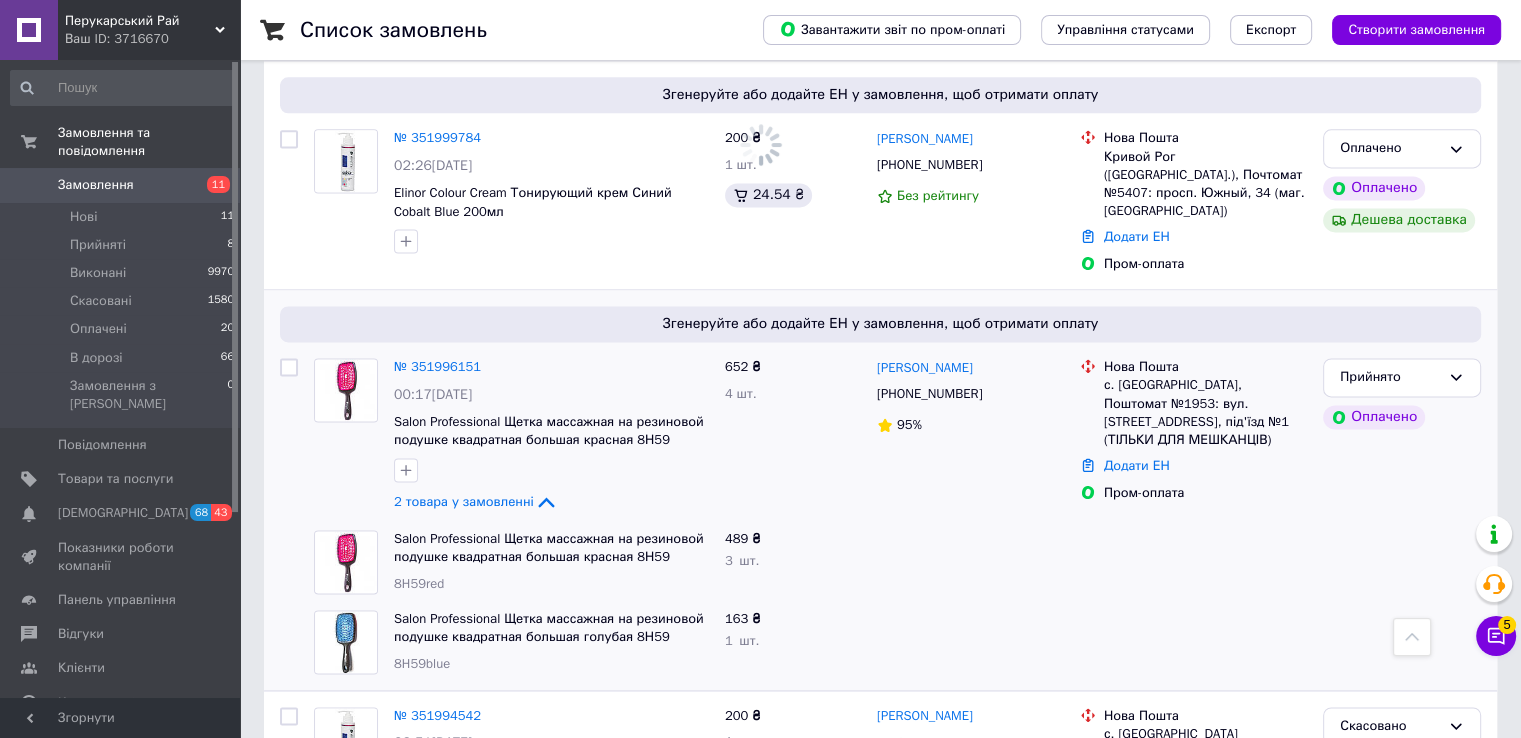 click on "8H59red" at bounding box center (419, 583) 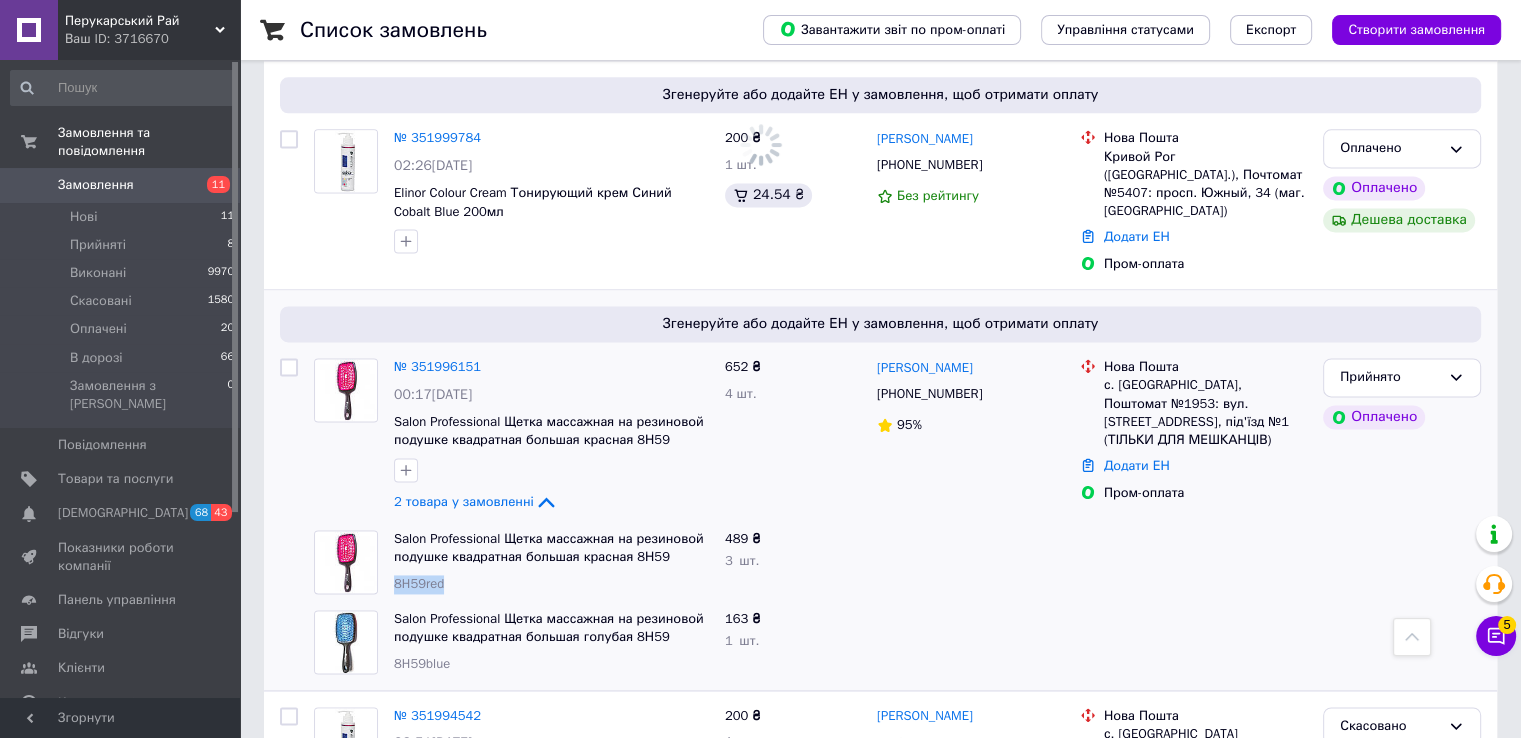 click on "8H59red" at bounding box center [419, 583] 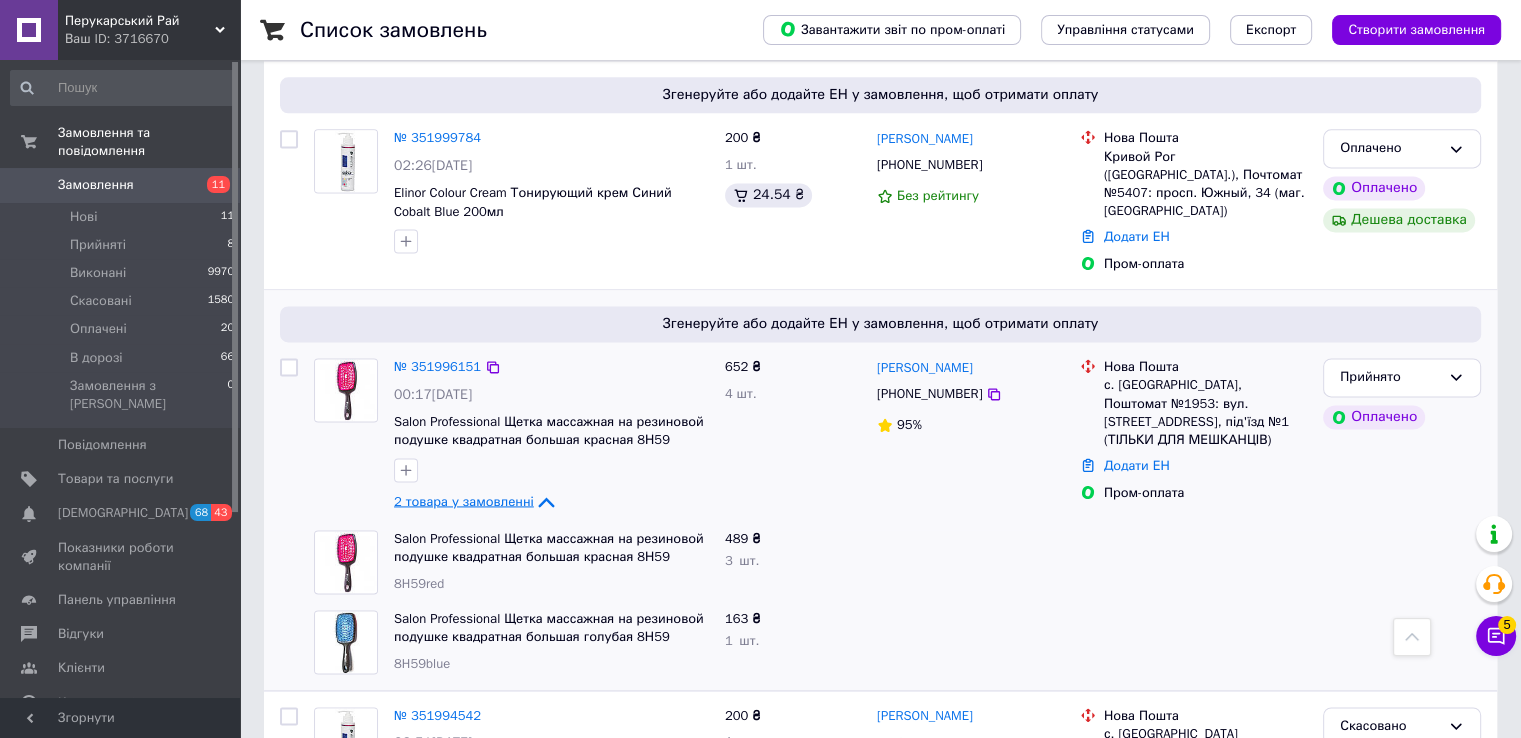 click on "2 товара у замовленні" at bounding box center [476, 500] 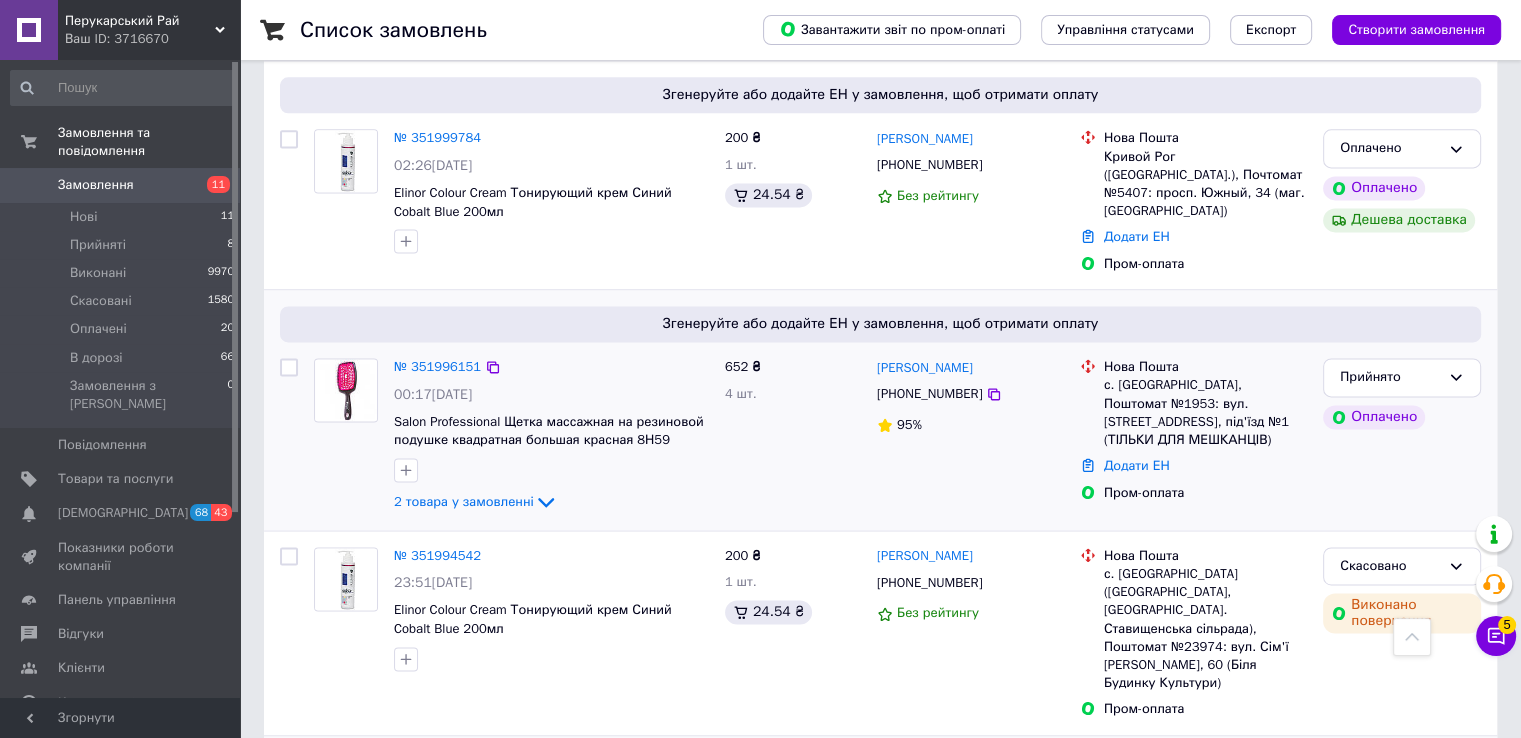 scroll, scrollTop: 2611, scrollLeft: 0, axis: vertical 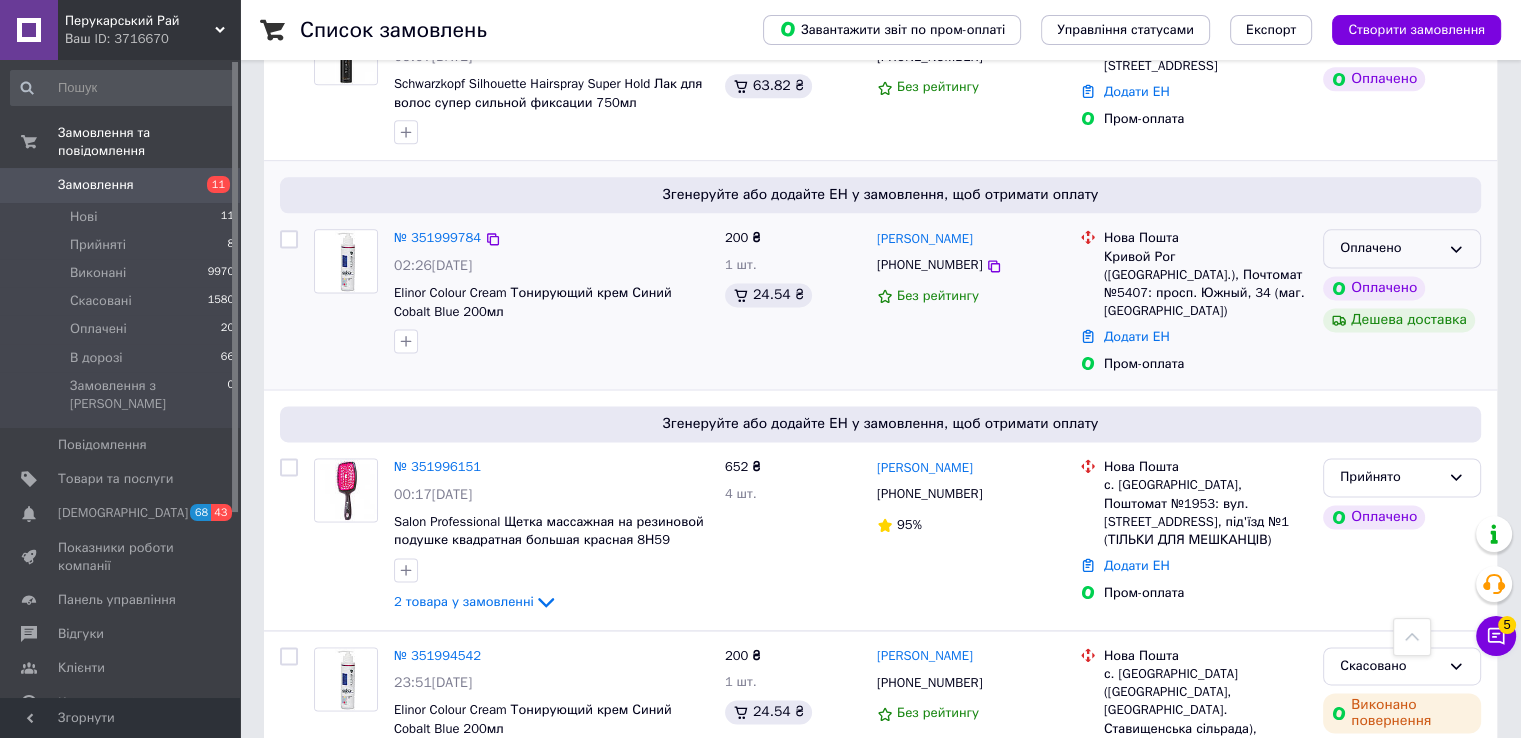 click 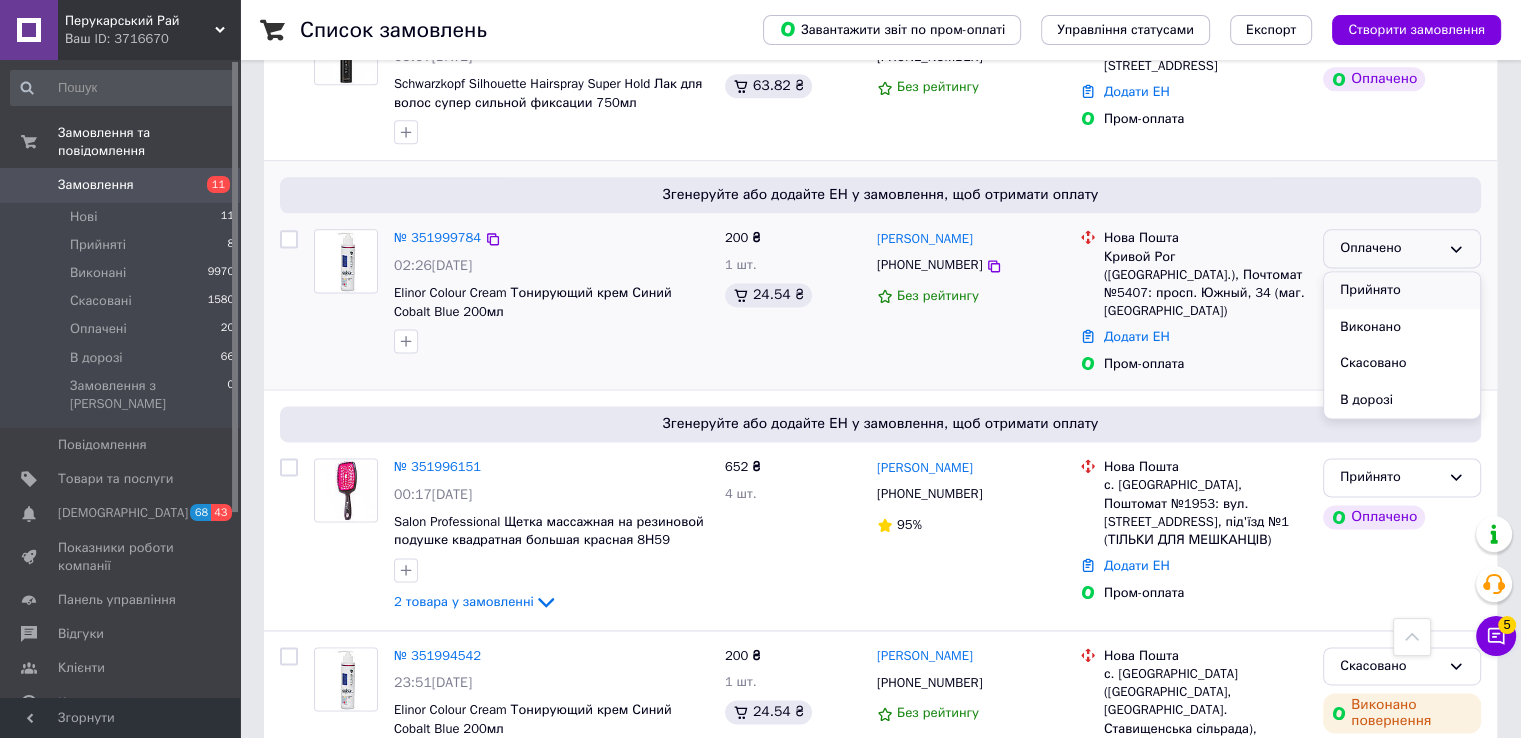 click on "Прийнято" at bounding box center [1402, 290] 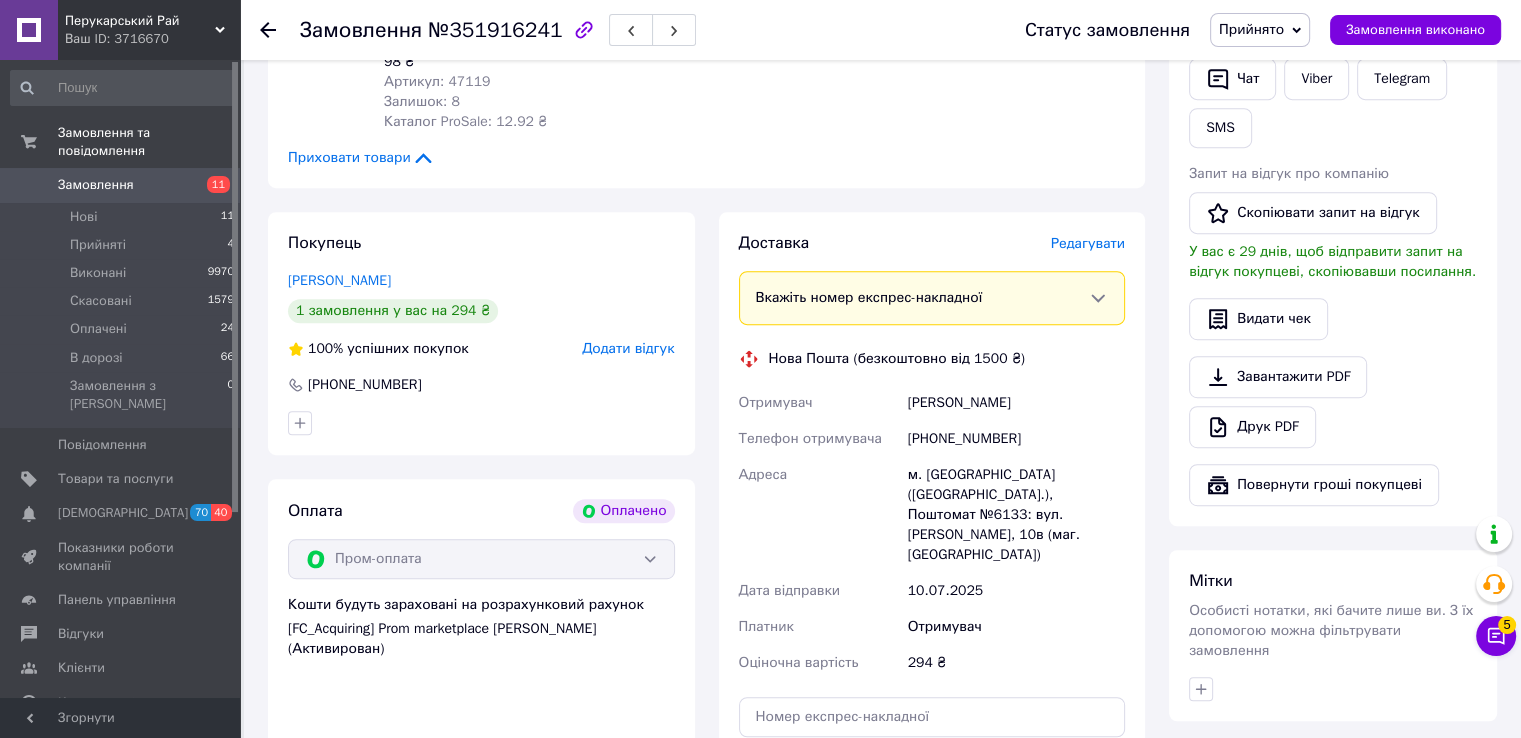 scroll, scrollTop: 1200, scrollLeft: 0, axis: vertical 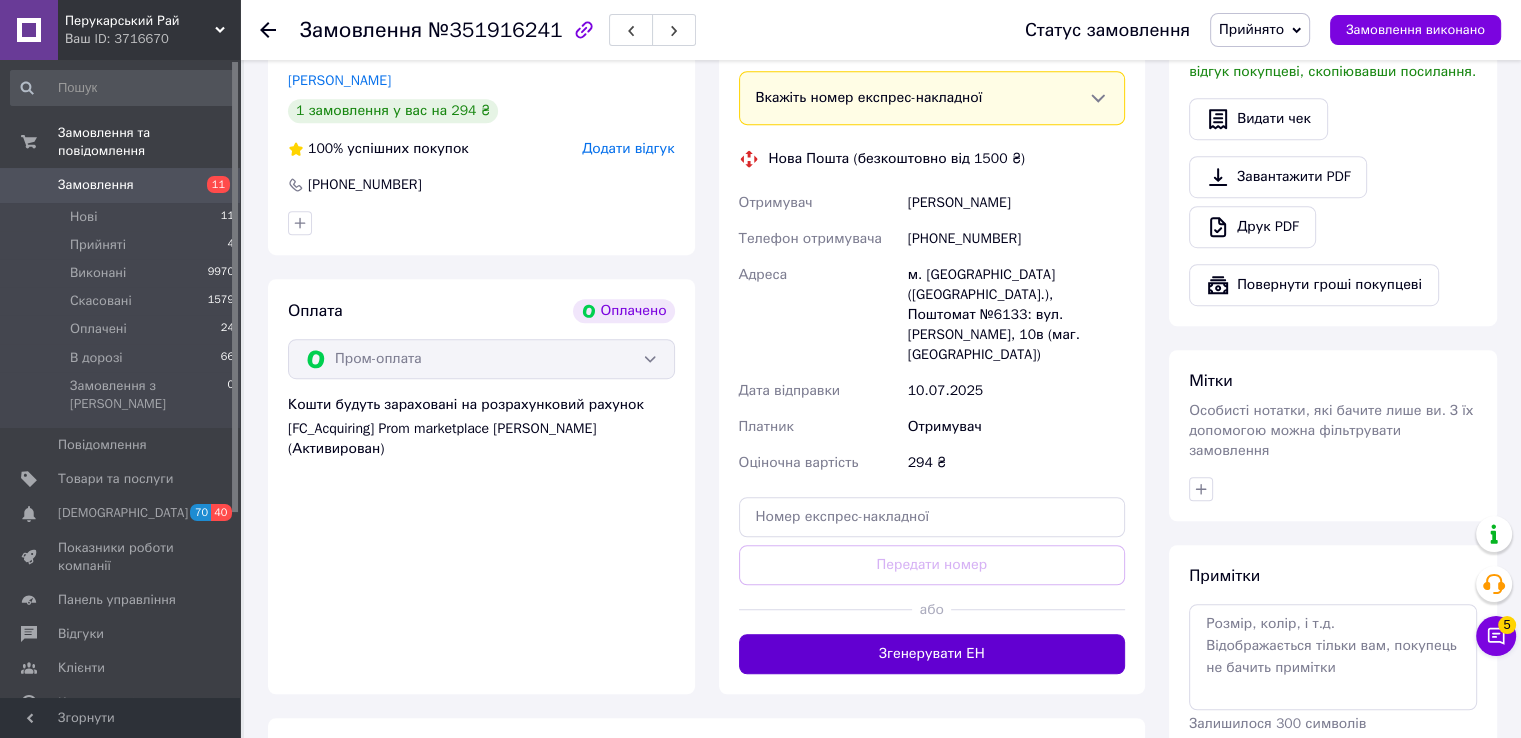 click on "Згенерувати ЕН" at bounding box center (932, 654) 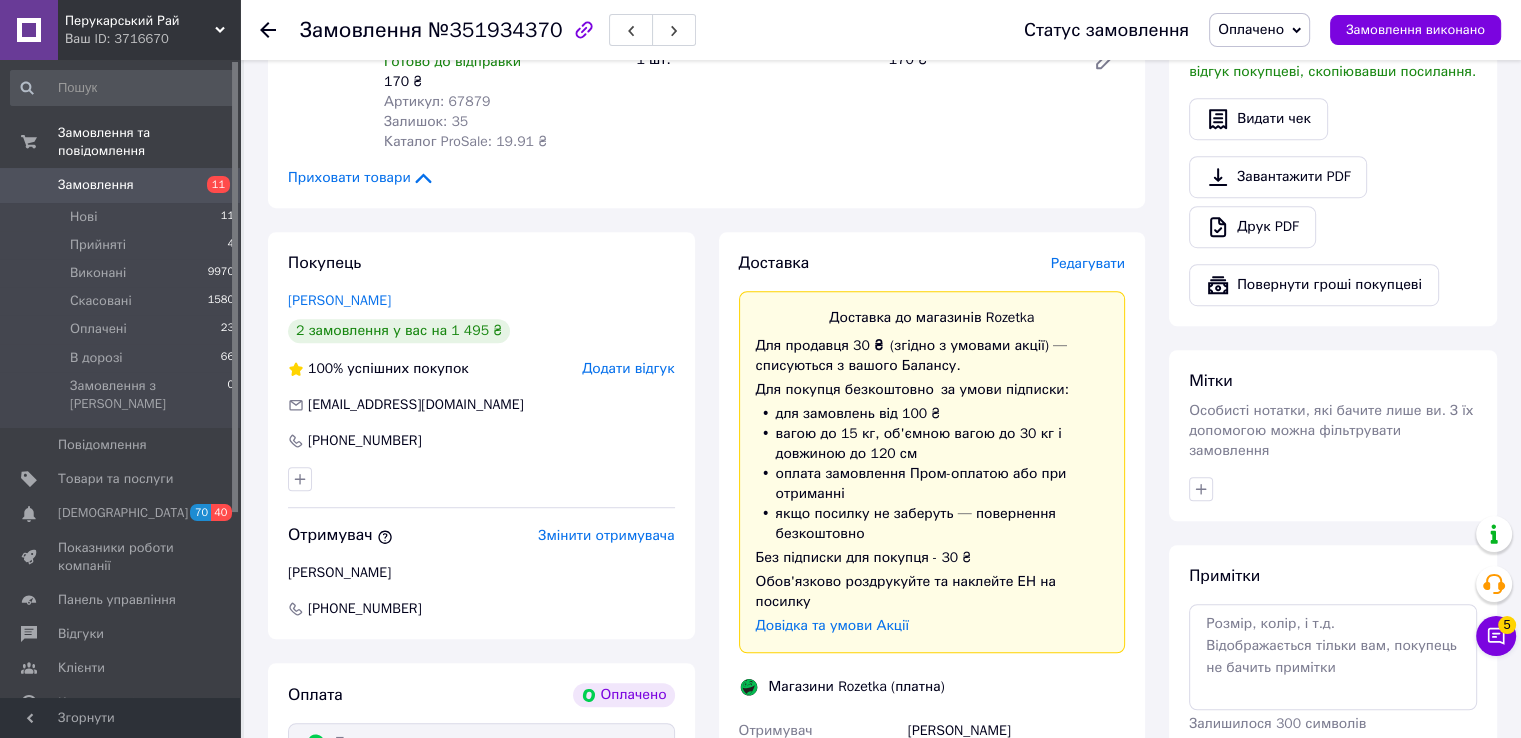 scroll, scrollTop: 1600, scrollLeft: 0, axis: vertical 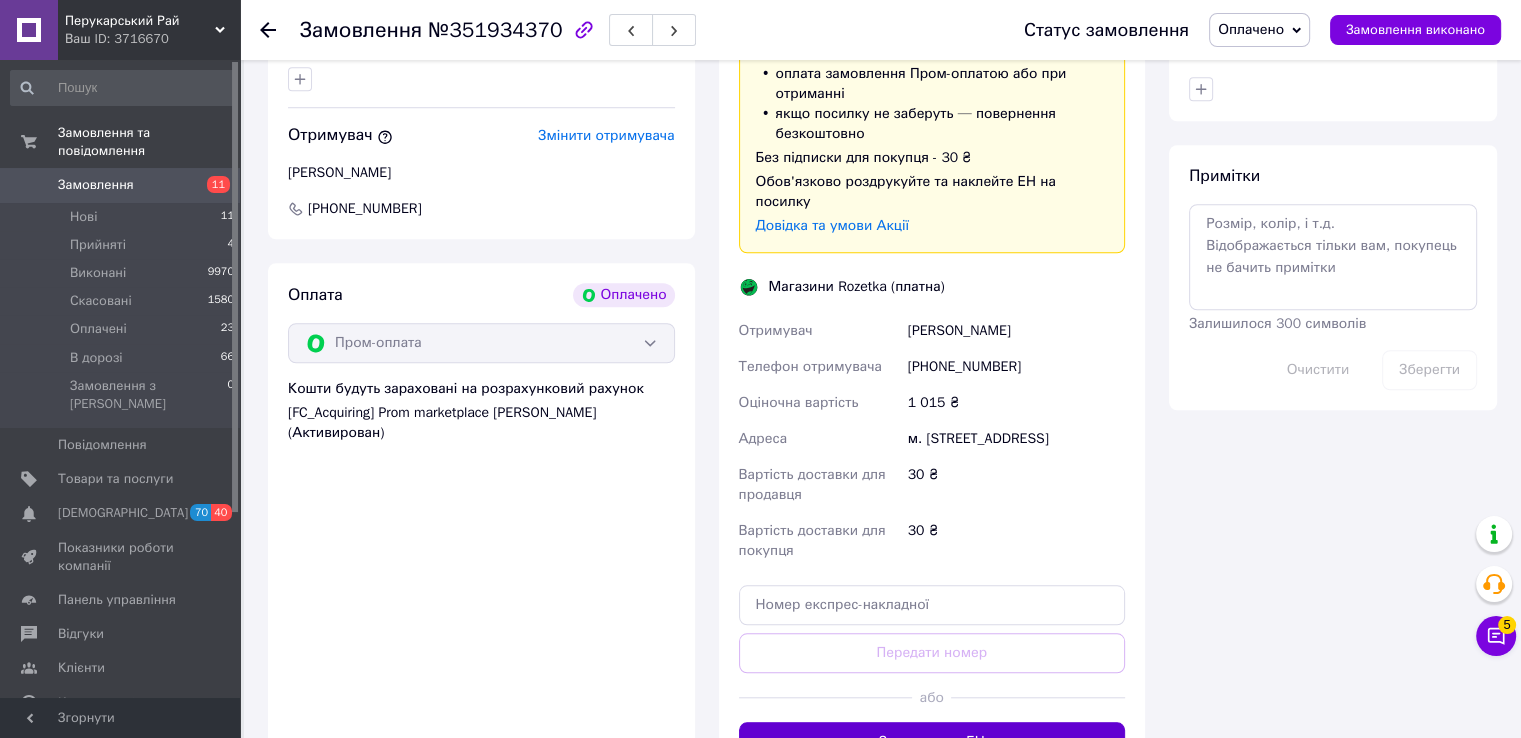click on "або" at bounding box center (932, 697) 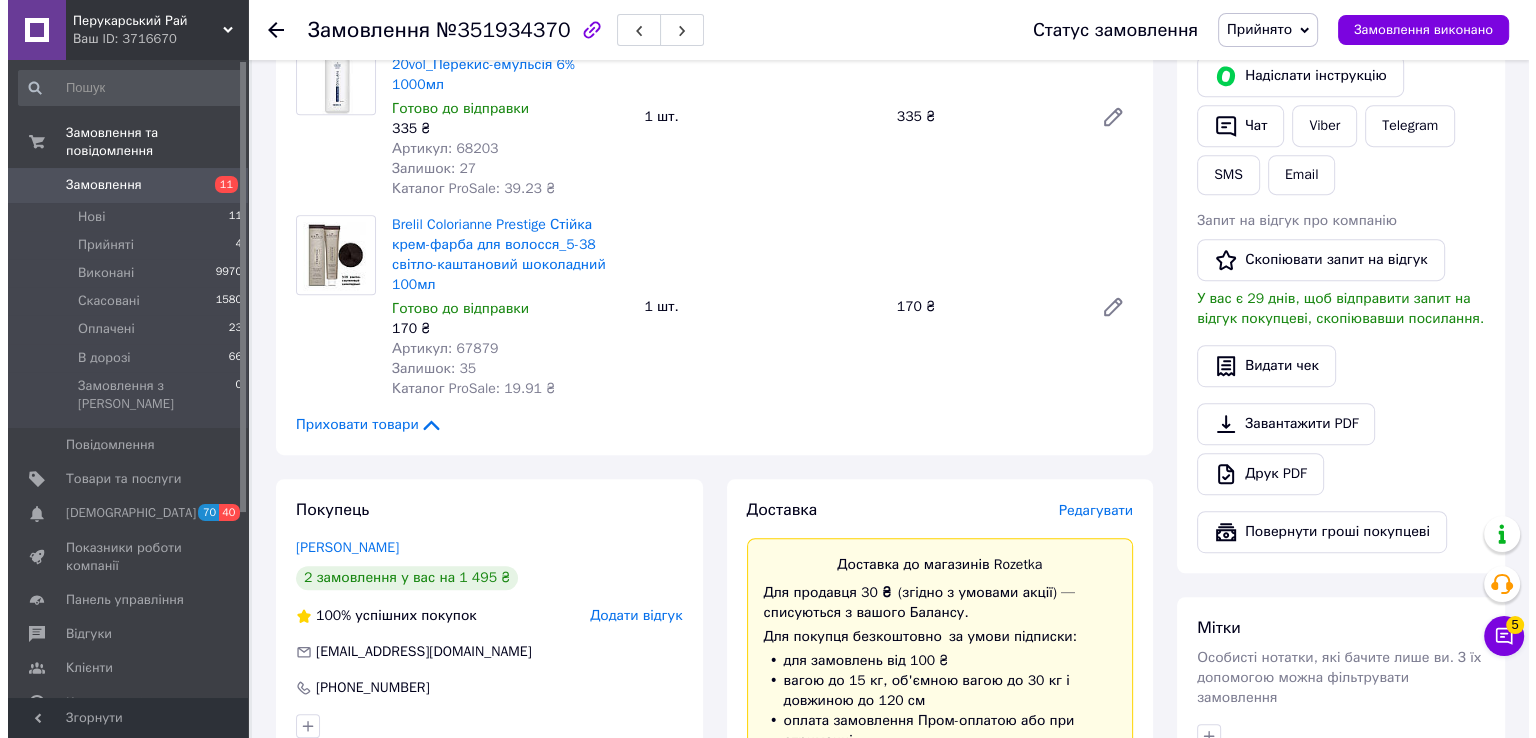scroll, scrollTop: 1253, scrollLeft: 0, axis: vertical 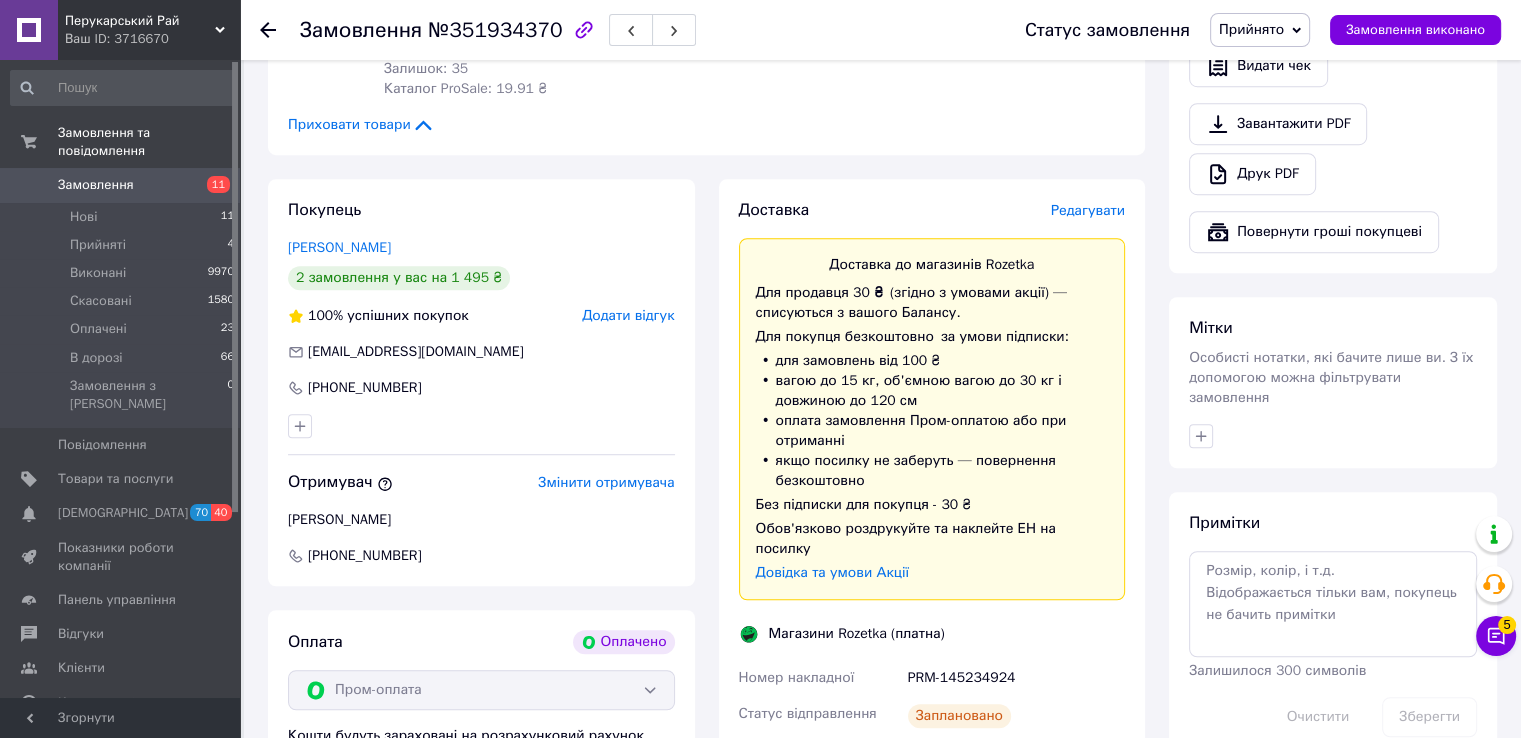 click on "Редагувати" at bounding box center (1088, 210) 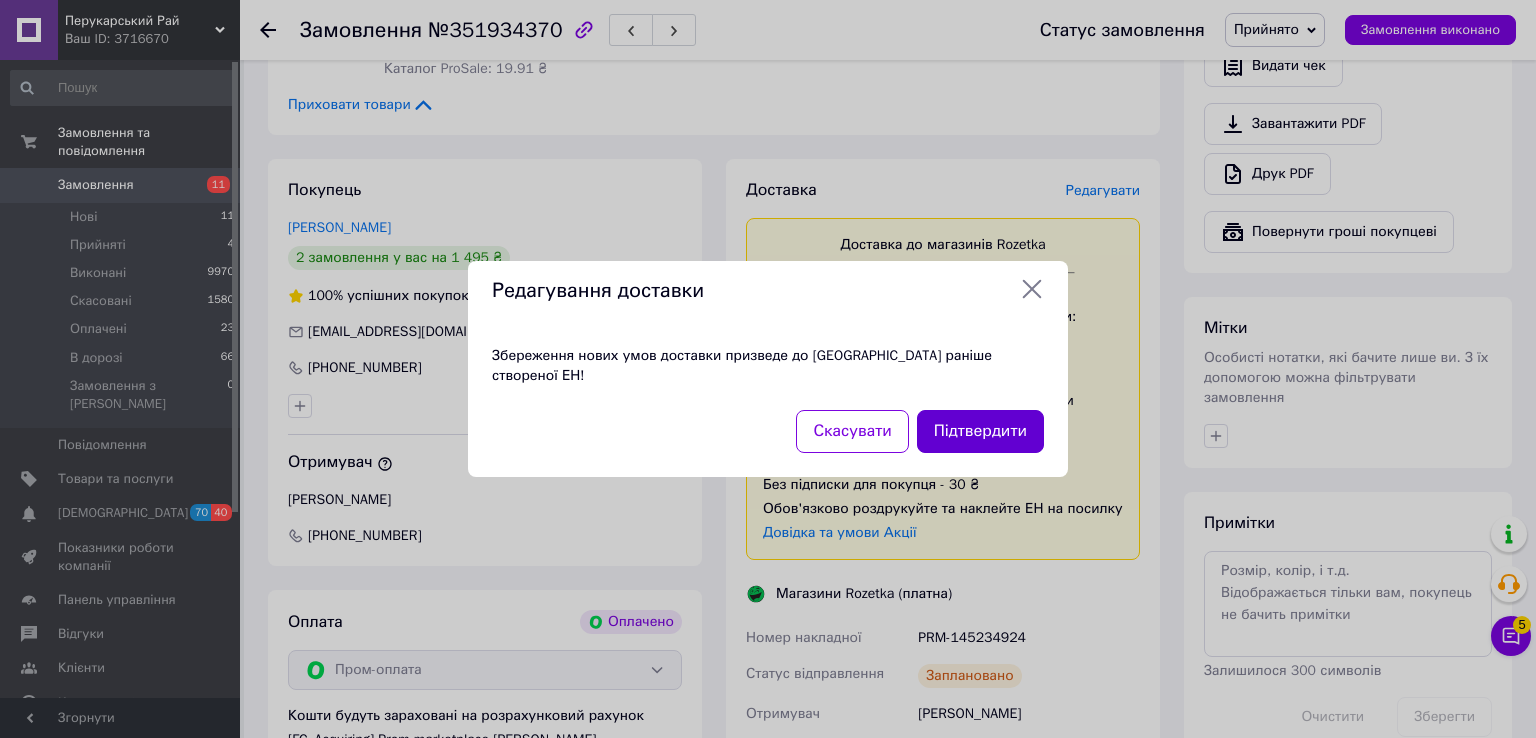 click on "Підтвердити" at bounding box center [980, 431] 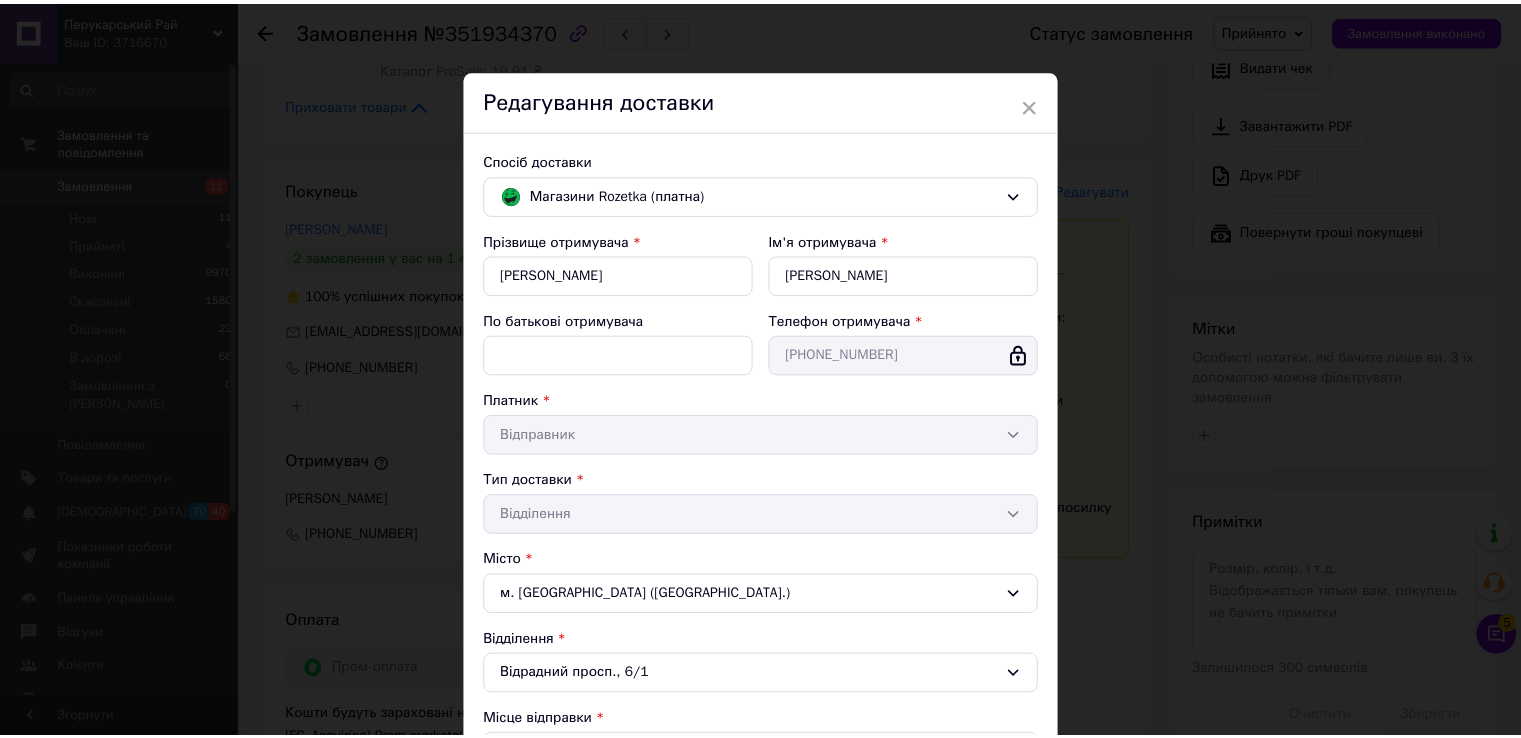 scroll, scrollTop: 381, scrollLeft: 0, axis: vertical 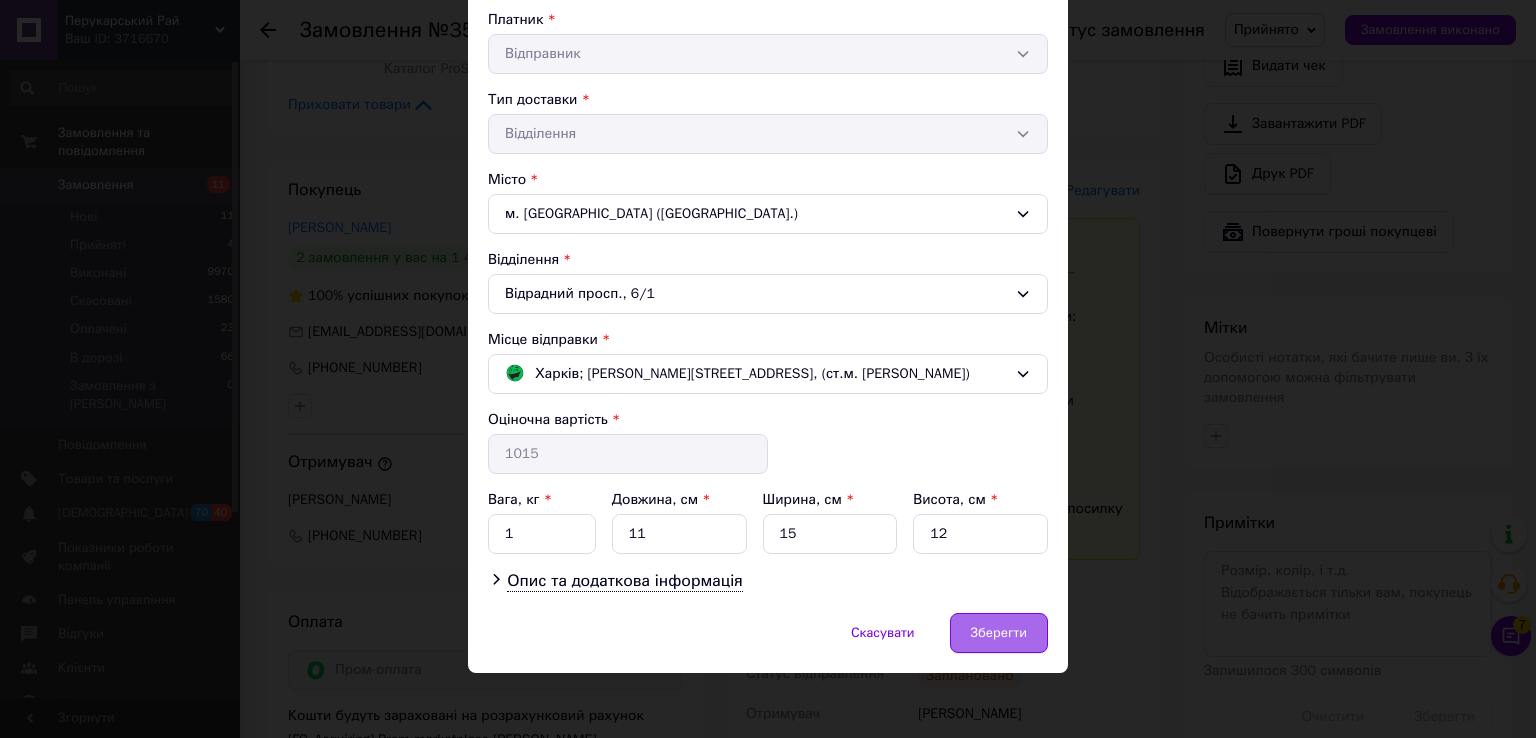 click on "Зберегти" at bounding box center [999, 633] 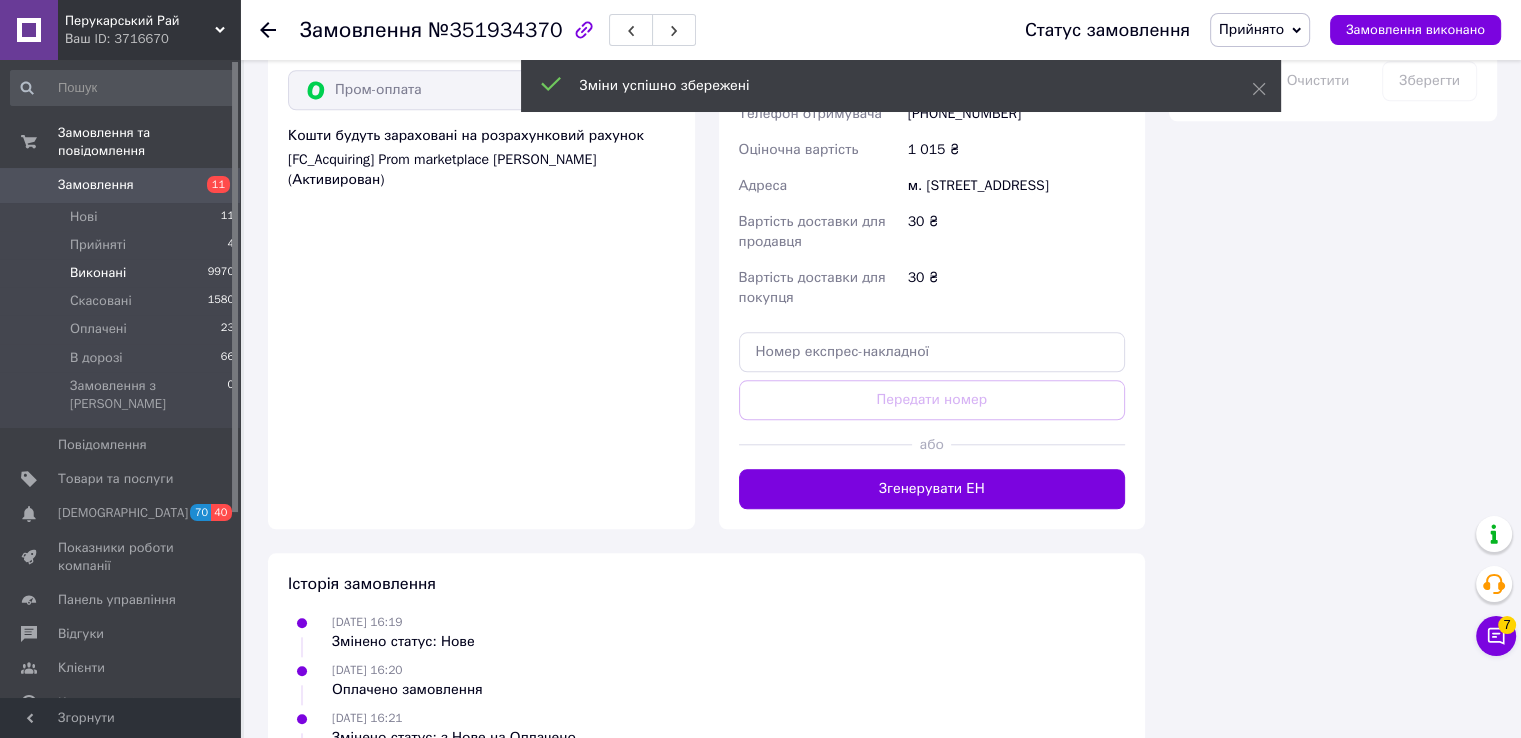 scroll, scrollTop: 1653, scrollLeft: 0, axis: vertical 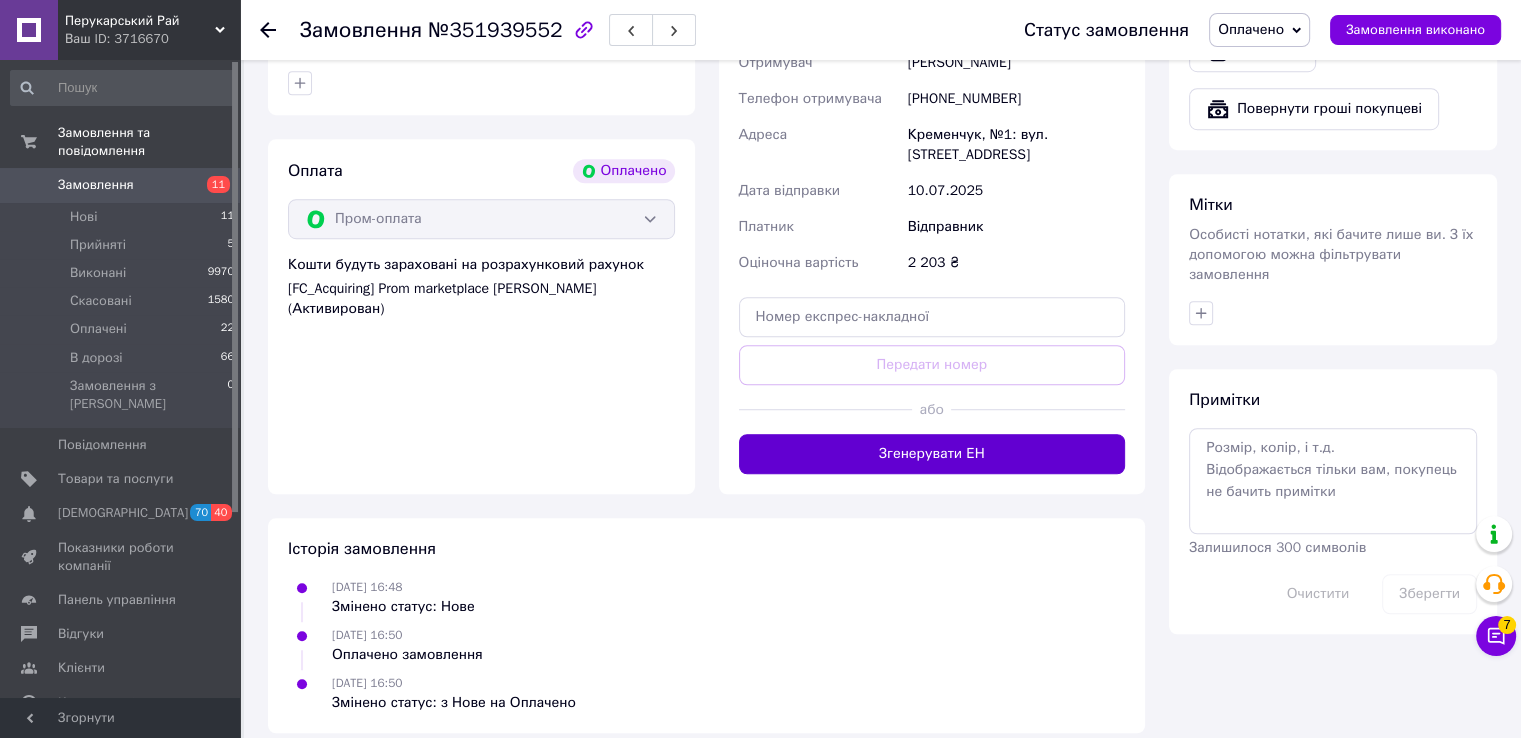 click on "Згенерувати ЕН" at bounding box center (932, 454) 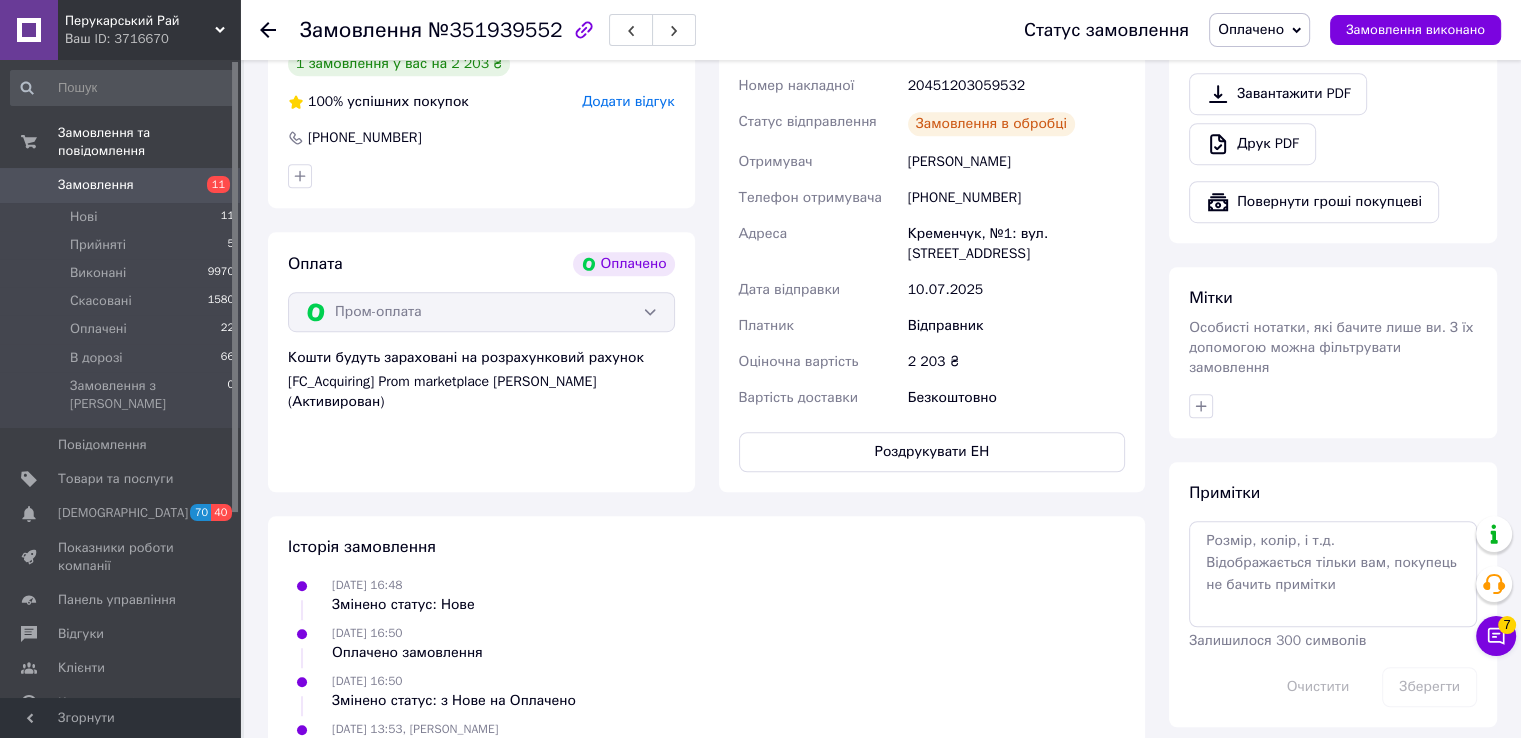 scroll, scrollTop: 1296, scrollLeft: 0, axis: vertical 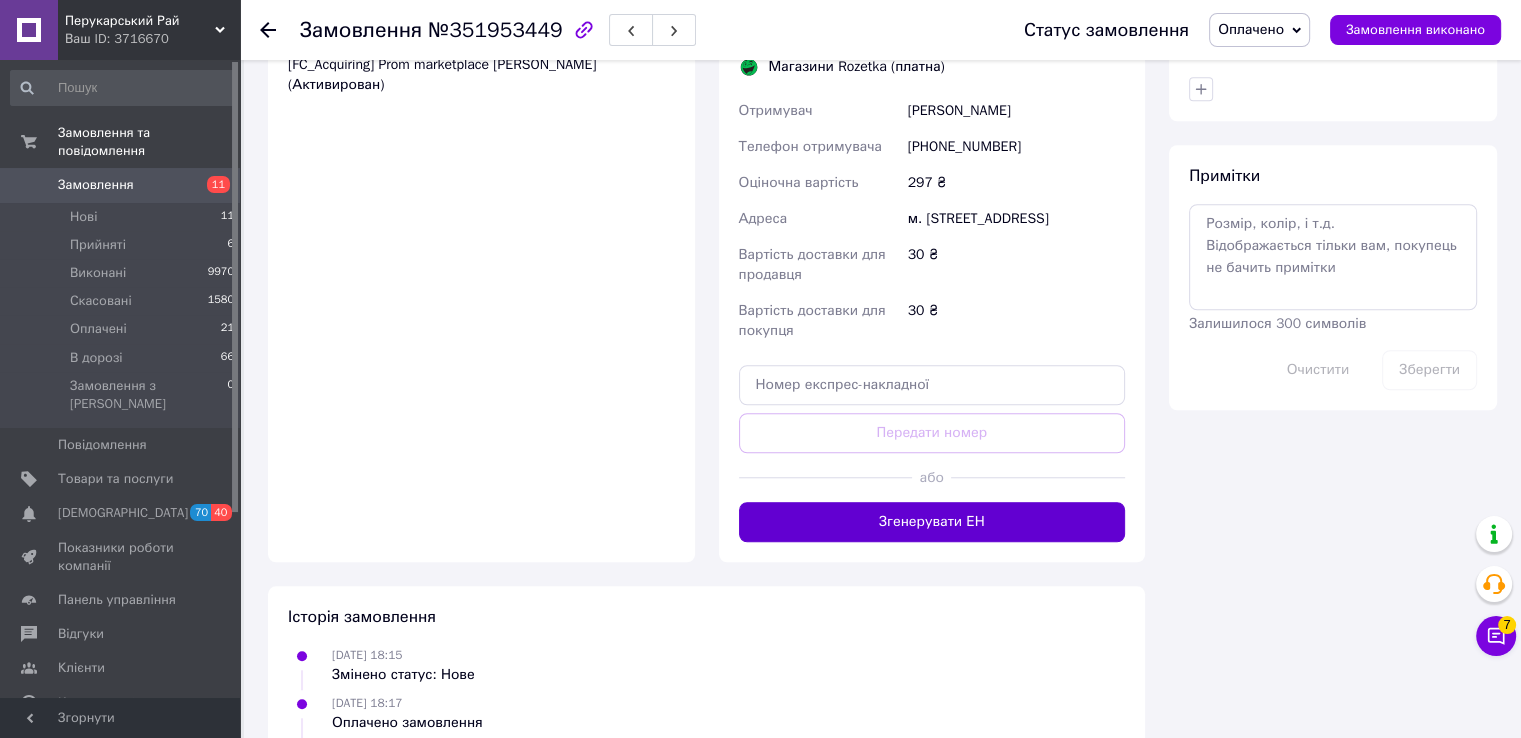 click on "Згенерувати ЕН" at bounding box center (932, 522) 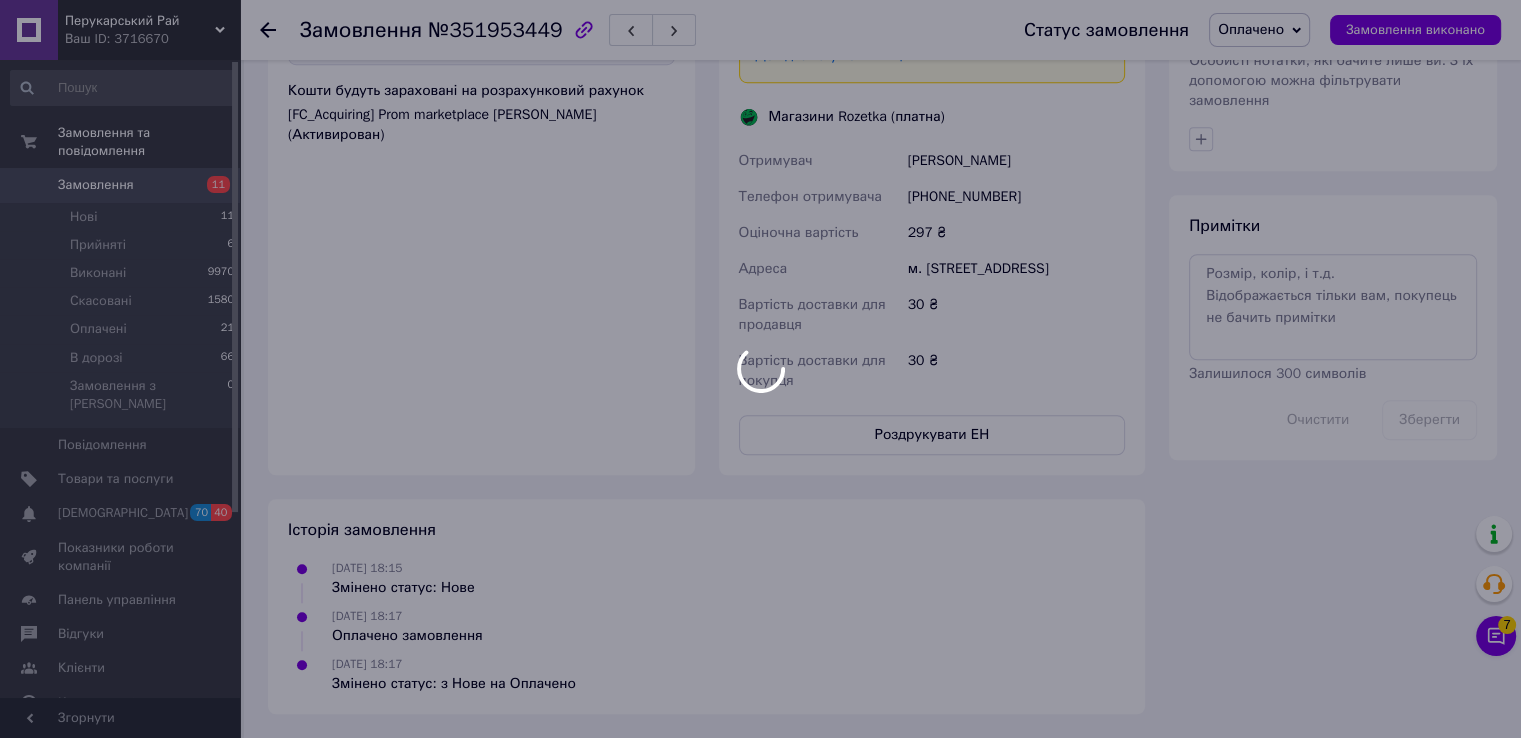 scroll, scrollTop: 1600, scrollLeft: 0, axis: vertical 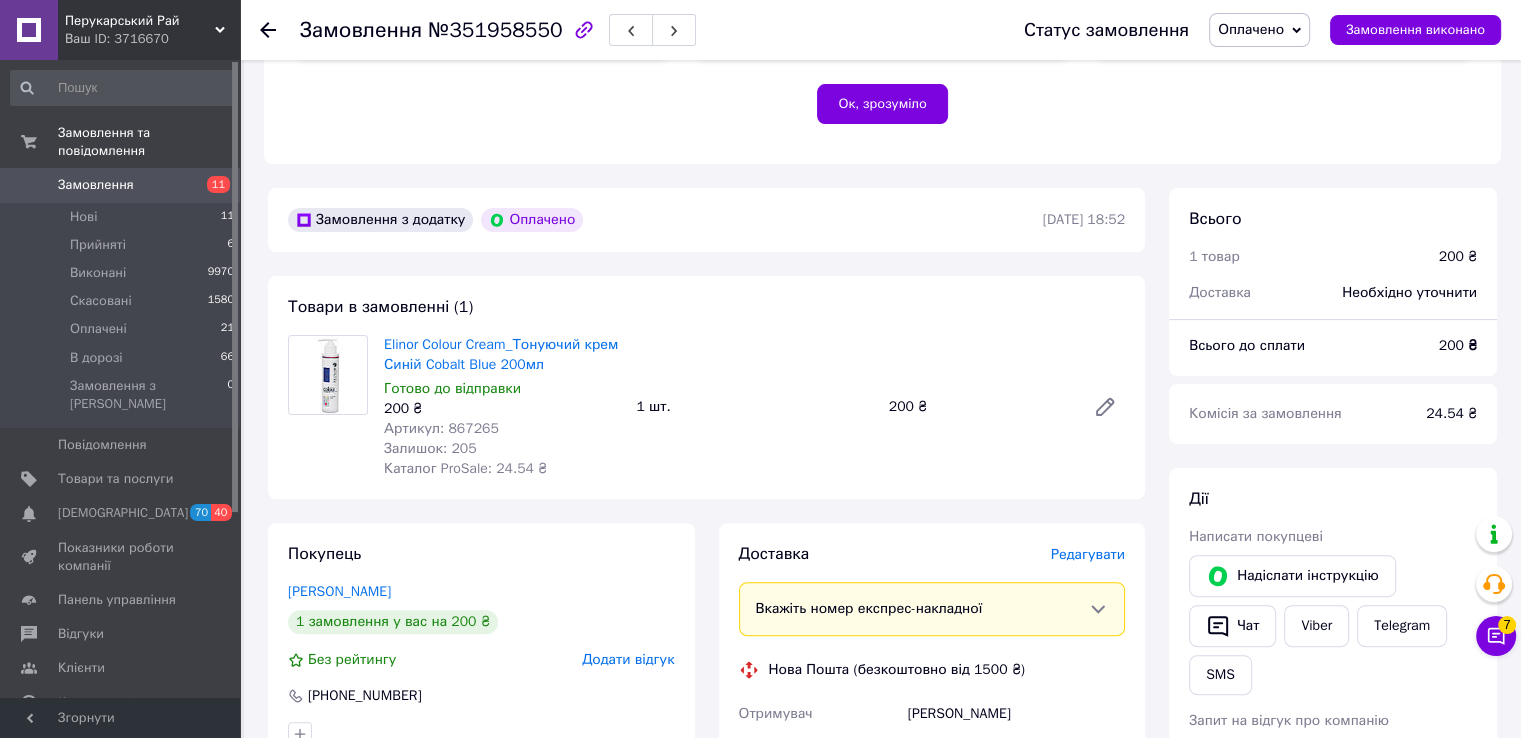 click on "Артикул: 867265" at bounding box center (441, 428) 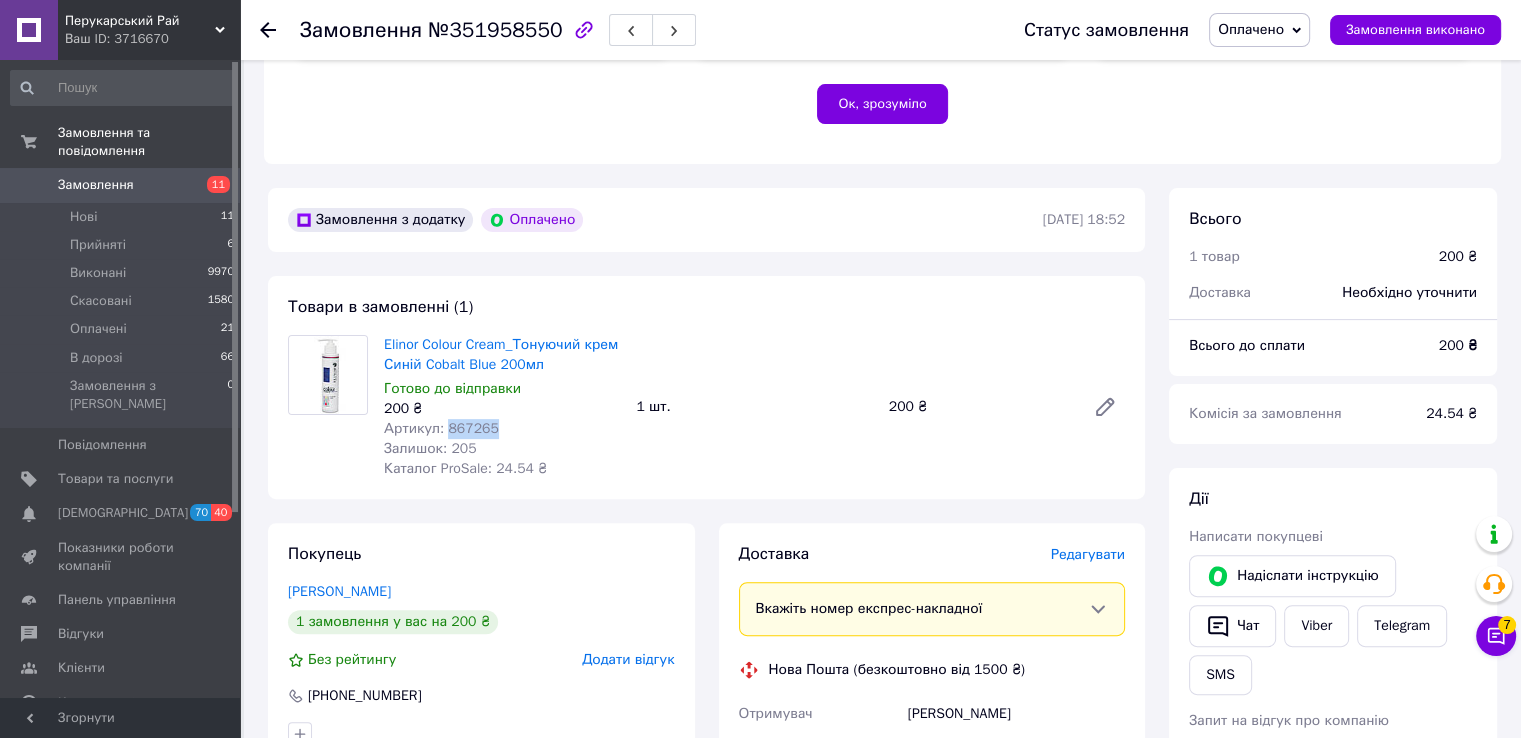 click on "Артикул: 867265" at bounding box center (441, 428) 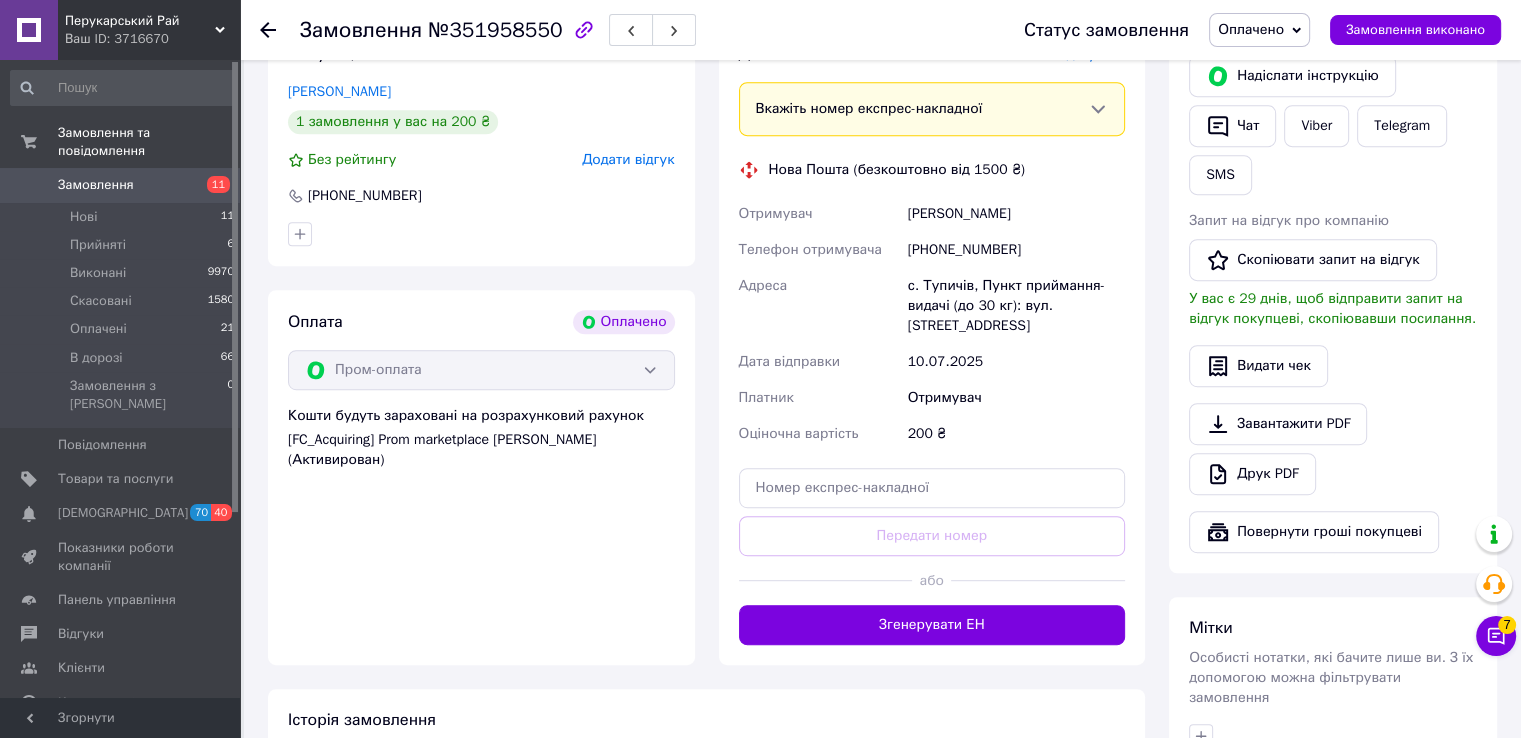 scroll, scrollTop: 1153, scrollLeft: 0, axis: vertical 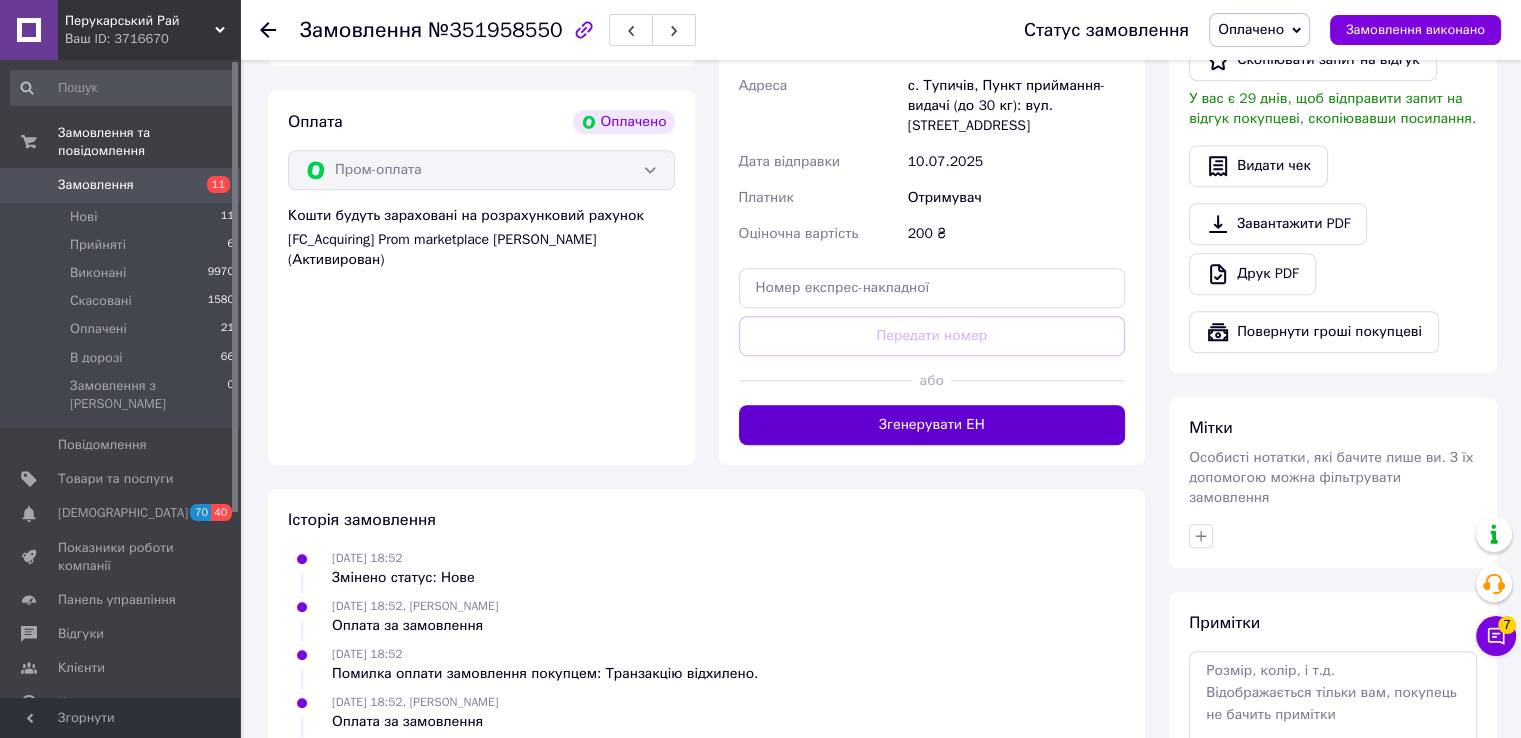 click on "Згенерувати ЕН" at bounding box center (932, 425) 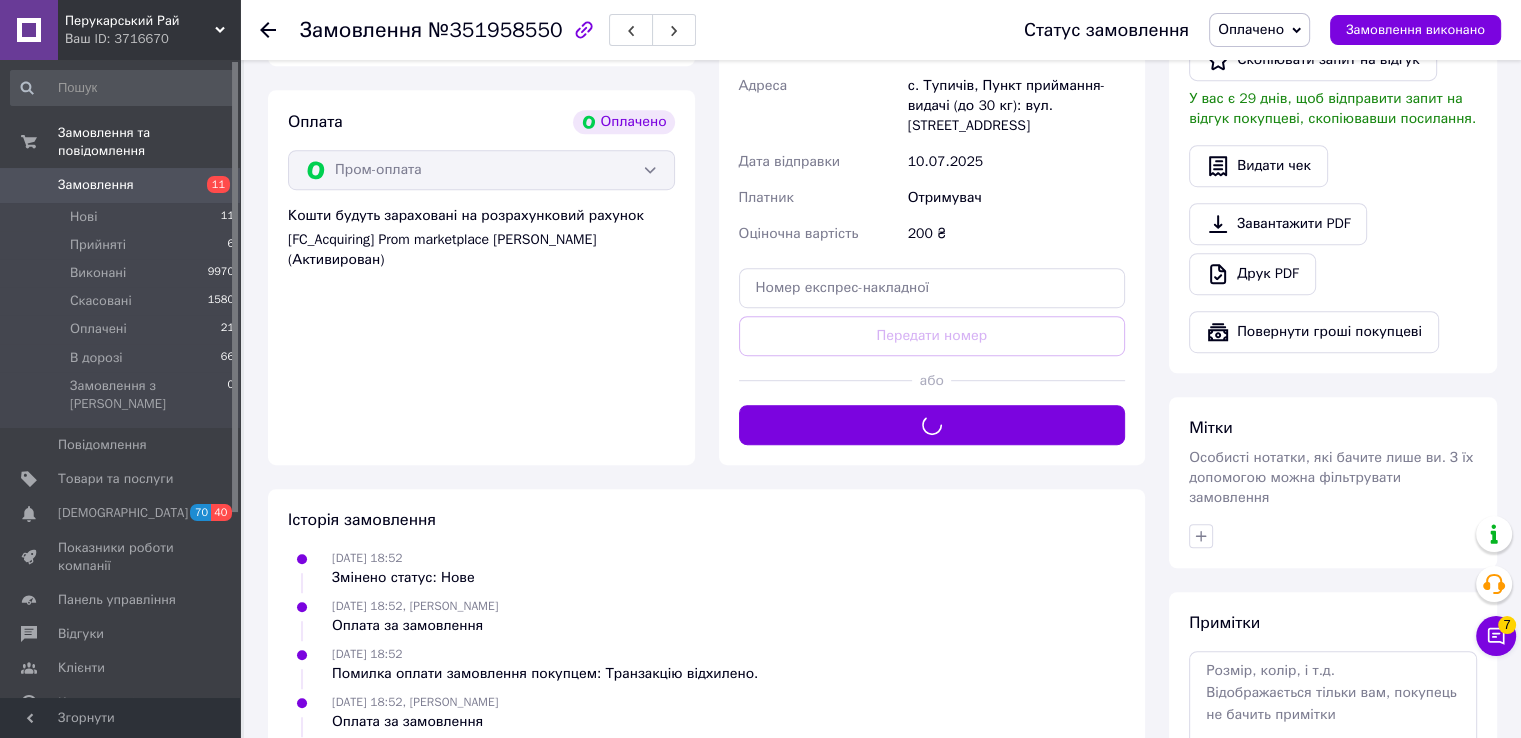 scroll, scrollTop: 853, scrollLeft: 0, axis: vertical 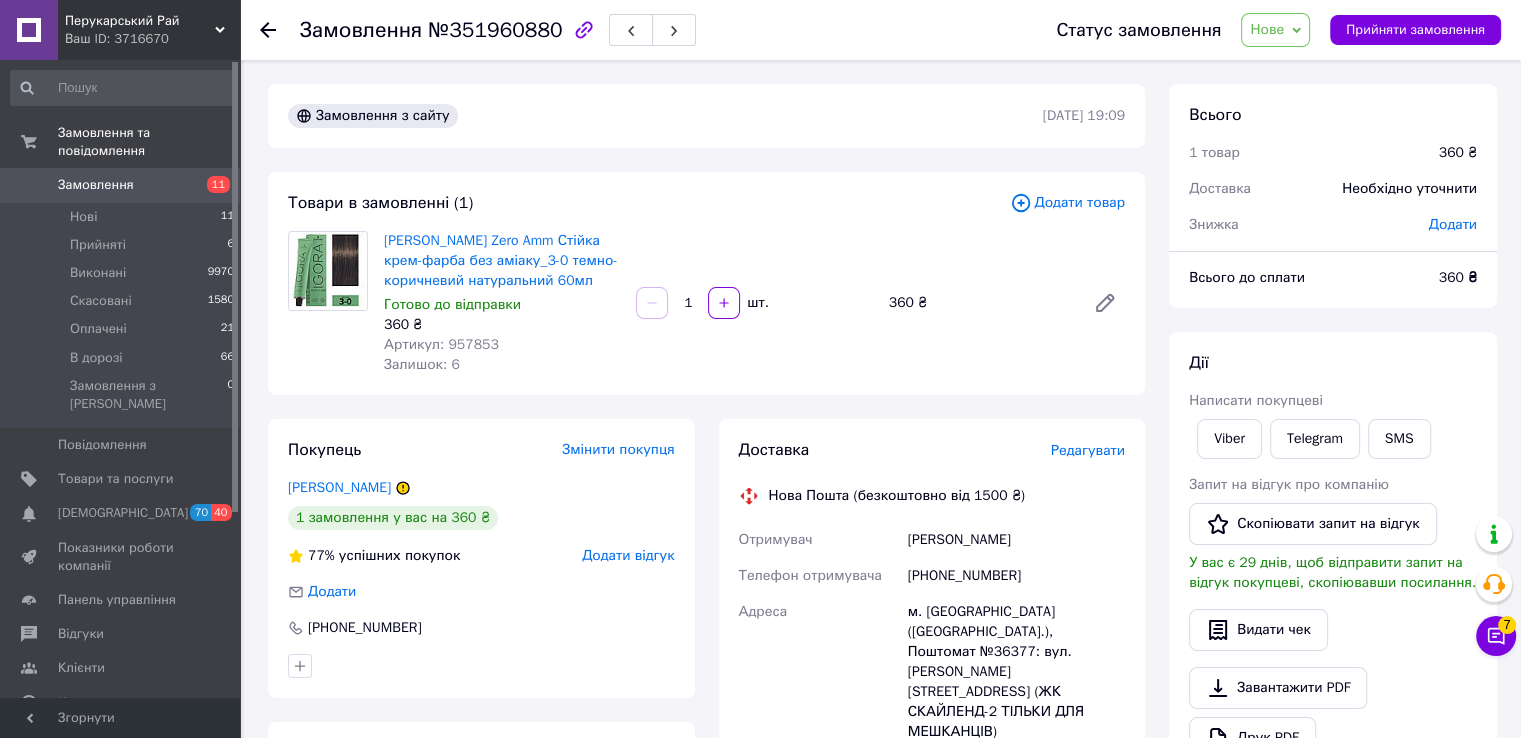 click on "Артикул: 957853" at bounding box center [441, 344] 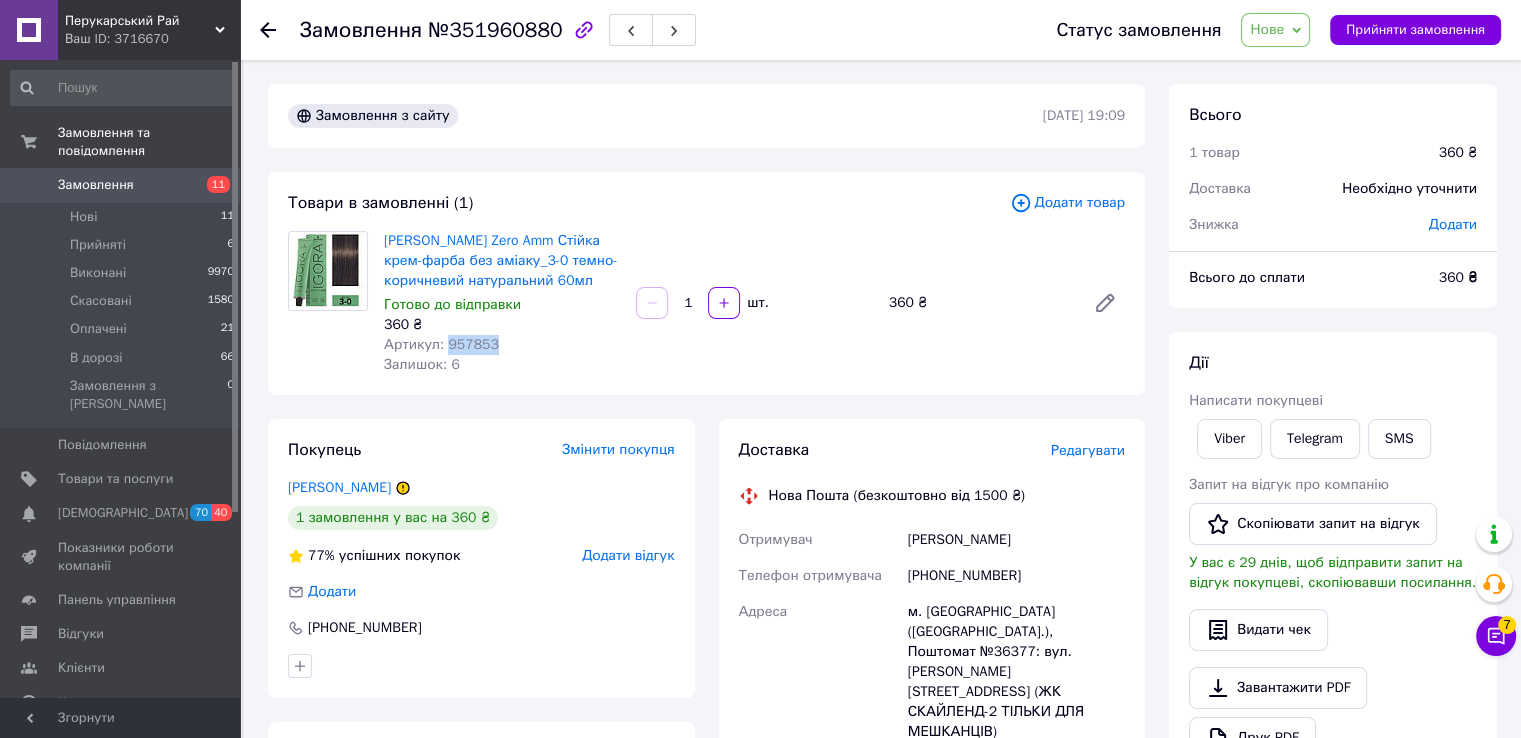 click on "Артикул: 957853" at bounding box center [441, 344] 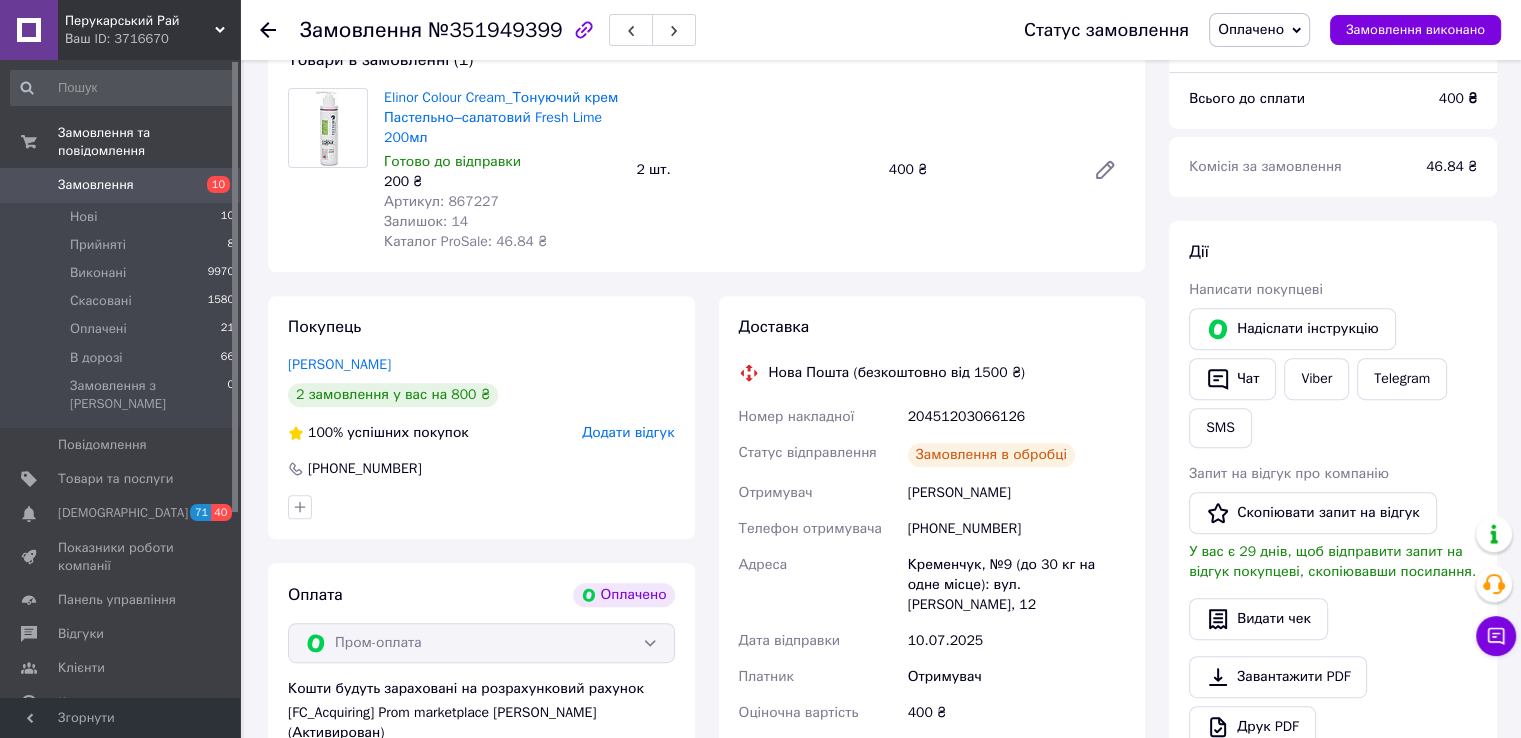 scroll, scrollTop: 1100, scrollLeft: 0, axis: vertical 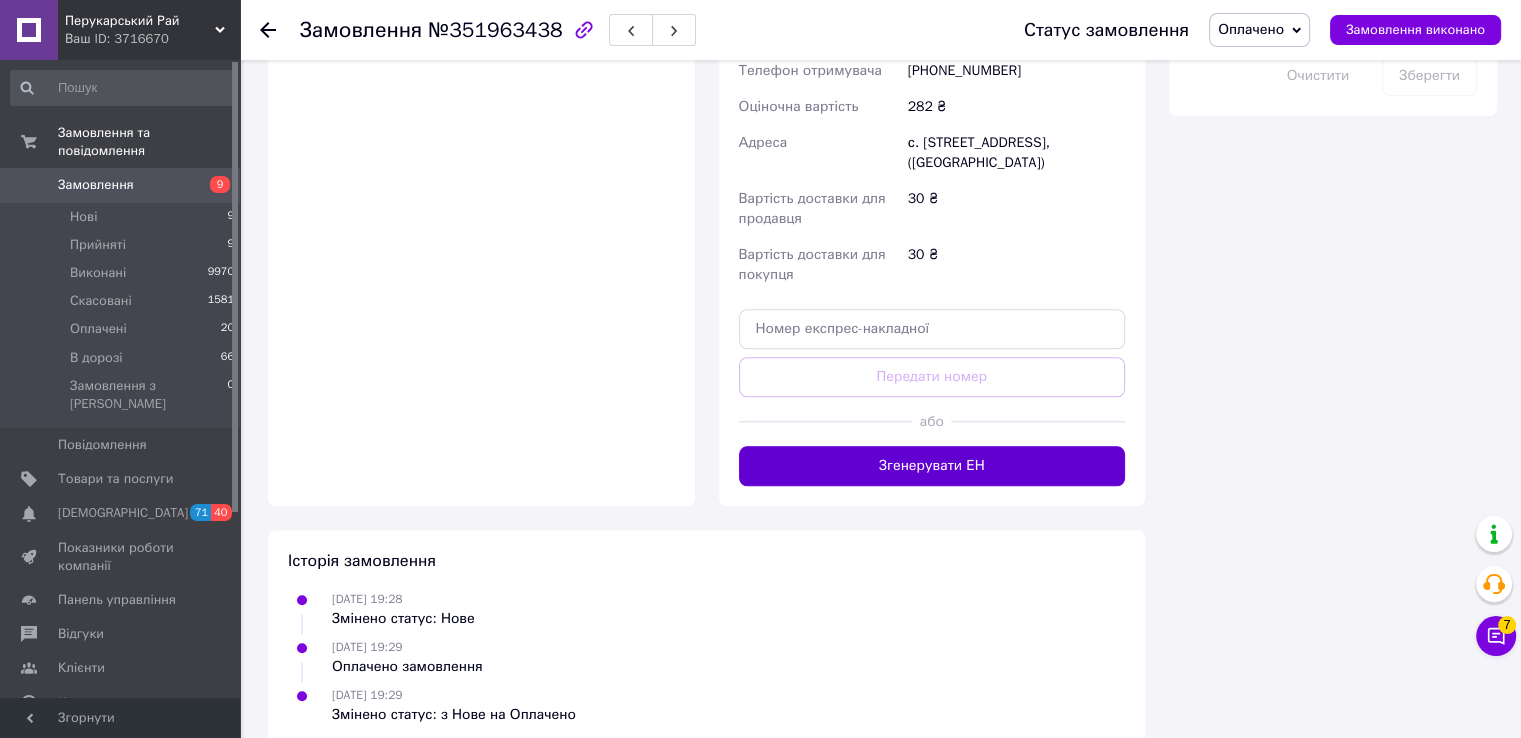 click on "Згенерувати ЕН" at bounding box center (932, 466) 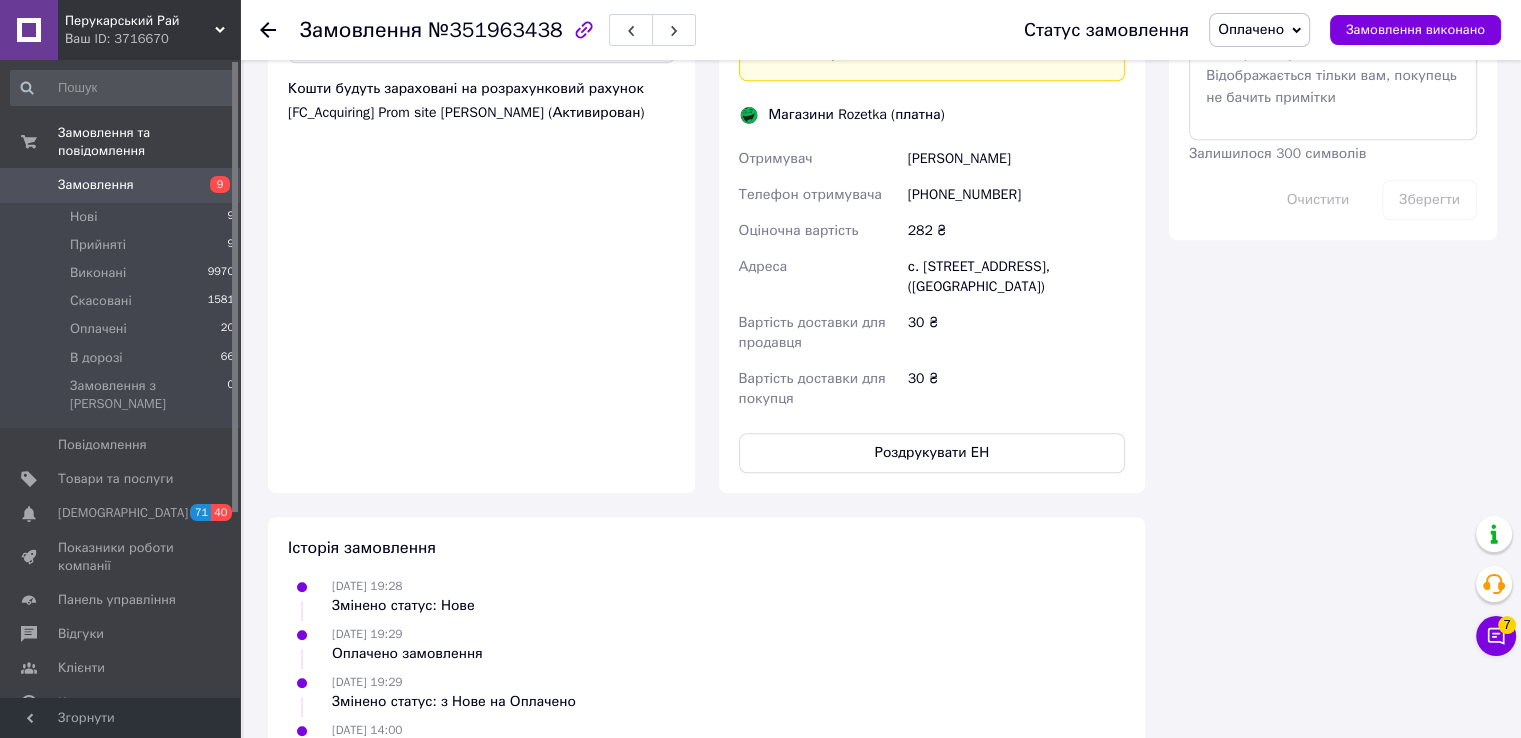 scroll, scrollTop: 1700, scrollLeft: 0, axis: vertical 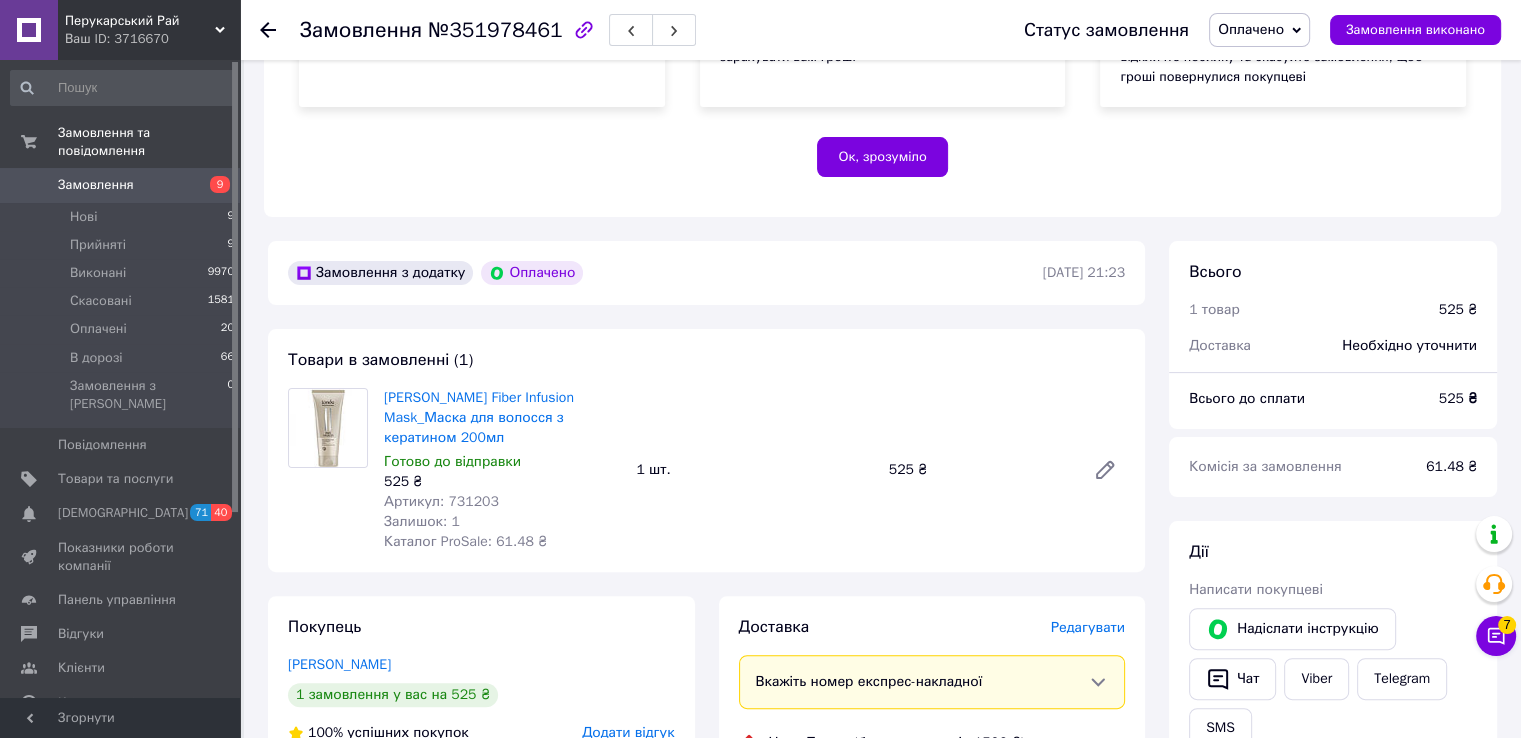 click on "Артикул: 731203" at bounding box center (441, 501) 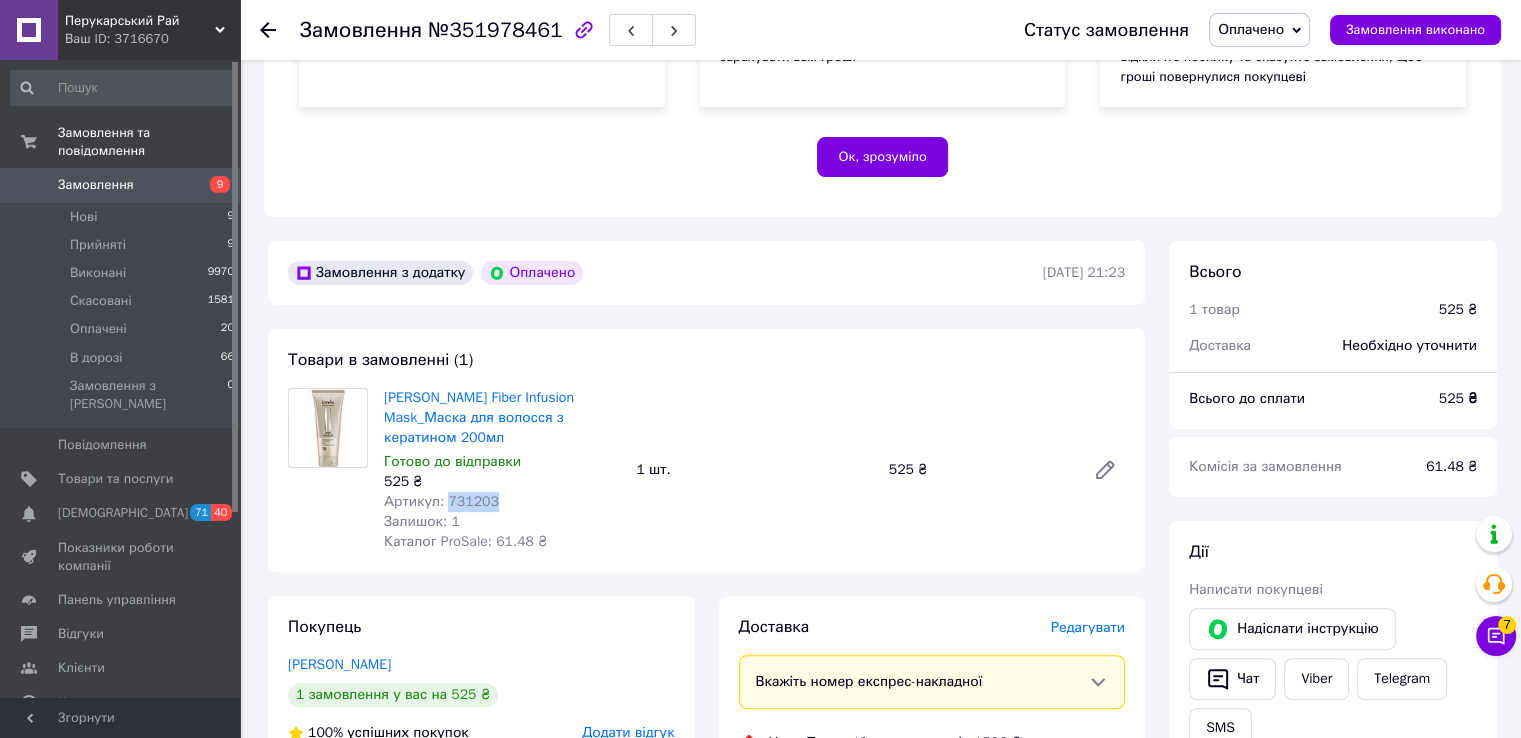 click on "Артикул: 731203" at bounding box center [441, 501] 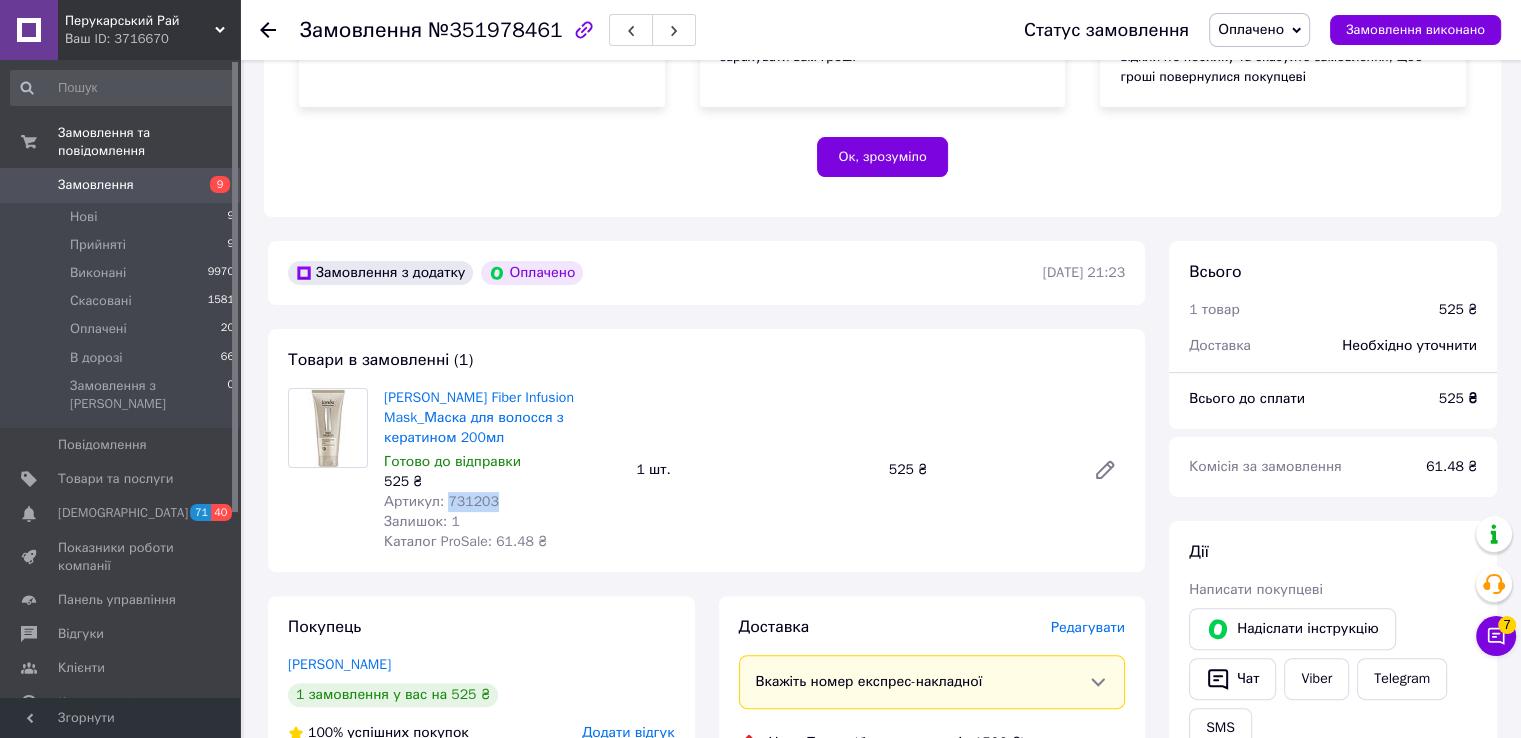 copy on "731203" 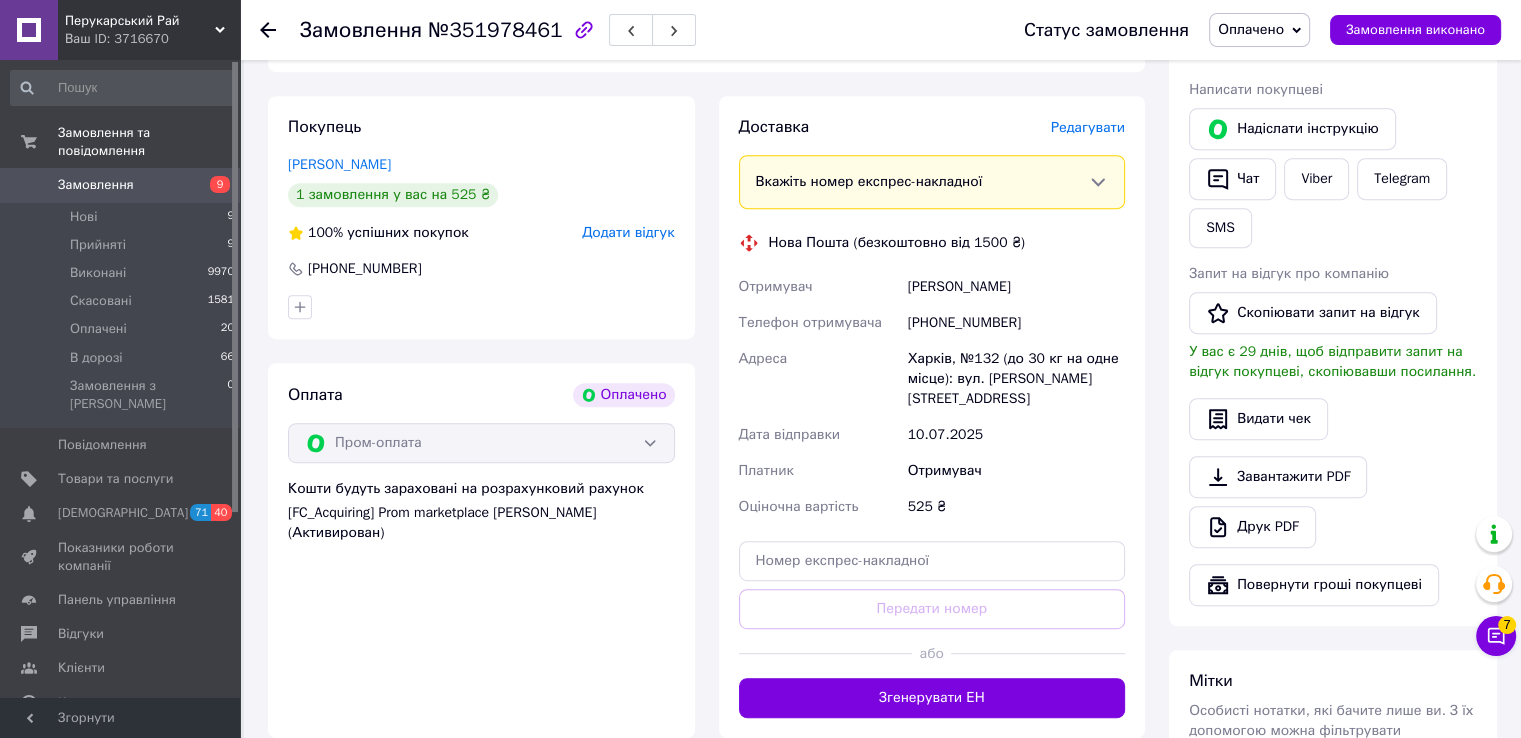 scroll, scrollTop: 1100, scrollLeft: 0, axis: vertical 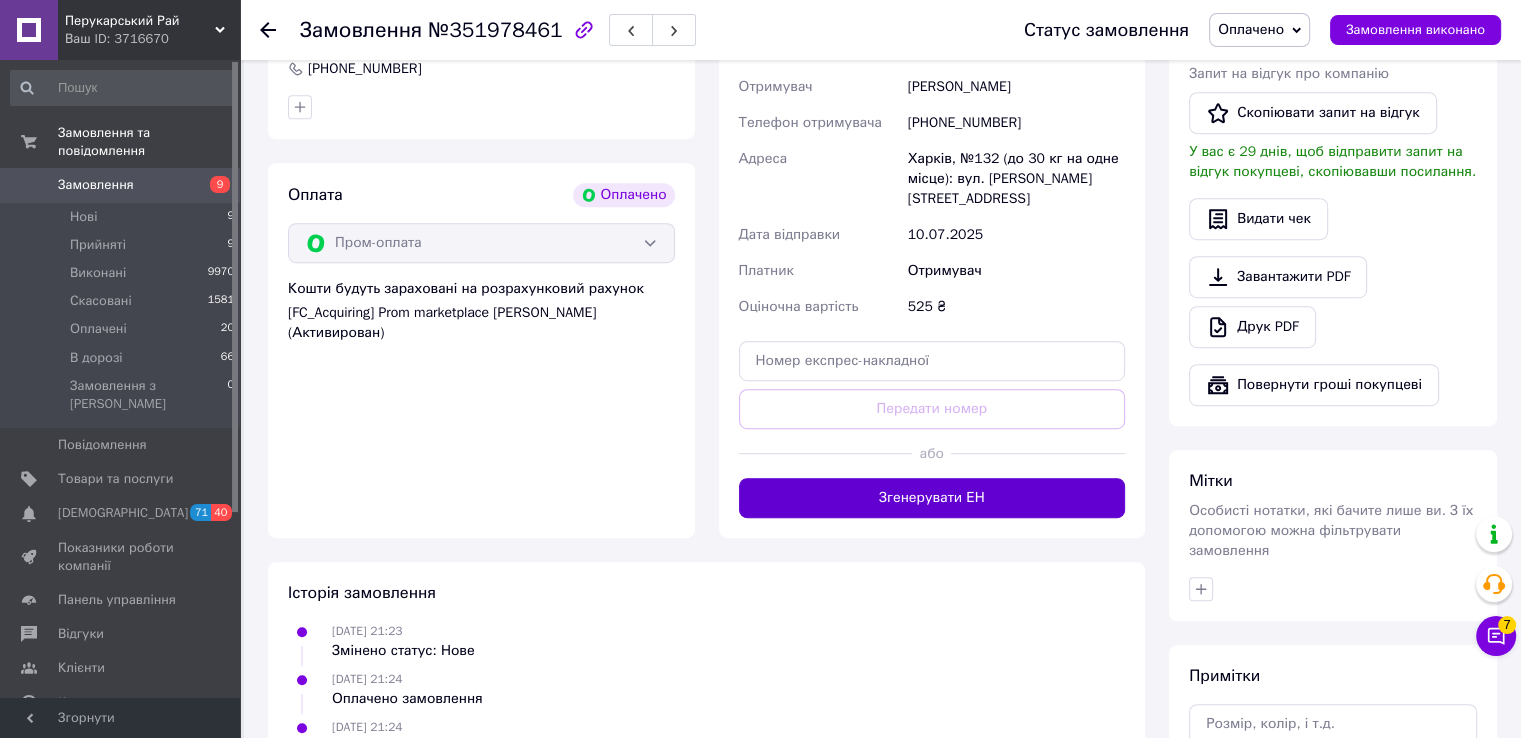 click on "Згенерувати ЕН" at bounding box center (932, 498) 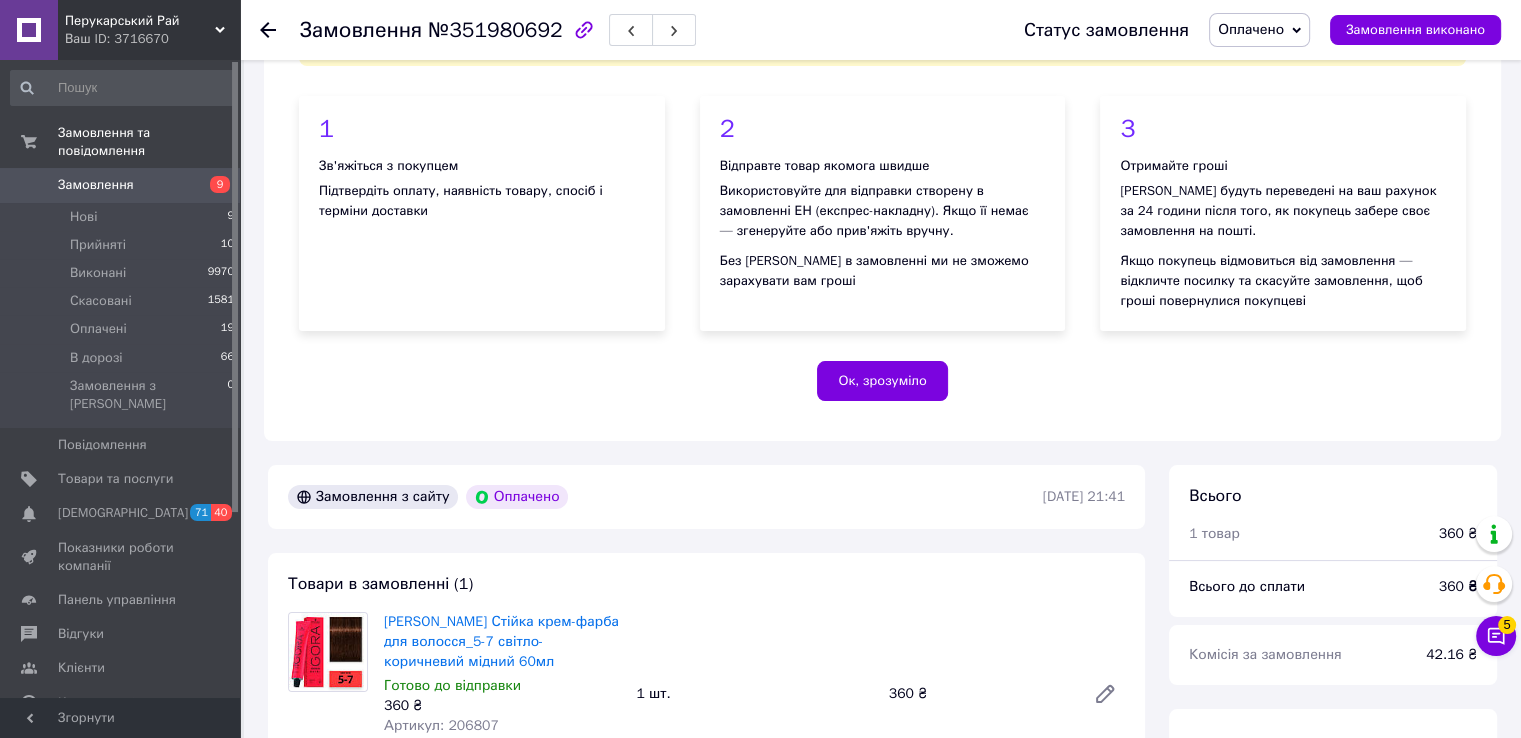 scroll, scrollTop: 576, scrollLeft: 0, axis: vertical 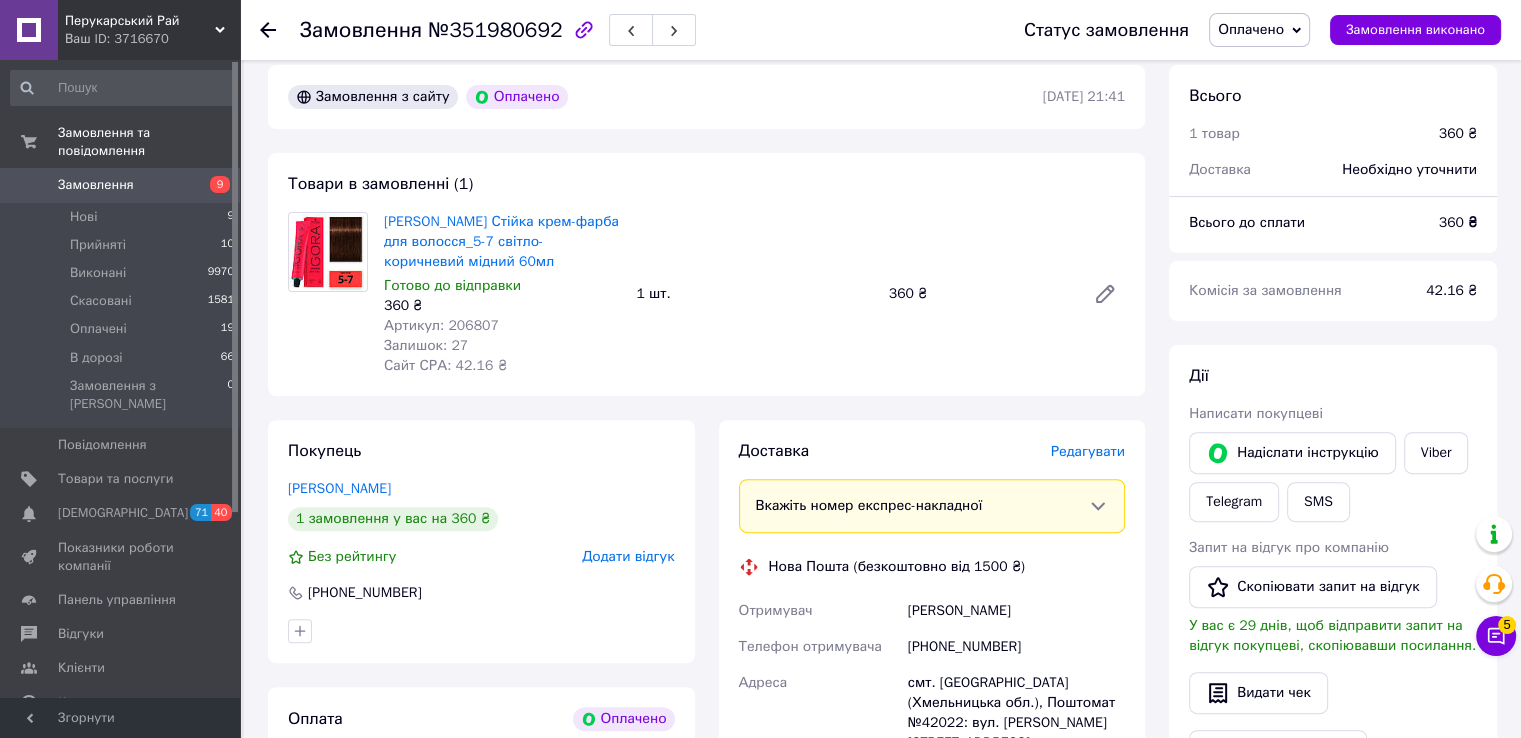 click on "Артикул: 206807" at bounding box center [441, 325] 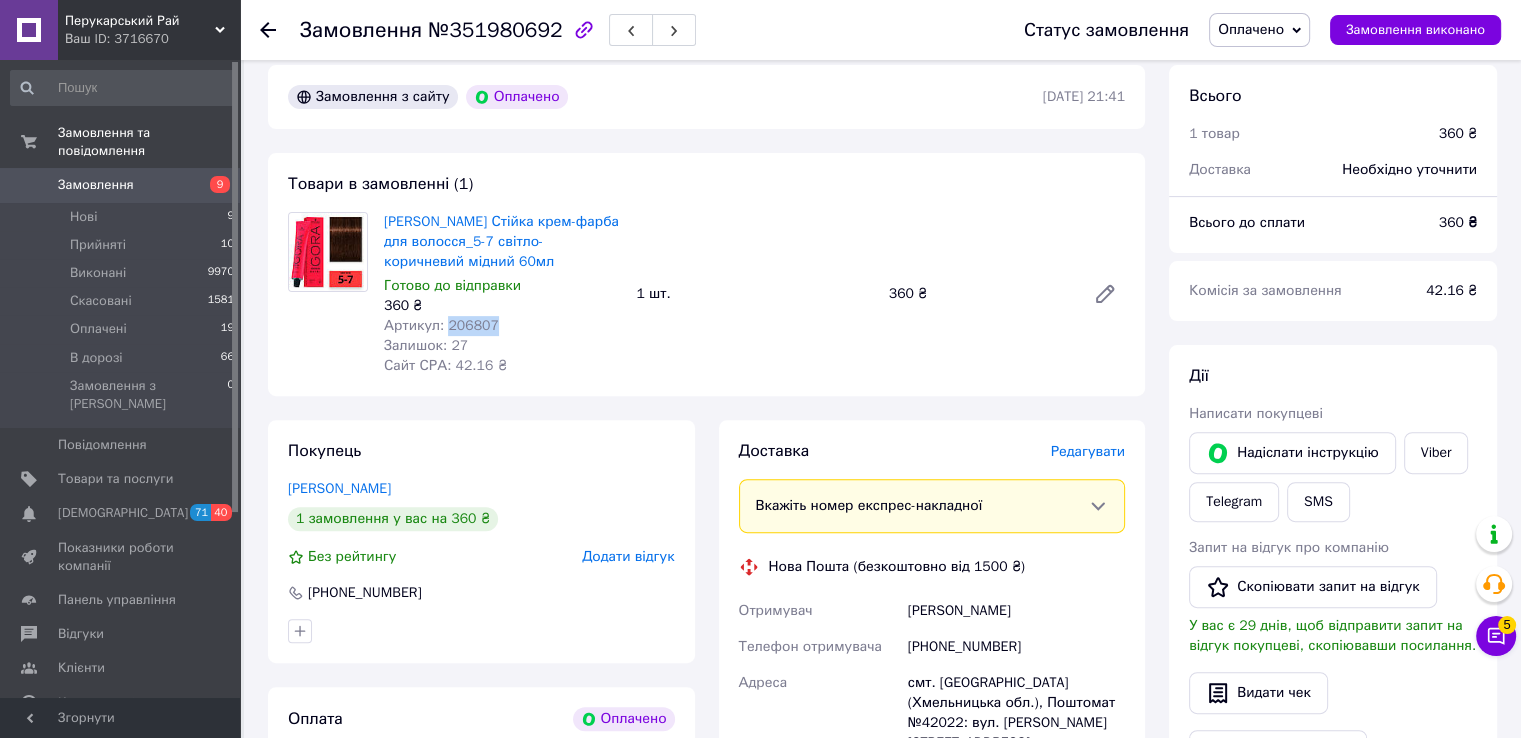 copy on "206807" 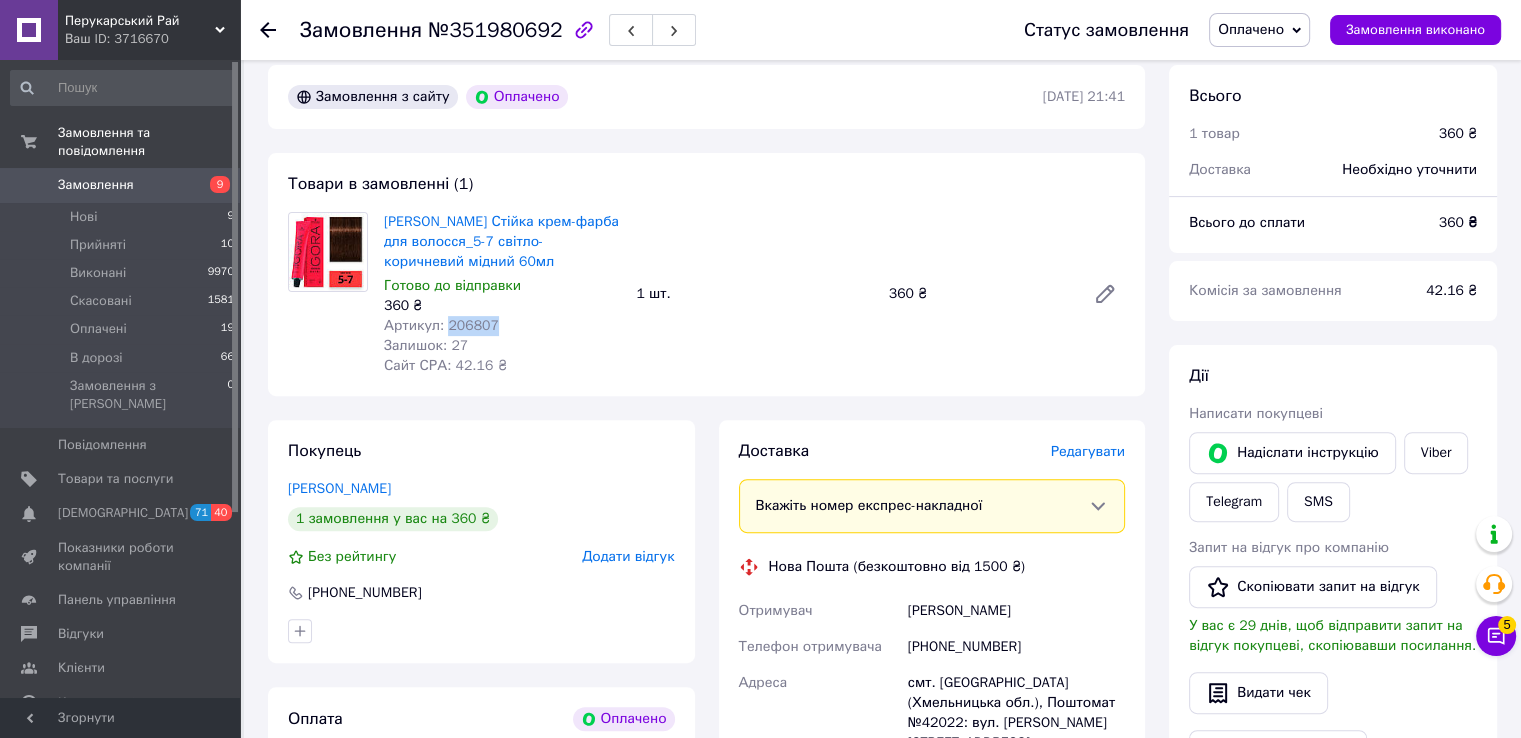 scroll, scrollTop: 1176, scrollLeft: 0, axis: vertical 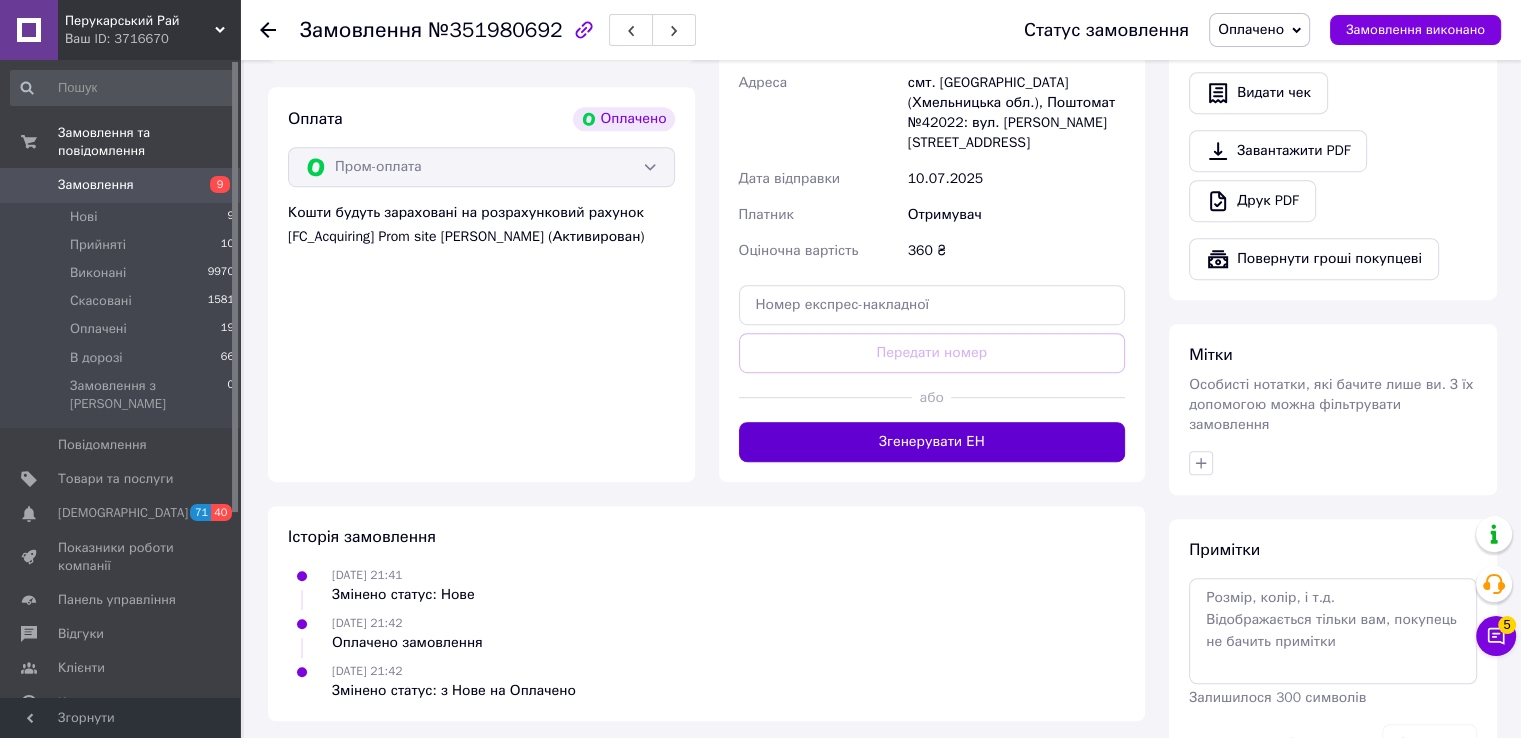 click on "Згенерувати ЕН" at bounding box center (932, 442) 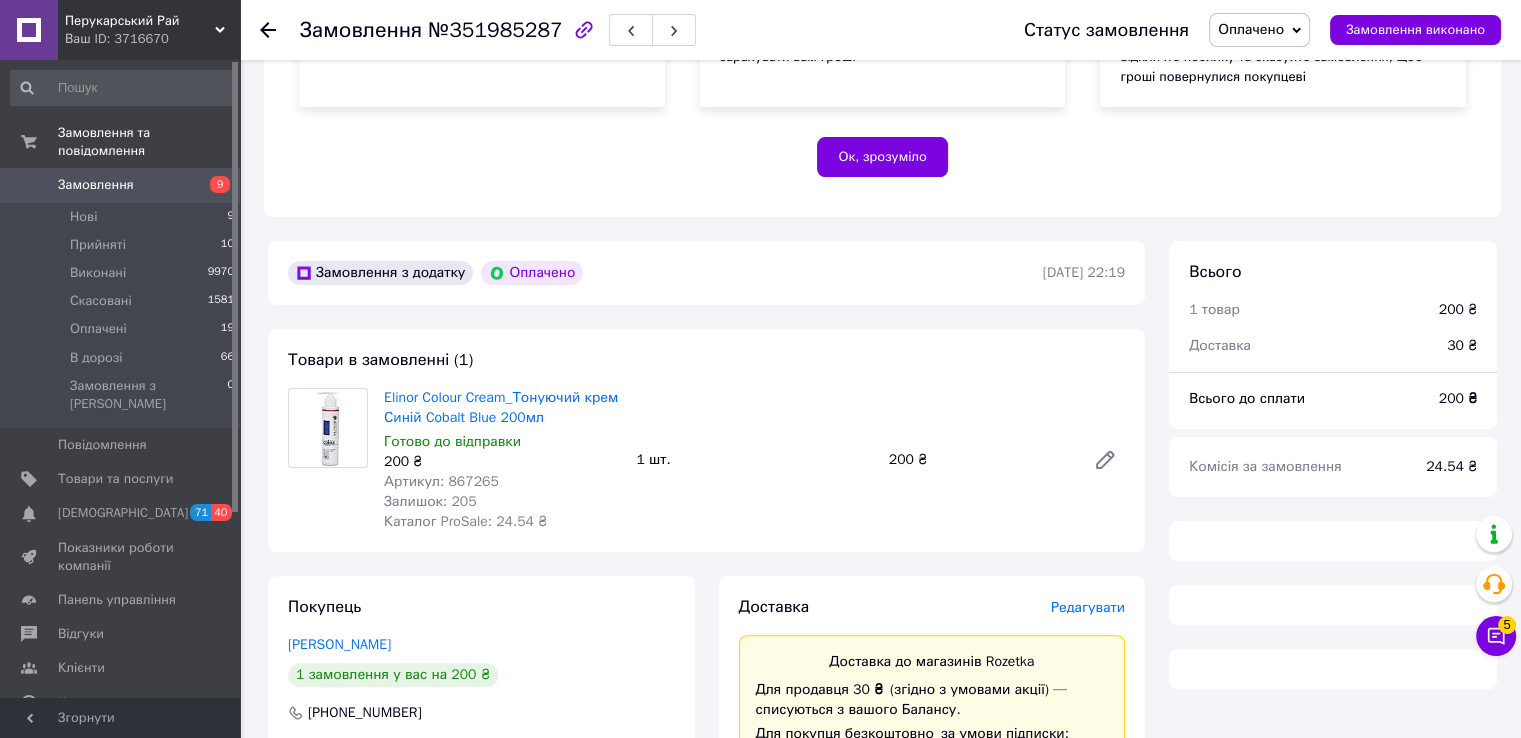 scroll, scrollTop: 500, scrollLeft: 0, axis: vertical 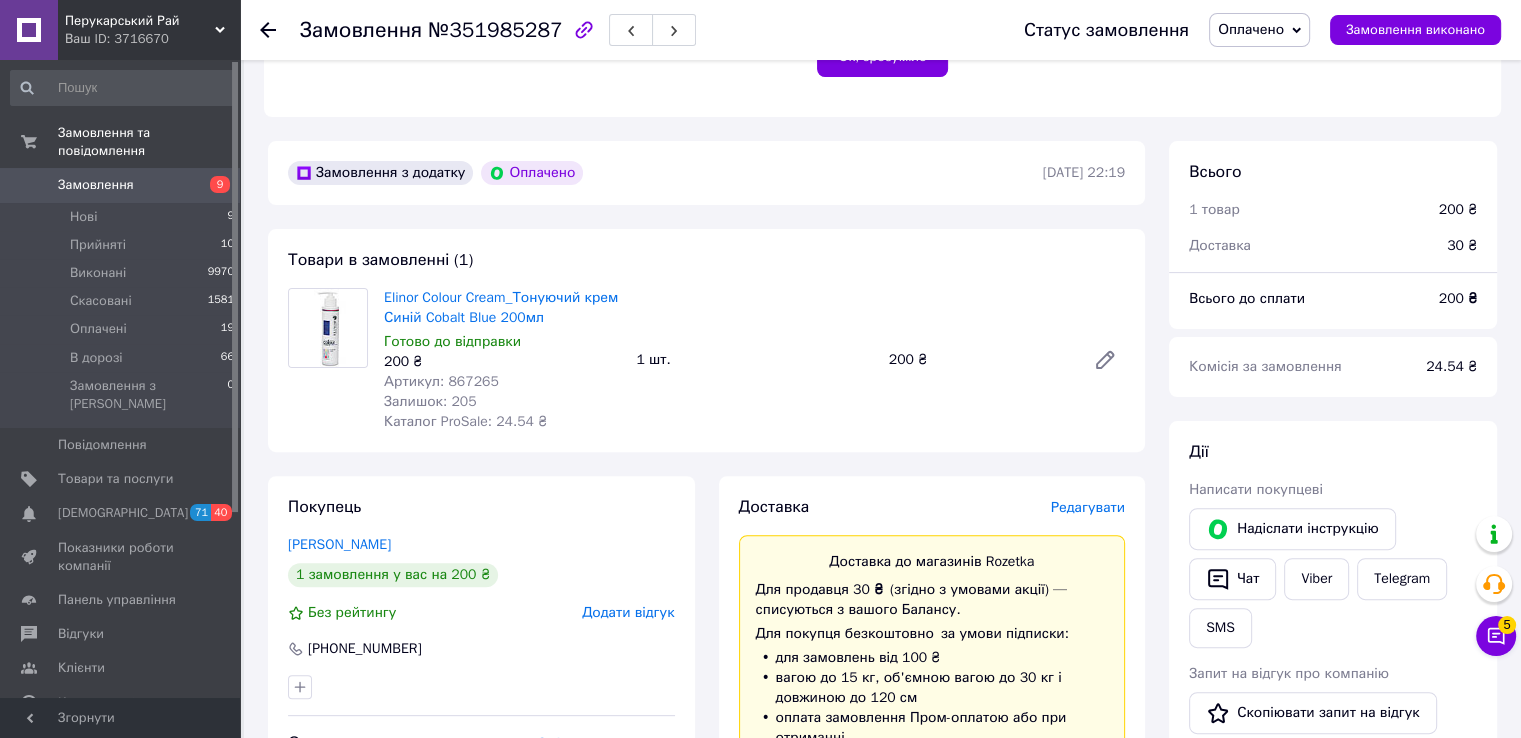 click on "Артикул: 867265" at bounding box center (441, 381) 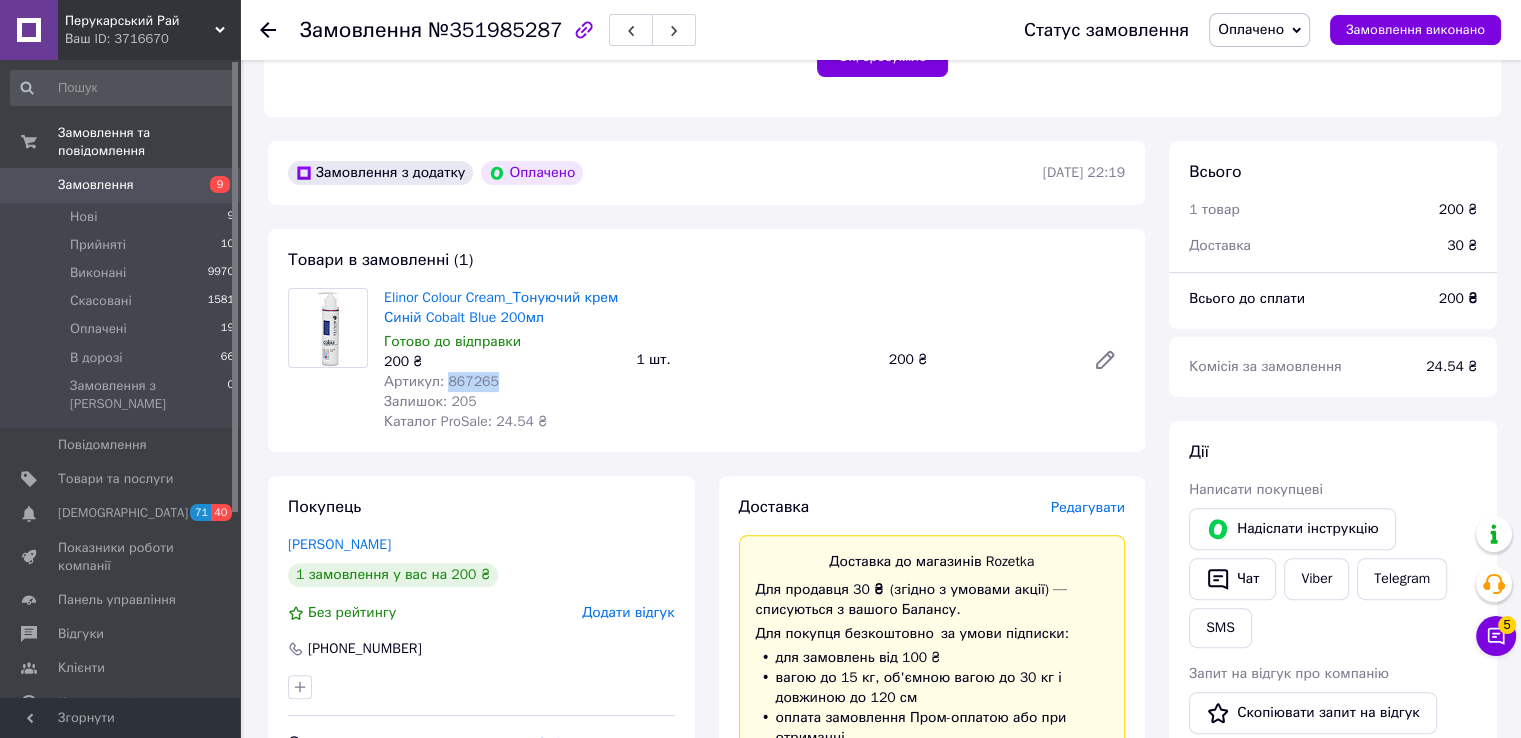 copy on "867265" 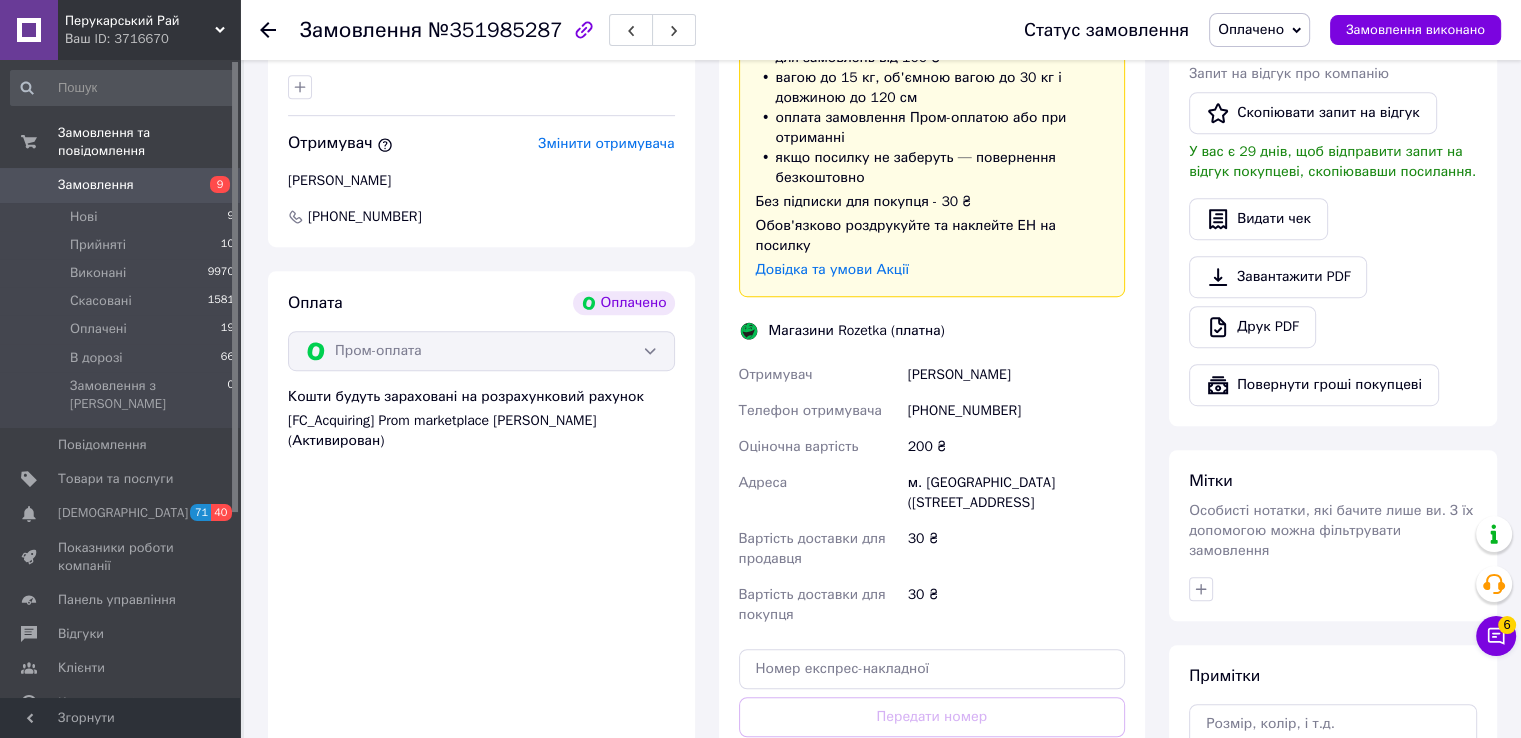 scroll, scrollTop: 1200, scrollLeft: 0, axis: vertical 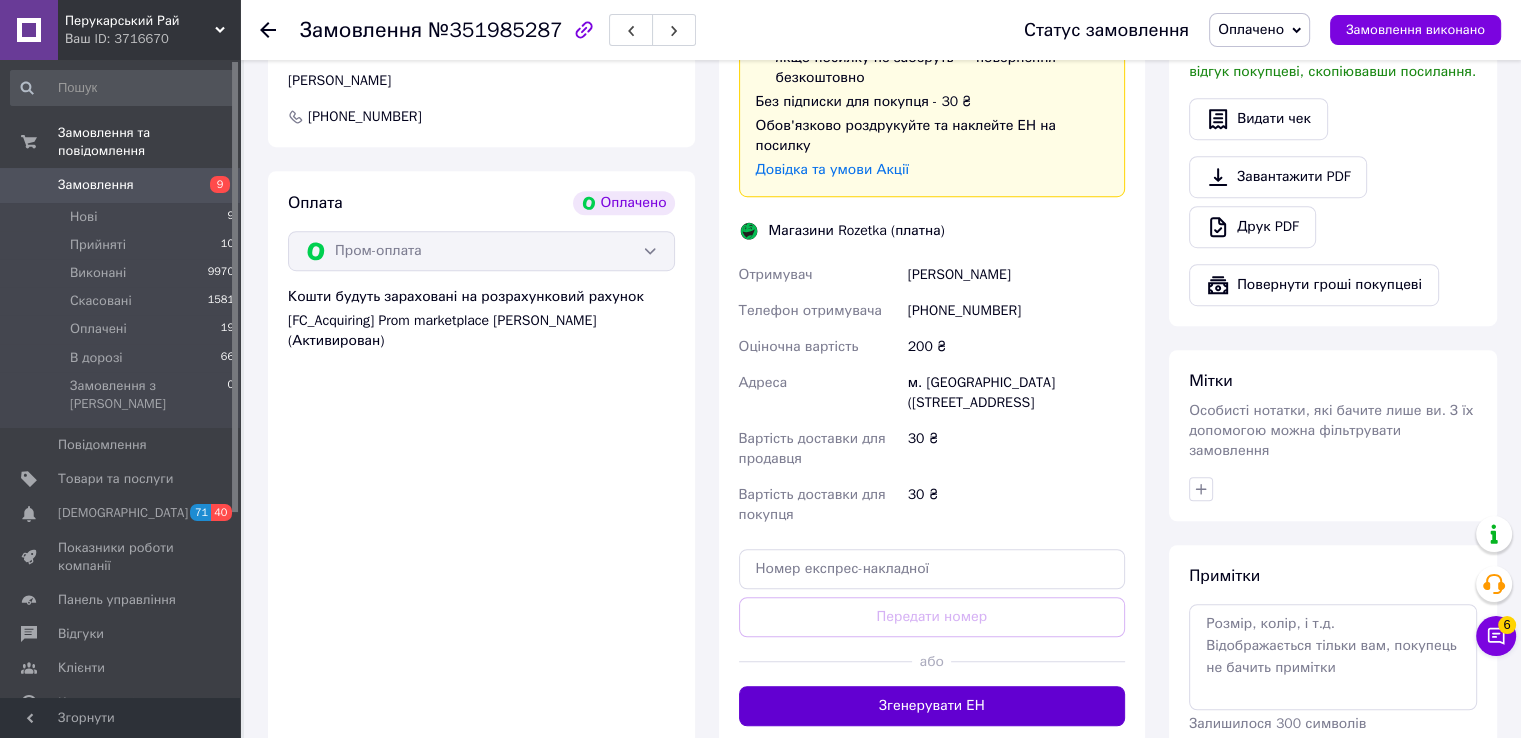 click on "Згенерувати ЕН" at bounding box center [932, 706] 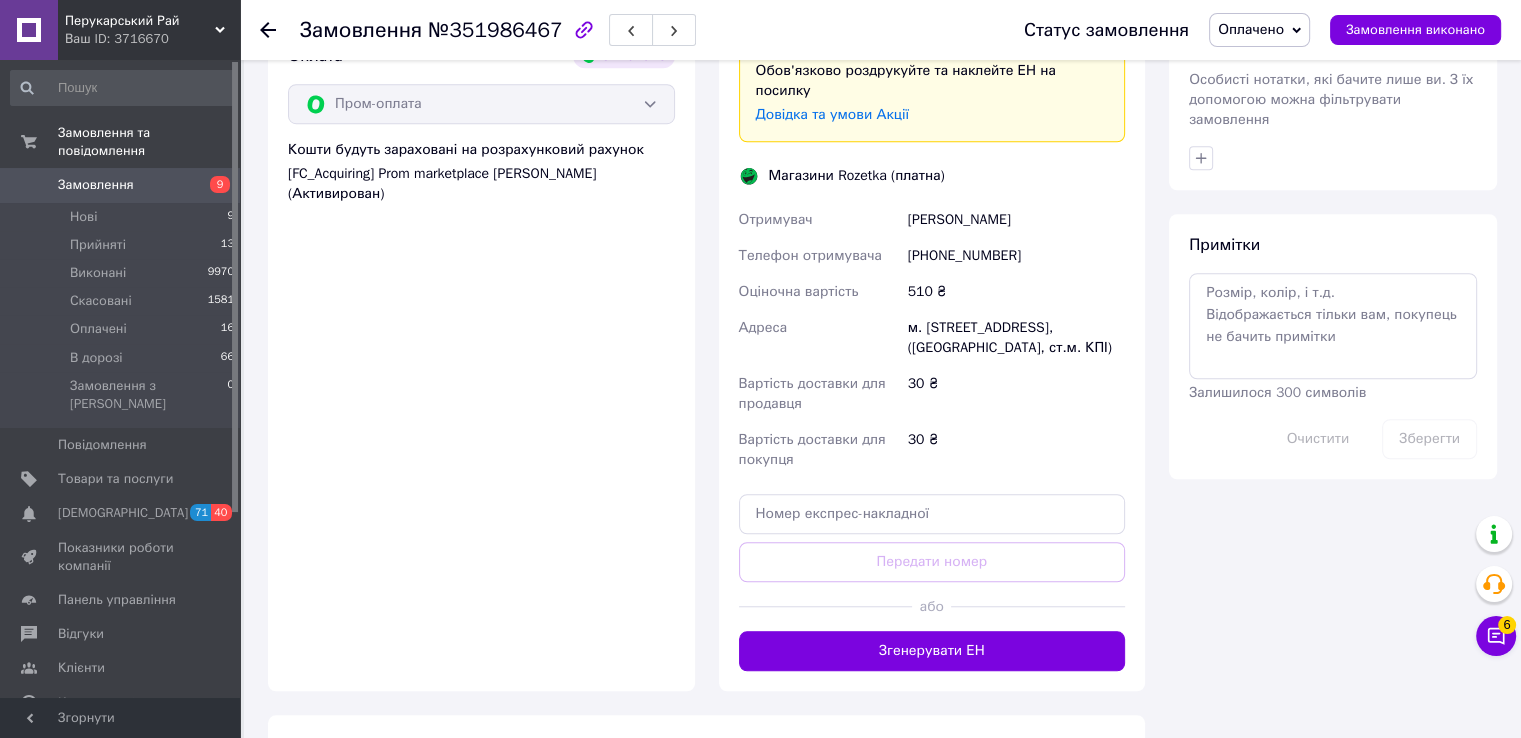 scroll, scrollTop: 1731, scrollLeft: 0, axis: vertical 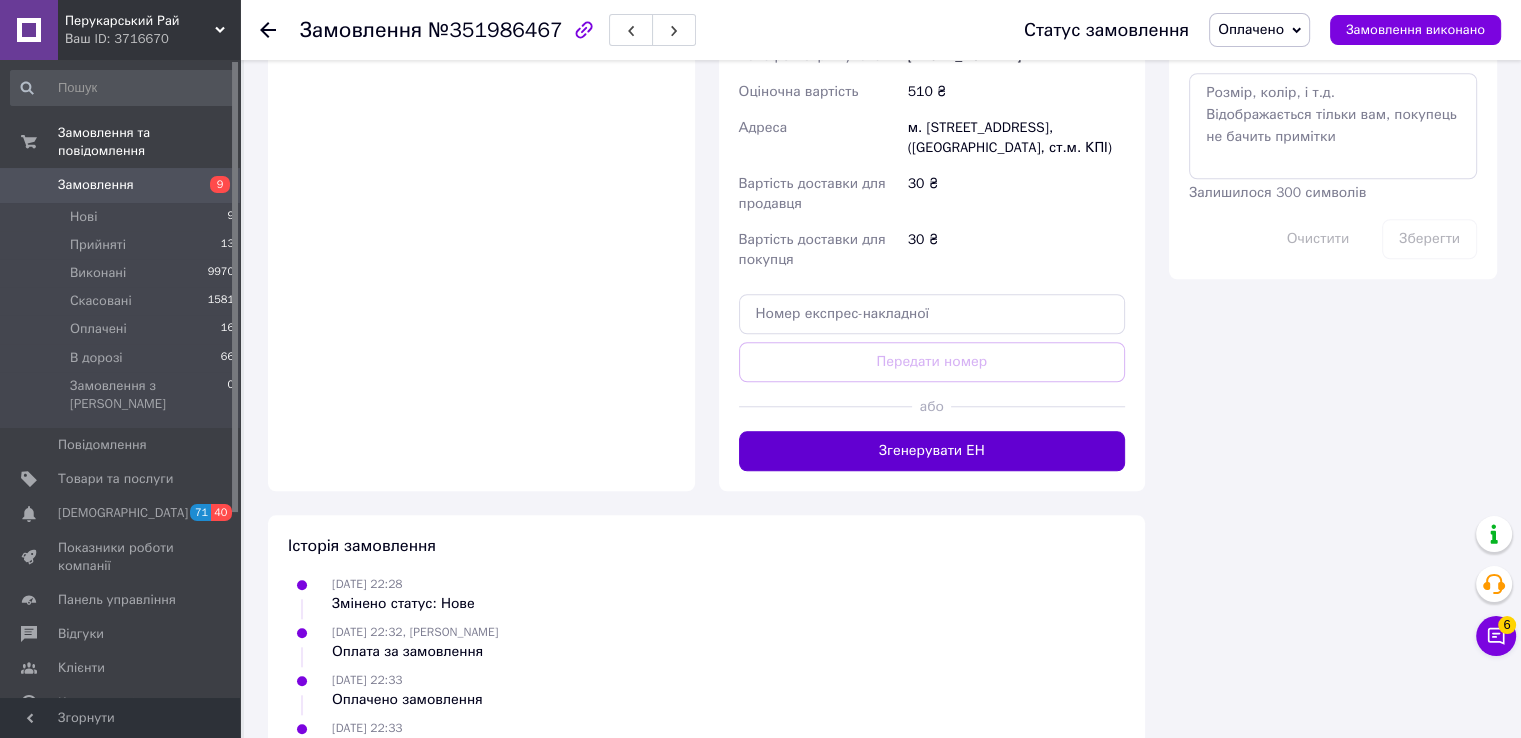 click on "Доставка Редагувати Доставка до магазинів Rozetka Для продавця 30 ₴   (згідно з умовами акції) — списуються з вашого Балансу. Для покупця безкоштовно   за умови підписки: для замовлень від 100 ₴ вагою до 15 кг,
об'ємною вагою до 30 кг
і довжиною до 120 см оплата замовлення Пром-оплатою або при отриманні якщо посилку не заберуть — повернення безкоштовно Без підписки для покупця - 30 ₴ Обов'язково роздрукуйте та наклейте ЕН на посилку Довідка та умови Акції Магазини Rozetka (платна) Отримувач Трало Жанна  Телефон отримувача +380503515298 Оціночна вартість 510 ₴ Адреса 30 ₴   *" at bounding box center (932, 6) 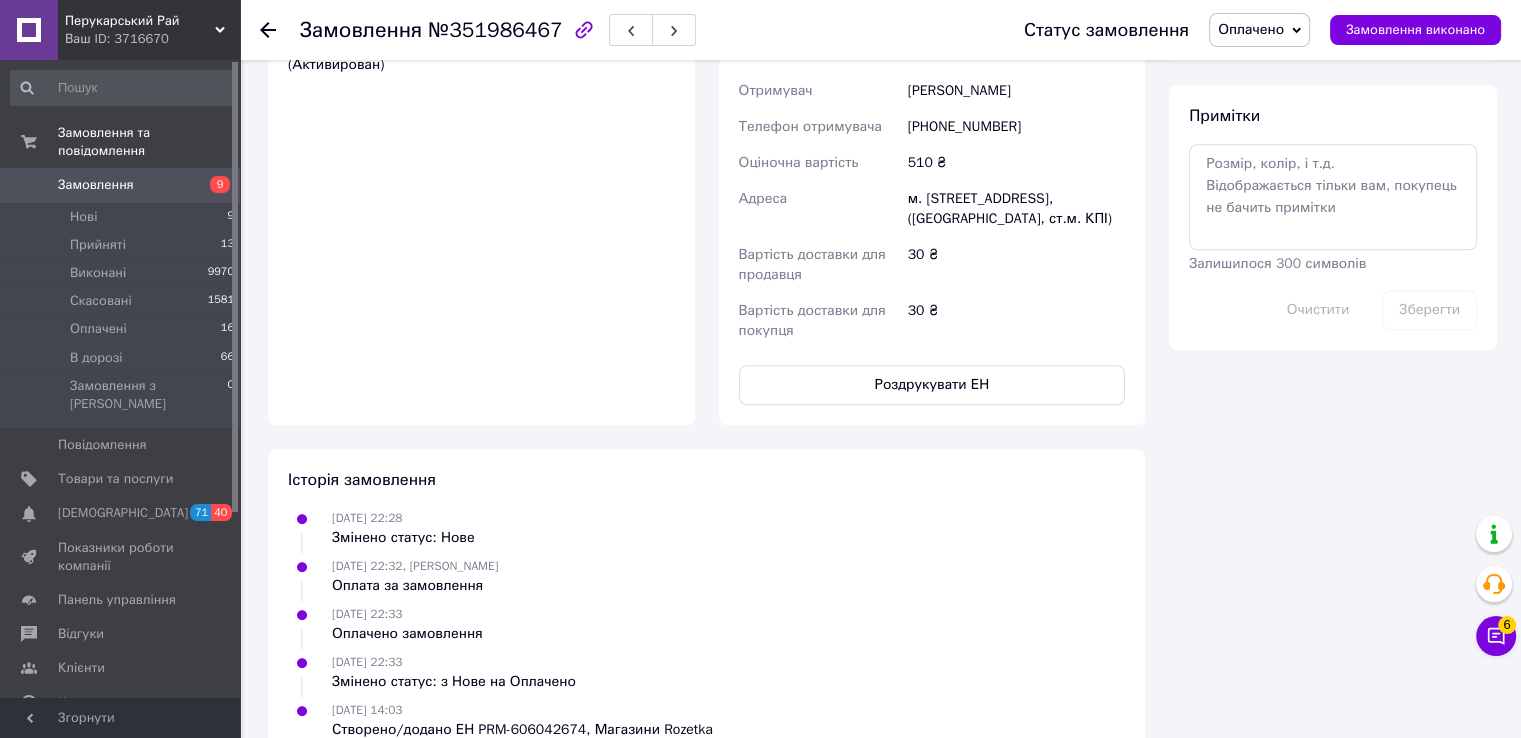scroll, scrollTop: 1708, scrollLeft: 0, axis: vertical 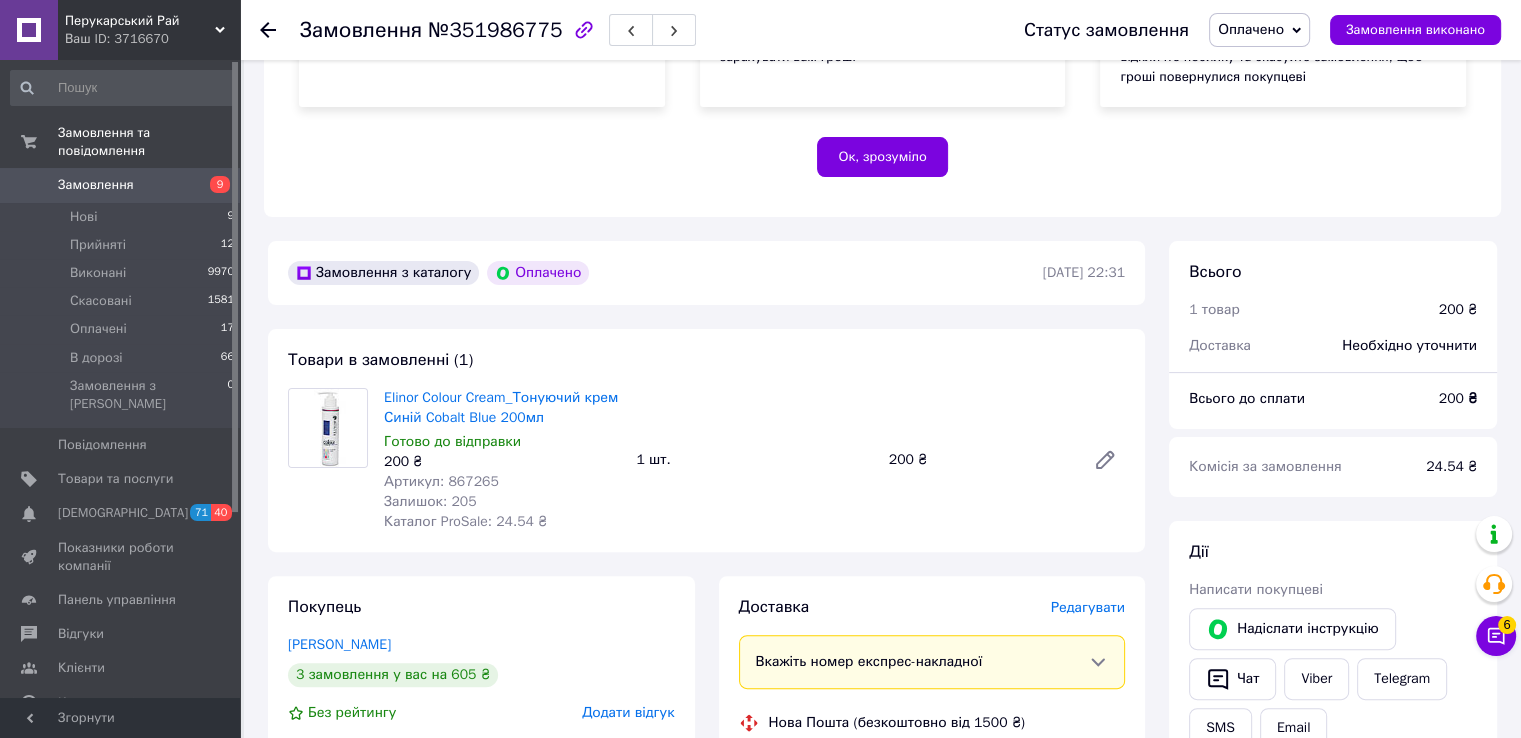 click on "Артикул: 867265" at bounding box center (441, 481) 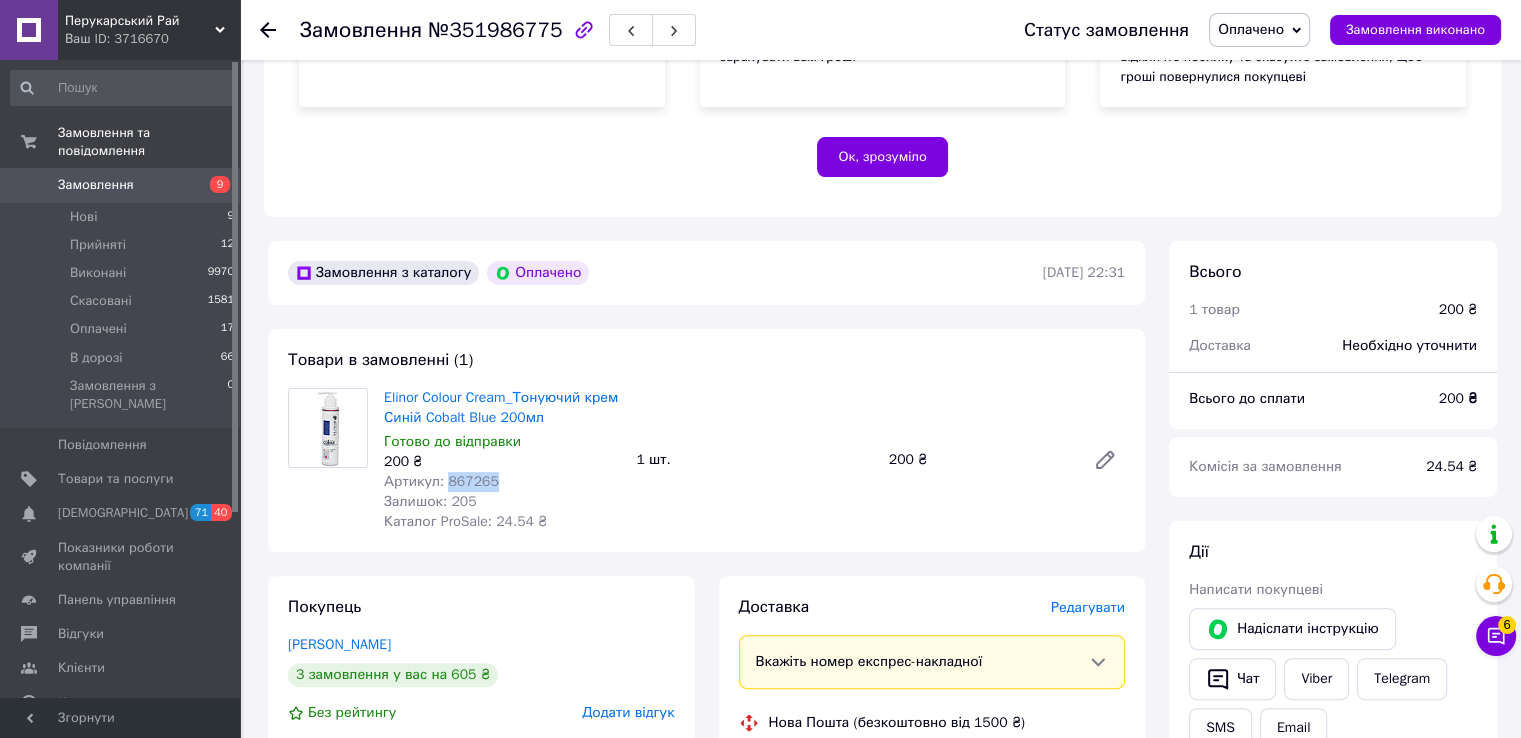 click on "Артикул: 867265" at bounding box center [441, 481] 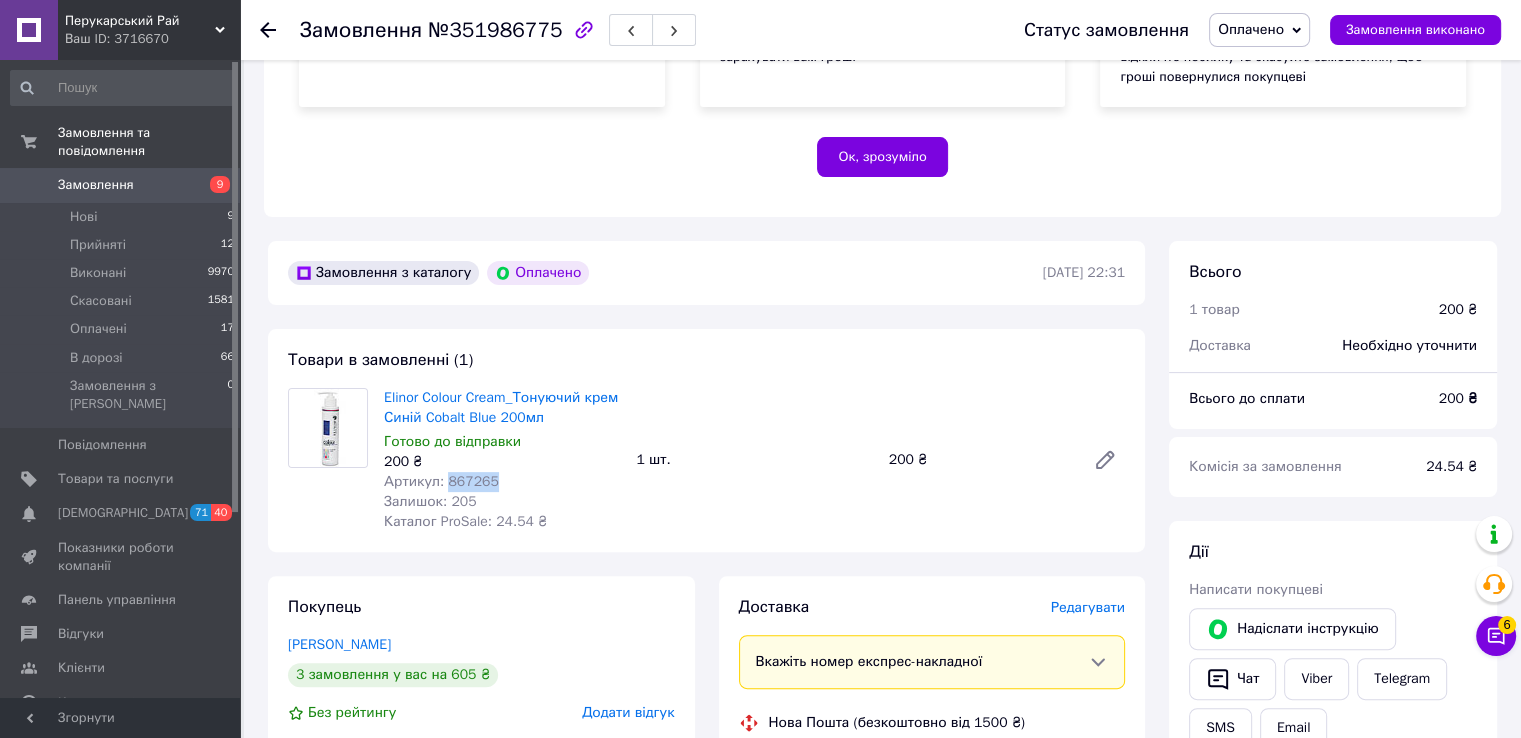 copy on "867265" 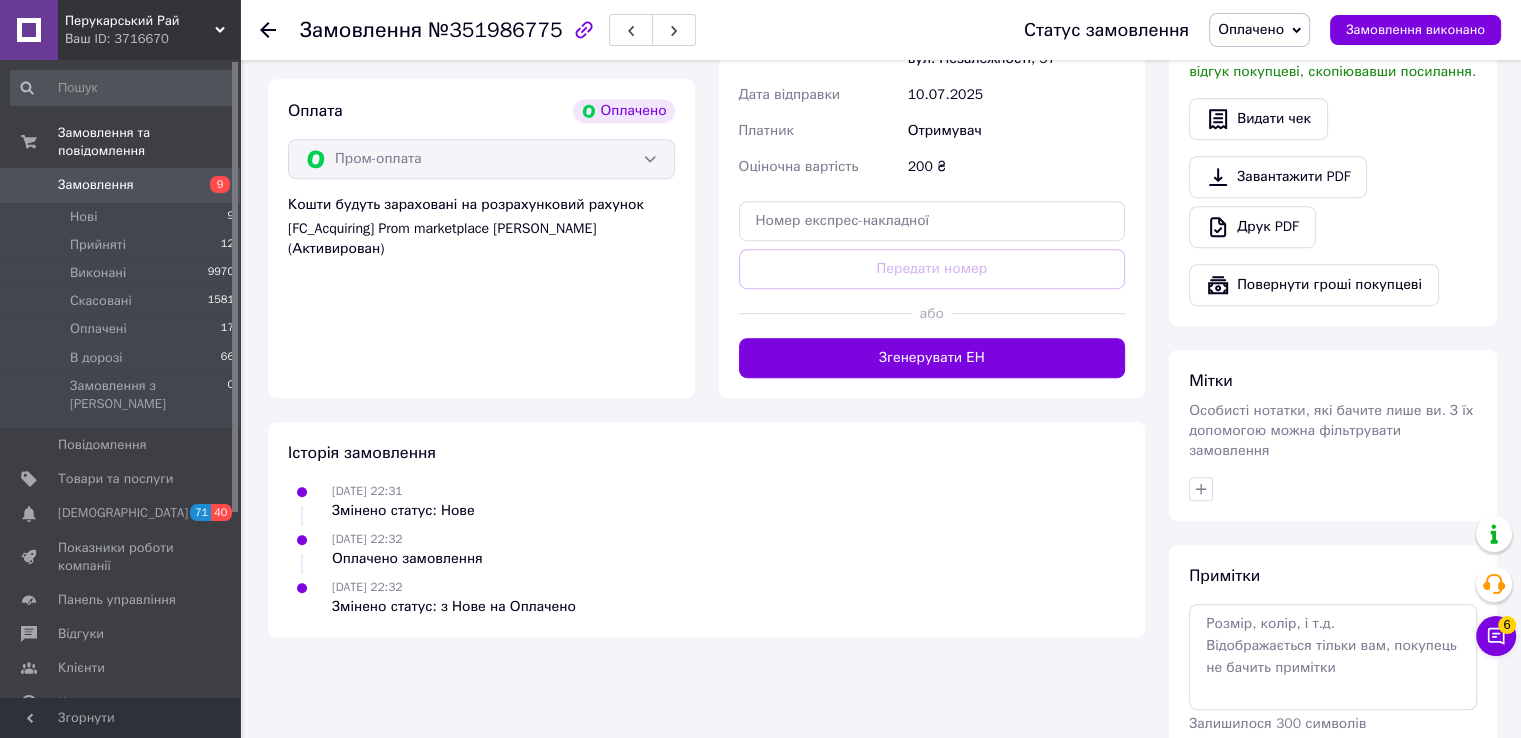 scroll, scrollTop: 1274, scrollLeft: 0, axis: vertical 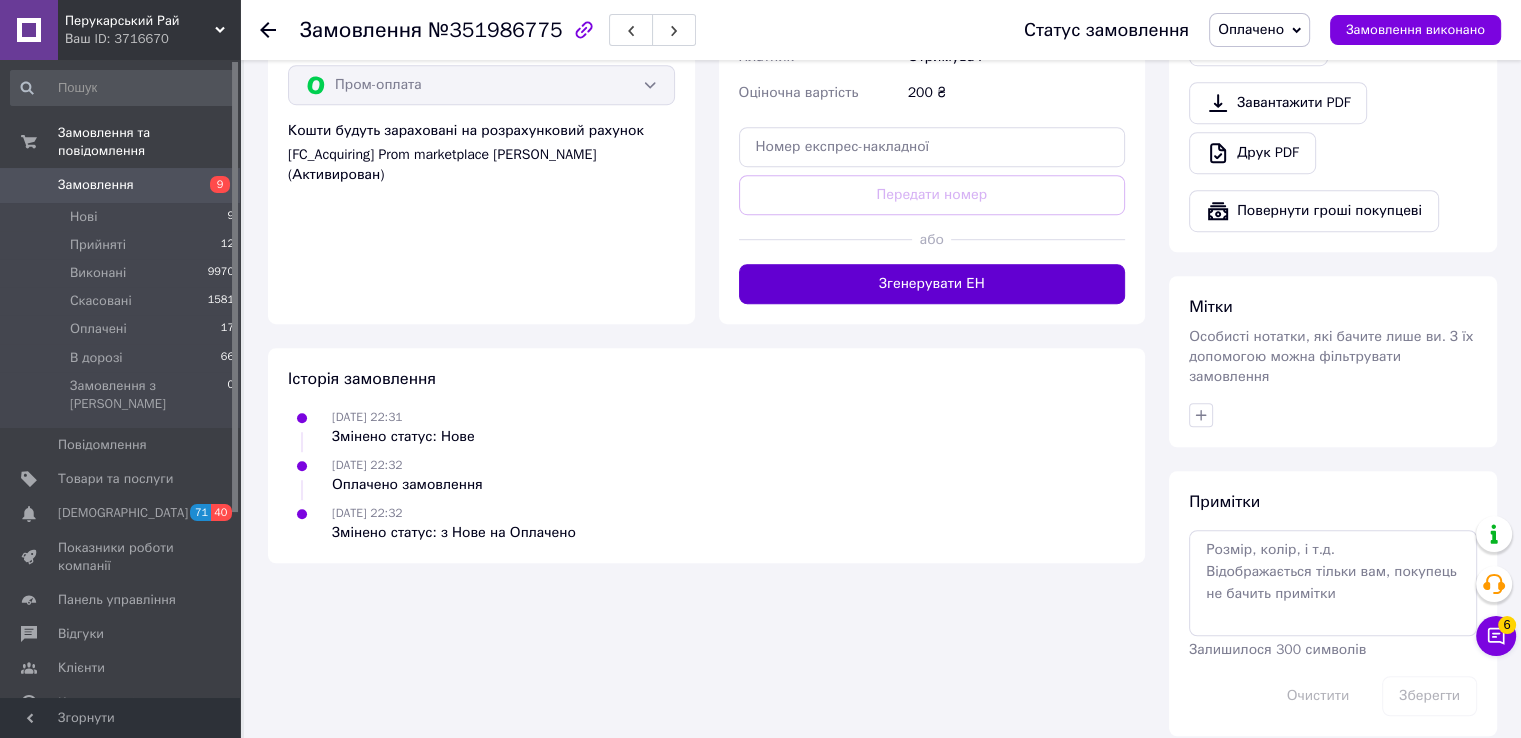 click on "Згенерувати ЕН" at bounding box center (932, 284) 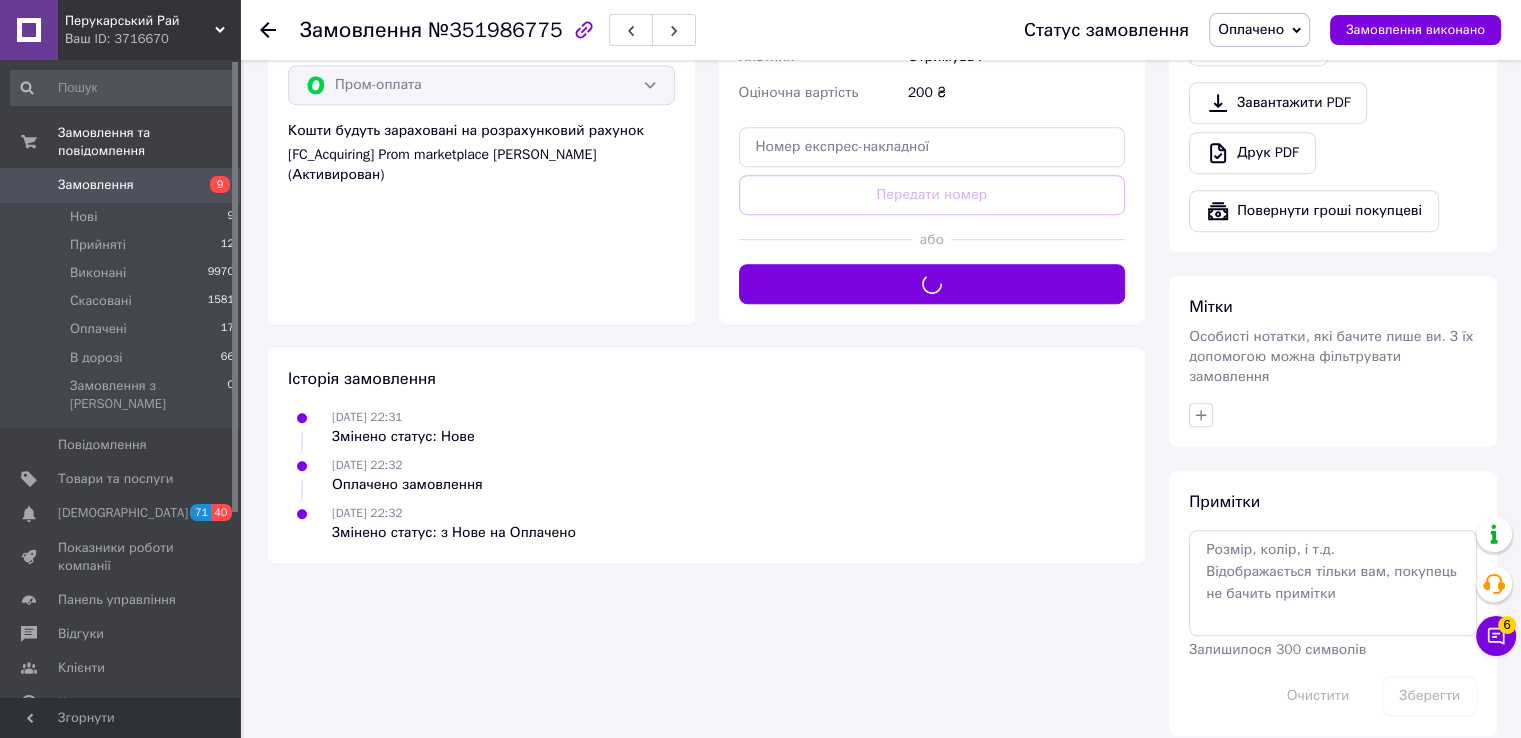 scroll, scrollTop: 1074, scrollLeft: 0, axis: vertical 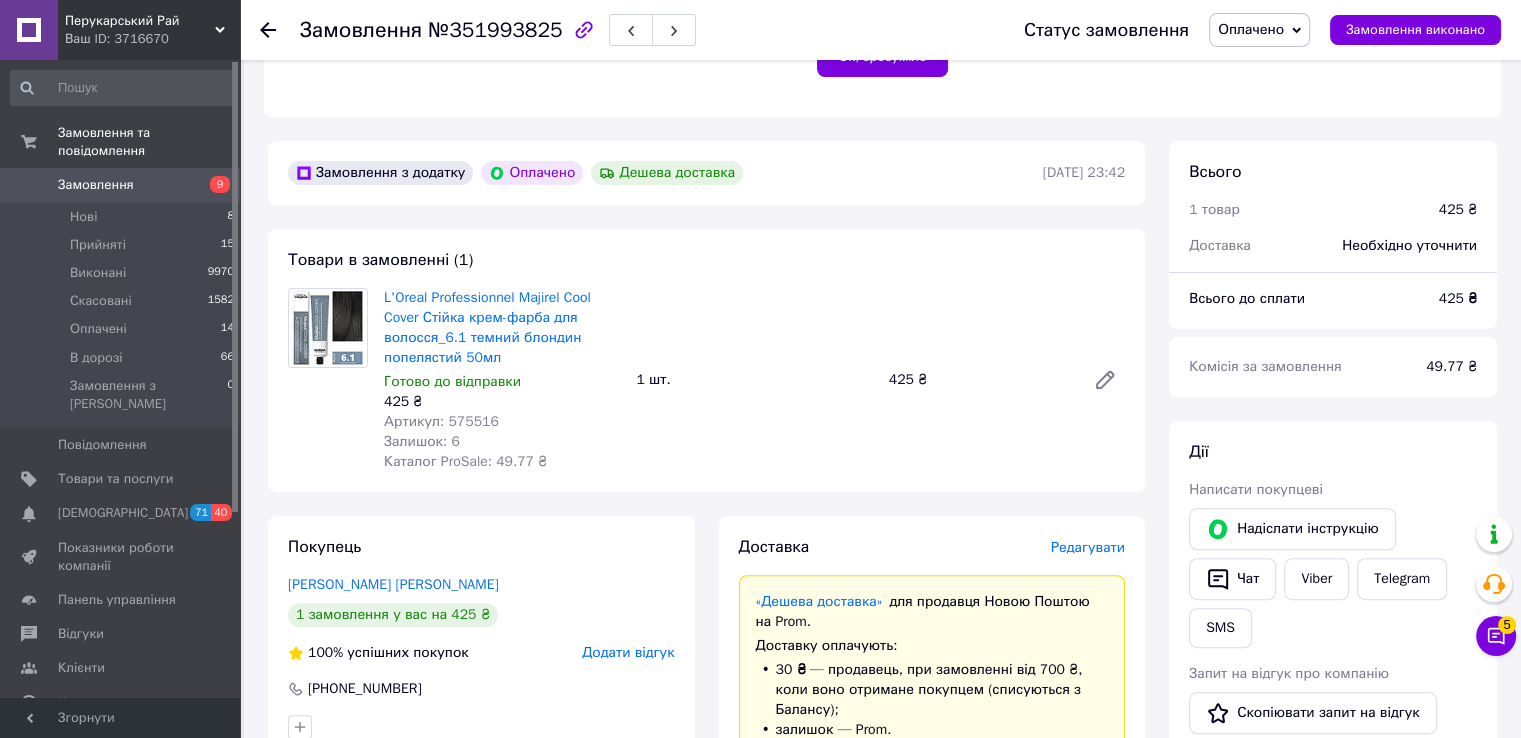 click on "425 ₴" at bounding box center [502, 402] 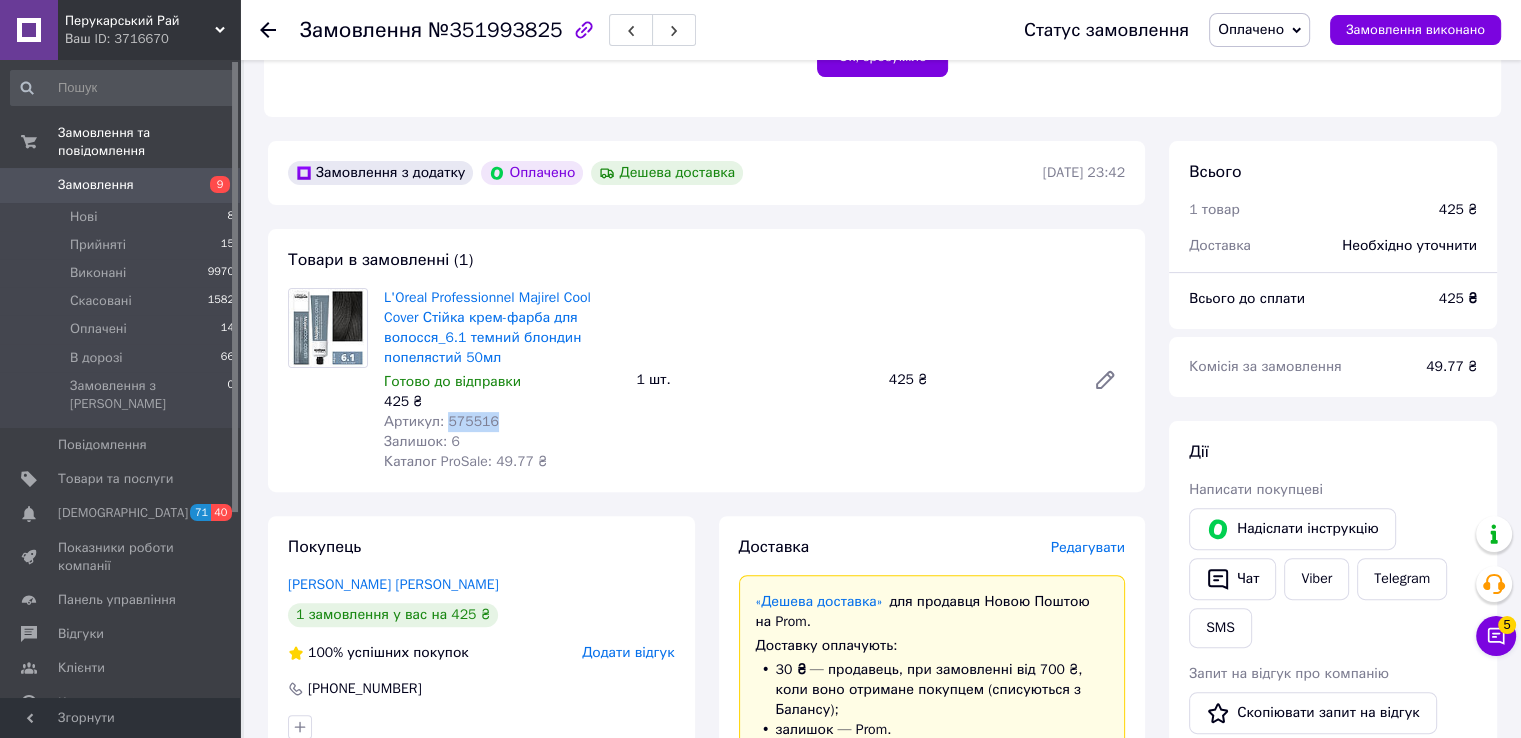 click on "Артикул: 575516" at bounding box center [441, 421] 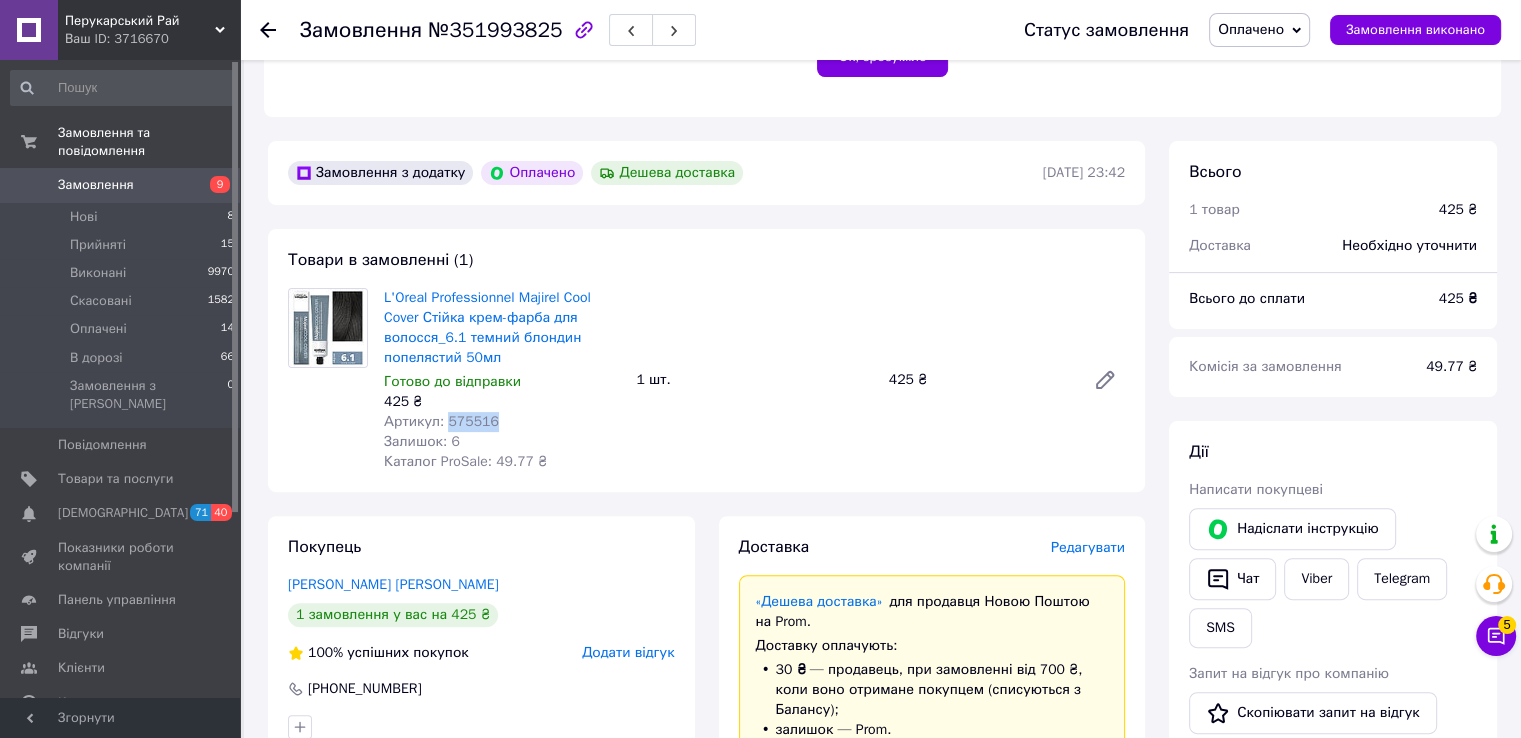copy on "575516" 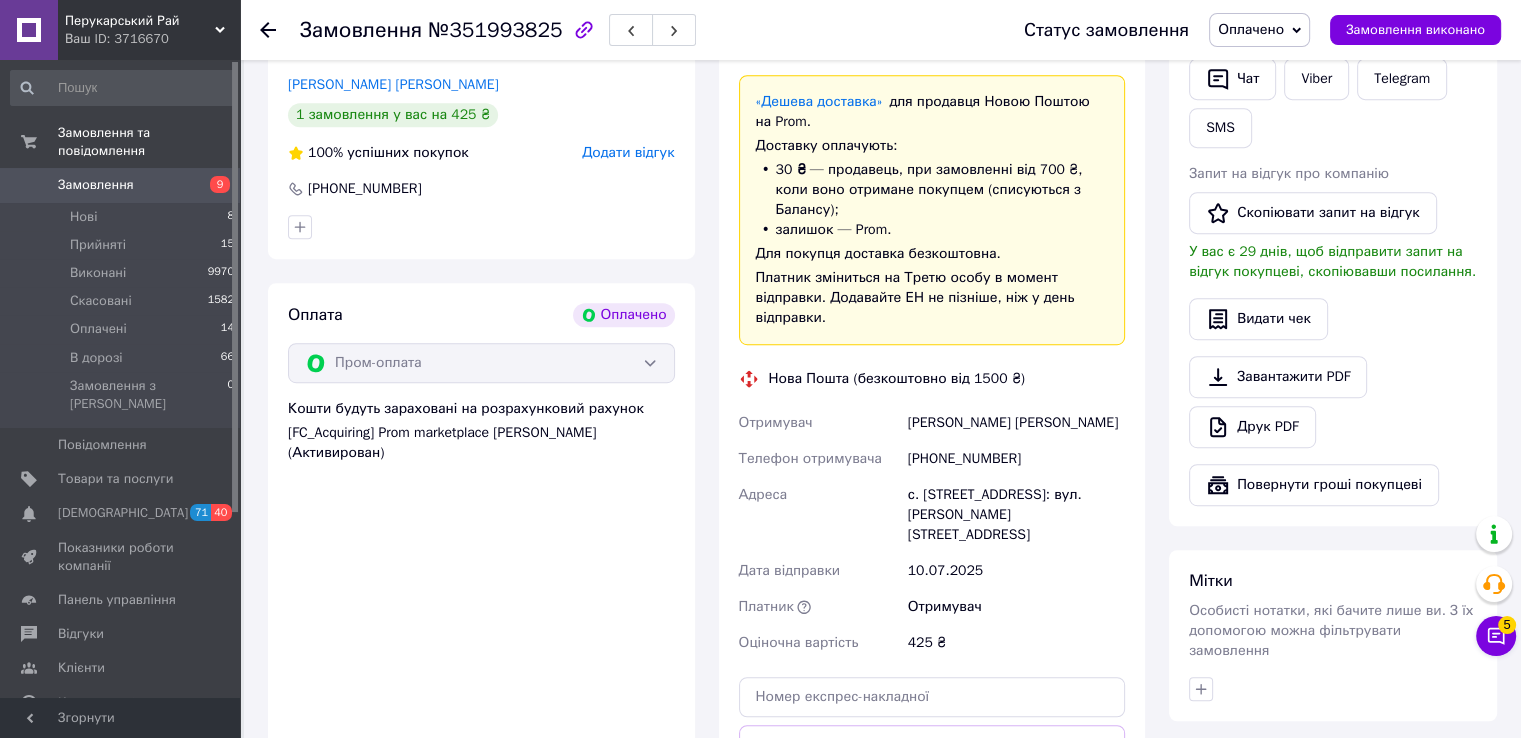 scroll, scrollTop: 1100, scrollLeft: 0, axis: vertical 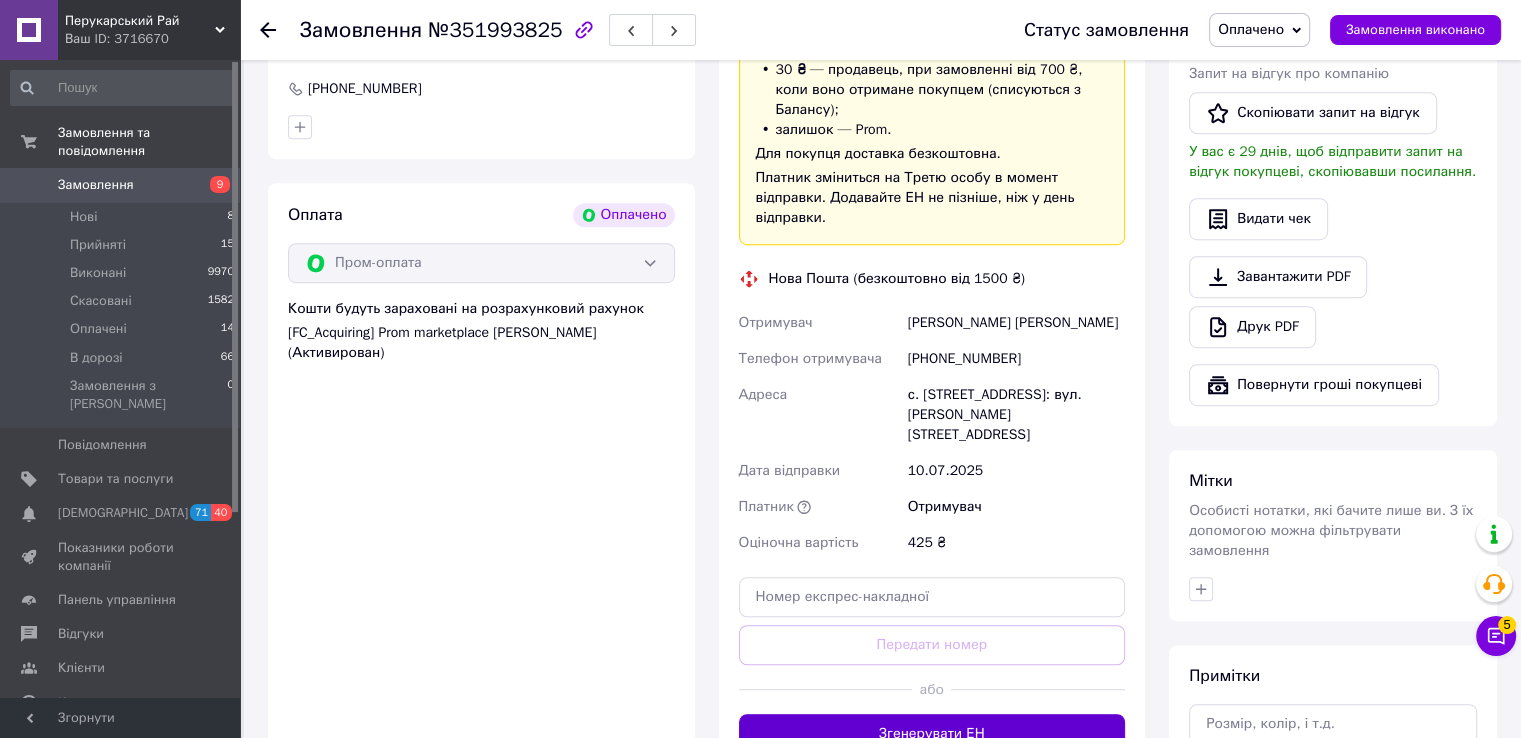 click on "Згенерувати ЕН" at bounding box center [932, 734] 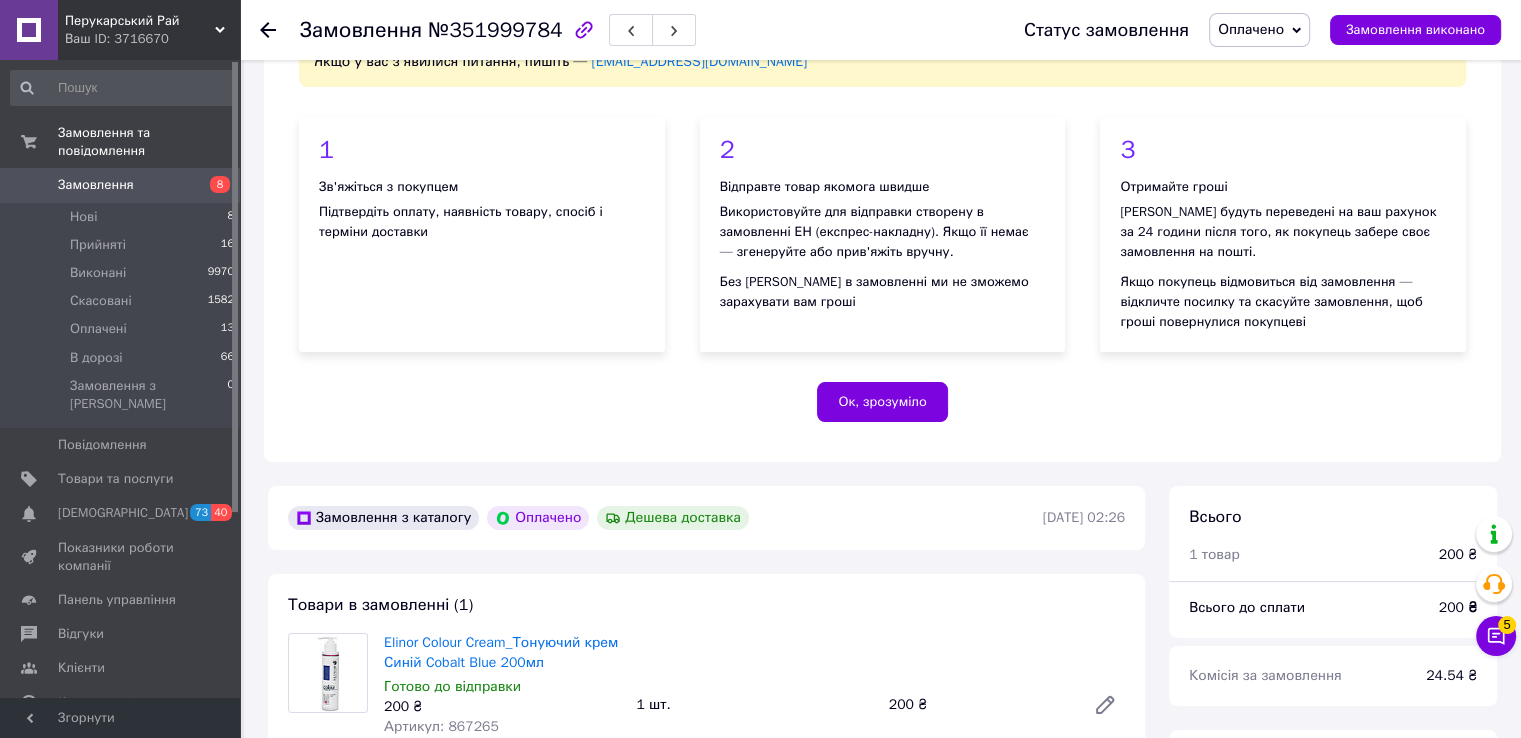 scroll, scrollTop: 453, scrollLeft: 0, axis: vertical 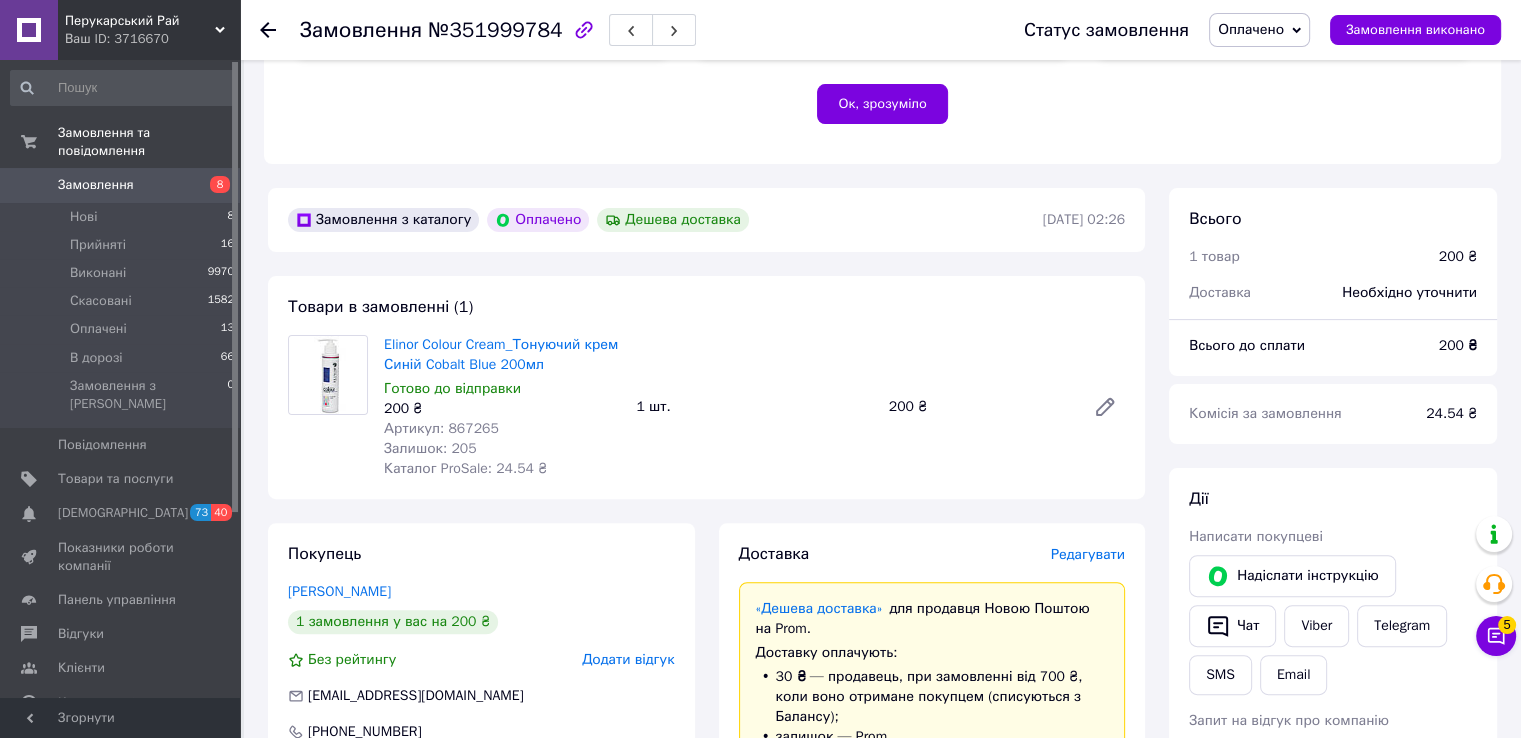 click on "Артикул: 867265" at bounding box center [441, 428] 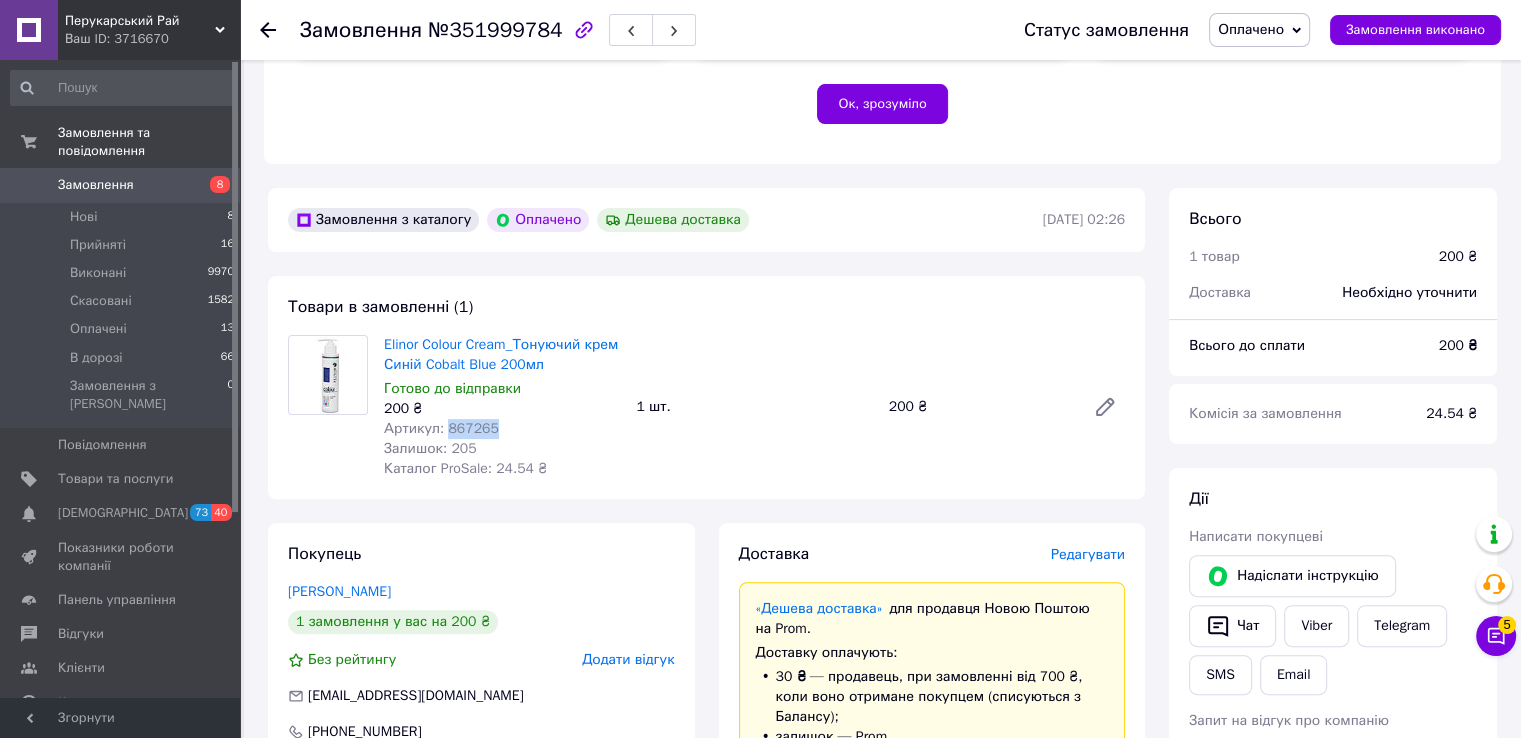 click on "Артикул: 867265" at bounding box center [441, 428] 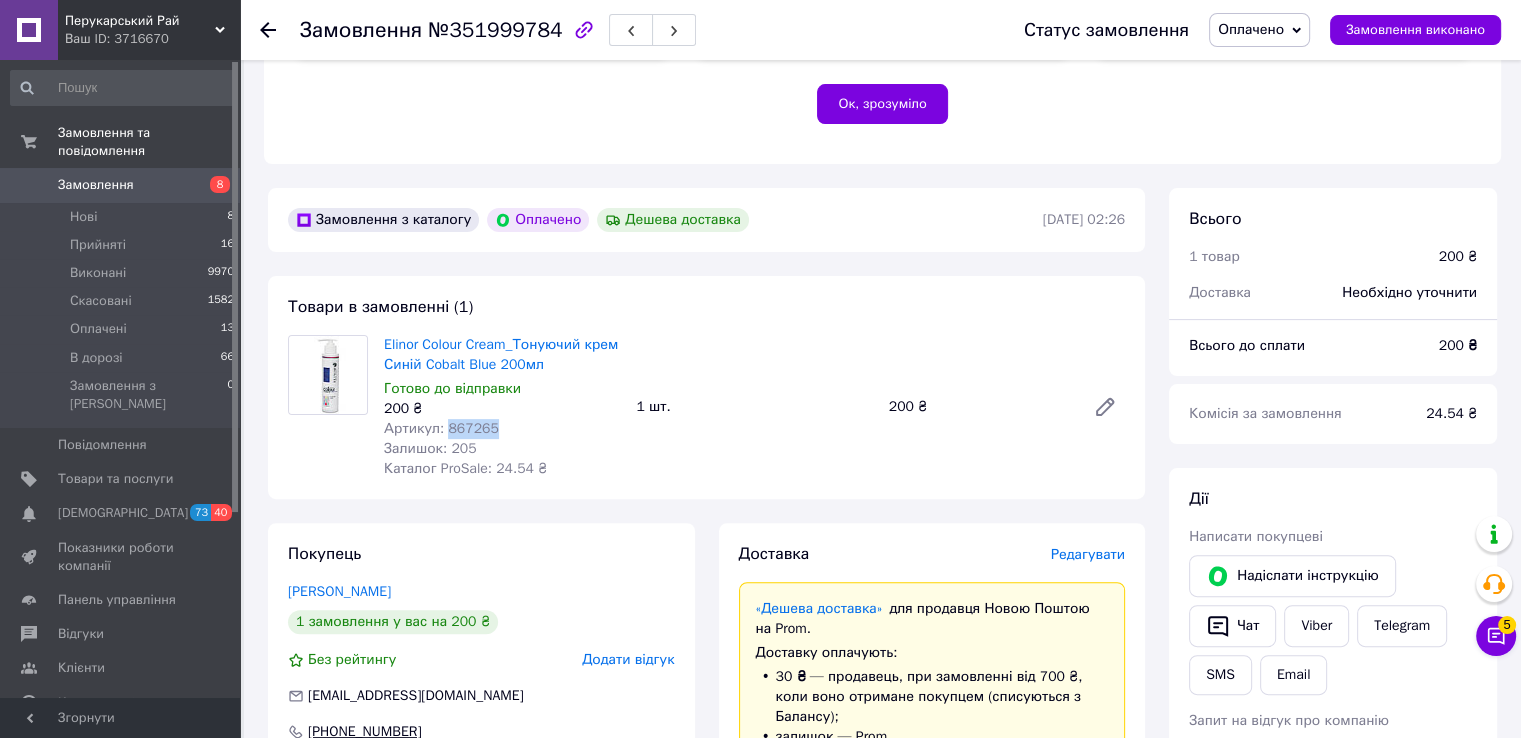 copy on "867265" 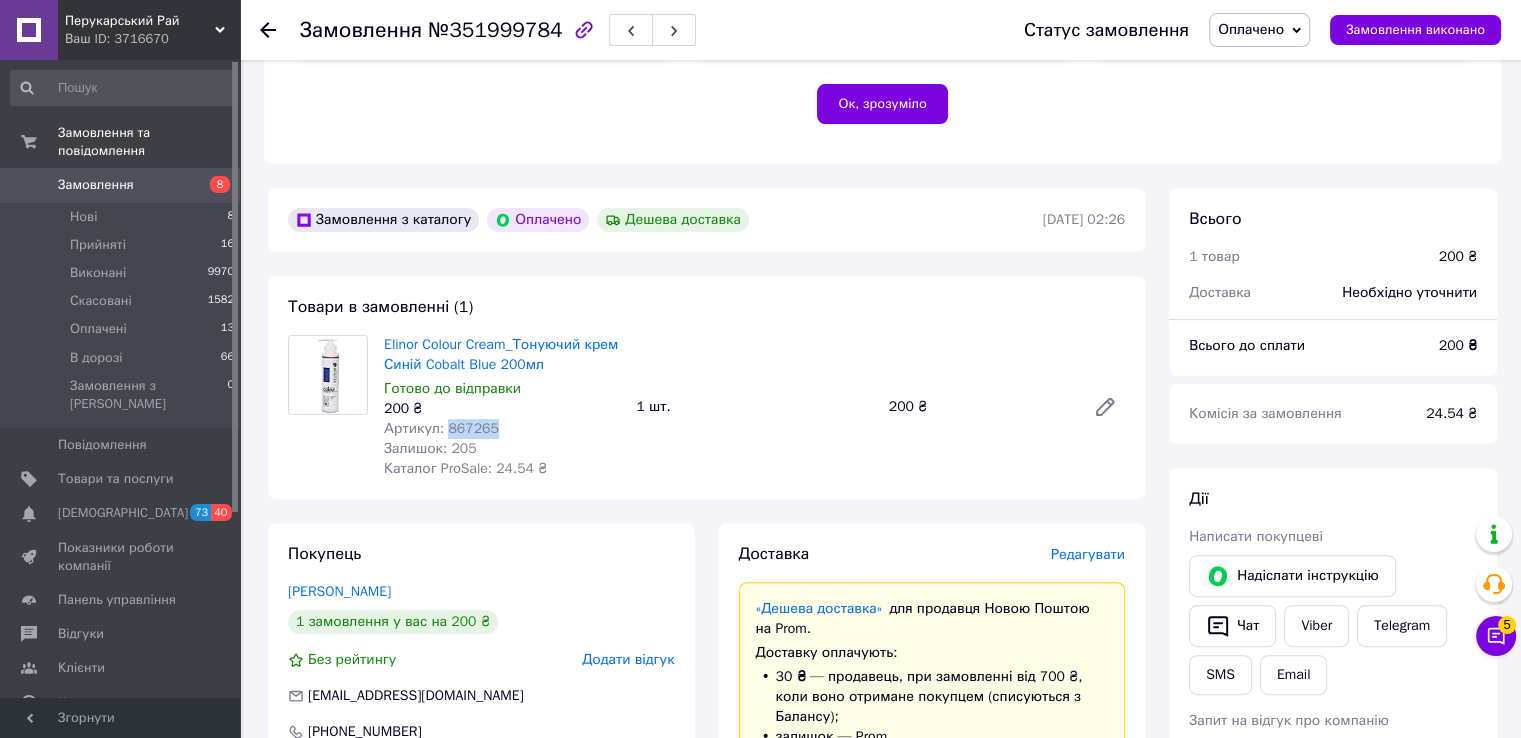 scroll, scrollTop: 1253, scrollLeft: 0, axis: vertical 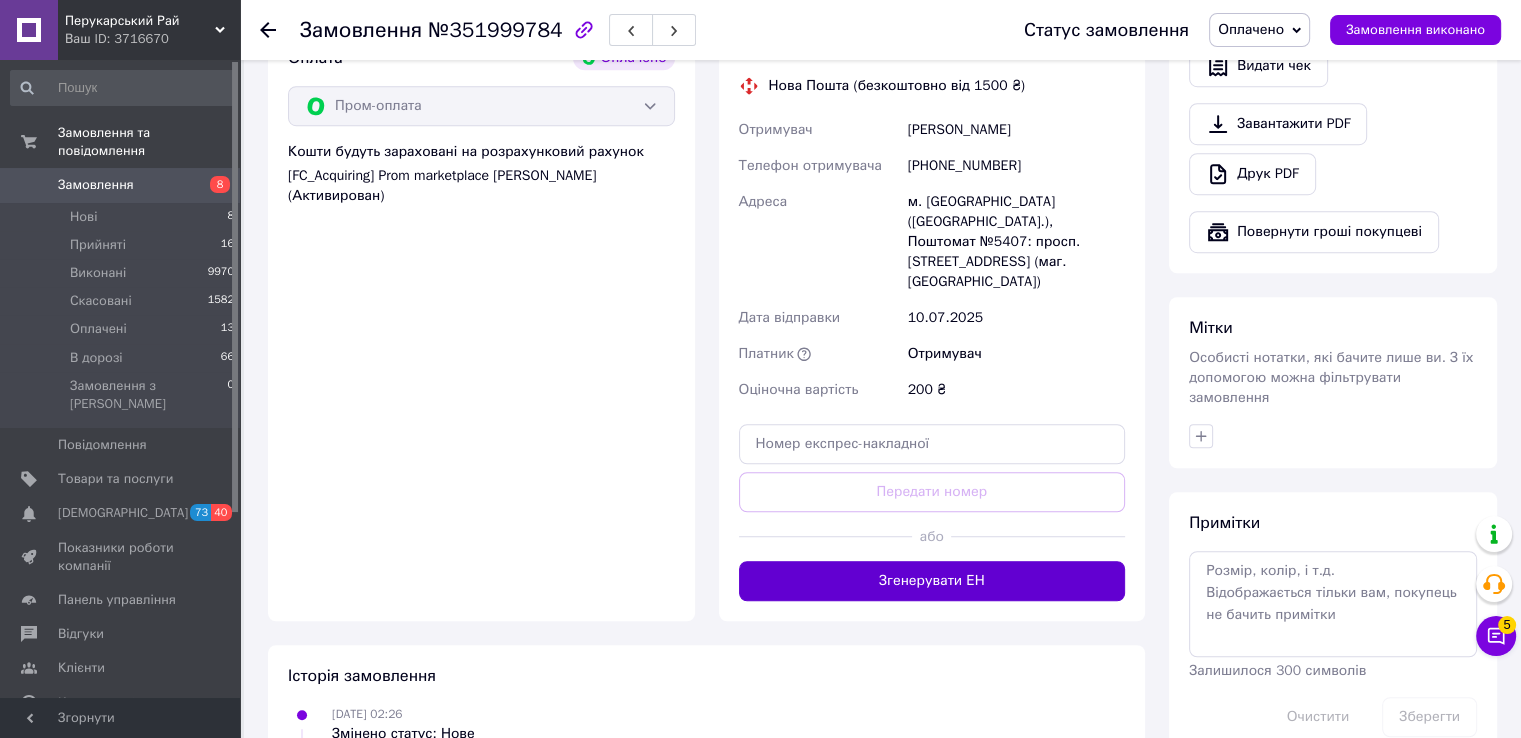 click on "Згенерувати ЕН" at bounding box center [932, 581] 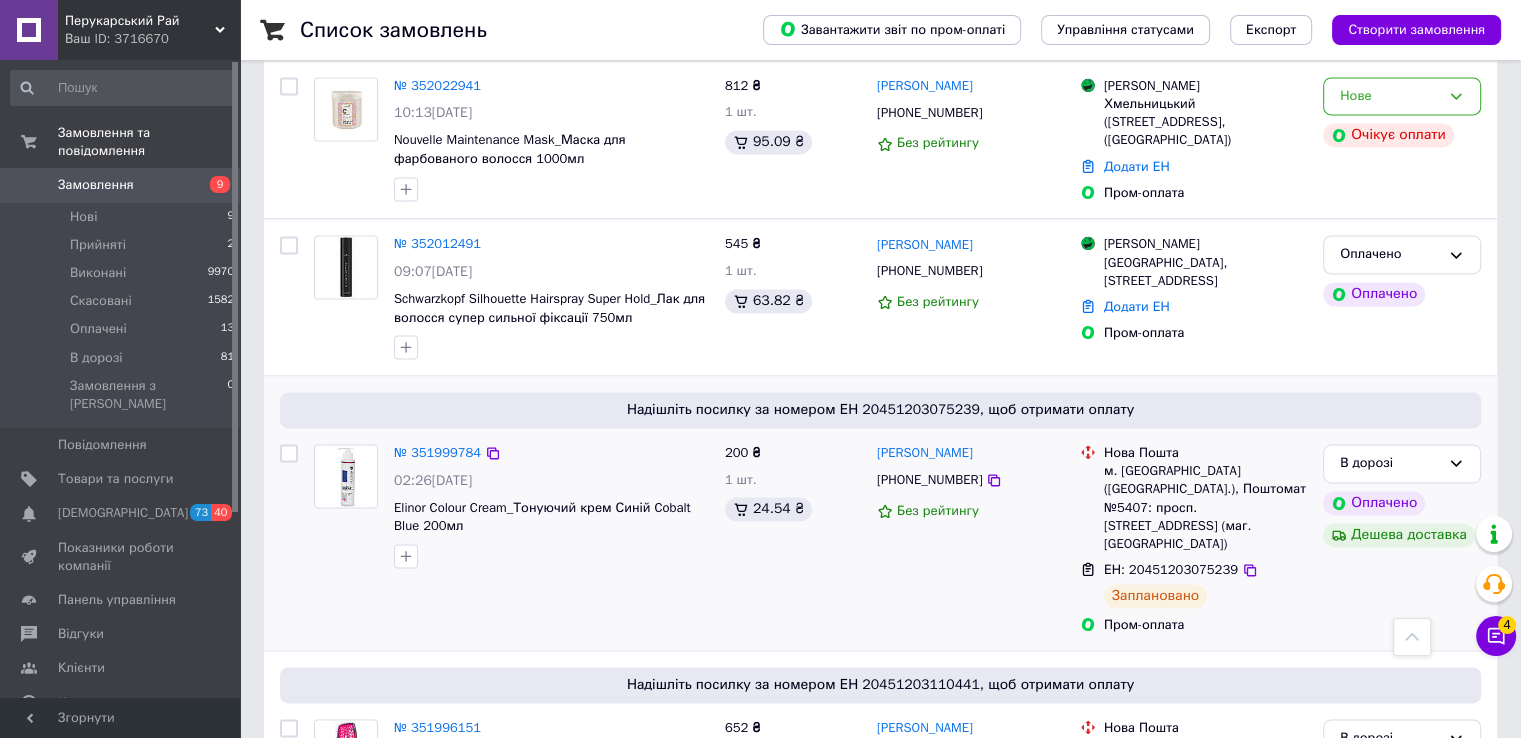 scroll, scrollTop: 2700, scrollLeft: 0, axis: vertical 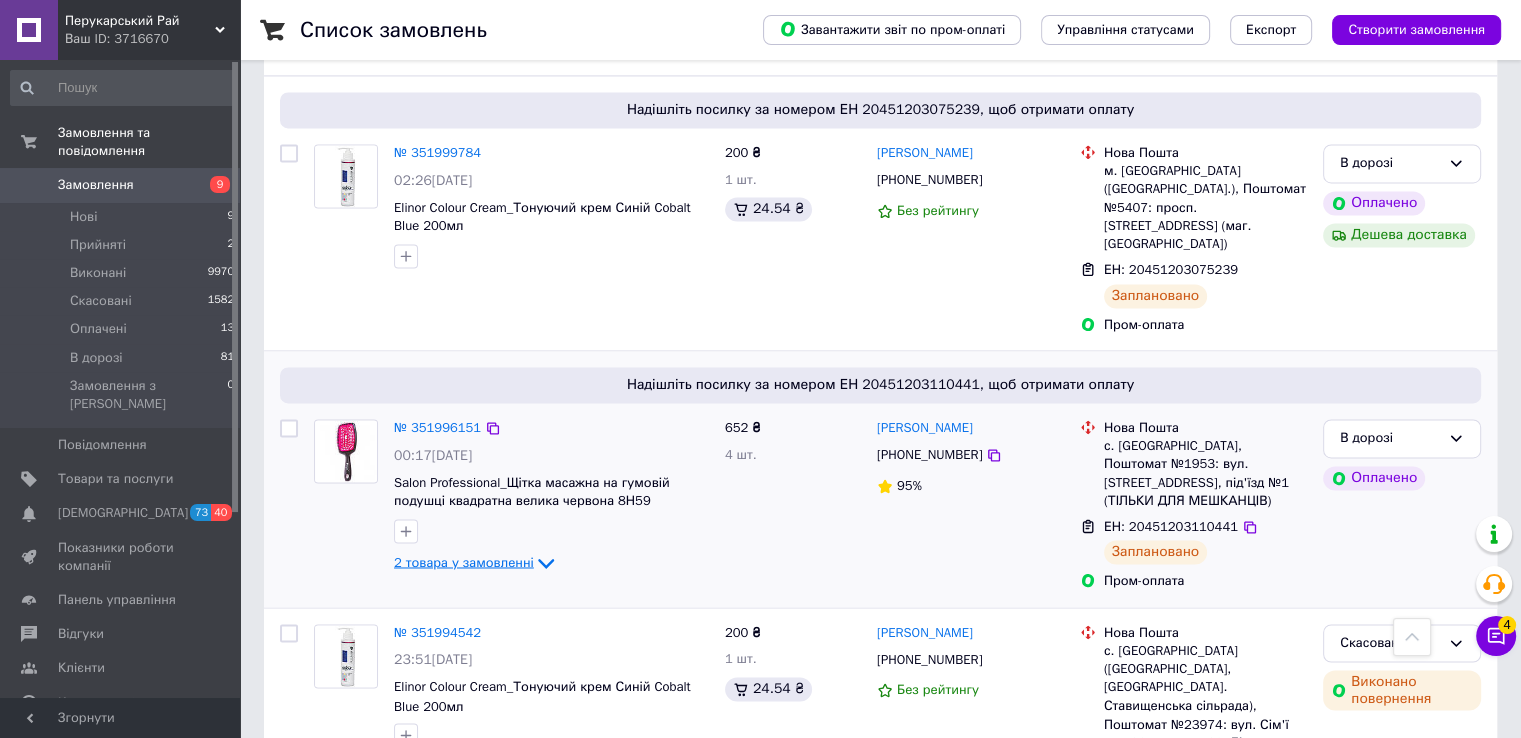 click on "2 товара у замовленні" at bounding box center [464, 561] 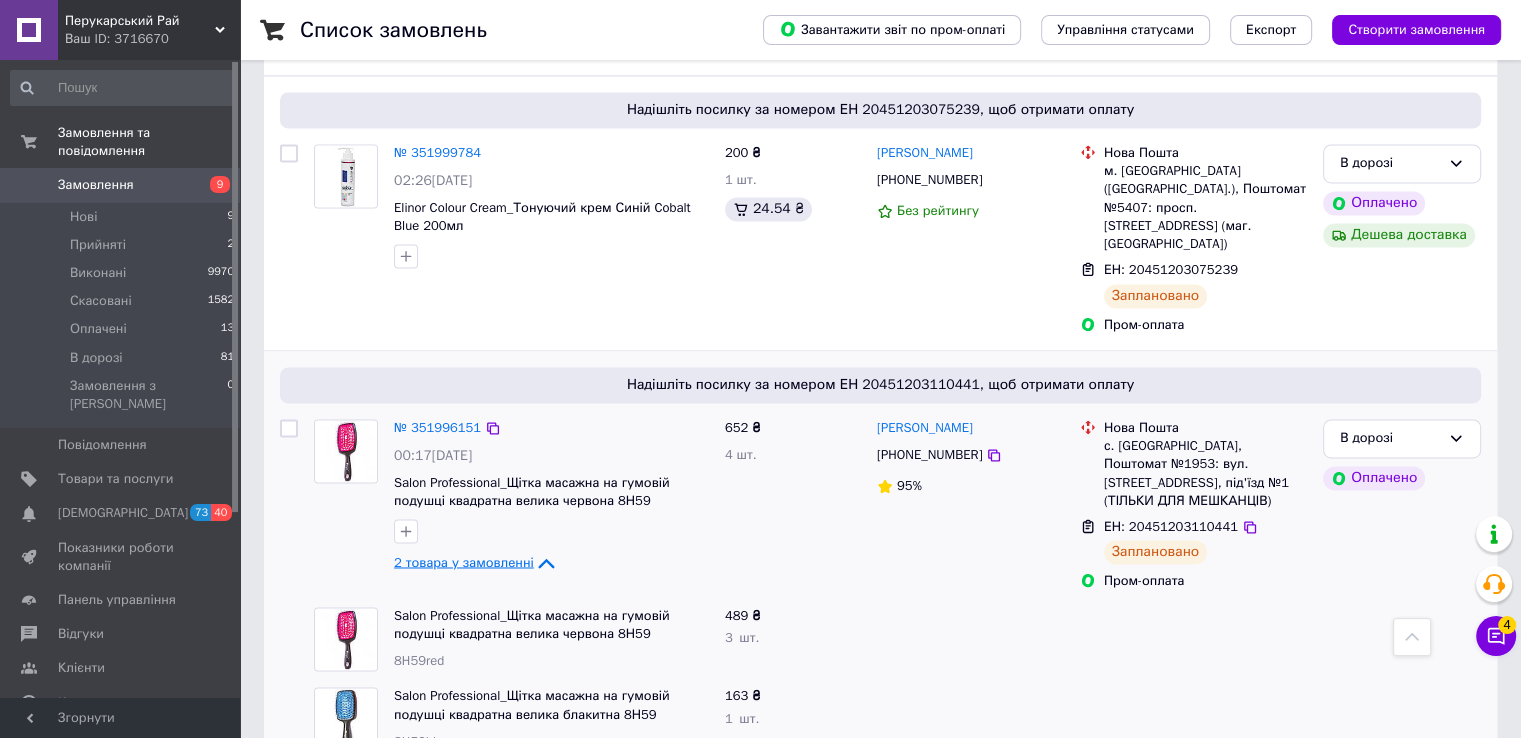 click on "2 товара у замовленні" at bounding box center [464, 561] 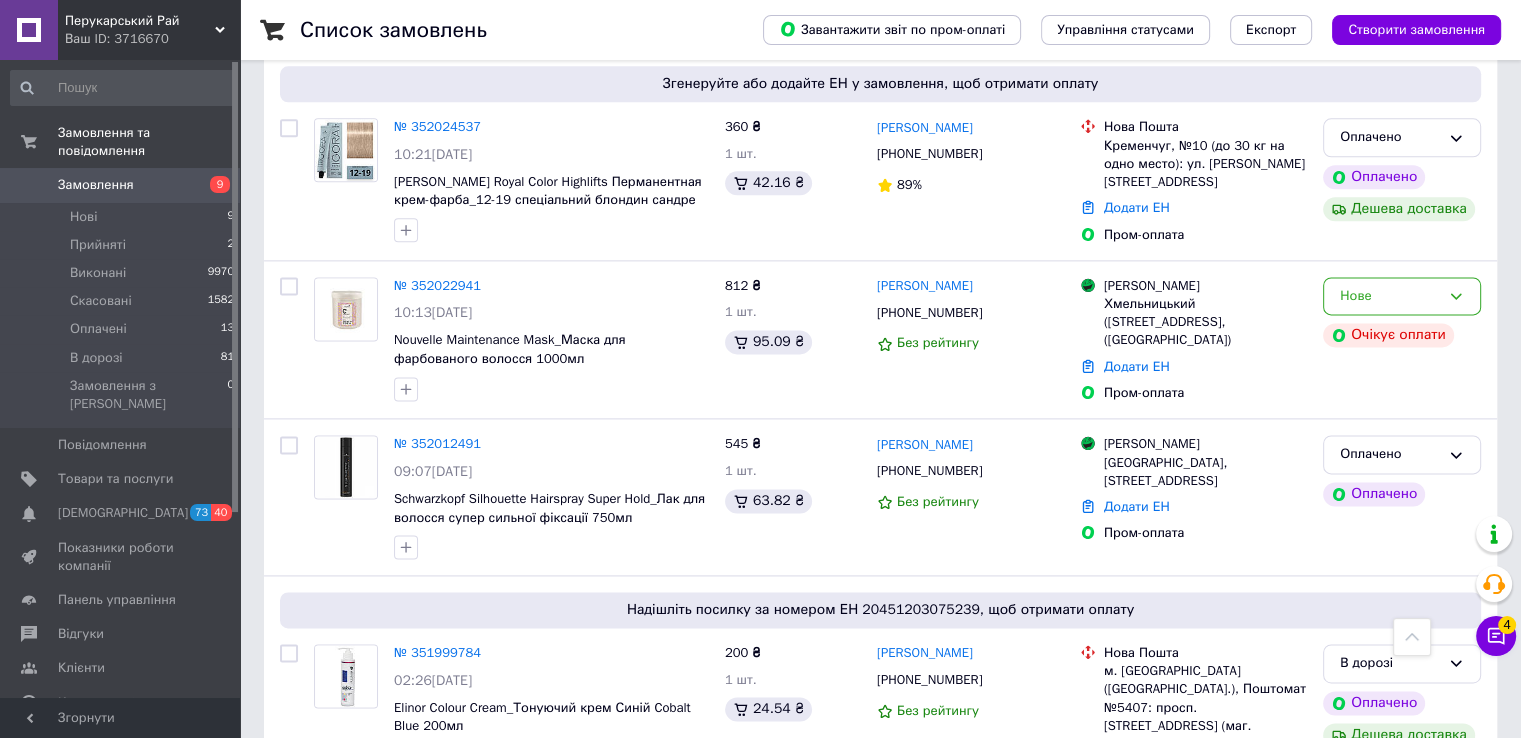 scroll, scrollTop: 2500, scrollLeft: 0, axis: vertical 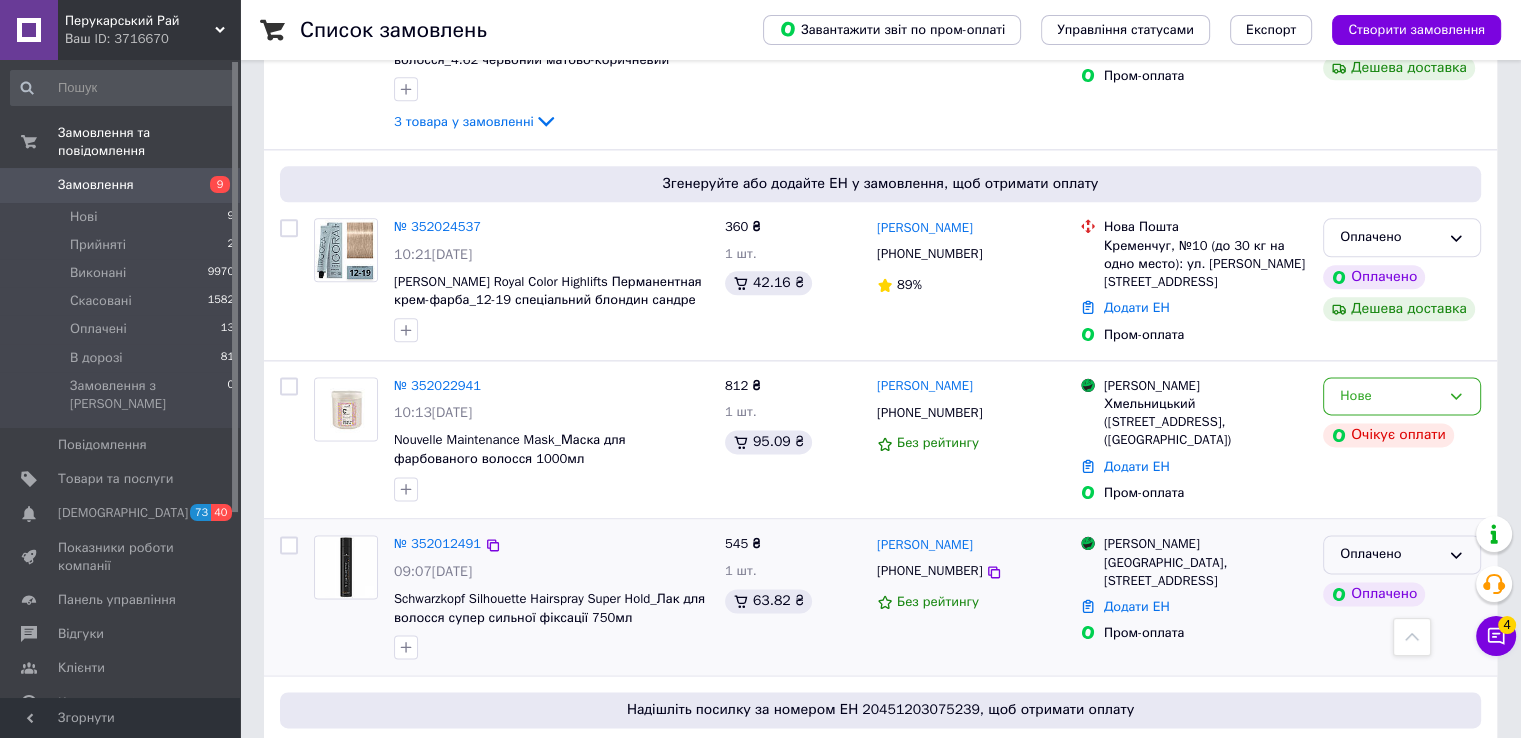 click on "Оплачено" at bounding box center [1402, 554] 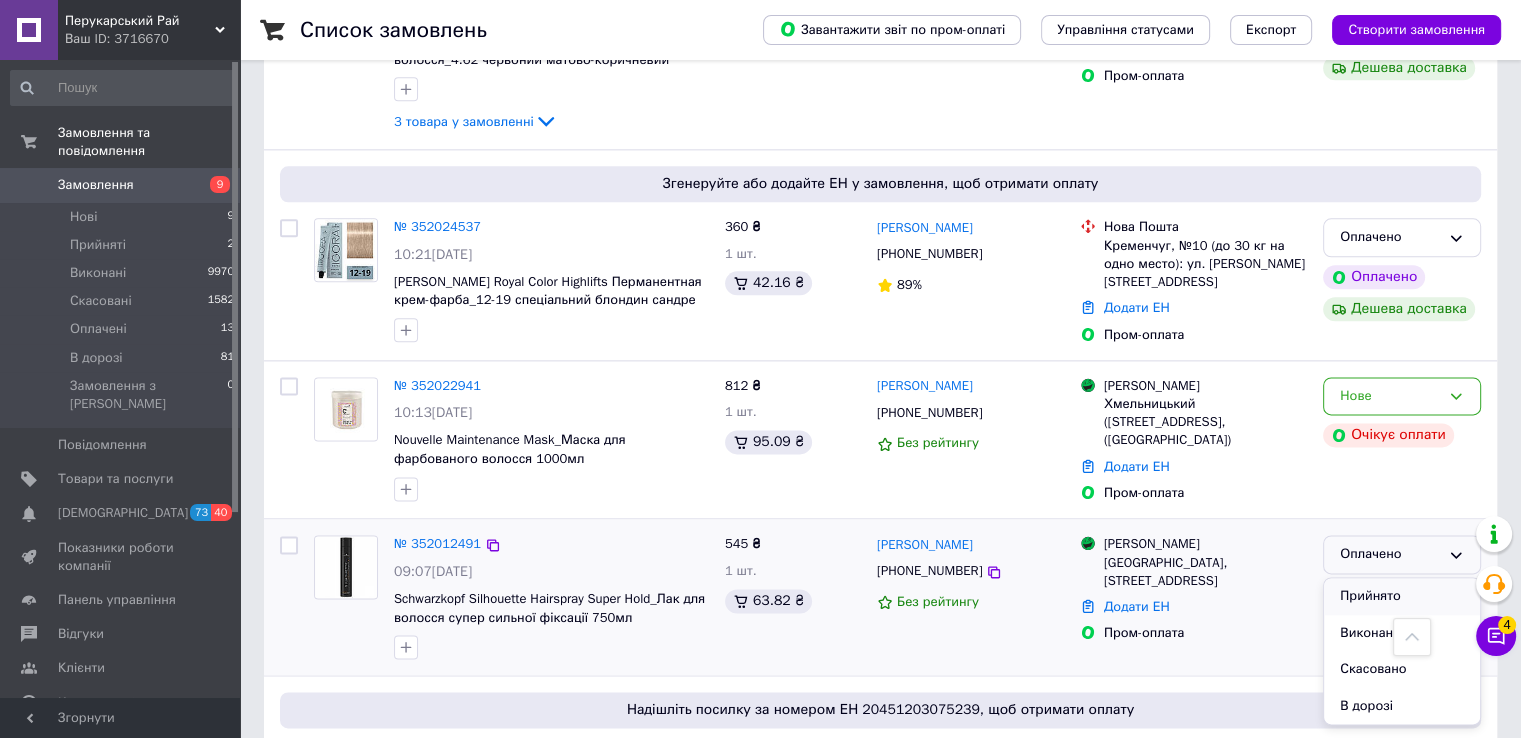 click on "Прийнято" at bounding box center (1402, 596) 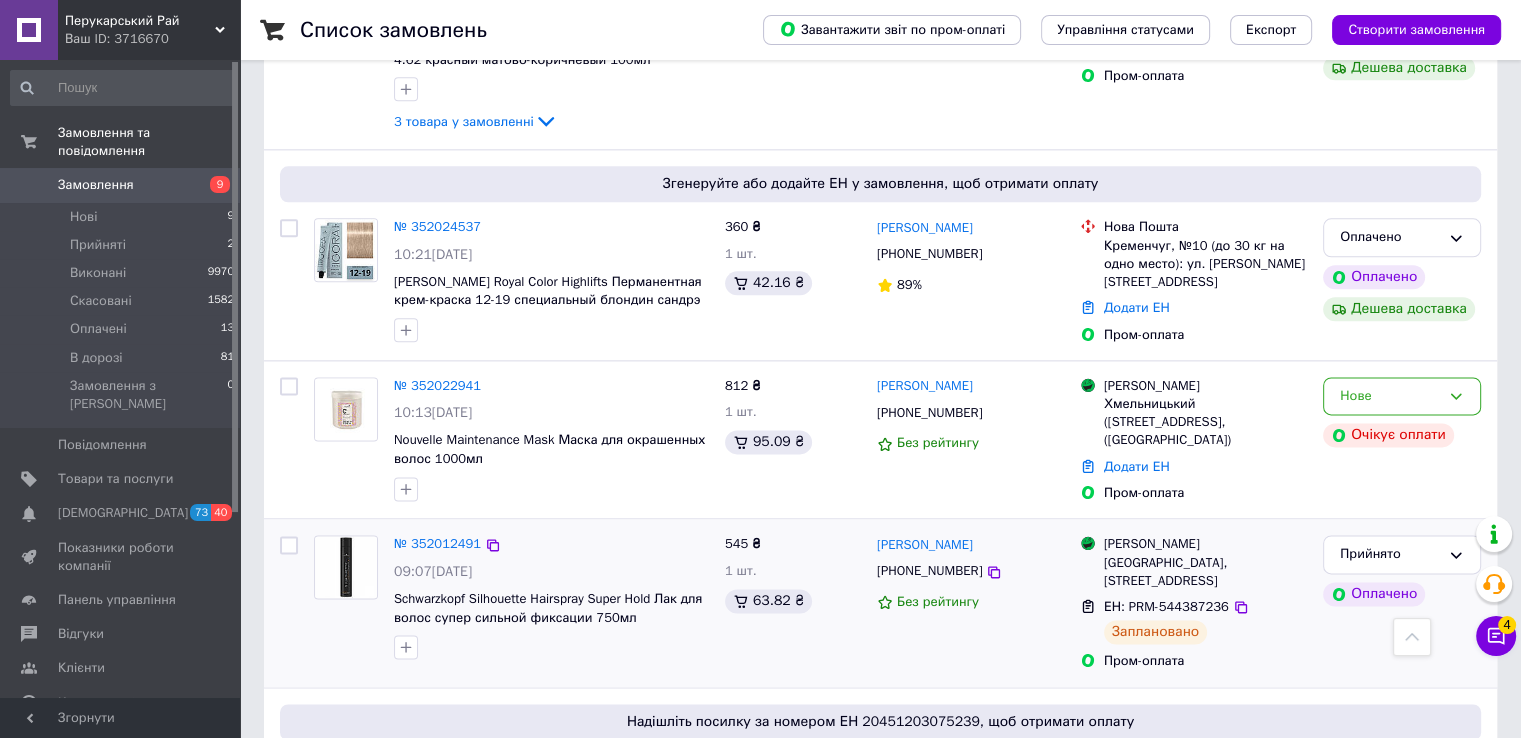 scroll, scrollTop: 2400, scrollLeft: 0, axis: vertical 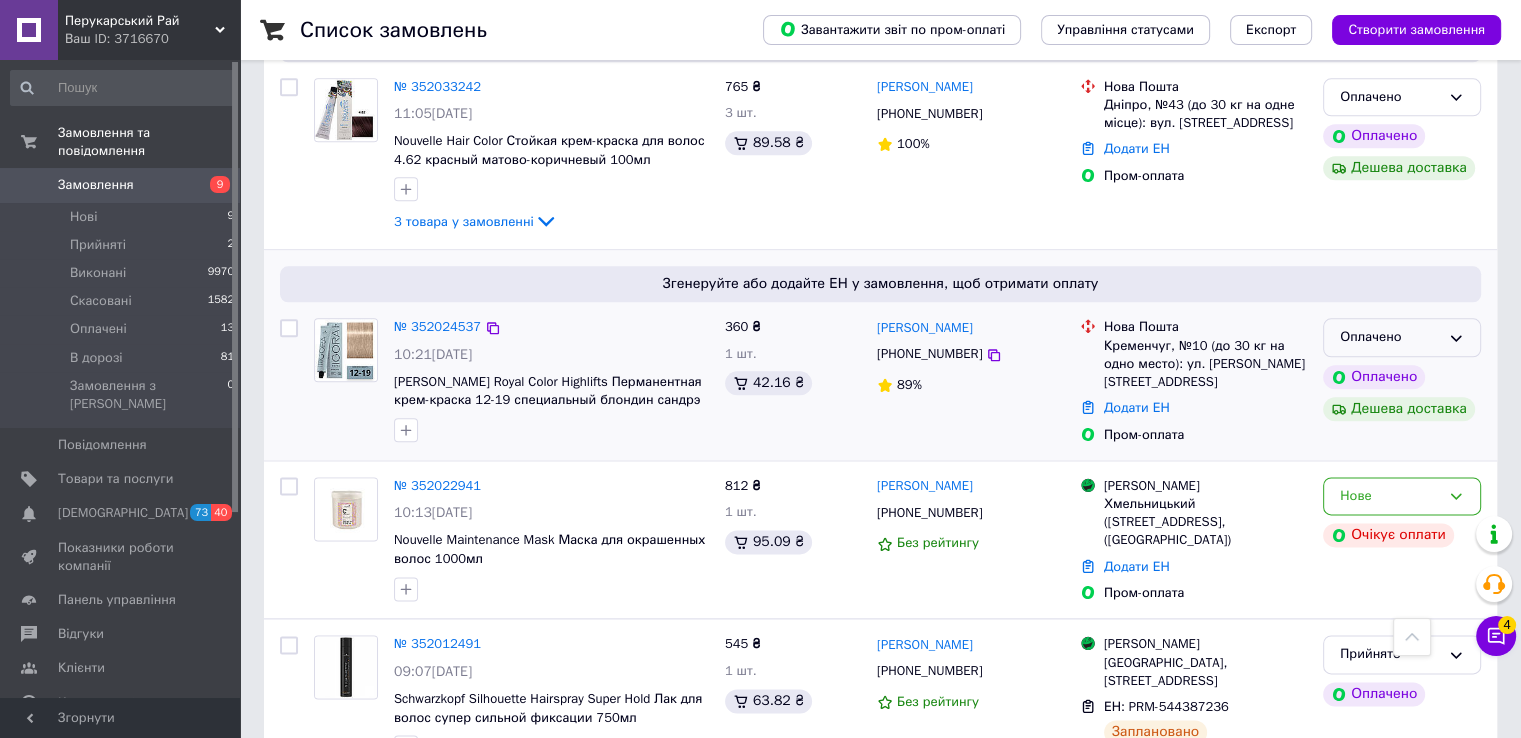 click on "Оплачено" at bounding box center [1402, 337] 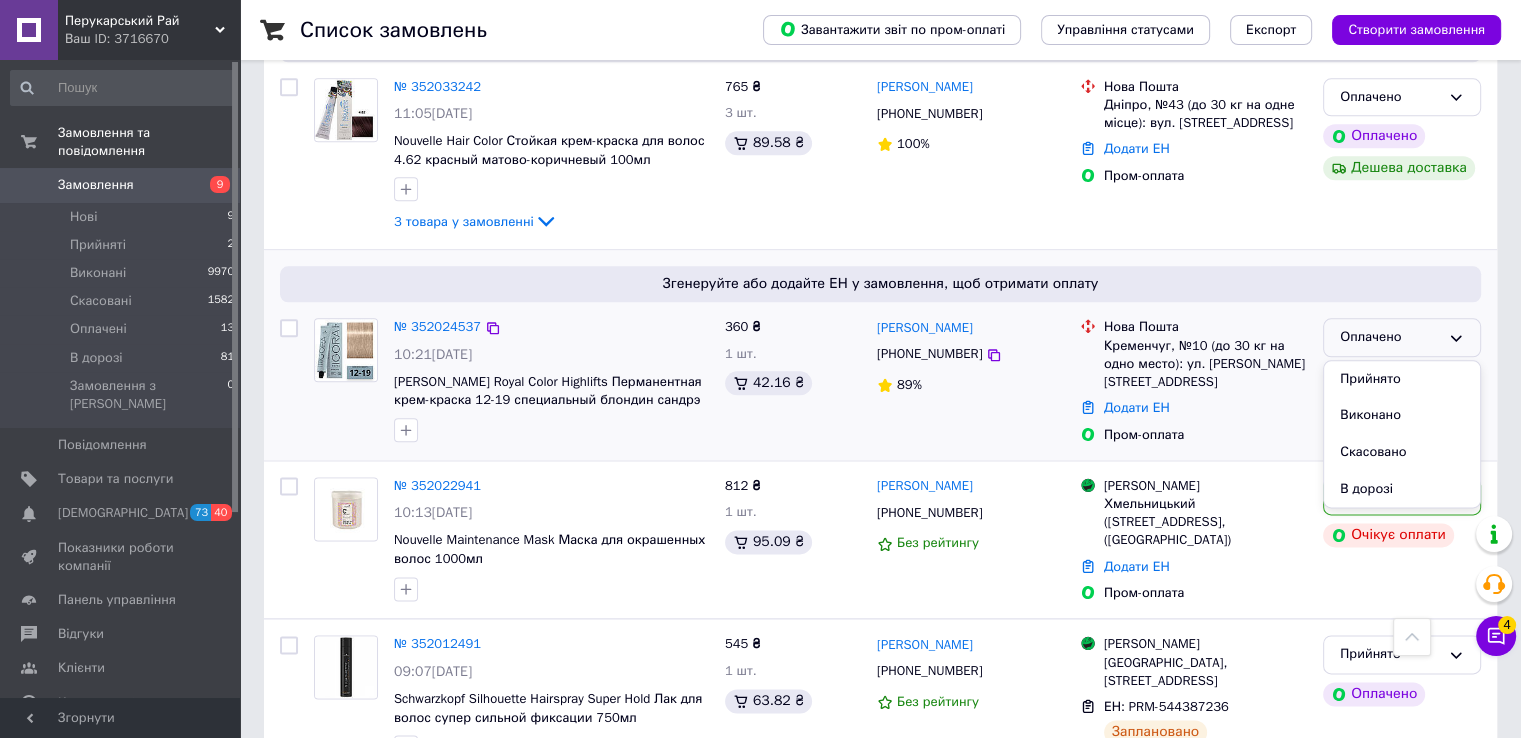click on "Прийнято" at bounding box center (1402, 379) 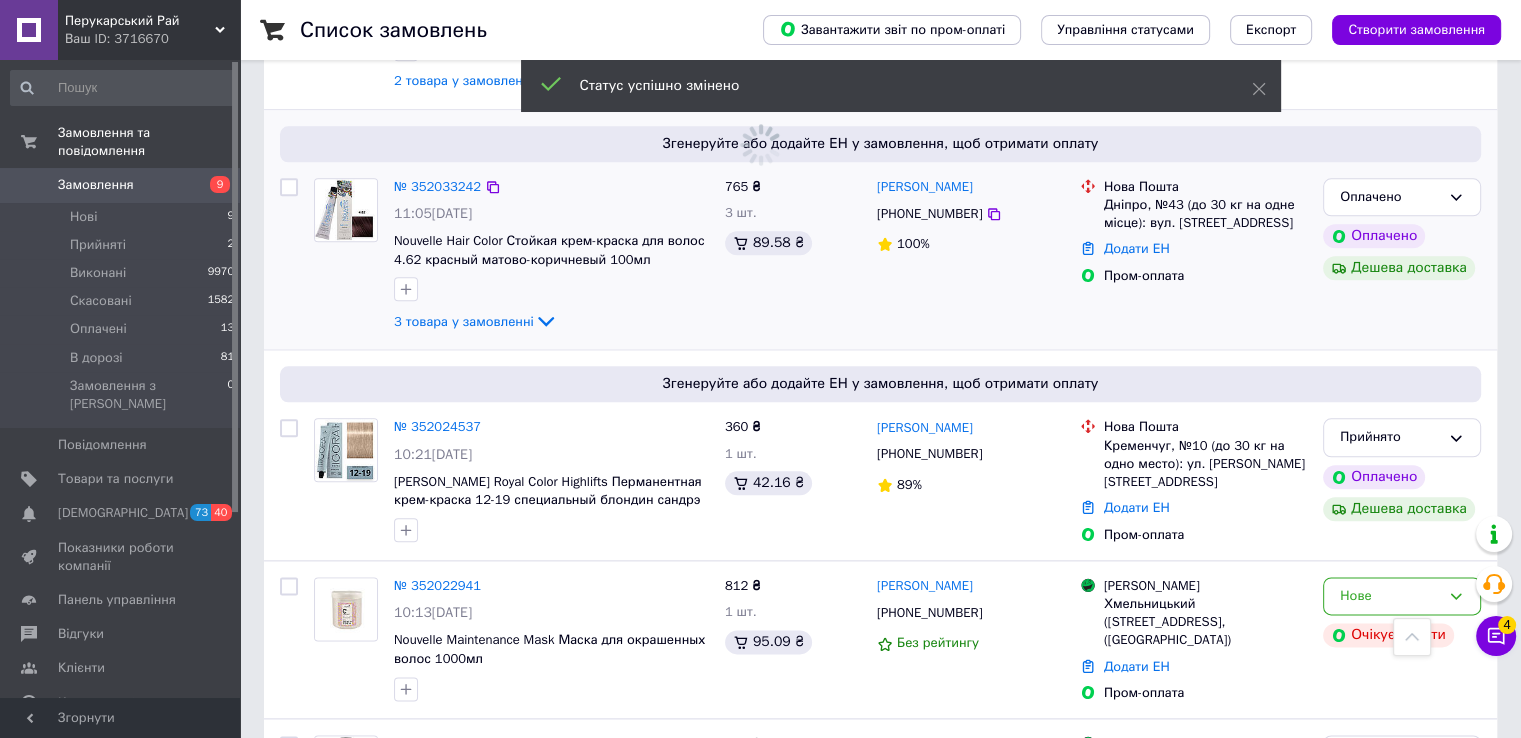 scroll, scrollTop: 2200, scrollLeft: 0, axis: vertical 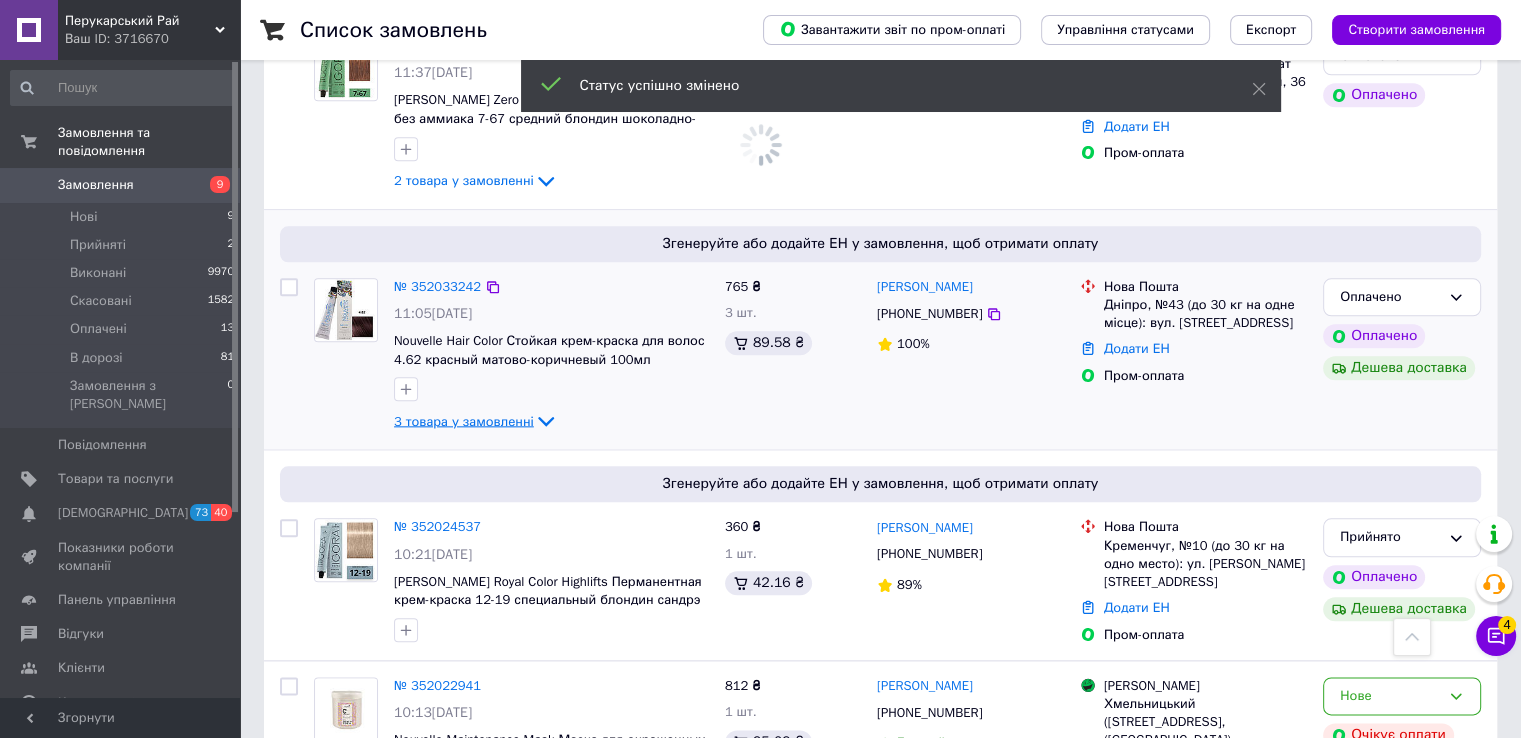 click 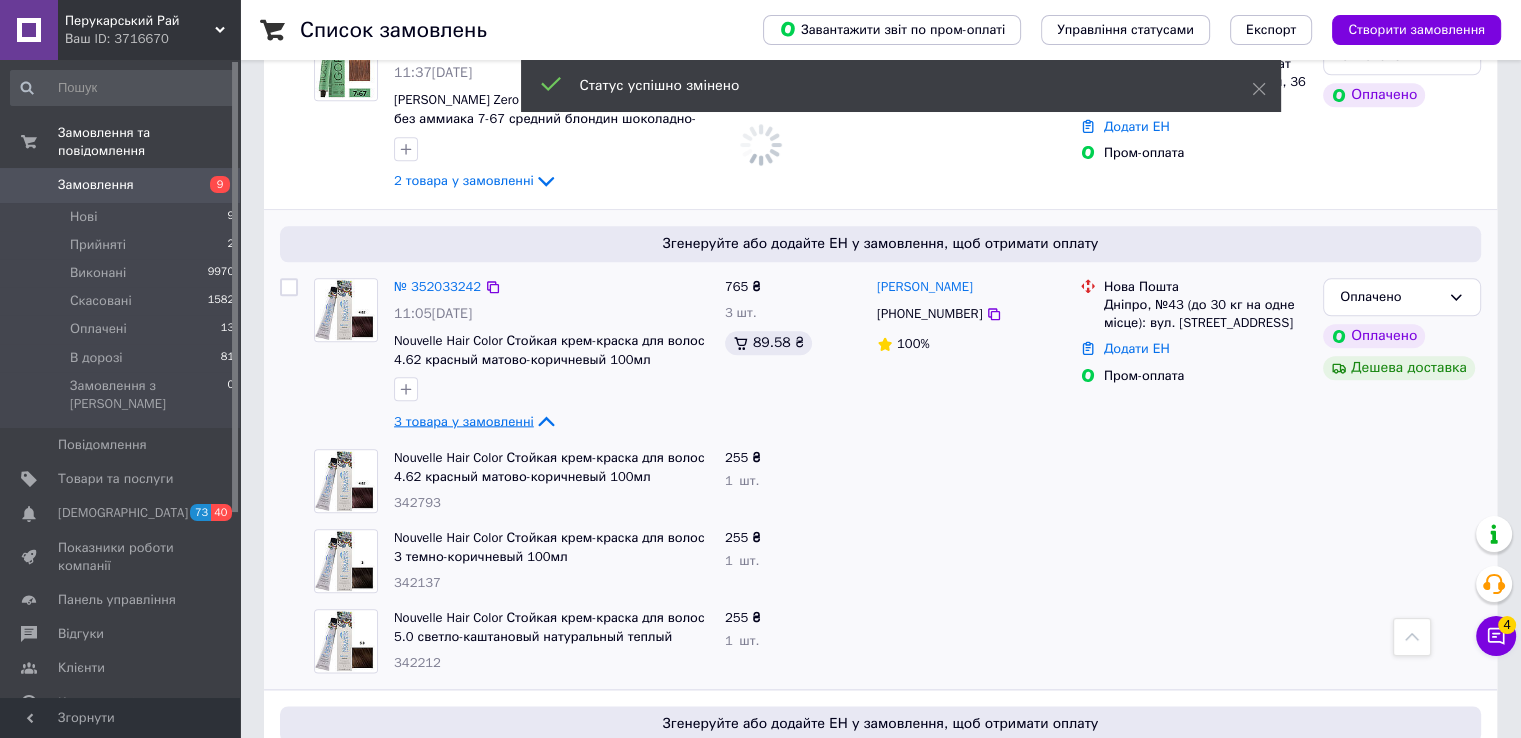click on "342793" at bounding box center (417, 502) 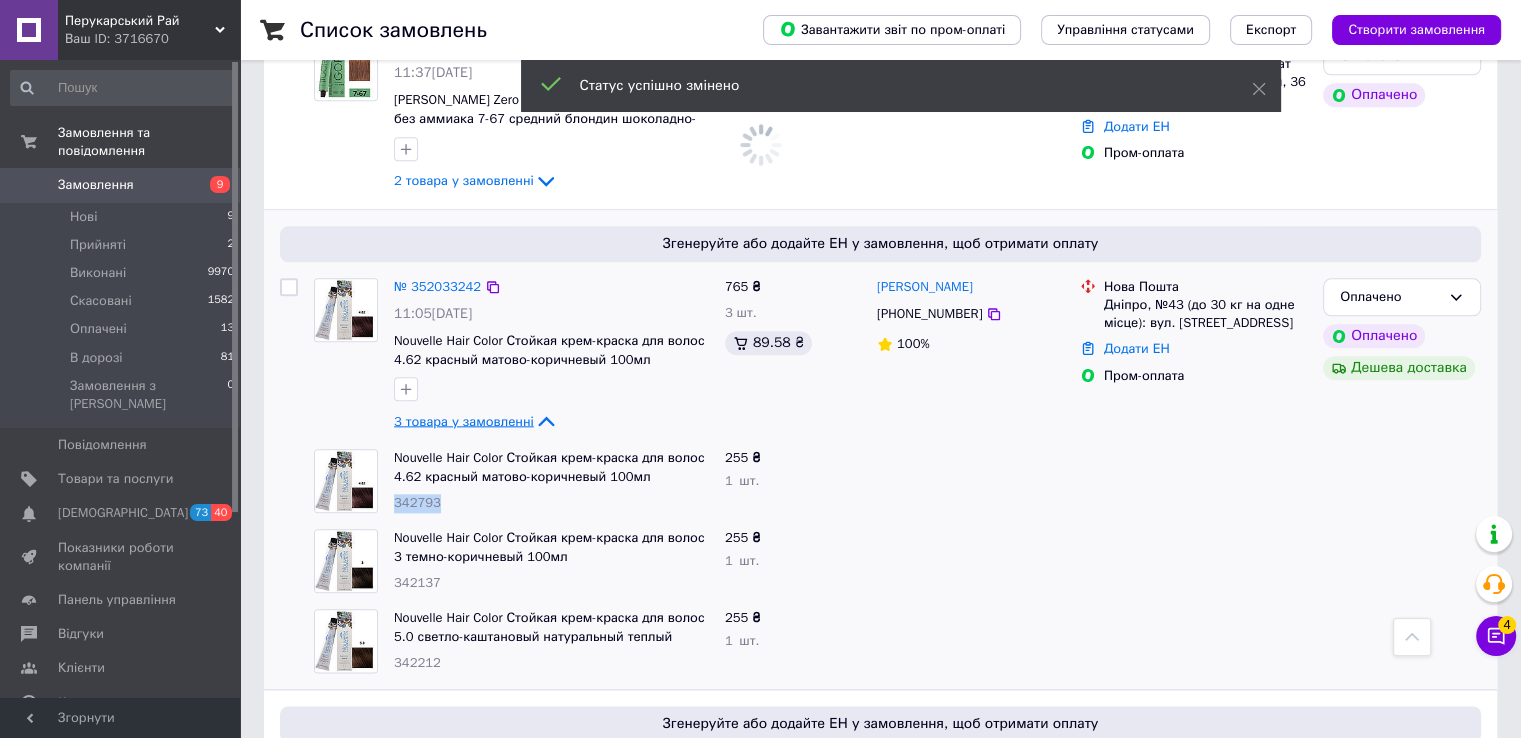 click on "342793" at bounding box center (417, 502) 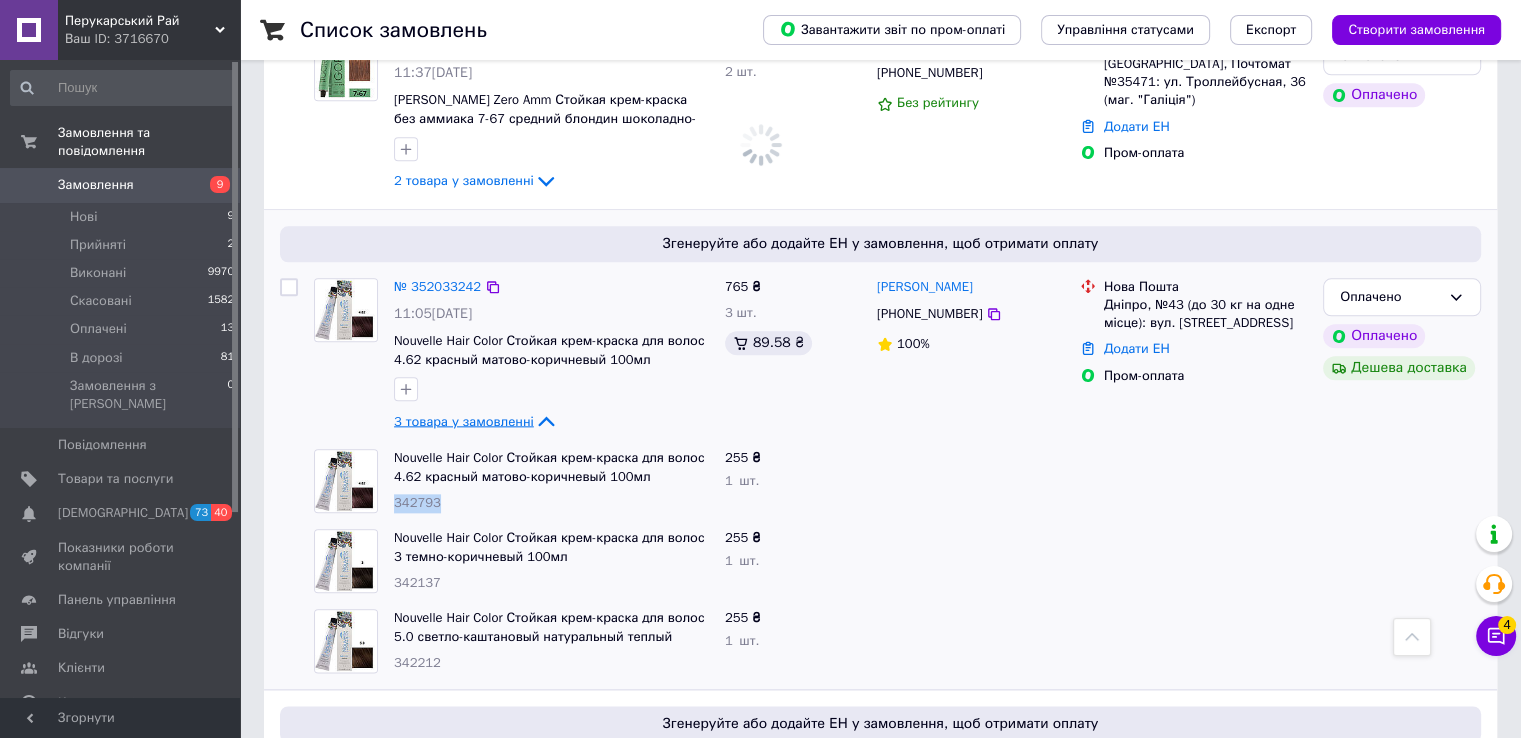 copy on "342793" 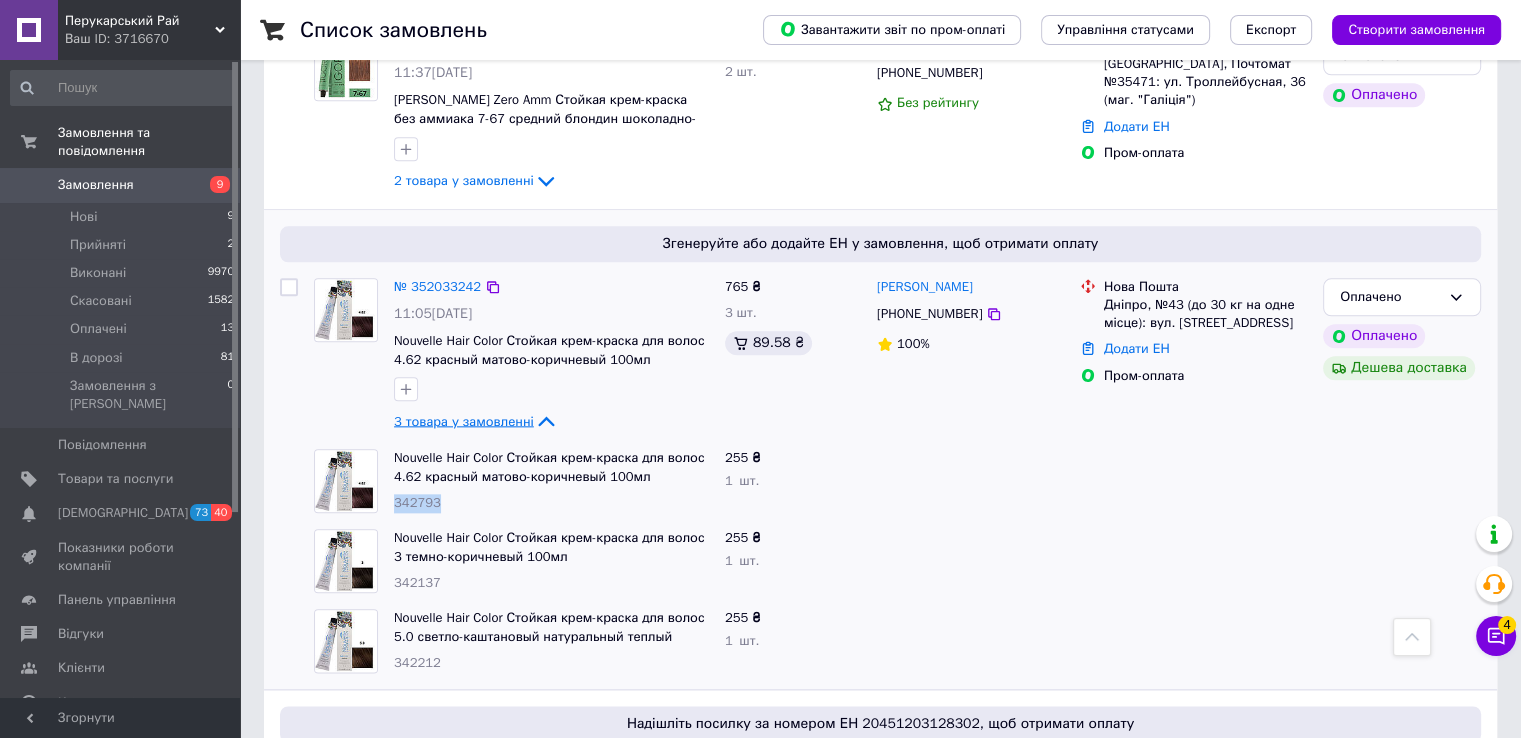 copy on "342793" 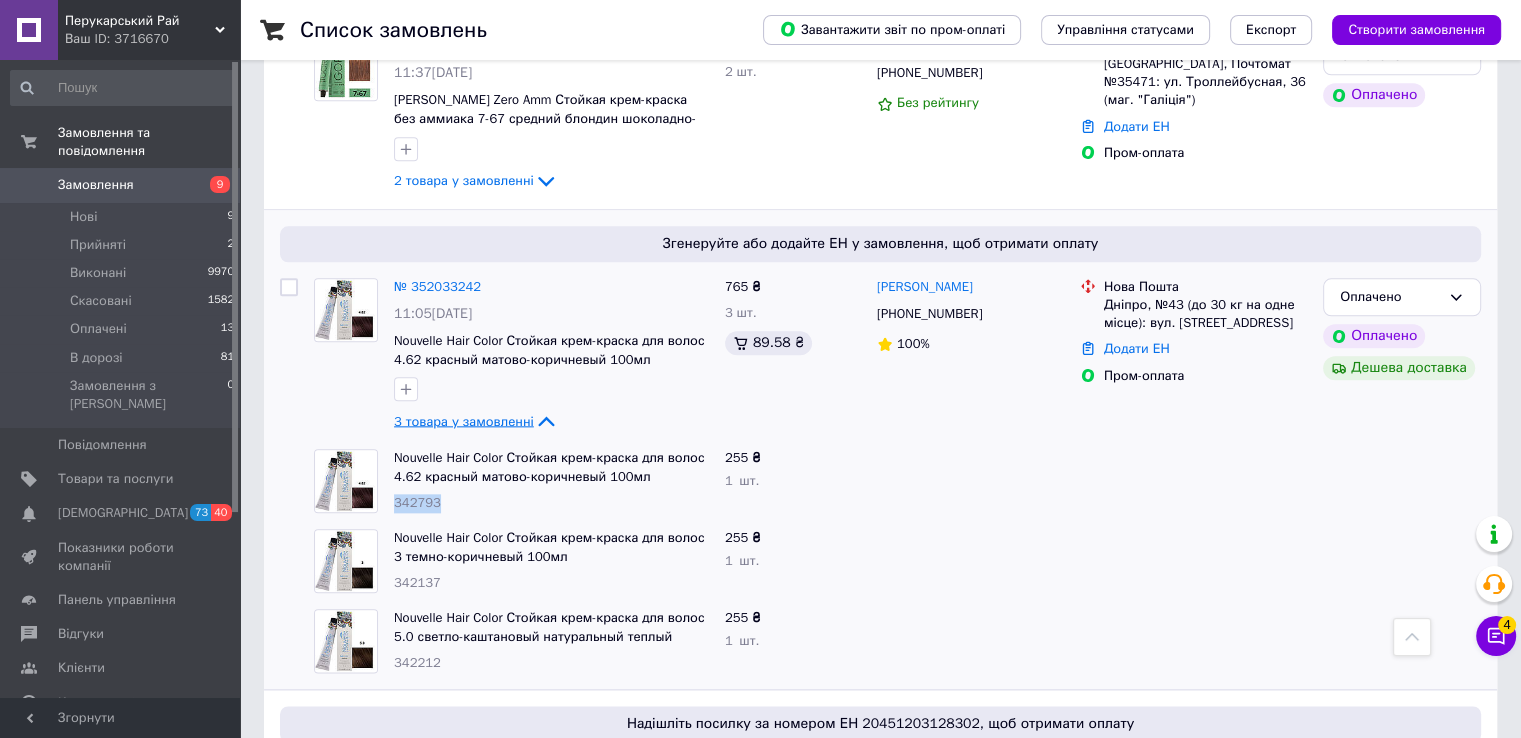 click on "342137" at bounding box center (417, 582) 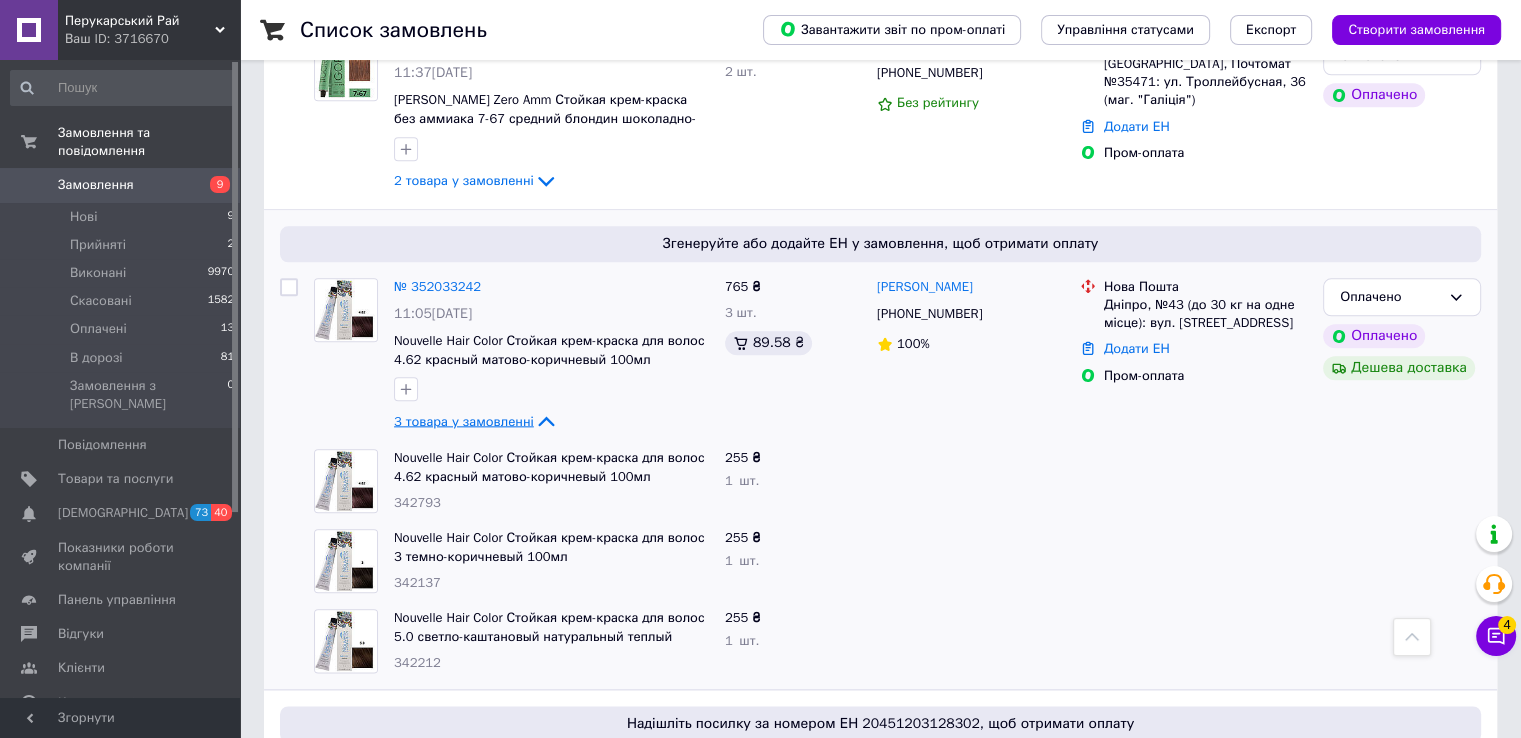 click on "342137" at bounding box center [417, 582] 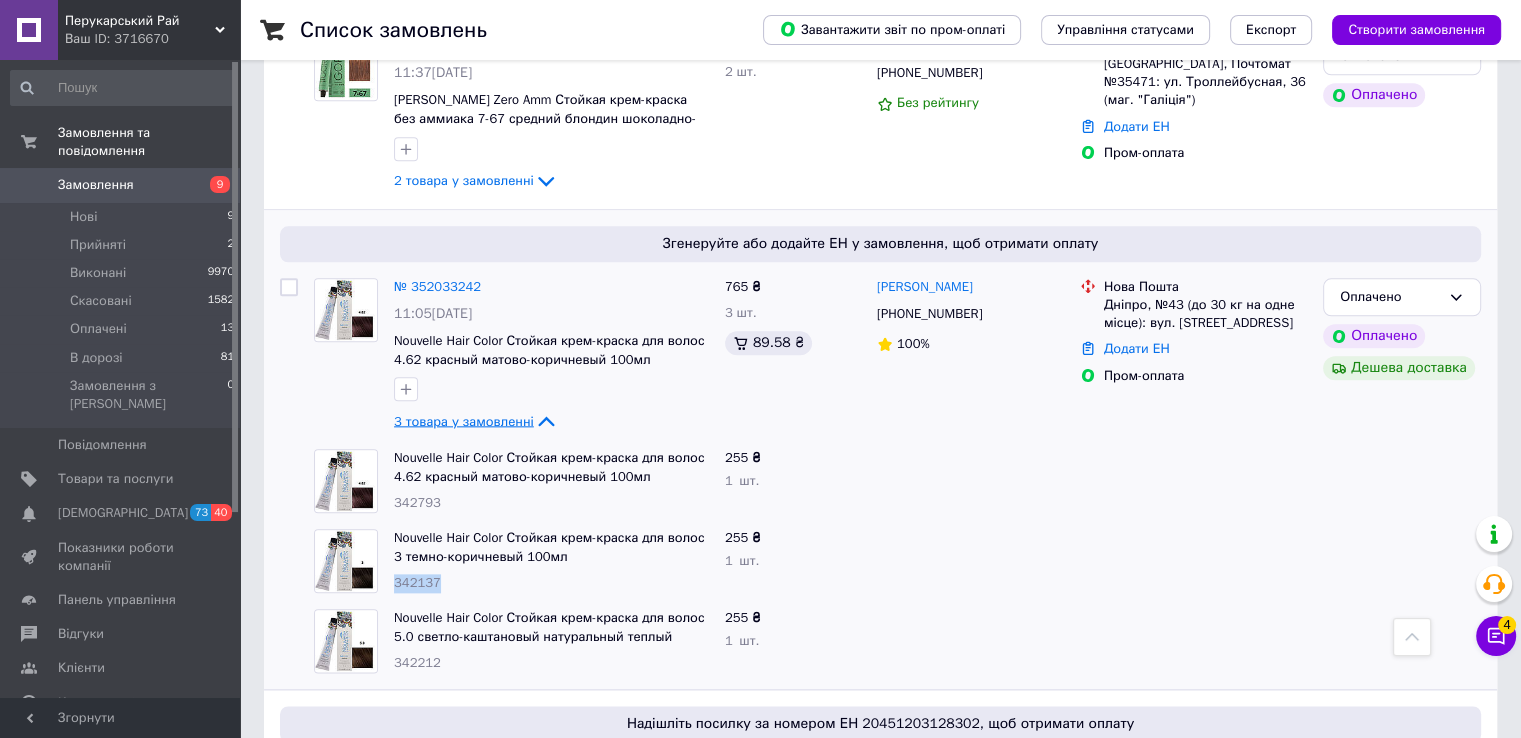 copy on "342137" 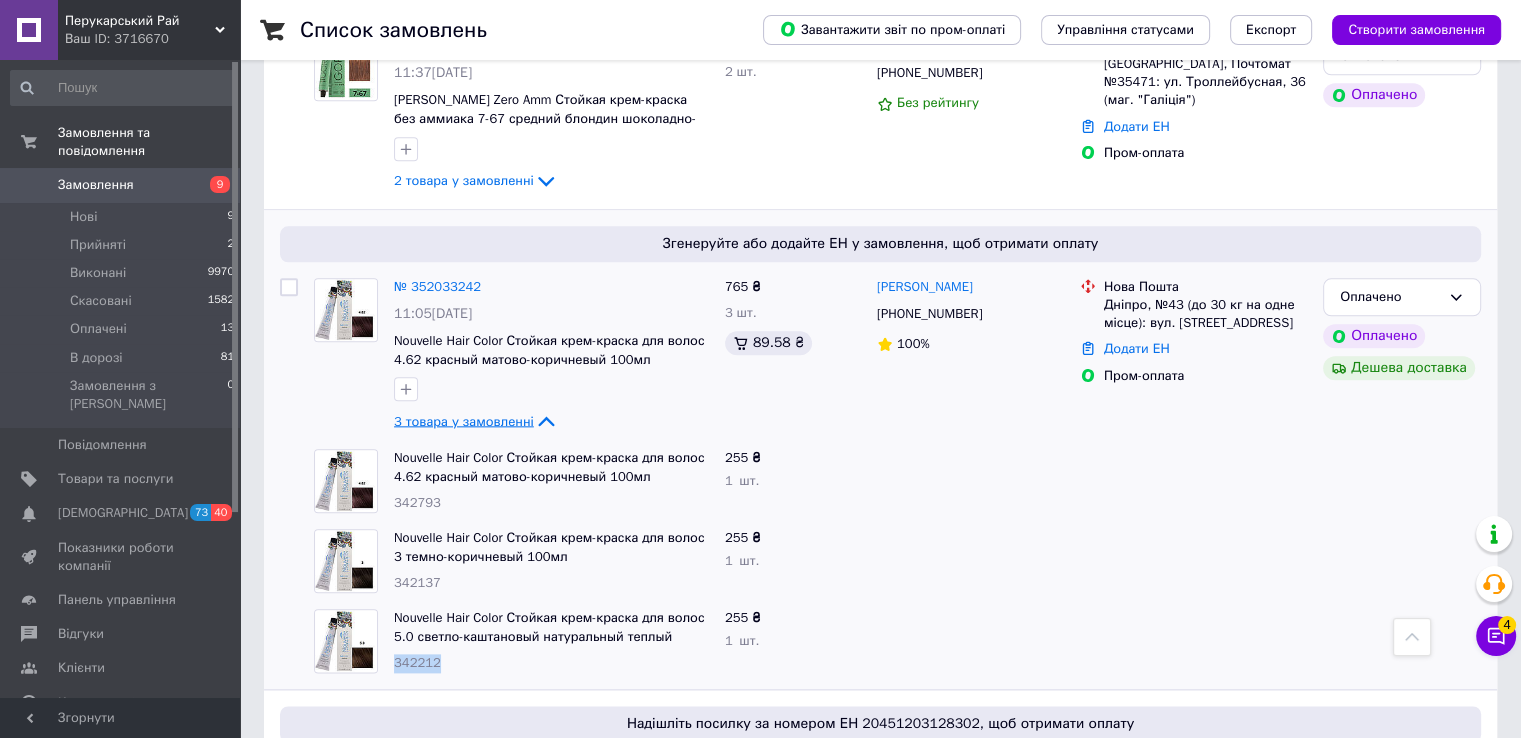 click on "342212" at bounding box center [417, 662] 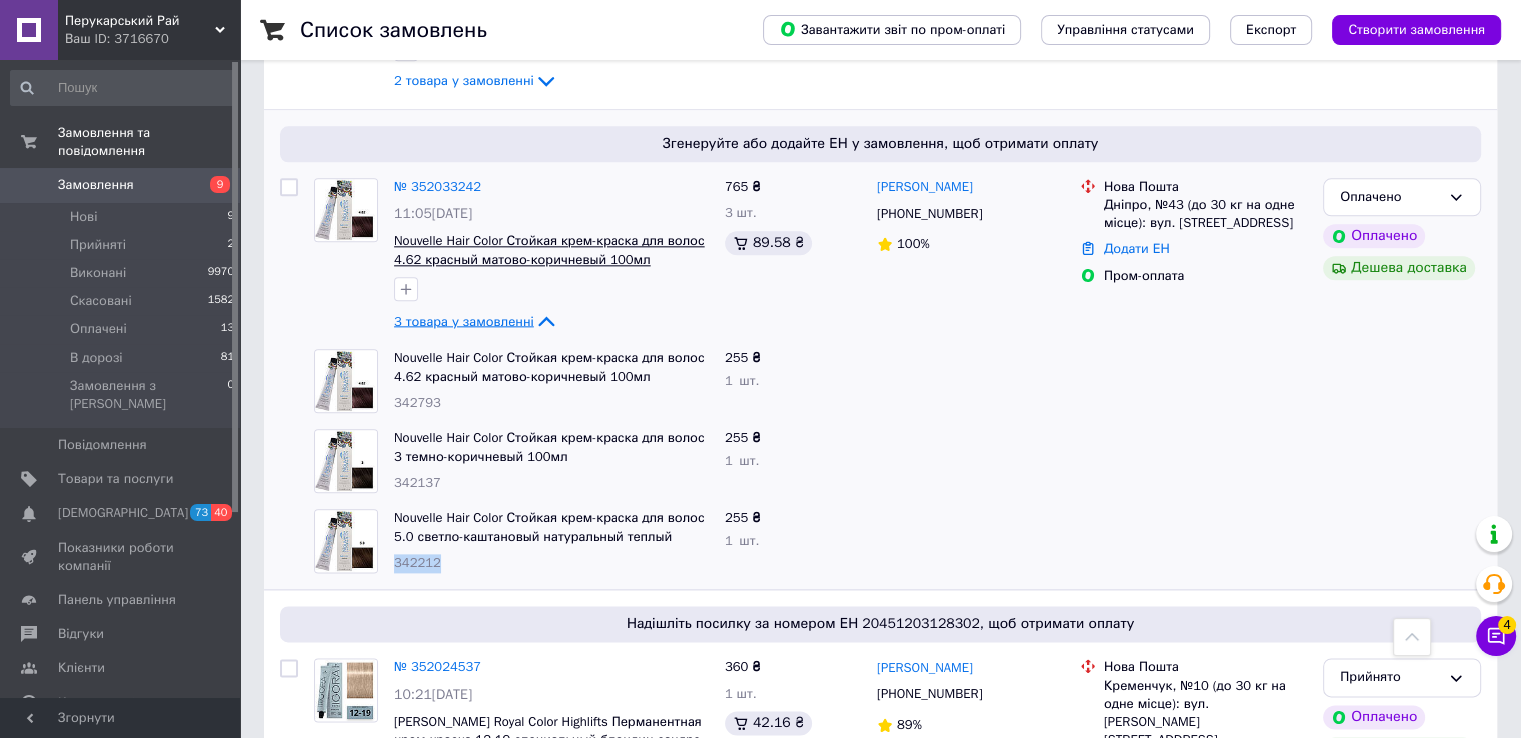 scroll, scrollTop: 2200, scrollLeft: 0, axis: vertical 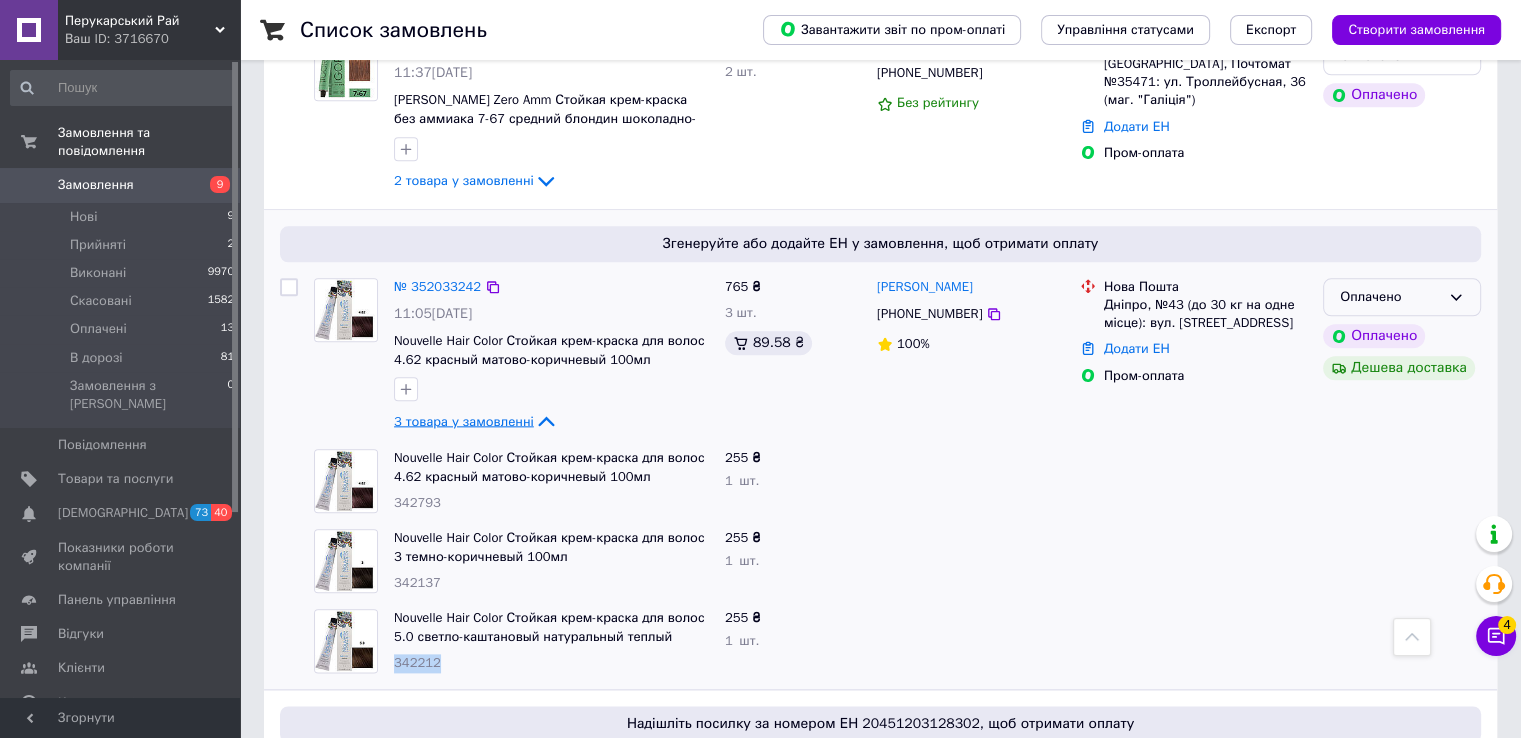 click on "Оплачено" at bounding box center [1402, 297] 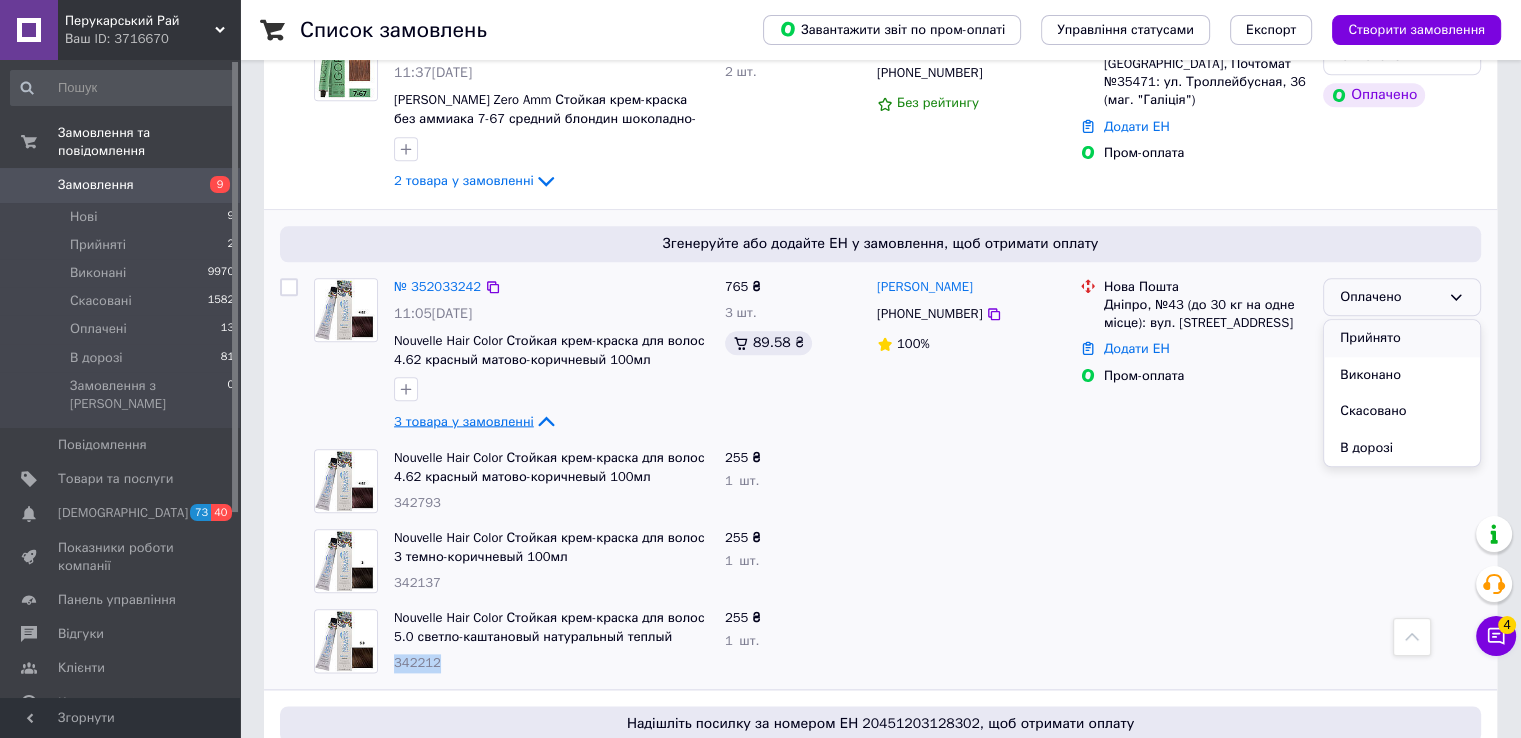 click on "Прийнято" at bounding box center (1402, 338) 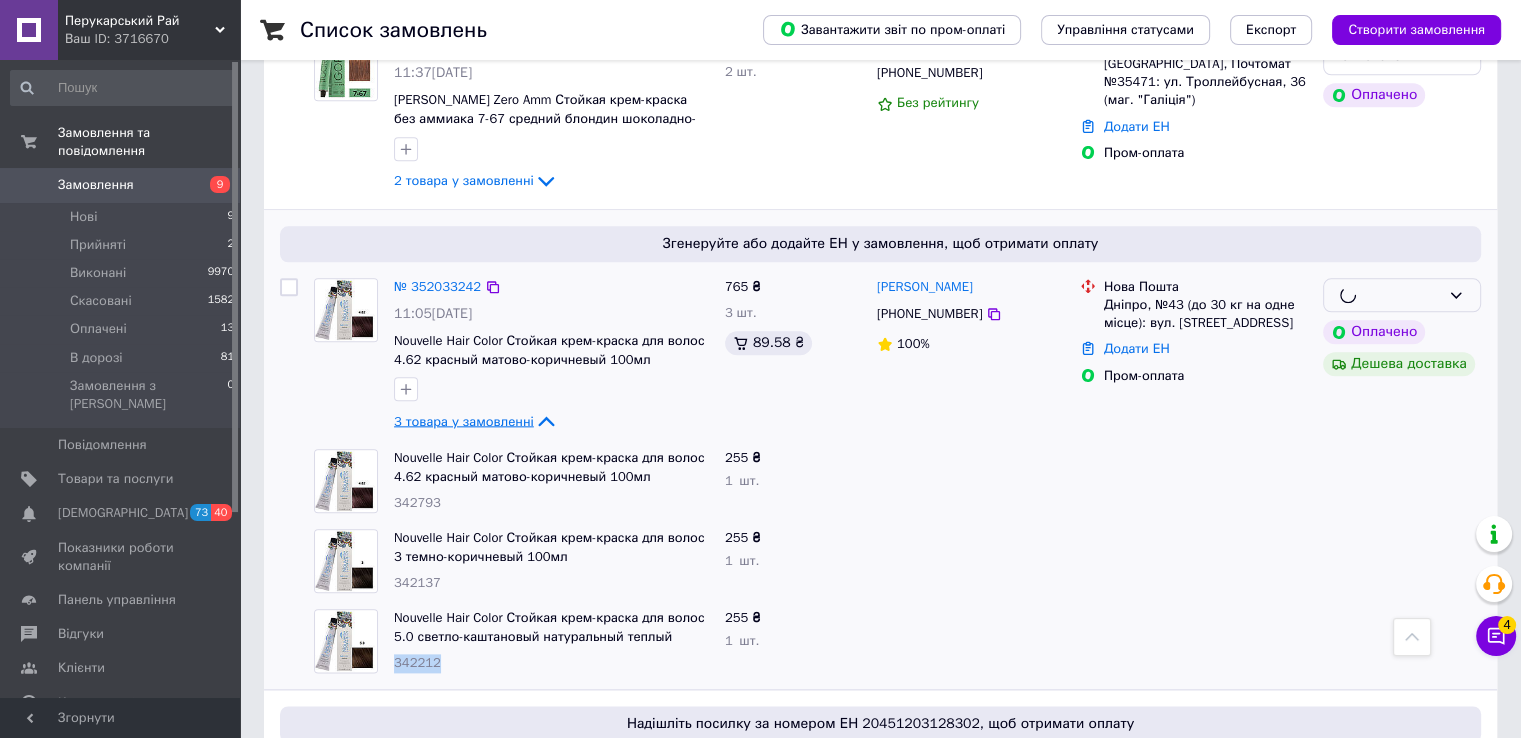 scroll, scrollTop: 2000, scrollLeft: 0, axis: vertical 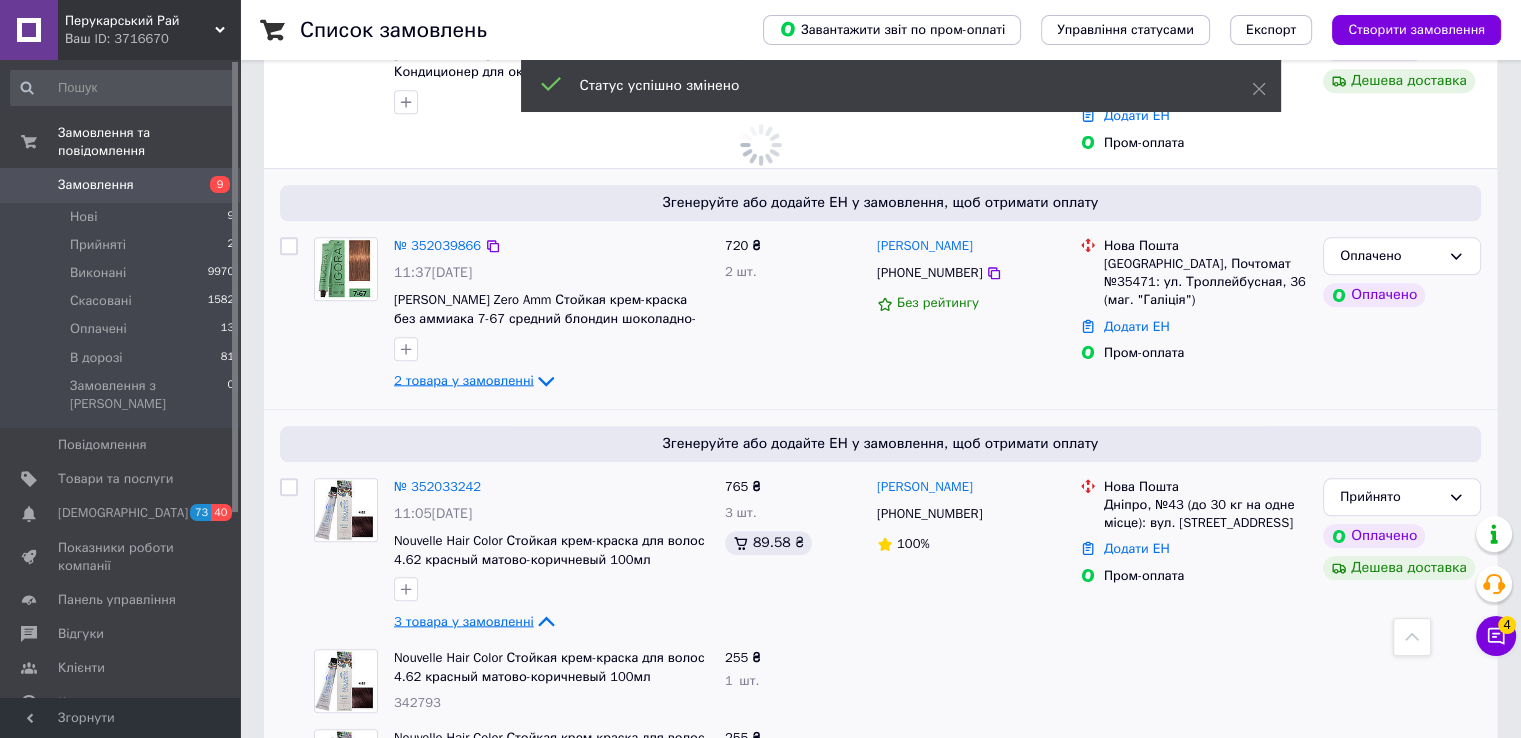 click 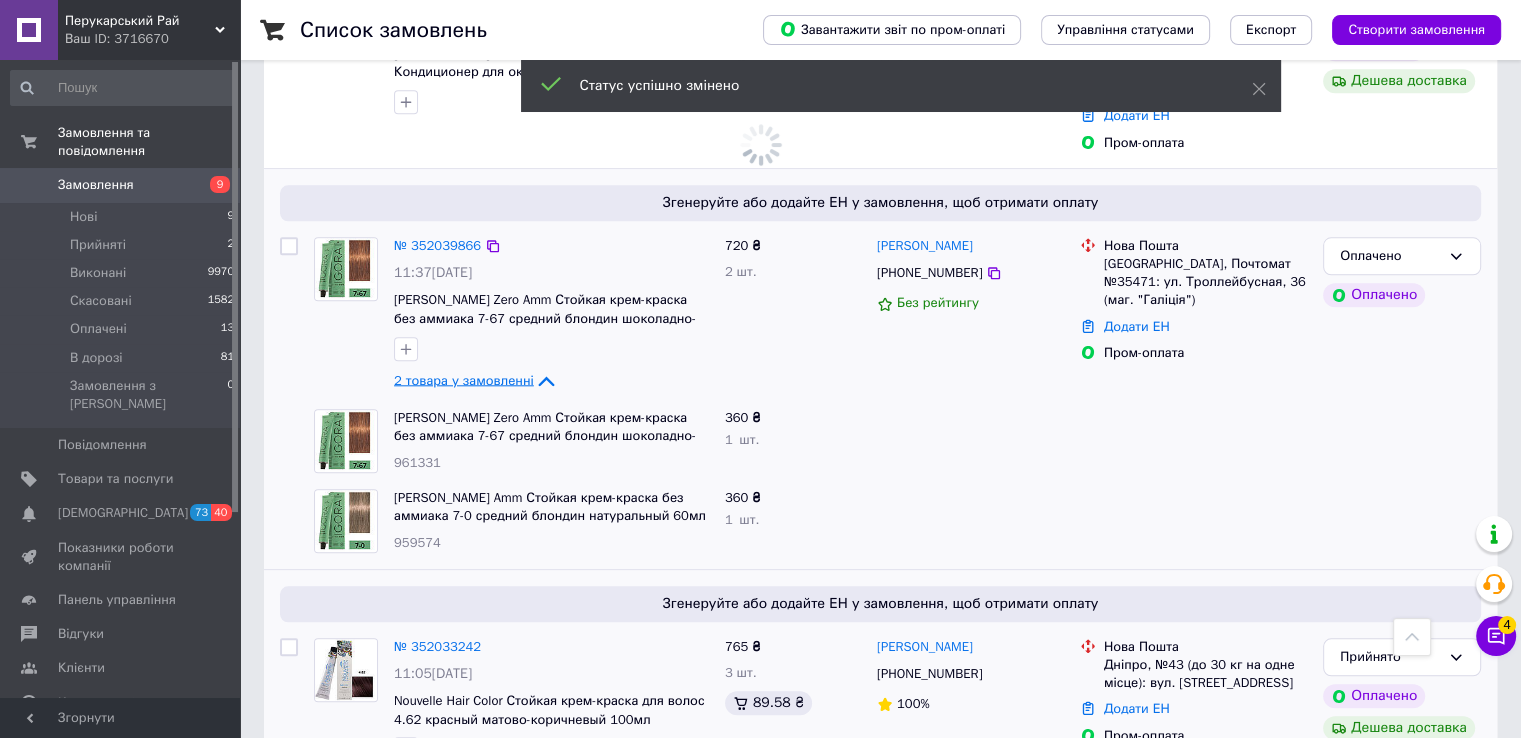 click on "961331" at bounding box center [417, 462] 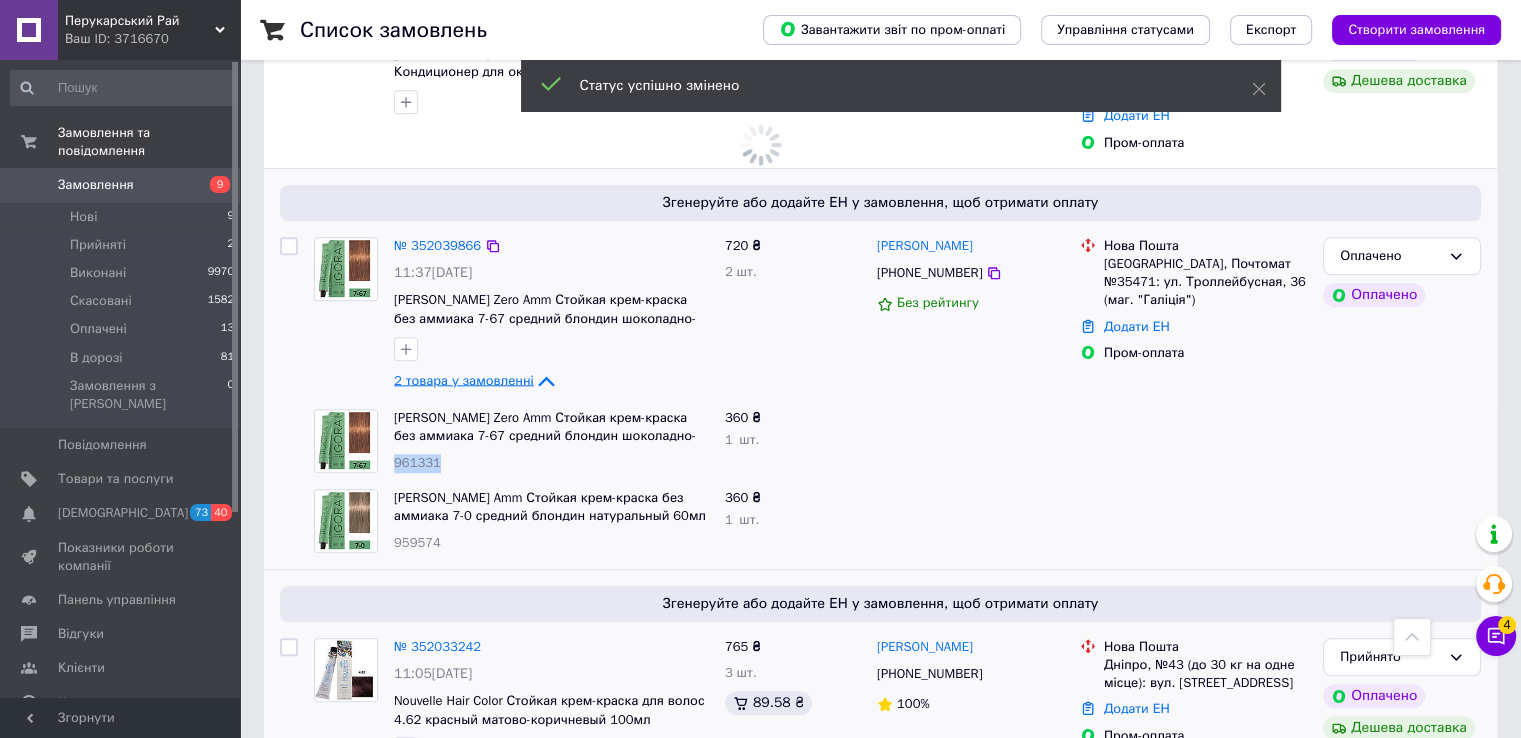 click on "961331" at bounding box center (417, 462) 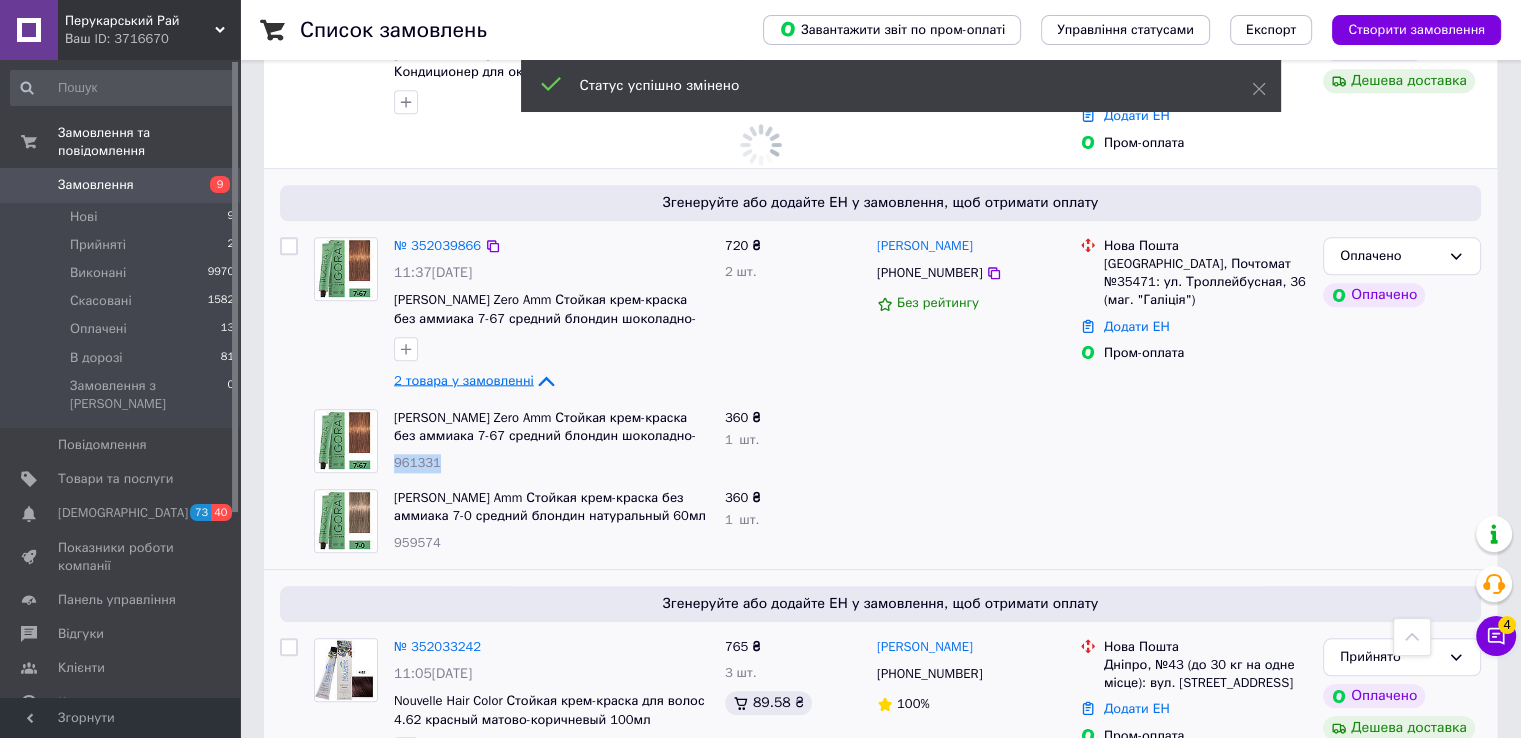 copy on "961331" 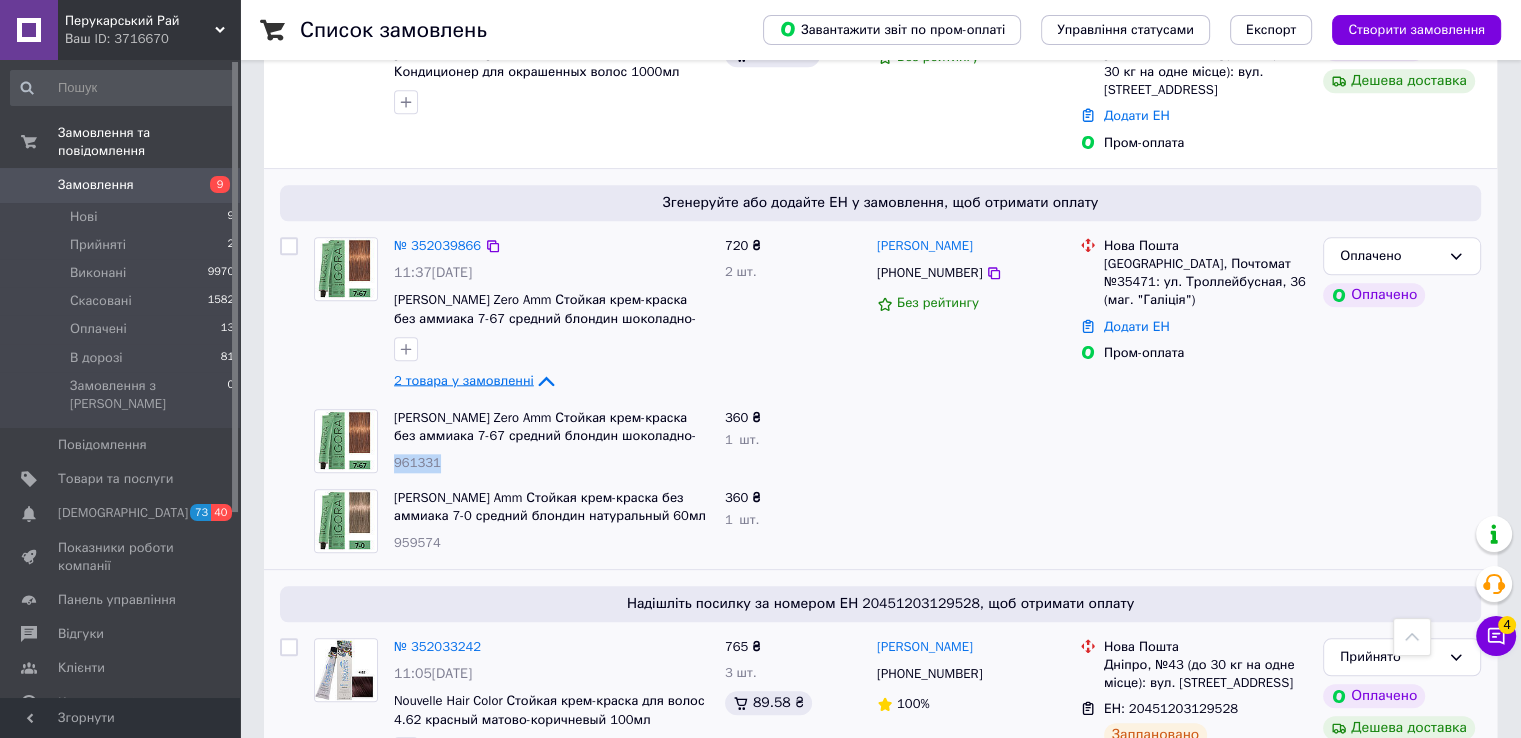 copy on "961331" 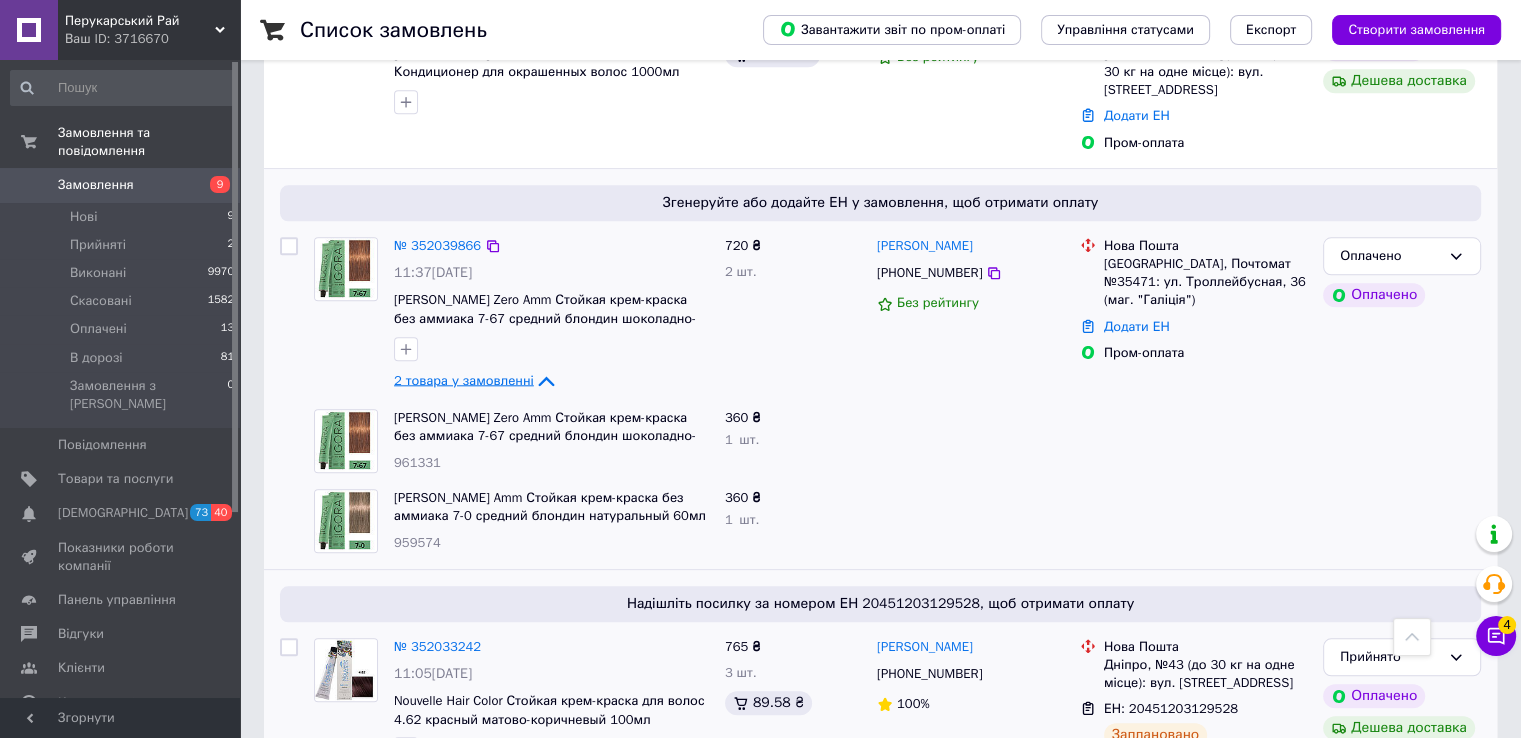 click on "959574" at bounding box center [417, 542] 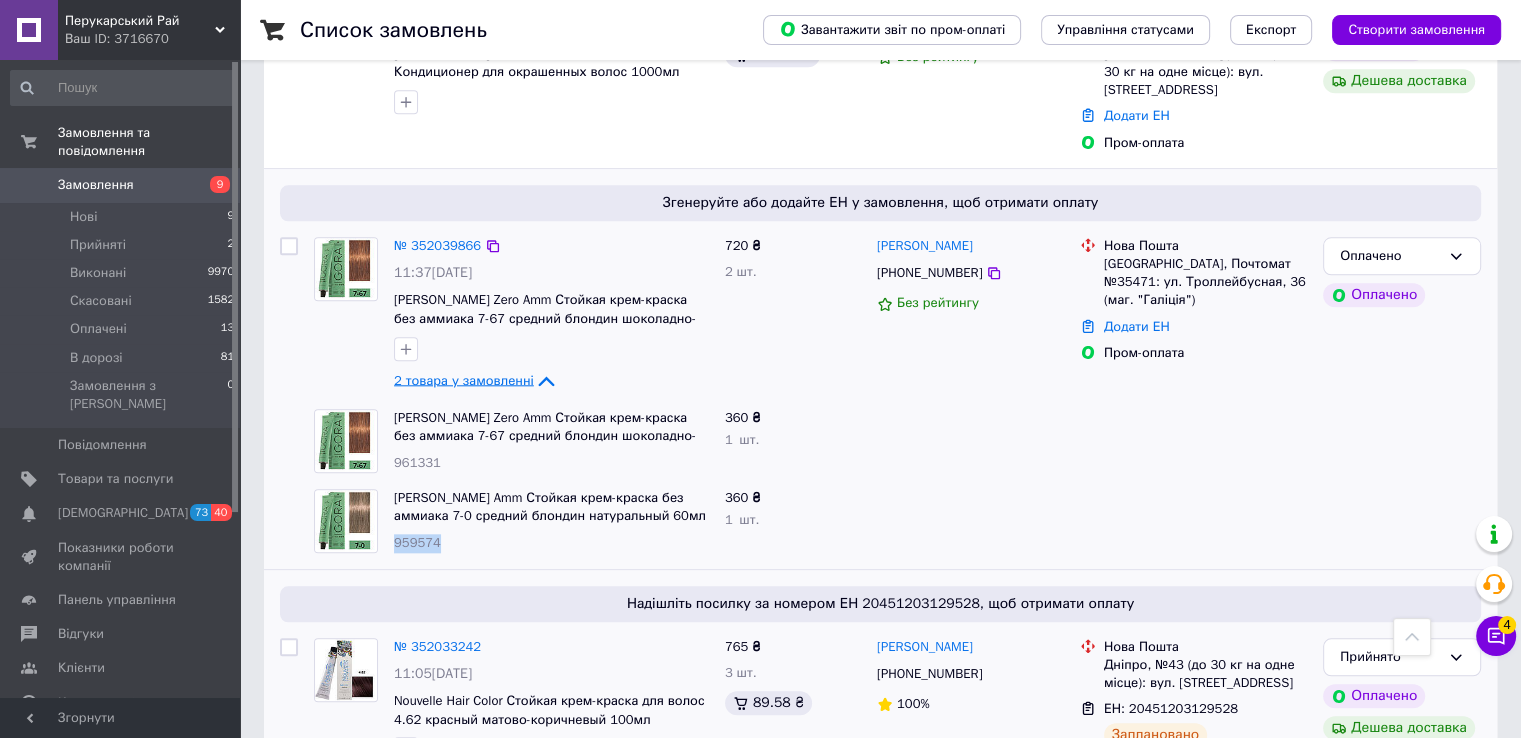 copy on "959574" 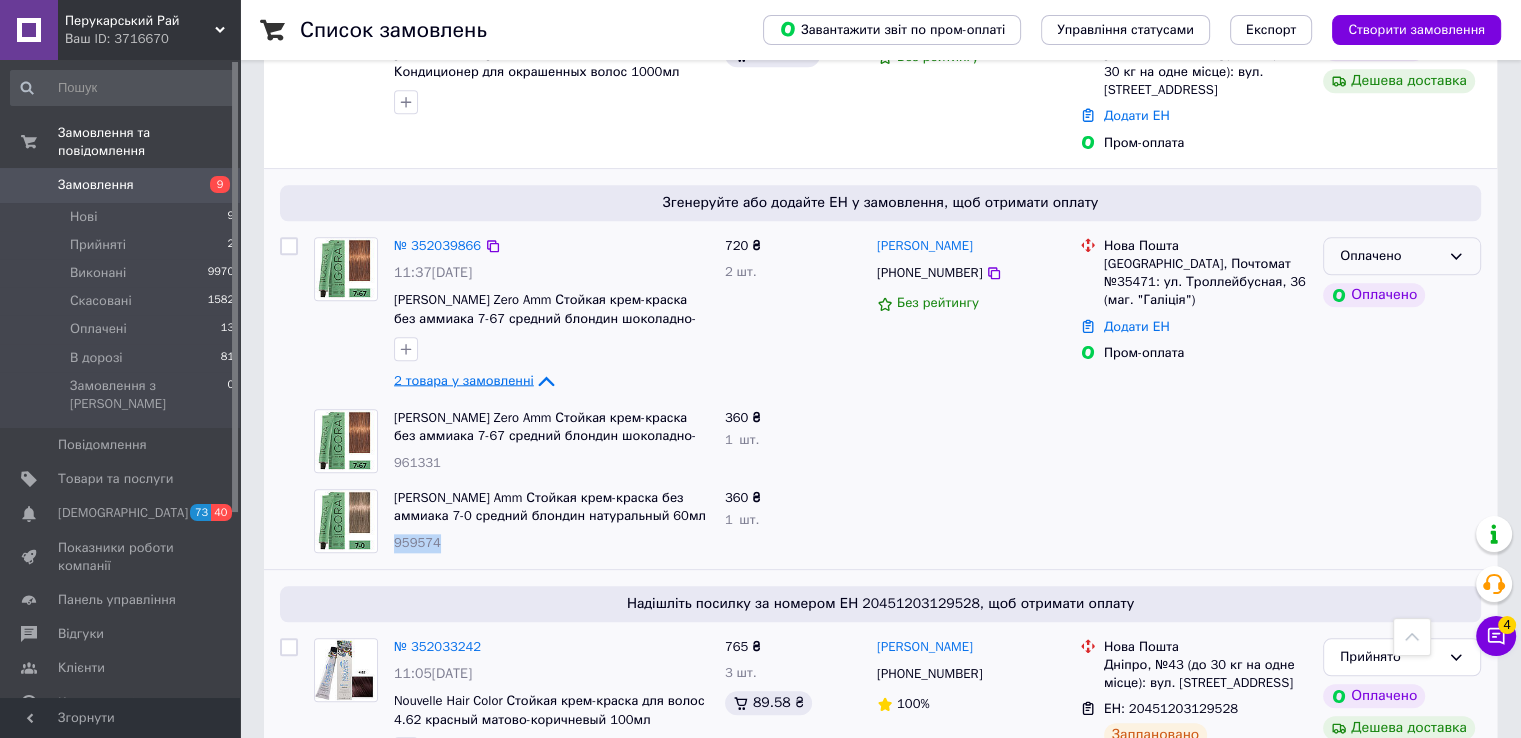 click 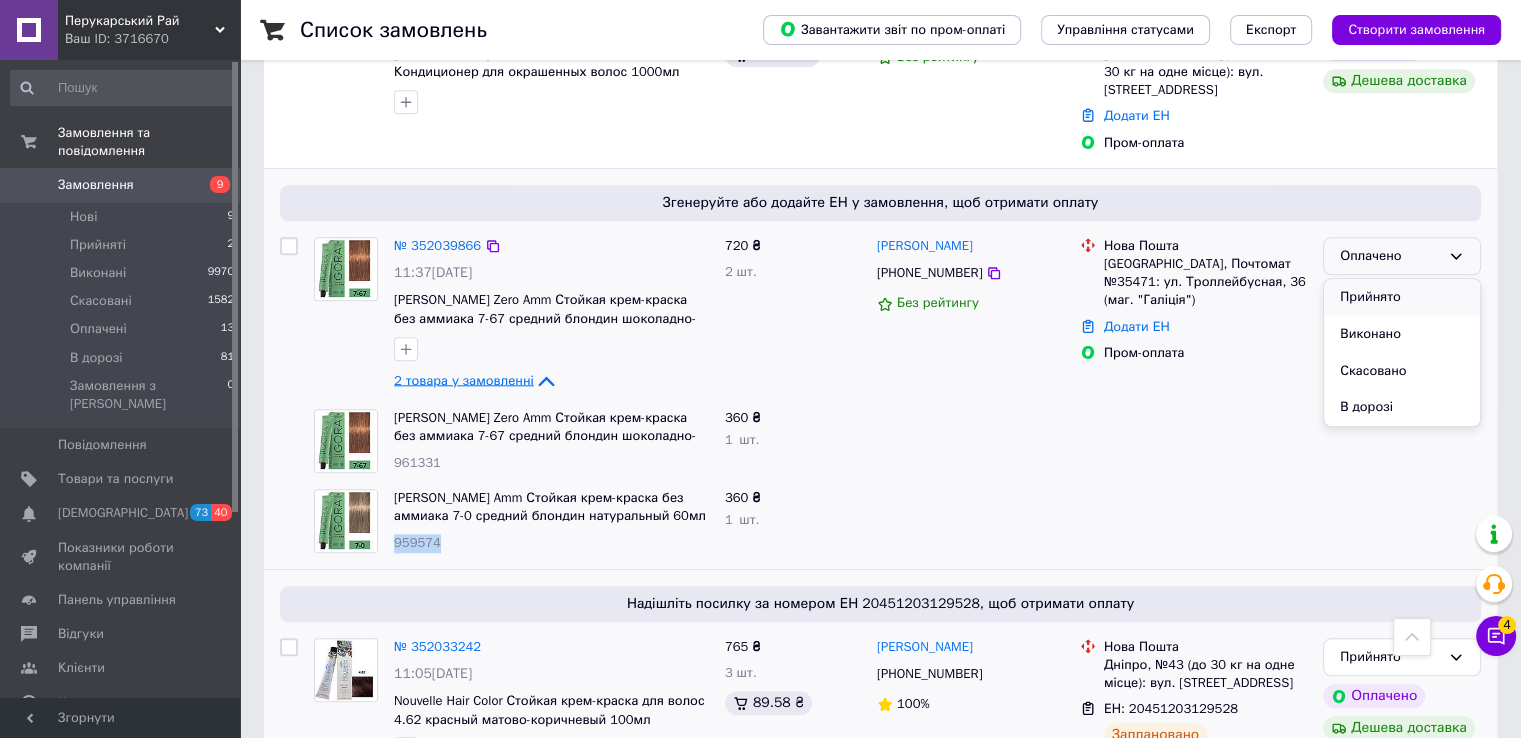 click on "Прийнято" at bounding box center [1402, 297] 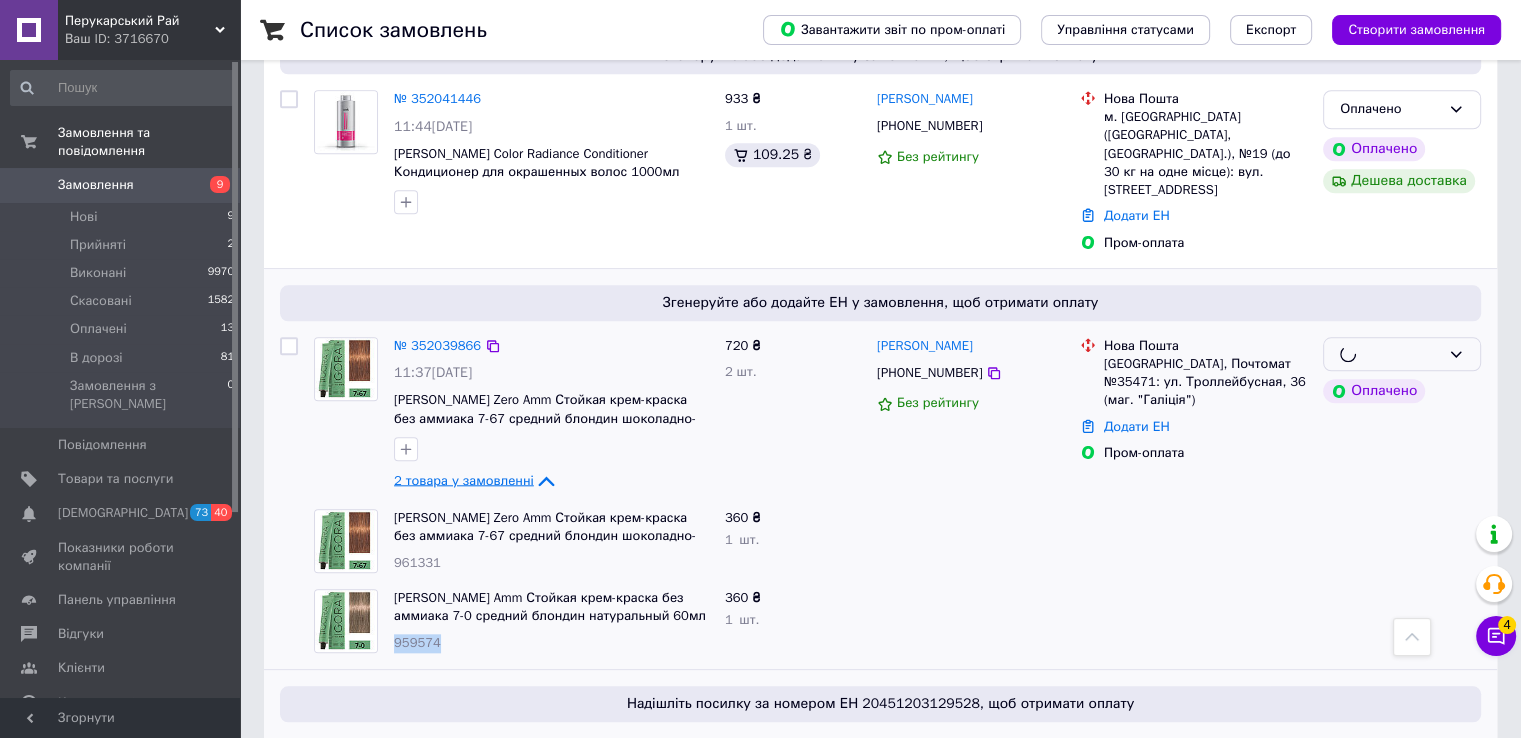 scroll, scrollTop: 1800, scrollLeft: 0, axis: vertical 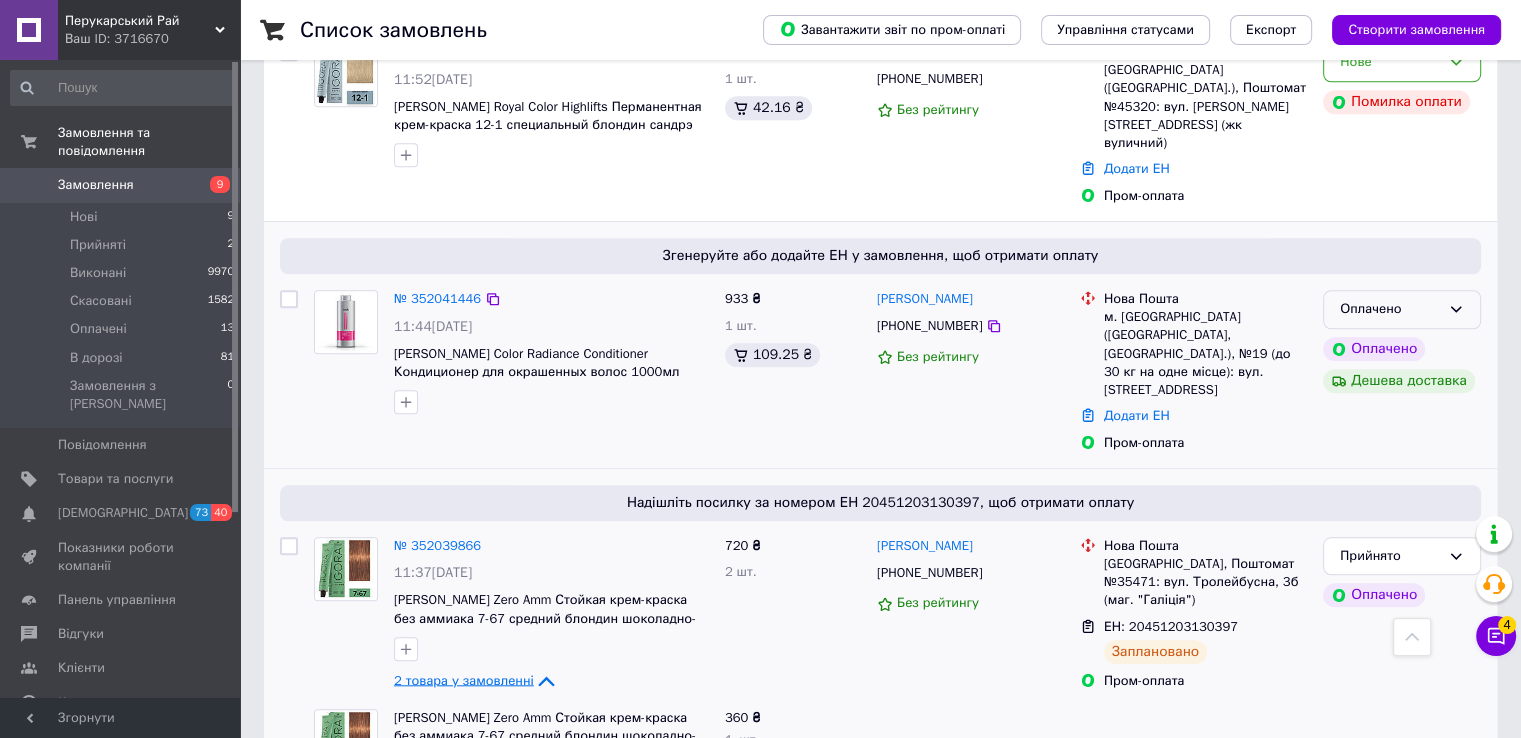 click on "Оплачено" at bounding box center (1390, 309) 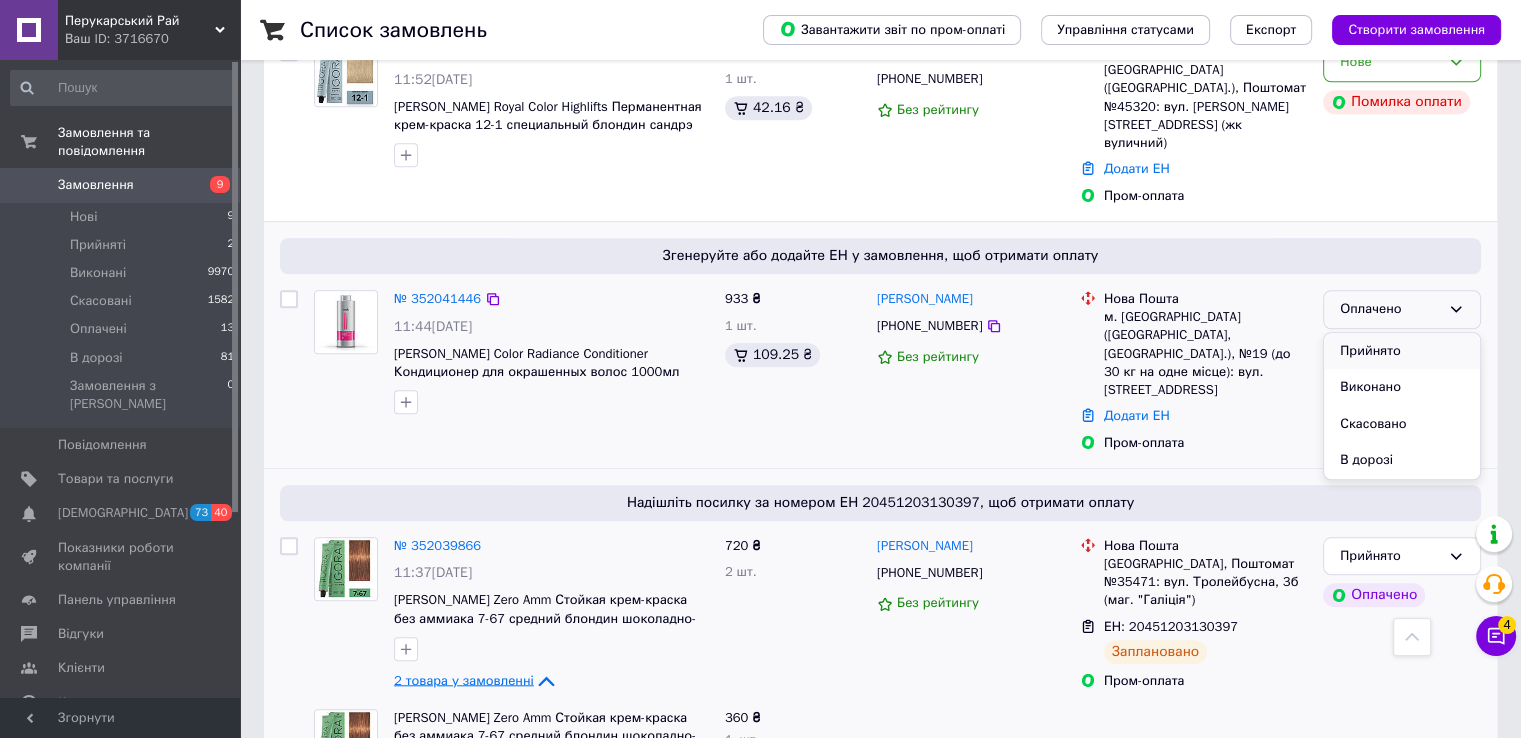 click on "Прийнято" at bounding box center [1402, 351] 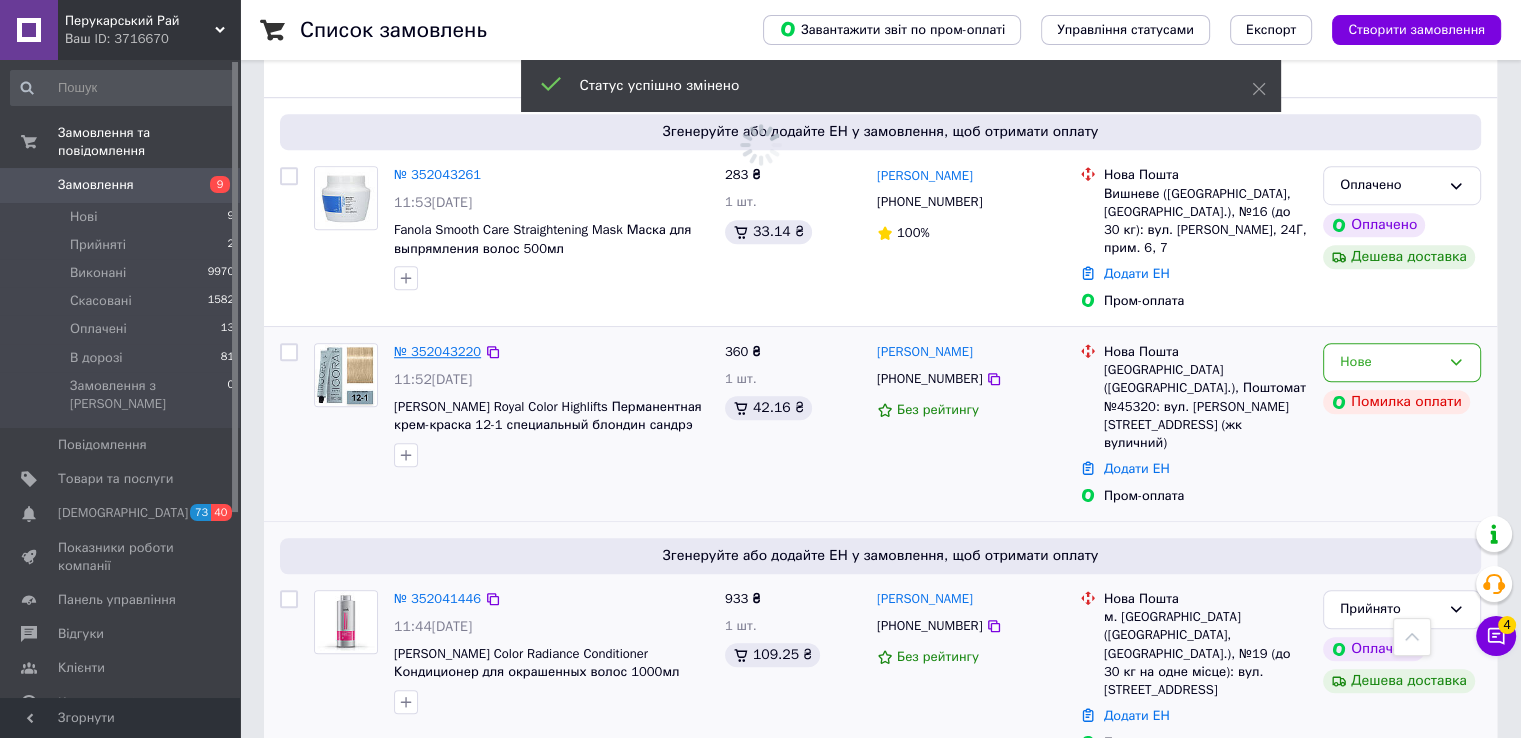scroll, scrollTop: 1300, scrollLeft: 0, axis: vertical 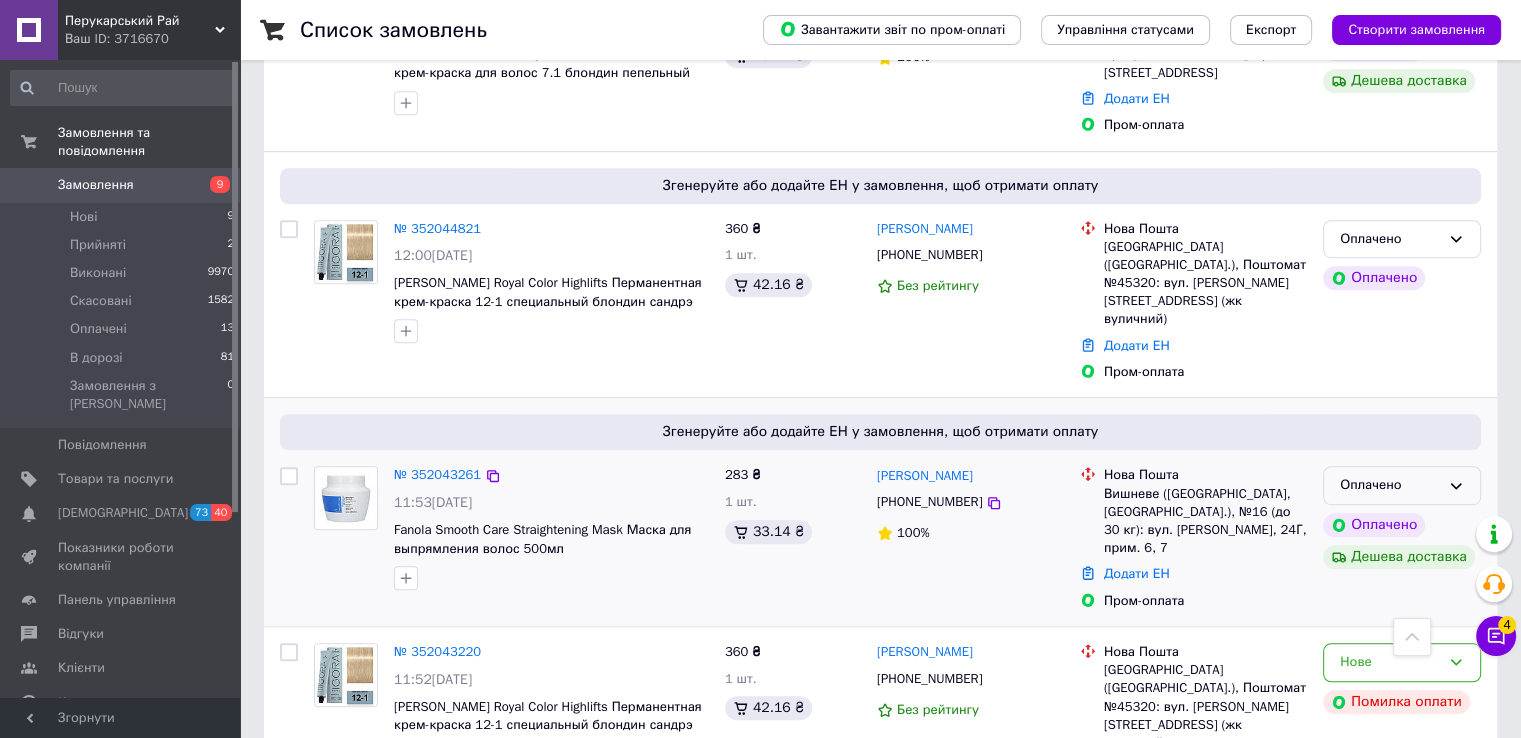 click on "Оплачено" at bounding box center [1390, 485] 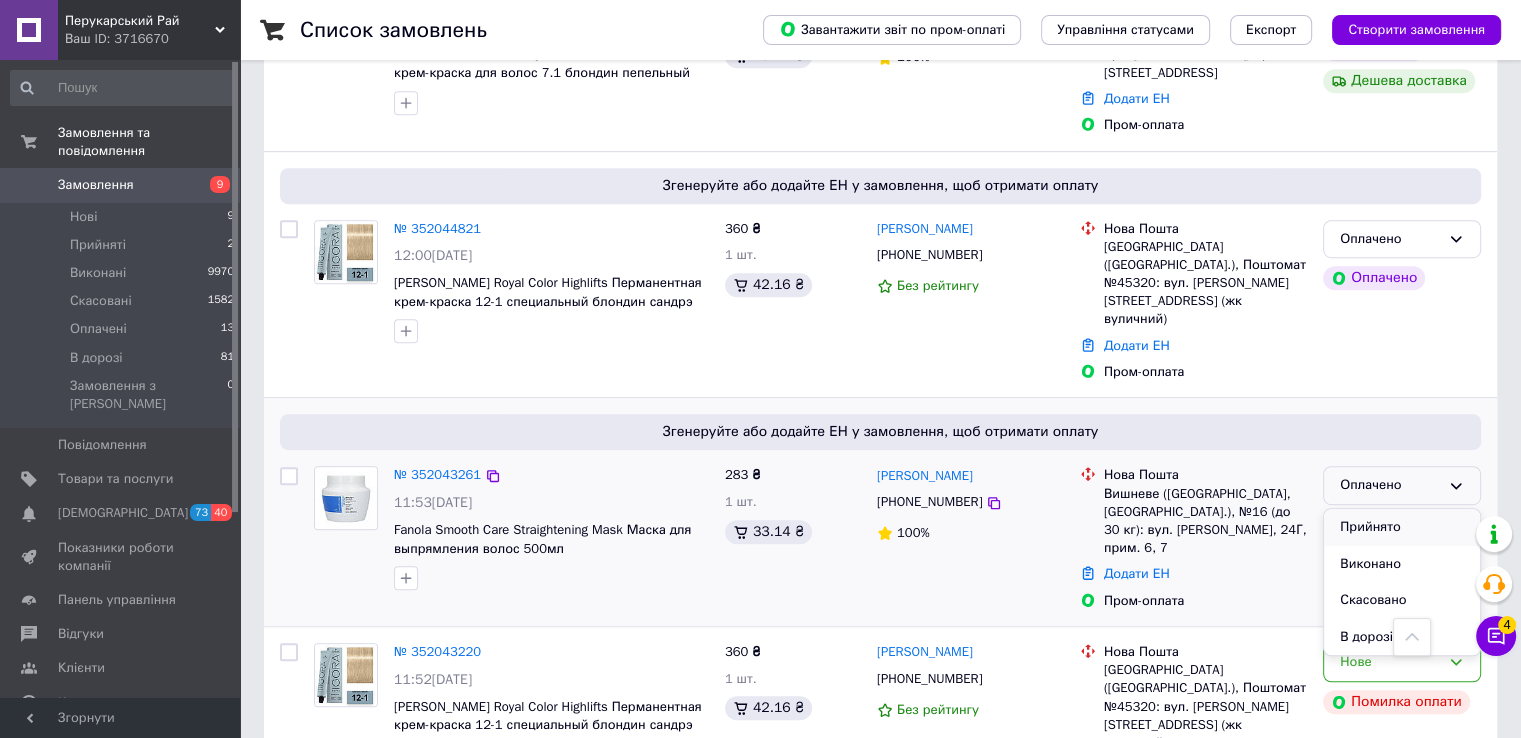click on "Прийнято" at bounding box center (1402, 527) 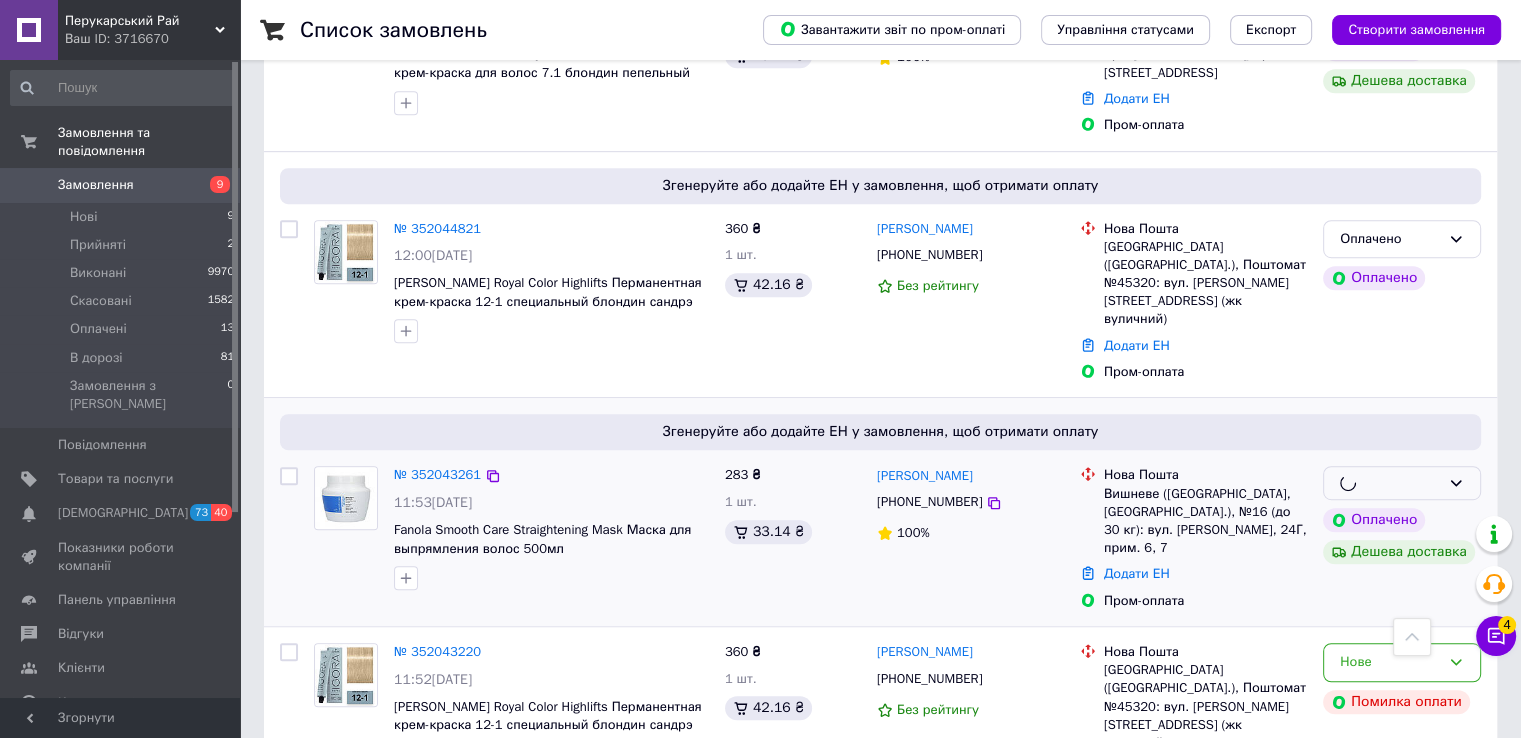 scroll, scrollTop: 900, scrollLeft: 0, axis: vertical 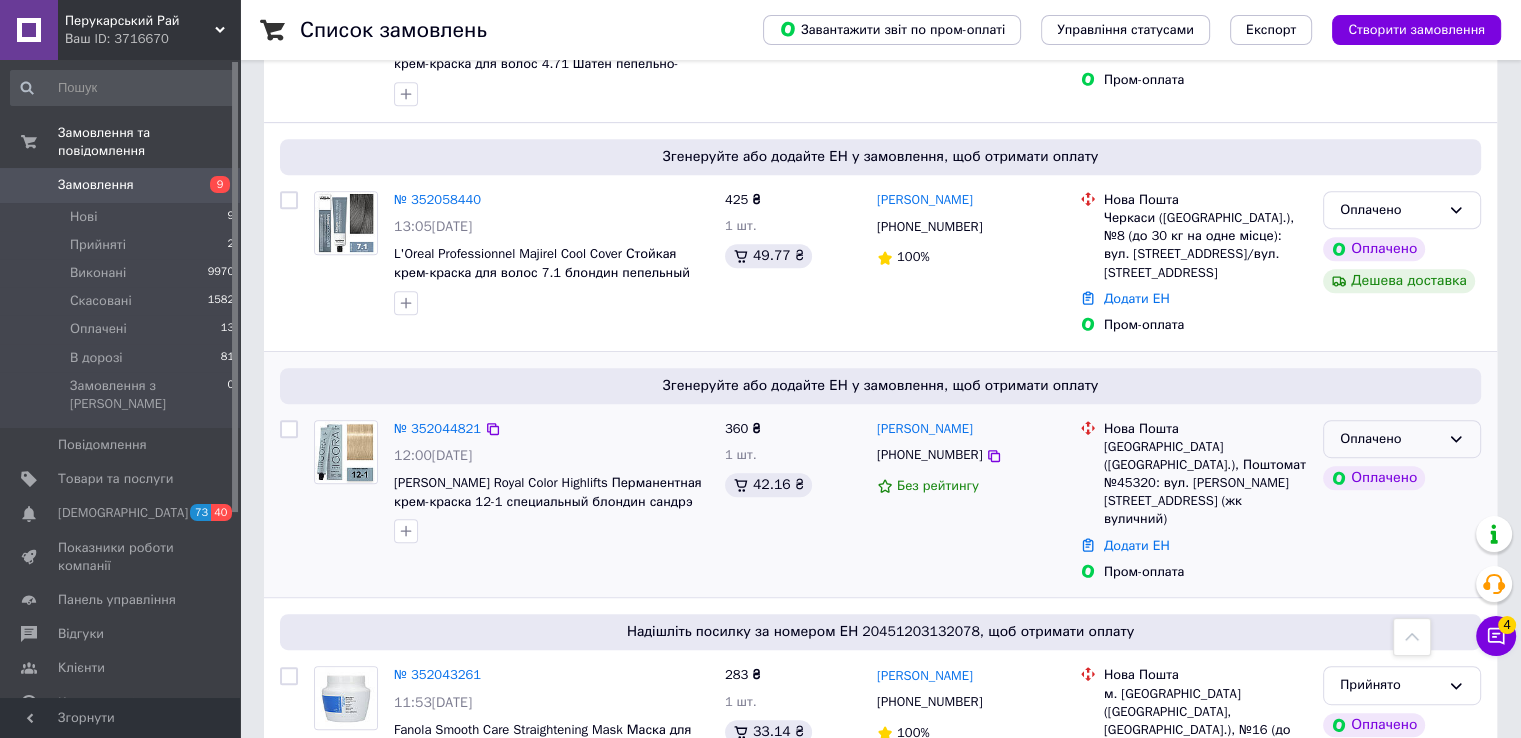 click on "Оплачено" at bounding box center (1402, 439) 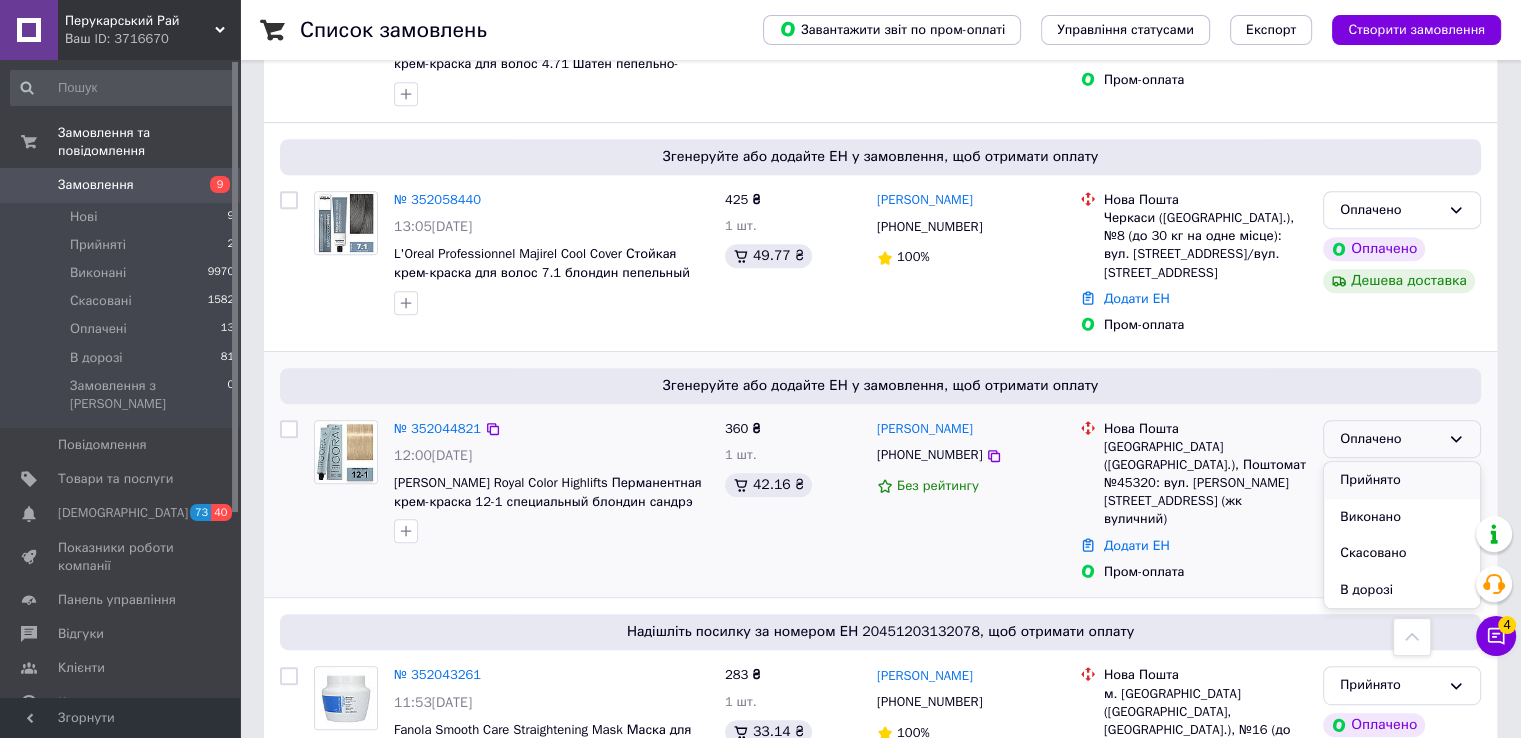 click on "Прийнято" at bounding box center (1402, 480) 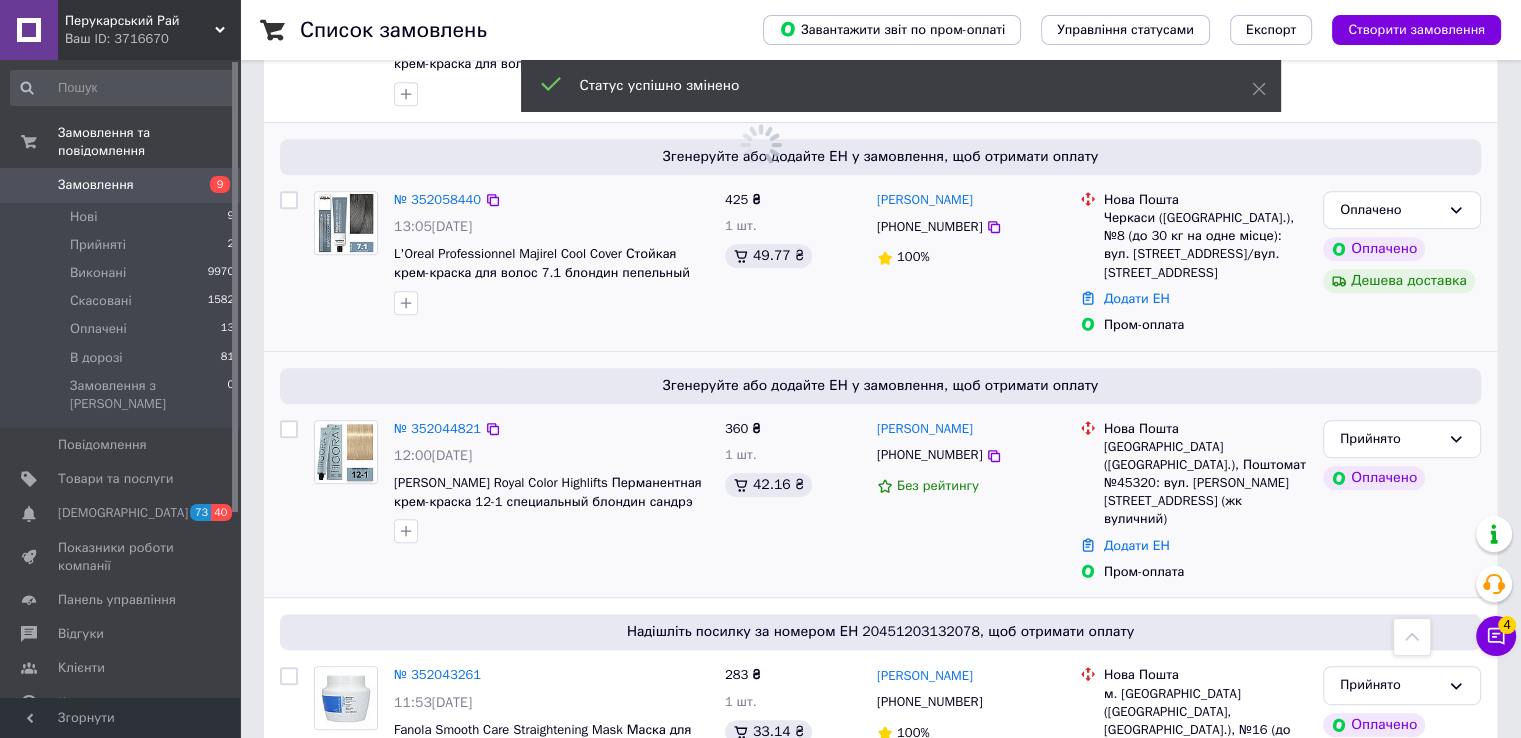 scroll, scrollTop: 800, scrollLeft: 0, axis: vertical 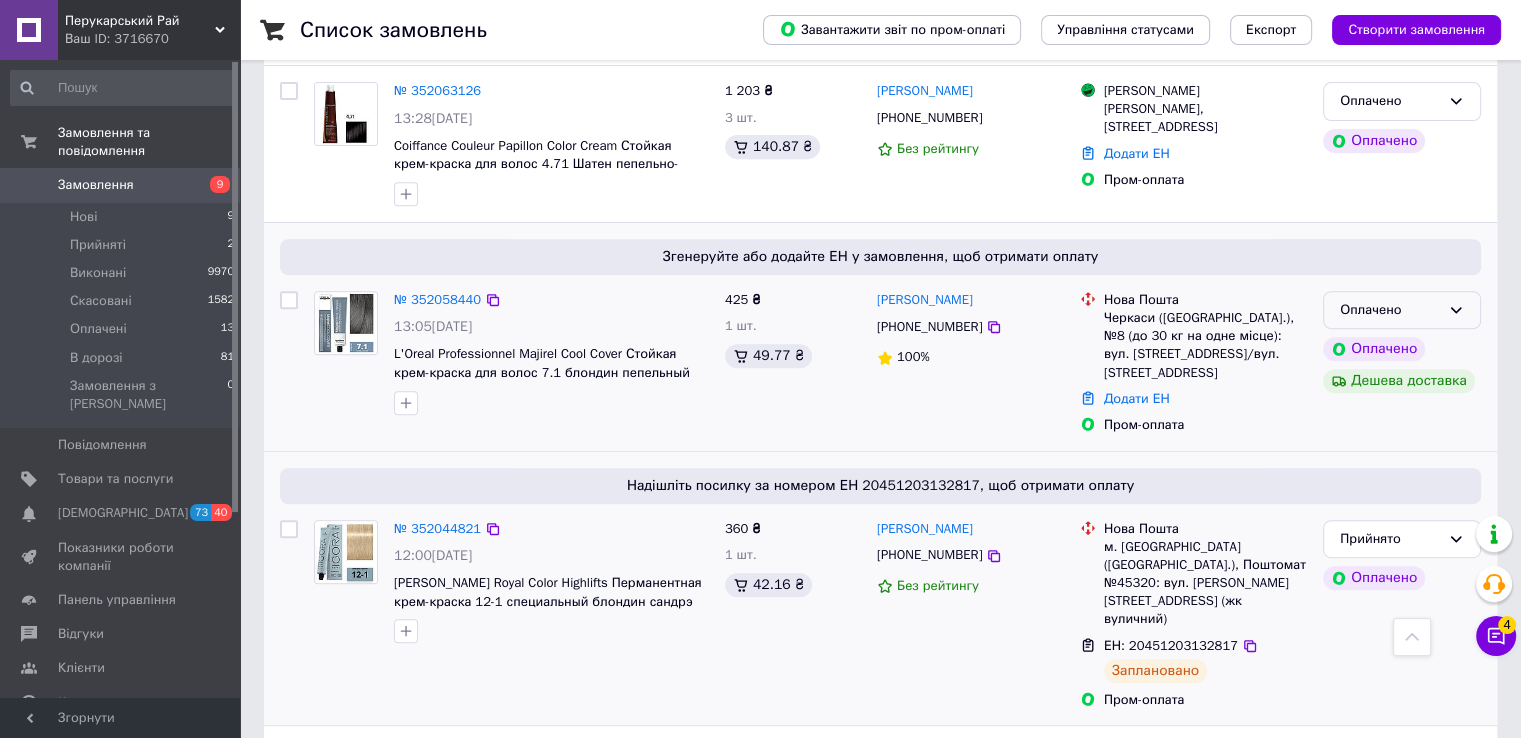 click on "Оплачено" at bounding box center (1390, 310) 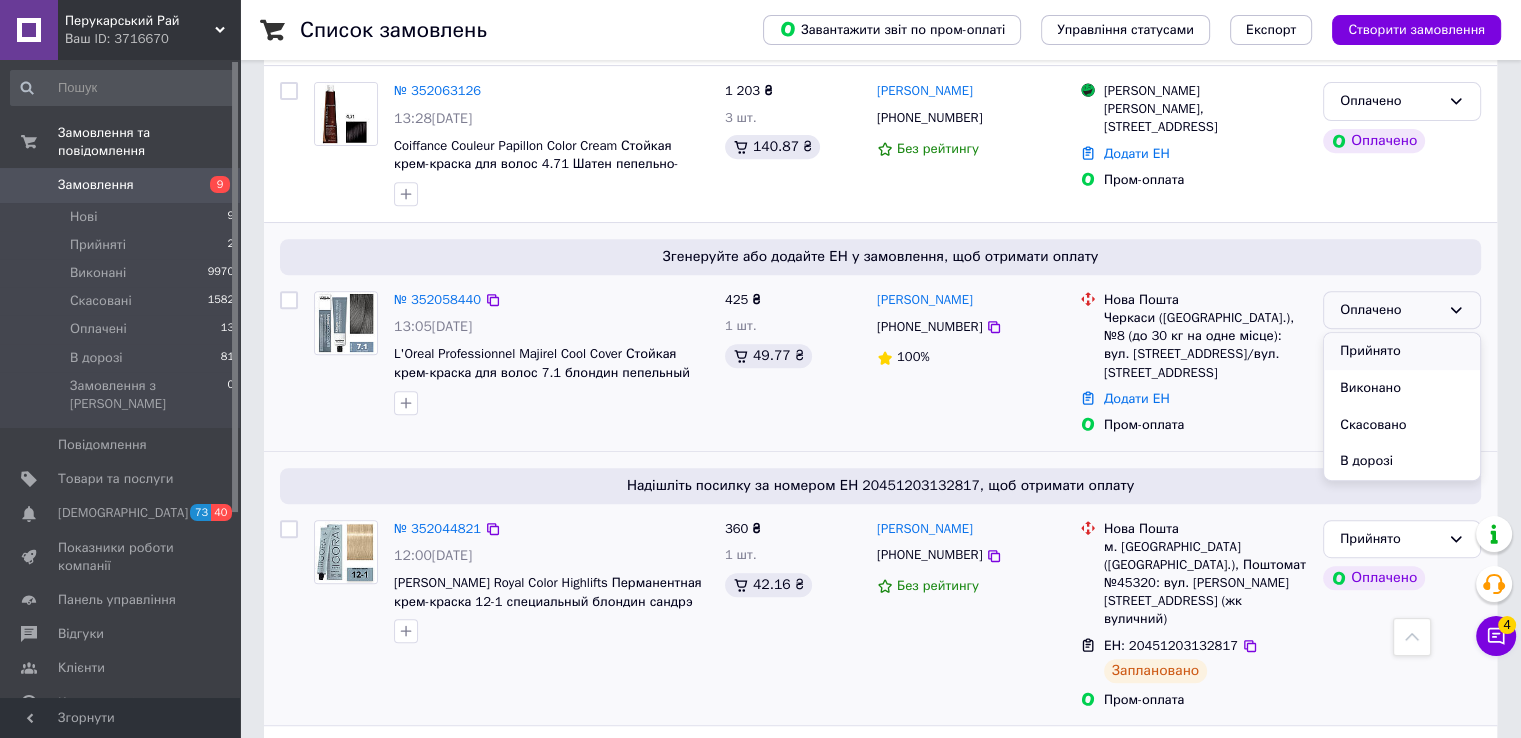 click on "Прийнято" at bounding box center (1402, 351) 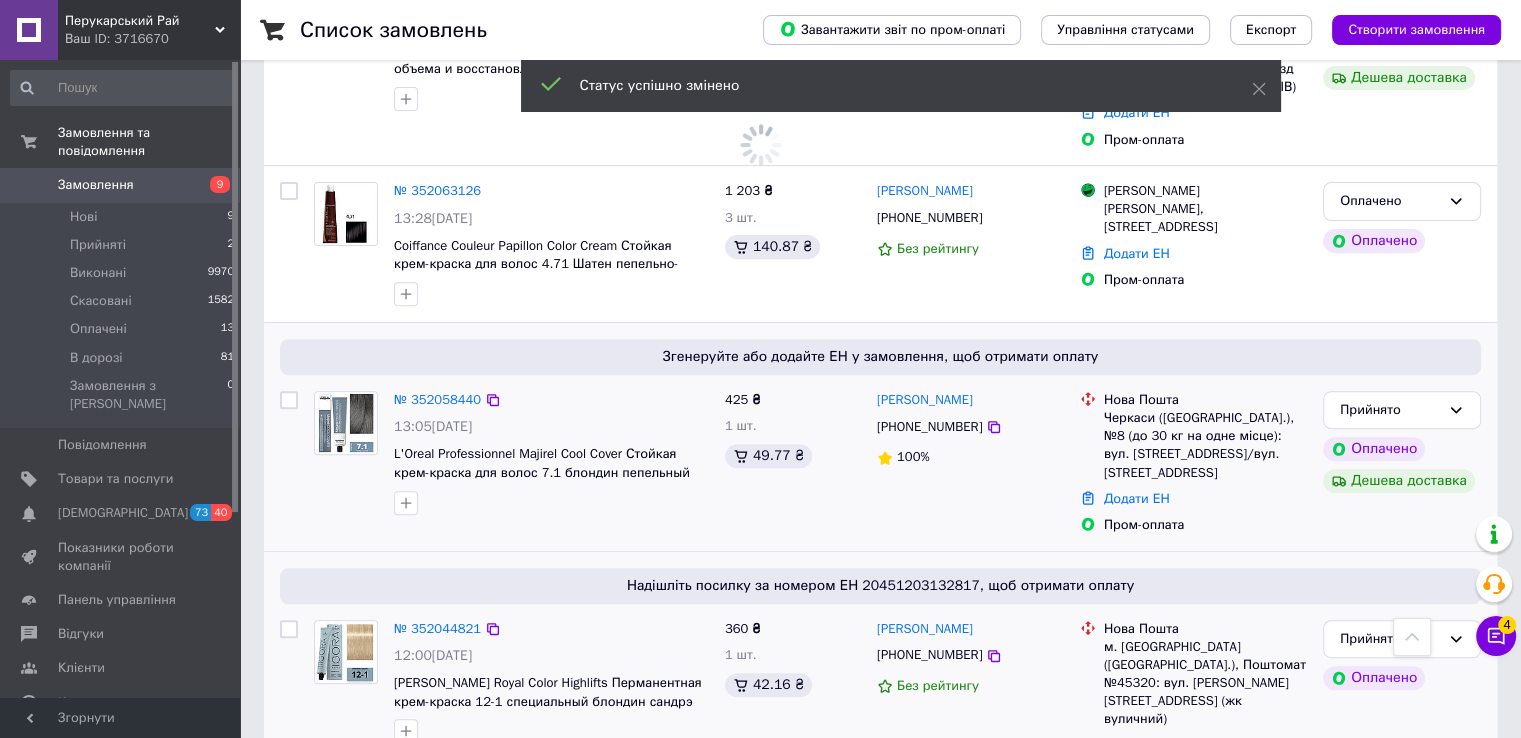 scroll, scrollTop: 600, scrollLeft: 0, axis: vertical 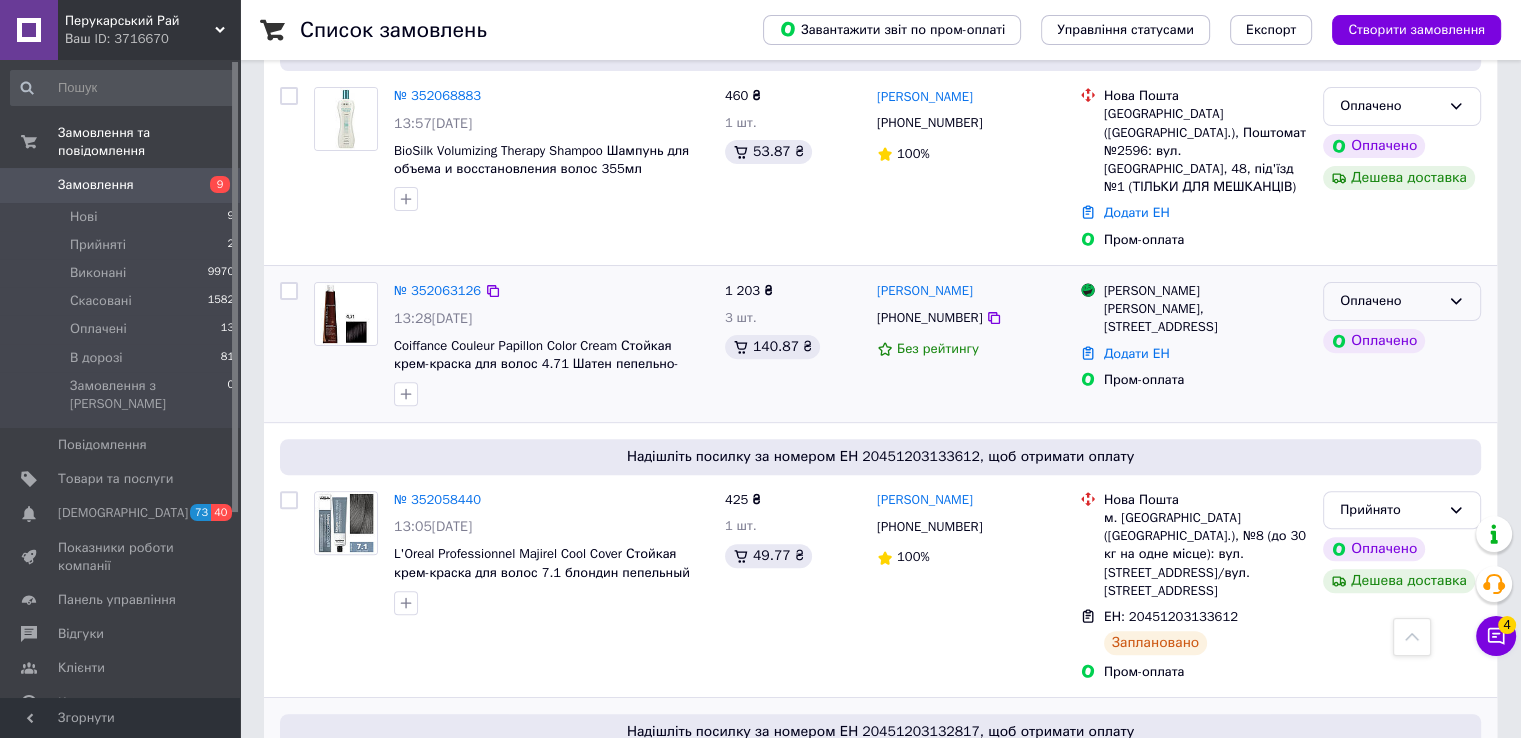 click on "Оплачено" at bounding box center (1390, 301) 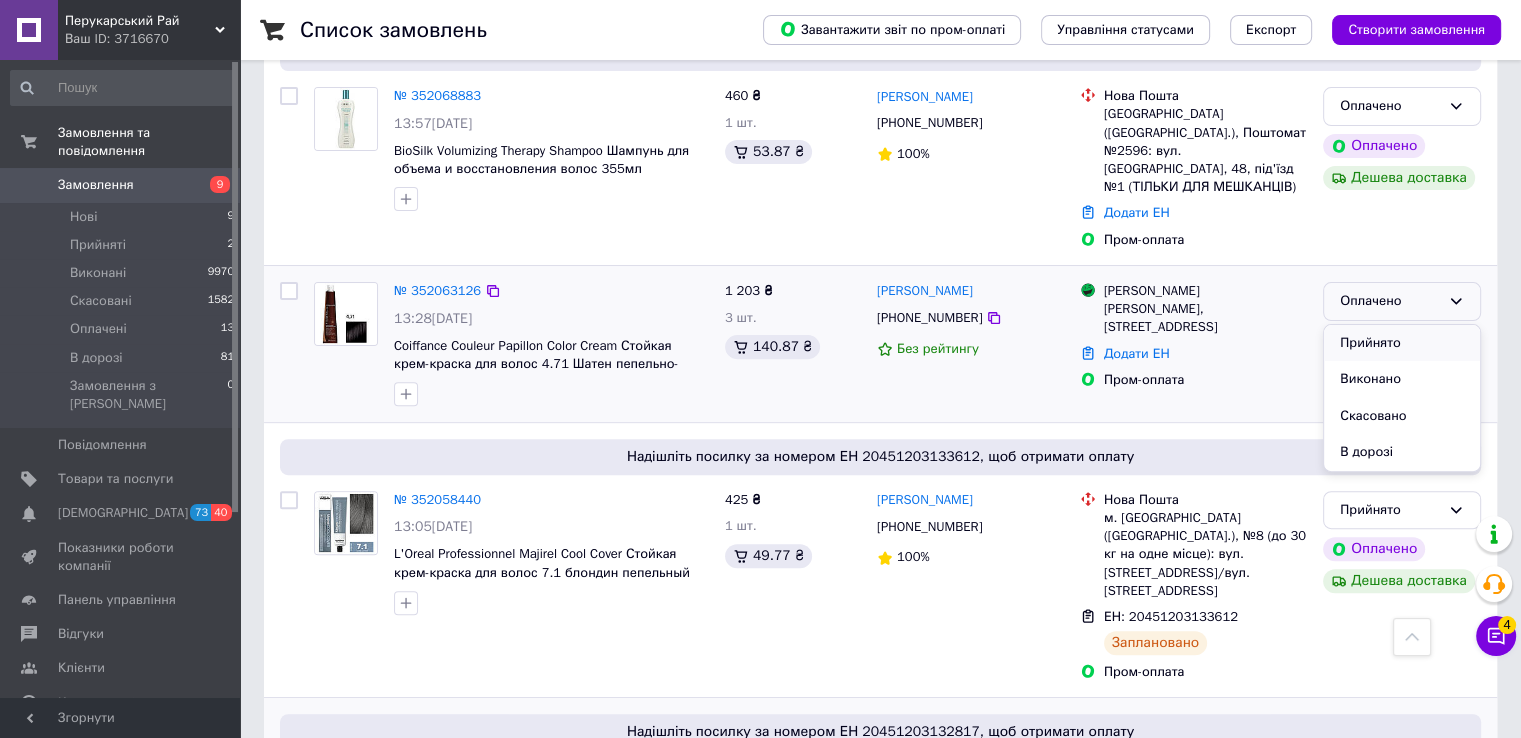 click on "Прийнято" at bounding box center [1402, 343] 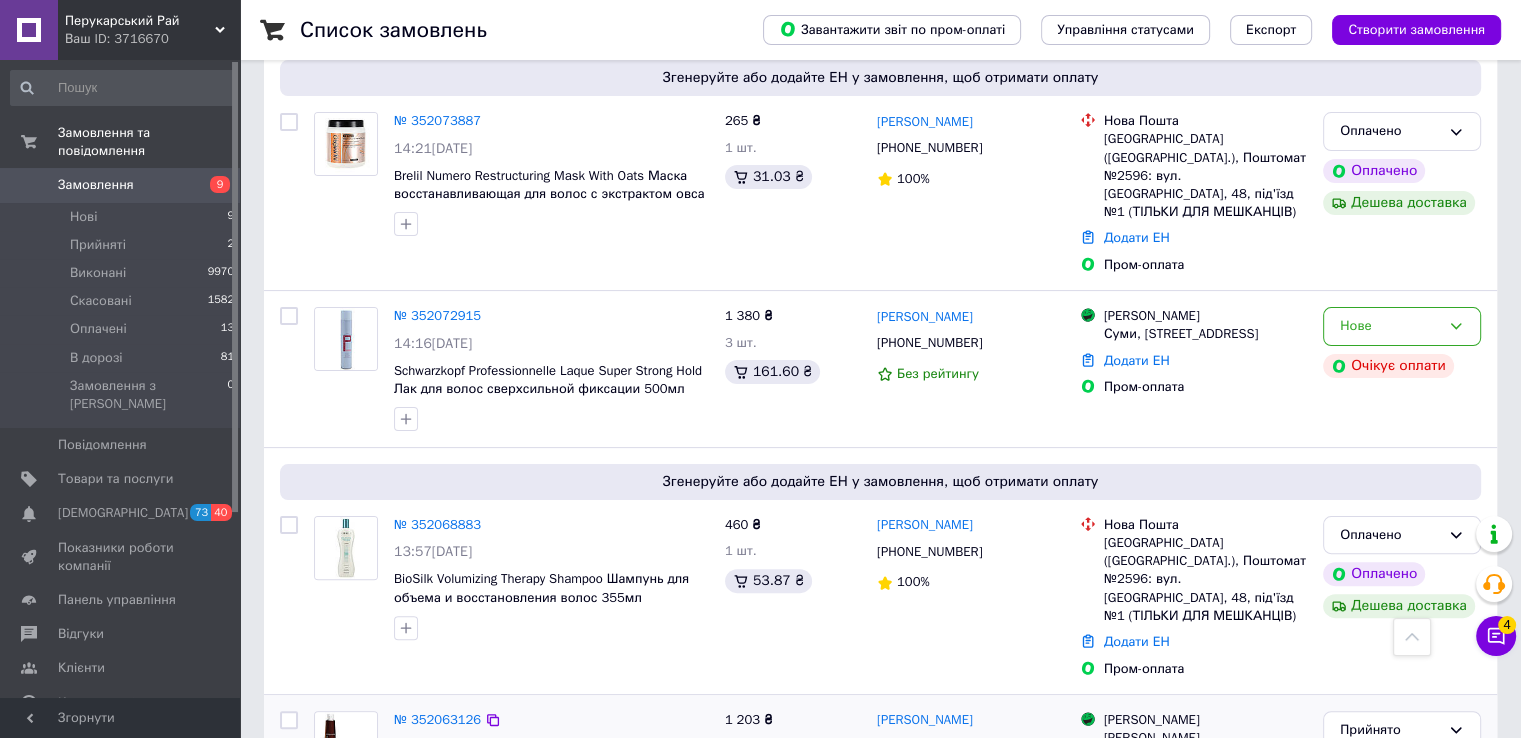 scroll, scrollTop: 610, scrollLeft: 0, axis: vertical 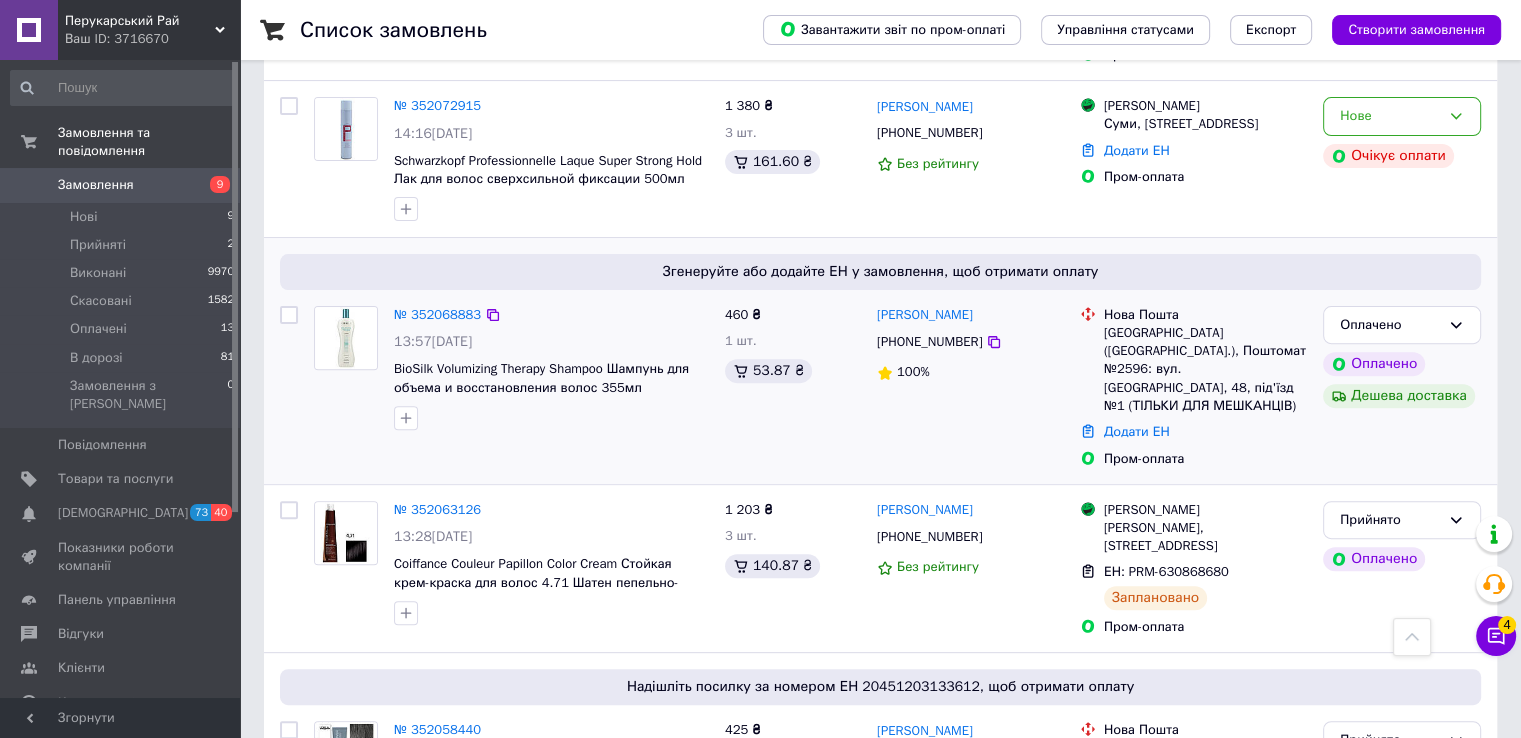 click on "Оплачено Оплачено Дешева доставка" at bounding box center (1402, 387) 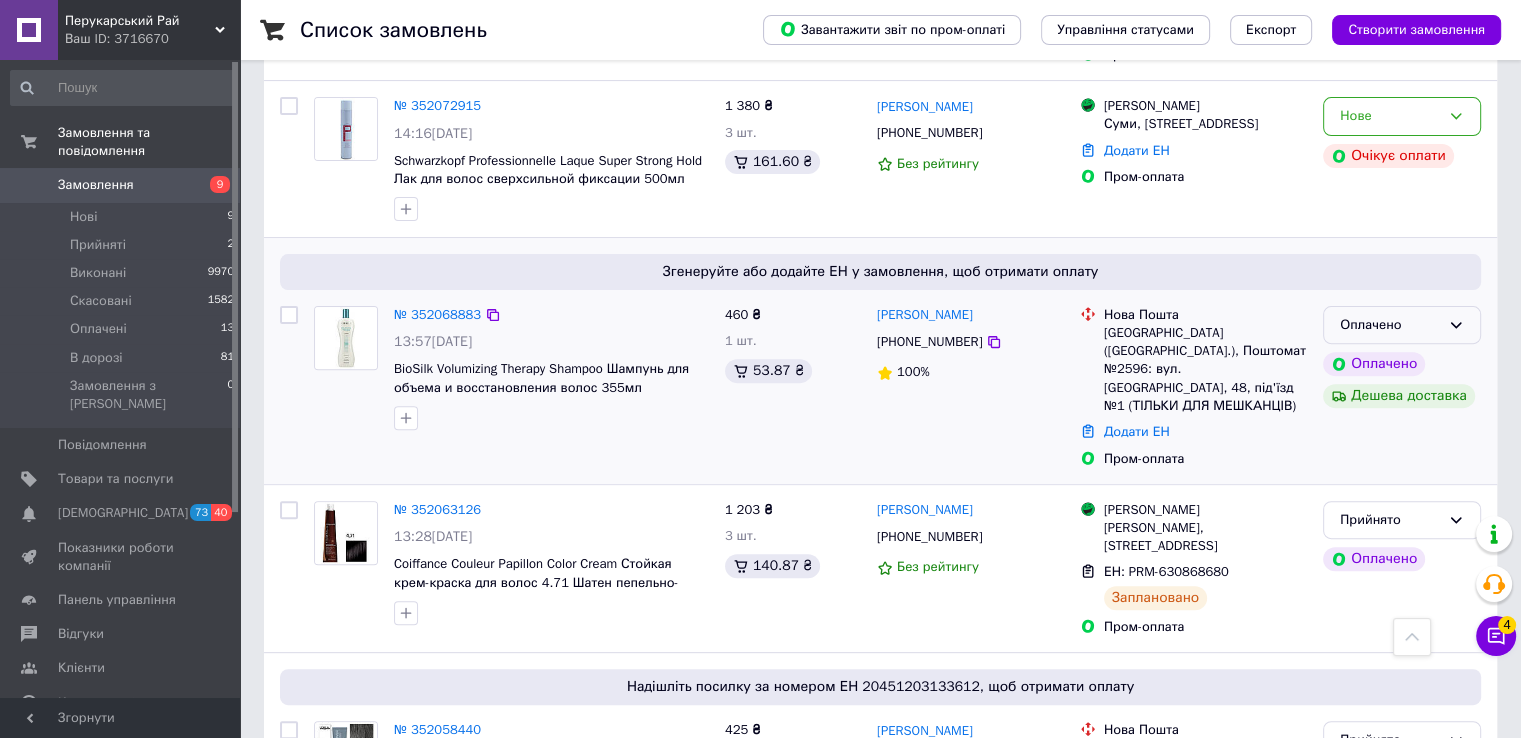 click on "Оплачено" at bounding box center (1402, 325) 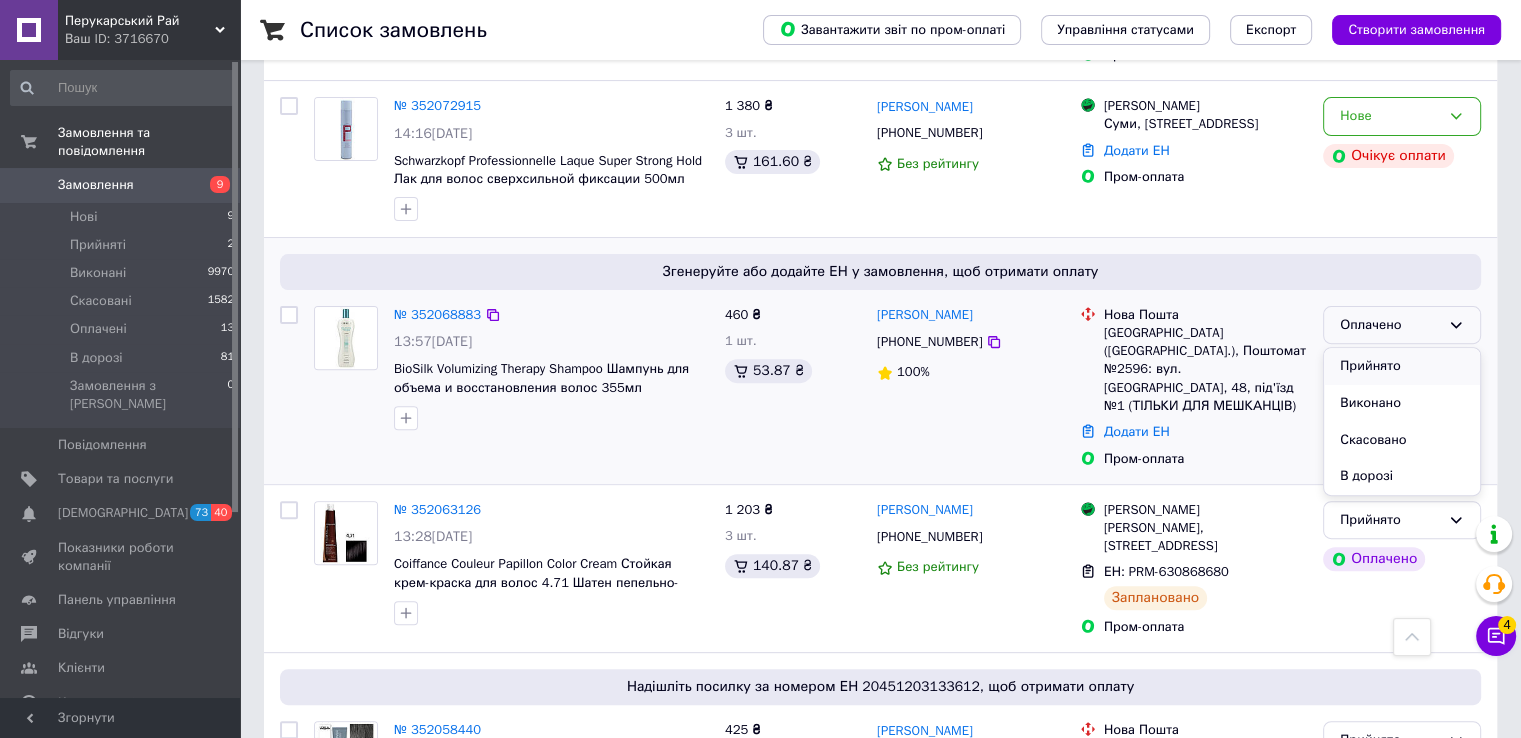 click on "Прийнято" at bounding box center [1402, 366] 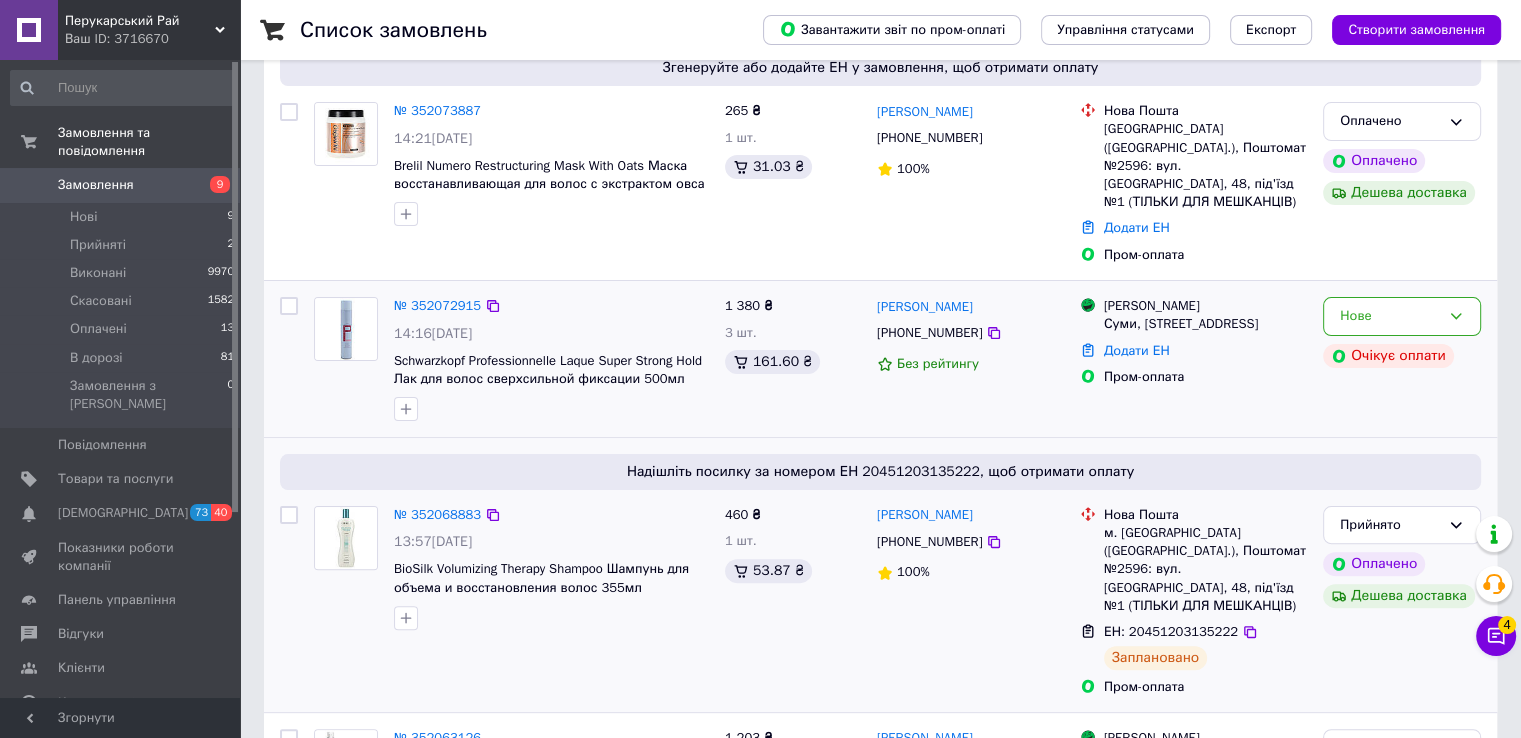 scroll, scrollTop: 310, scrollLeft: 0, axis: vertical 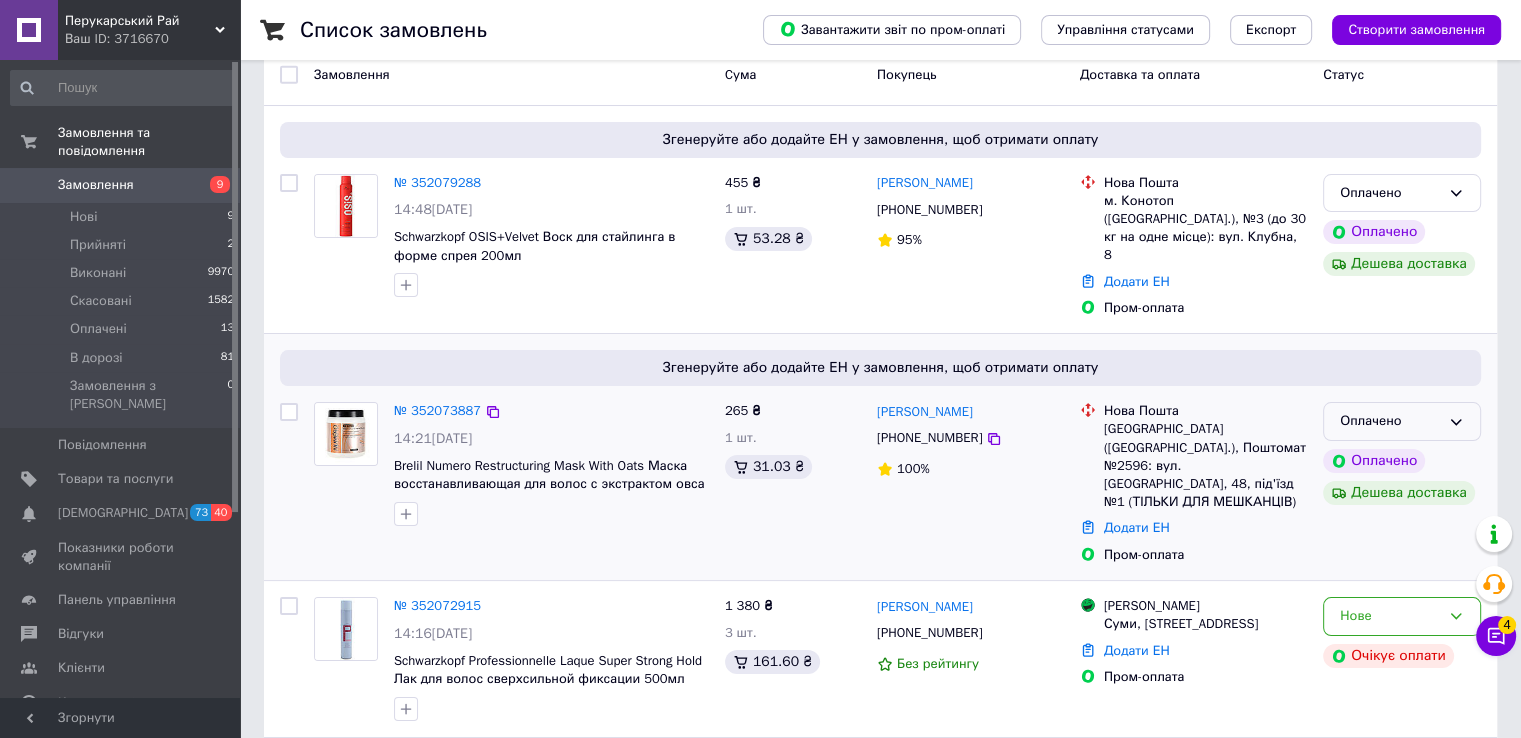 click on "Оплачено" at bounding box center (1390, 421) 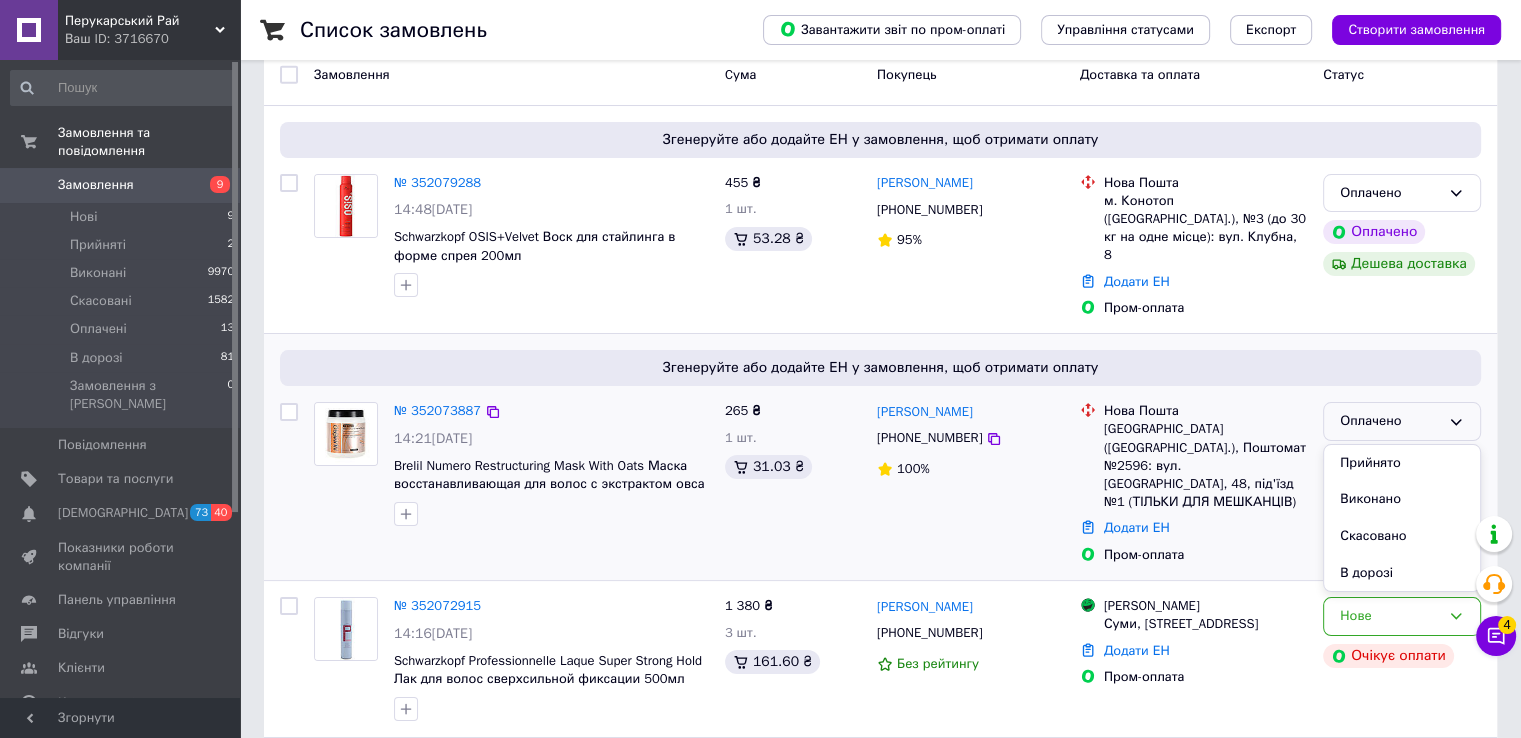 click on "Прийнято" at bounding box center (1402, 463) 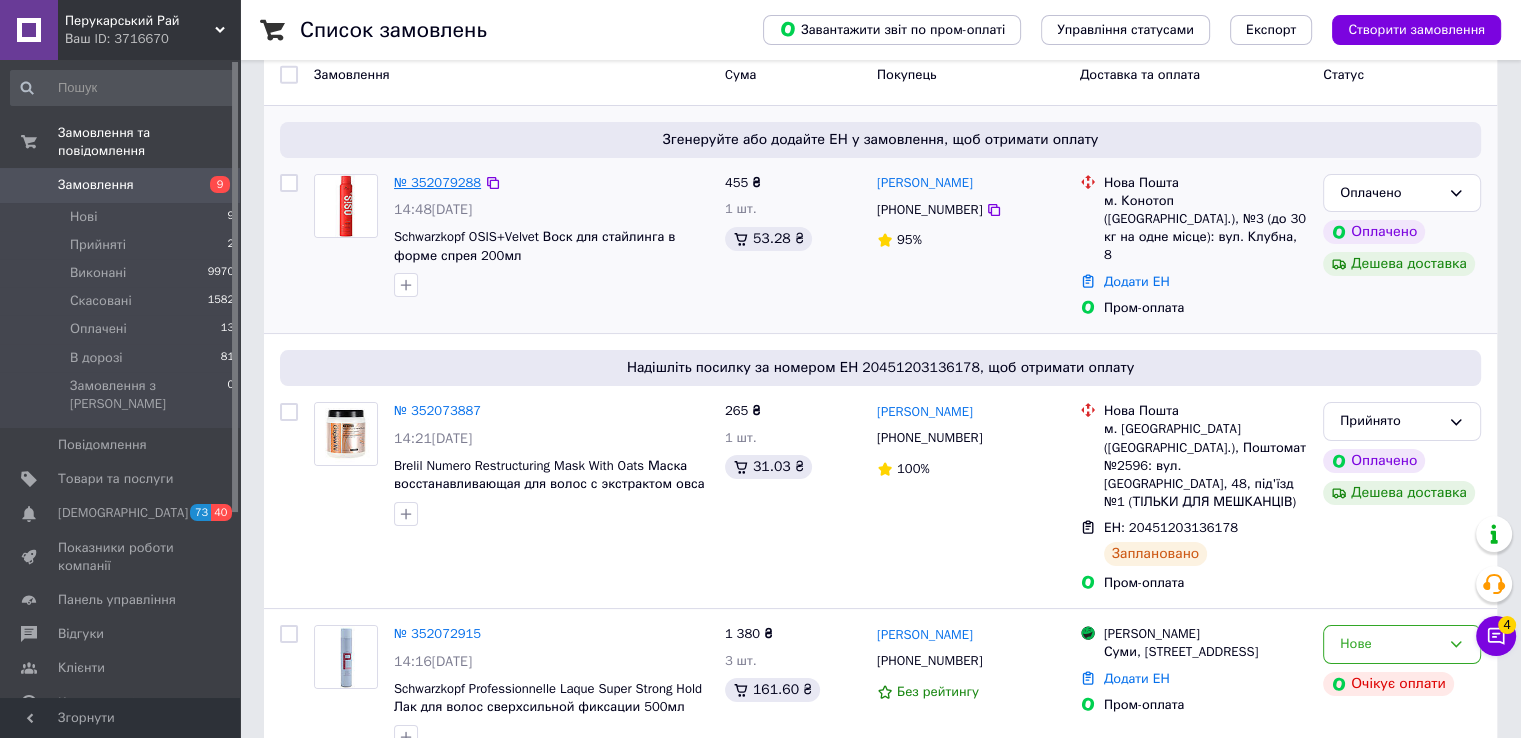 scroll, scrollTop: 10, scrollLeft: 0, axis: vertical 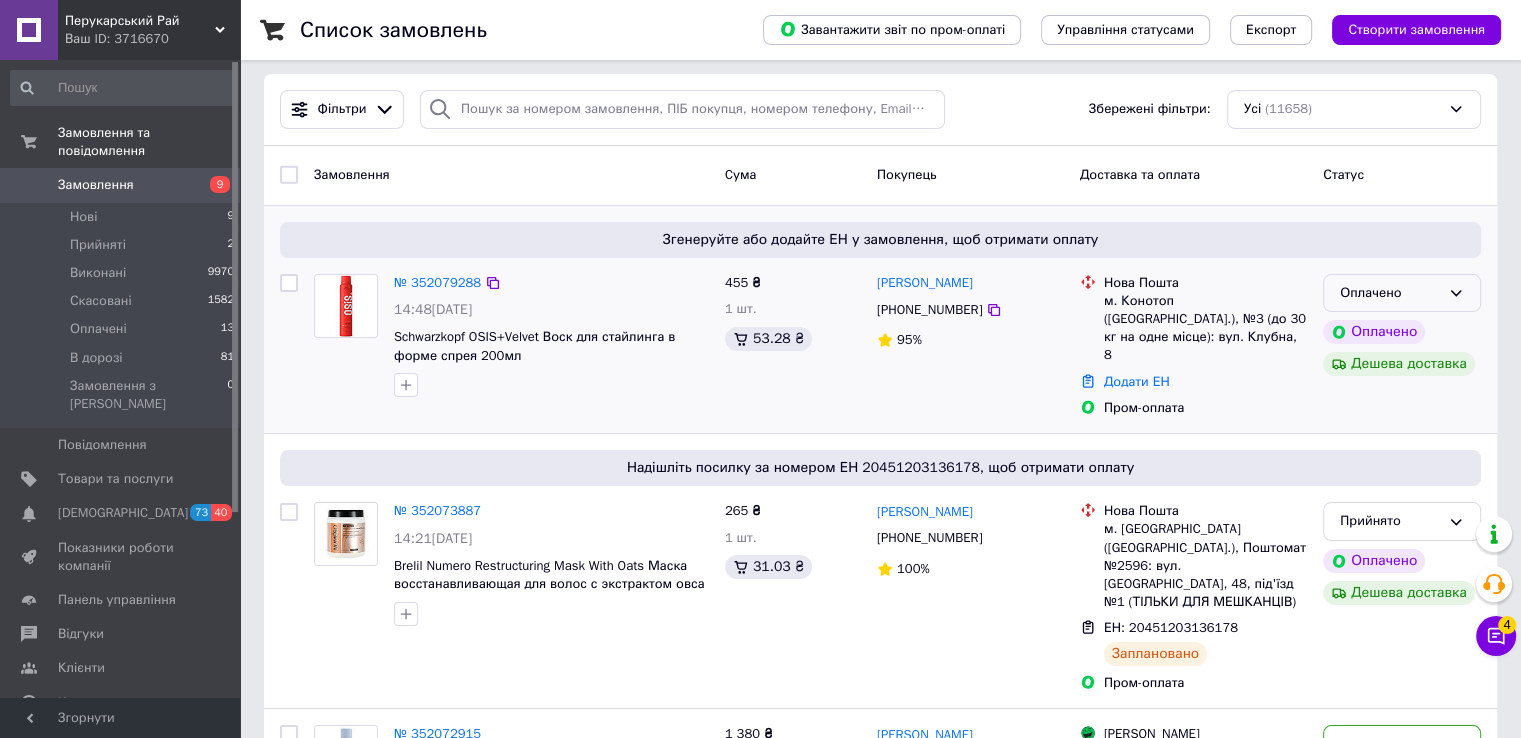 click on "Оплачено" at bounding box center [1402, 293] 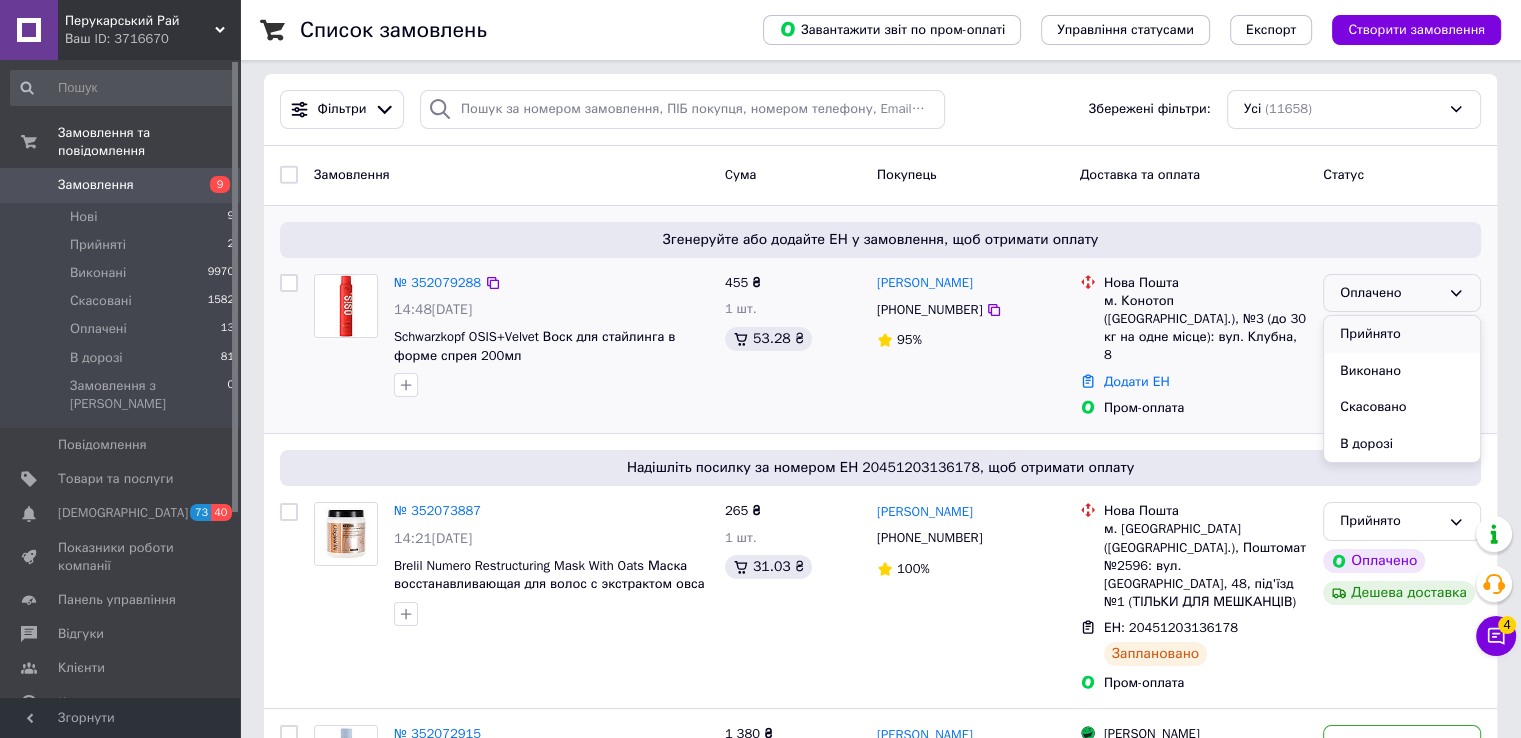 click on "Прийнято" at bounding box center [1402, 334] 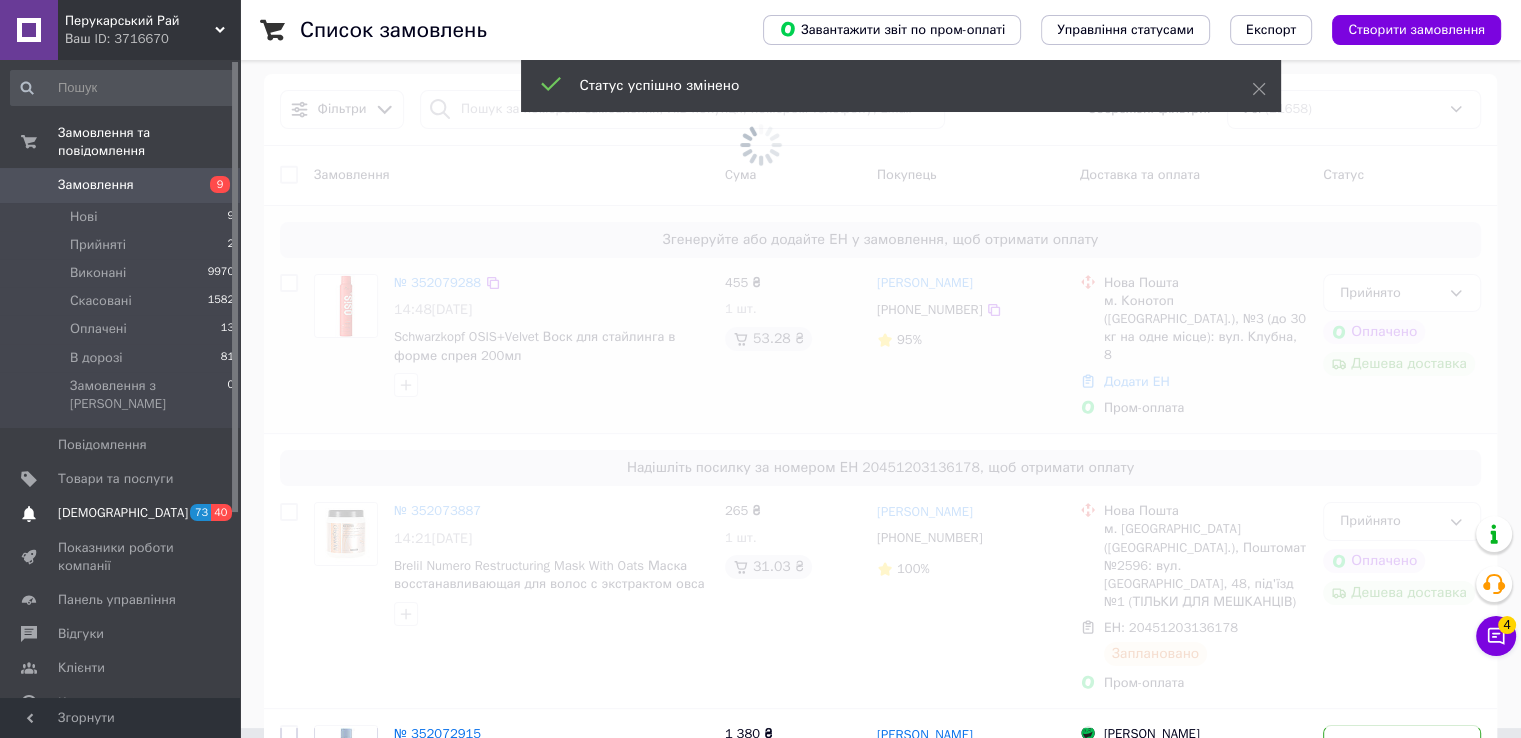 click on "[DEMOGRAPHIC_DATA]" at bounding box center [123, 513] 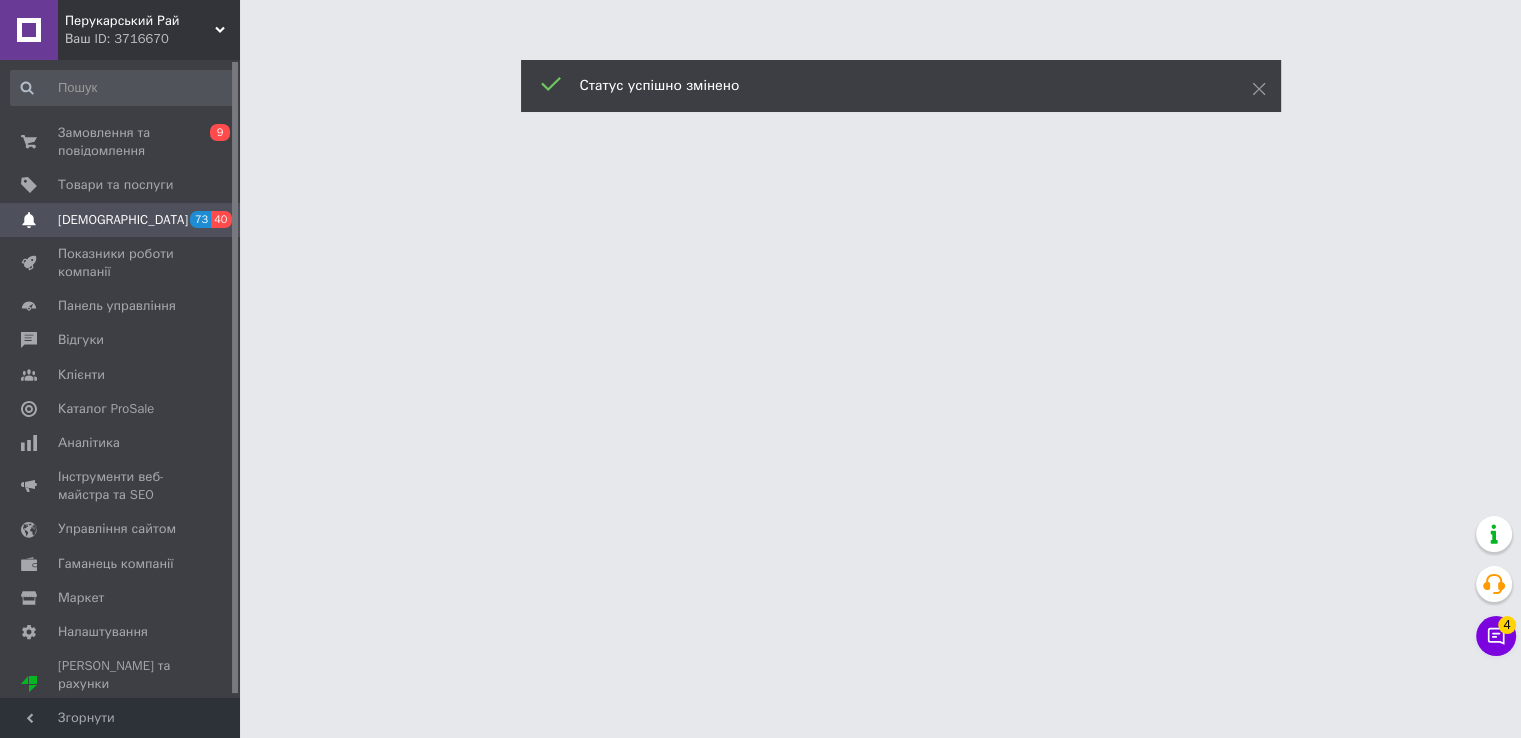 scroll, scrollTop: 0, scrollLeft: 0, axis: both 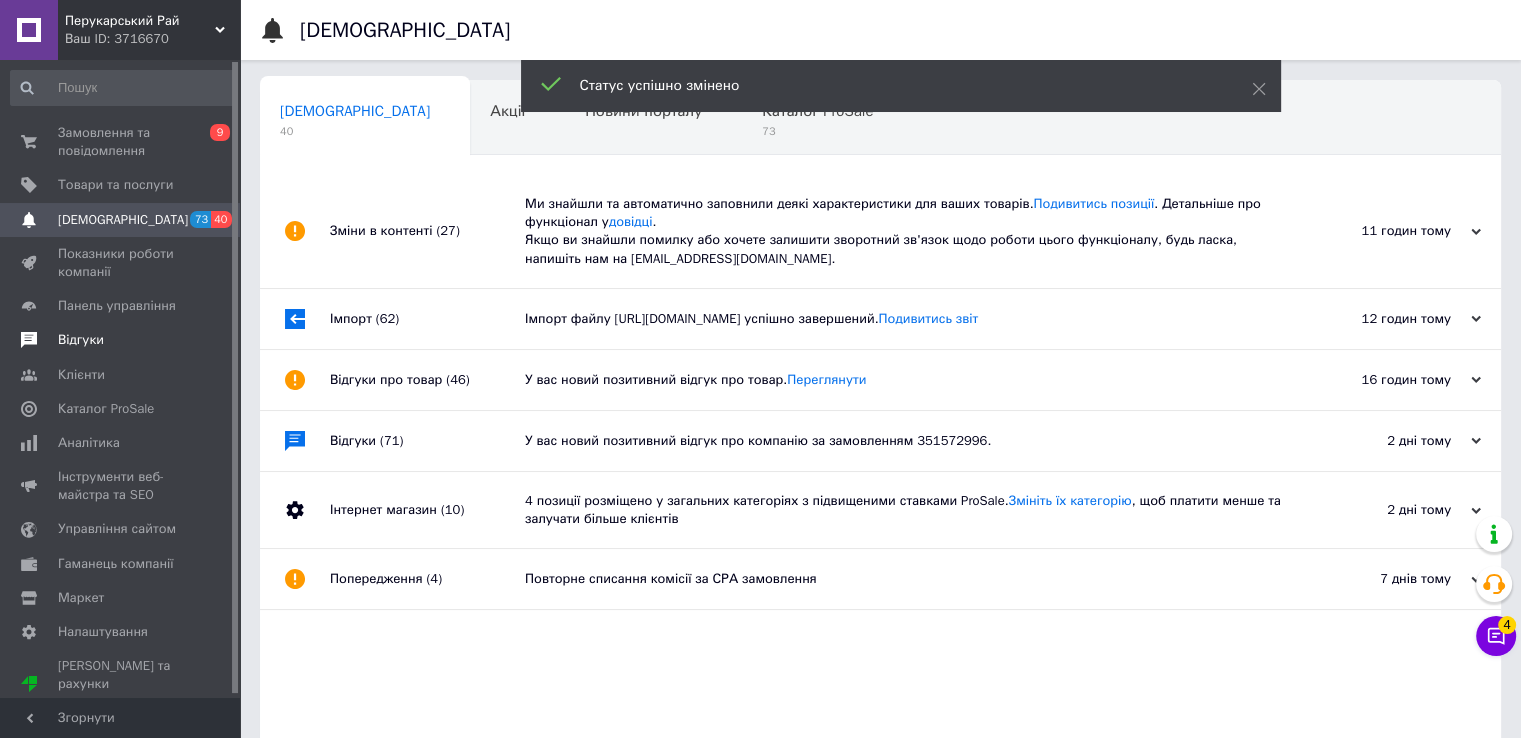 click on "Відгуки" at bounding box center (123, 340) 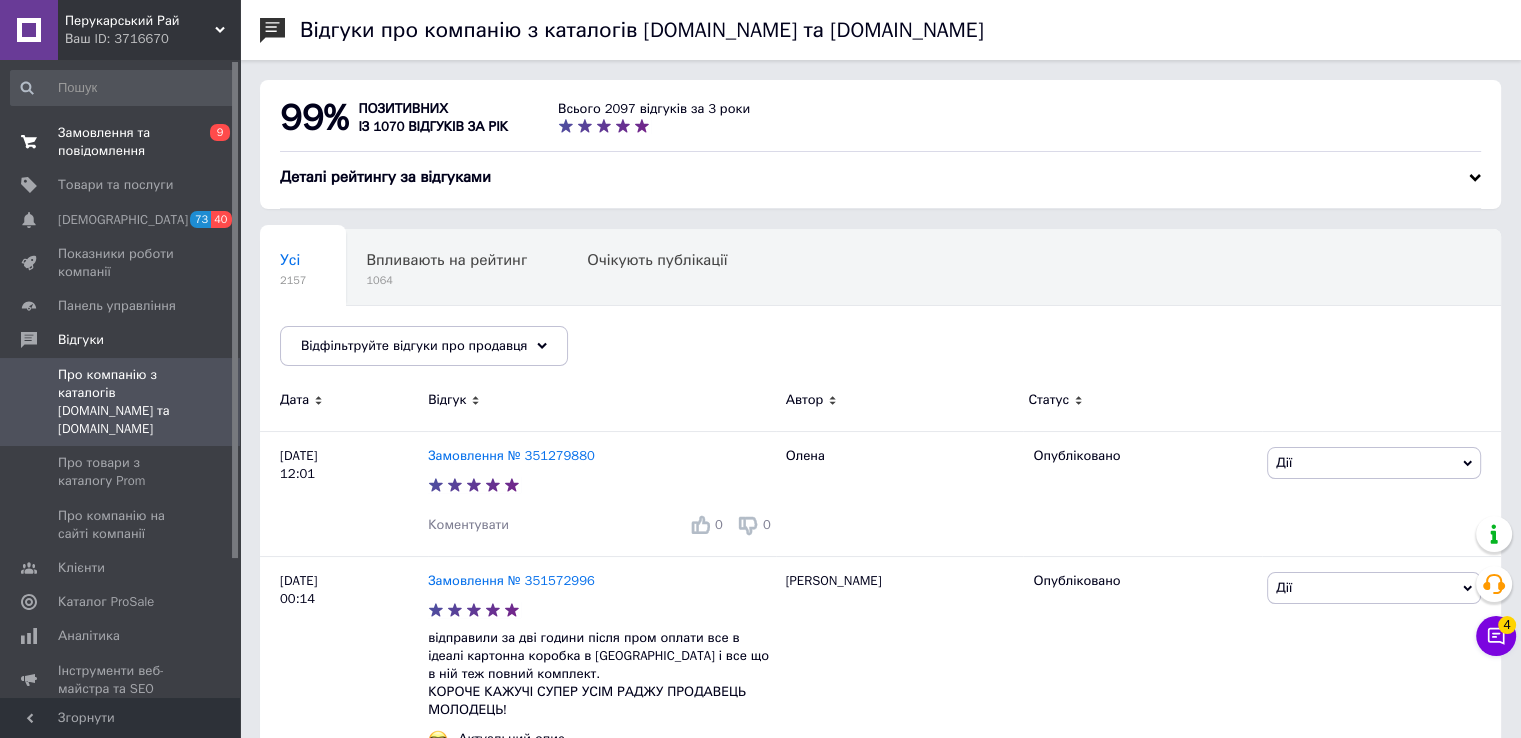 click on "Замовлення та повідомлення" at bounding box center [121, 142] 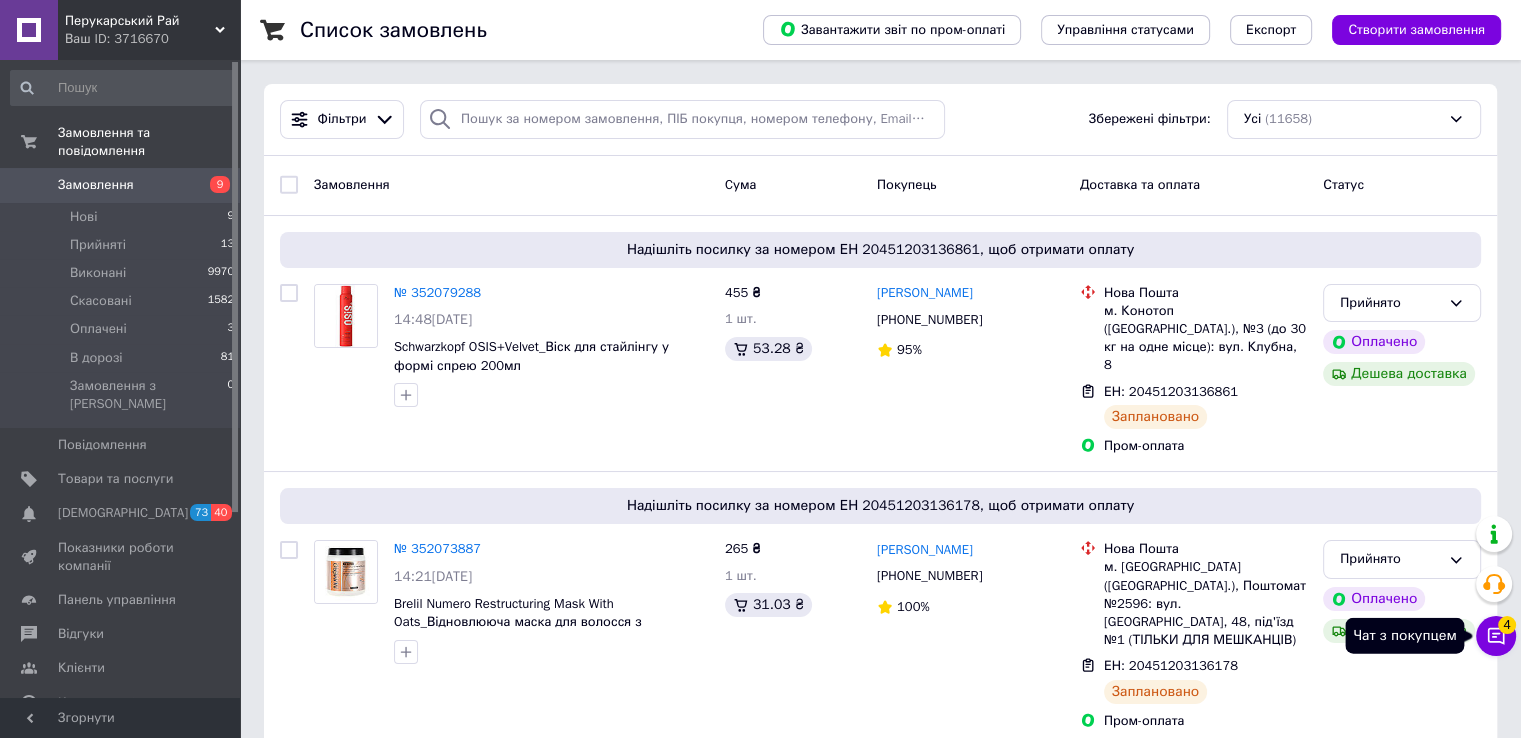 click on "Чат з покупцем 4" at bounding box center [1496, 636] 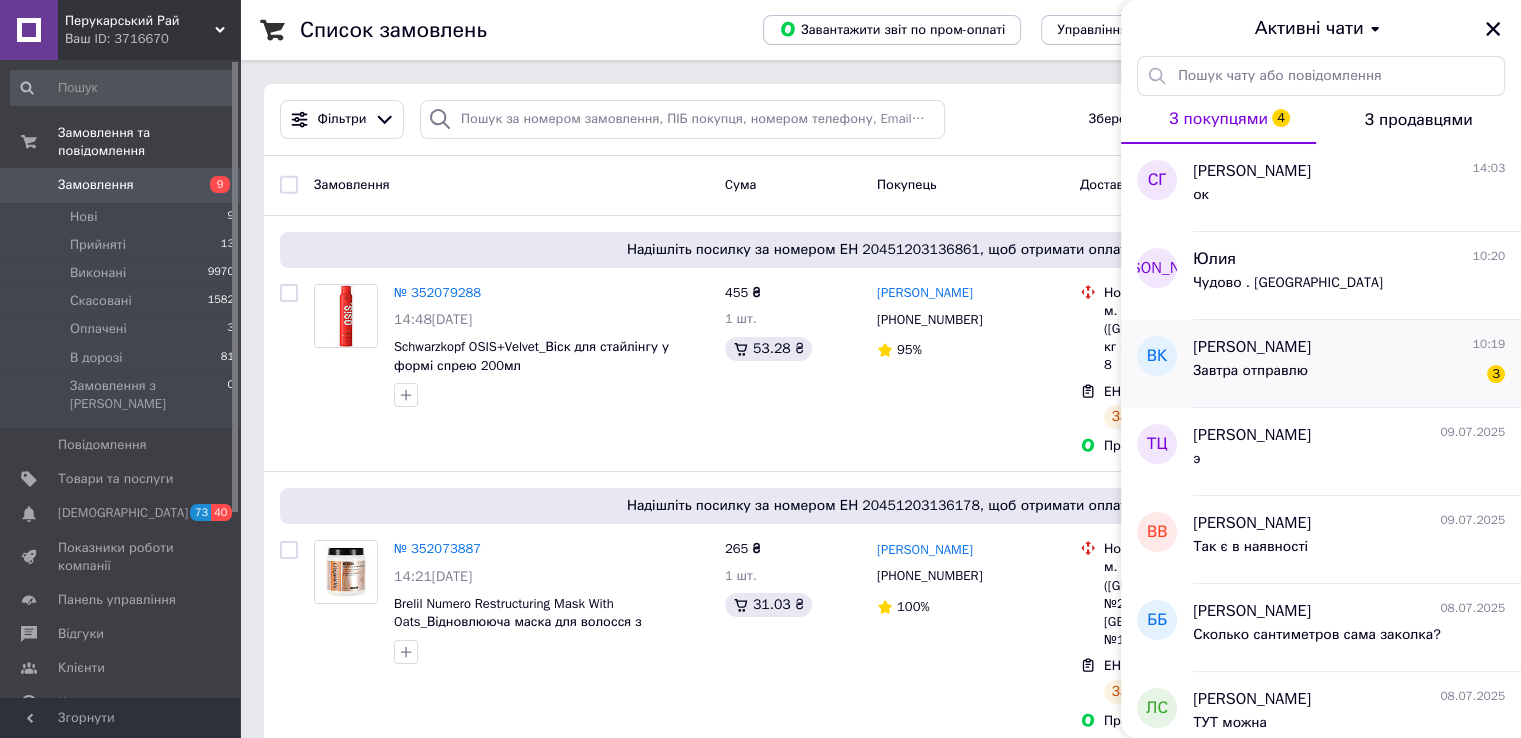 click on "Завтра отправлю" at bounding box center [1250, 371] 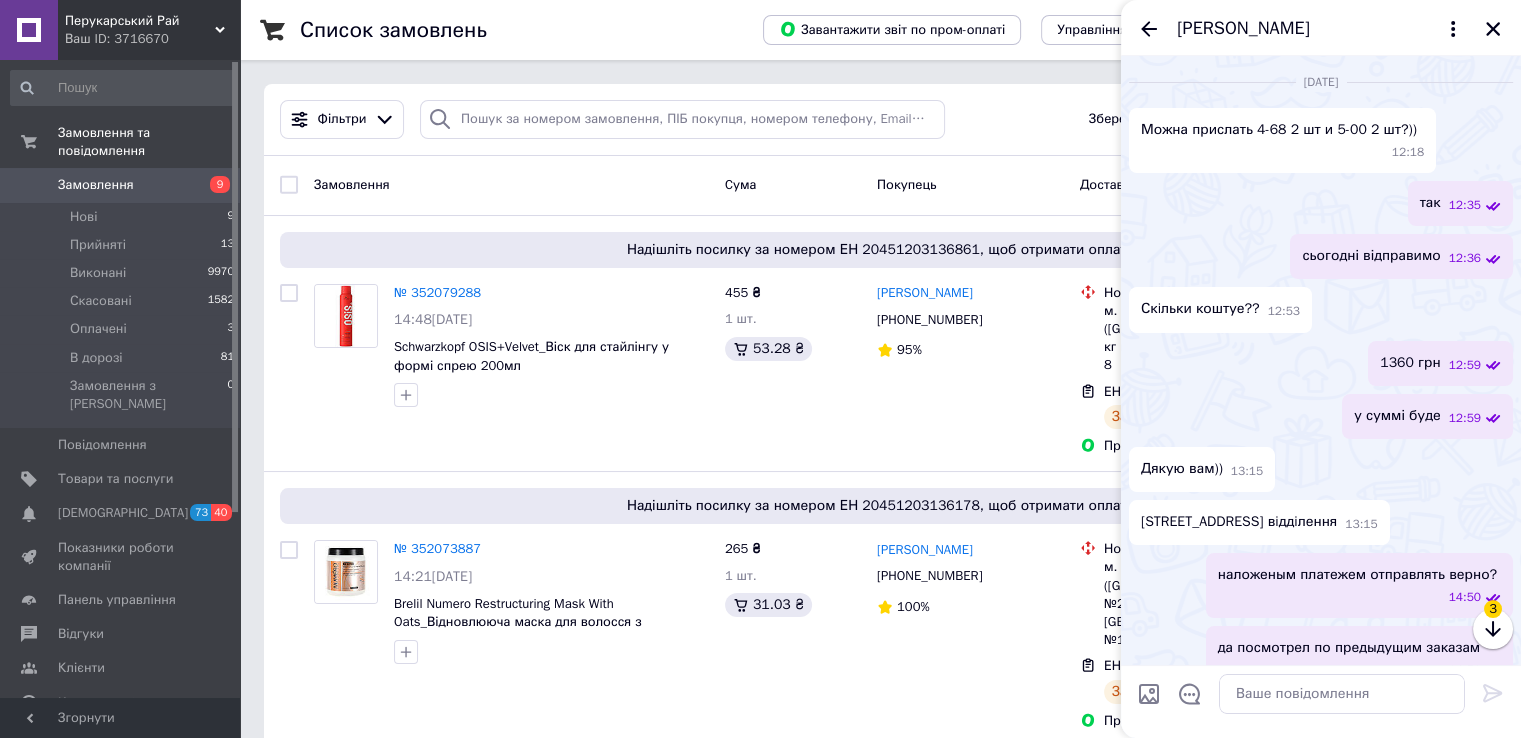 scroll, scrollTop: 1884, scrollLeft: 0, axis: vertical 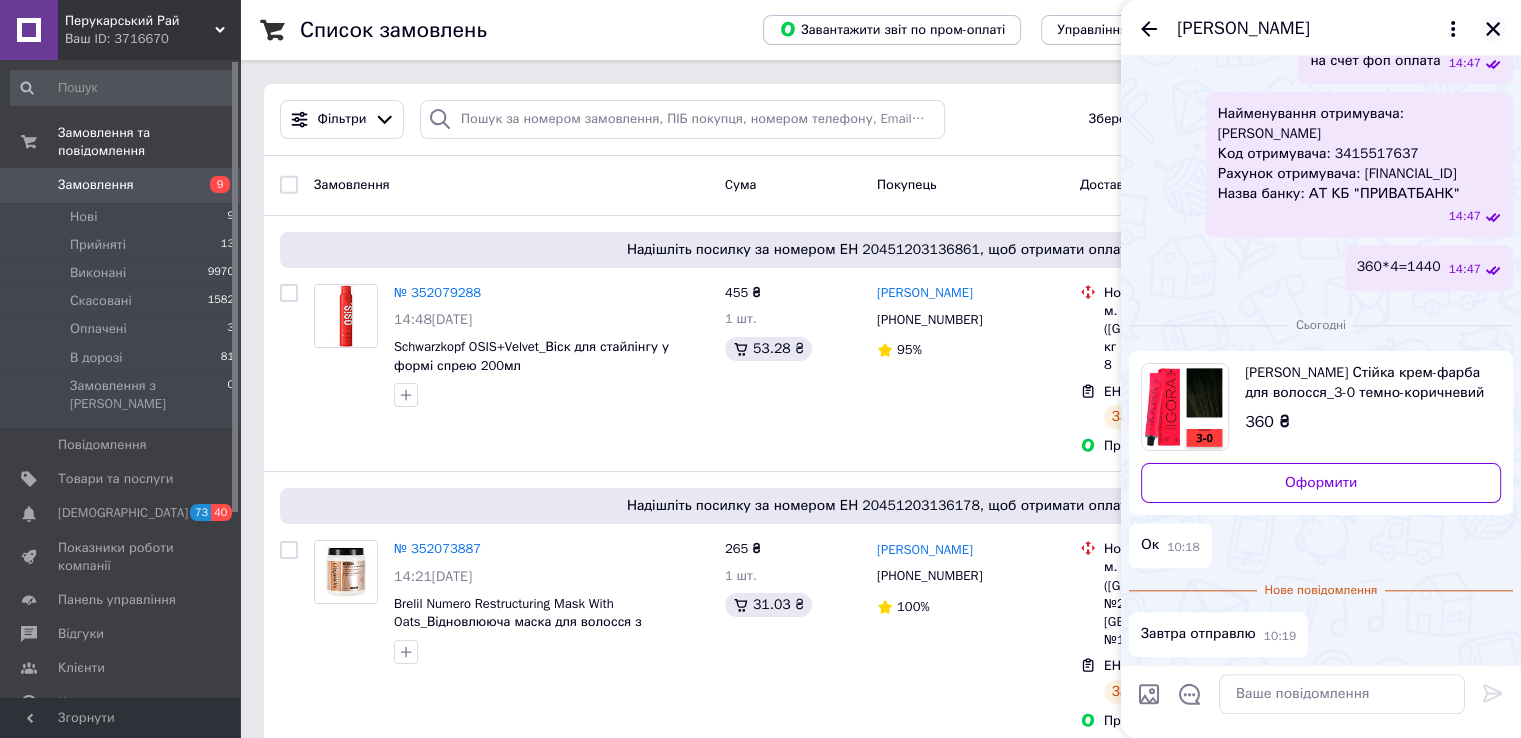 click 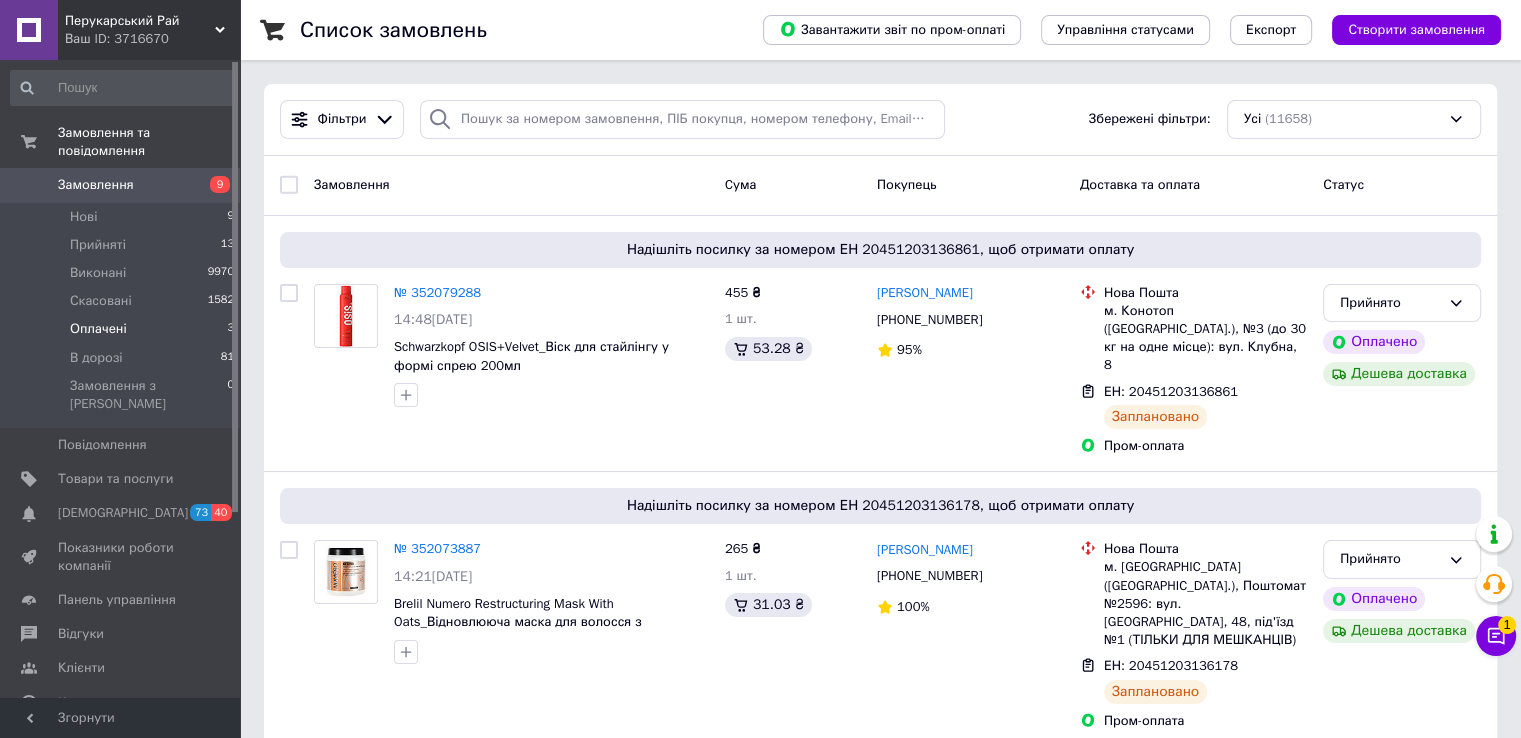 click on "Оплачені" at bounding box center (98, 329) 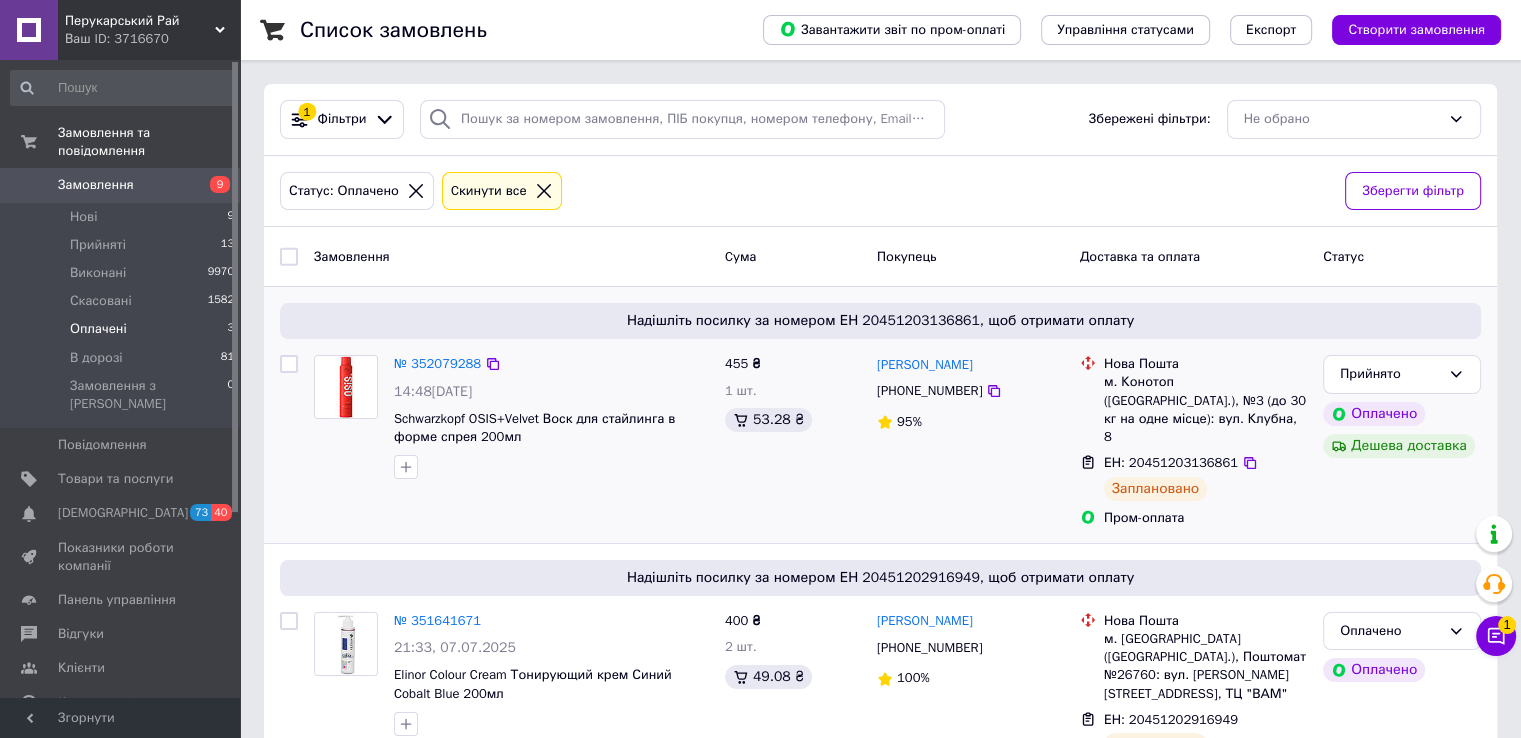 scroll, scrollTop: 234, scrollLeft: 0, axis: vertical 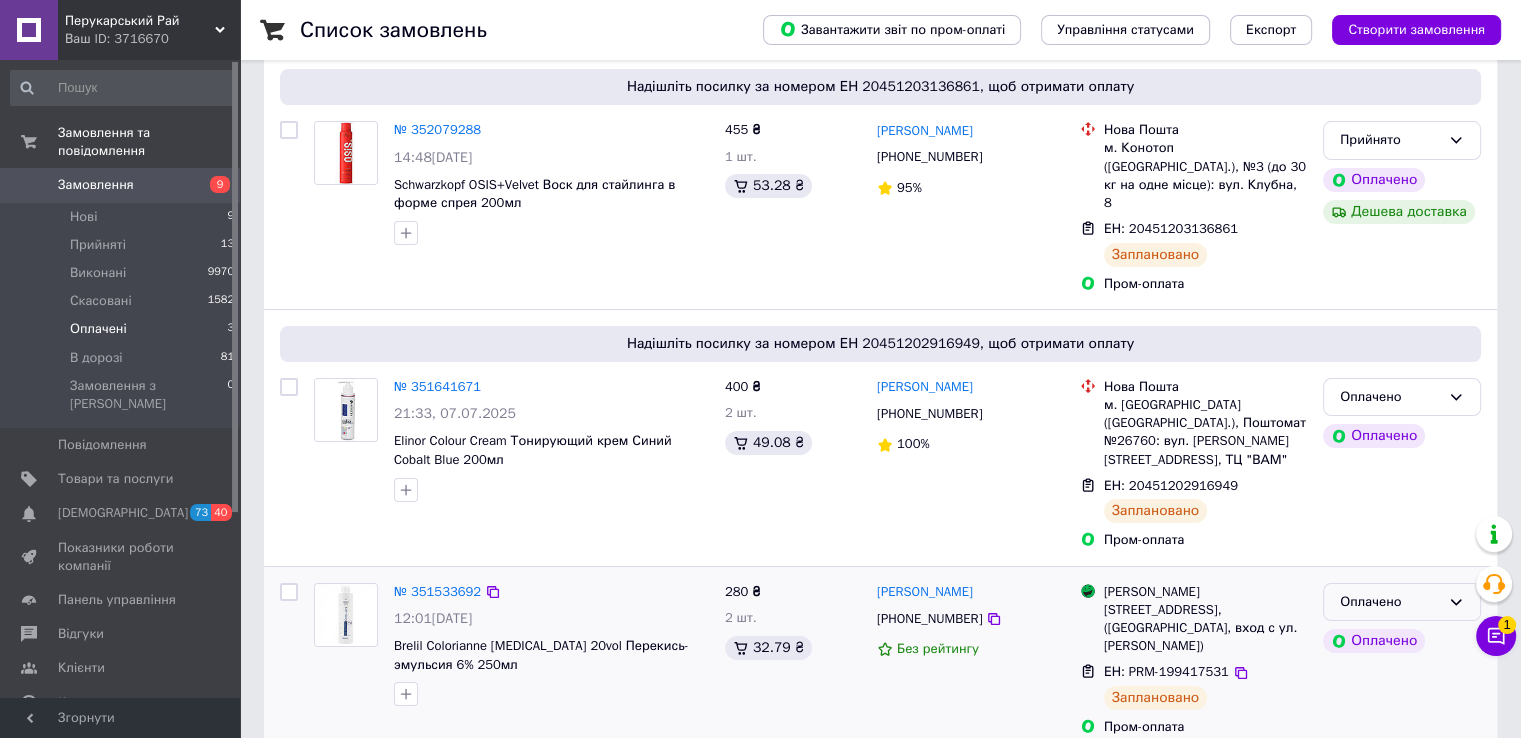 click on "Оплачено" at bounding box center (1390, 602) 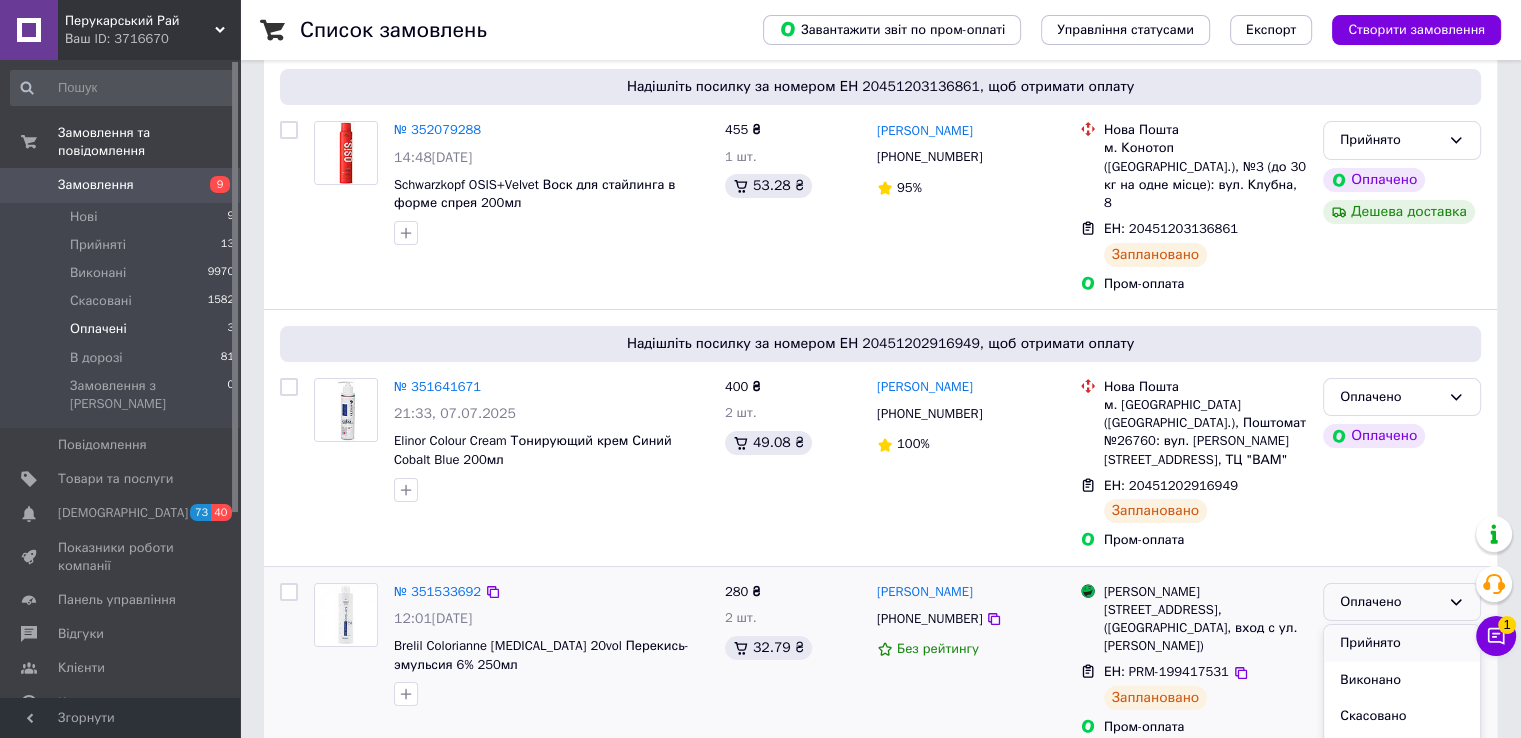 click on "Прийнято" at bounding box center (1402, 643) 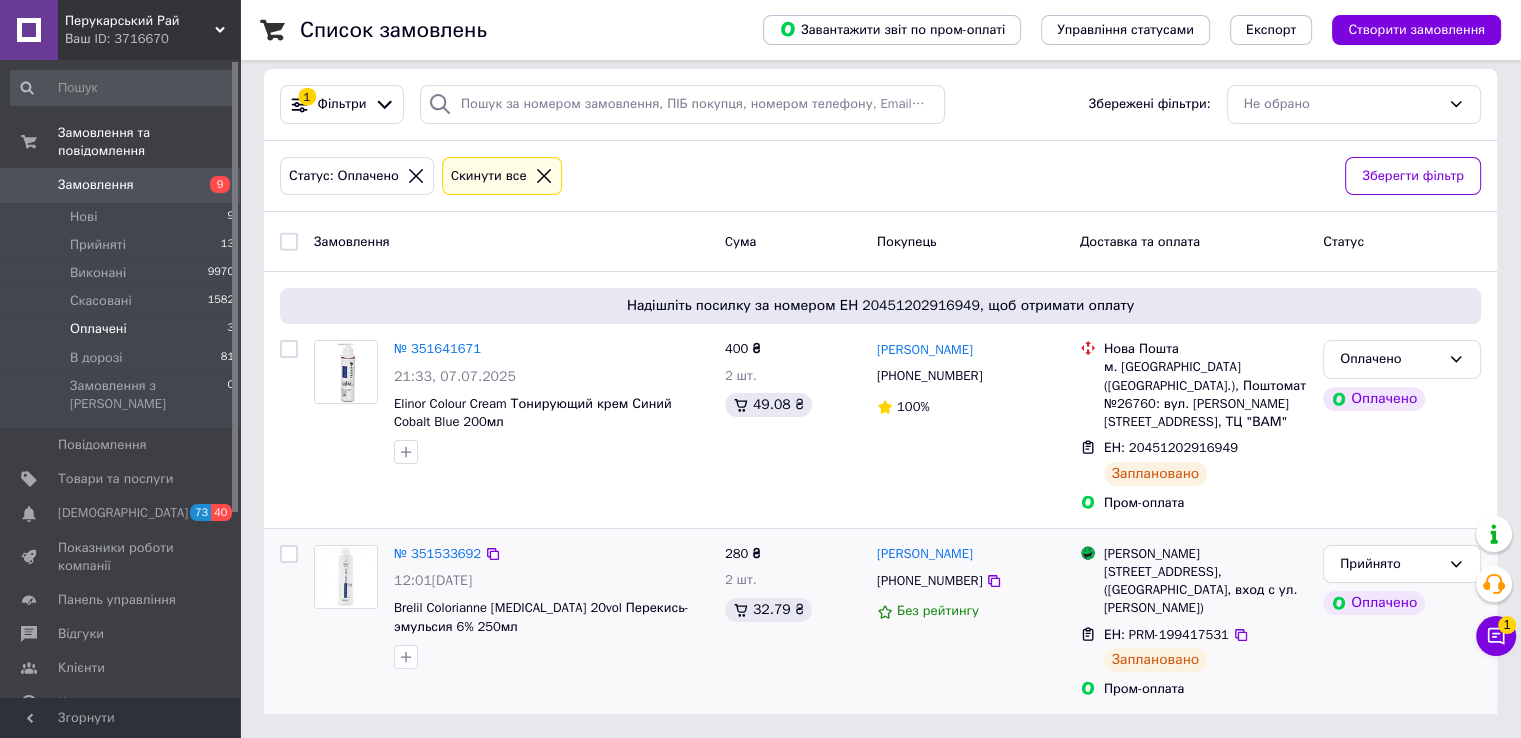 scroll, scrollTop: 0, scrollLeft: 0, axis: both 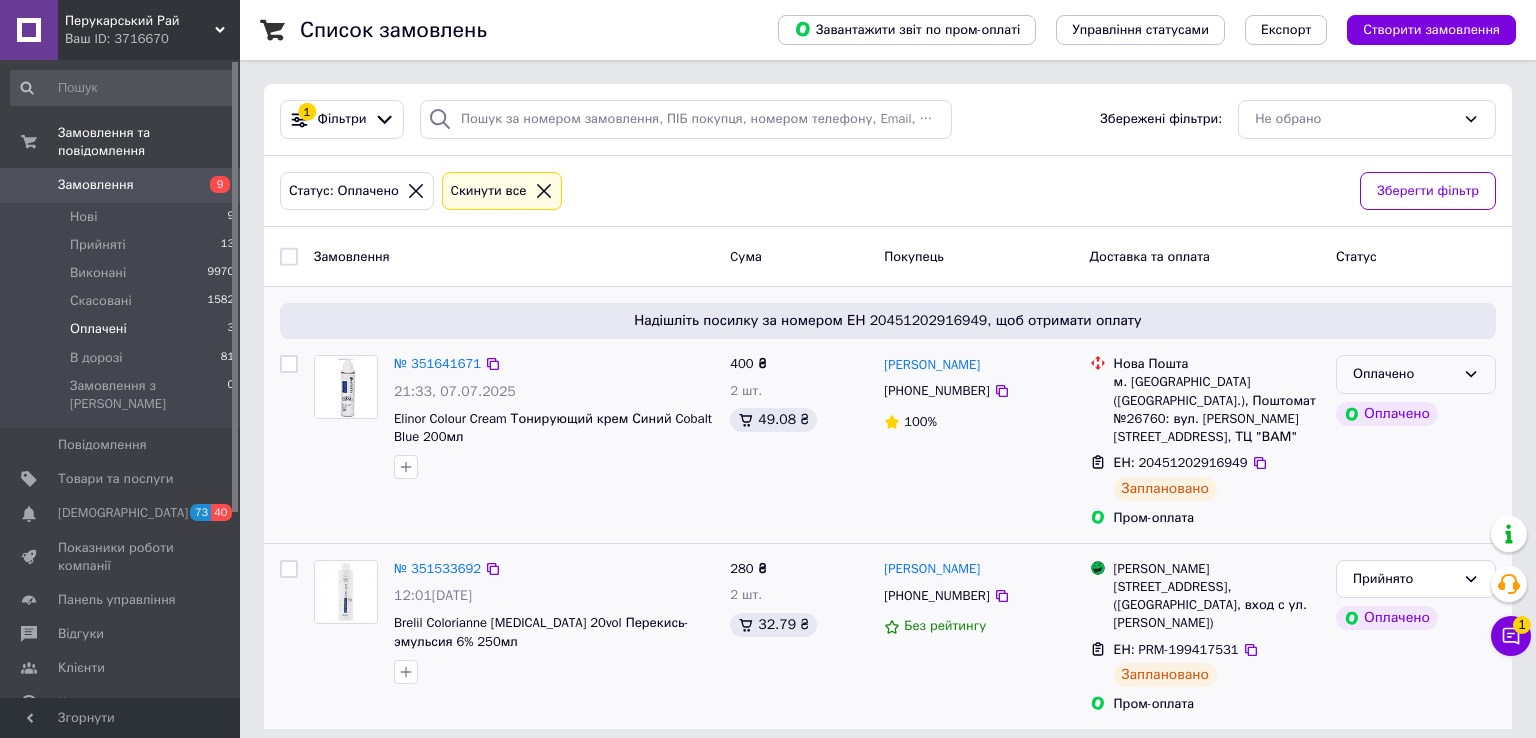 click on "Оплачено" at bounding box center (1416, 374) 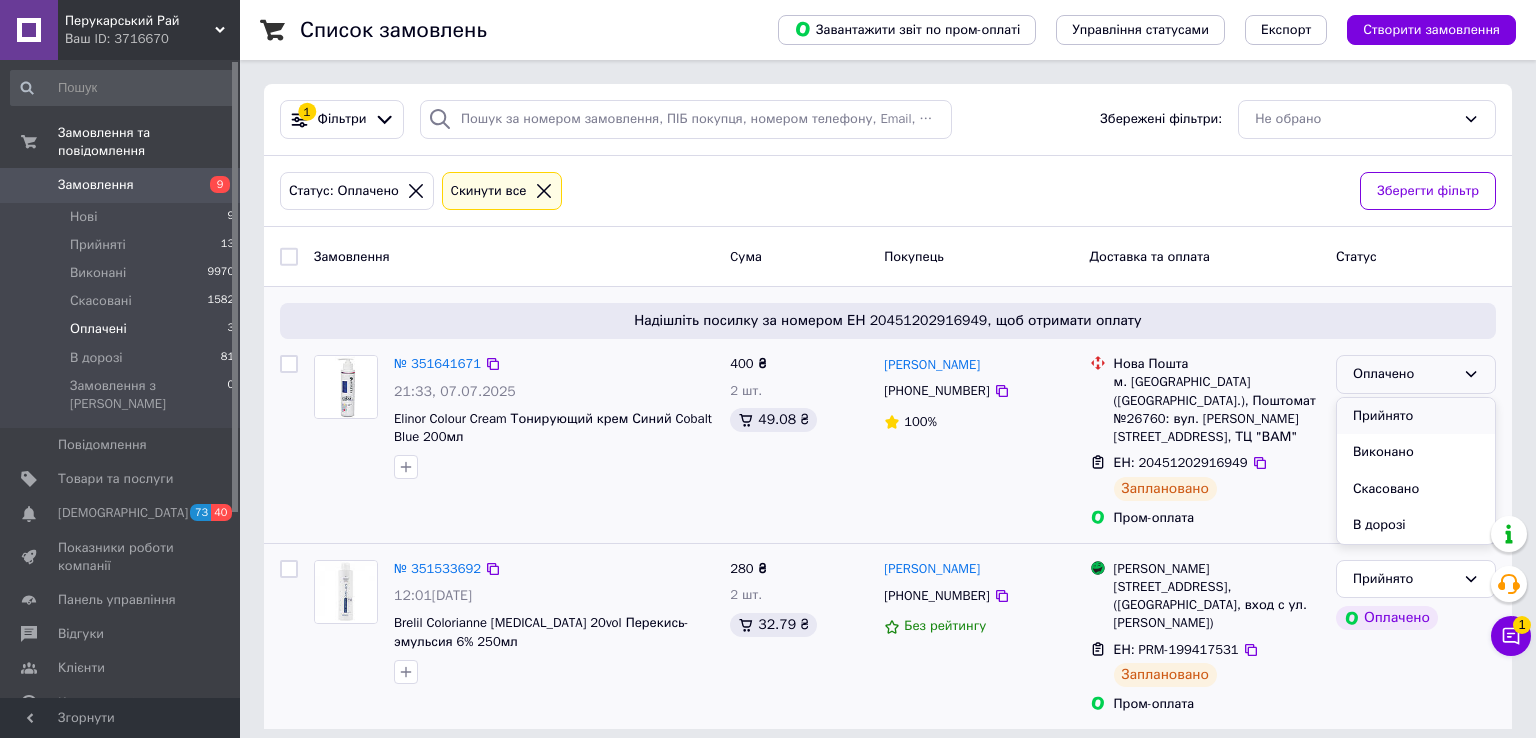 click on "Прийнято" at bounding box center [1416, 416] 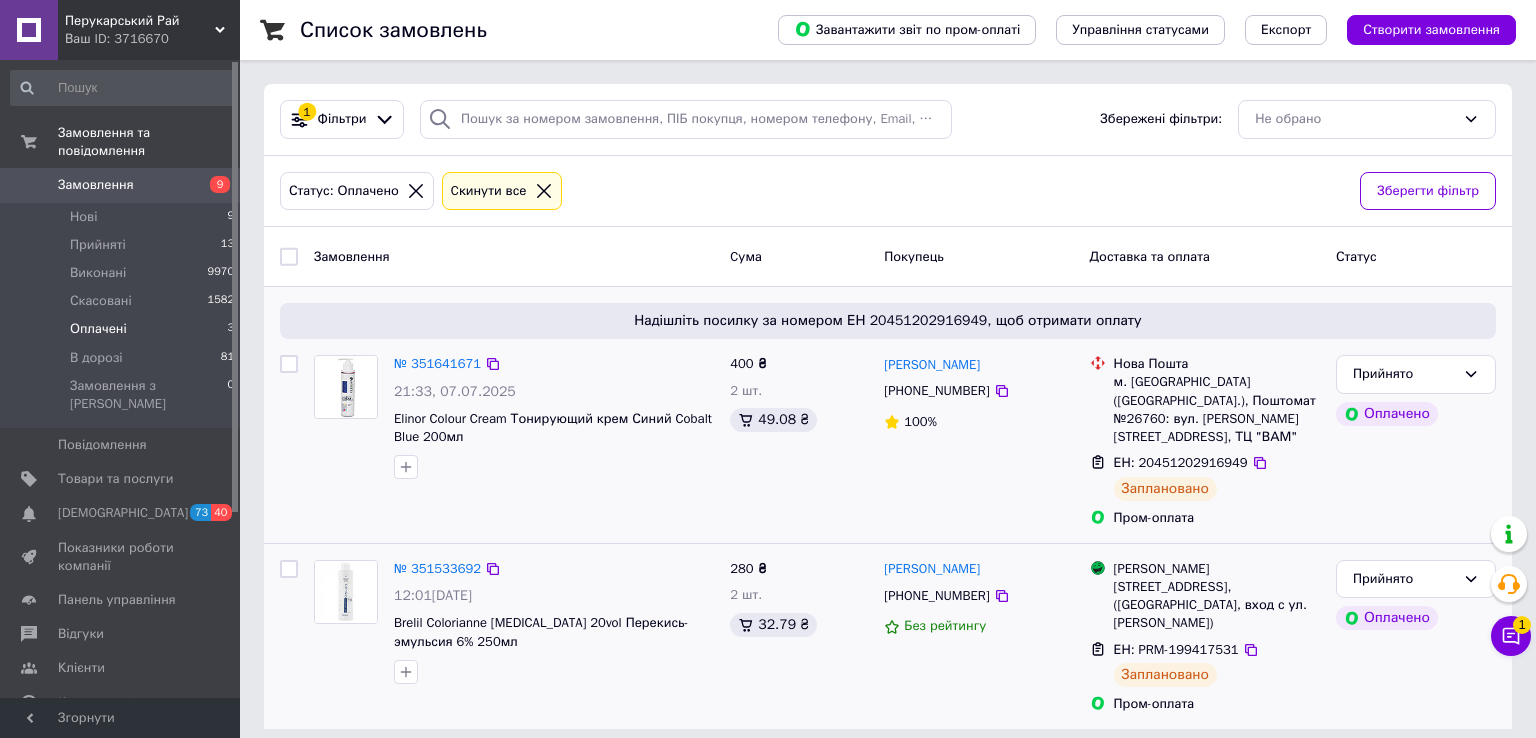 click on "Замовлення 9" at bounding box center [123, 185] 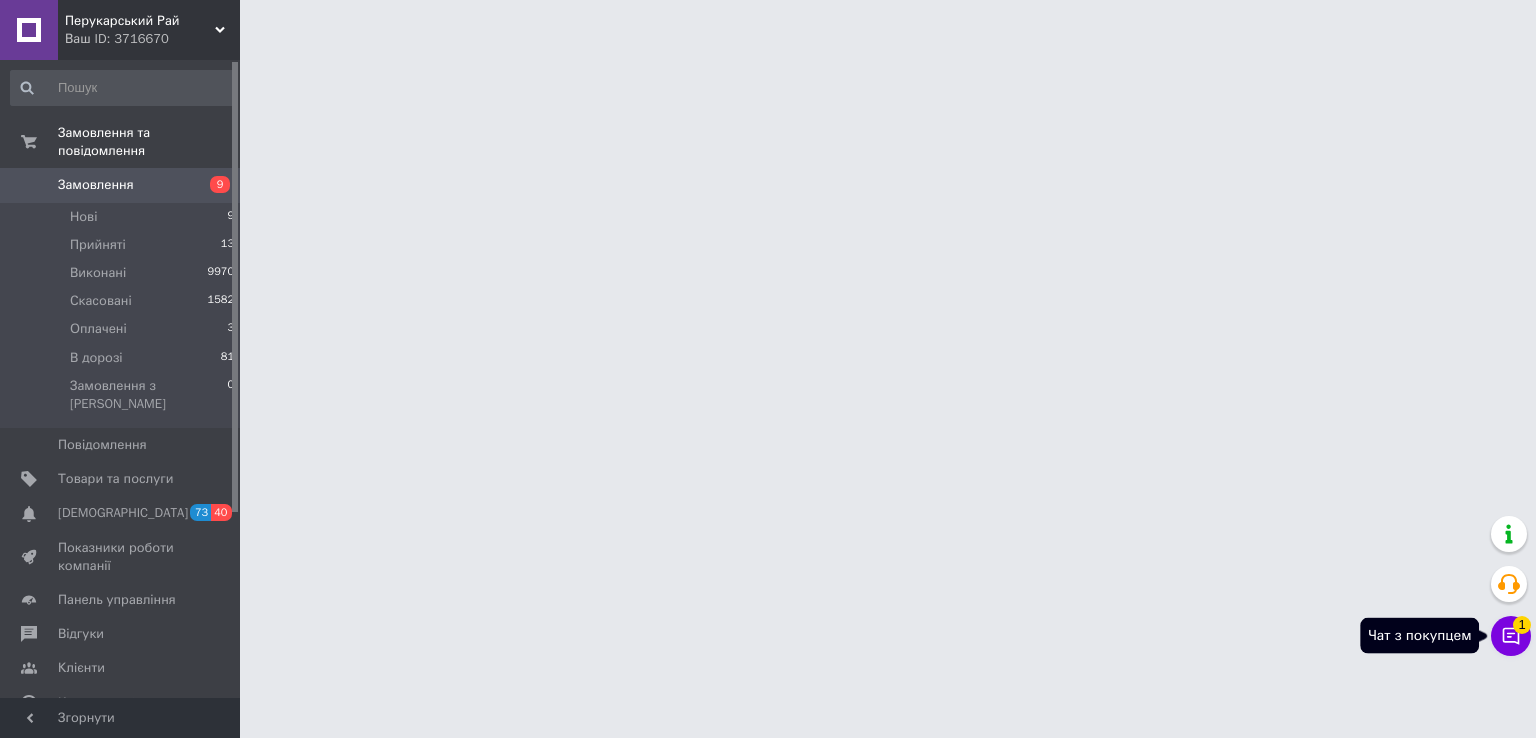 click 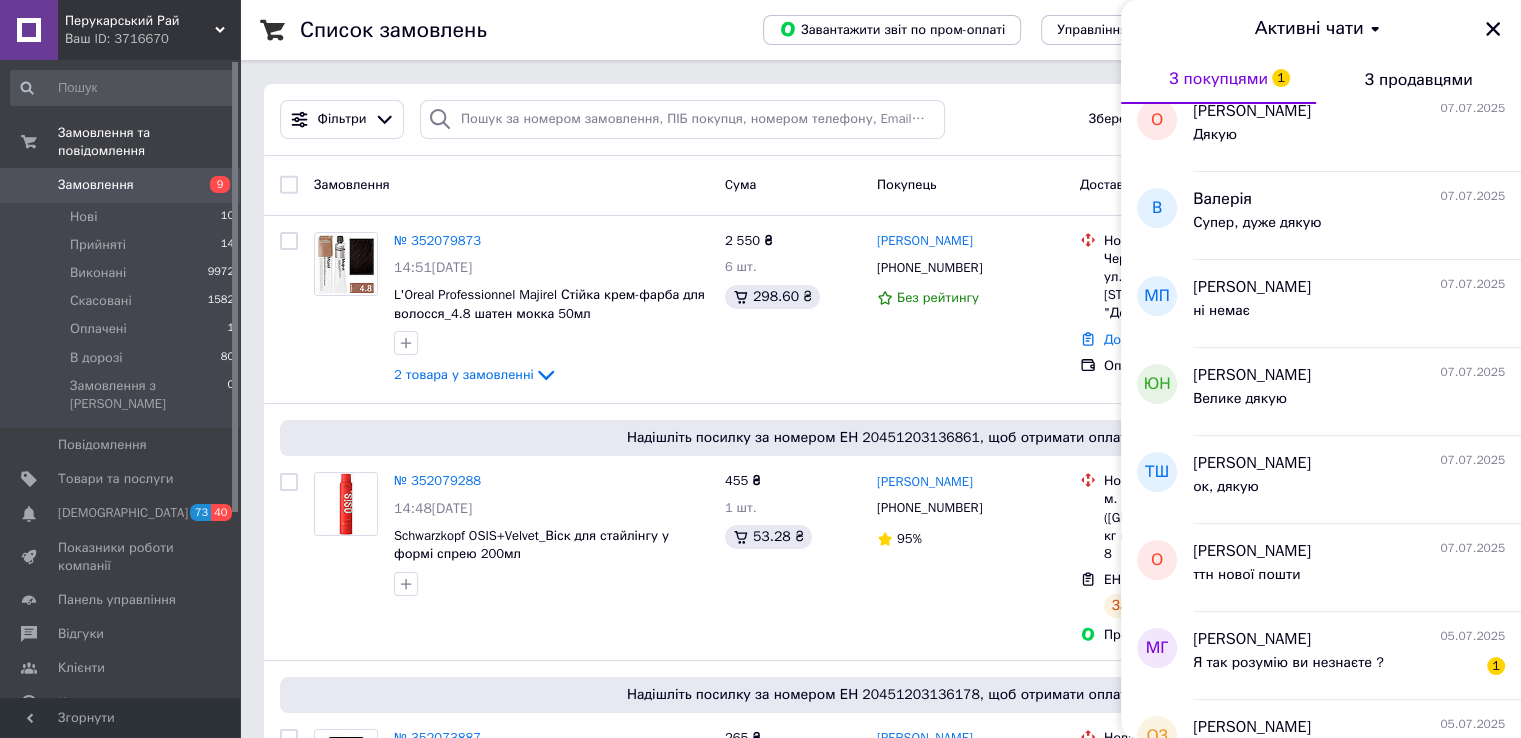 scroll, scrollTop: 1100, scrollLeft: 0, axis: vertical 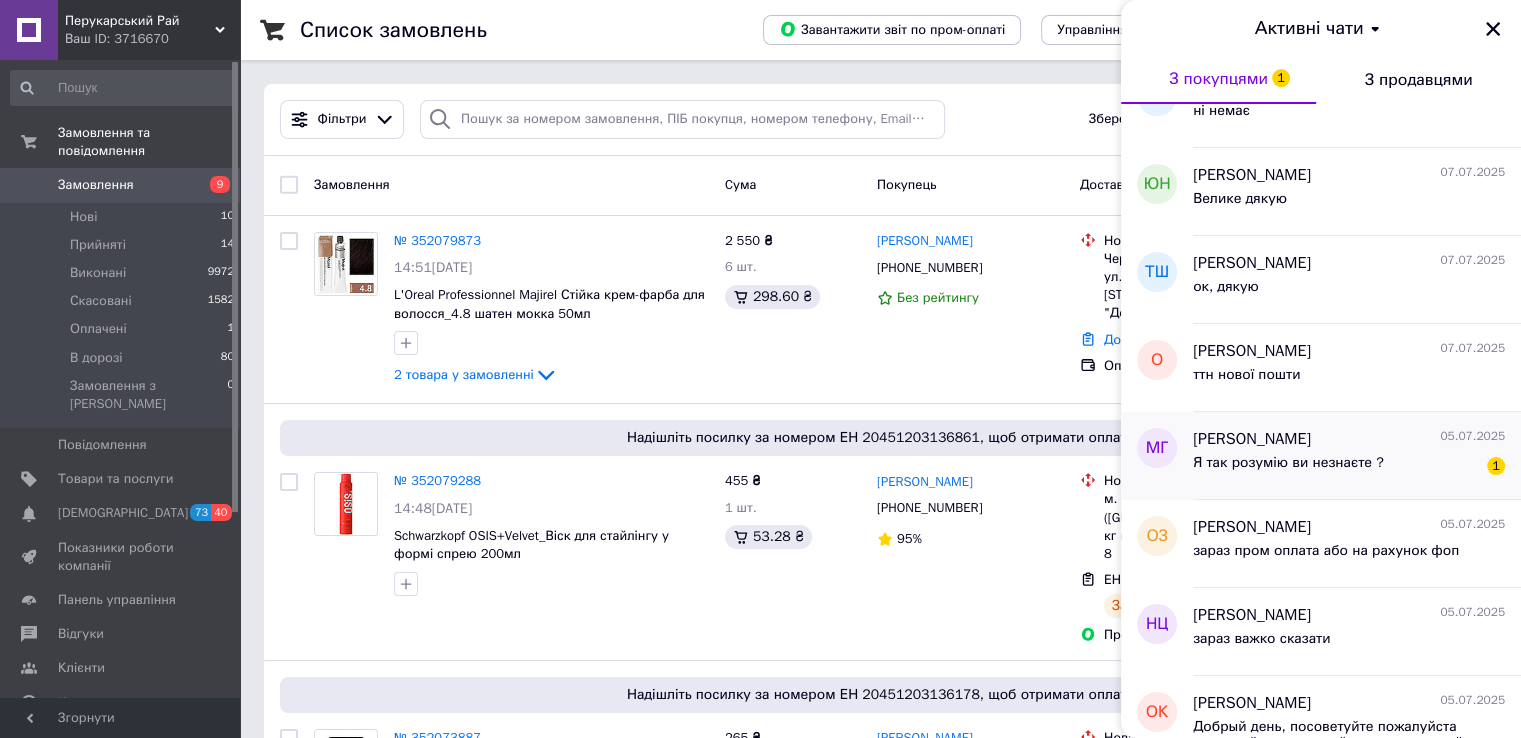 click on "Я так розумію ви незнаєте ?" at bounding box center (1288, 463) 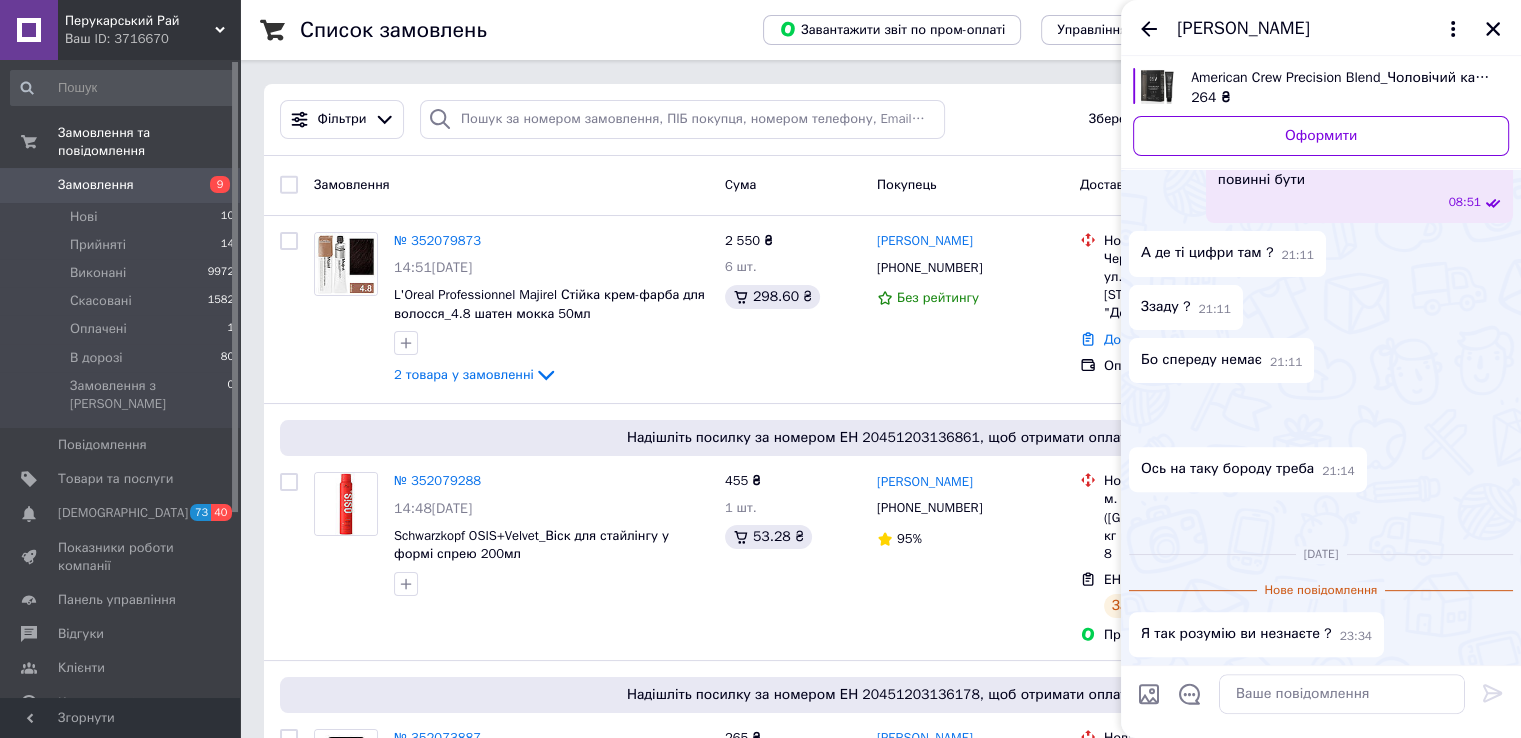 scroll, scrollTop: 883, scrollLeft: 0, axis: vertical 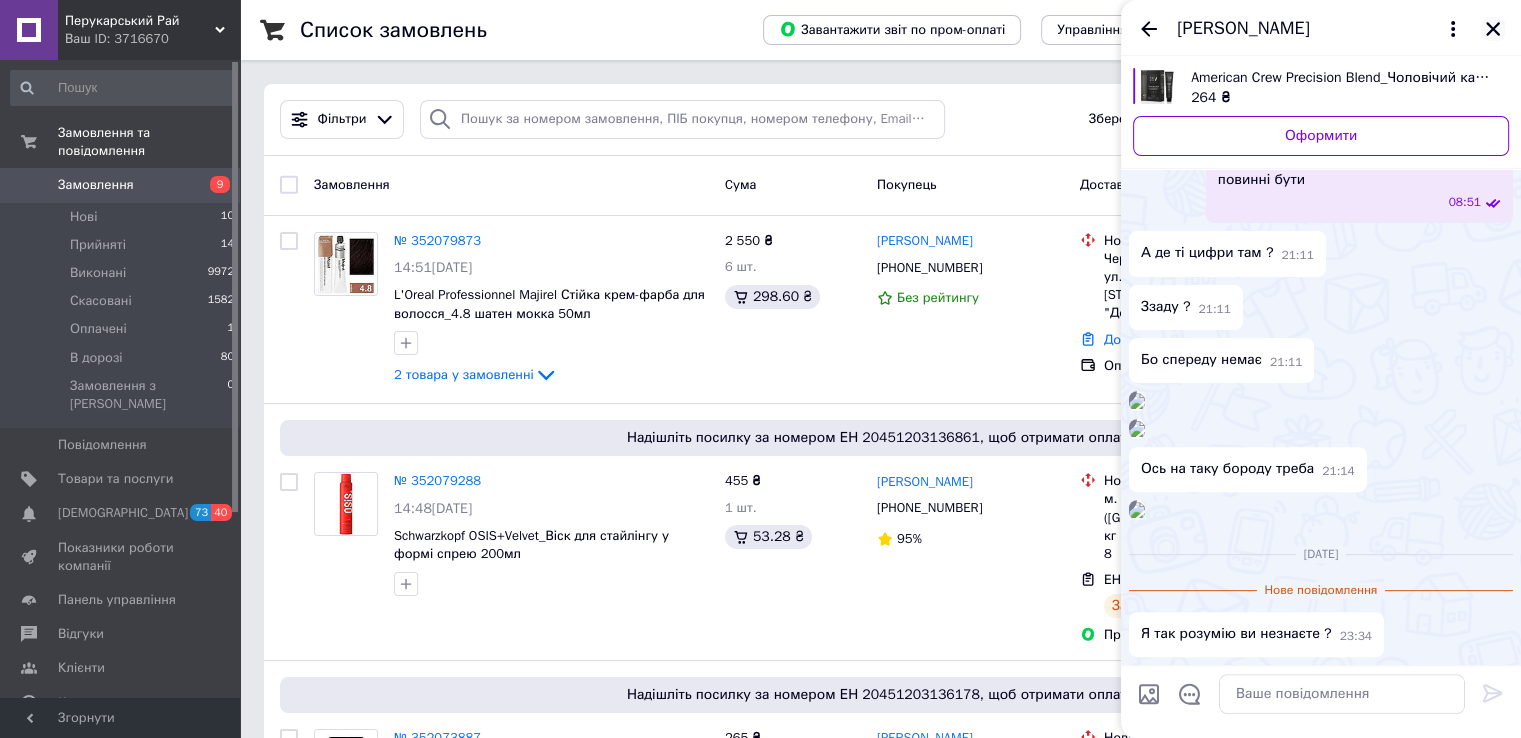click 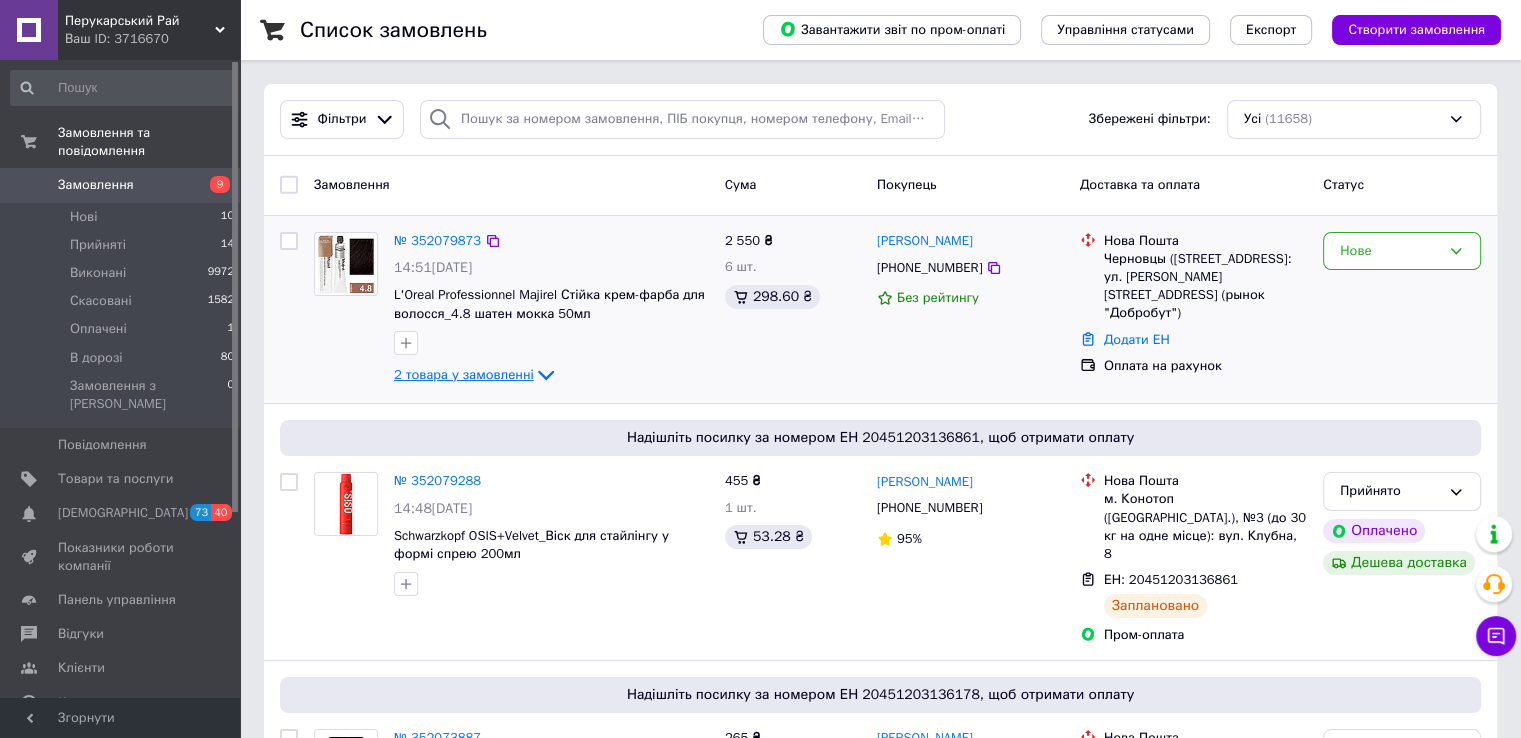 click on "2 товара у замовленні" at bounding box center (464, 374) 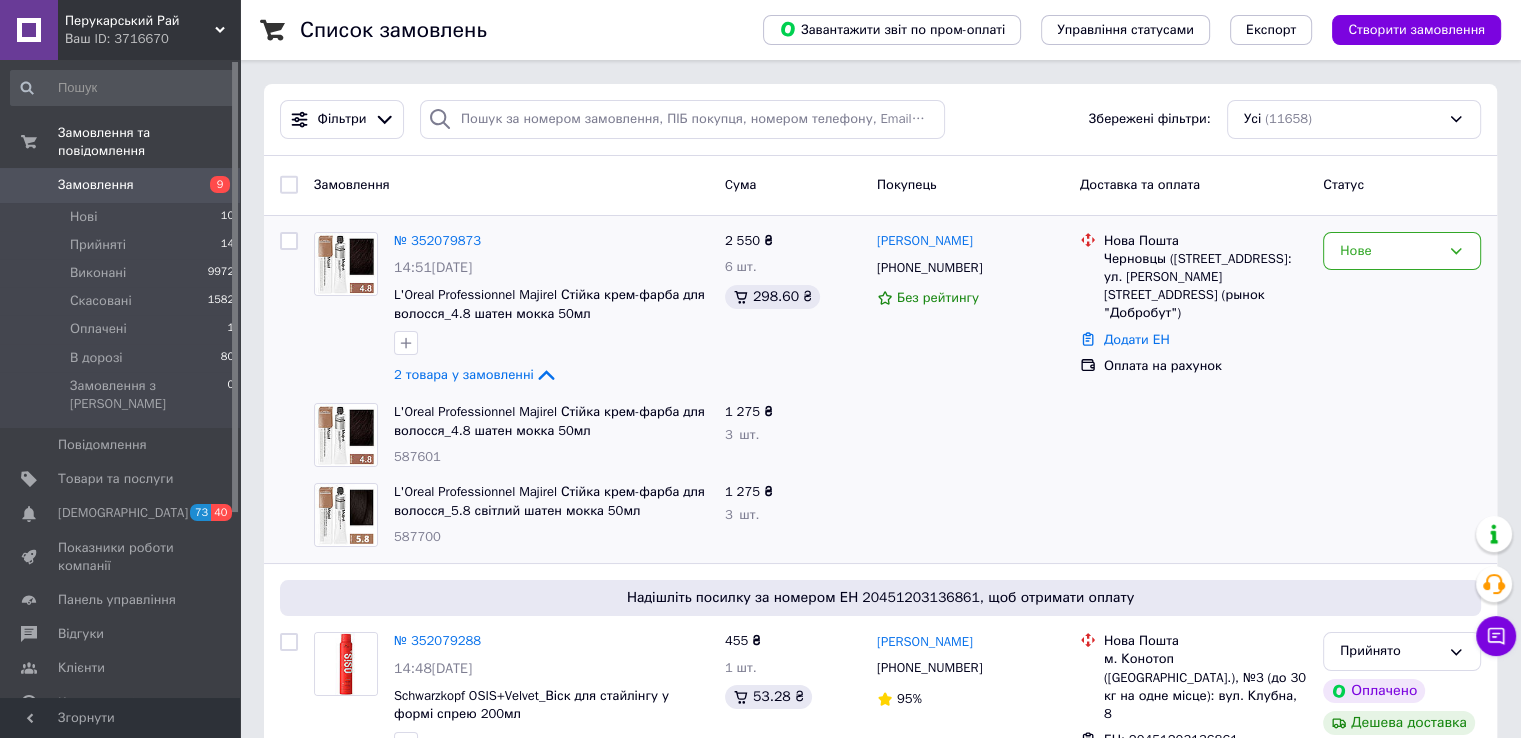 click on "587601" at bounding box center (417, 456) 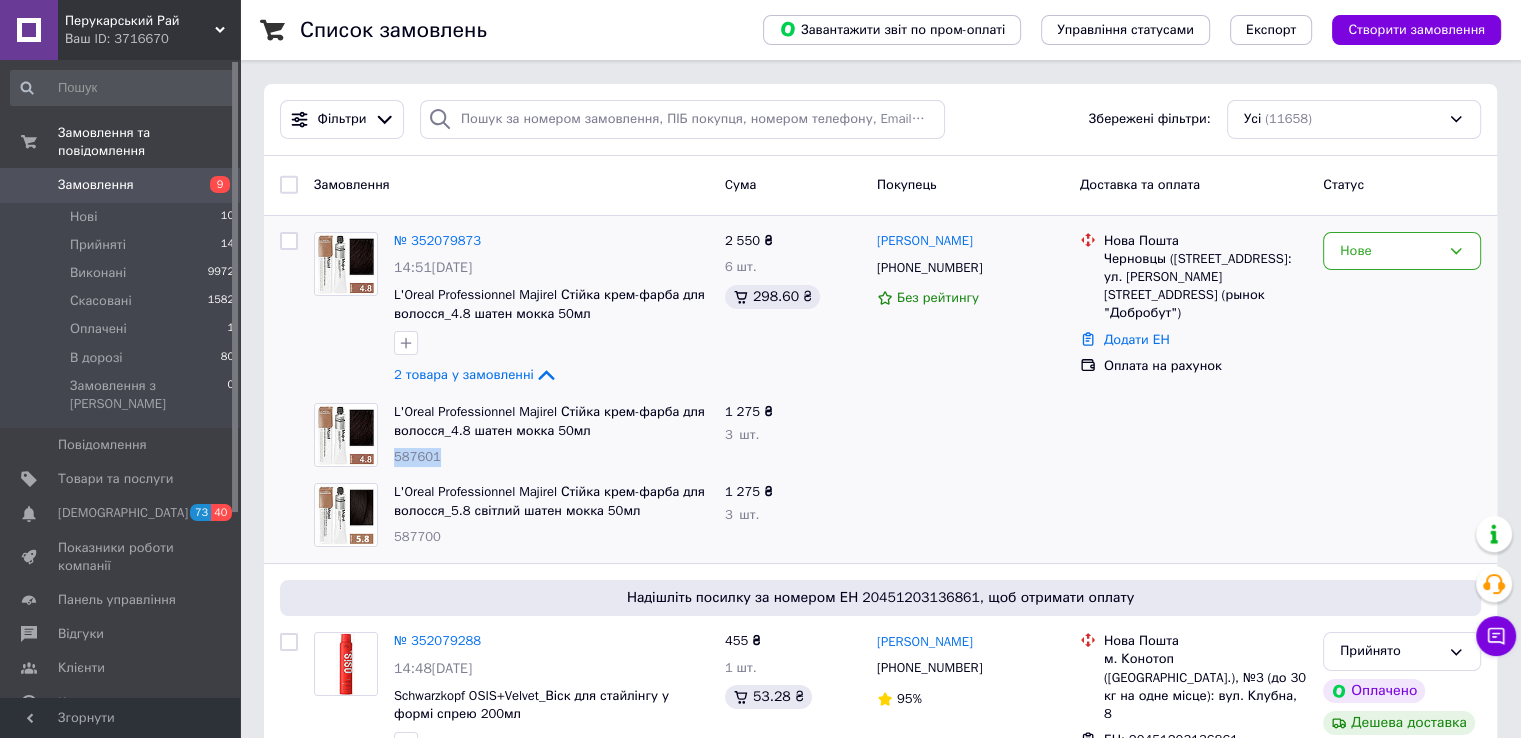copy on "587601" 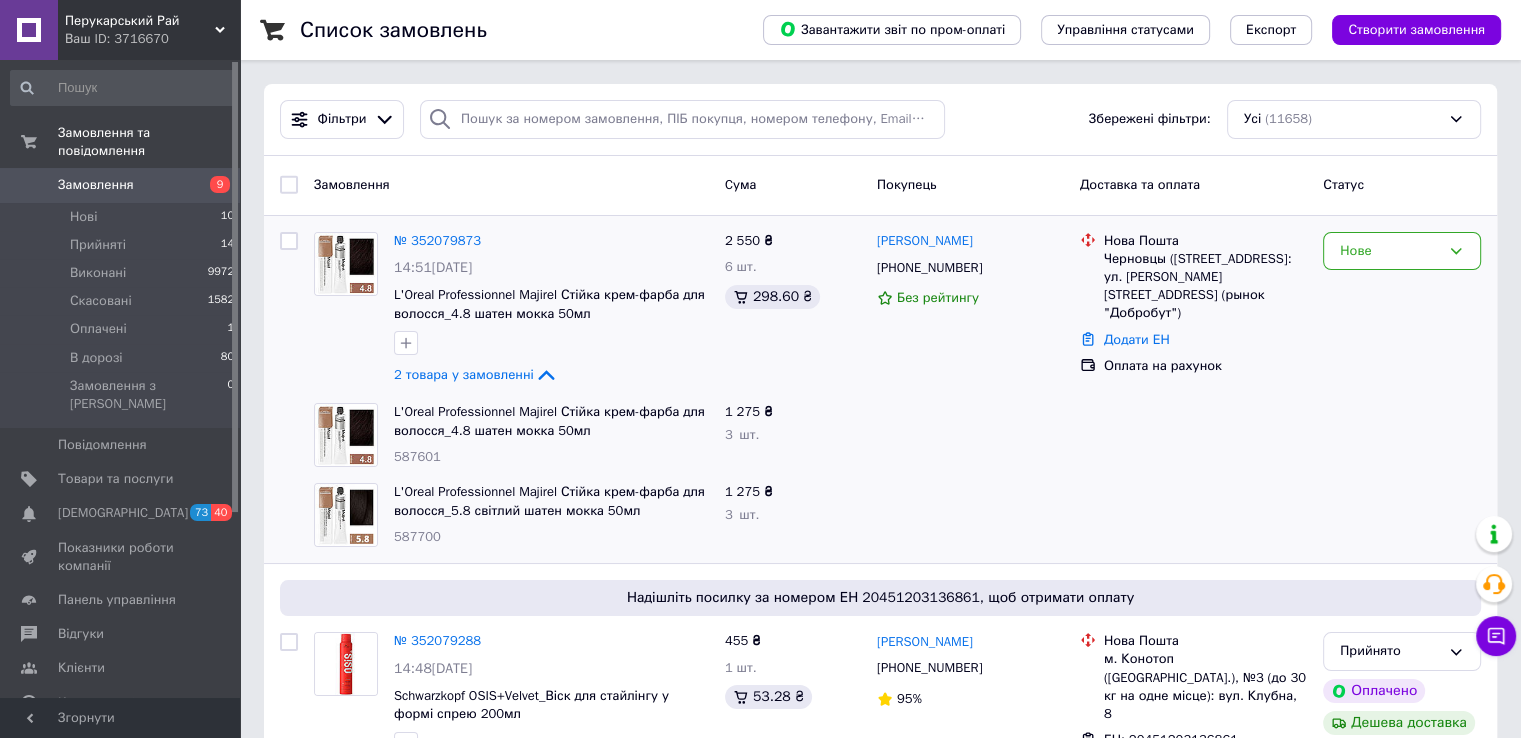 click on "587700" at bounding box center (417, 536) 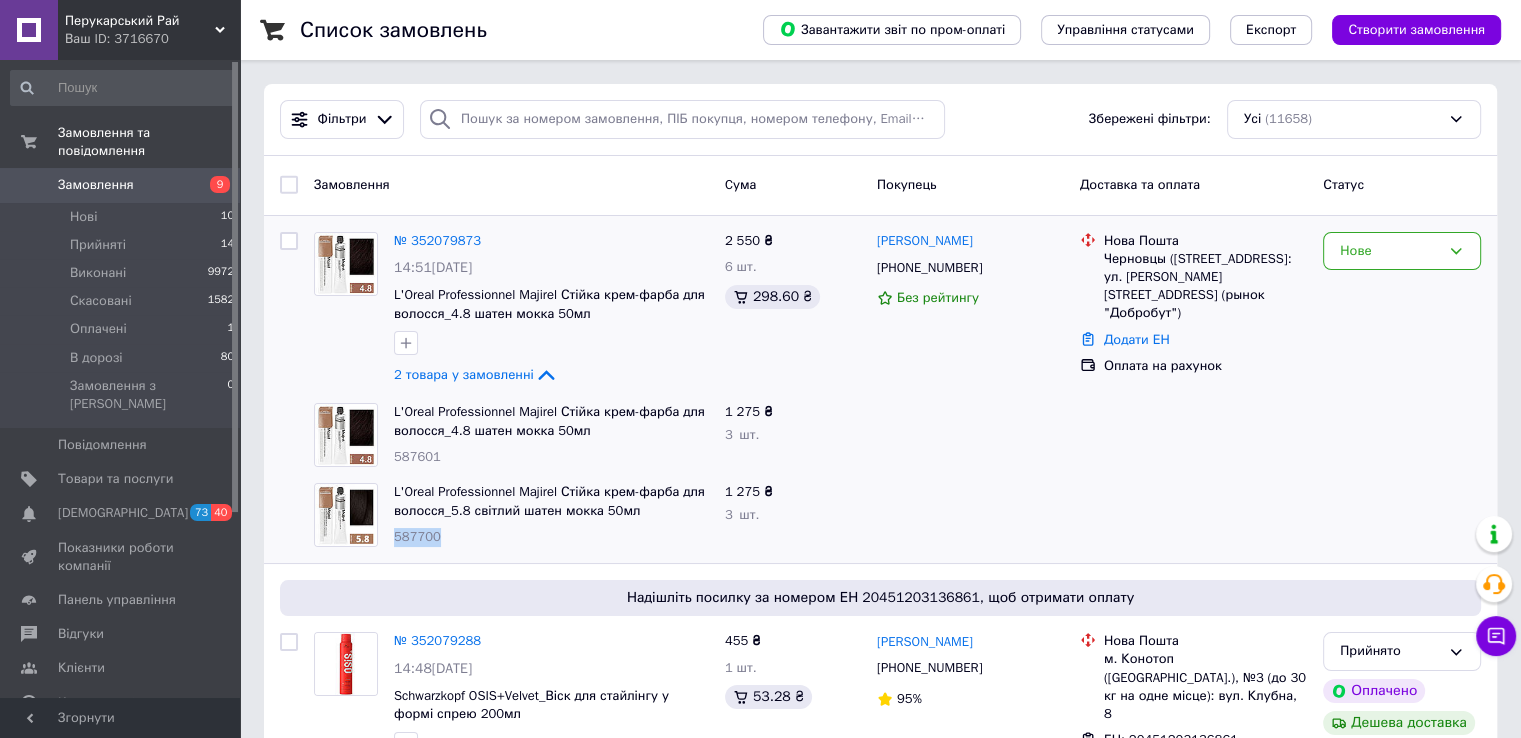click on "587700" at bounding box center [417, 536] 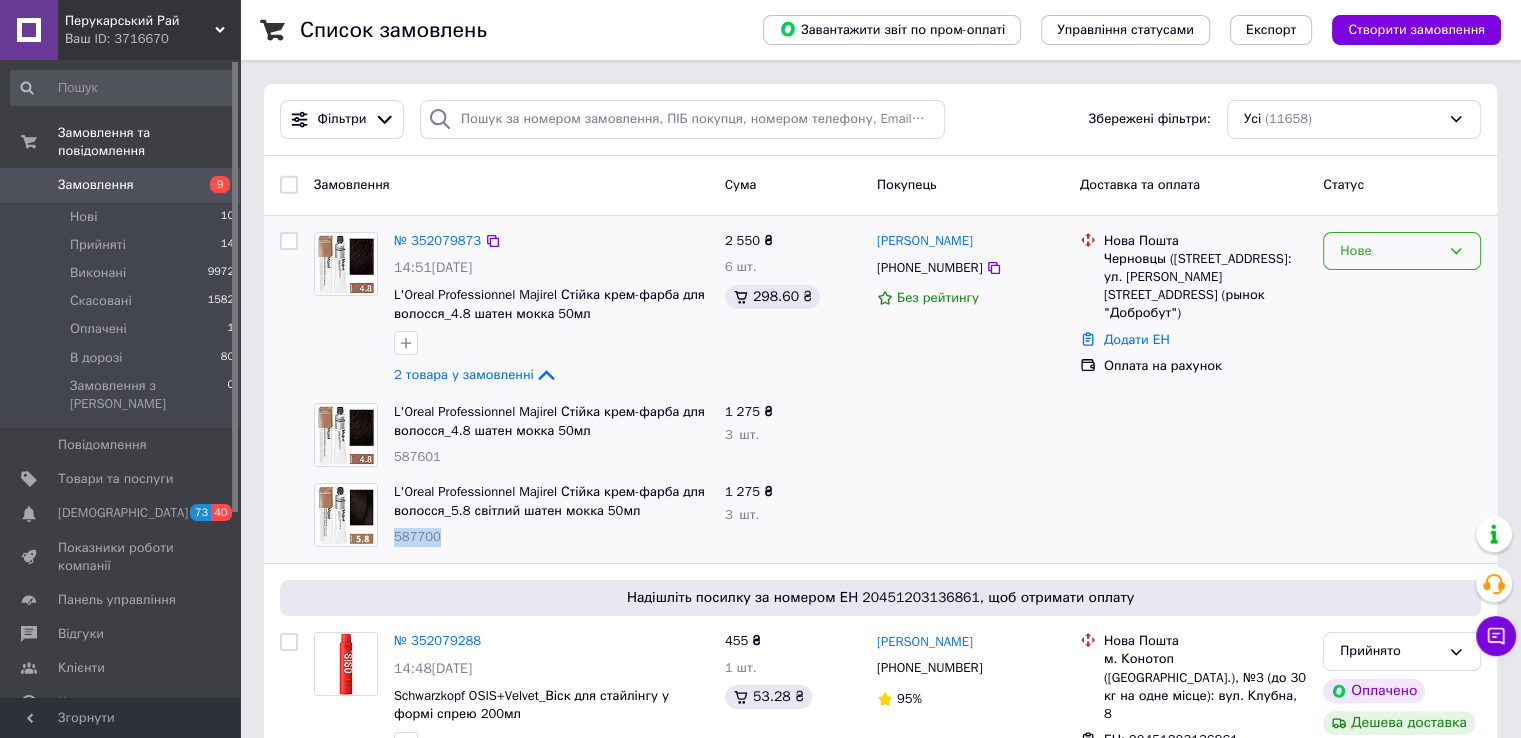 click on "Нове" at bounding box center (1390, 251) 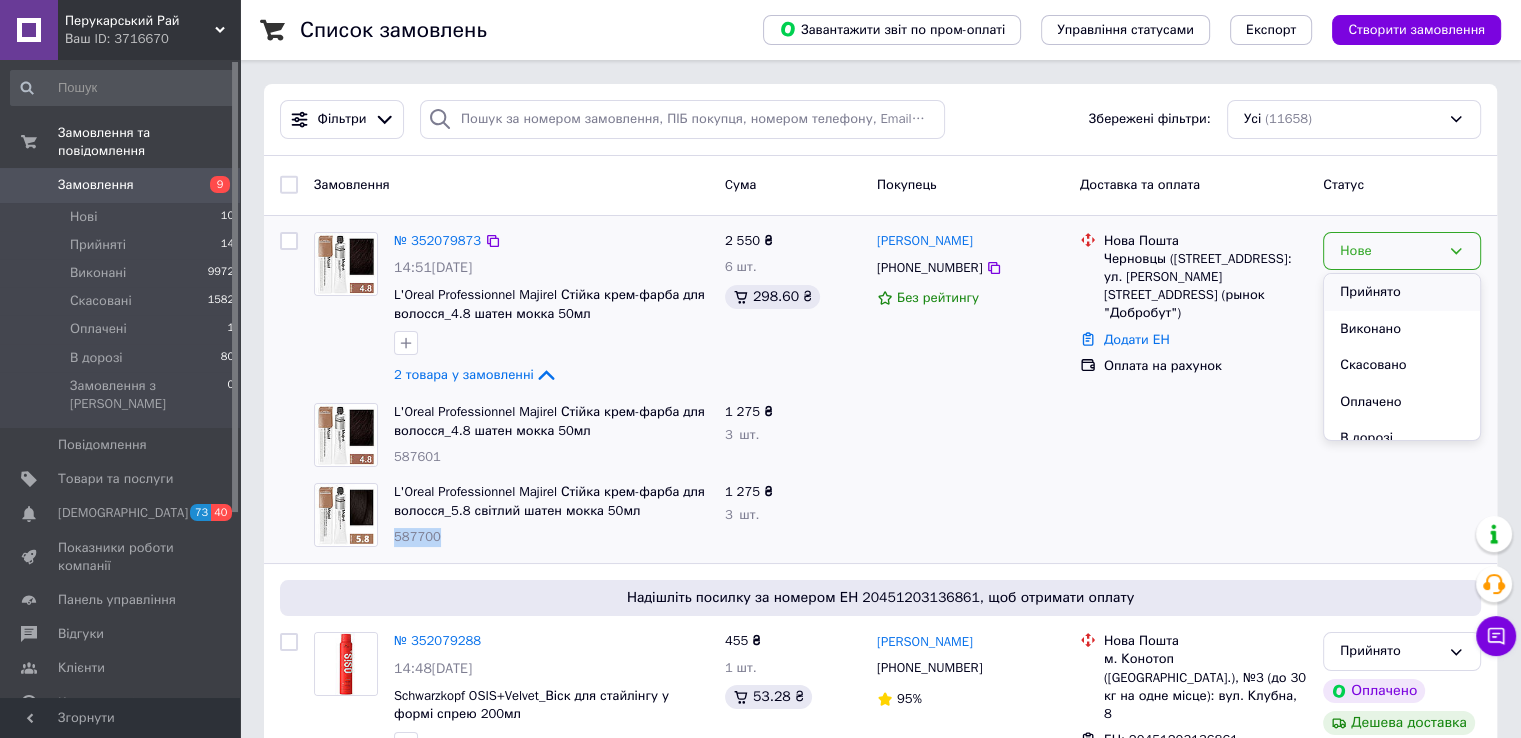 click on "Прийнято" at bounding box center (1402, 292) 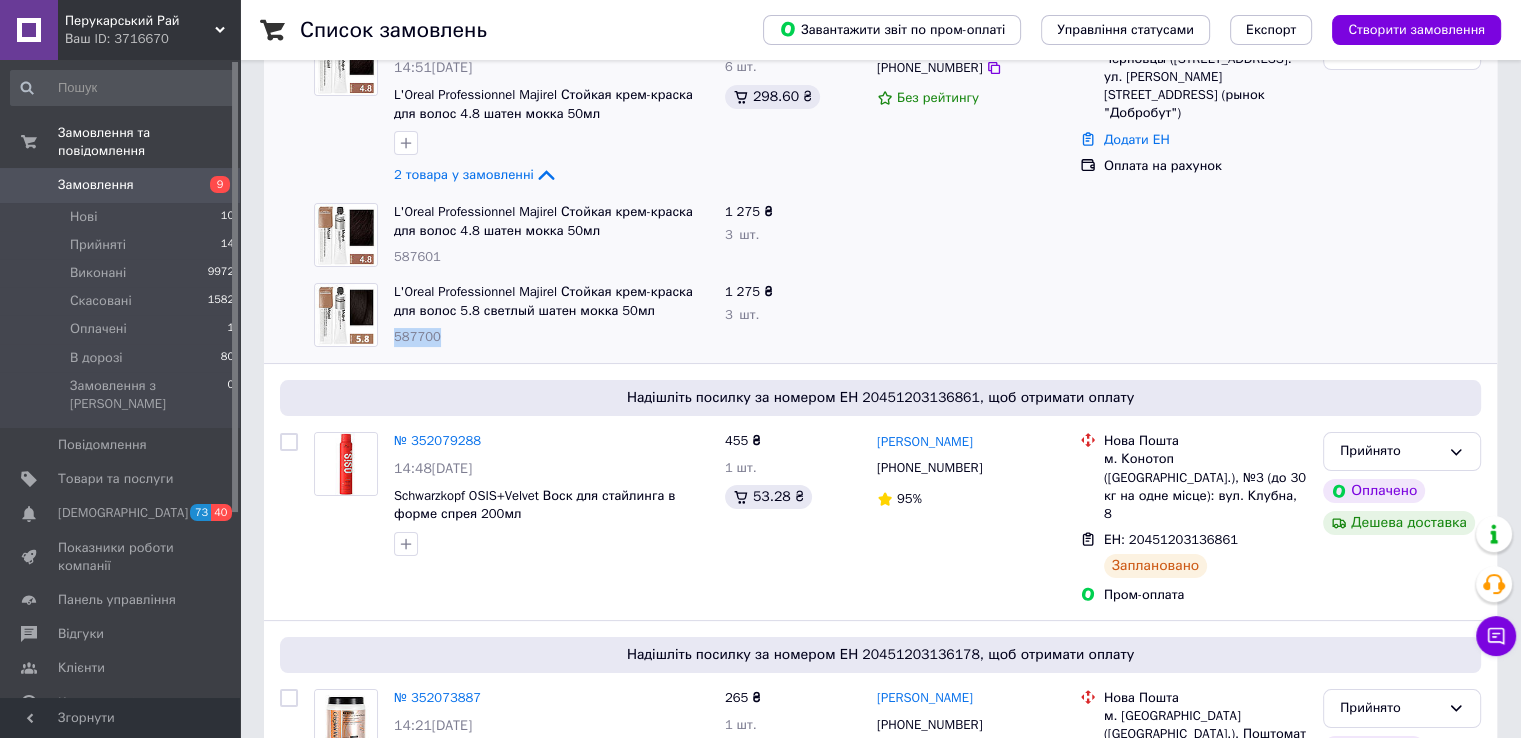 scroll, scrollTop: 300, scrollLeft: 0, axis: vertical 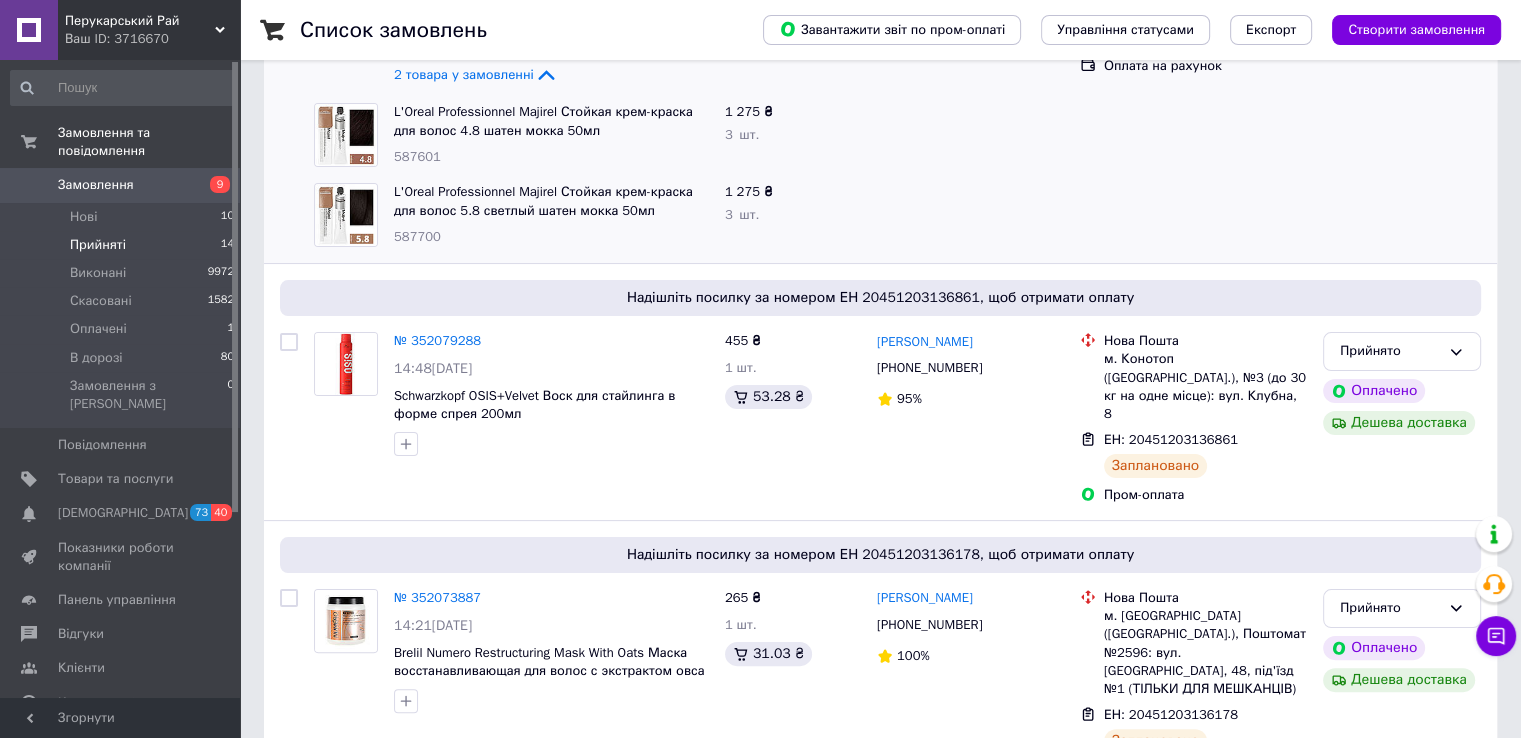 click on "Прийняті" at bounding box center [98, 245] 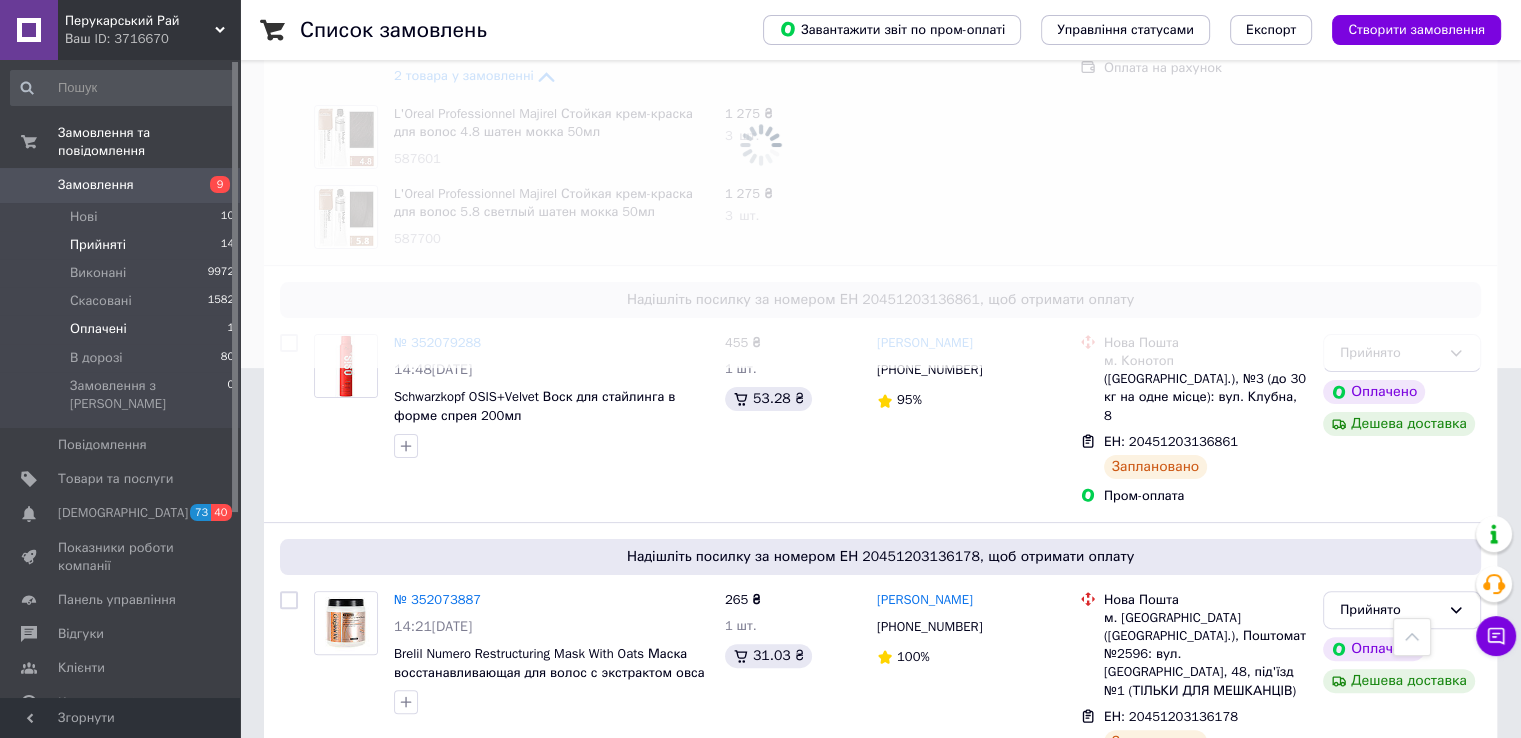 scroll, scrollTop: 0, scrollLeft: 0, axis: both 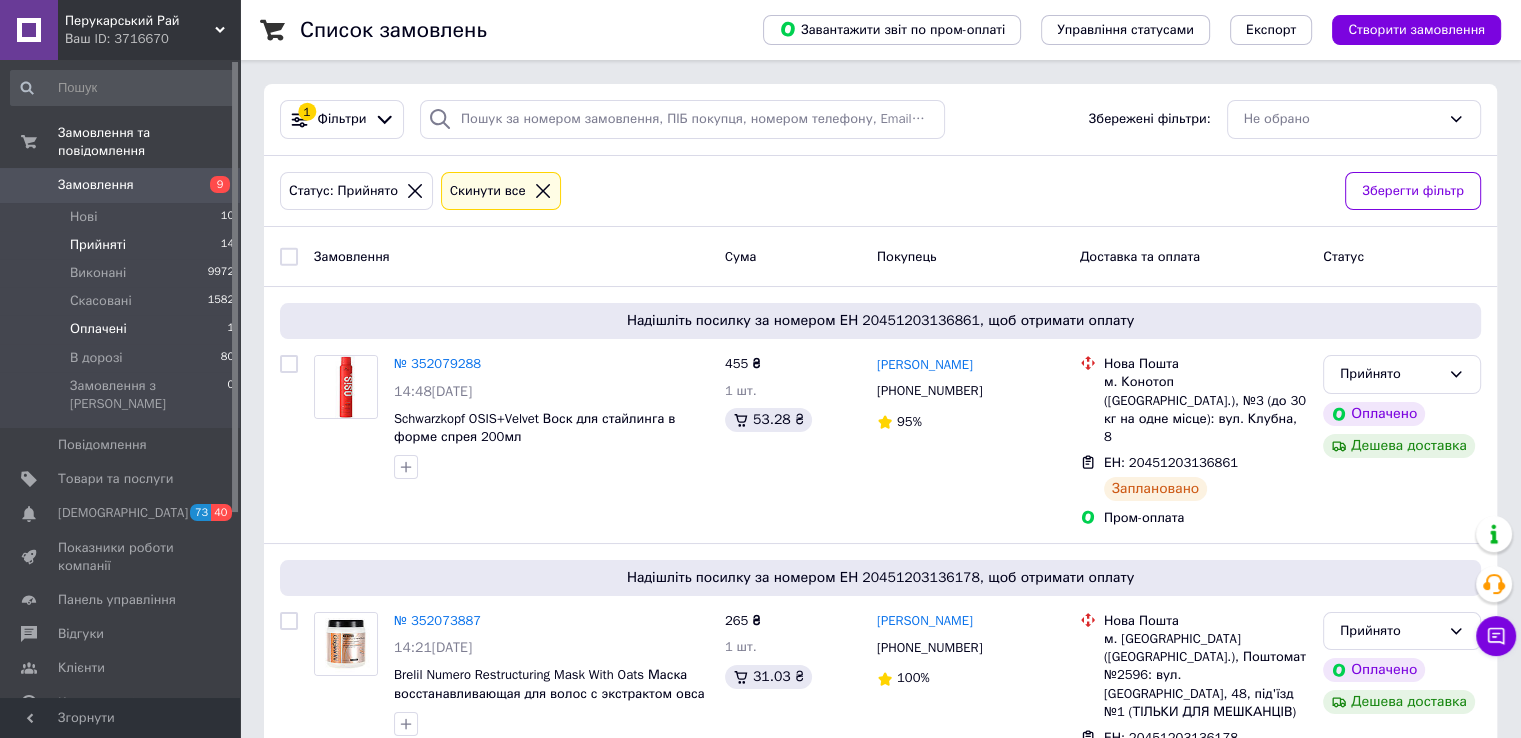 click on "Оплачені" at bounding box center [98, 329] 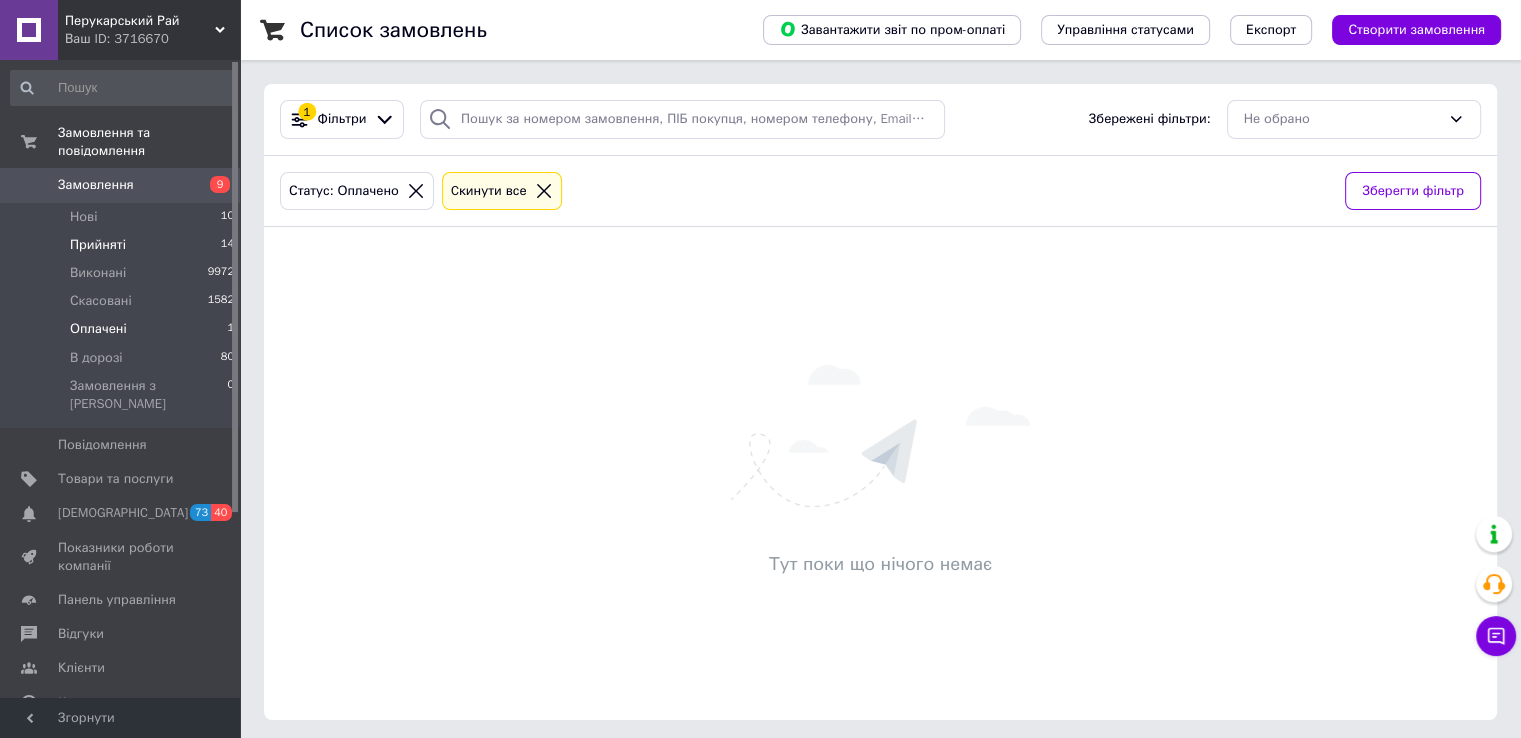 click on "Прийняті 14" at bounding box center (123, 245) 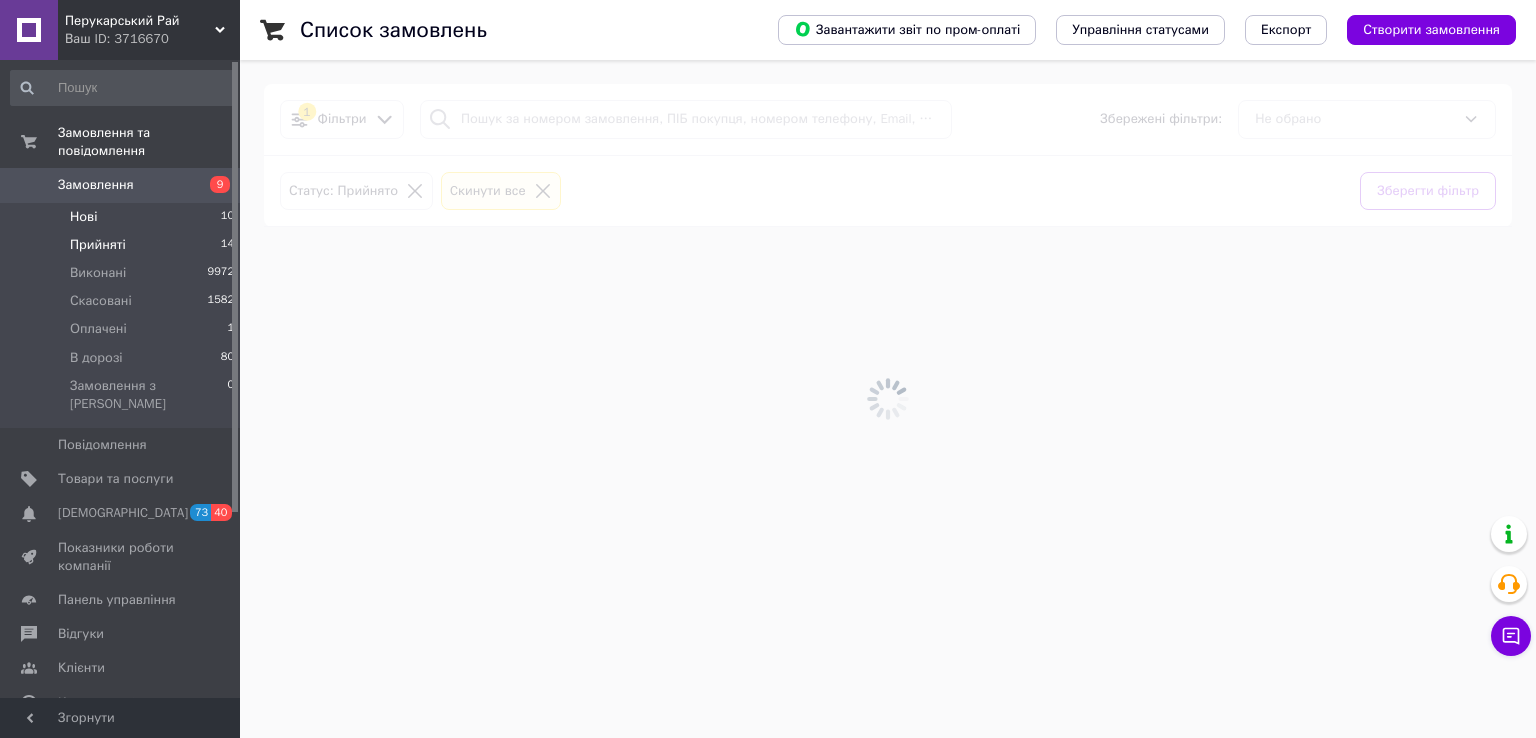 click on "Нові 10" at bounding box center [123, 217] 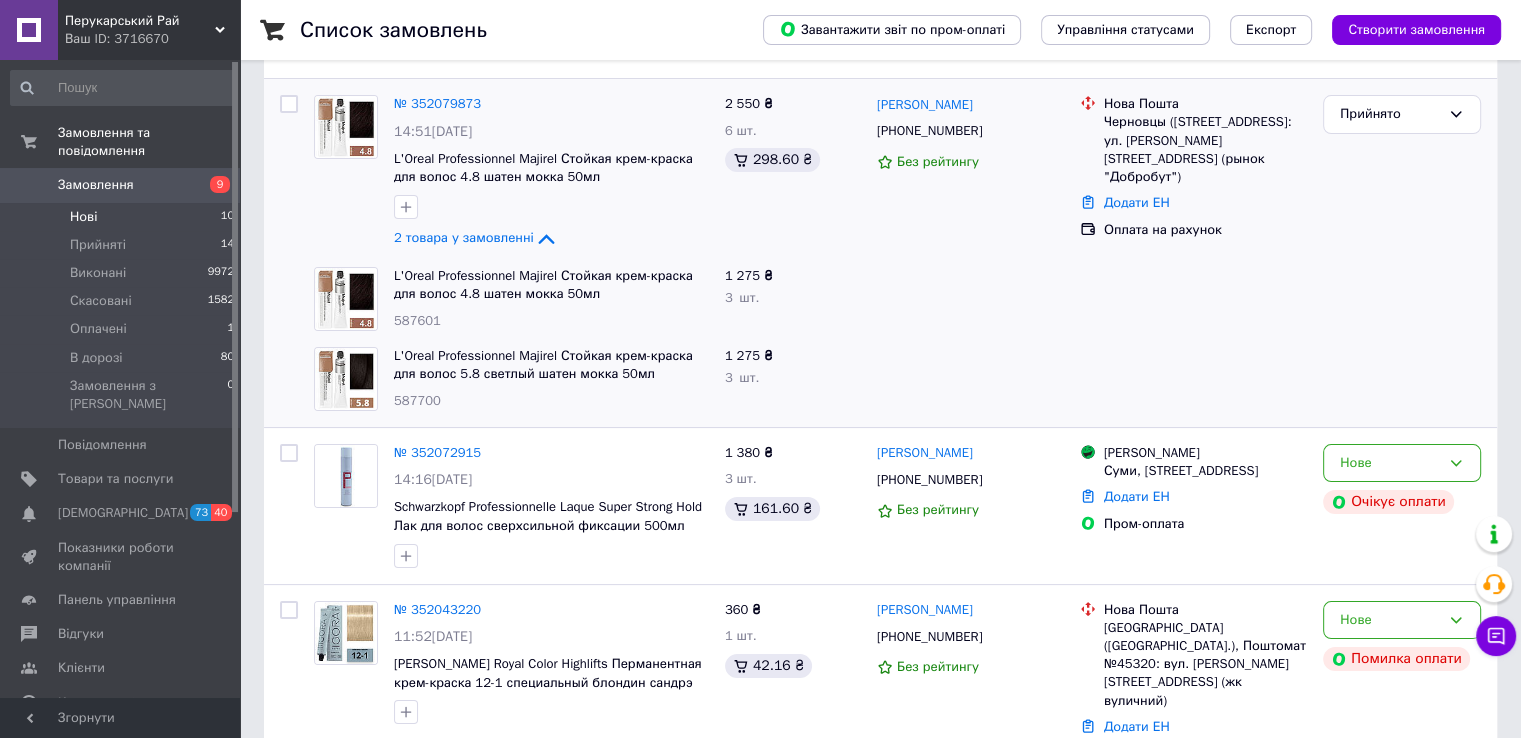 scroll, scrollTop: 0, scrollLeft: 0, axis: both 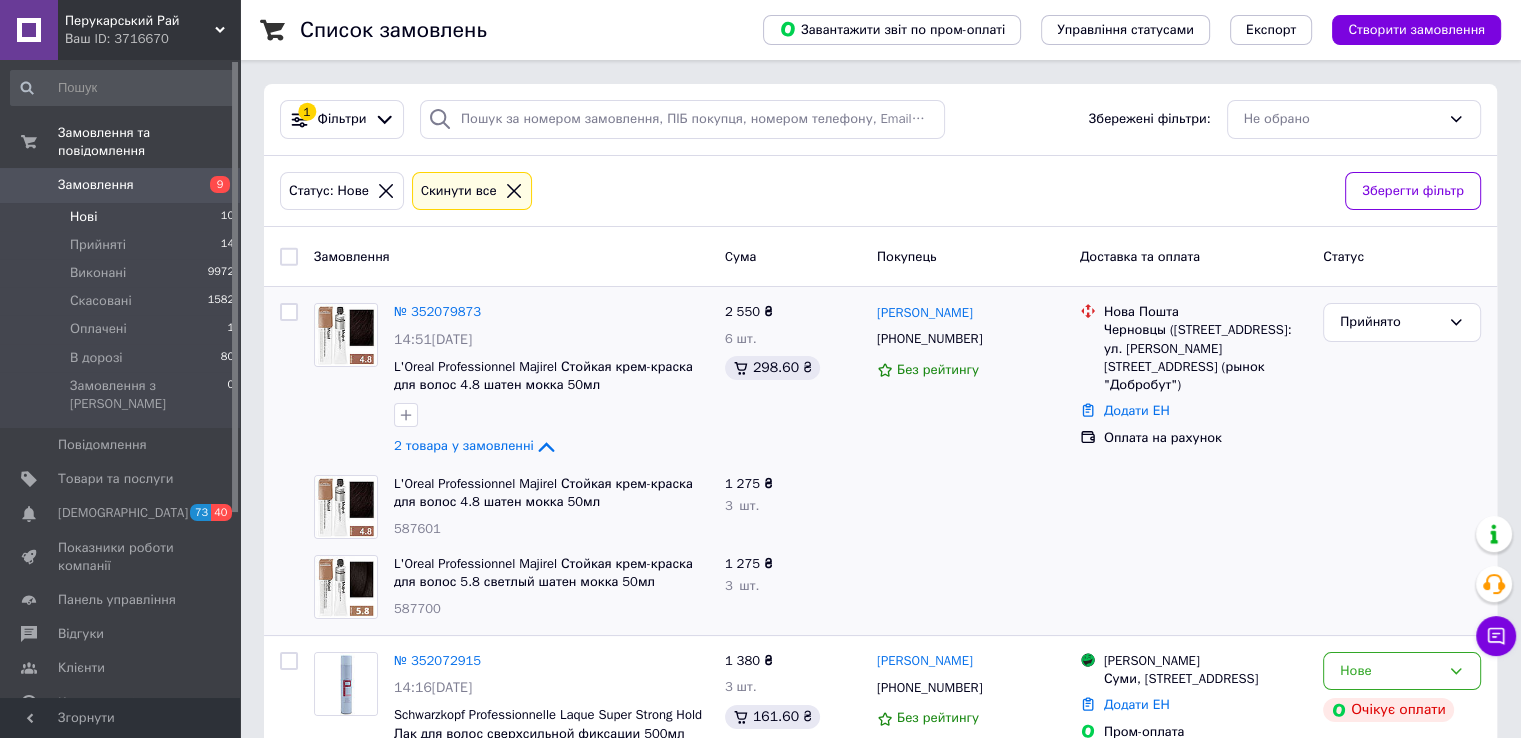 click on "Замовлення" at bounding box center [121, 185] 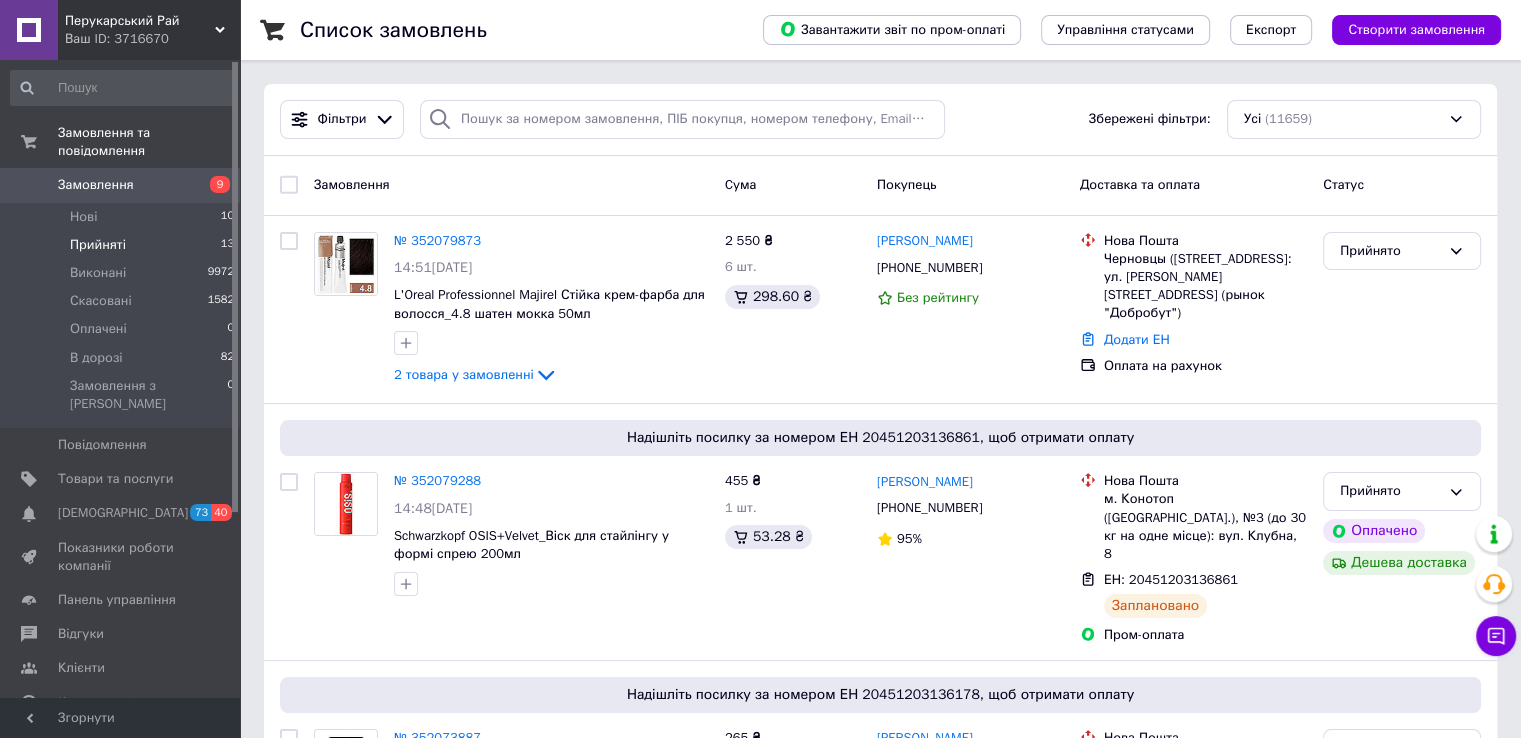 click on "Прийняті" at bounding box center [98, 245] 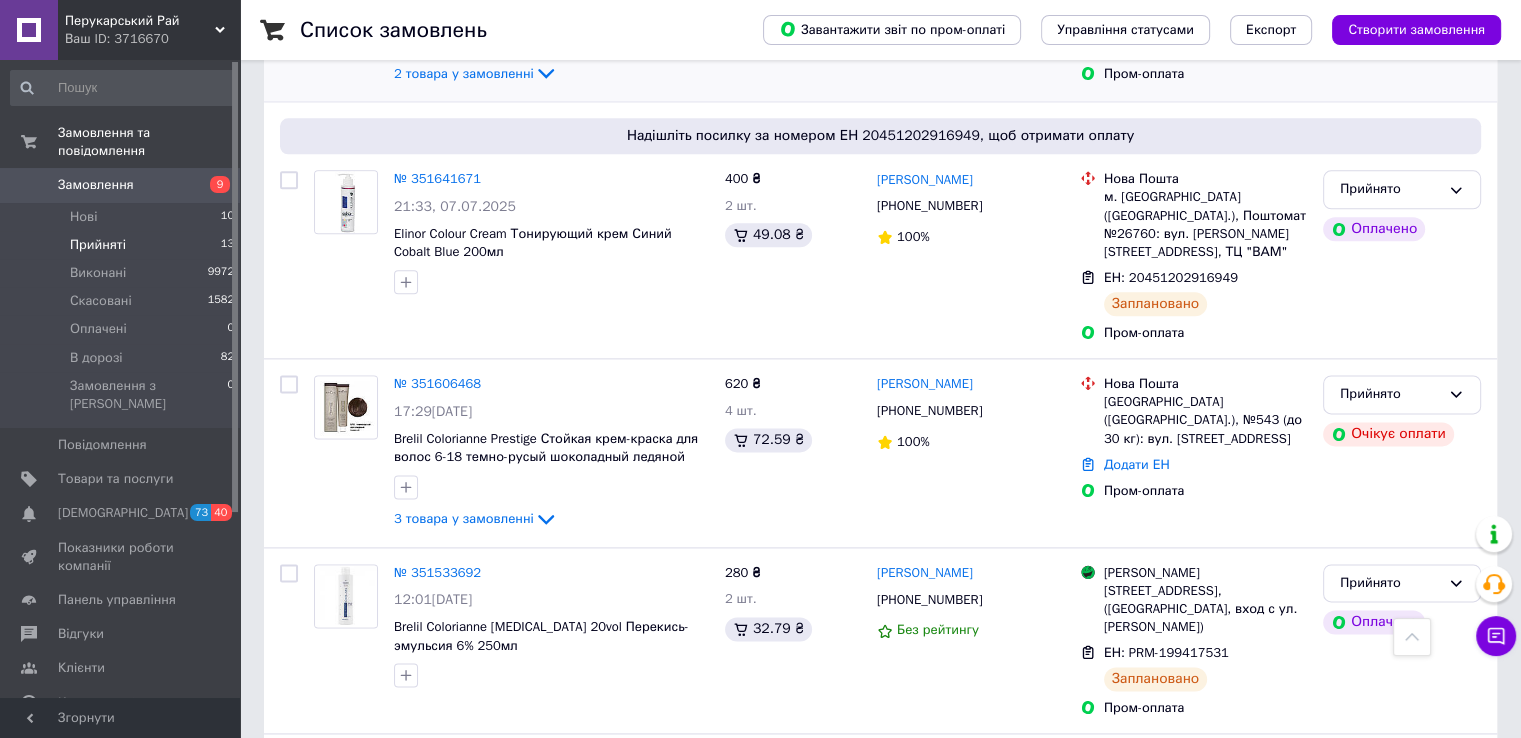 scroll, scrollTop: 2518, scrollLeft: 0, axis: vertical 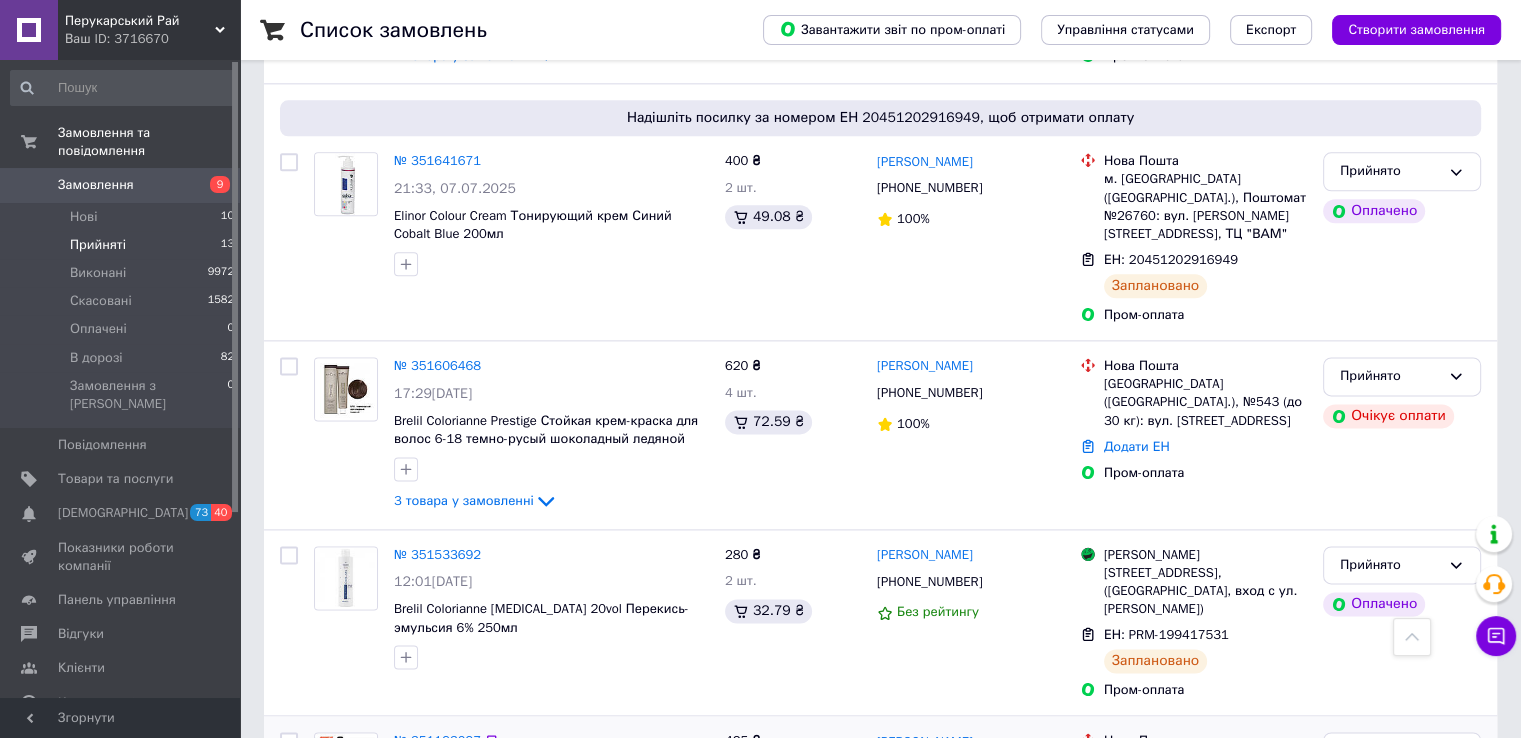 click on "№ 351193097" at bounding box center (437, 740) 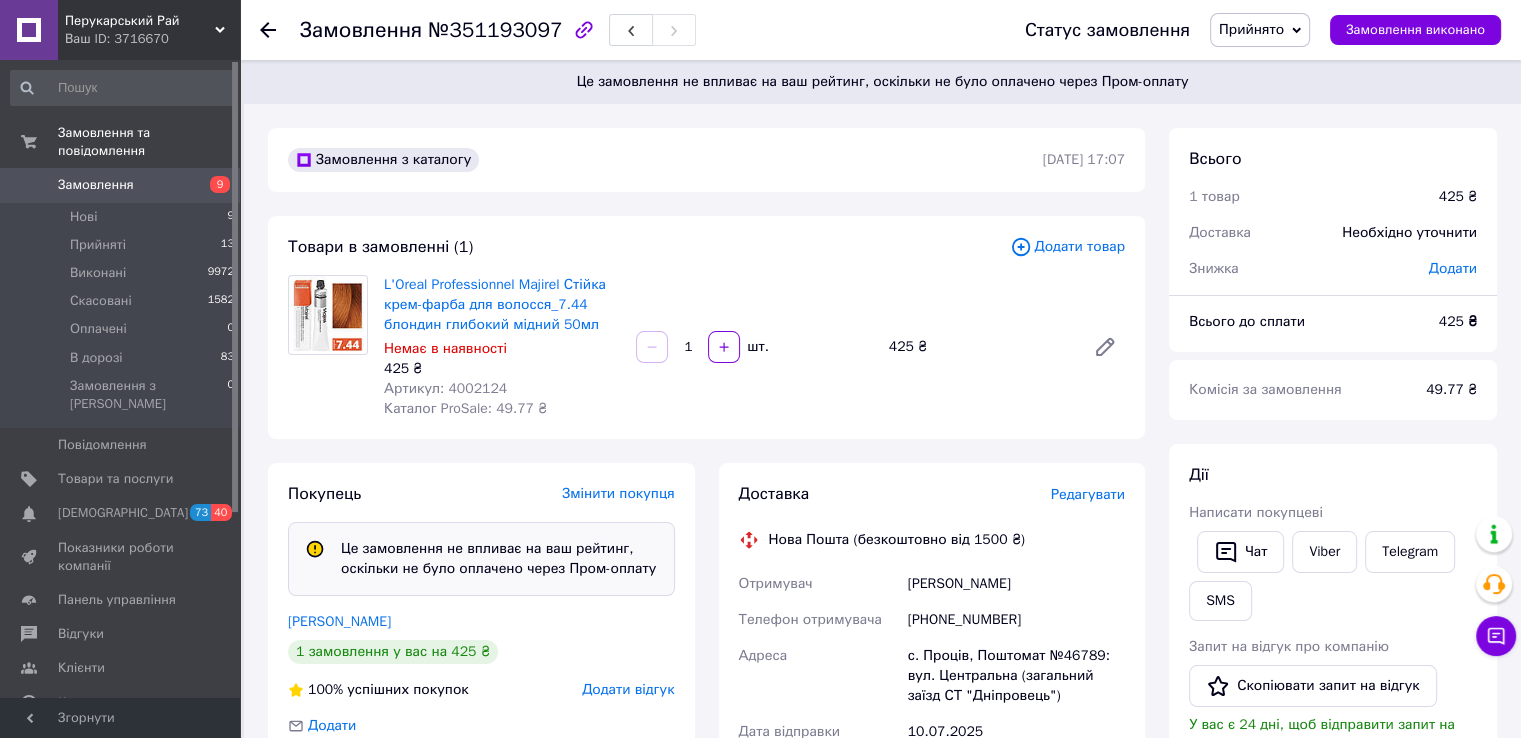 click on "L'Oreal Professionnel Majirel Стійка крем-фарба для волосся_7.44 блондин глибокий мідний 50мл Немає в наявності 425 ₴ Артикул: 4002124 Каталог ProSale: 49.77 ₴" at bounding box center [502, 347] 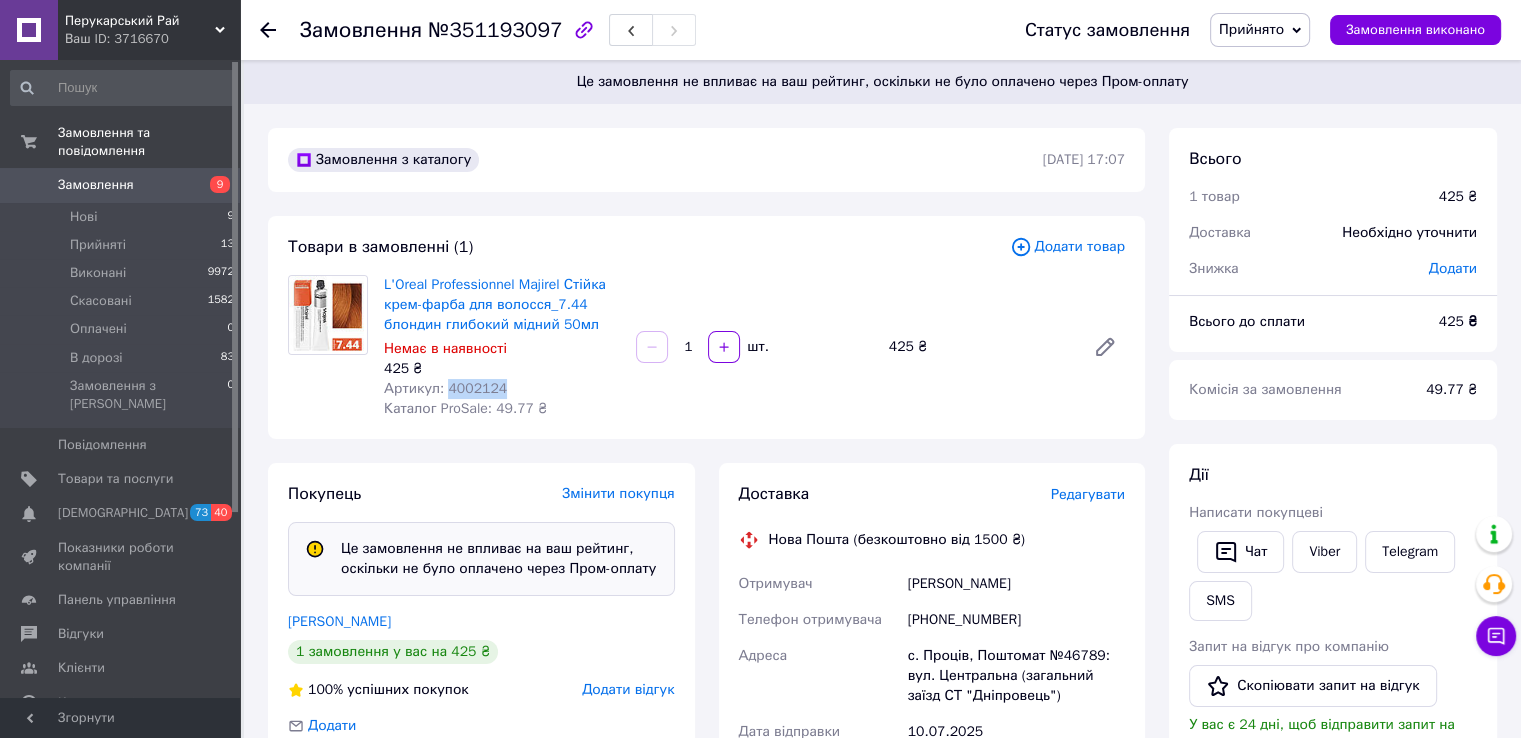 click on "Артикул: 4002124" at bounding box center (445, 388) 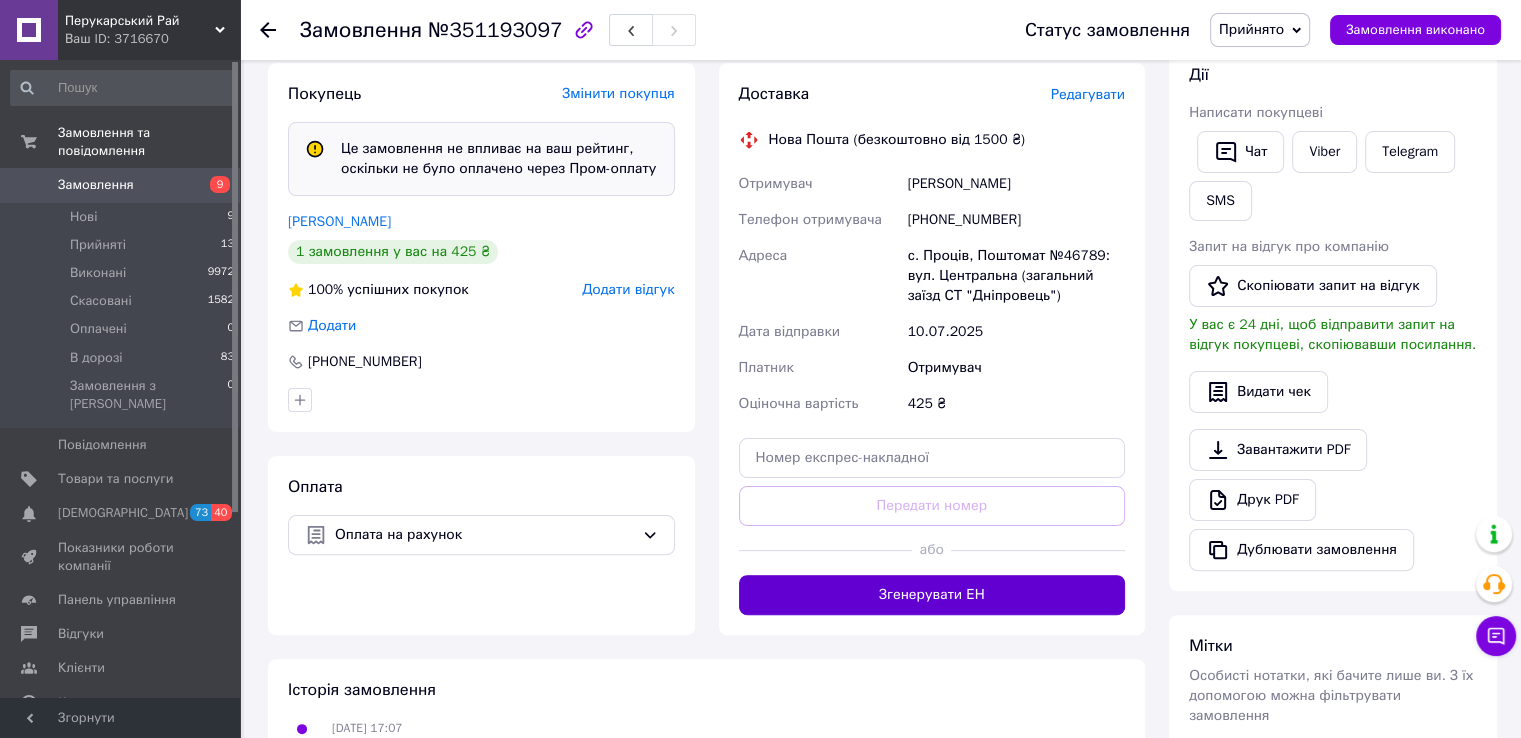 scroll, scrollTop: 738, scrollLeft: 0, axis: vertical 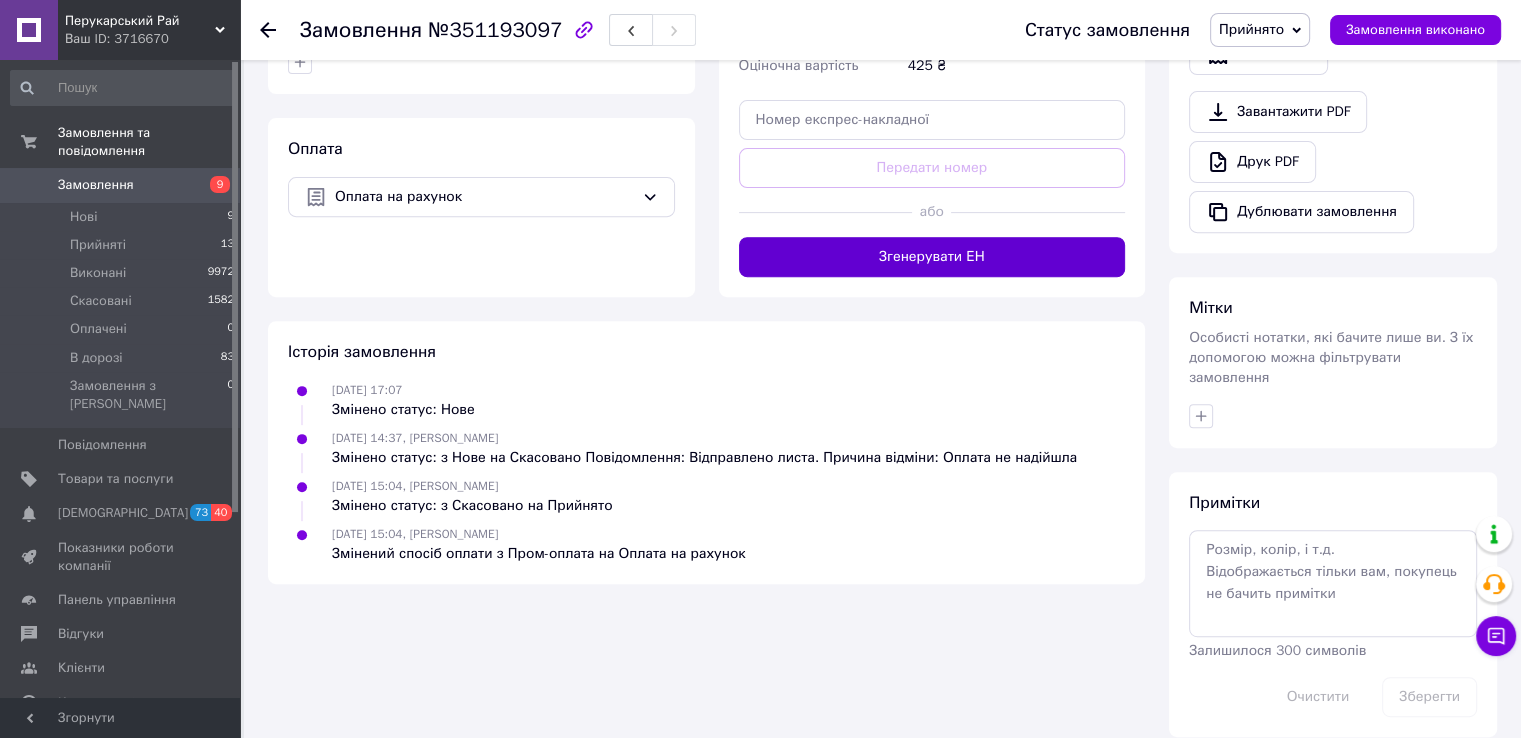 click on "Згенерувати ЕН" at bounding box center [932, 257] 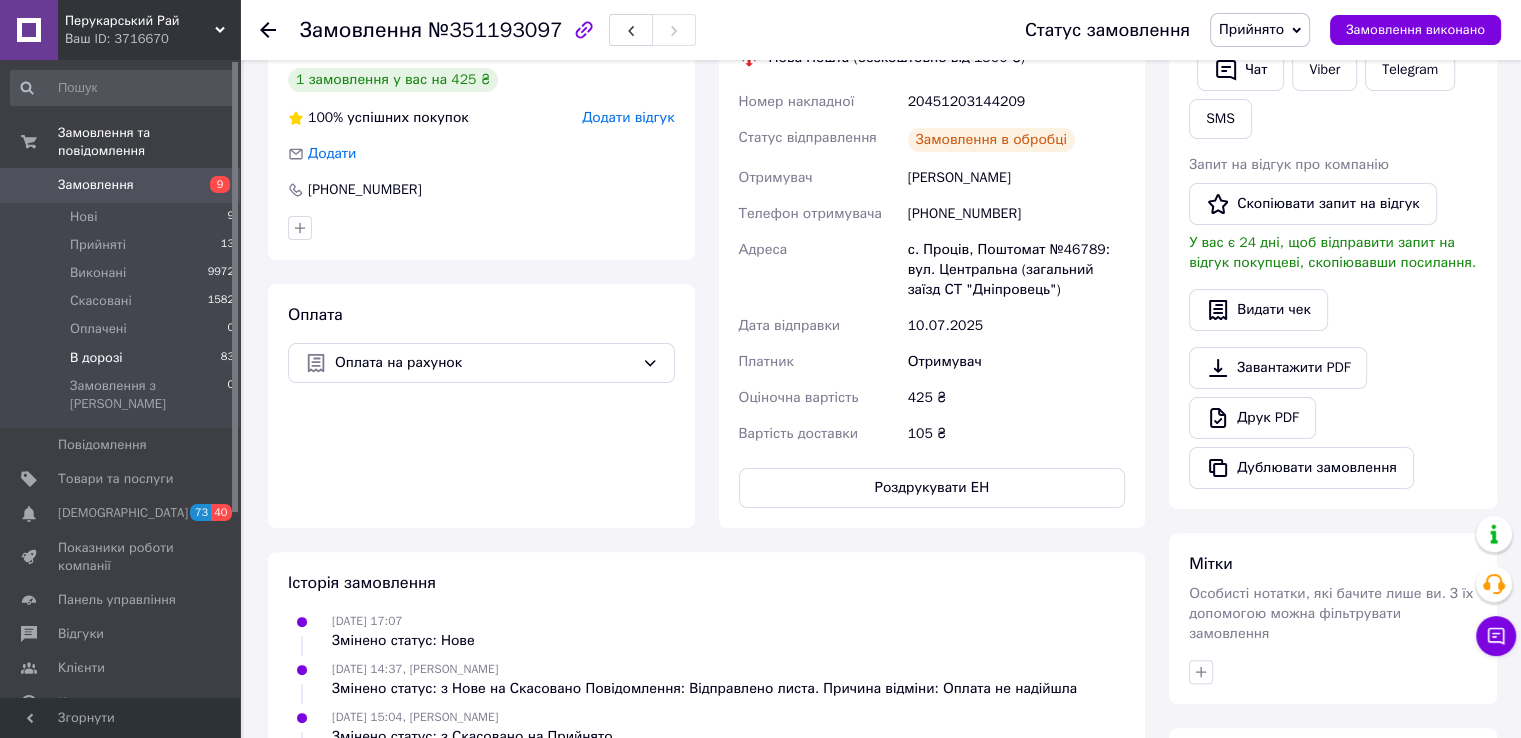 scroll, scrollTop: 394, scrollLeft: 0, axis: vertical 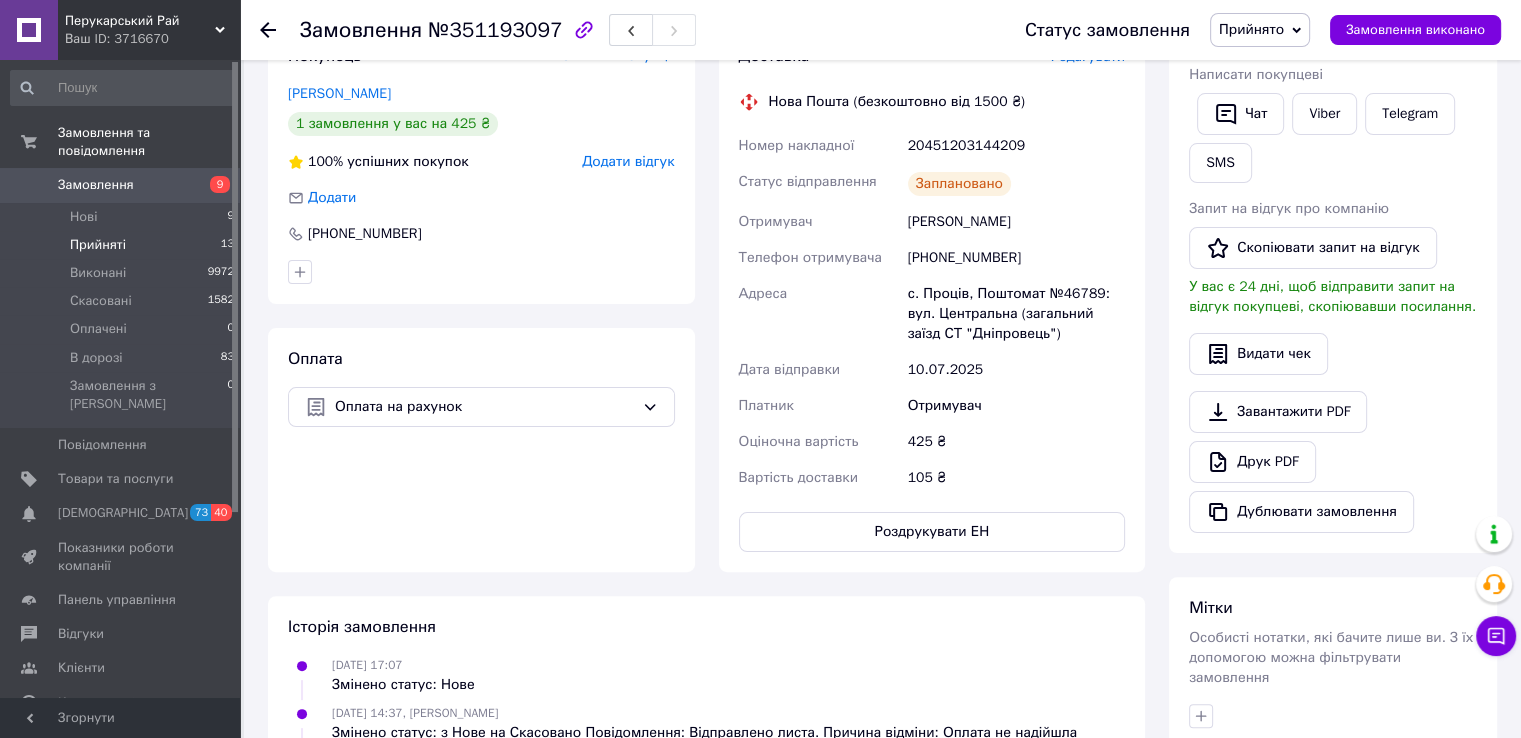 click on "Прийняті" at bounding box center [98, 245] 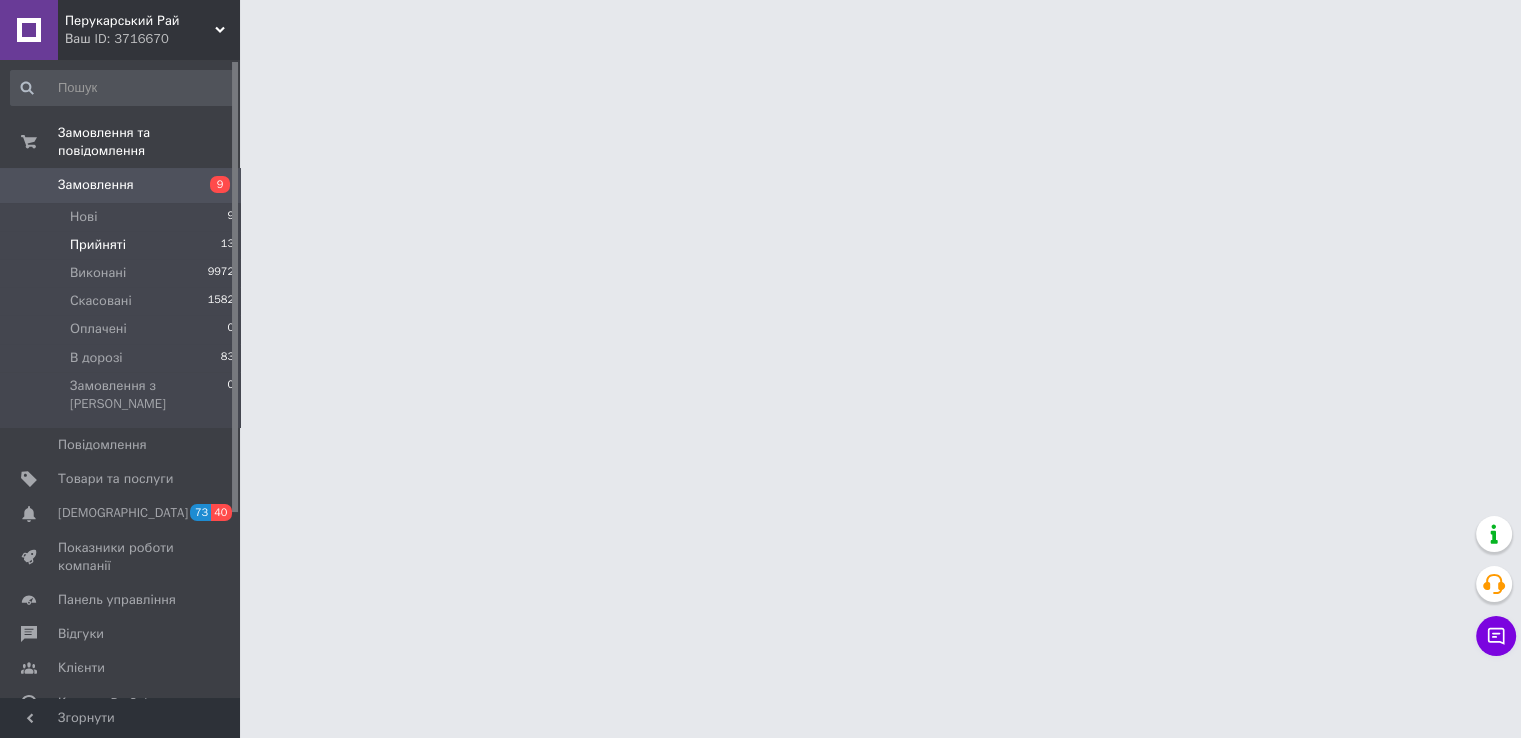 scroll, scrollTop: 0, scrollLeft: 0, axis: both 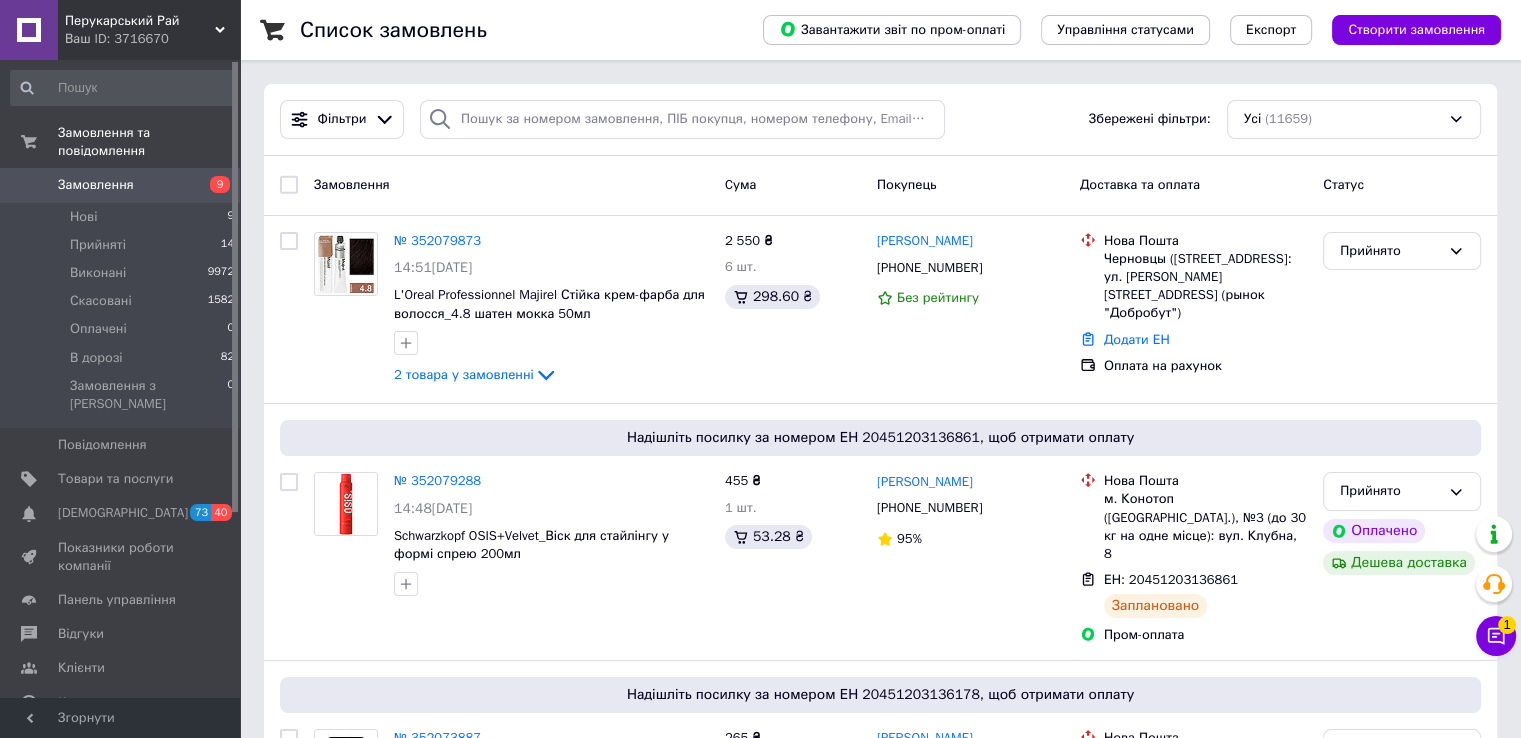 click on "Замовлення" at bounding box center (121, 185) 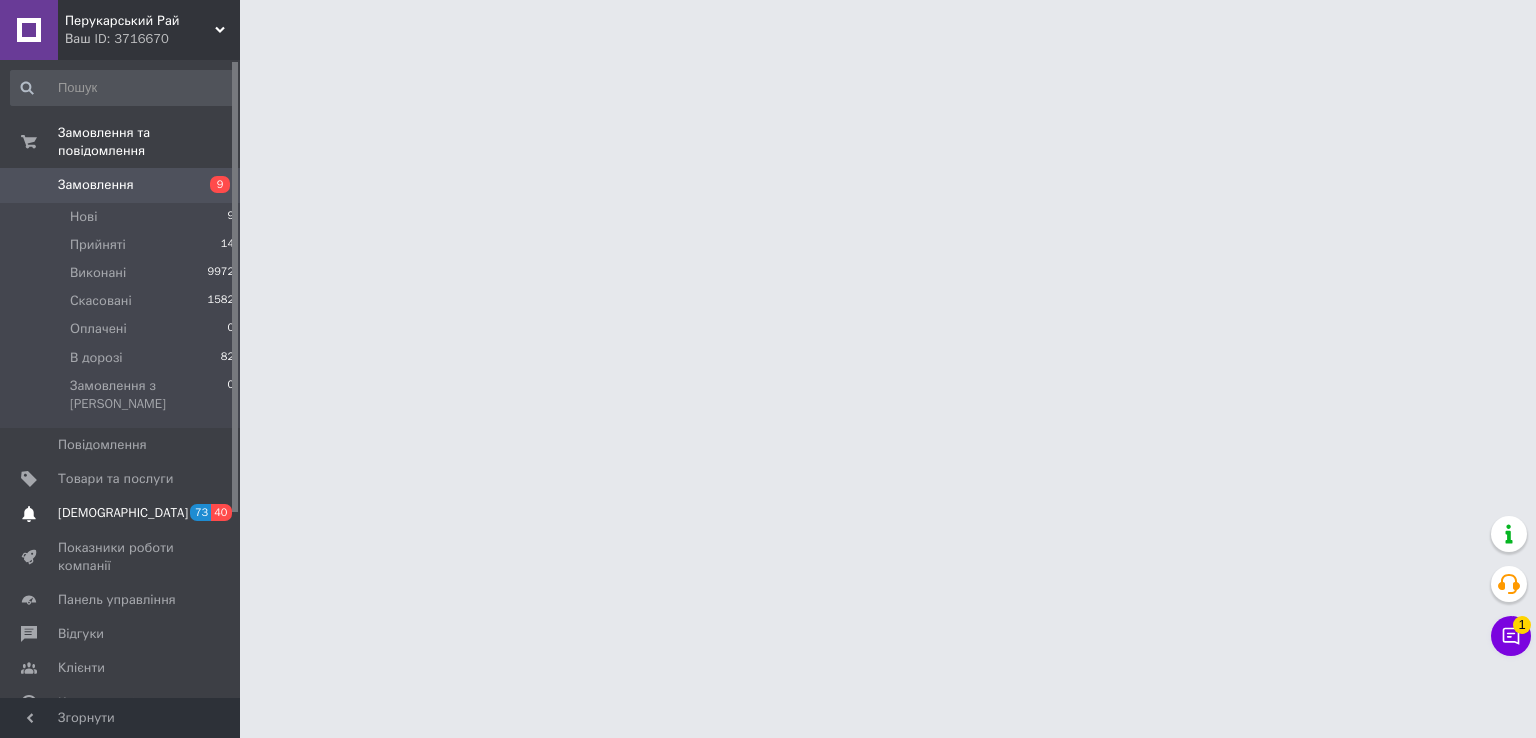 click on "[DEMOGRAPHIC_DATA]" at bounding box center (123, 513) 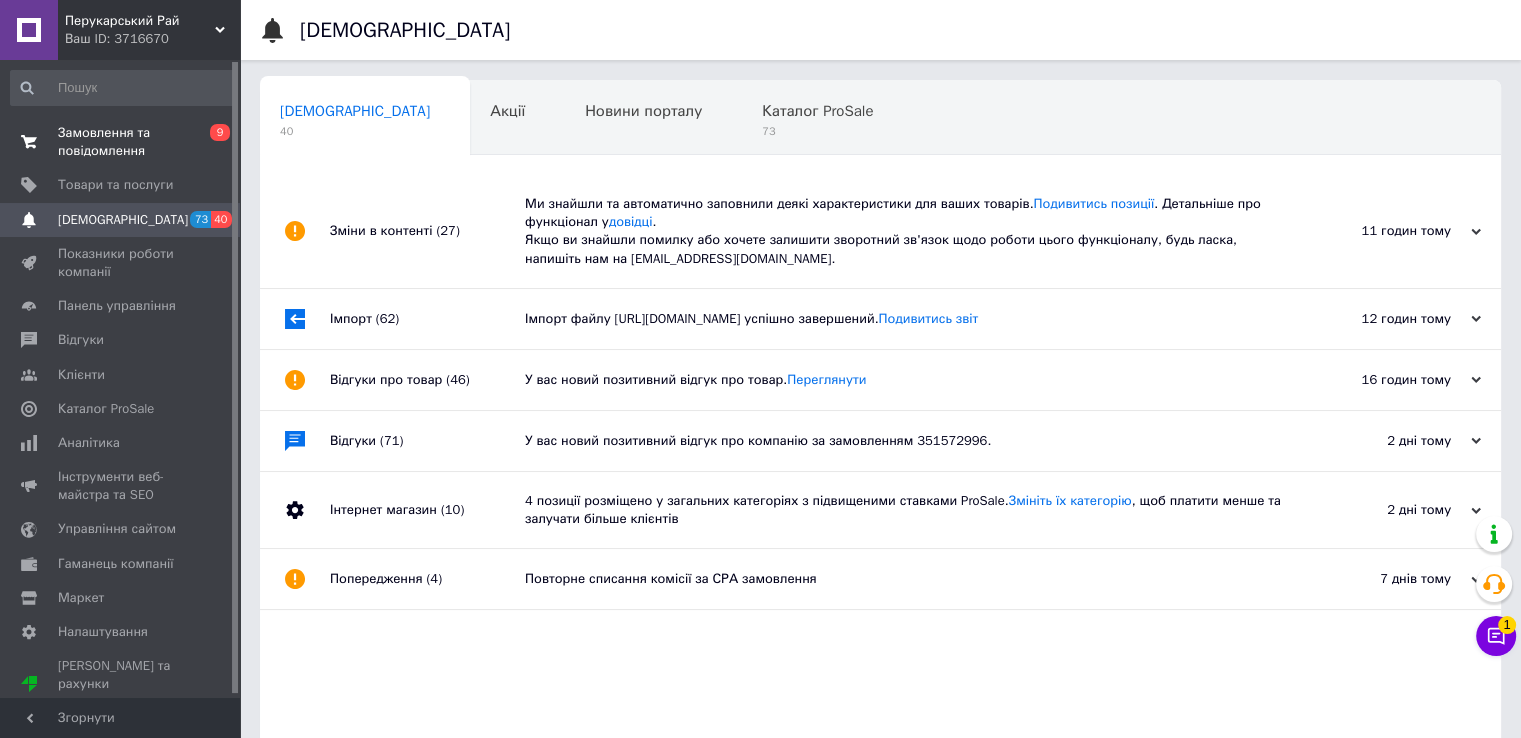 click on "Замовлення та повідомлення" at bounding box center [121, 142] 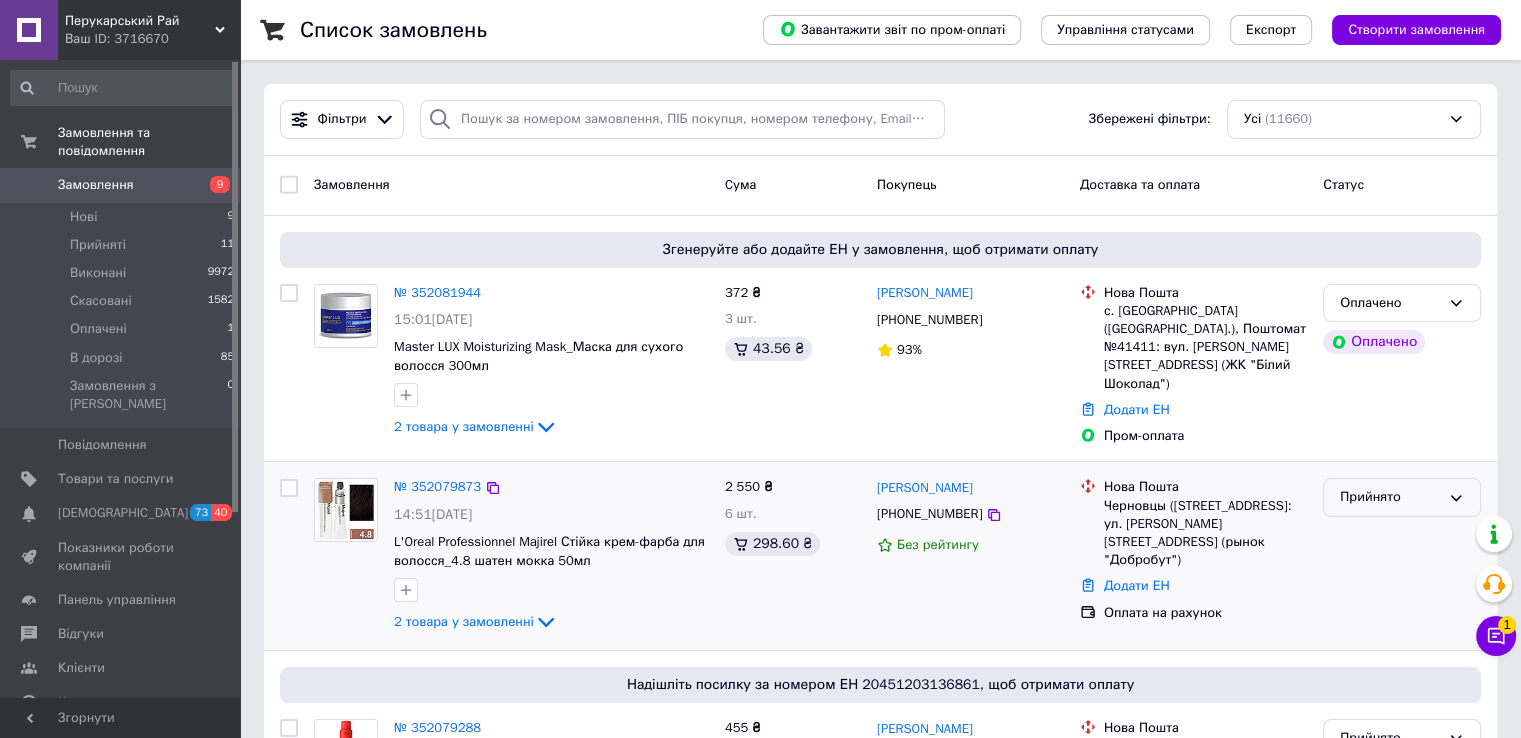 click on "Прийнято" at bounding box center [1390, 497] 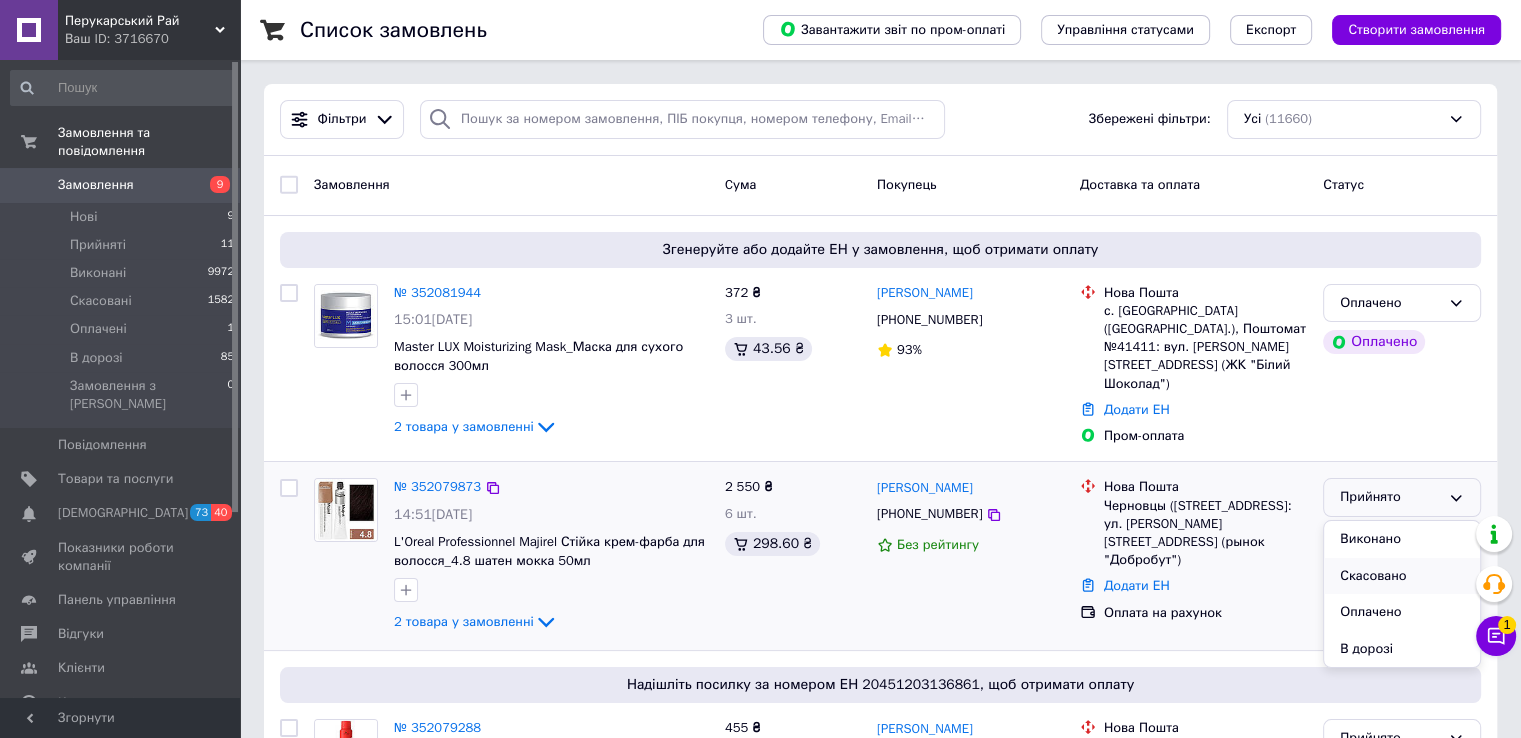 click on "Скасовано" at bounding box center (1402, 576) 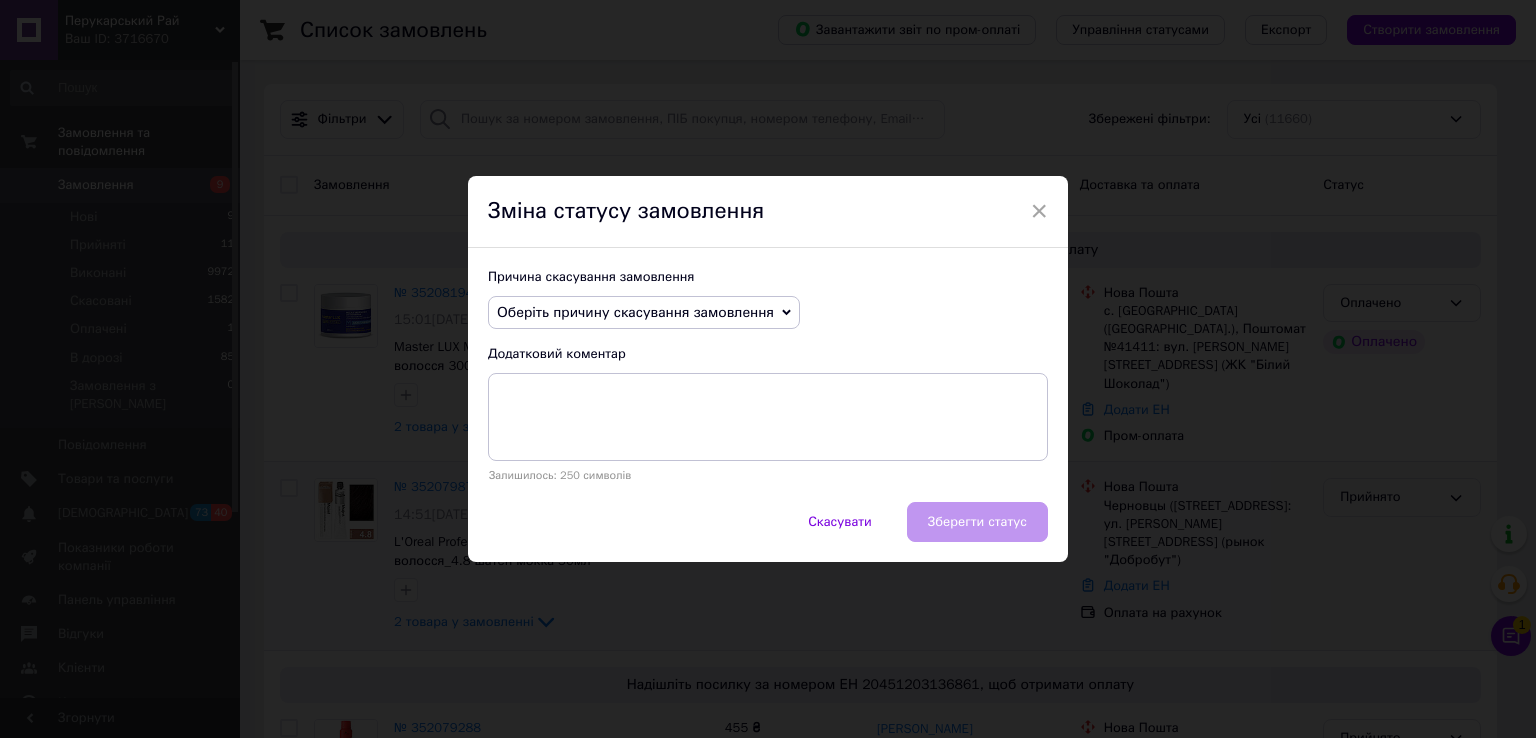 click on "Оберіть причину скасування замовлення" at bounding box center (635, 312) 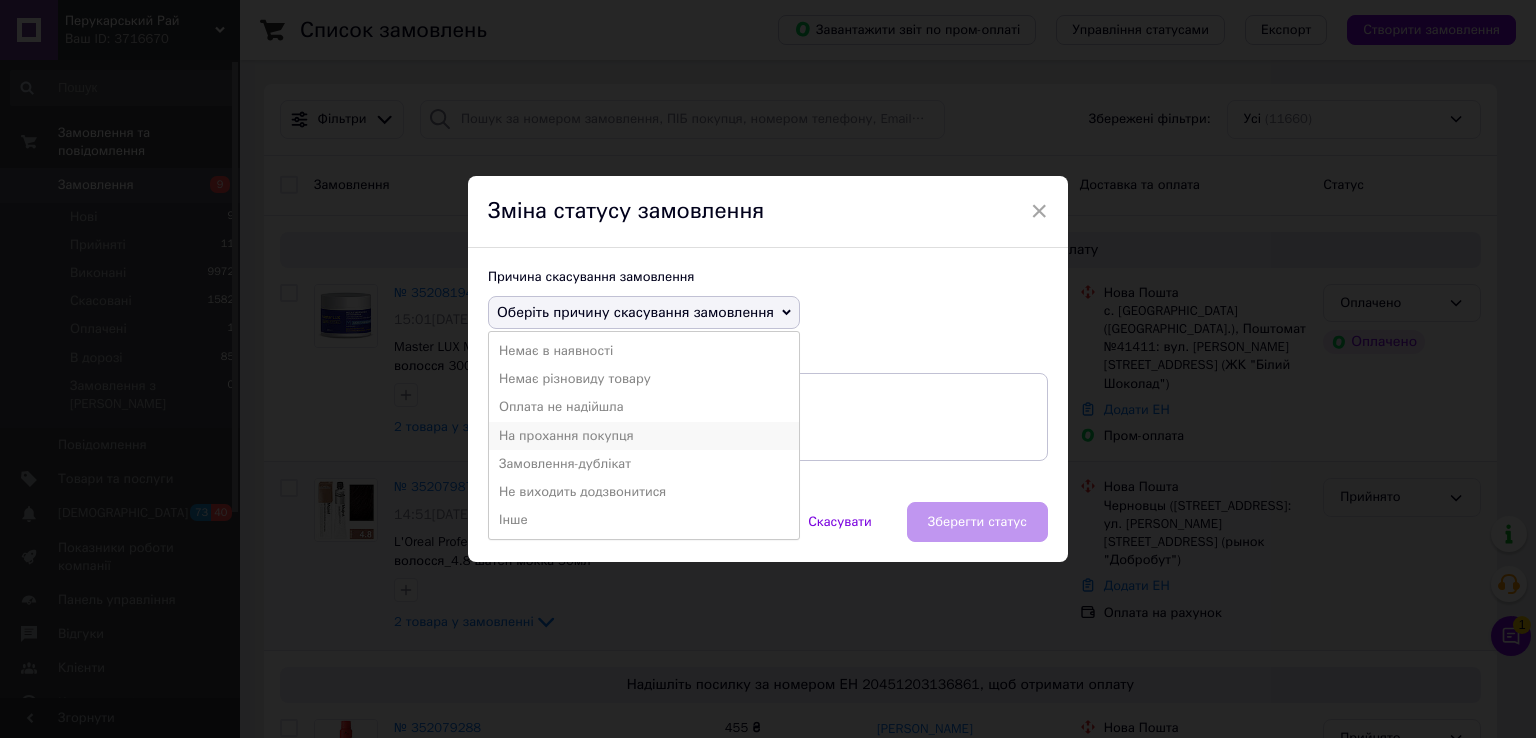 click on "На прохання покупця" at bounding box center [644, 436] 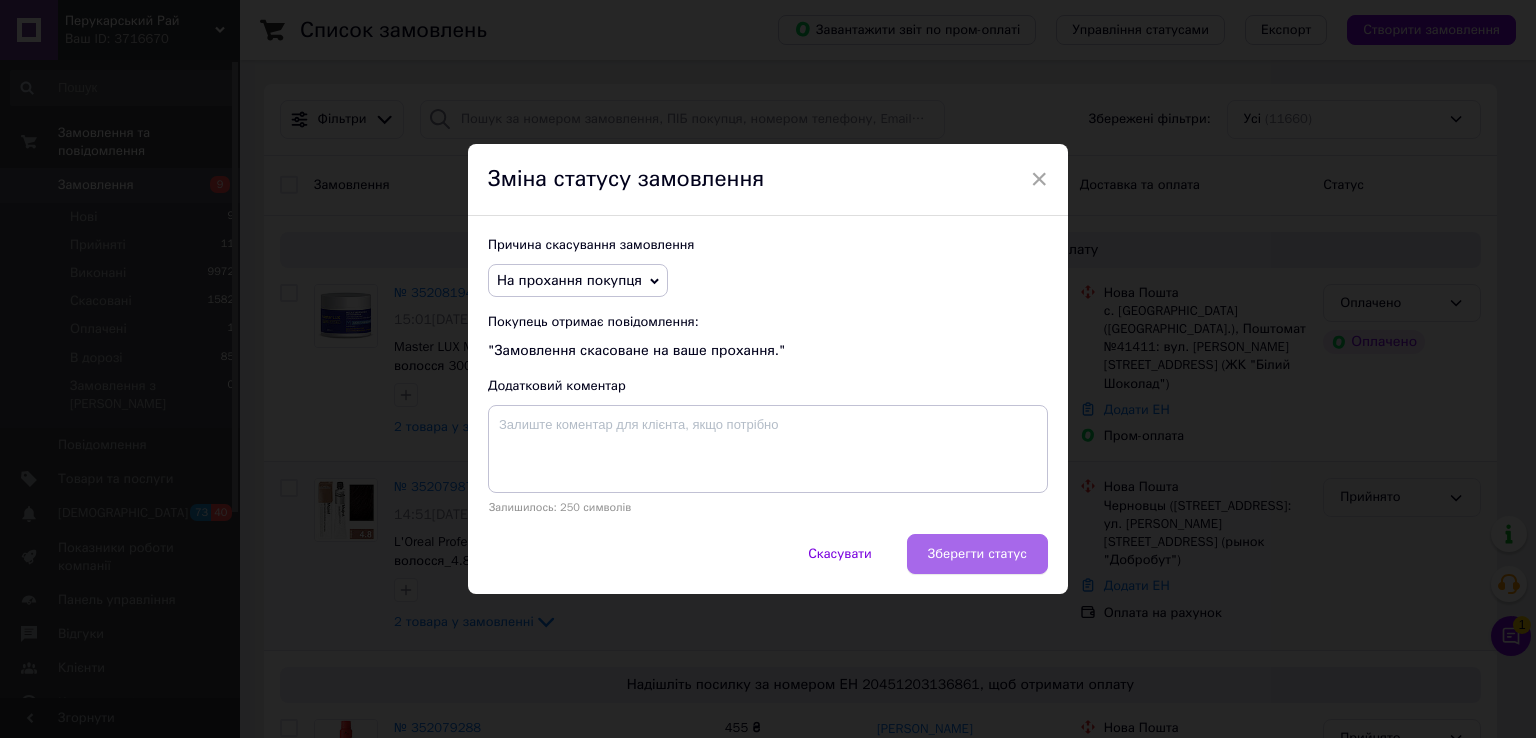 click on "Зберегти статус" at bounding box center [977, 554] 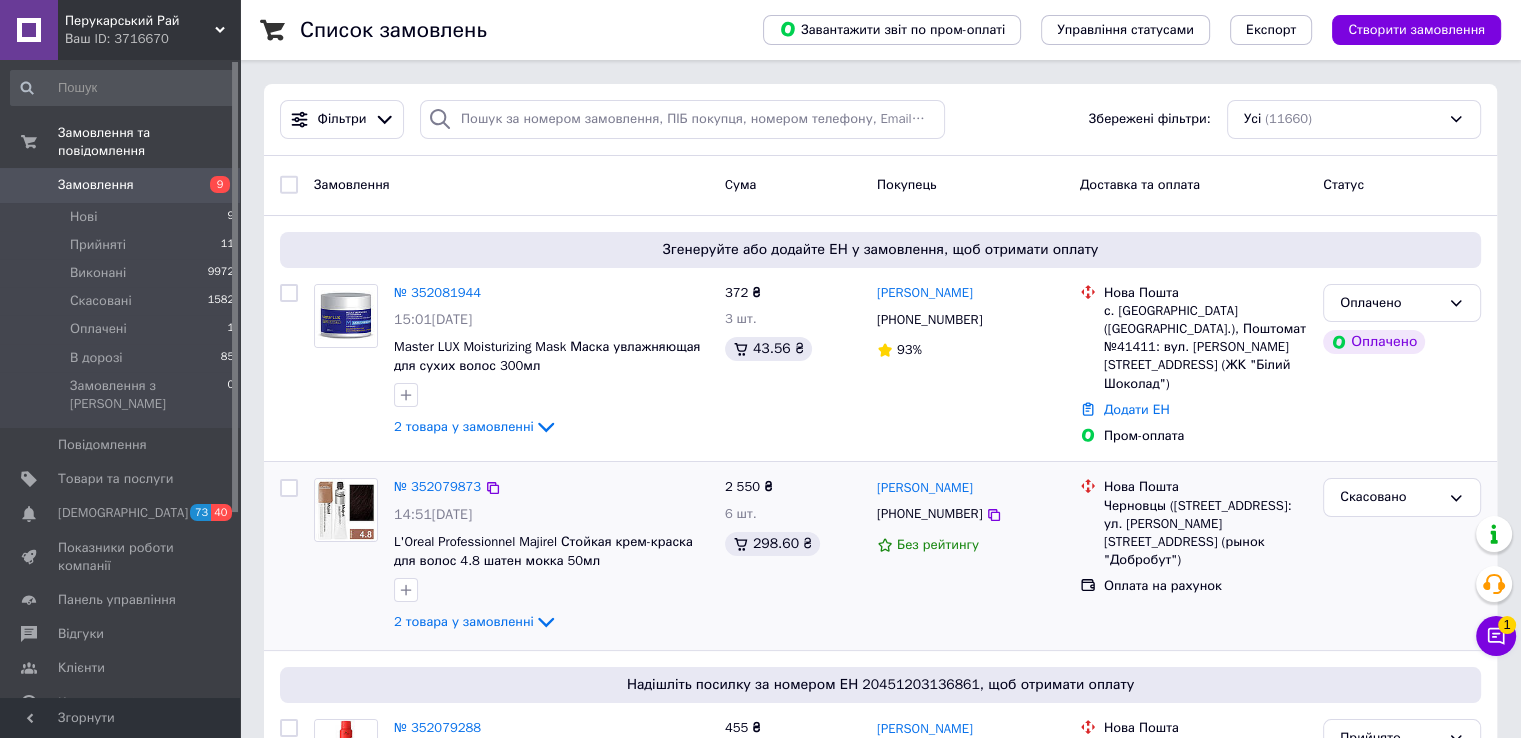 scroll, scrollTop: 100, scrollLeft: 0, axis: vertical 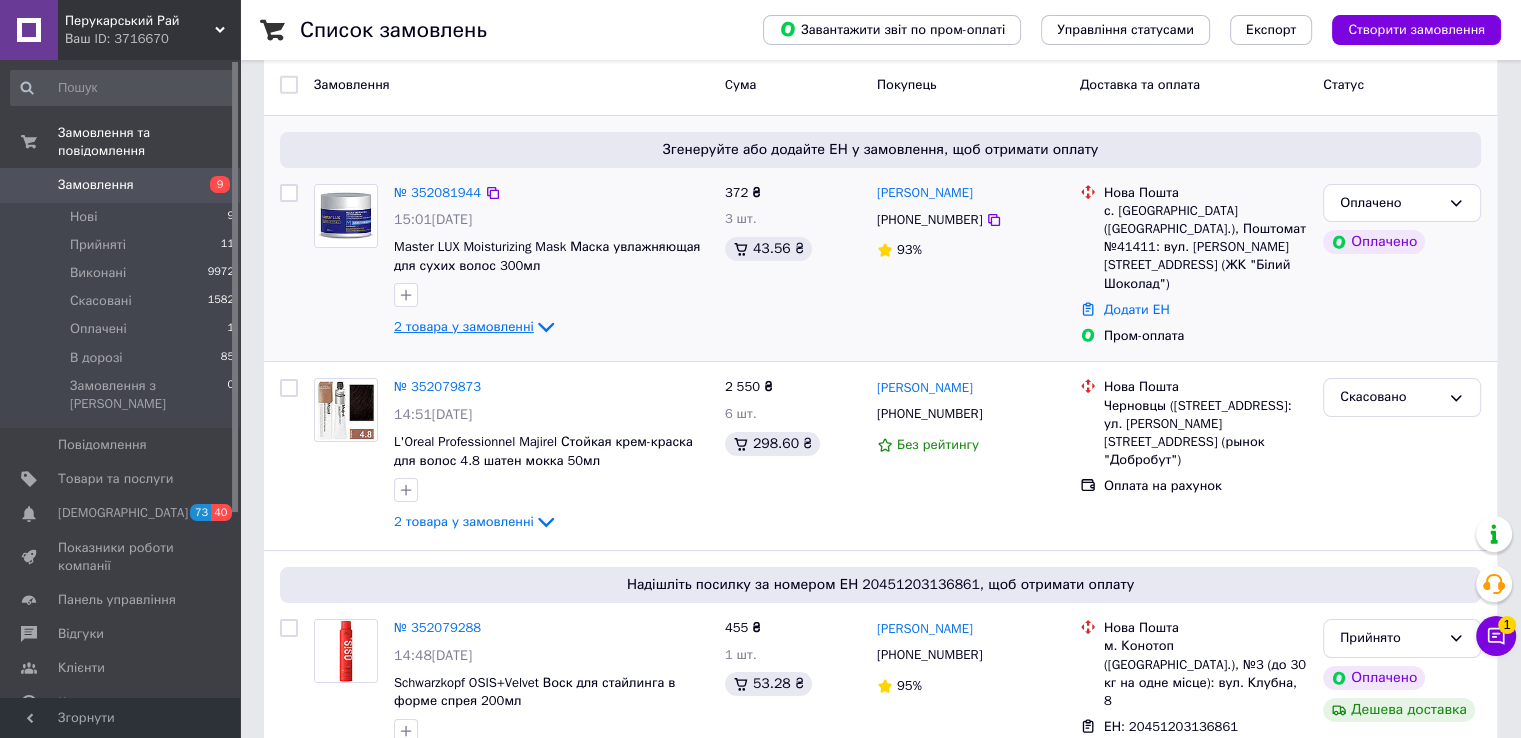 click on "2 товара у замовленні" at bounding box center (464, 326) 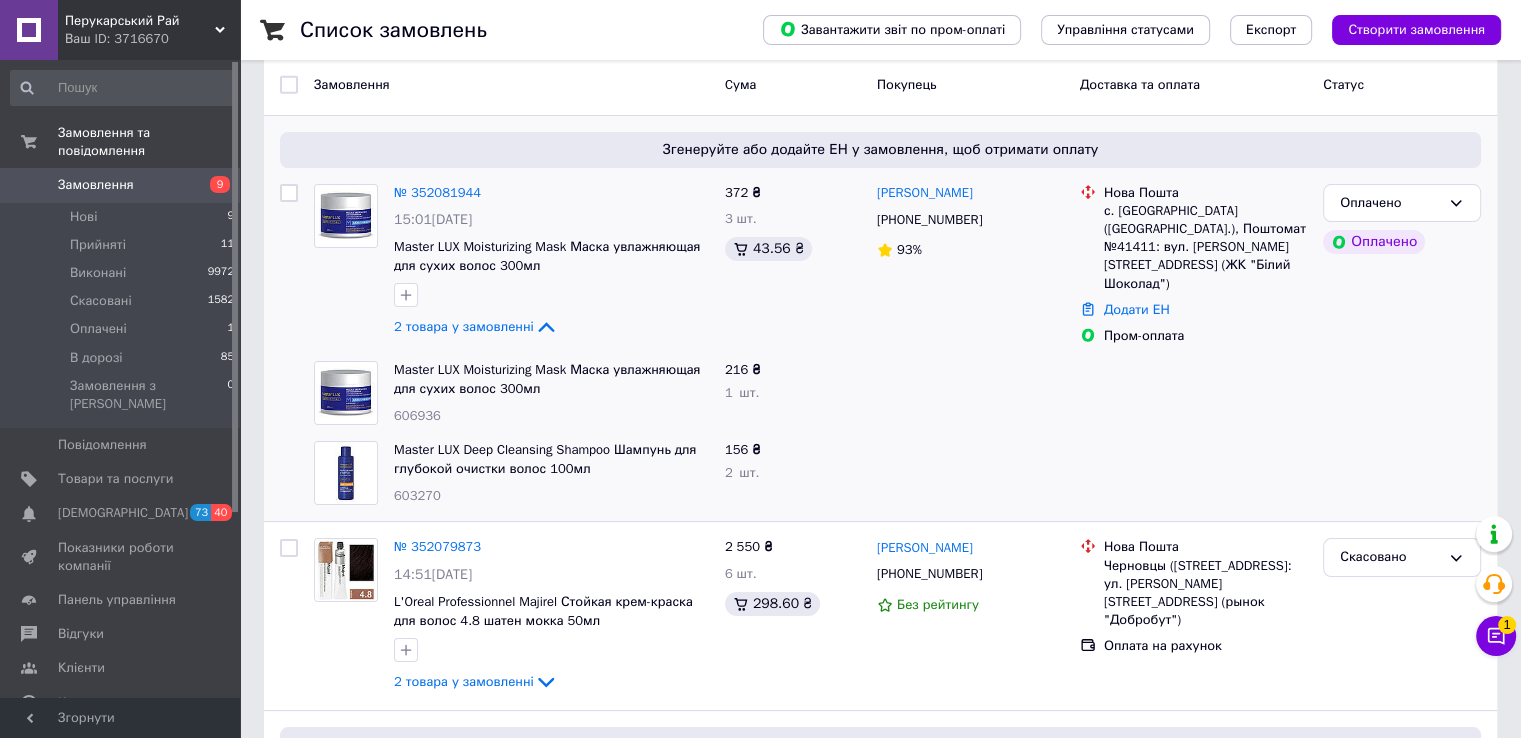 click on "606936" at bounding box center (417, 415) 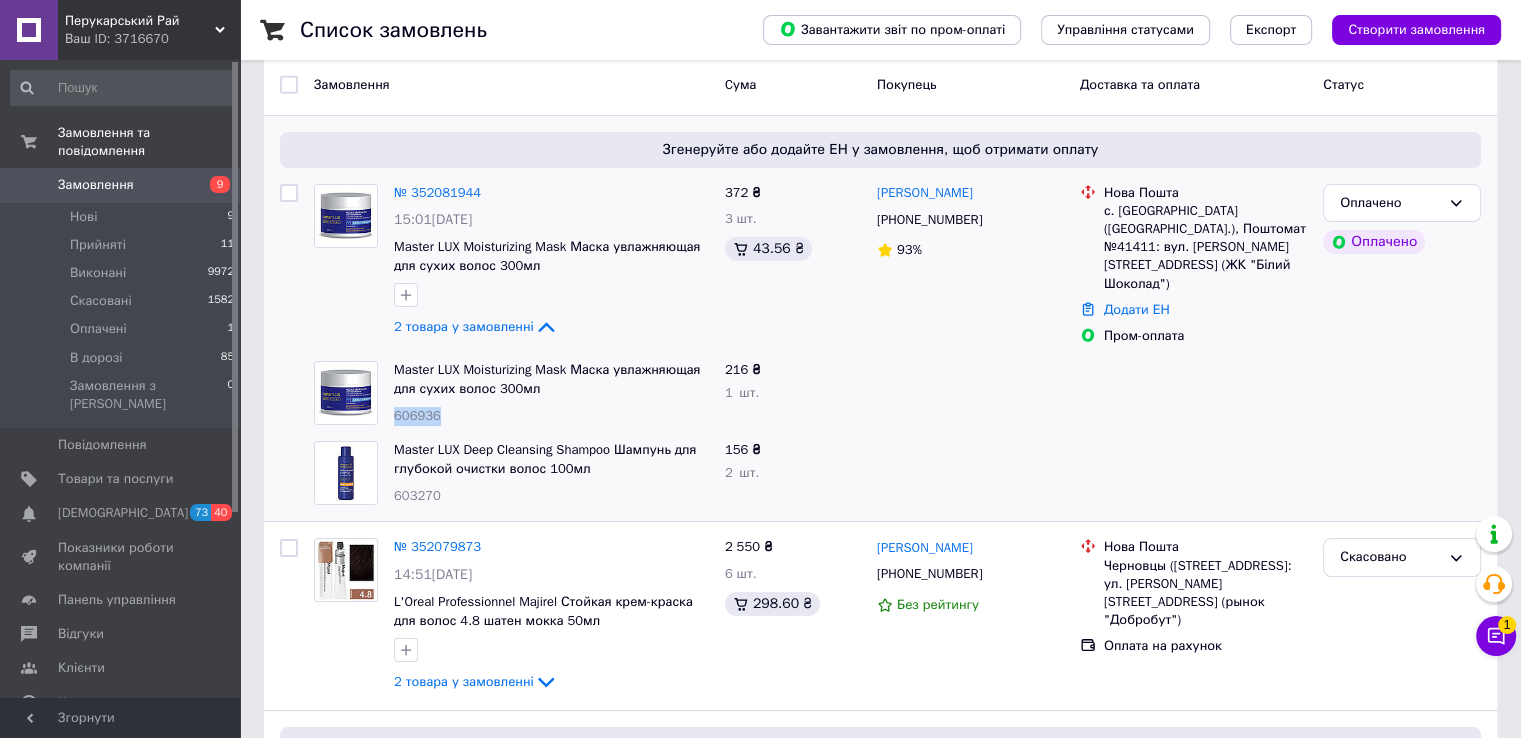 click on "606936" at bounding box center [417, 415] 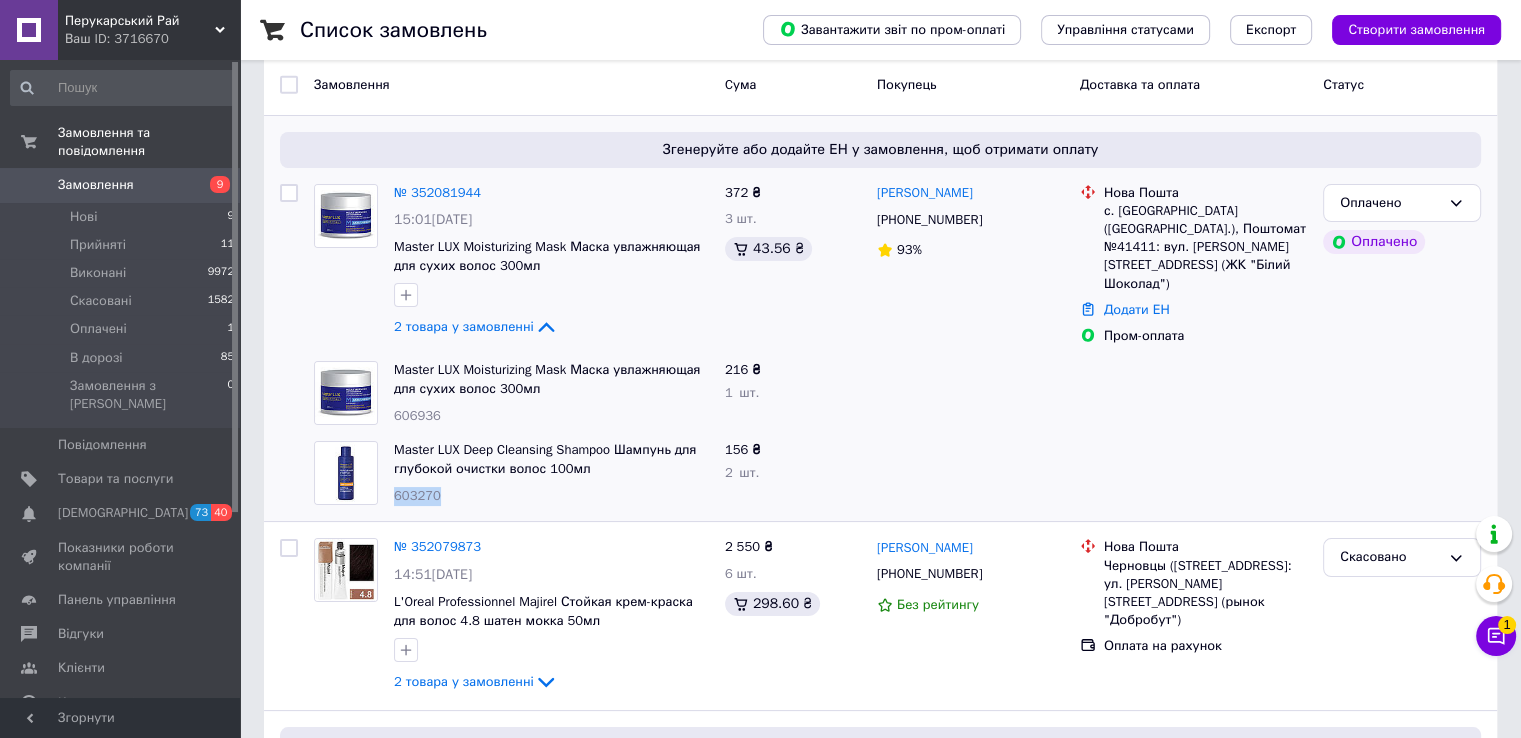 click on "Master LUX Deep Cleansing Shampoo Шампунь для глубокой очистки волос 100мл 603270" at bounding box center [551, 473] 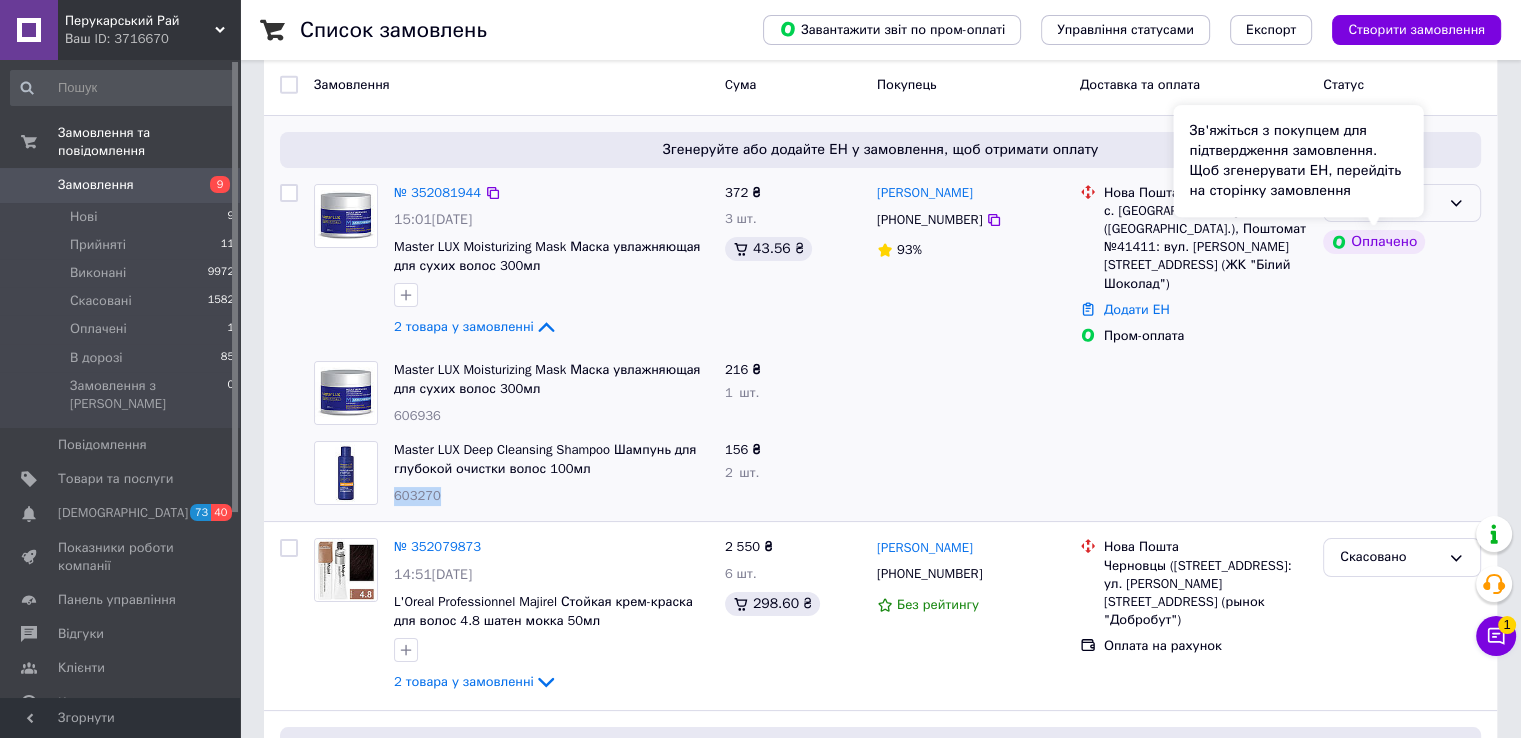 click on "Оплачено" at bounding box center (1390, 203) 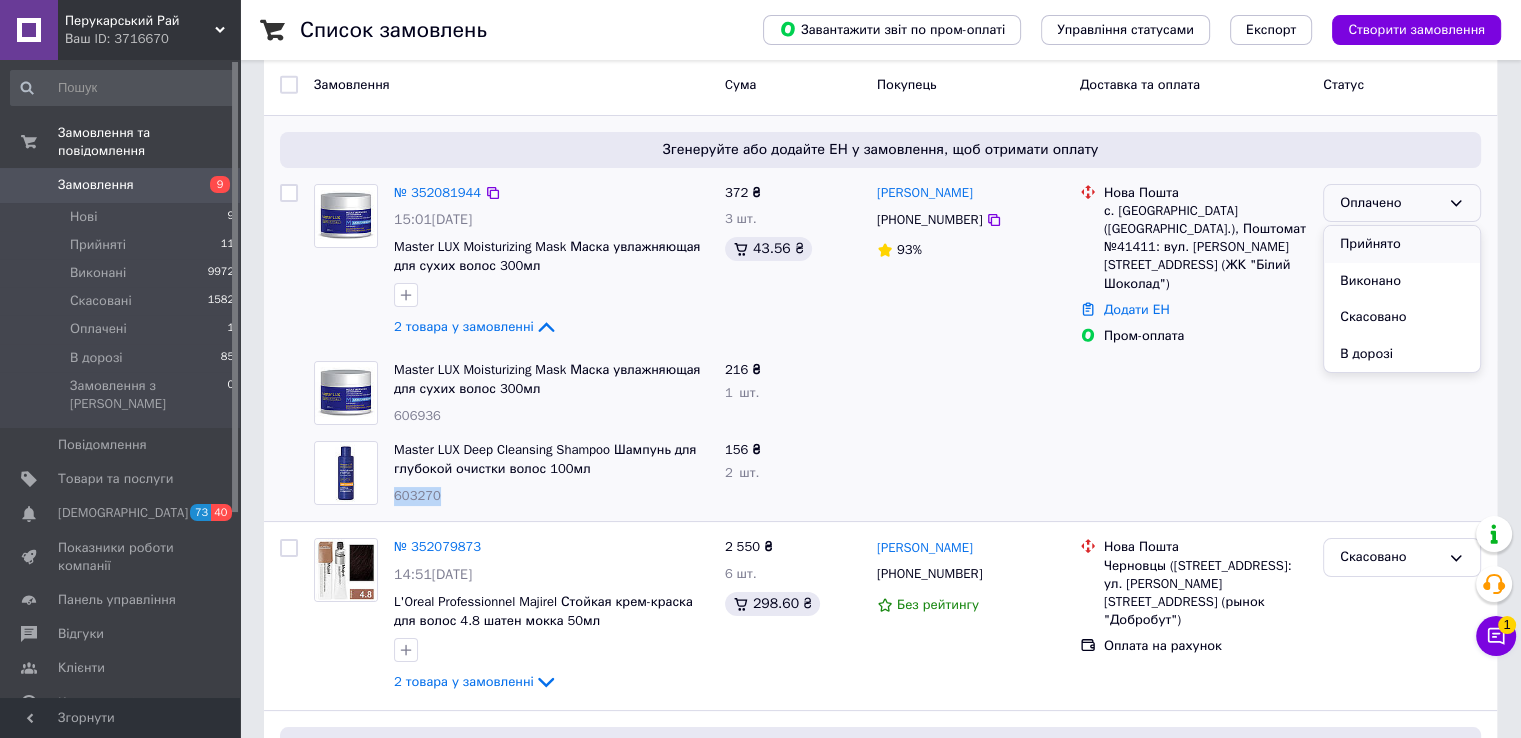 click on "Прийнято" at bounding box center [1402, 244] 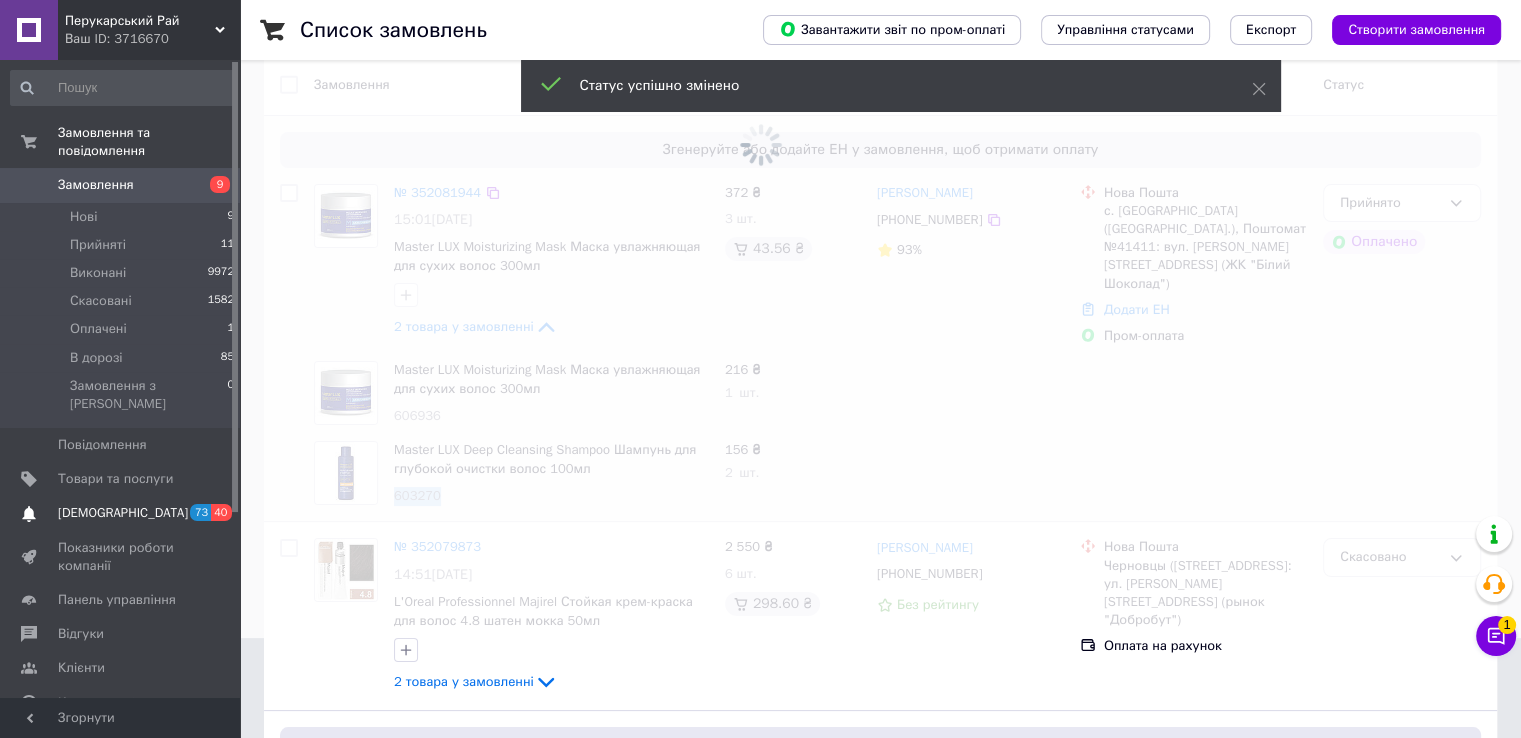 click on "[DEMOGRAPHIC_DATA]" at bounding box center (121, 513) 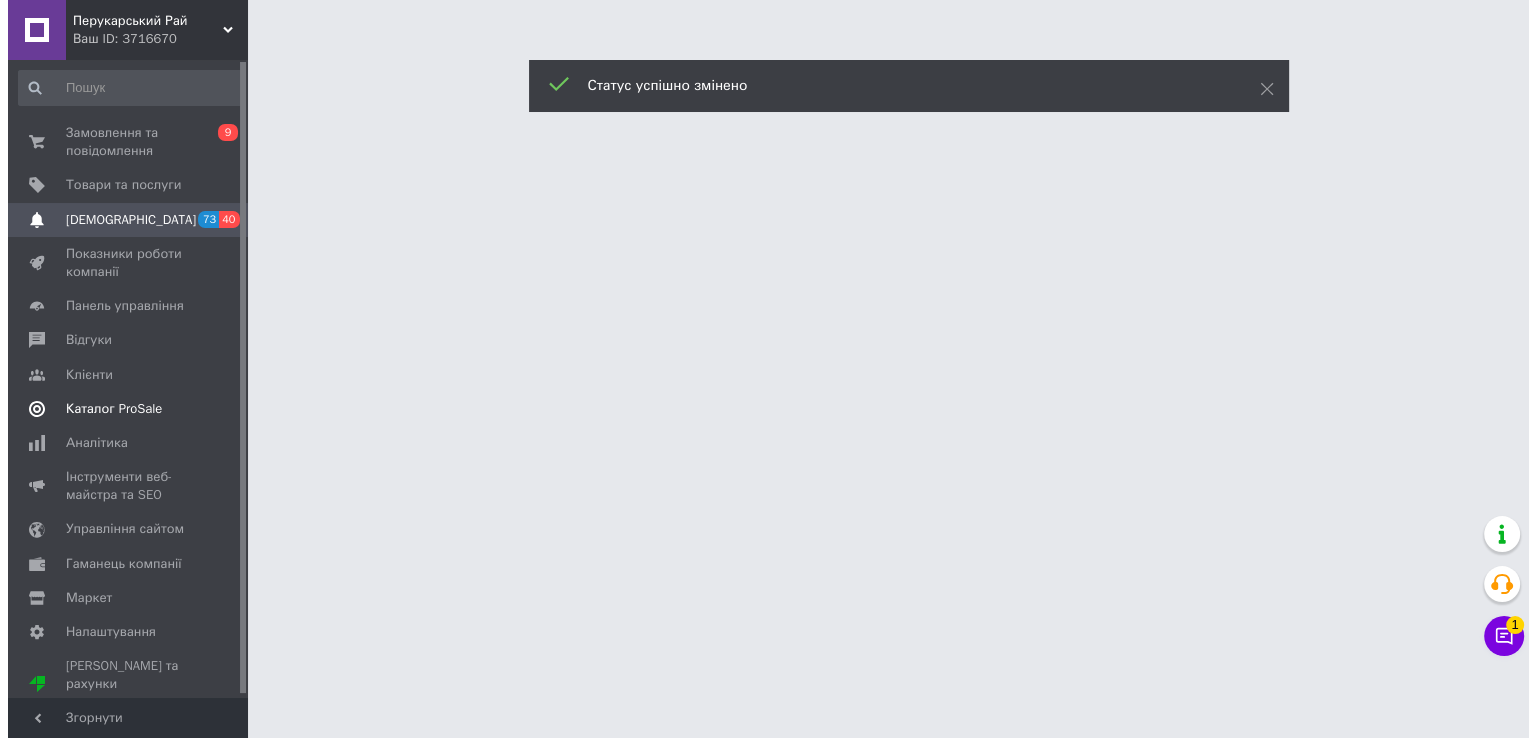scroll, scrollTop: 0, scrollLeft: 0, axis: both 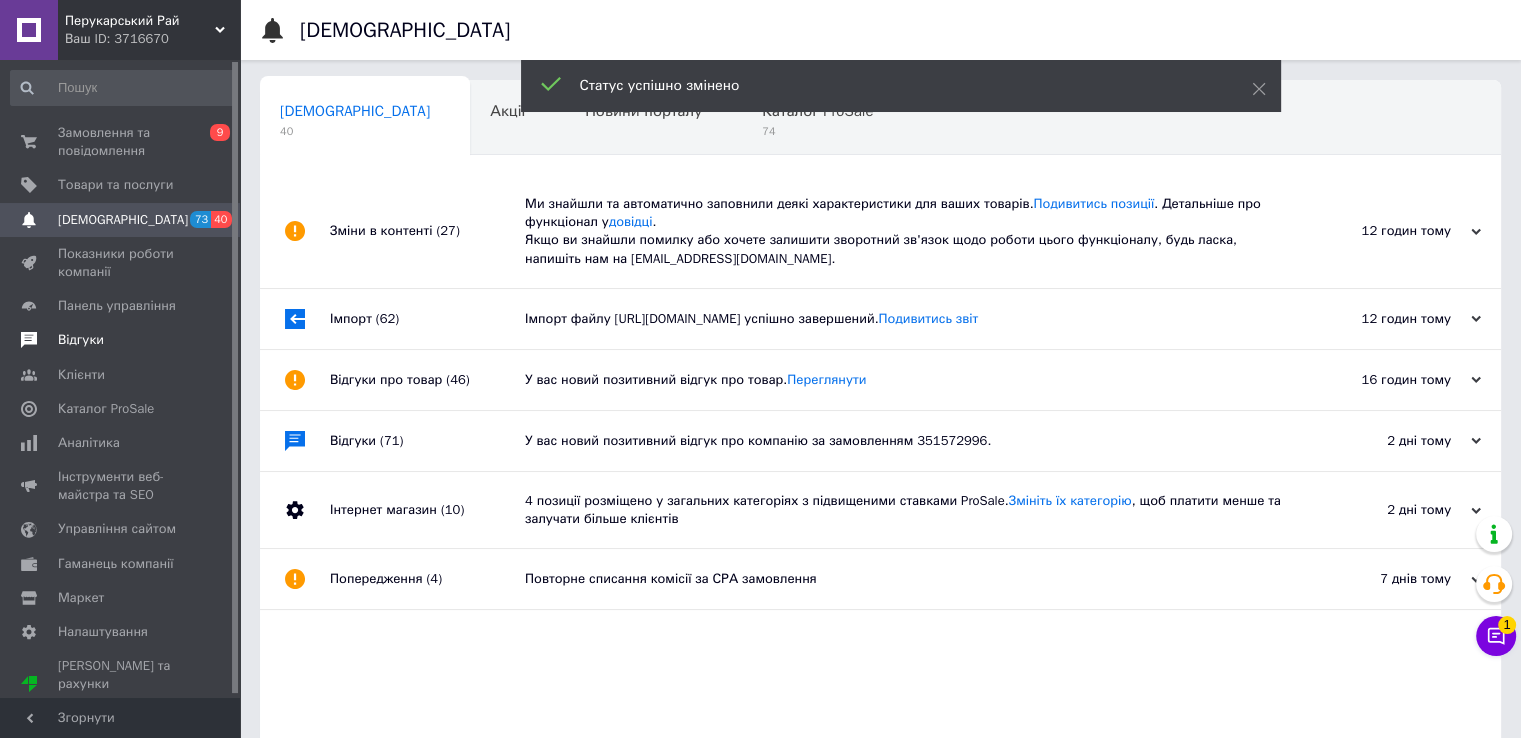 click on "Відгуки" at bounding box center [81, 340] 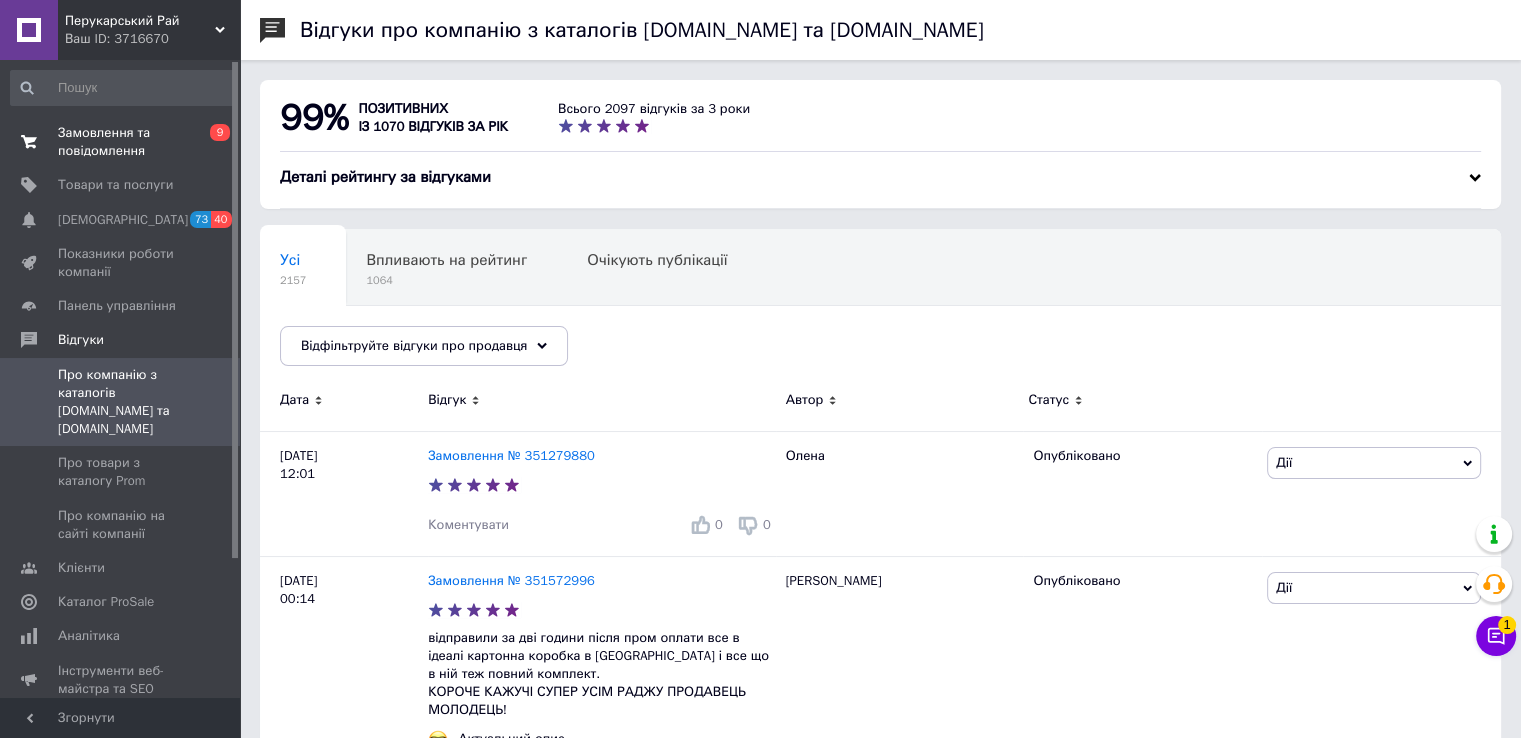 click on "Замовлення та повідомлення" at bounding box center (121, 142) 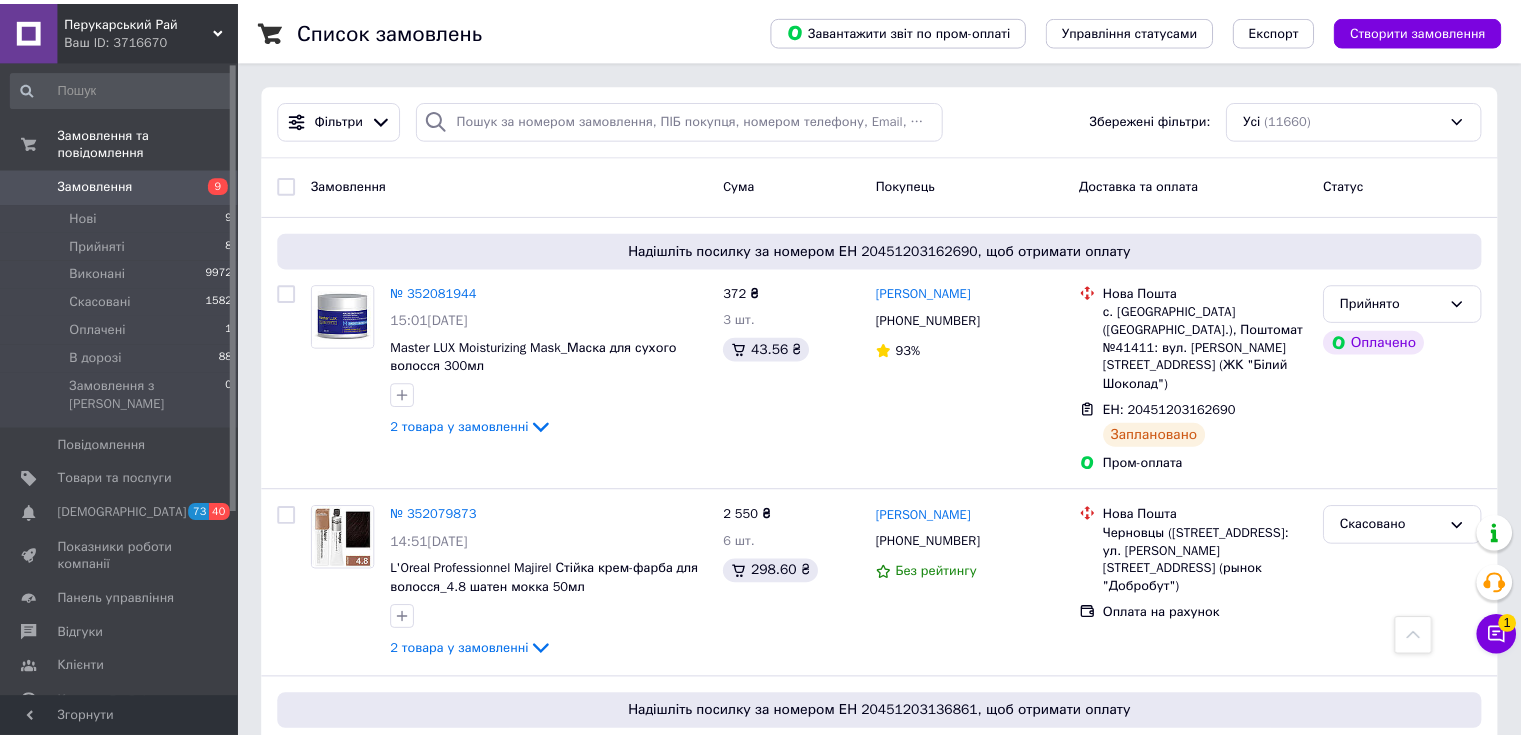 scroll, scrollTop: 748, scrollLeft: 0, axis: vertical 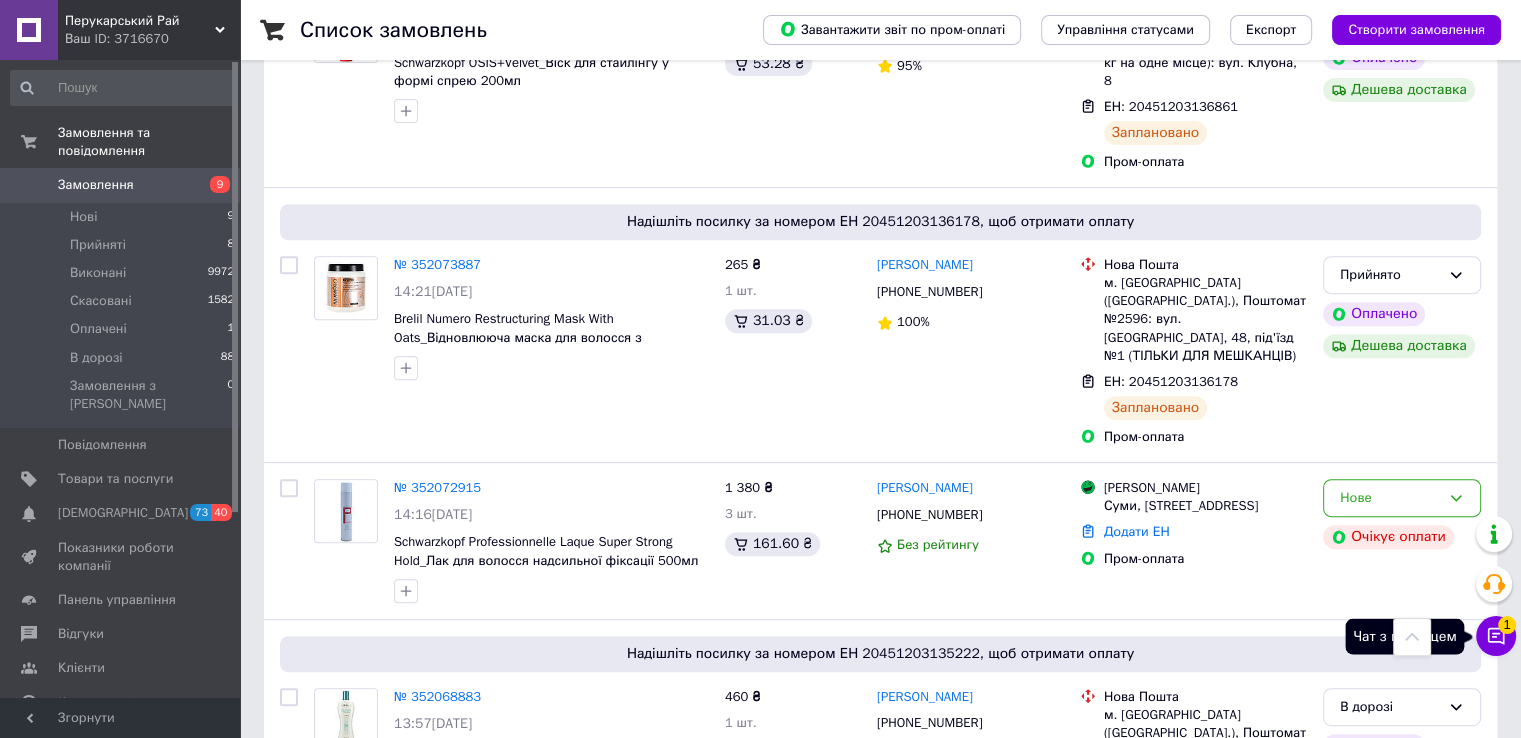 click on "Чат з покупцем 1" at bounding box center [1496, 636] 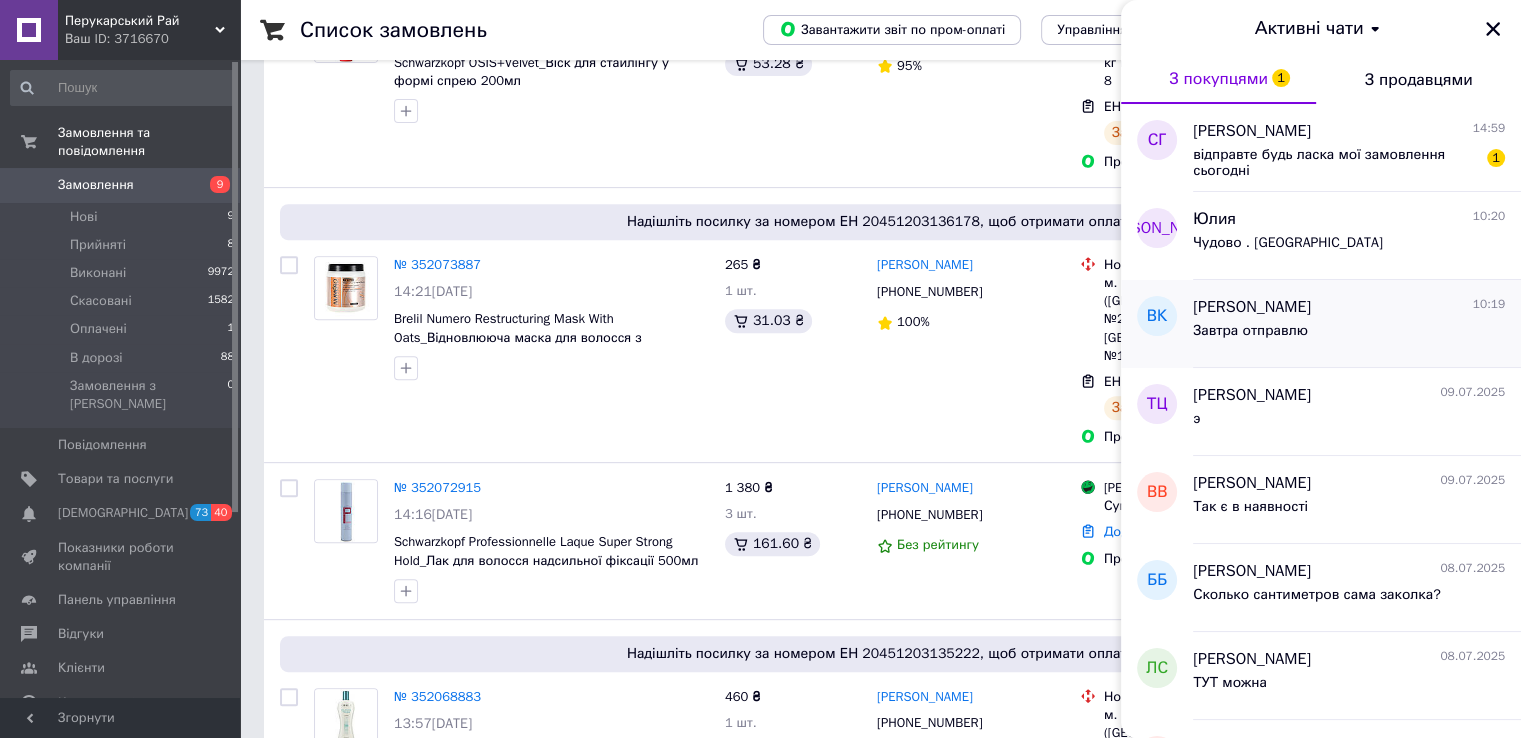 click on "Валентина Капустина" at bounding box center [1252, 307] 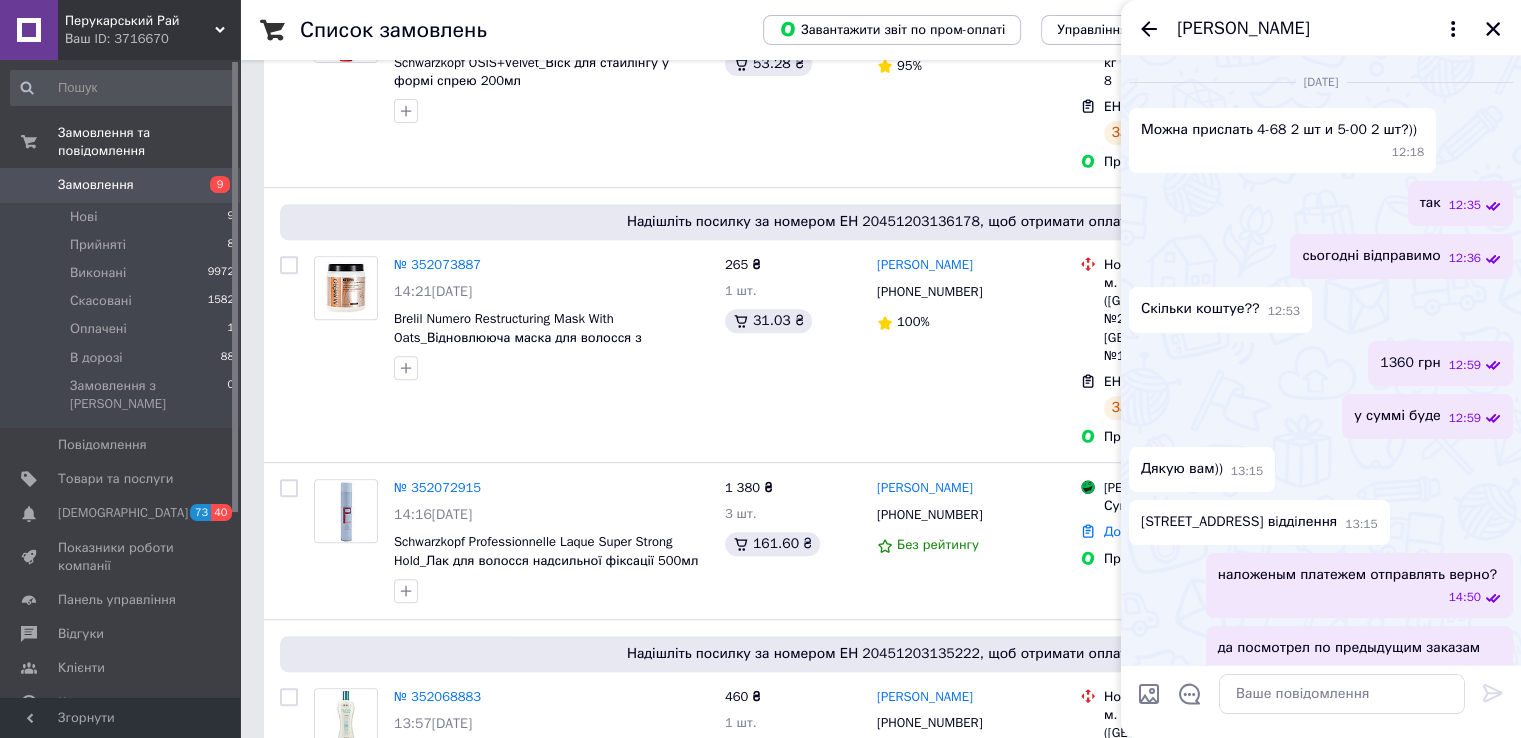 scroll, scrollTop: 1848, scrollLeft: 0, axis: vertical 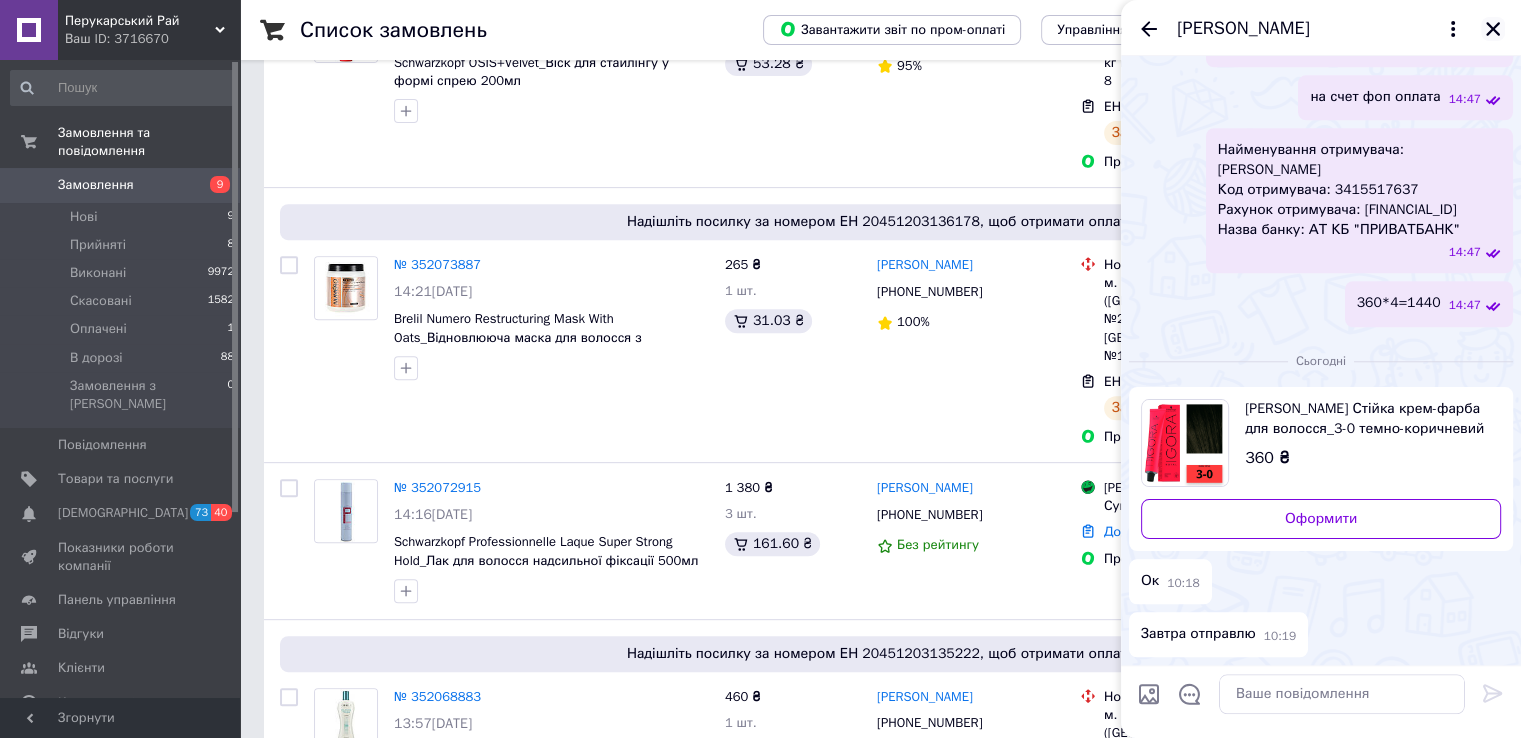 click 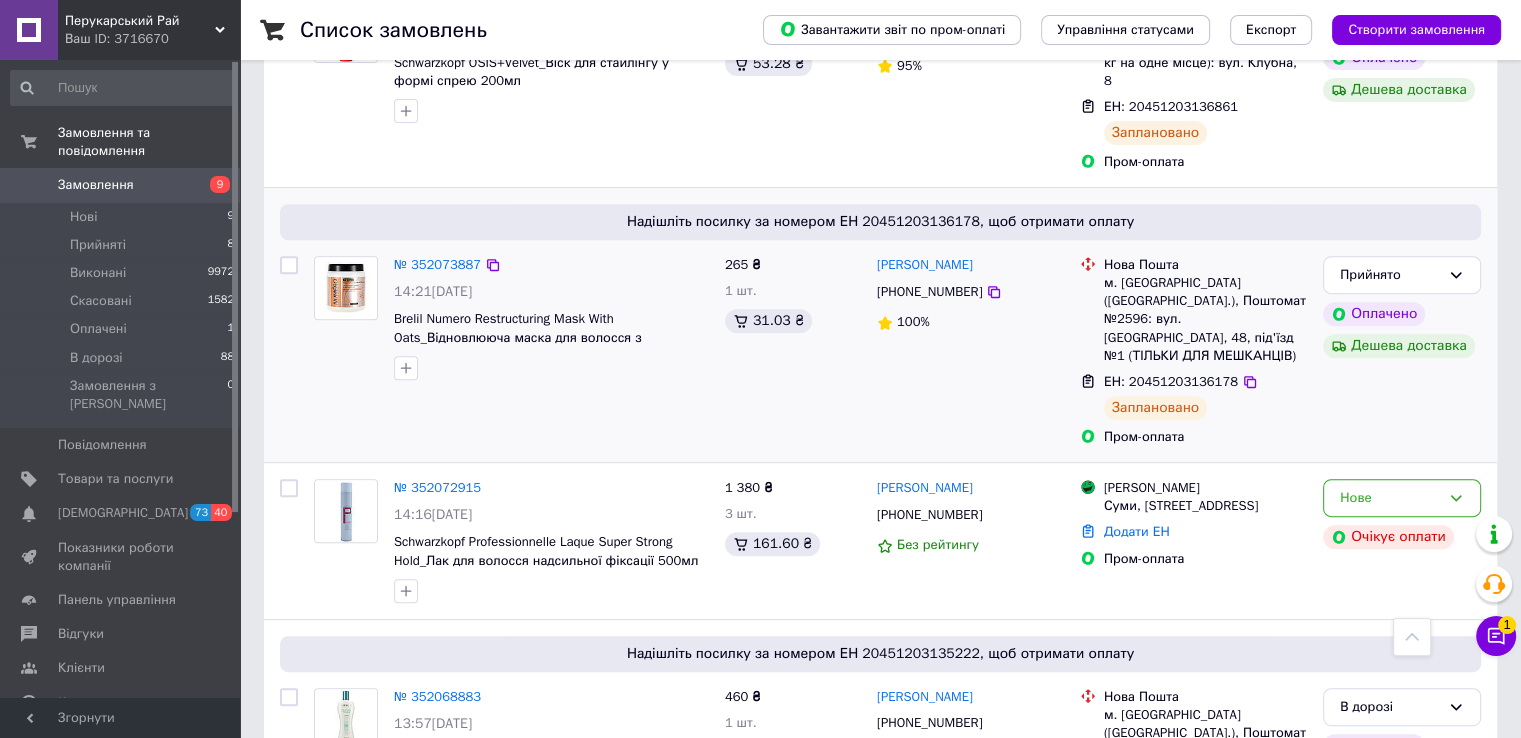 scroll, scrollTop: 448, scrollLeft: 0, axis: vertical 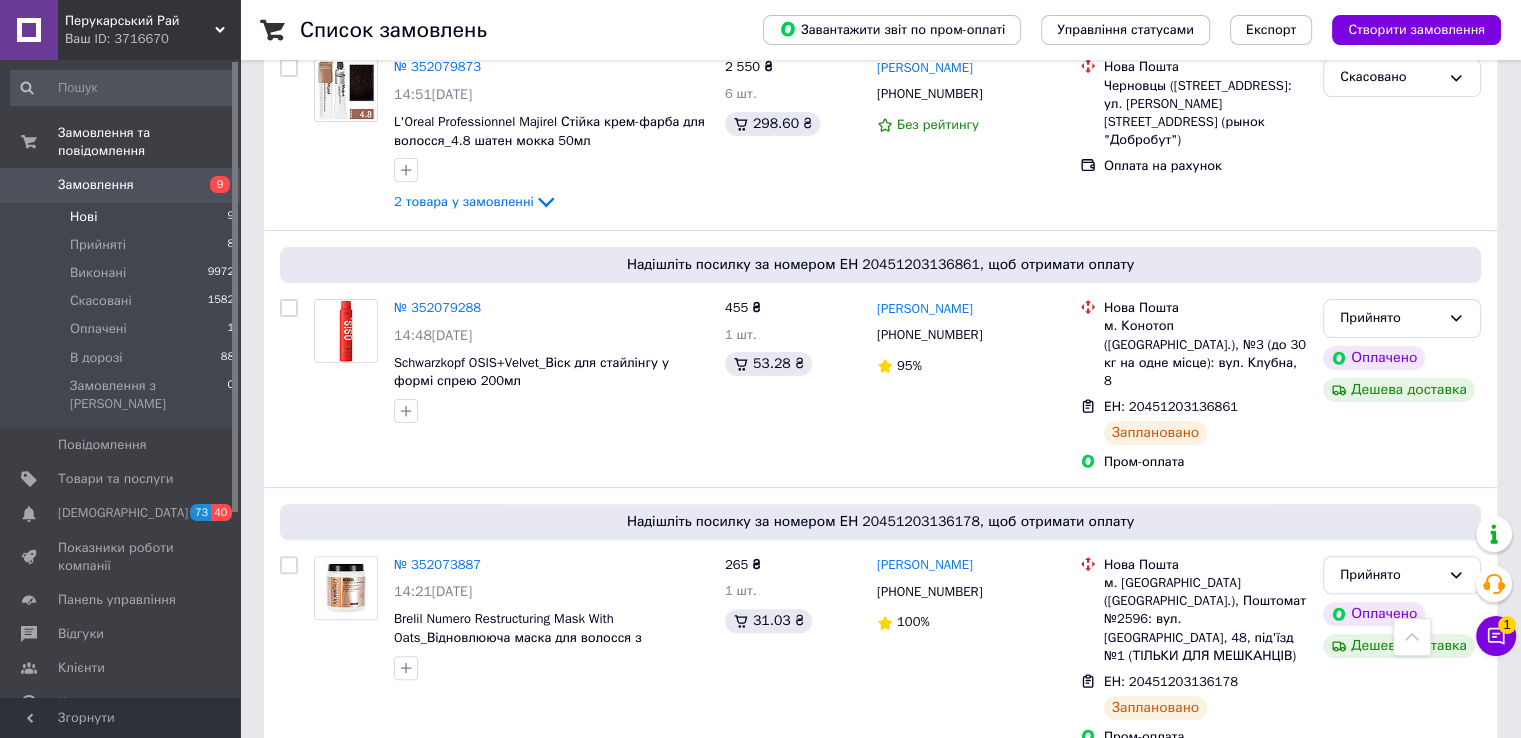 click on "Нові 9" at bounding box center (123, 217) 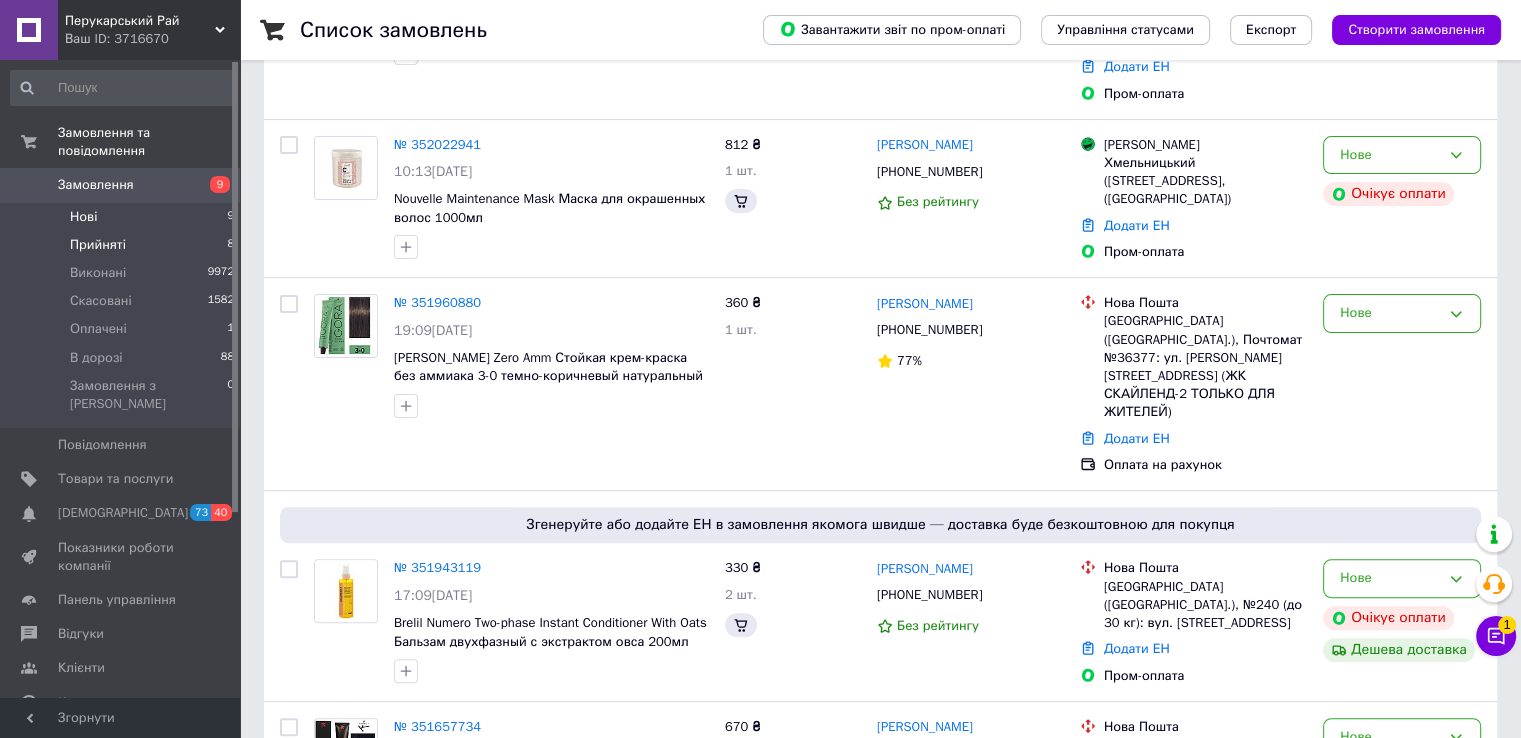 scroll, scrollTop: 0, scrollLeft: 0, axis: both 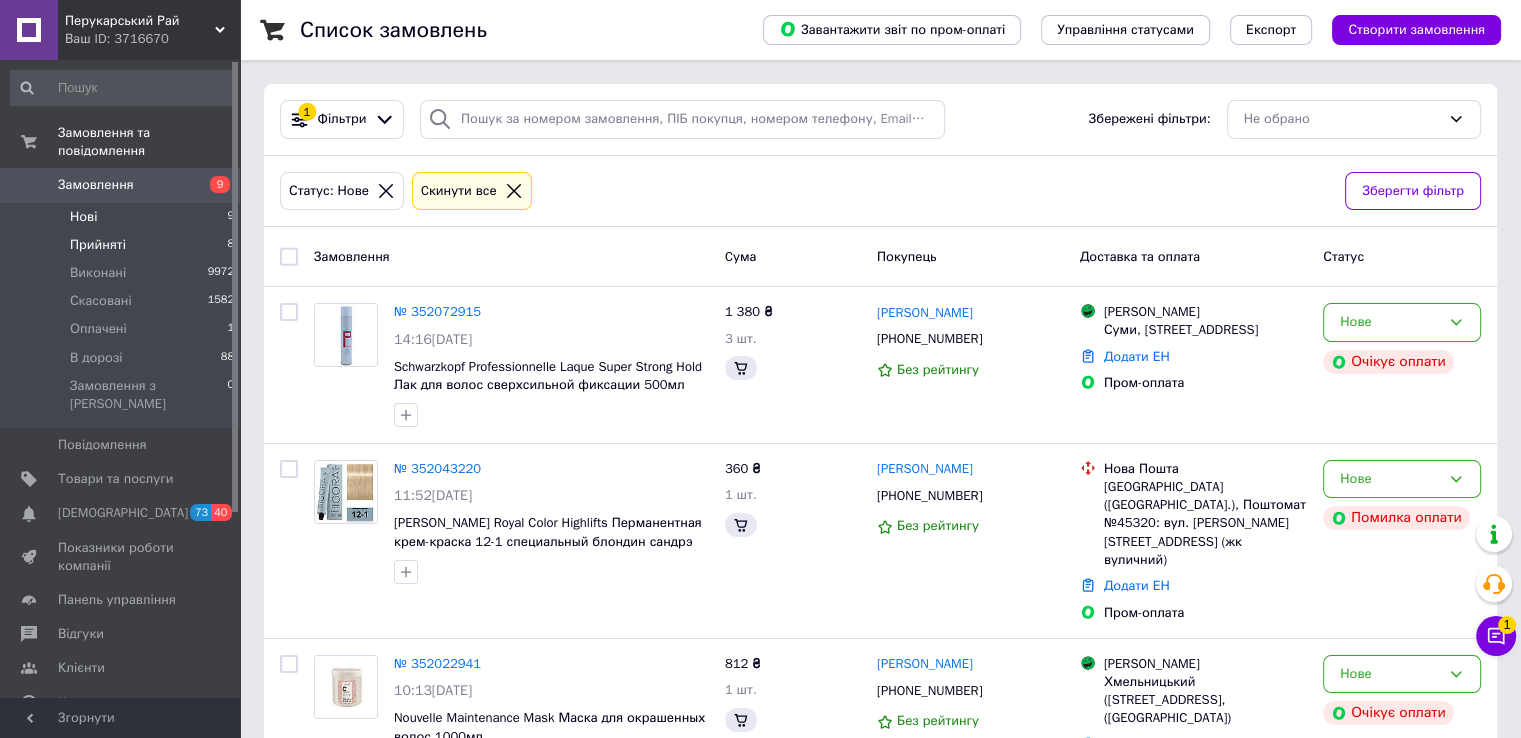click on "Прийняті" at bounding box center [98, 245] 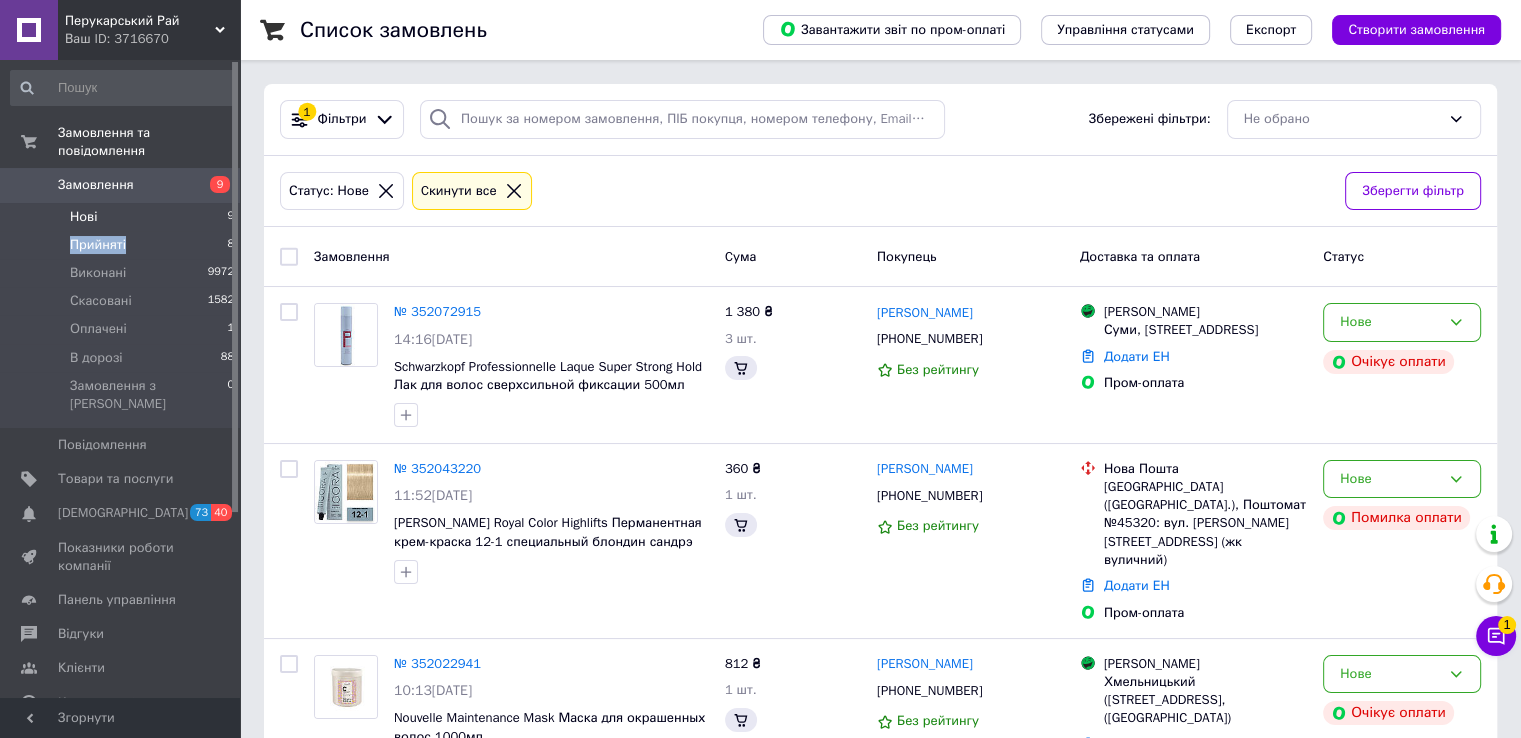 click on "Прийняті" at bounding box center (98, 245) 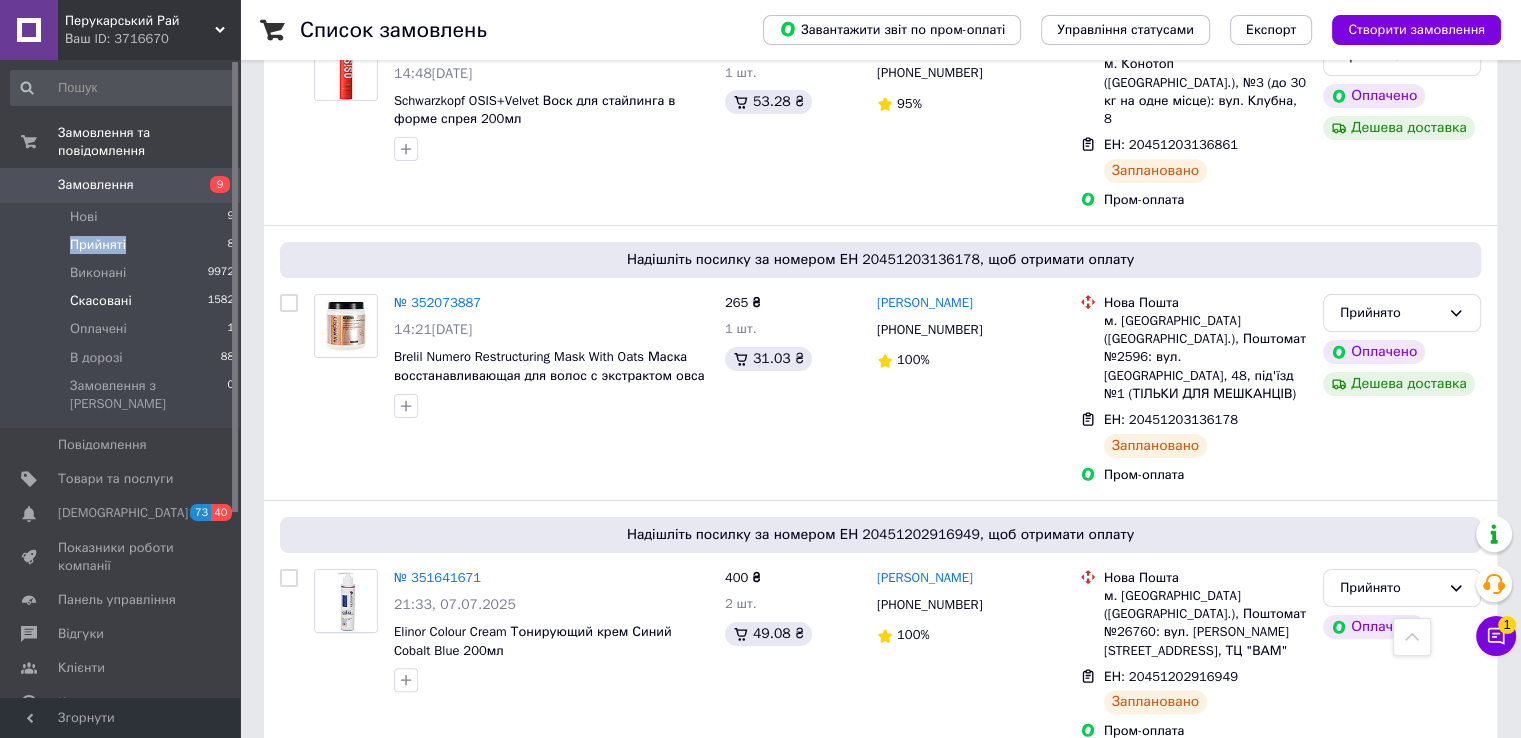 scroll, scrollTop: 18, scrollLeft: 0, axis: vertical 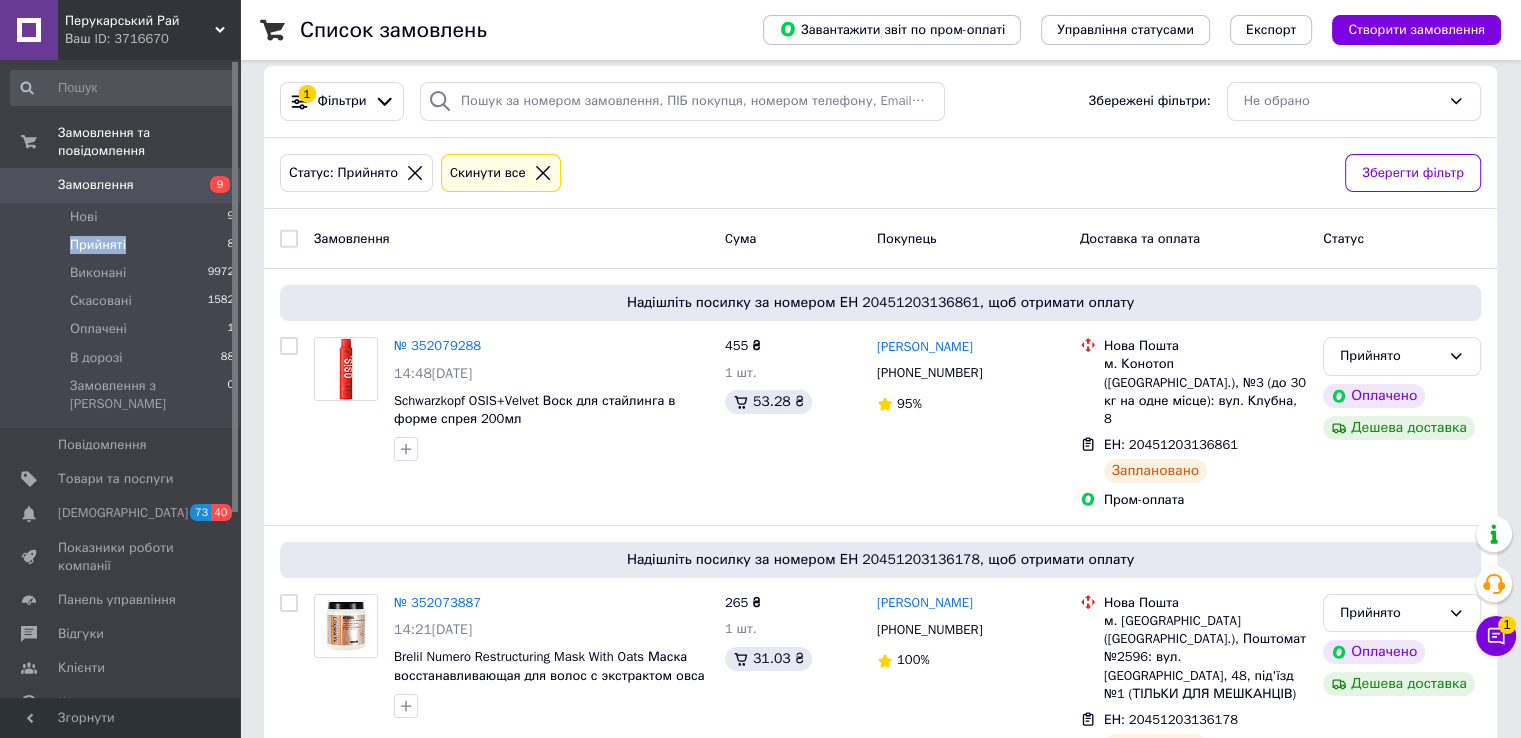 click on "Замовлення 9" at bounding box center [123, 185] 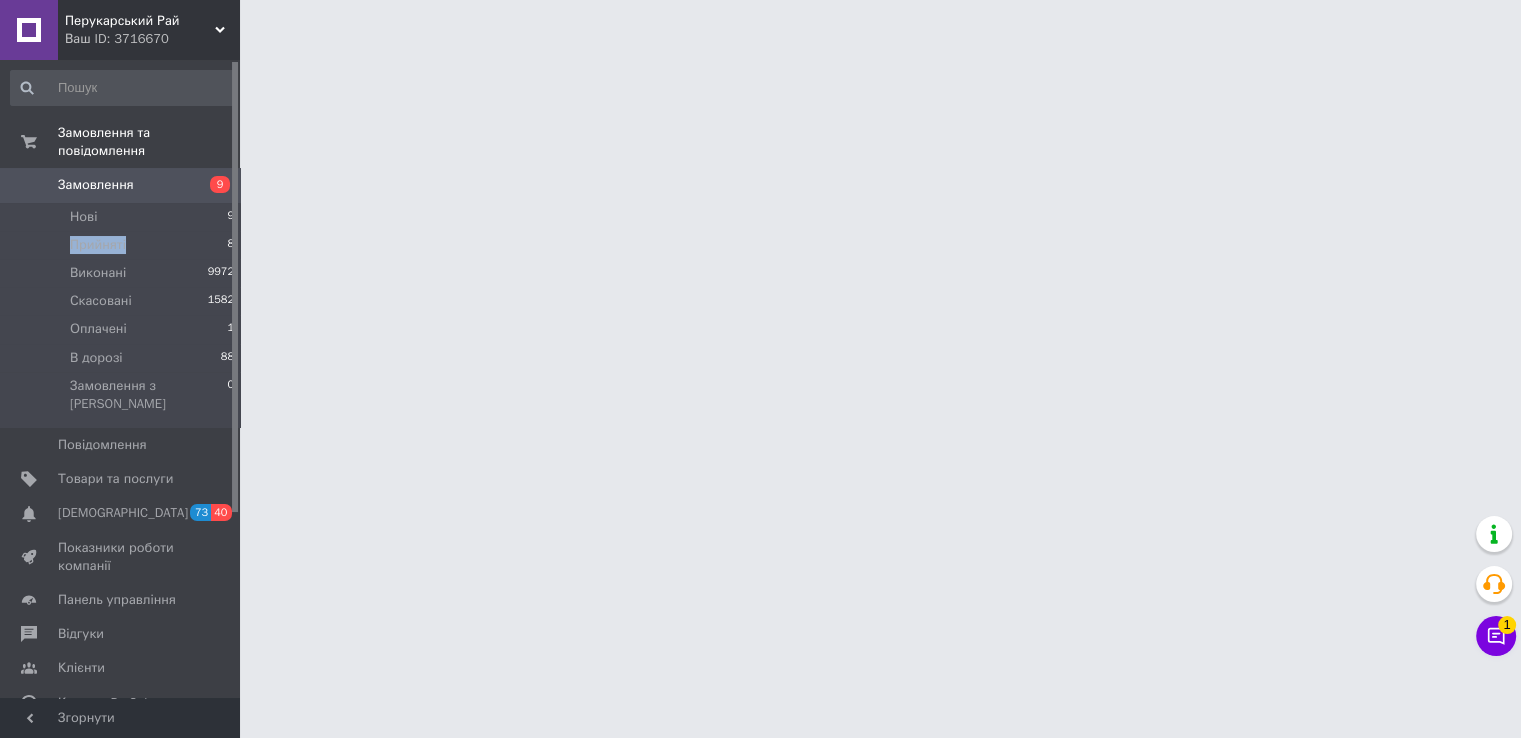 scroll, scrollTop: 0, scrollLeft: 0, axis: both 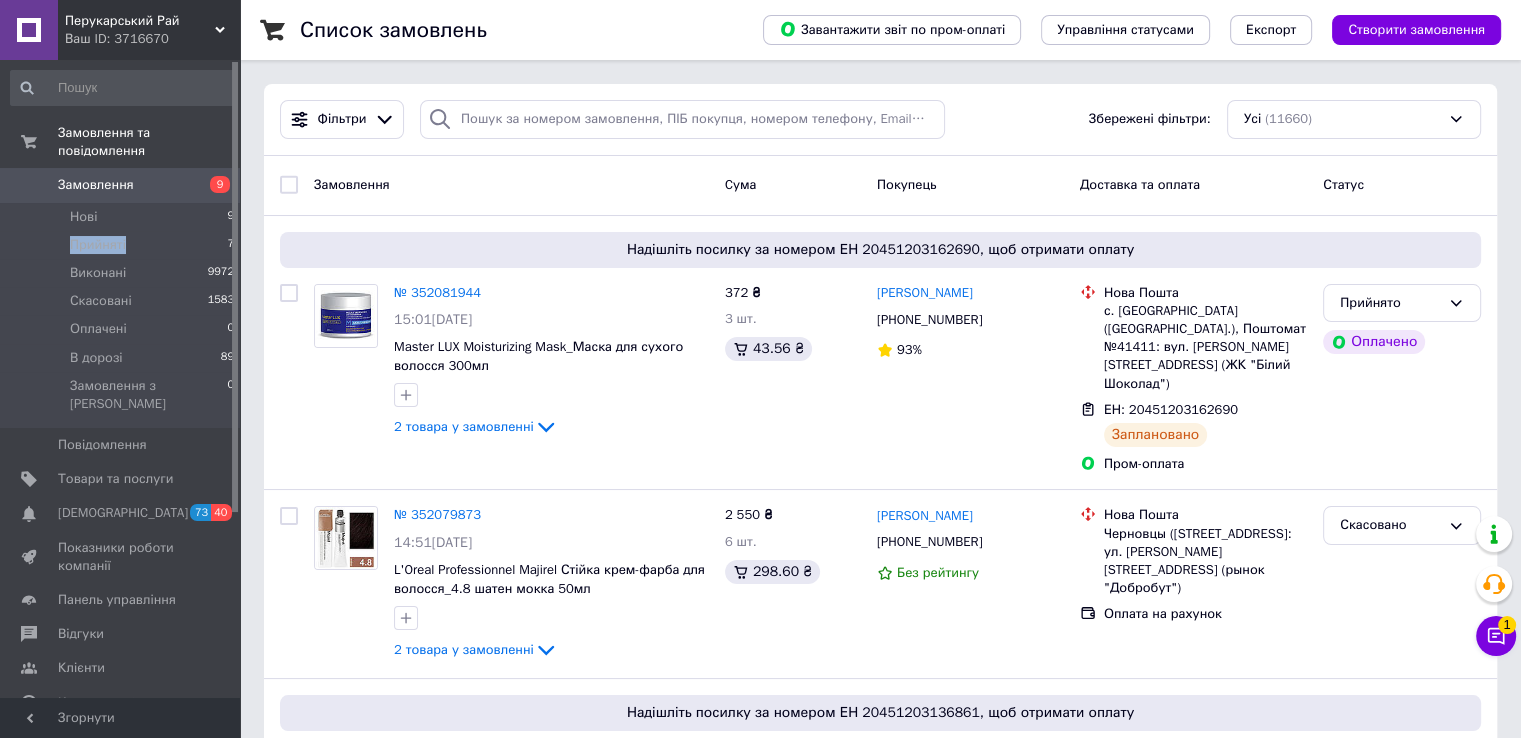 click on "[DEMOGRAPHIC_DATA]" at bounding box center (121, 513) 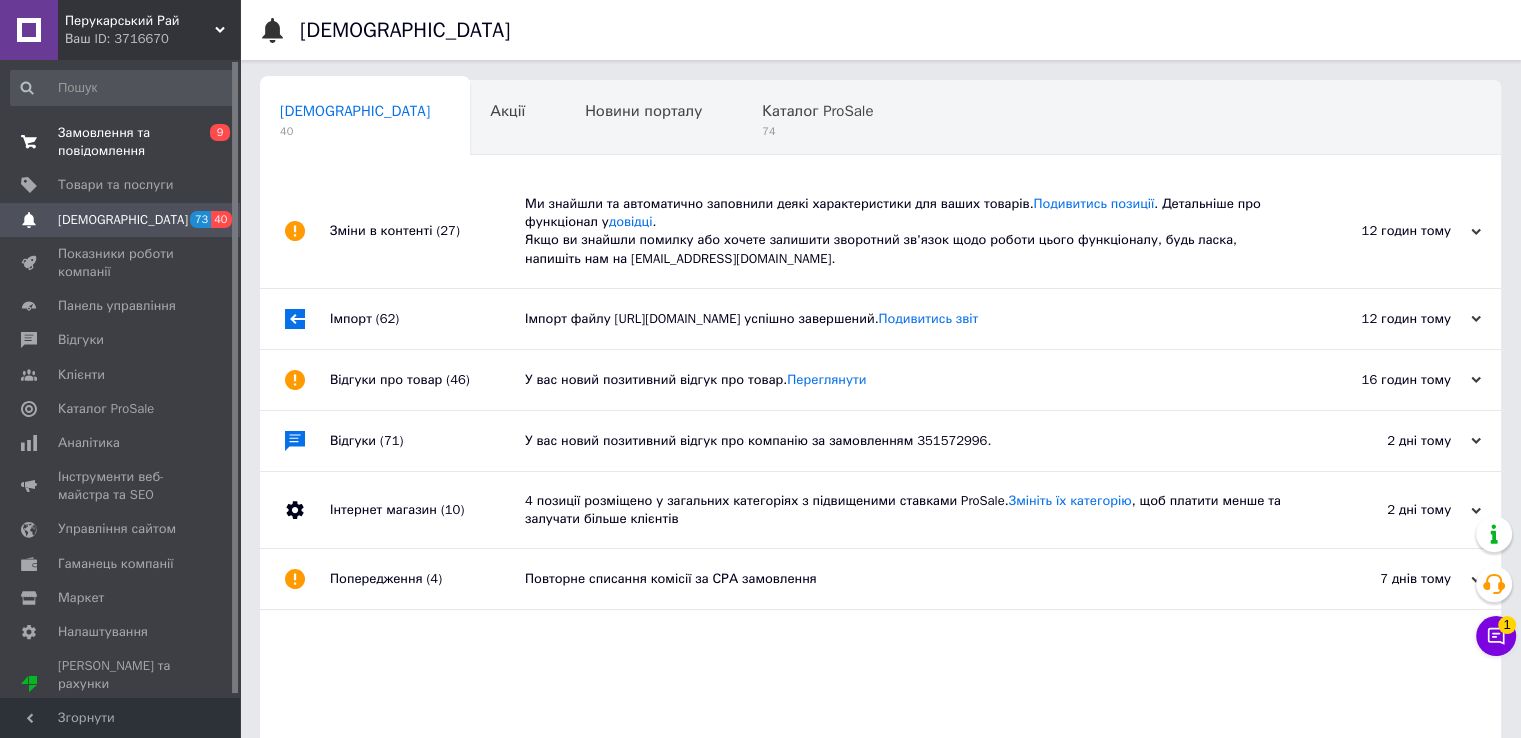 click on "Замовлення та повідомлення" at bounding box center [121, 142] 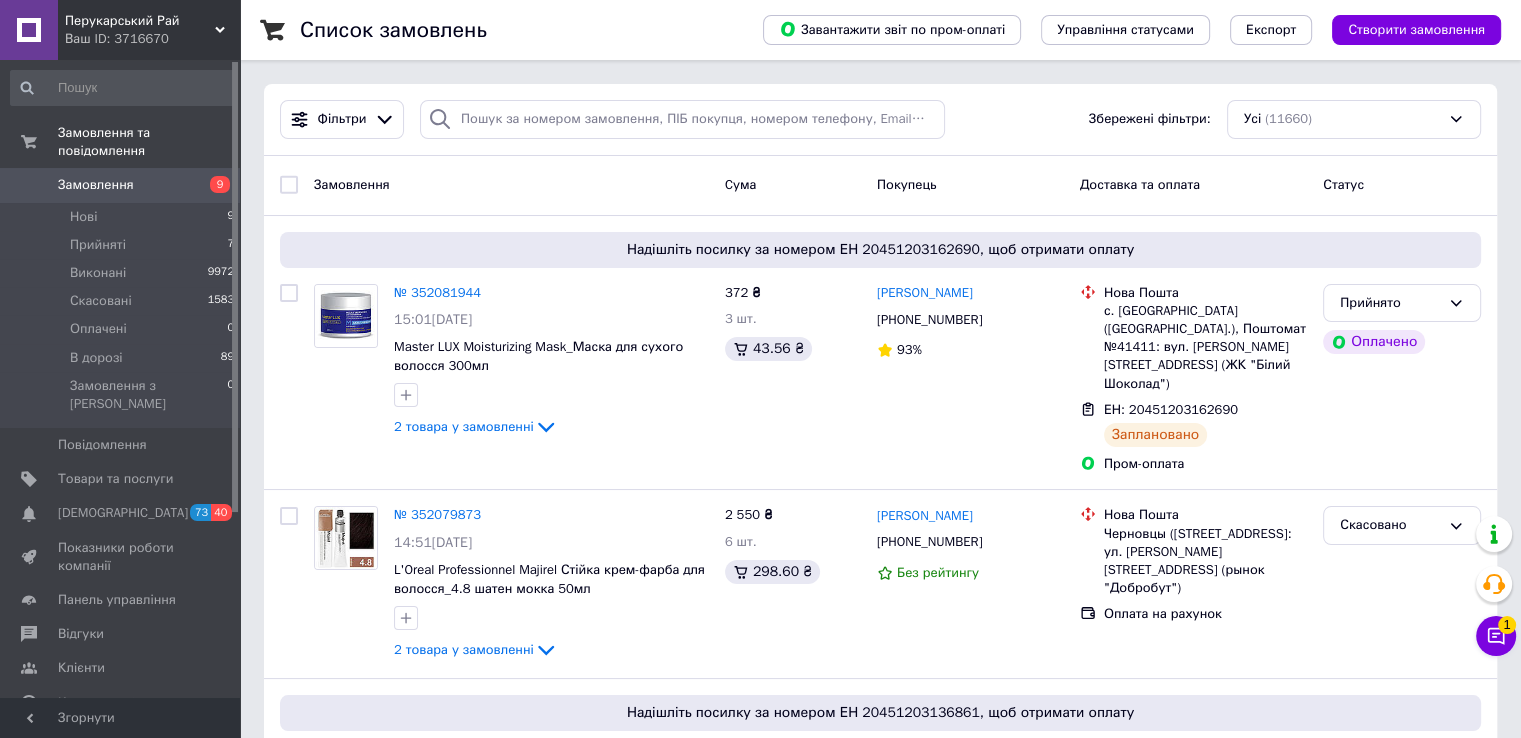 click on "Замовлення" at bounding box center (121, 185) 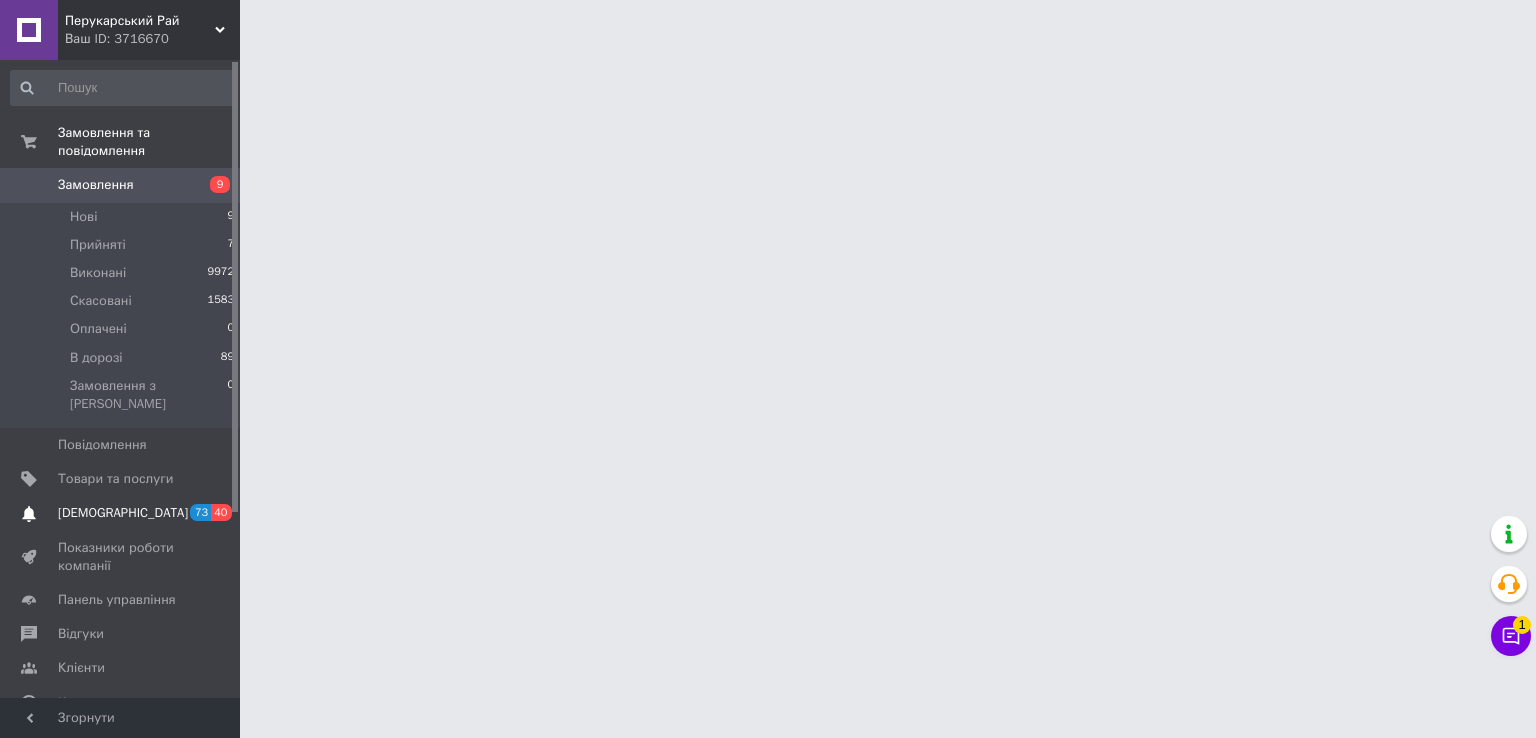 click on "[DEMOGRAPHIC_DATA]" at bounding box center [123, 513] 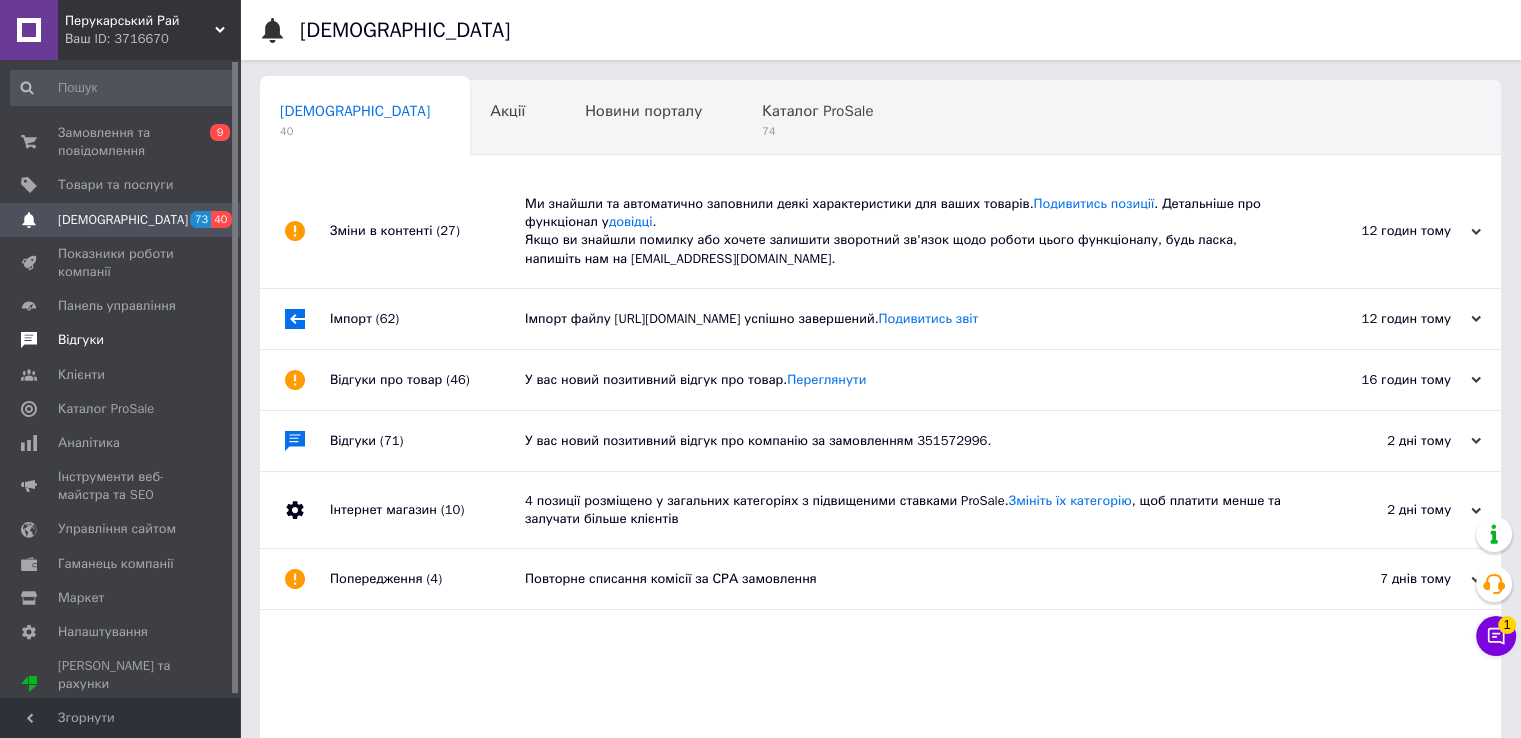 click on "Відгуки" at bounding box center (81, 340) 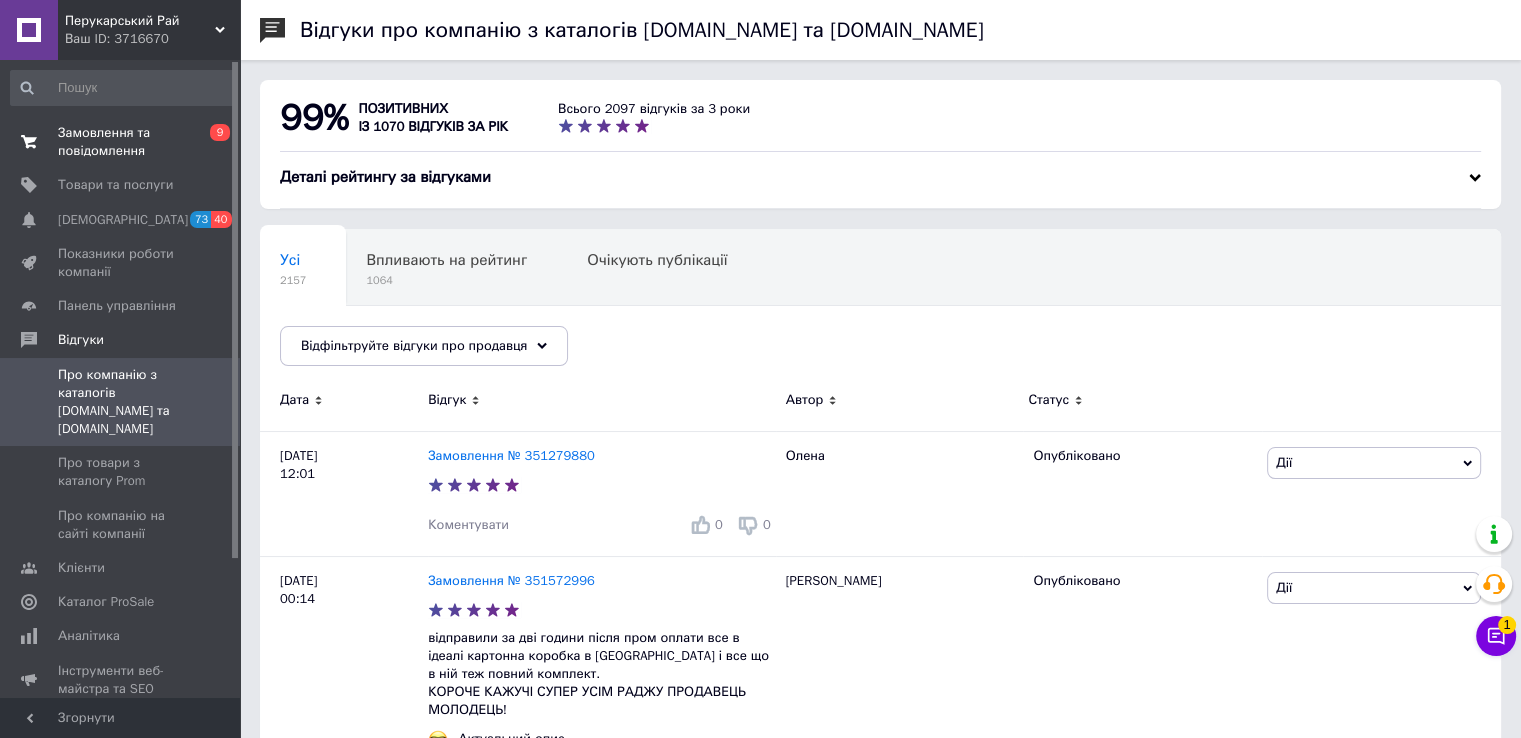 click on "Замовлення та повідомлення" at bounding box center (121, 142) 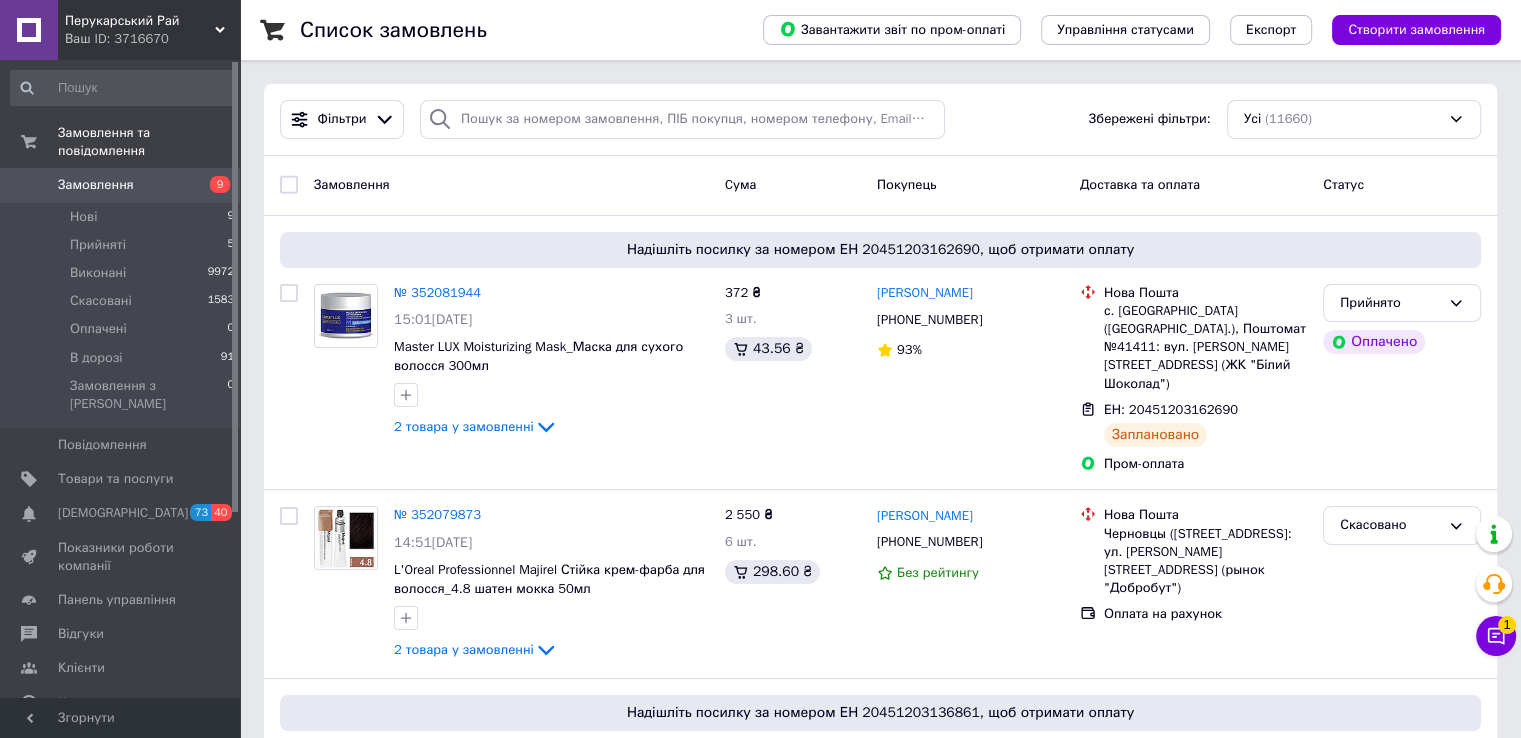 click on "9" at bounding box center (212, 185) 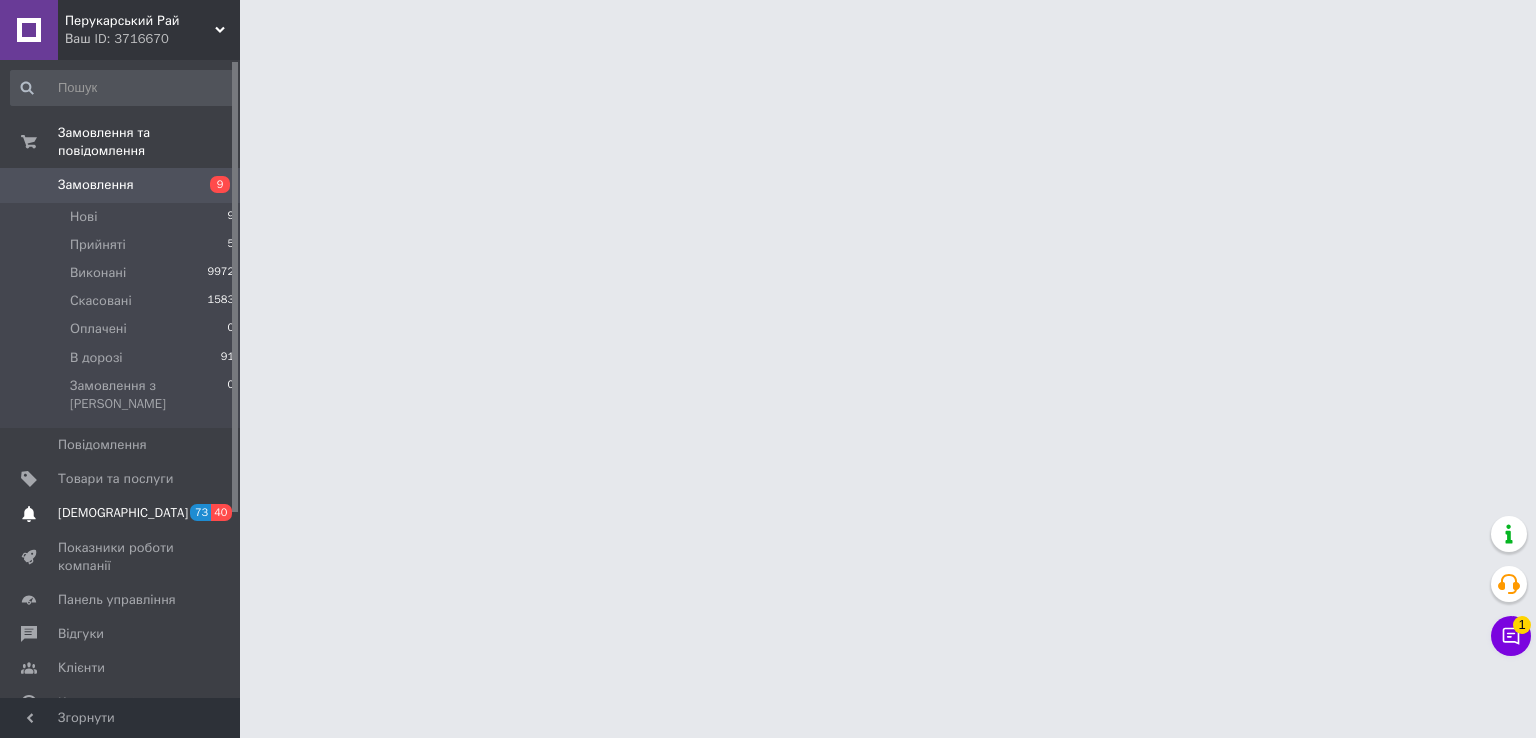 click on "[DEMOGRAPHIC_DATA]" at bounding box center [121, 513] 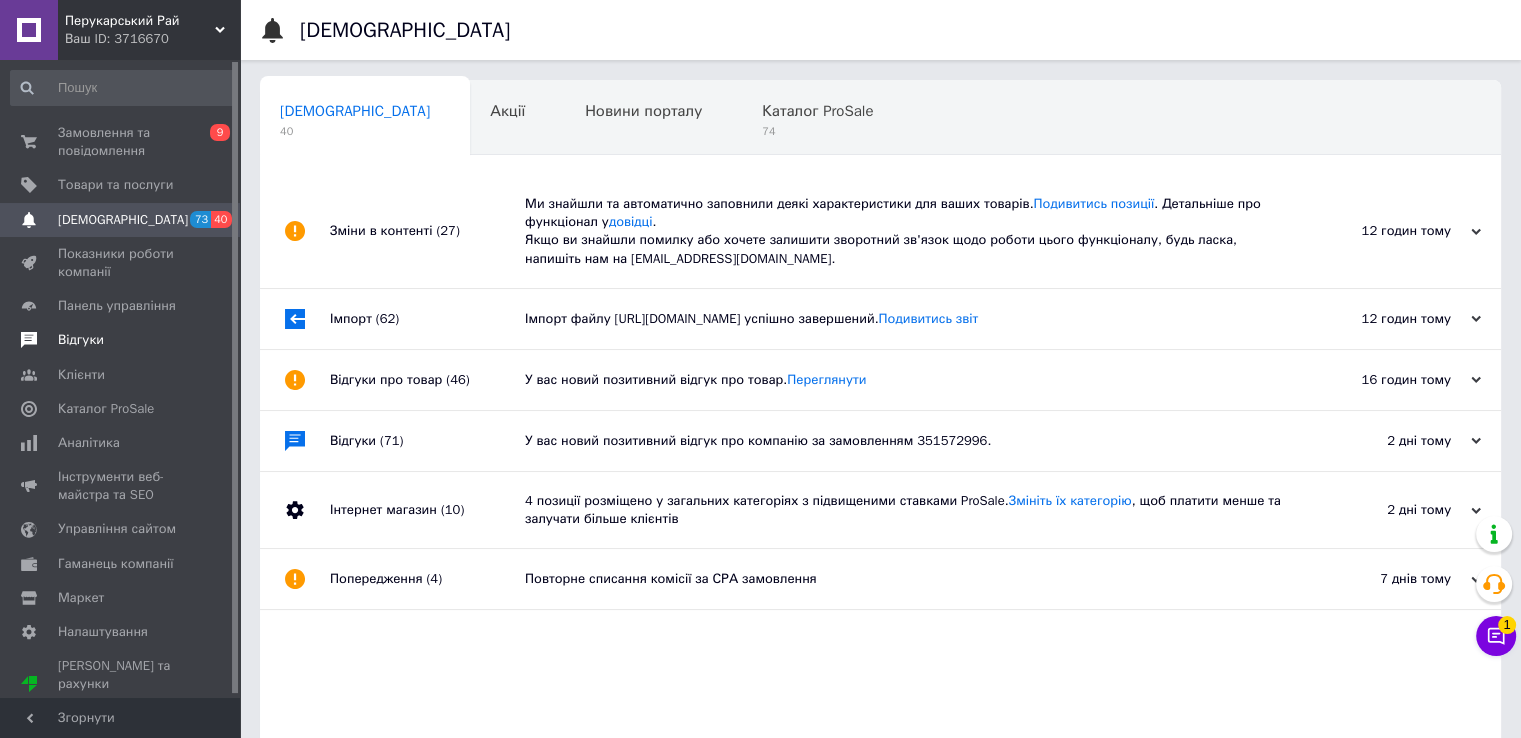 click on "Відгуки" at bounding box center [81, 340] 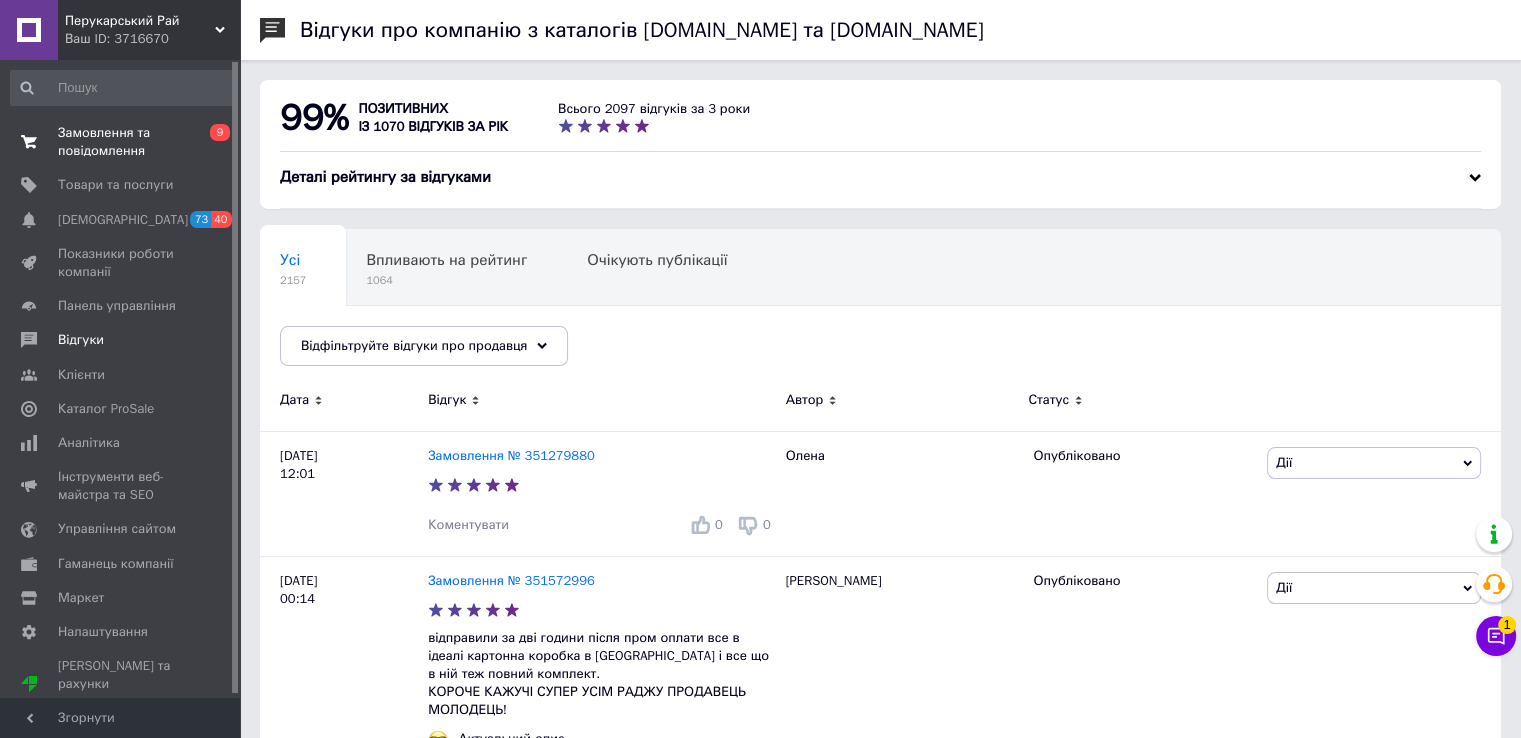 click on "Замовлення та повідомлення" at bounding box center [121, 142] 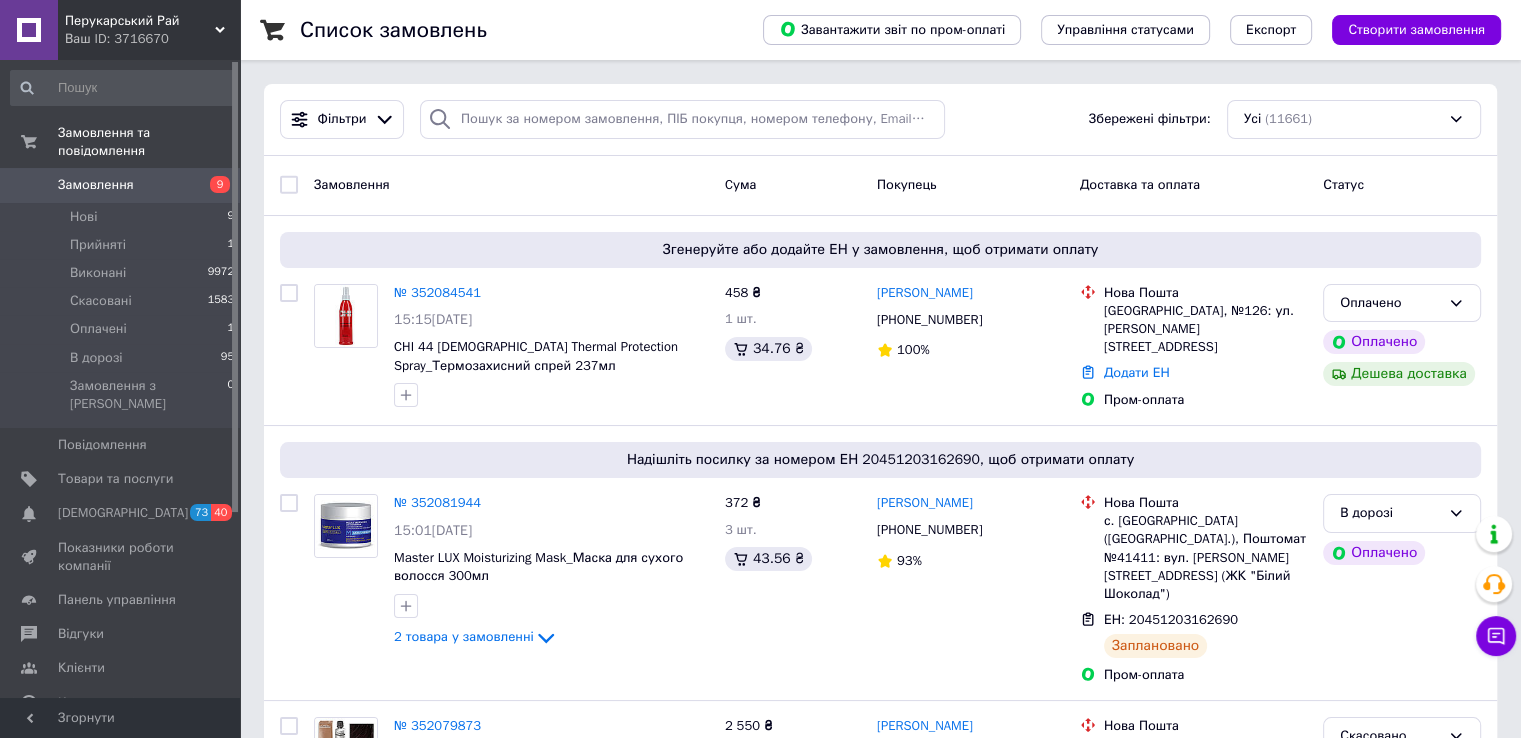 click on "Замовлення" at bounding box center (121, 185) 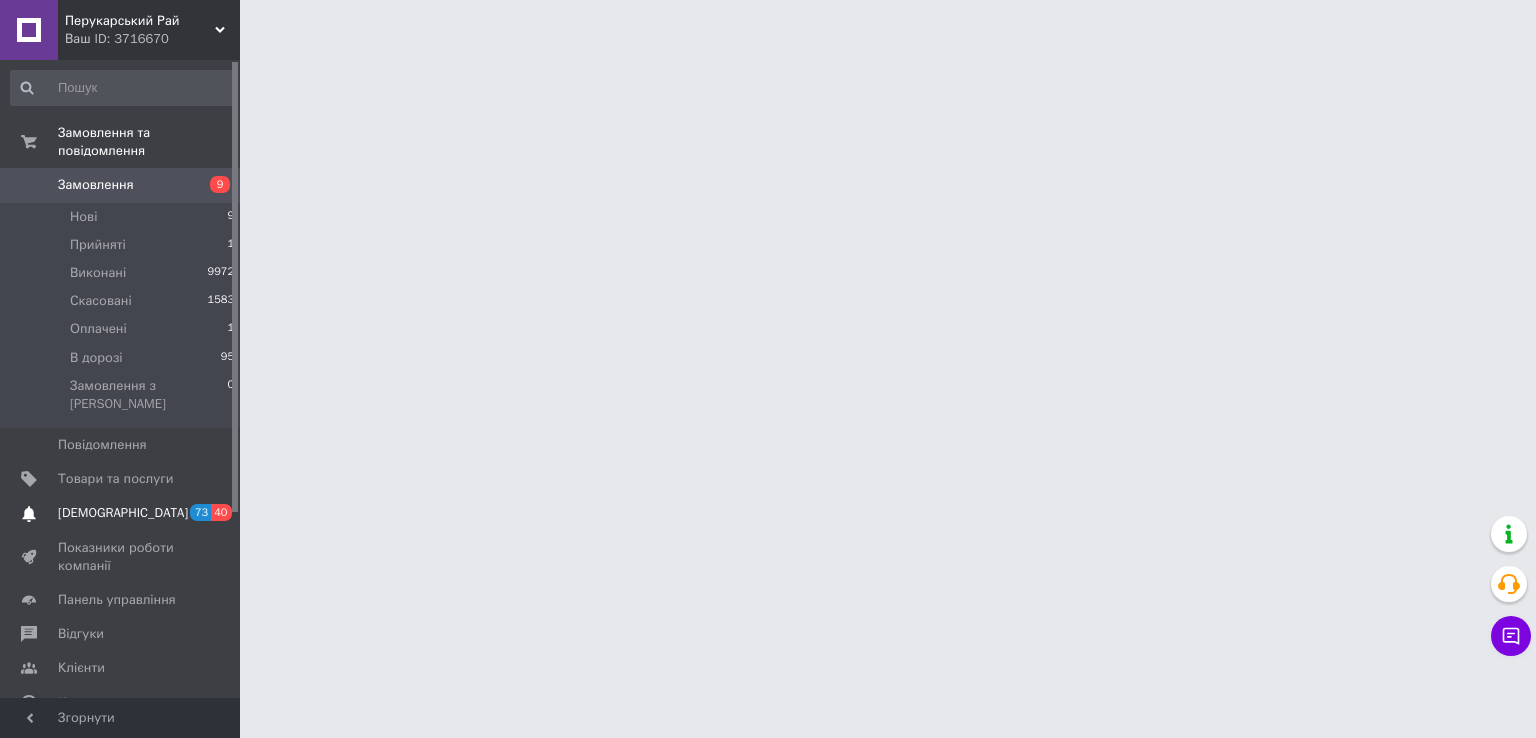click on "[DEMOGRAPHIC_DATA]" at bounding box center [123, 513] 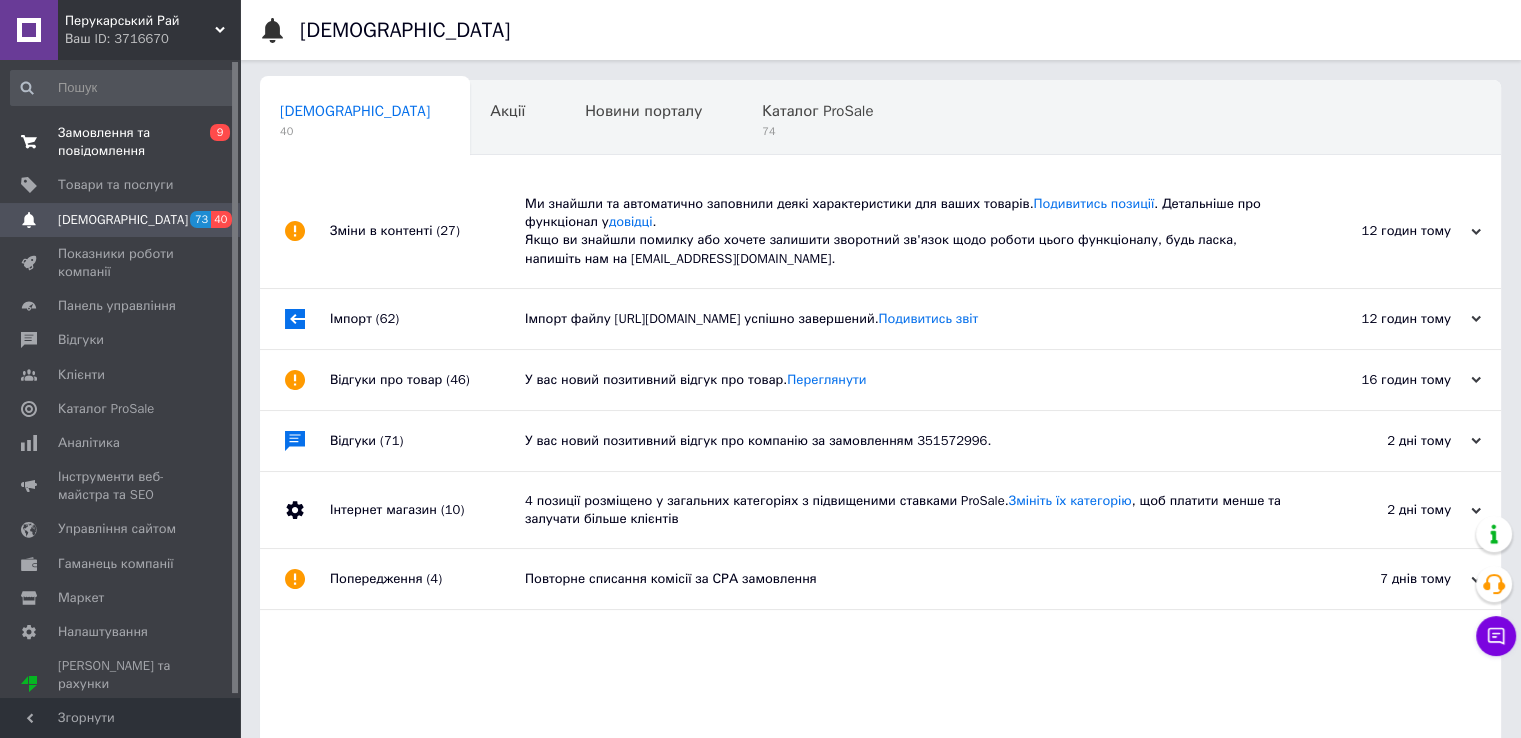click on "Замовлення та повідомлення" at bounding box center [121, 142] 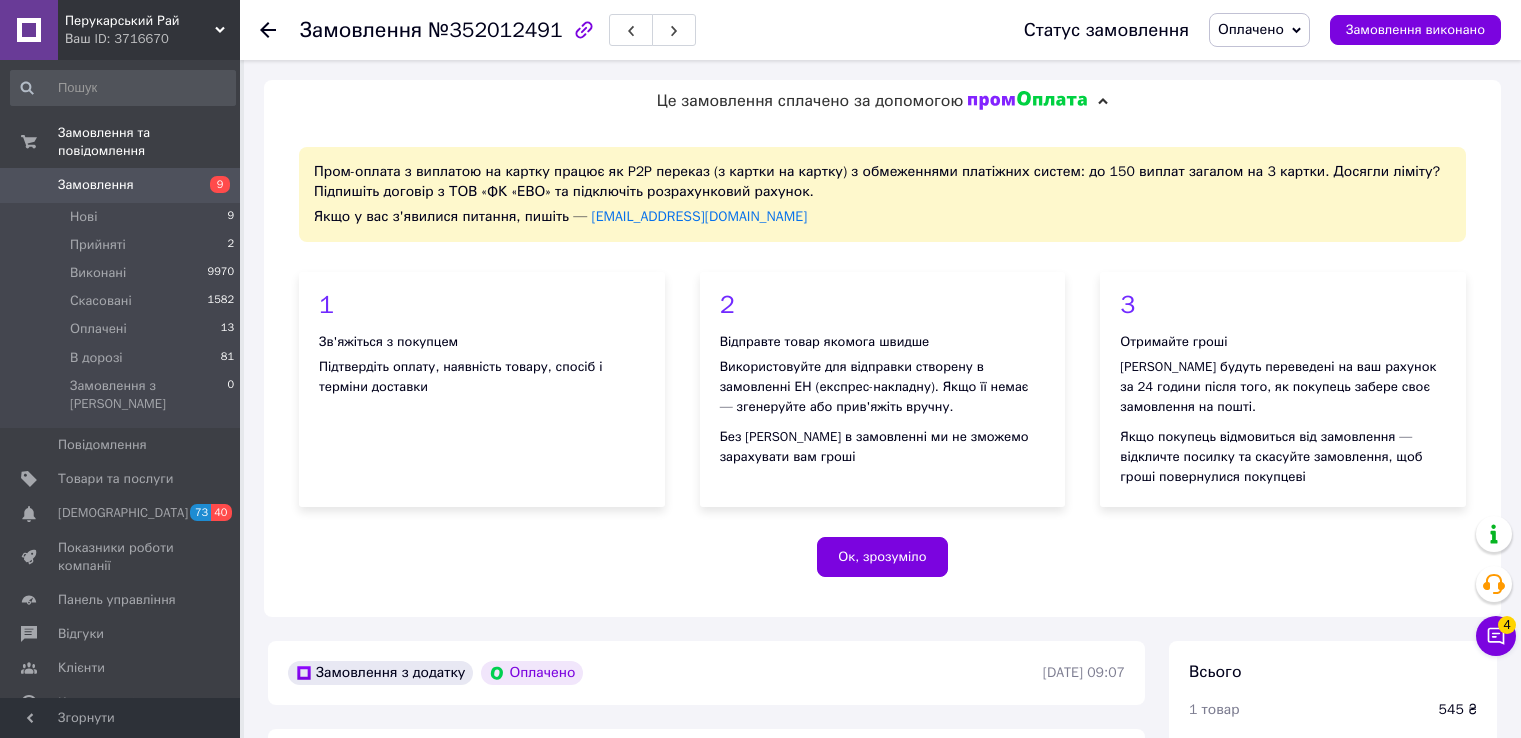 scroll, scrollTop: 0, scrollLeft: 0, axis: both 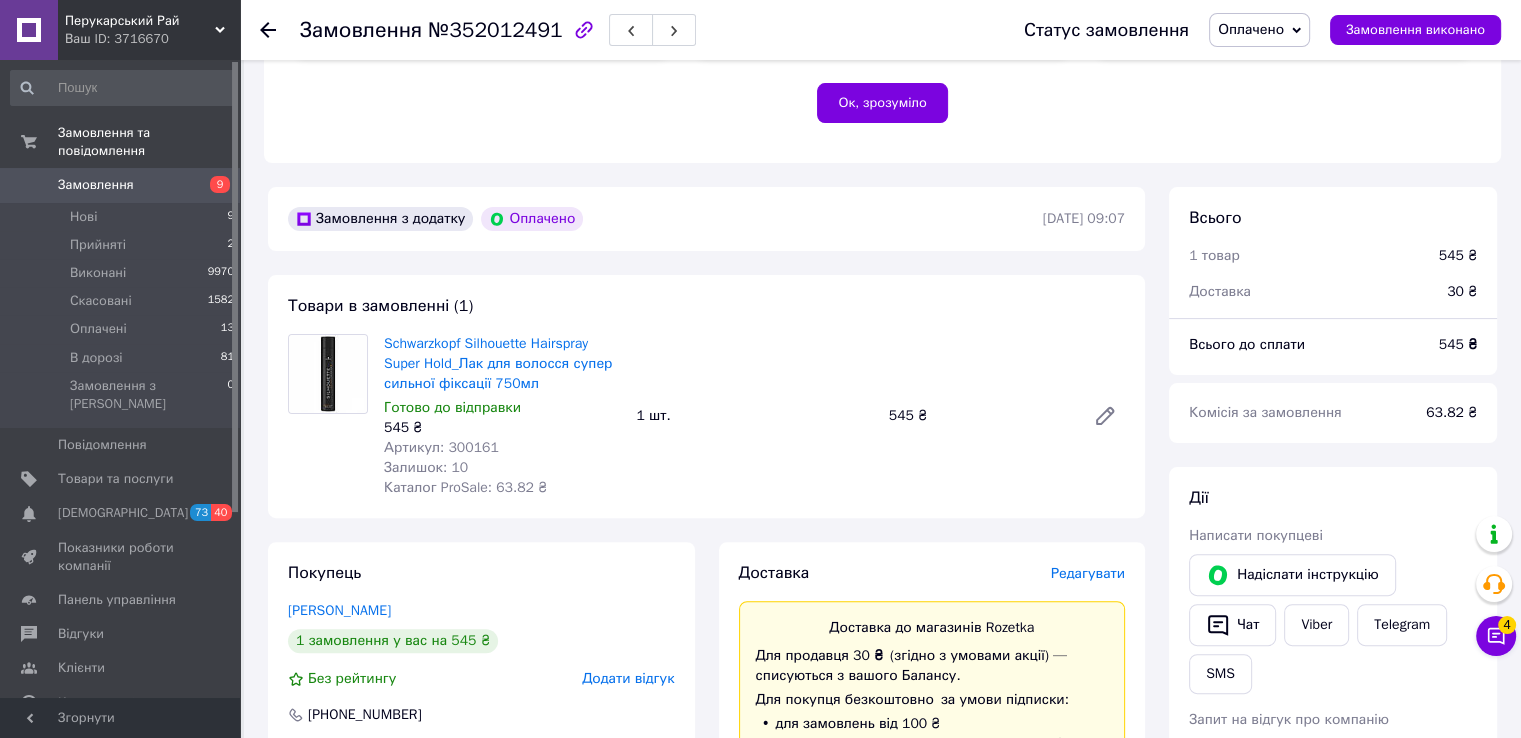 click on "Артикул: 300161" at bounding box center (441, 447) 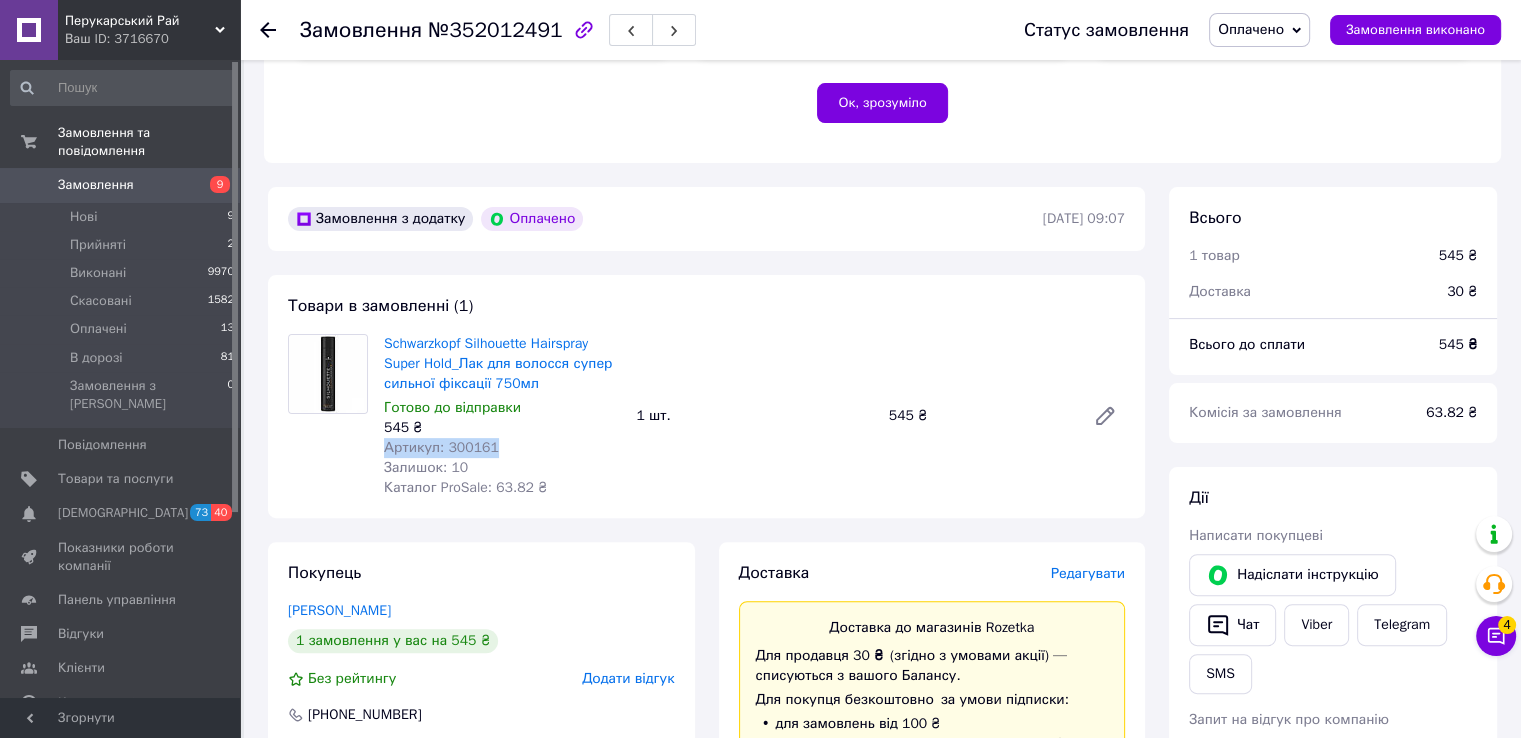 click on "Артикул: 300161" at bounding box center [441, 447] 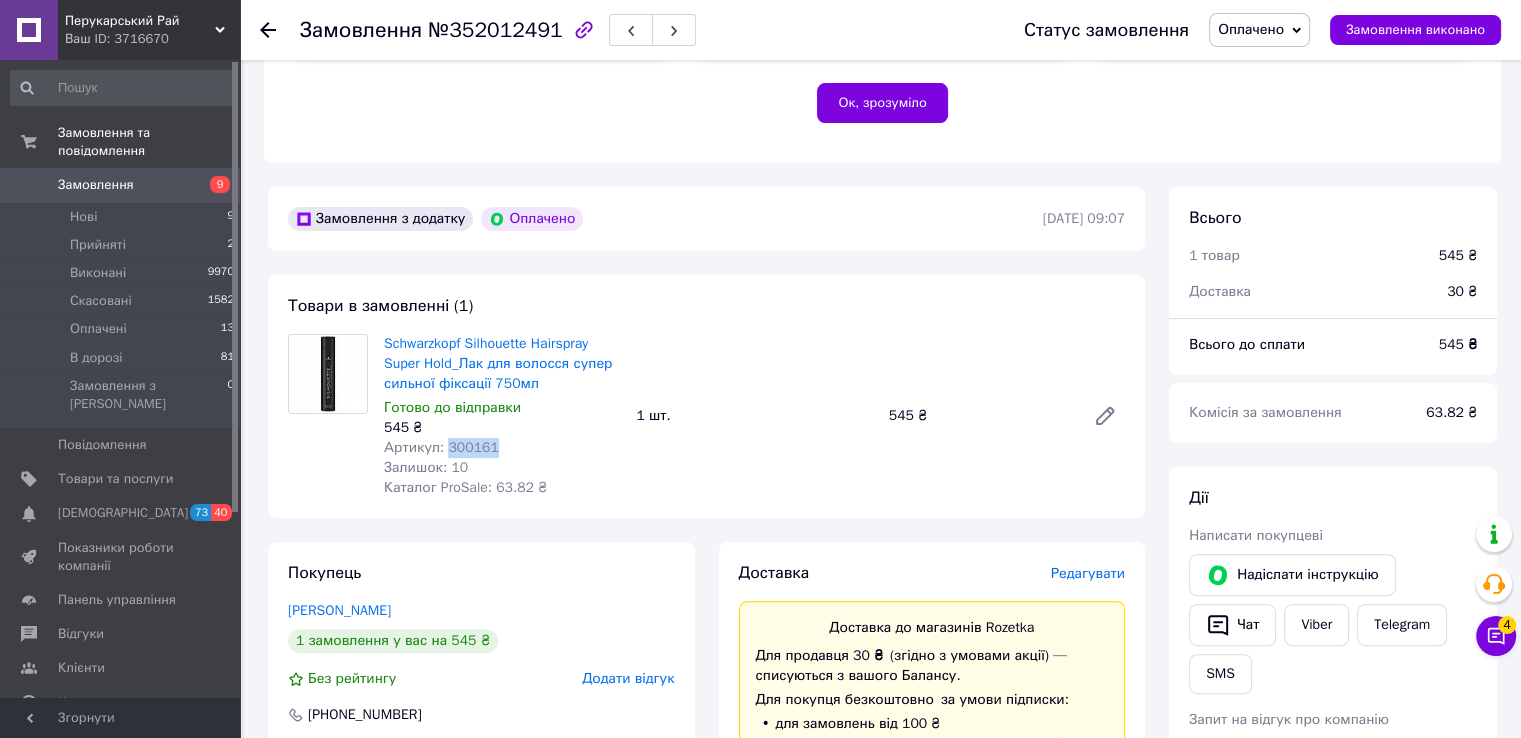 click on "Артикул: 300161" at bounding box center [441, 447] 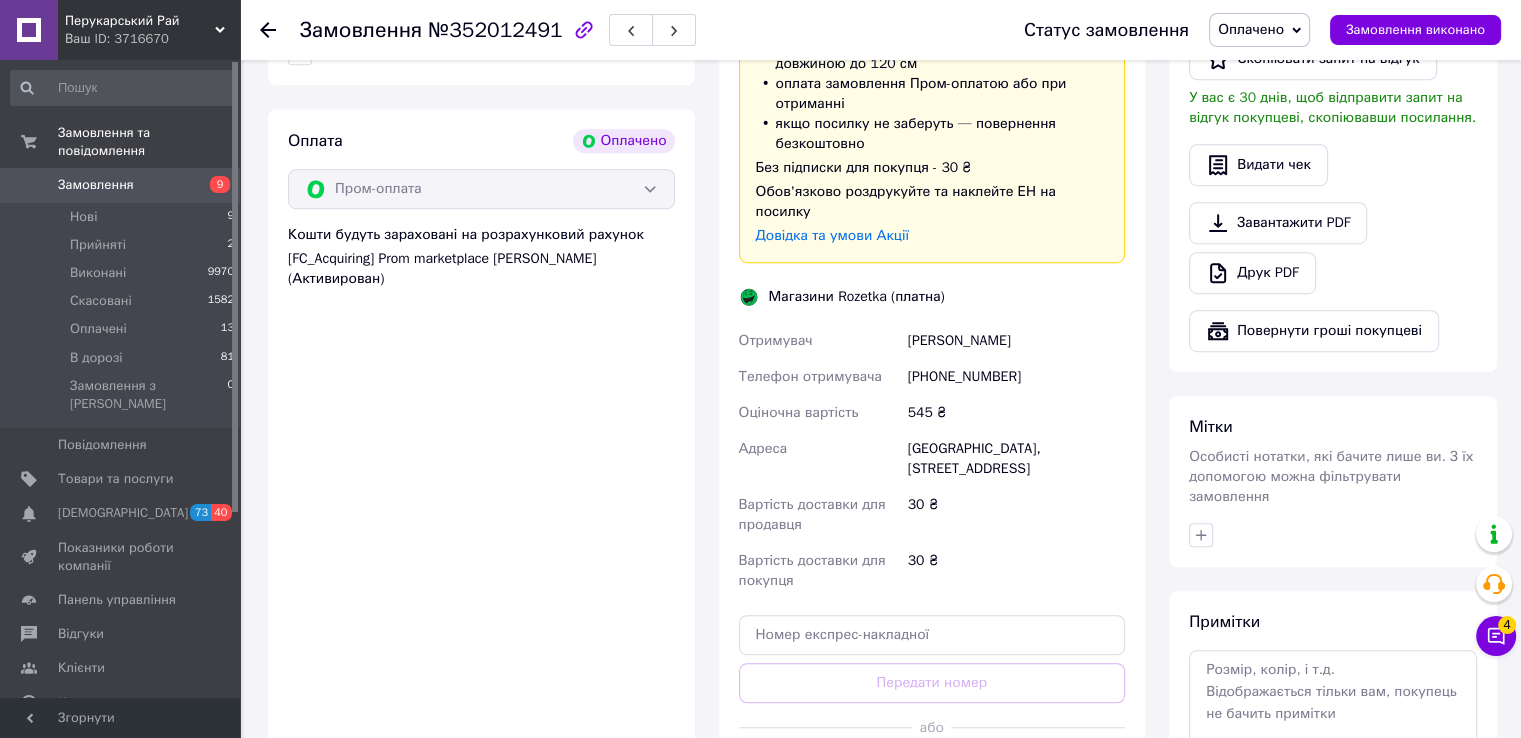 scroll, scrollTop: 1354, scrollLeft: 0, axis: vertical 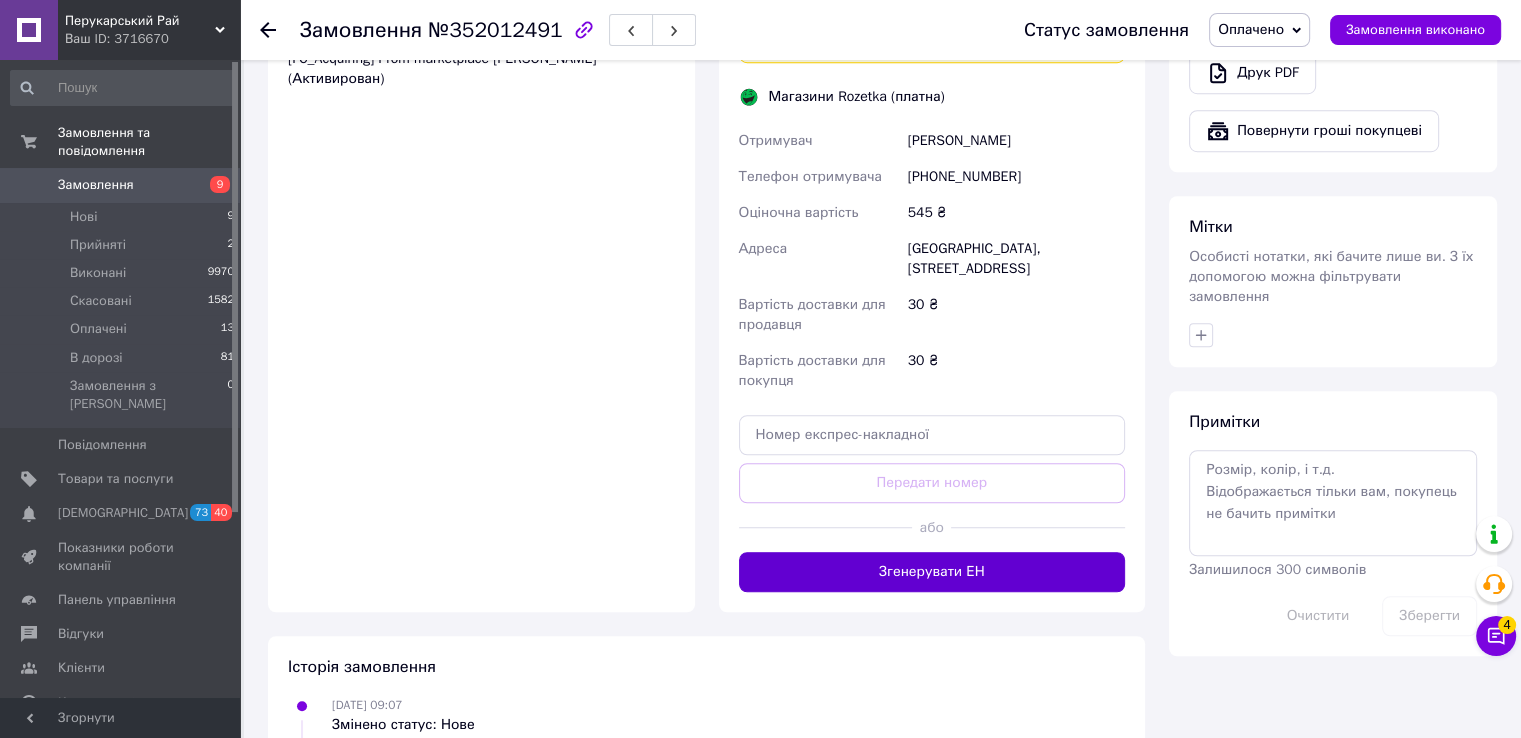 click on "Згенерувати ЕН" at bounding box center (932, 572) 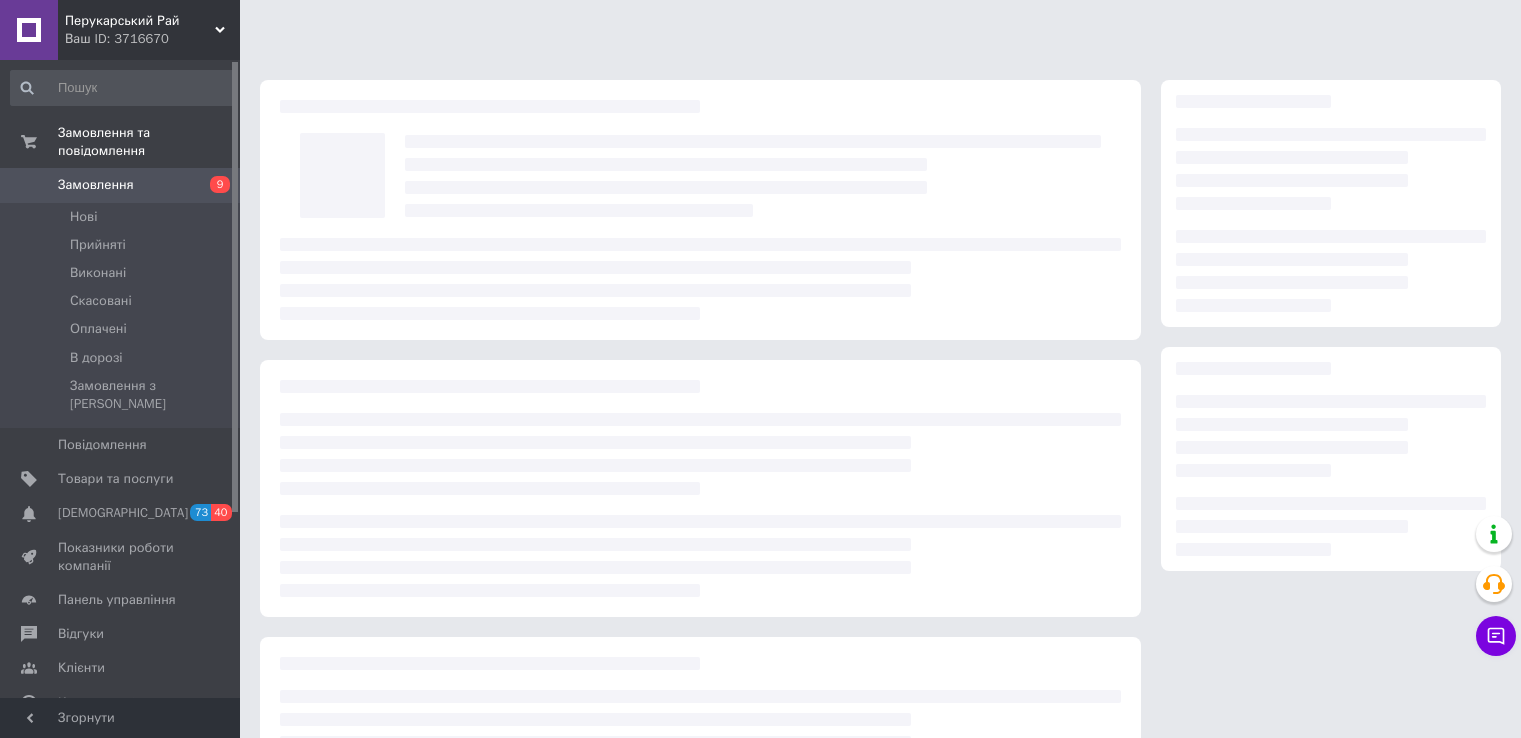 scroll, scrollTop: 0, scrollLeft: 0, axis: both 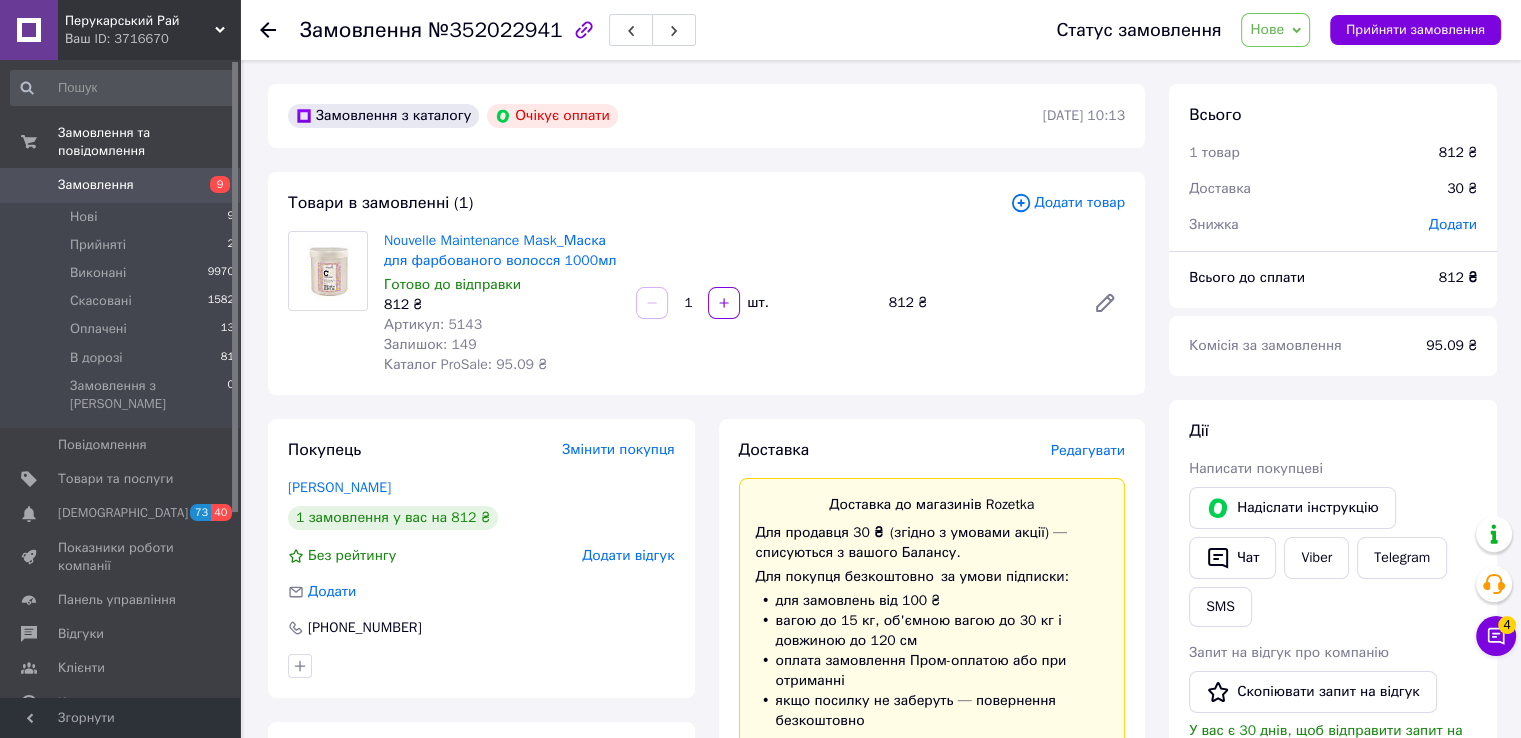 click on "Артикул: 5143" at bounding box center [433, 324] 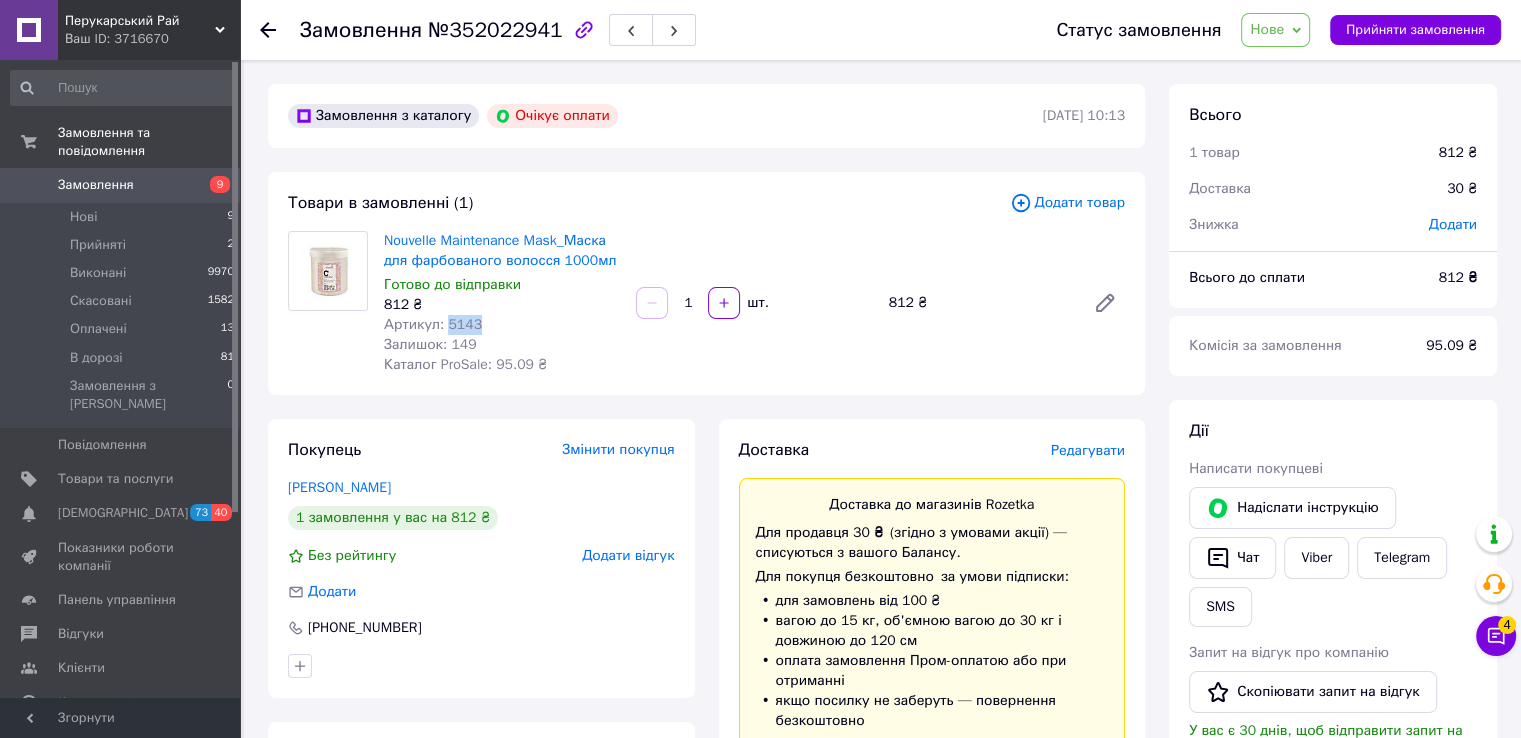 click on "Артикул: 5143" at bounding box center (433, 324) 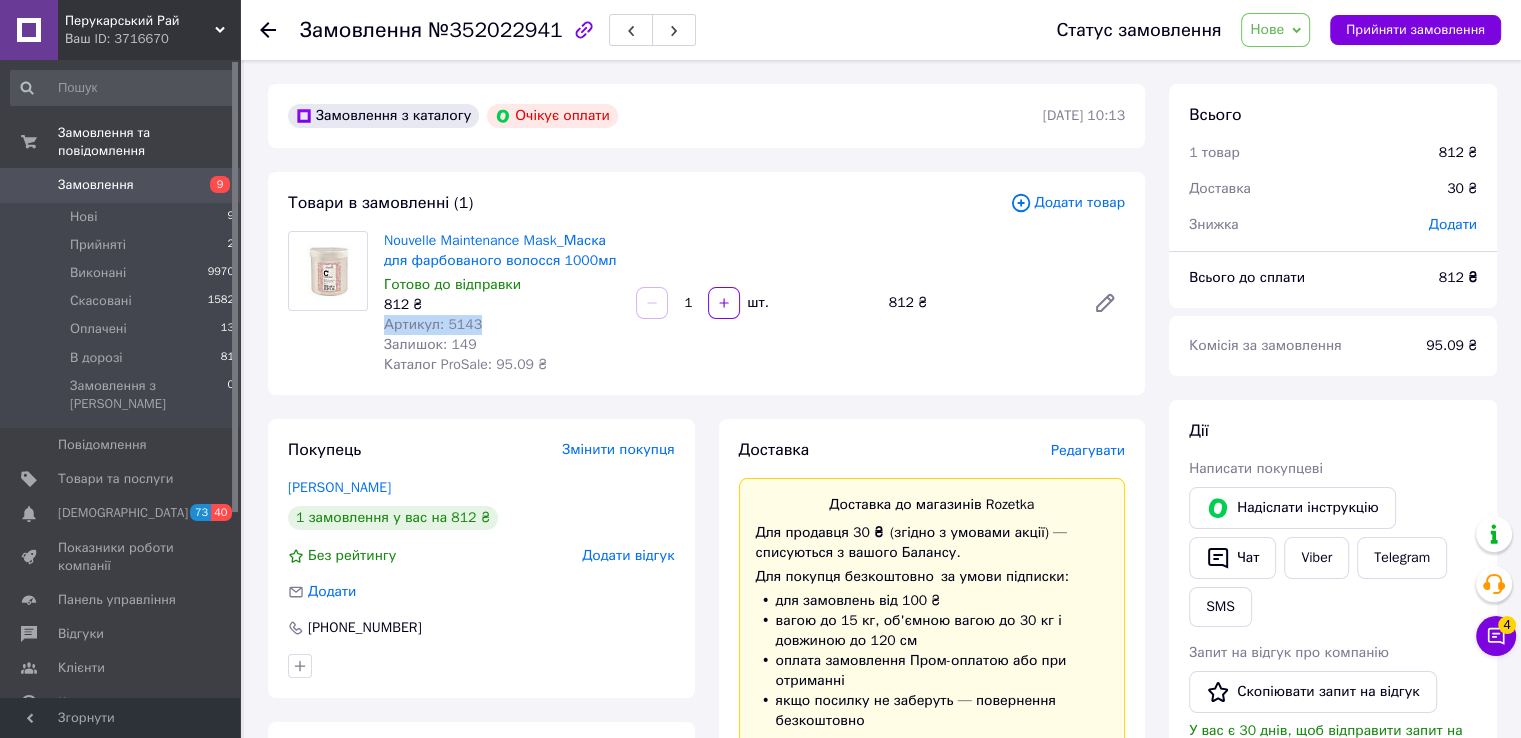 copy on "Артикул: 5143" 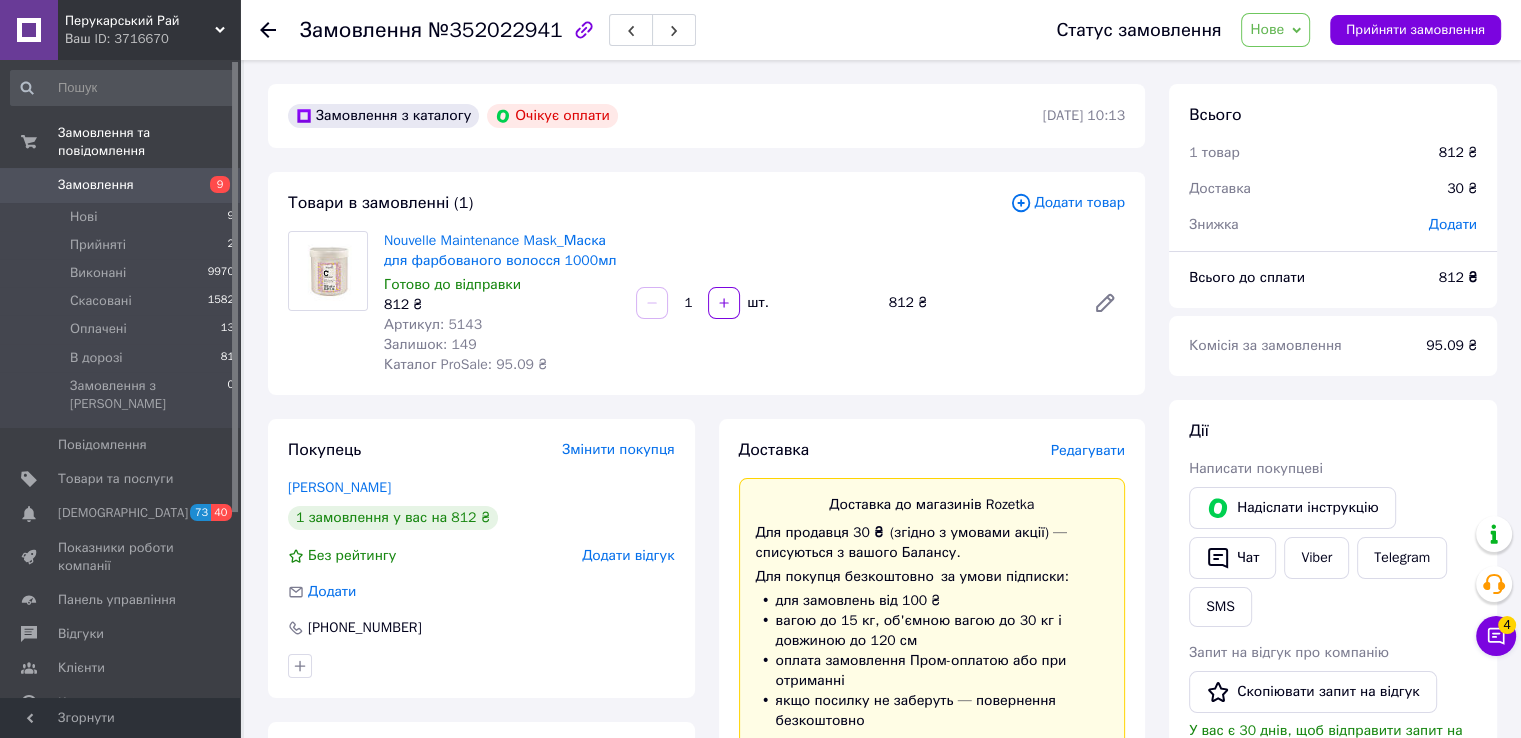 click on "Артикул: 5143" at bounding box center (433, 324) 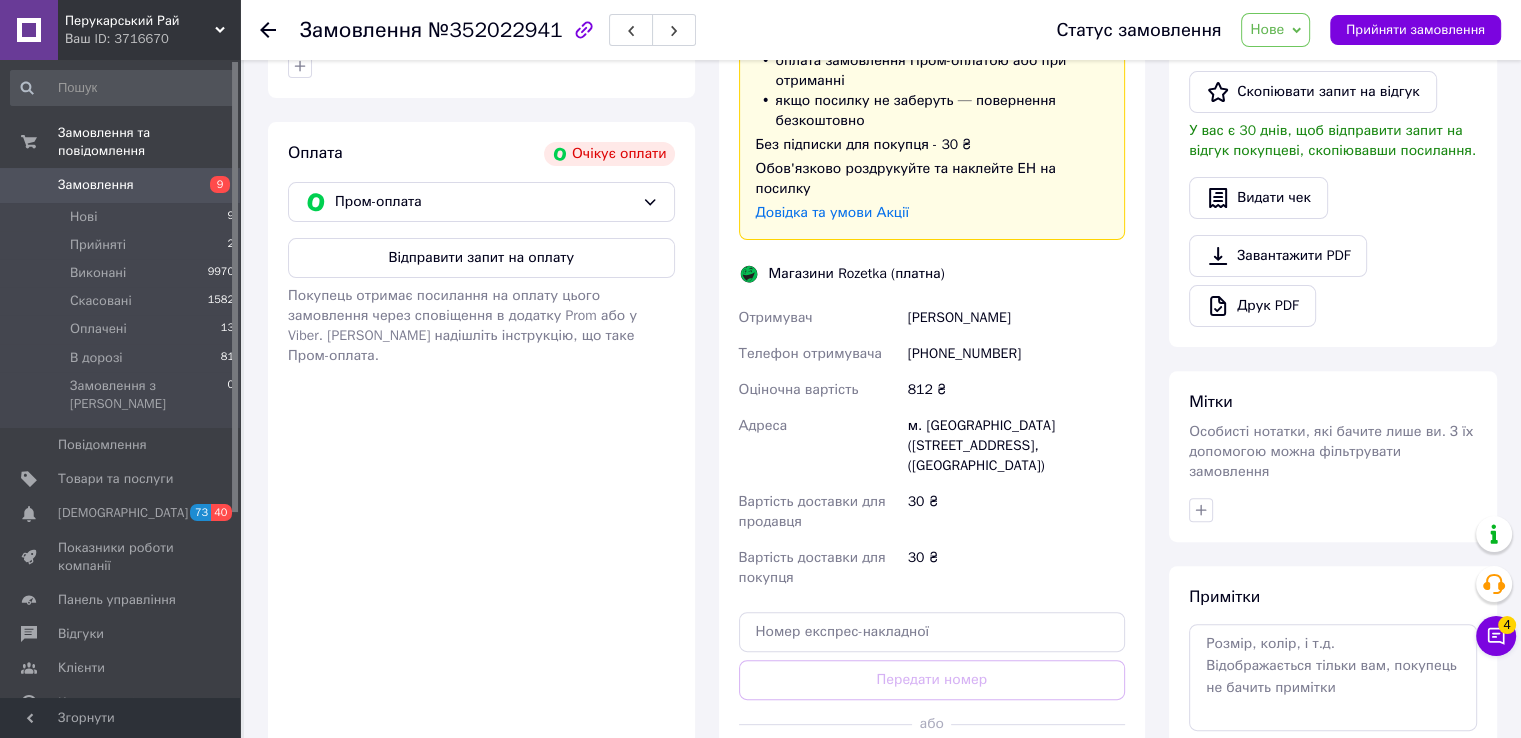 scroll, scrollTop: 816, scrollLeft: 0, axis: vertical 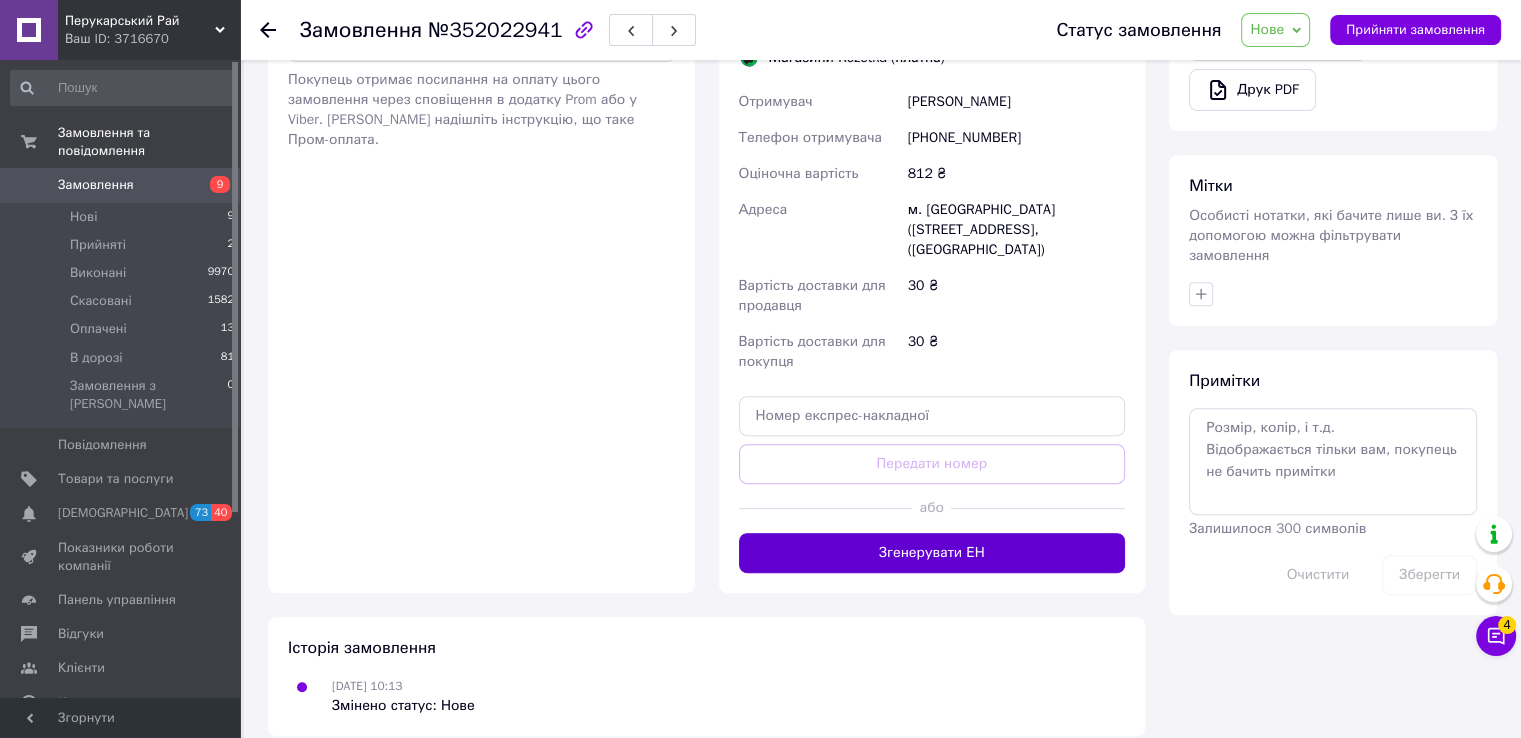 click on "Згенерувати ЕН" at bounding box center [932, 553] 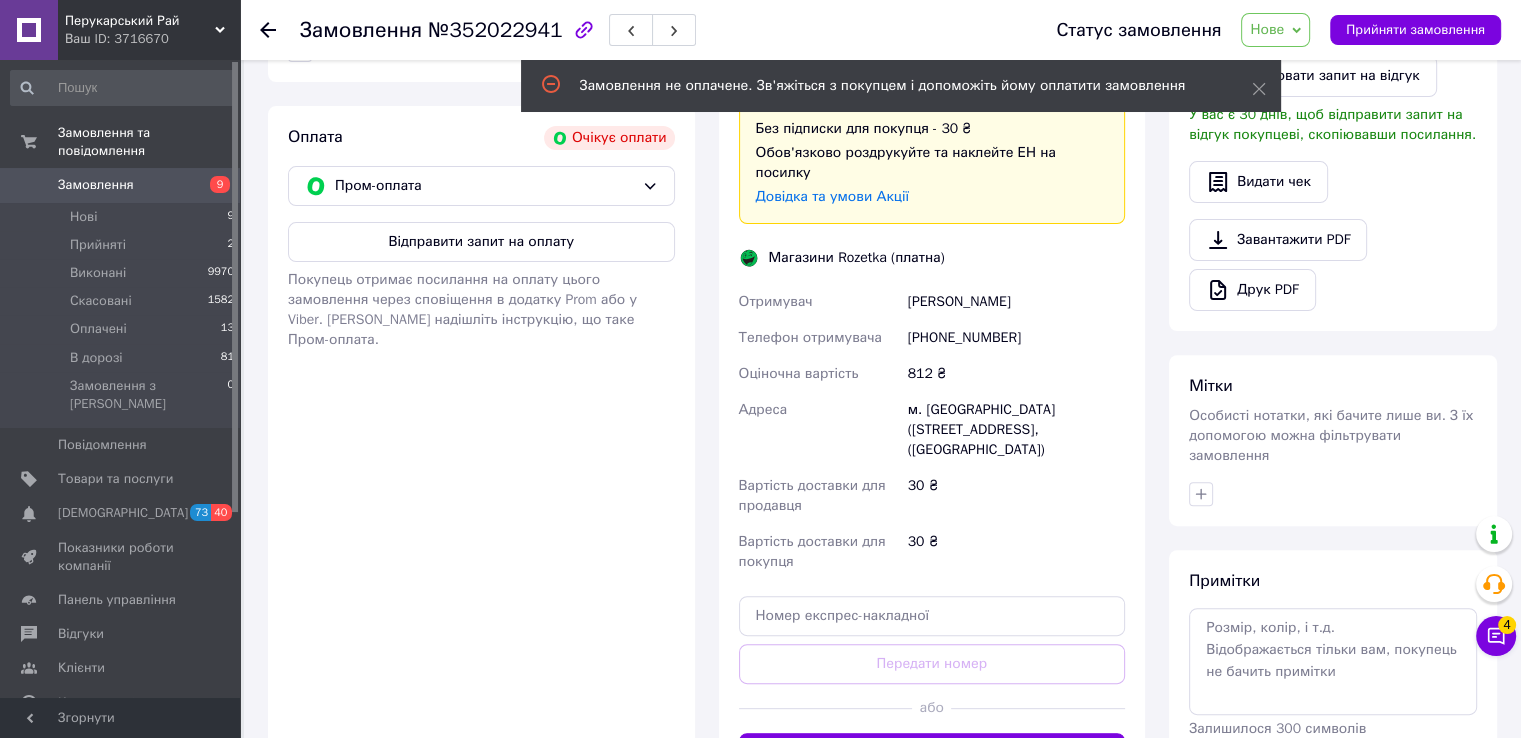 scroll, scrollTop: 516, scrollLeft: 0, axis: vertical 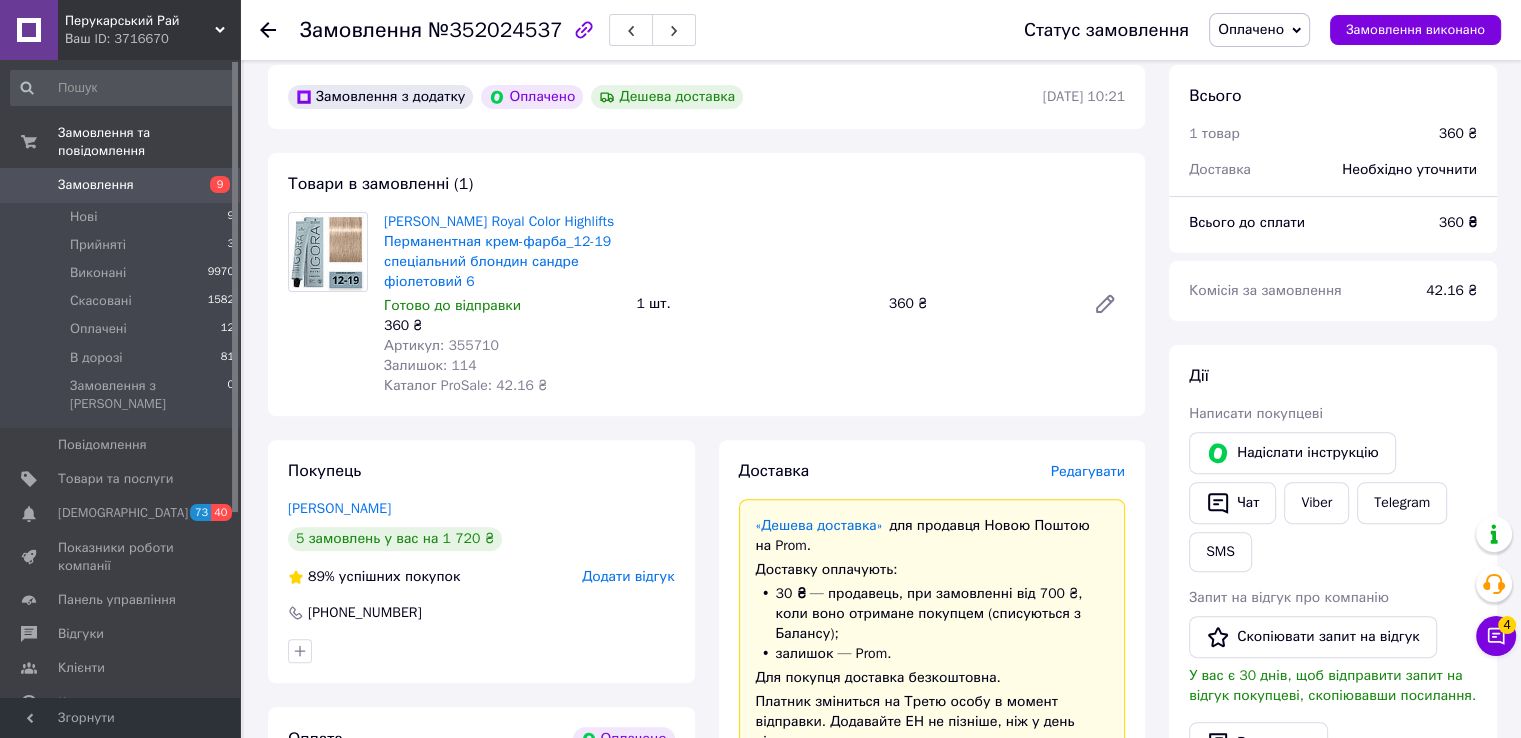 click on "Артикул: 355710" at bounding box center [441, 345] 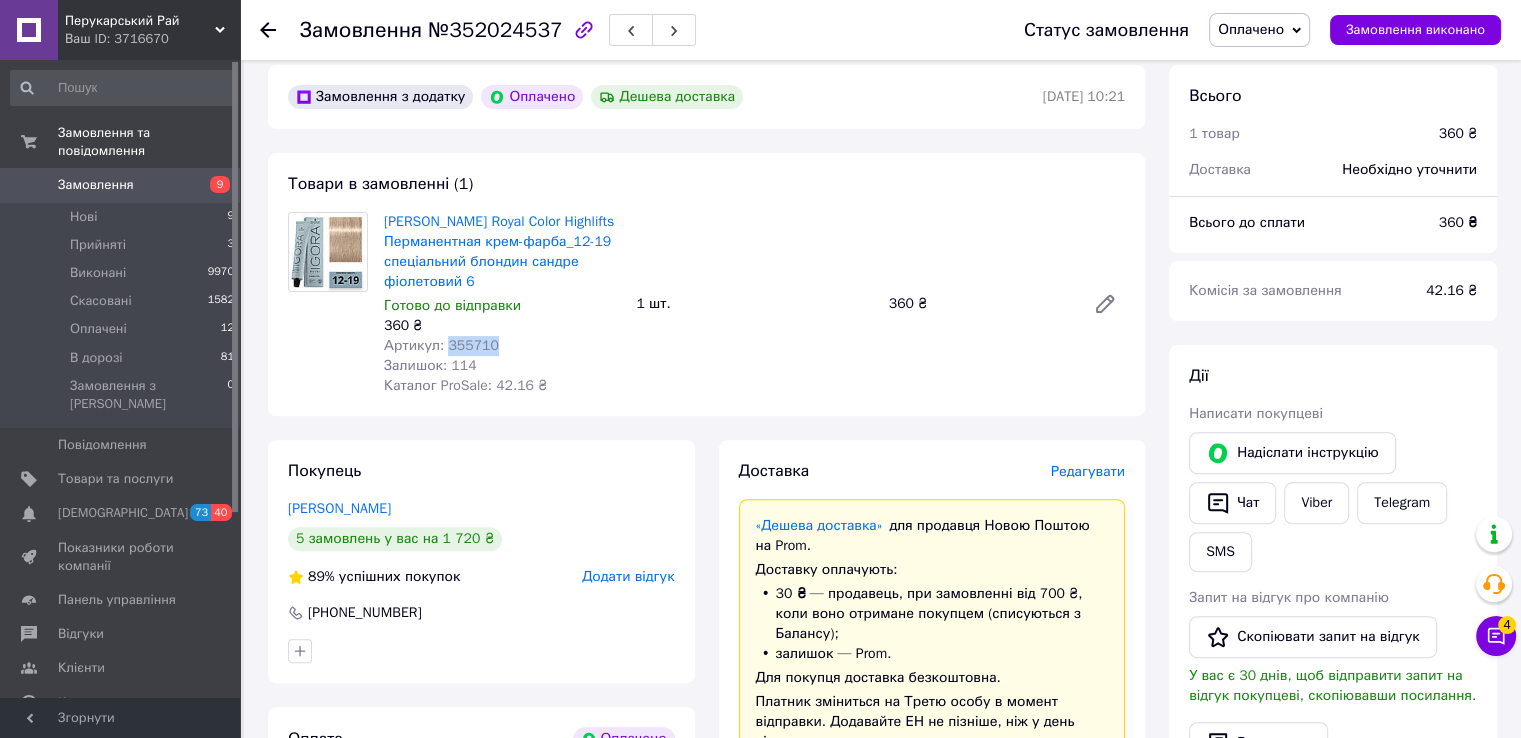 click on "Артикул: 355710" at bounding box center [441, 345] 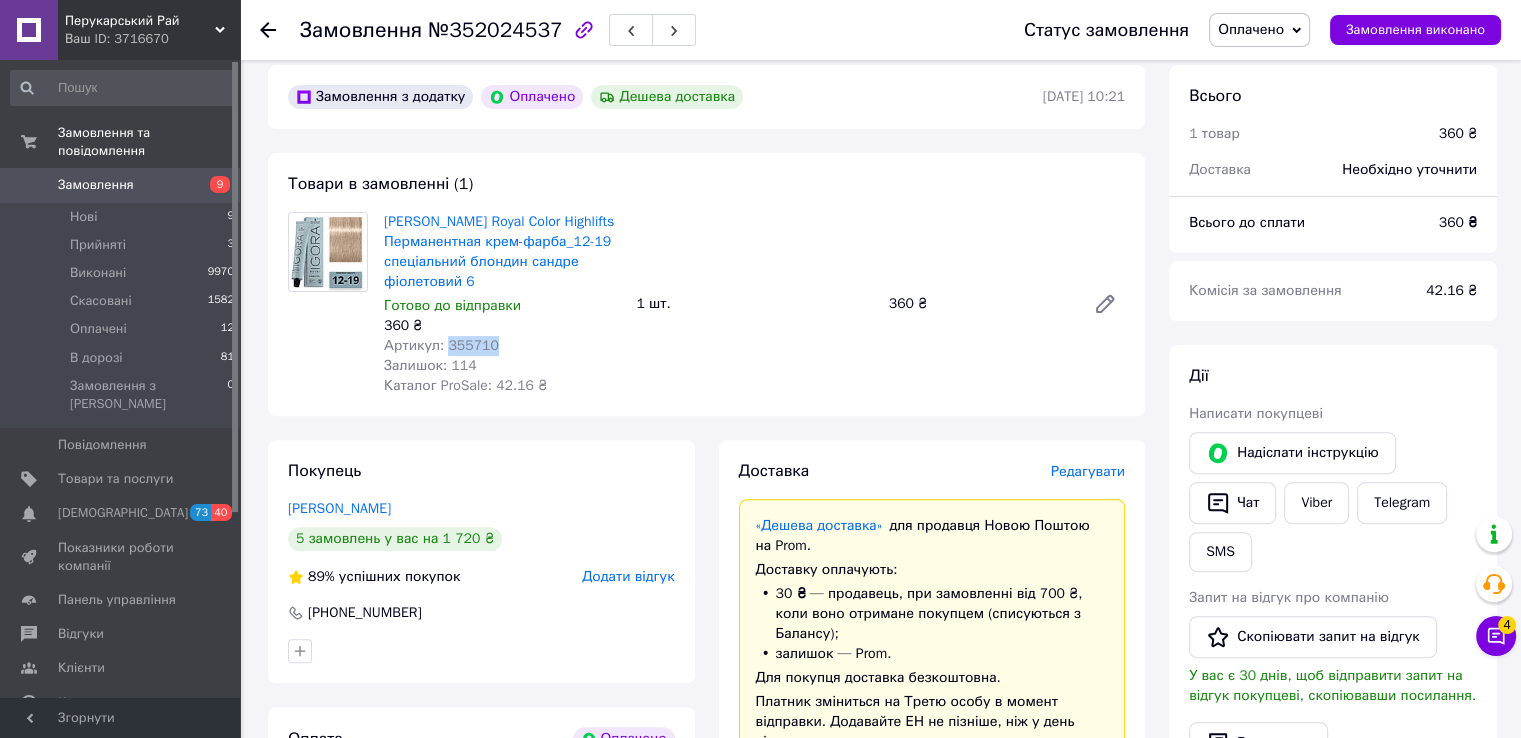 copy on "355710" 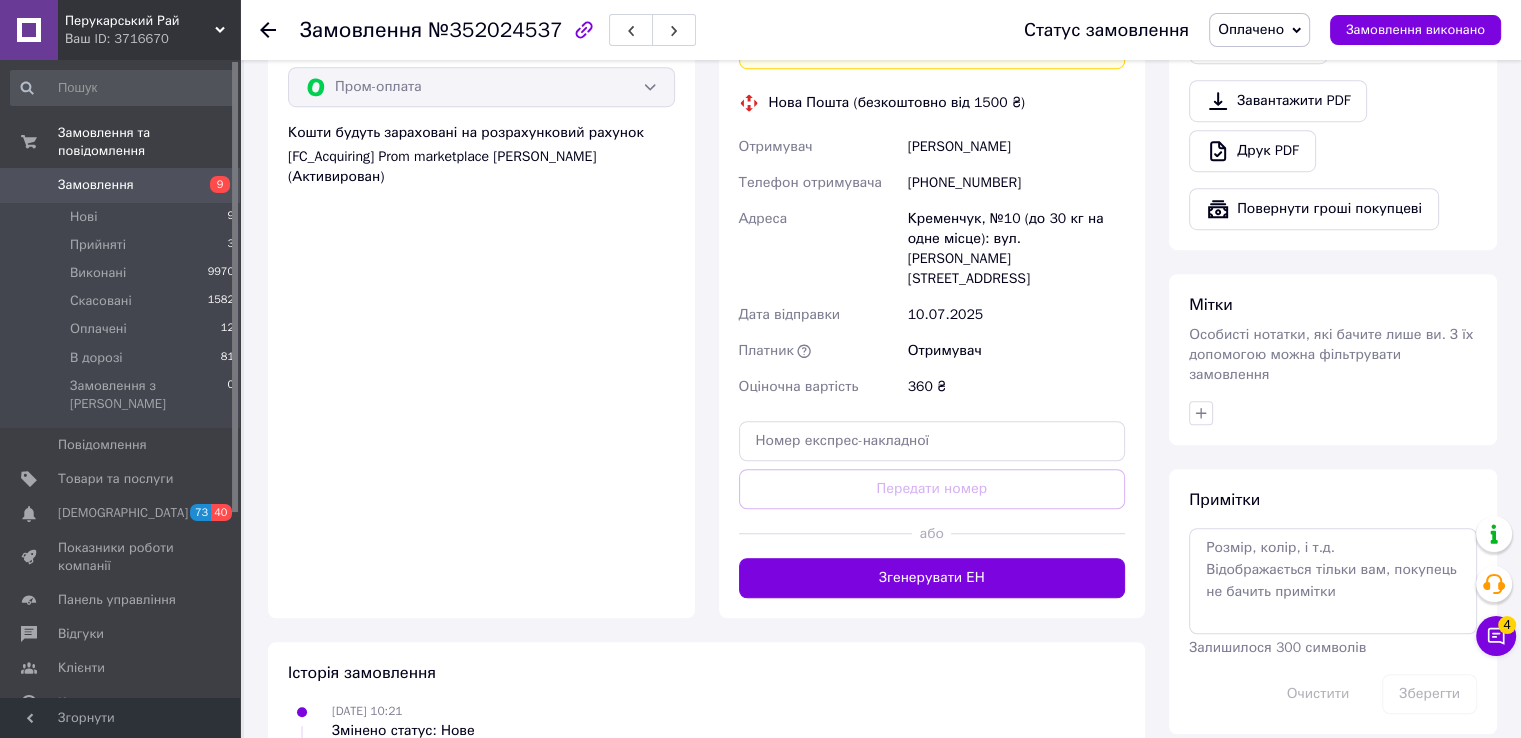scroll, scrollTop: 1376, scrollLeft: 0, axis: vertical 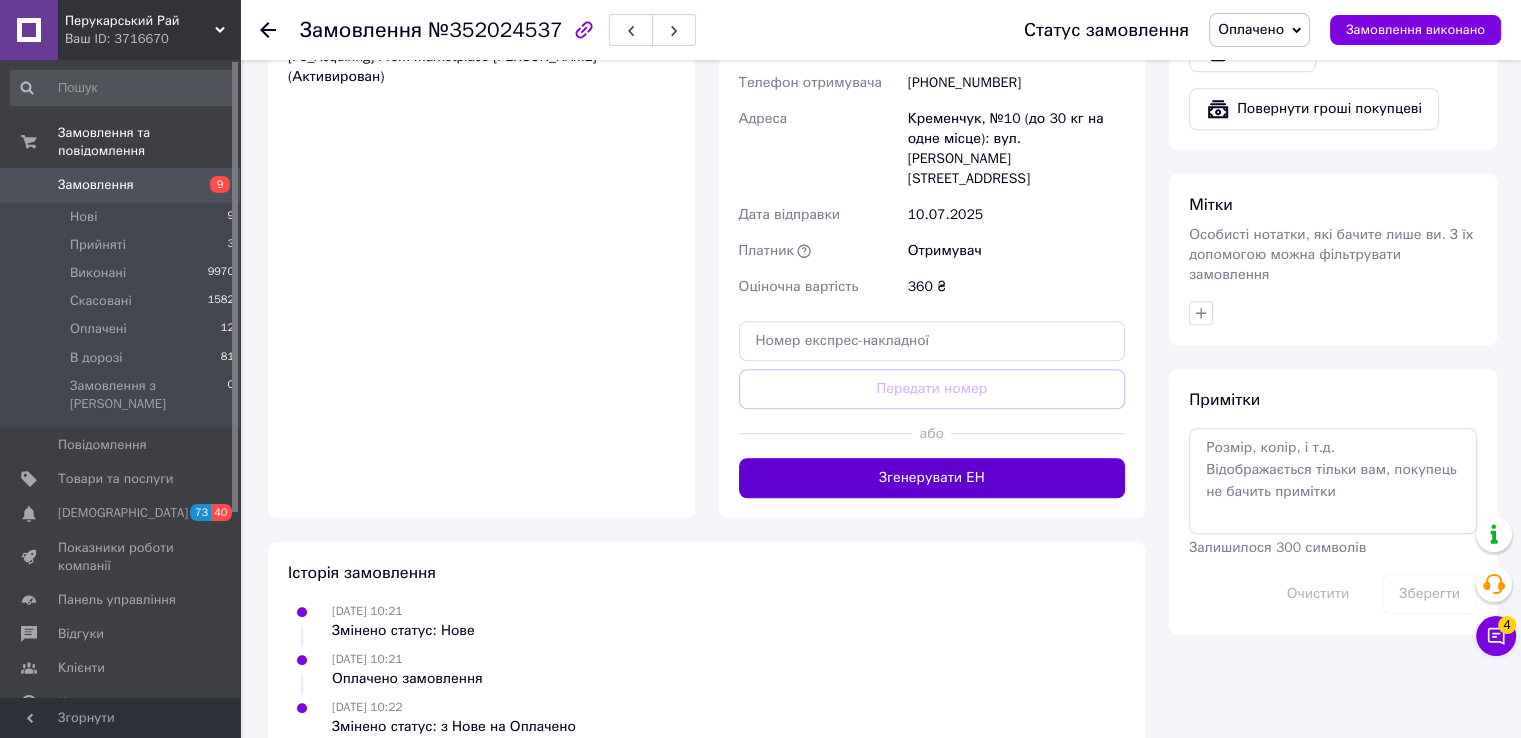 click on "Згенерувати ЕН" at bounding box center (932, 478) 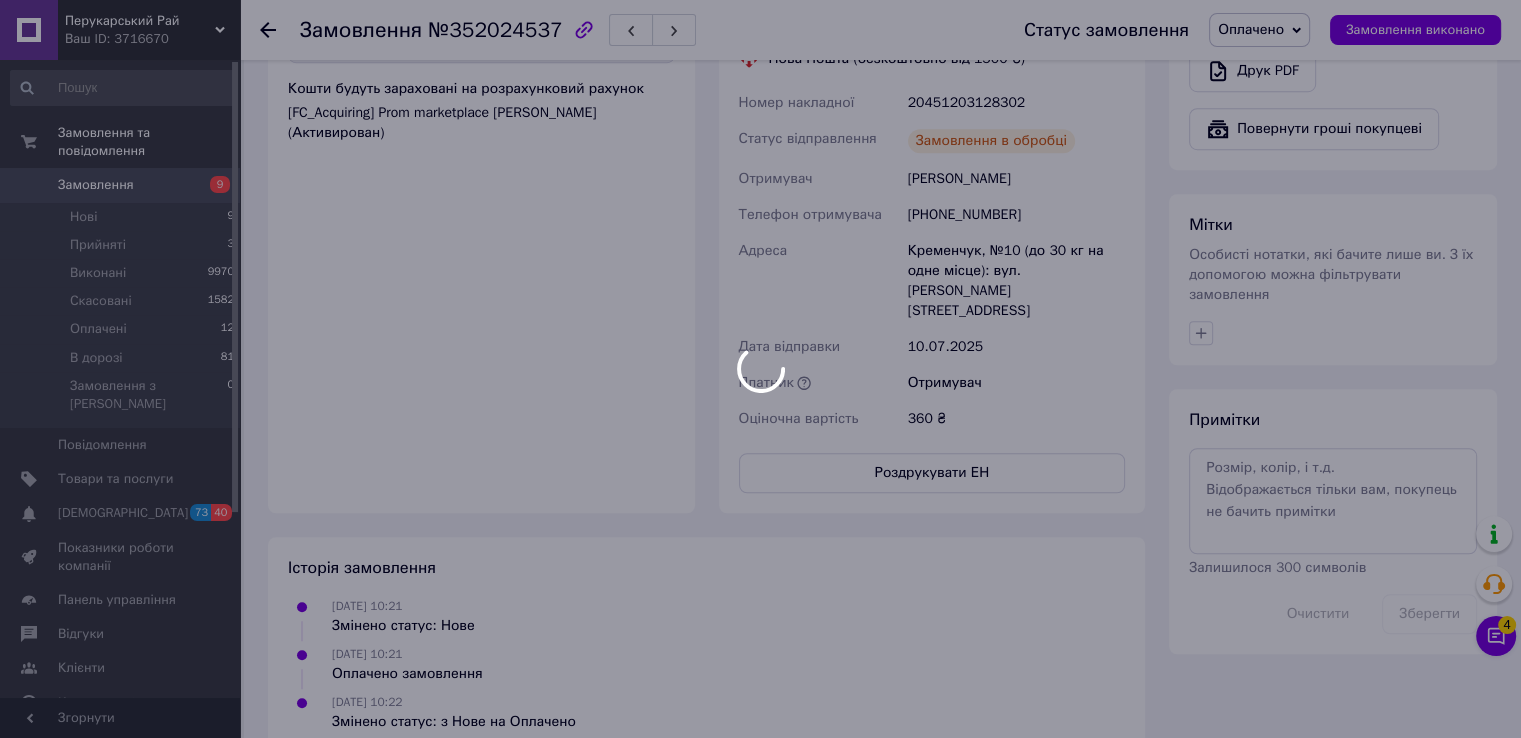 scroll, scrollTop: 1376, scrollLeft: 0, axis: vertical 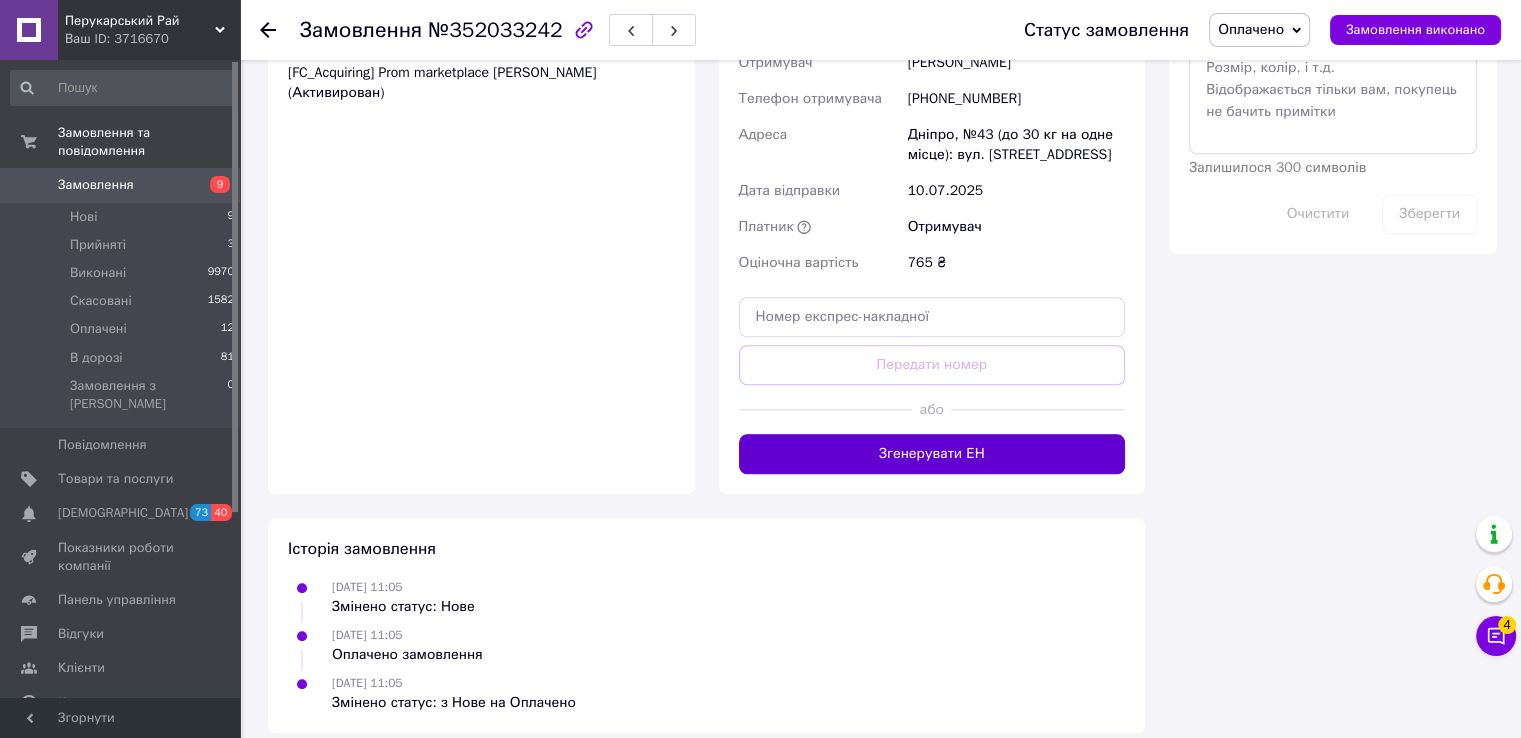 click on "Згенерувати ЕН" at bounding box center [932, 454] 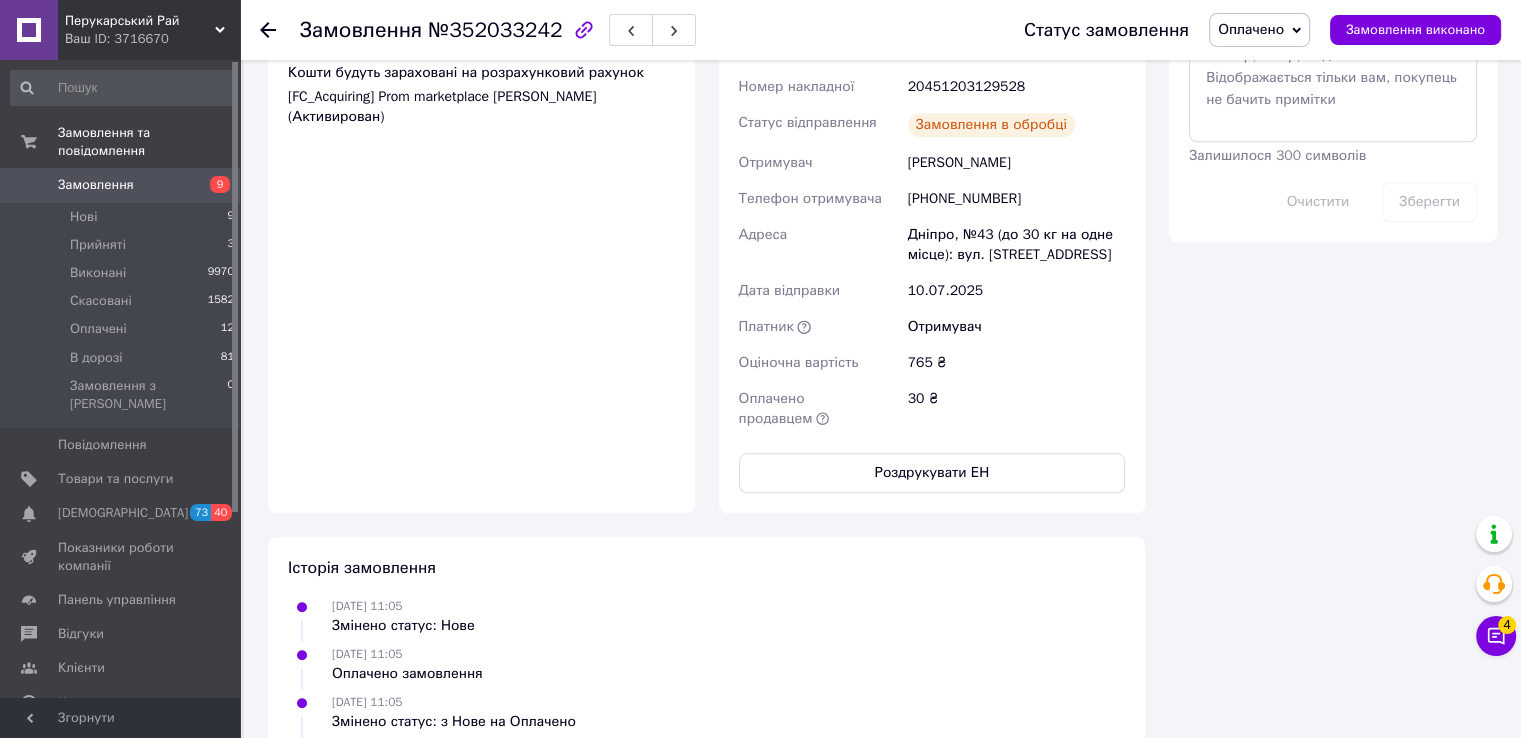scroll, scrollTop: 1756, scrollLeft: 0, axis: vertical 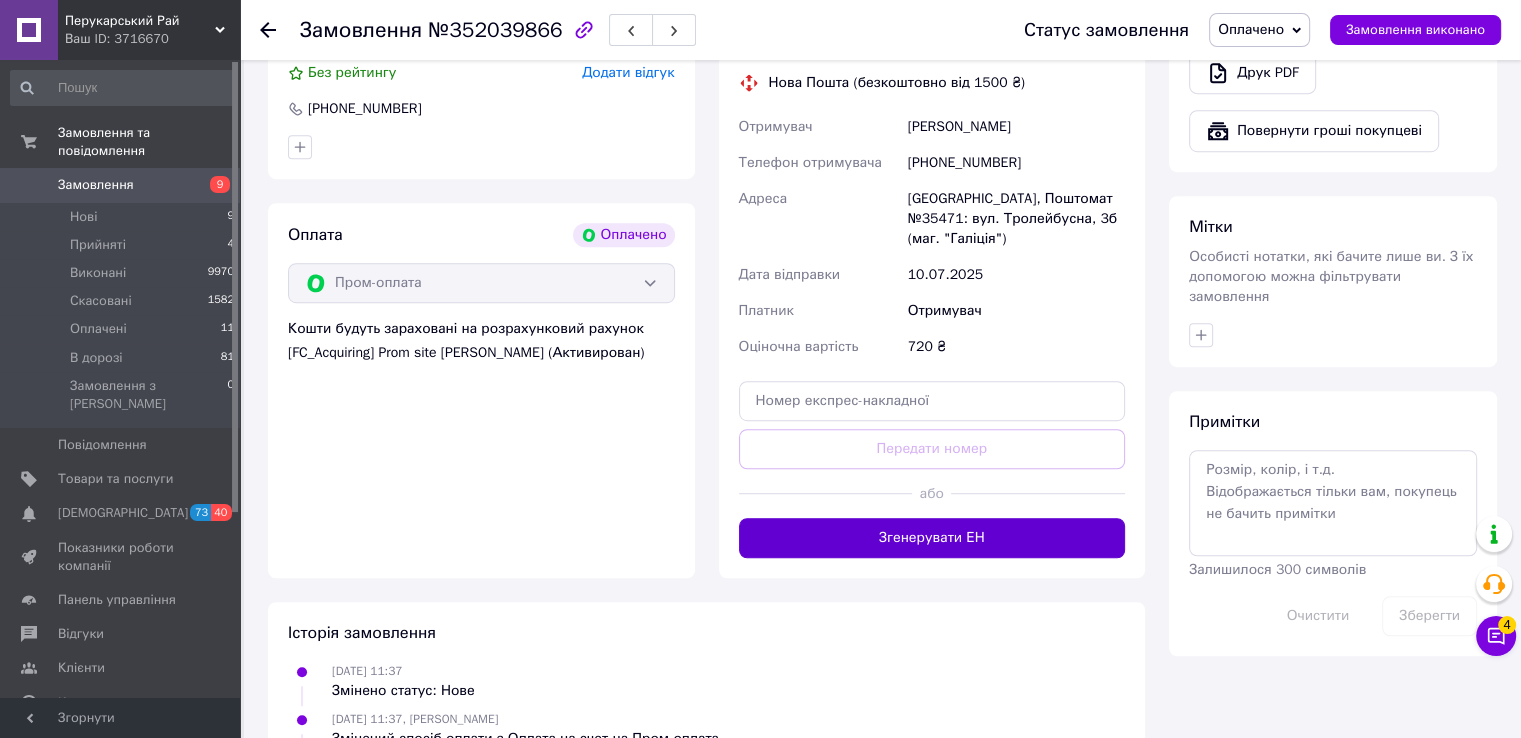 click on "Згенерувати ЕН" at bounding box center (932, 538) 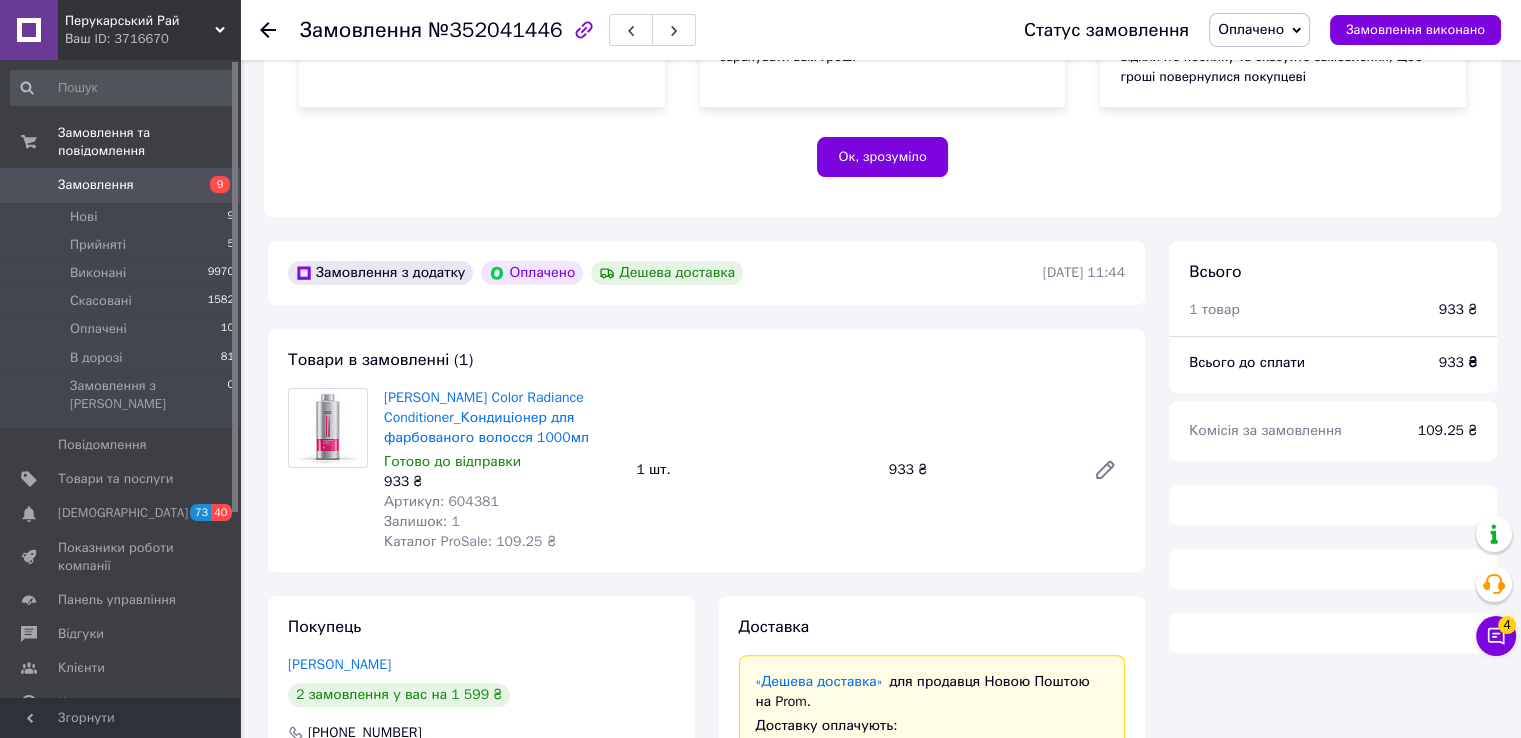 scroll, scrollTop: 353, scrollLeft: 0, axis: vertical 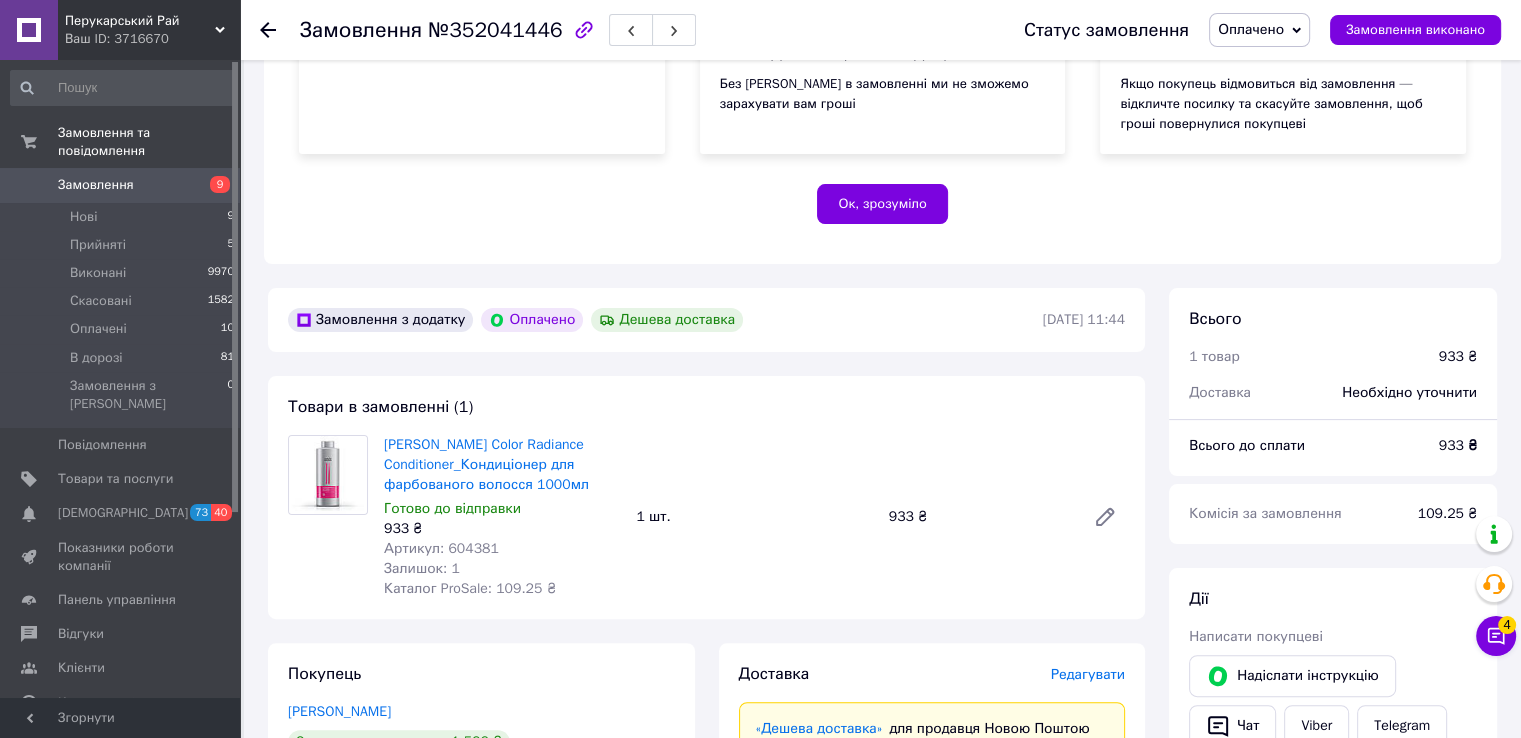 click on "Артикул: 604381" at bounding box center [441, 548] 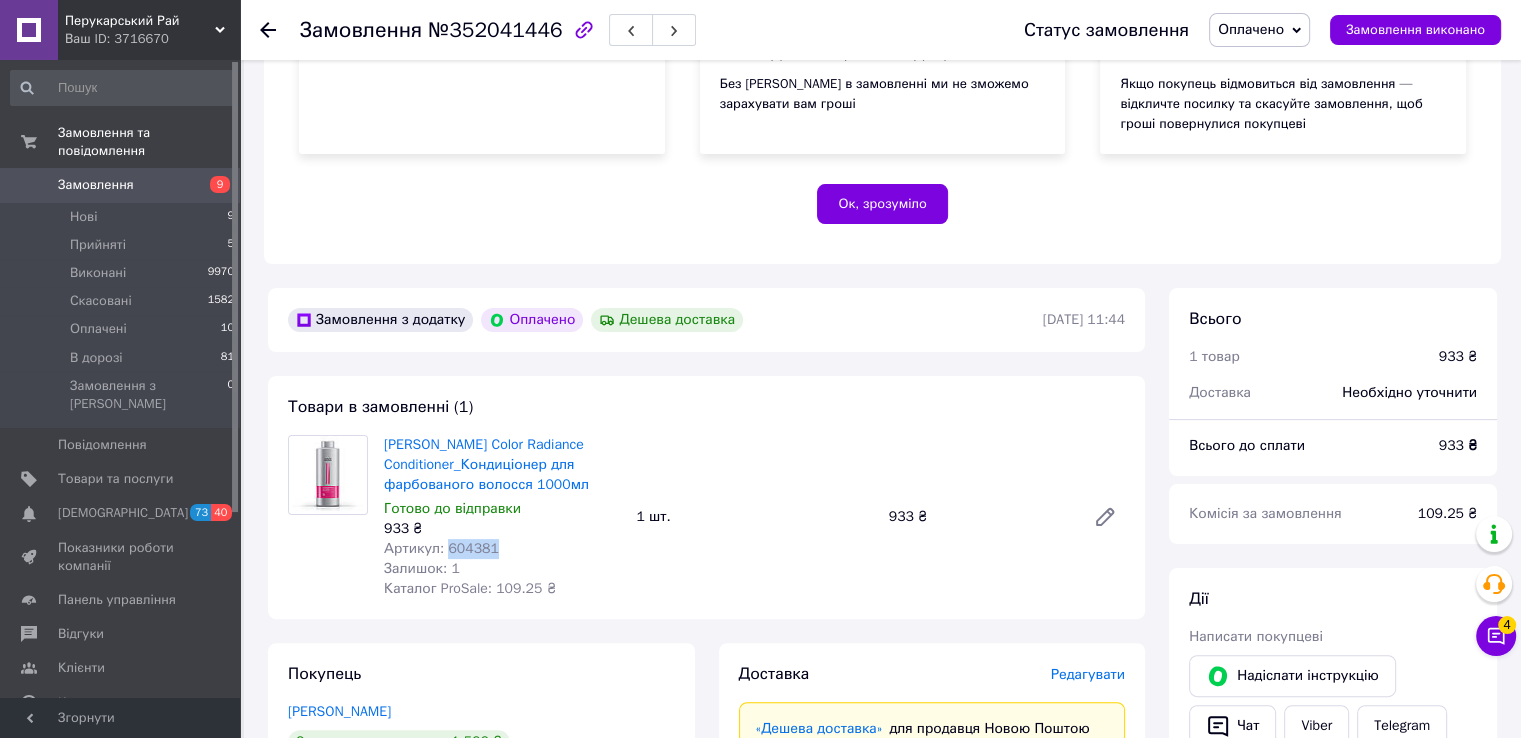 click on "Артикул: 604381" at bounding box center (441, 548) 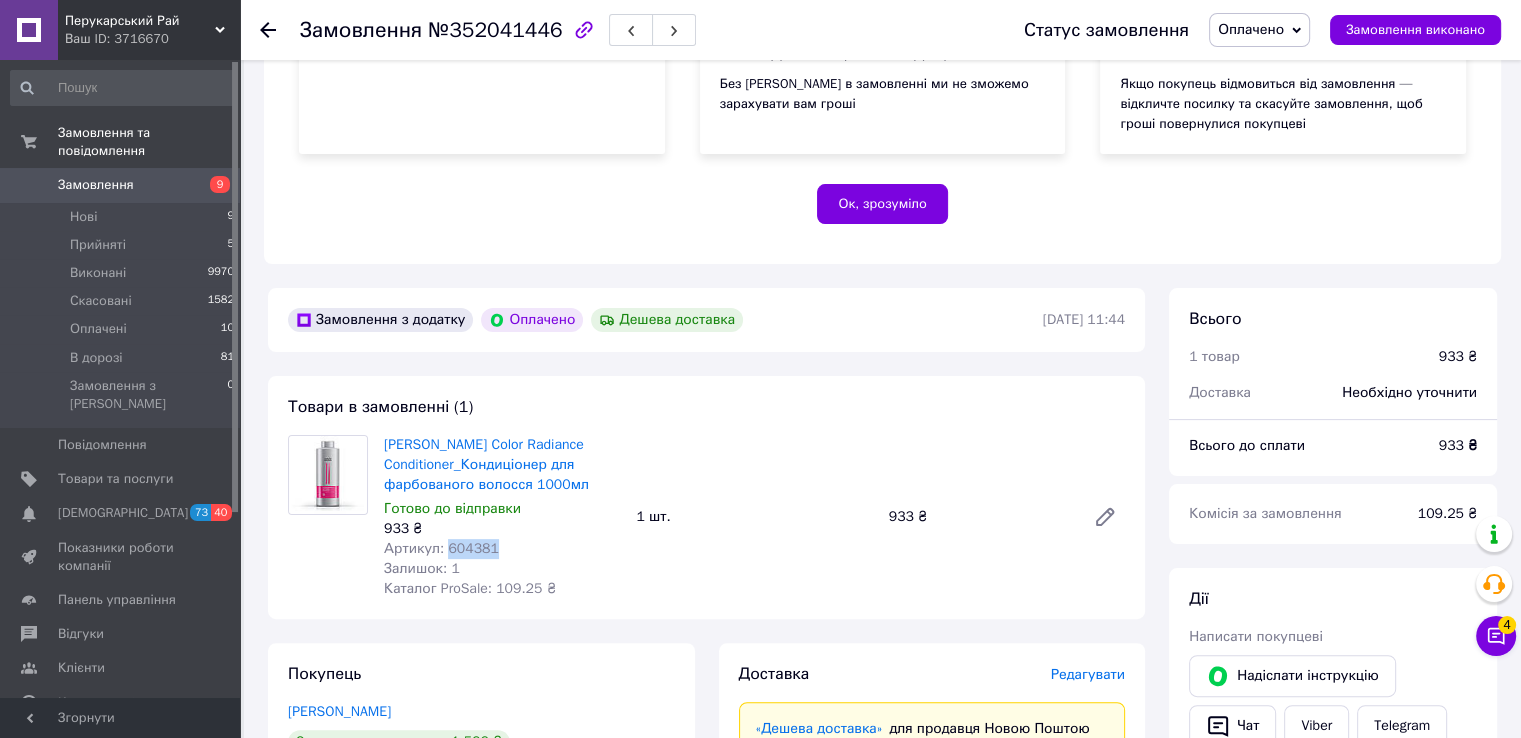 copy on "604381" 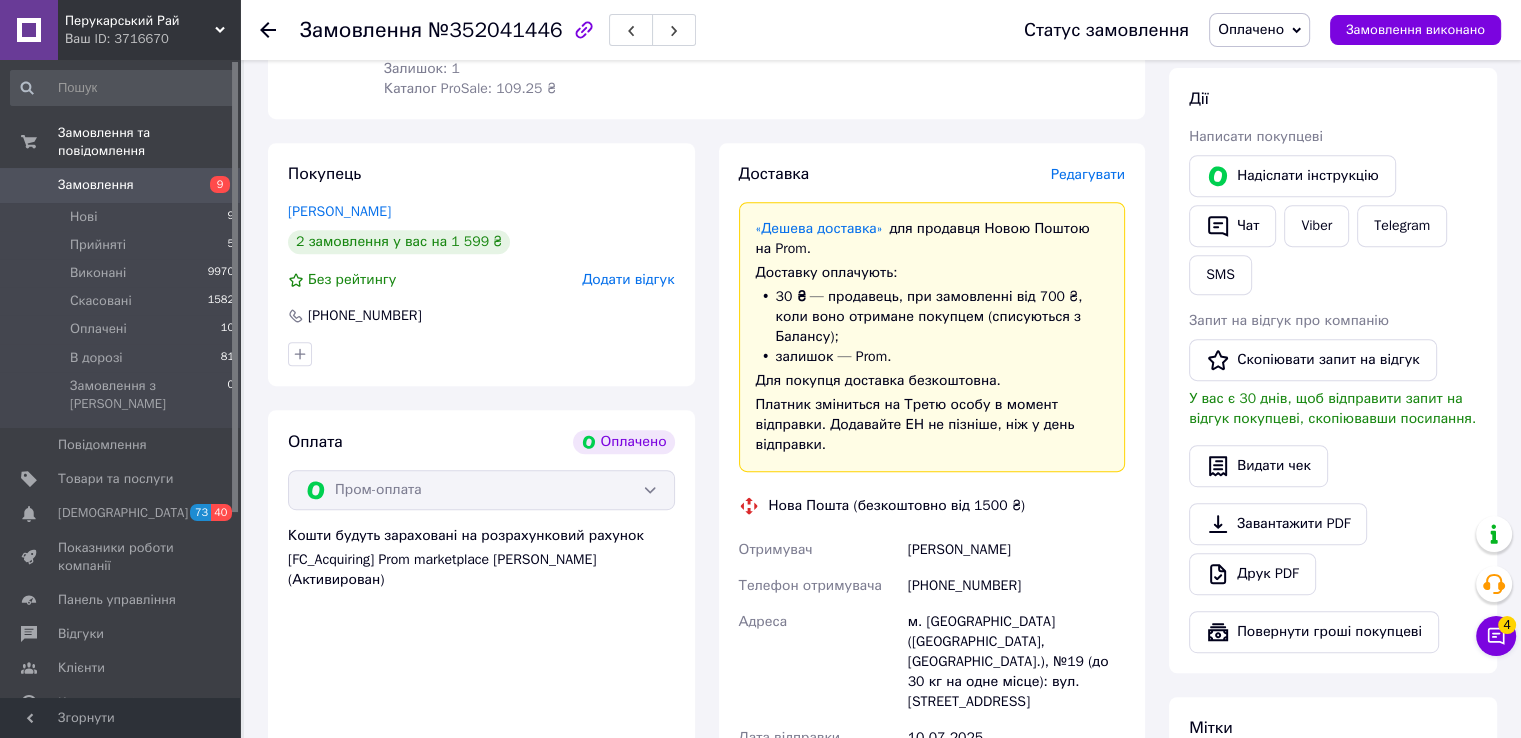 scroll, scrollTop: 1253, scrollLeft: 0, axis: vertical 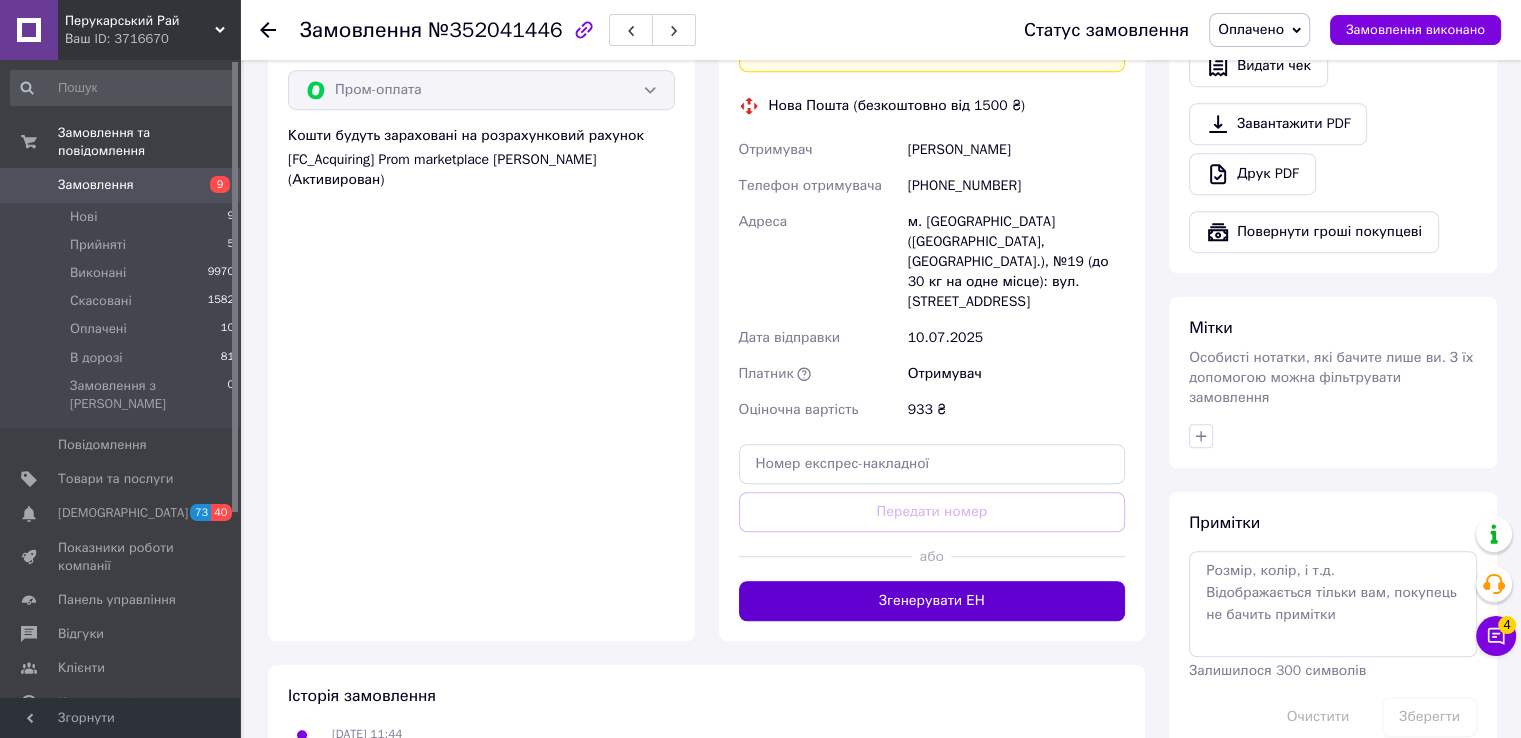 click on "Згенерувати ЕН" at bounding box center [932, 601] 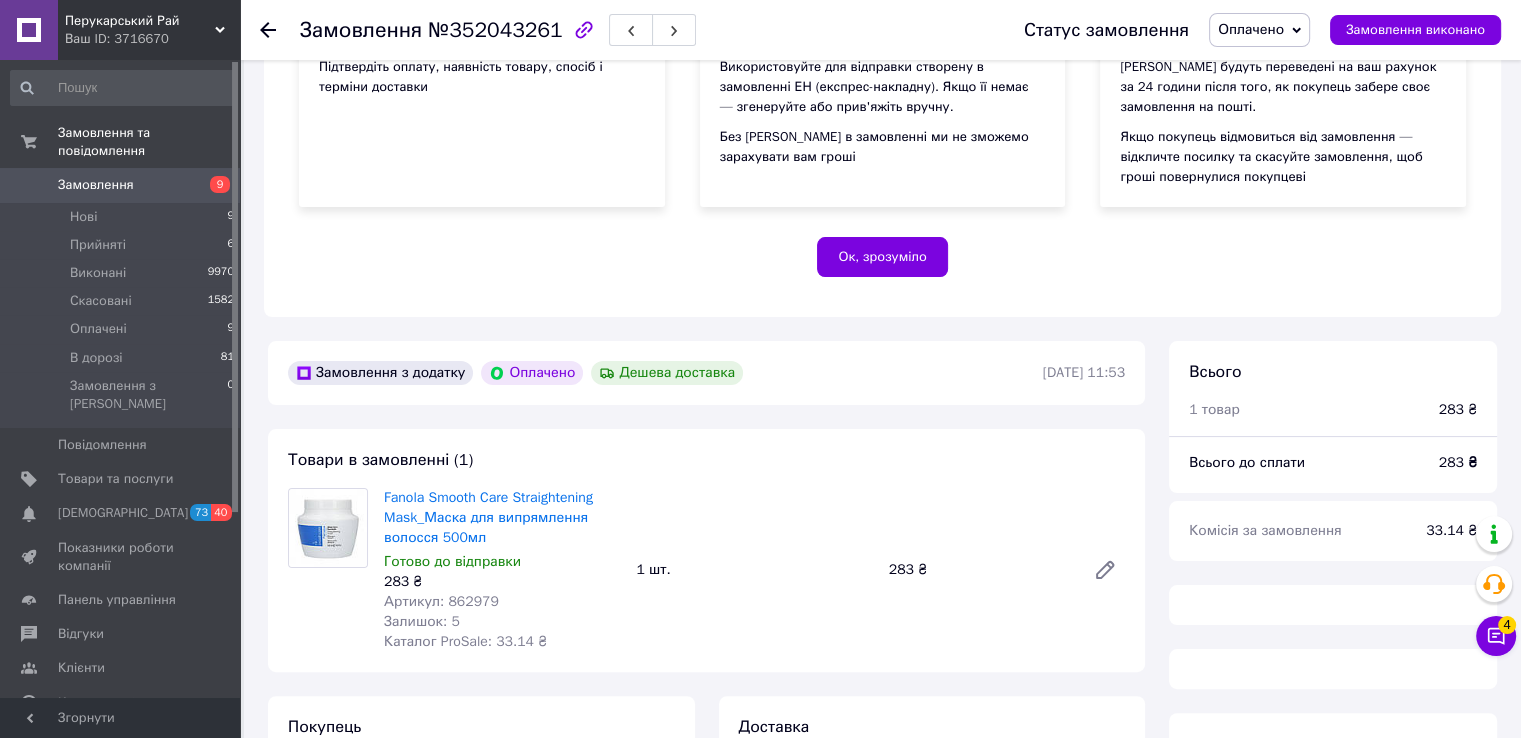 scroll, scrollTop: 254, scrollLeft: 0, axis: vertical 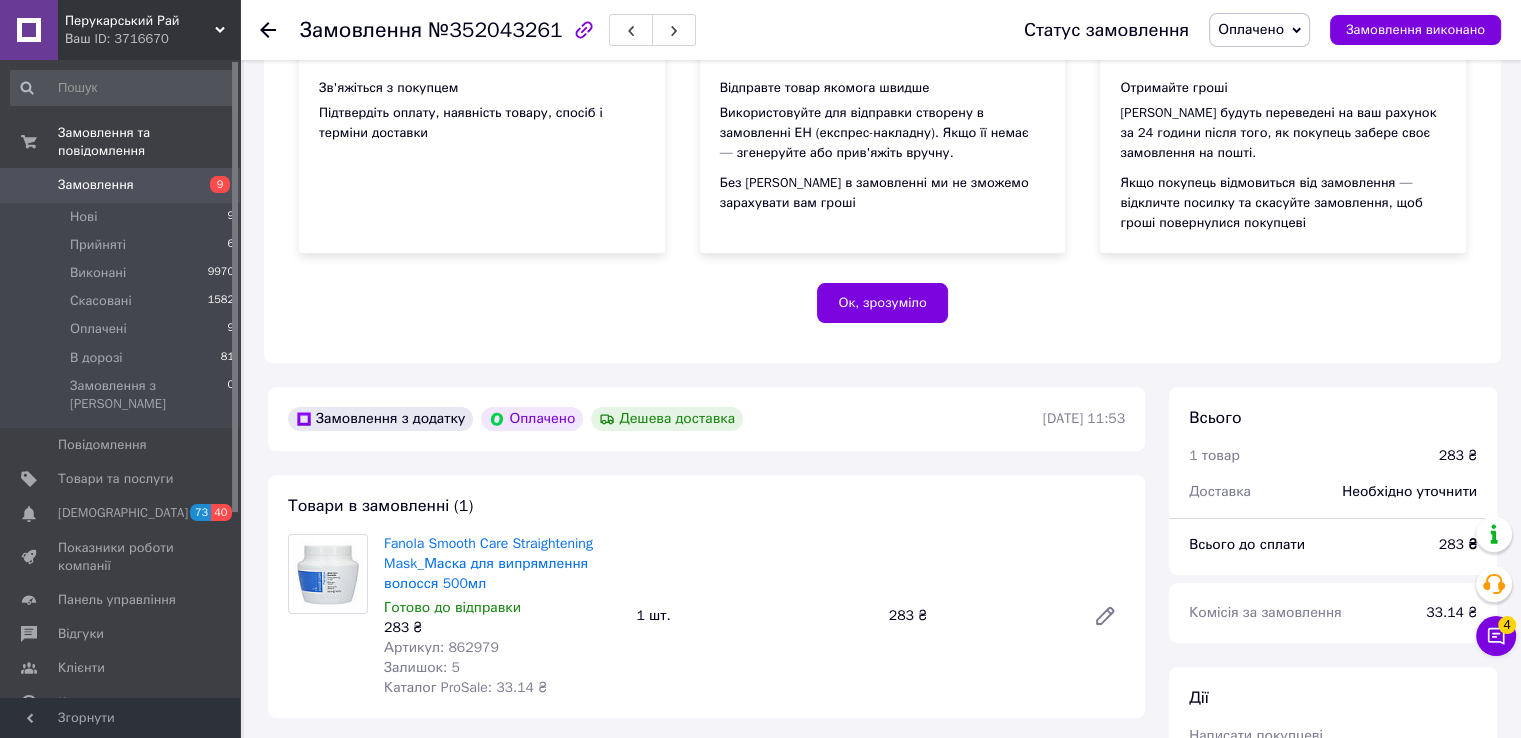 click on "Артикул: 862979" at bounding box center (441, 647) 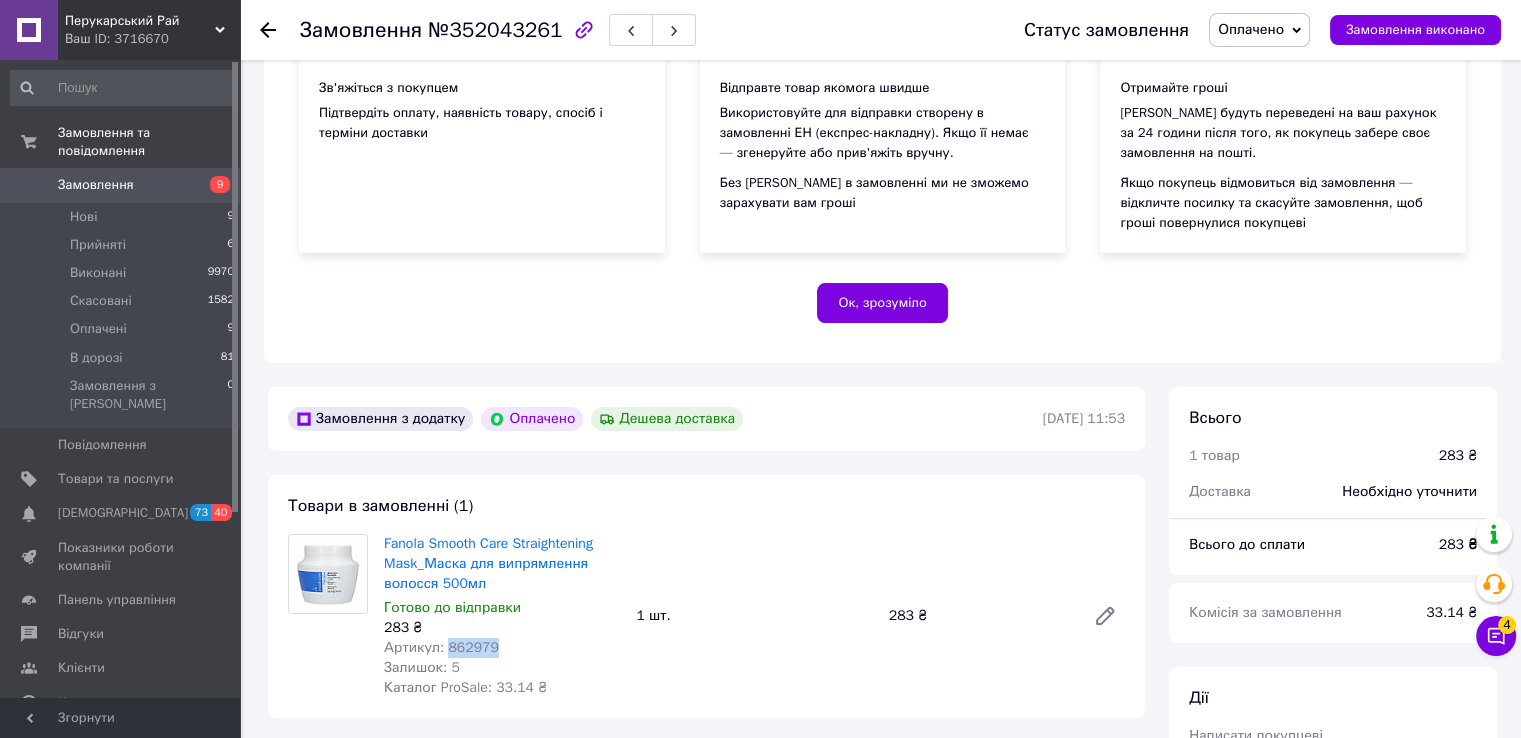 click on "Артикул: 862979" at bounding box center [441, 647] 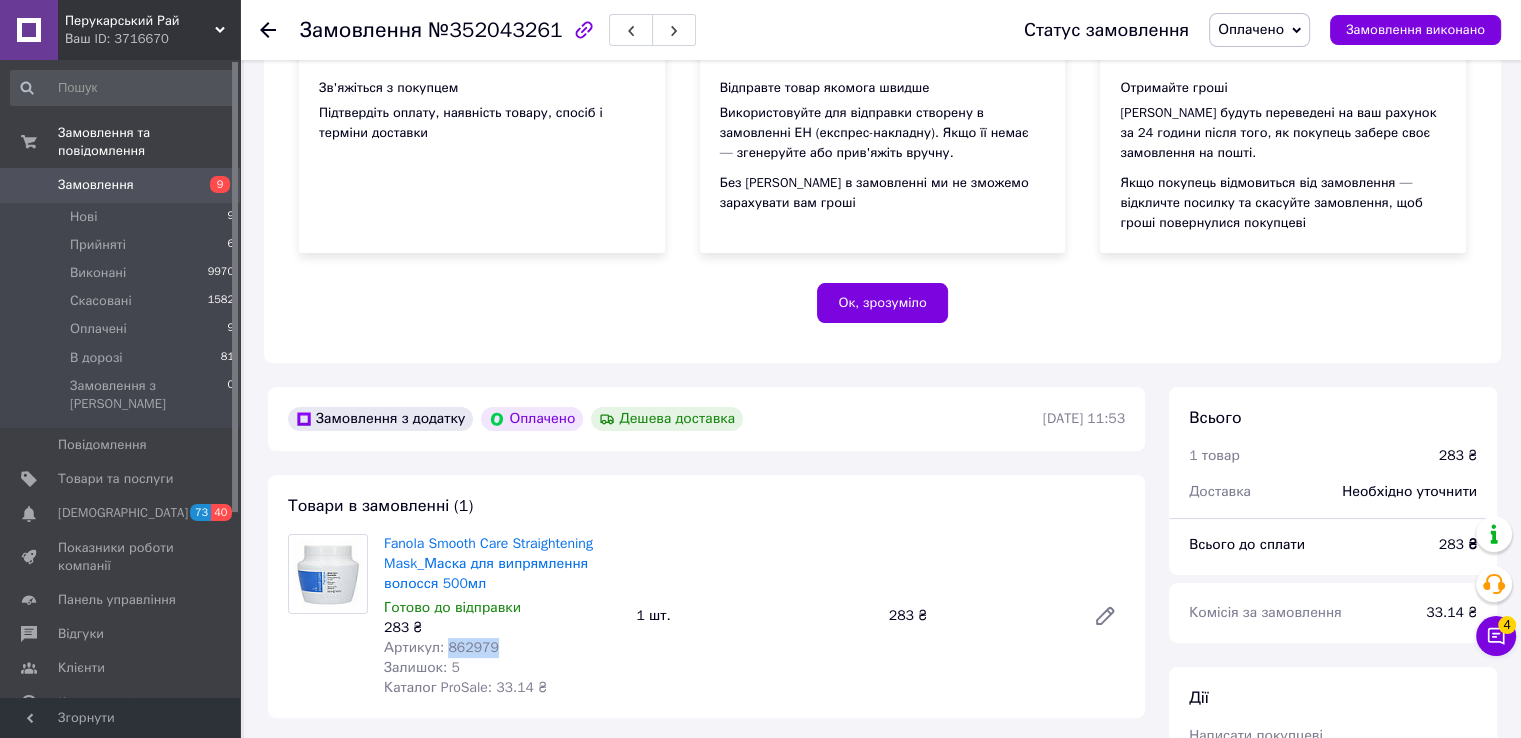 copy on "862979" 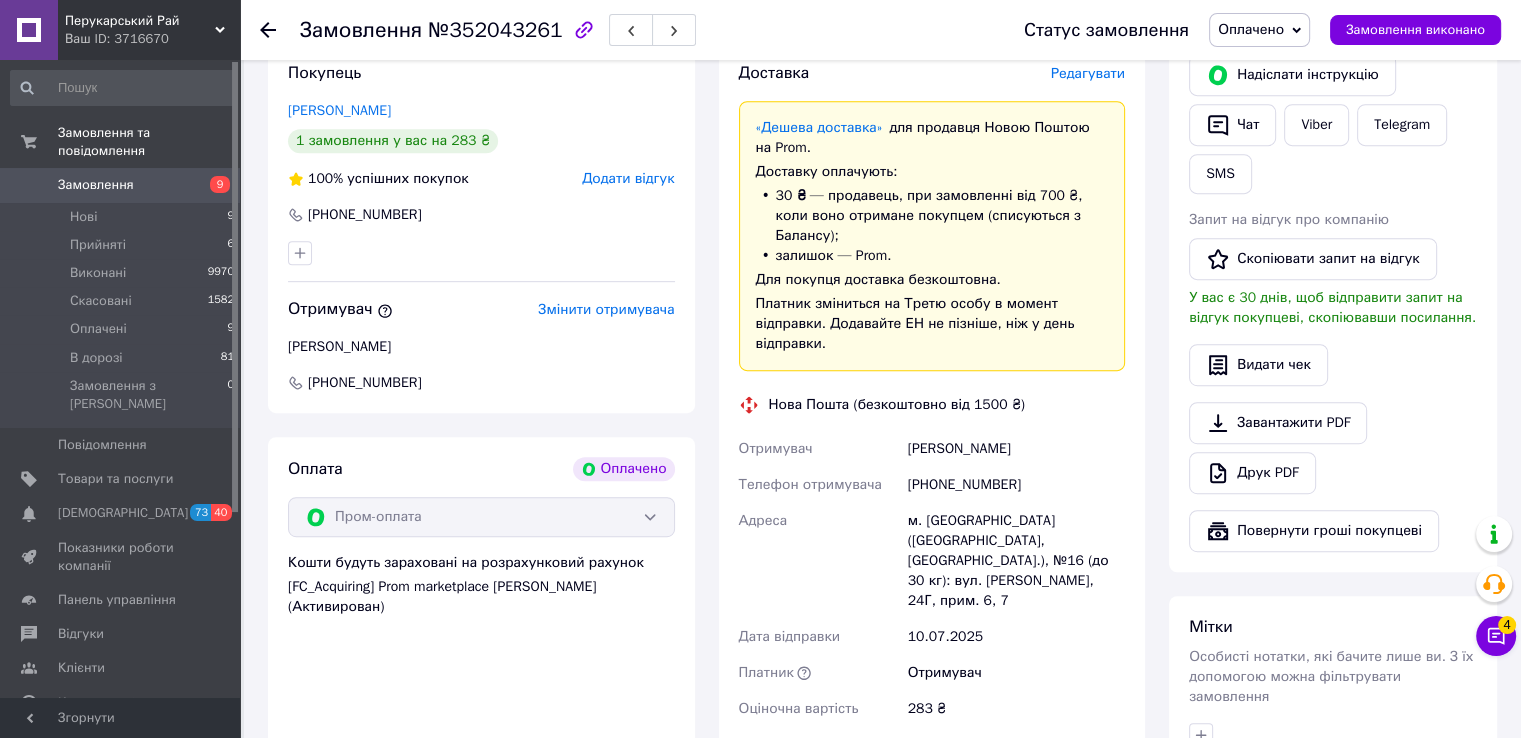 scroll, scrollTop: 1154, scrollLeft: 0, axis: vertical 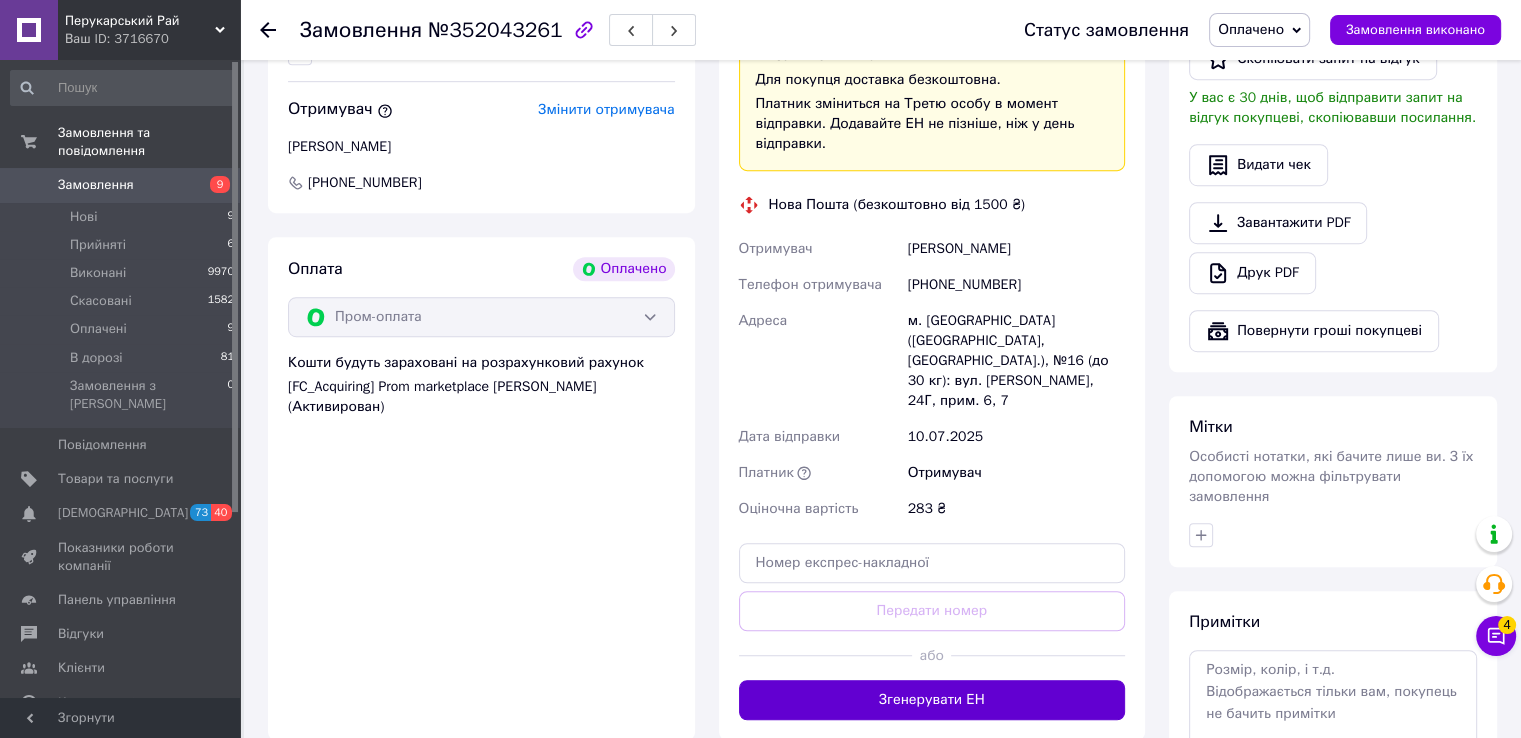 click on "Згенерувати ЕН" at bounding box center [932, 700] 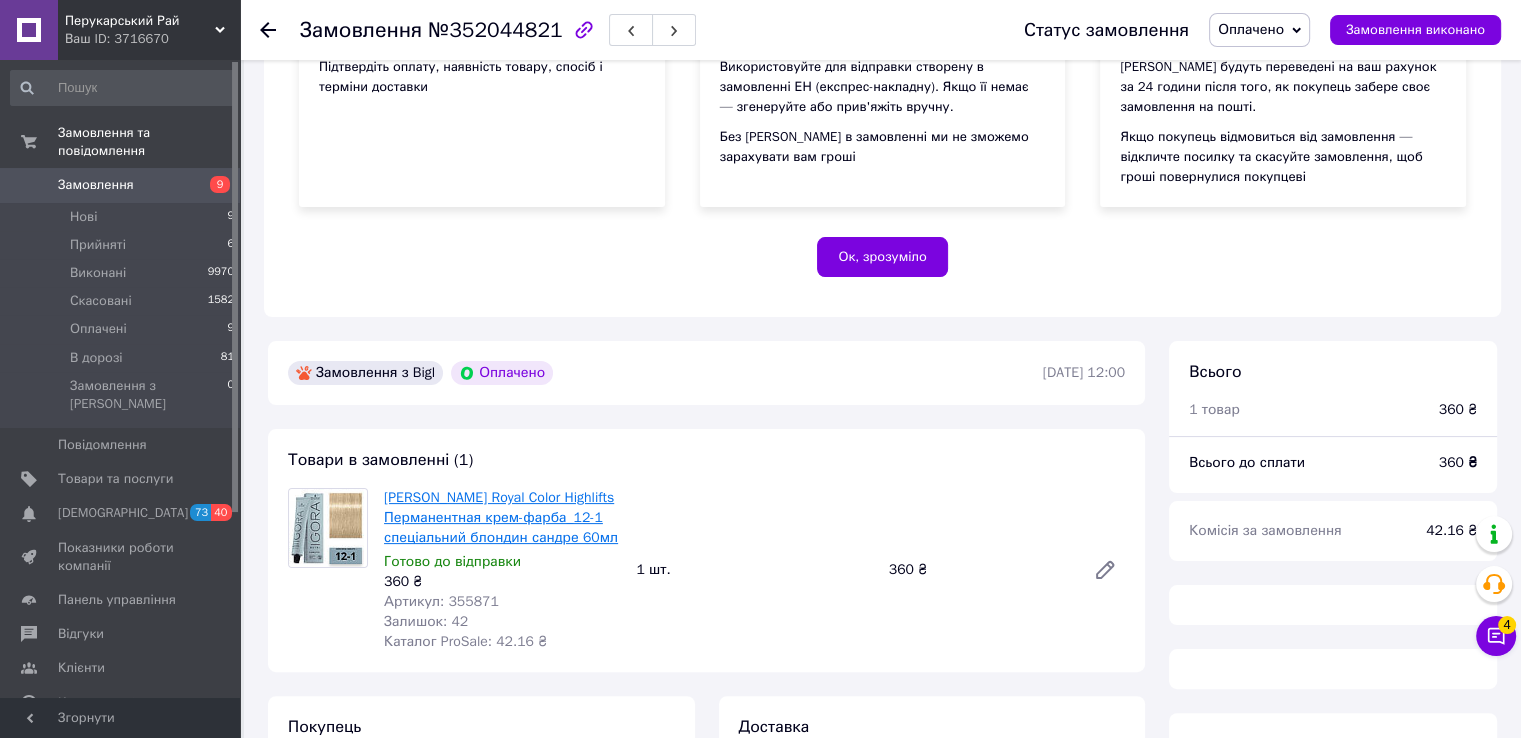scroll, scrollTop: 353, scrollLeft: 0, axis: vertical 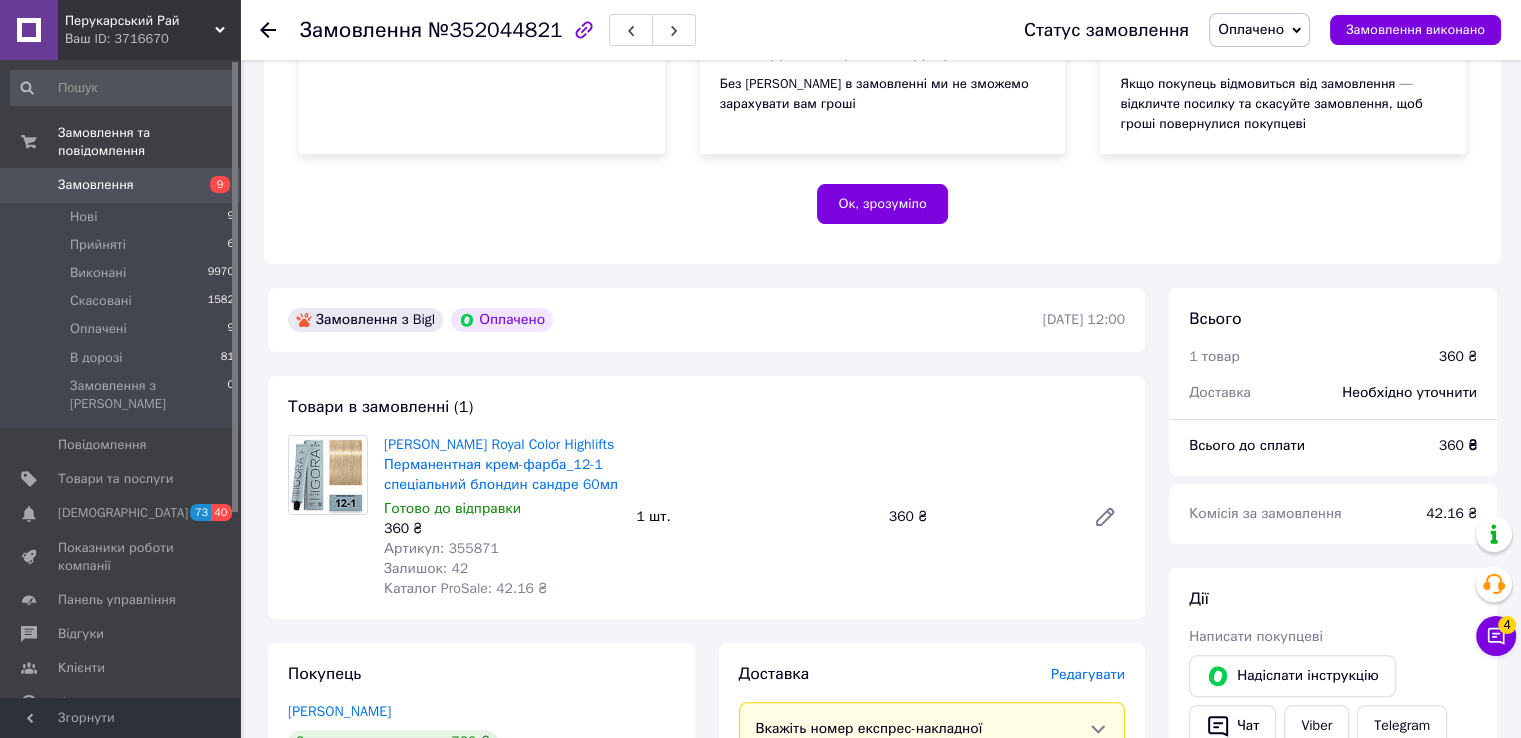 click on "Артикул: 355871" at bounding box center (441, 548) 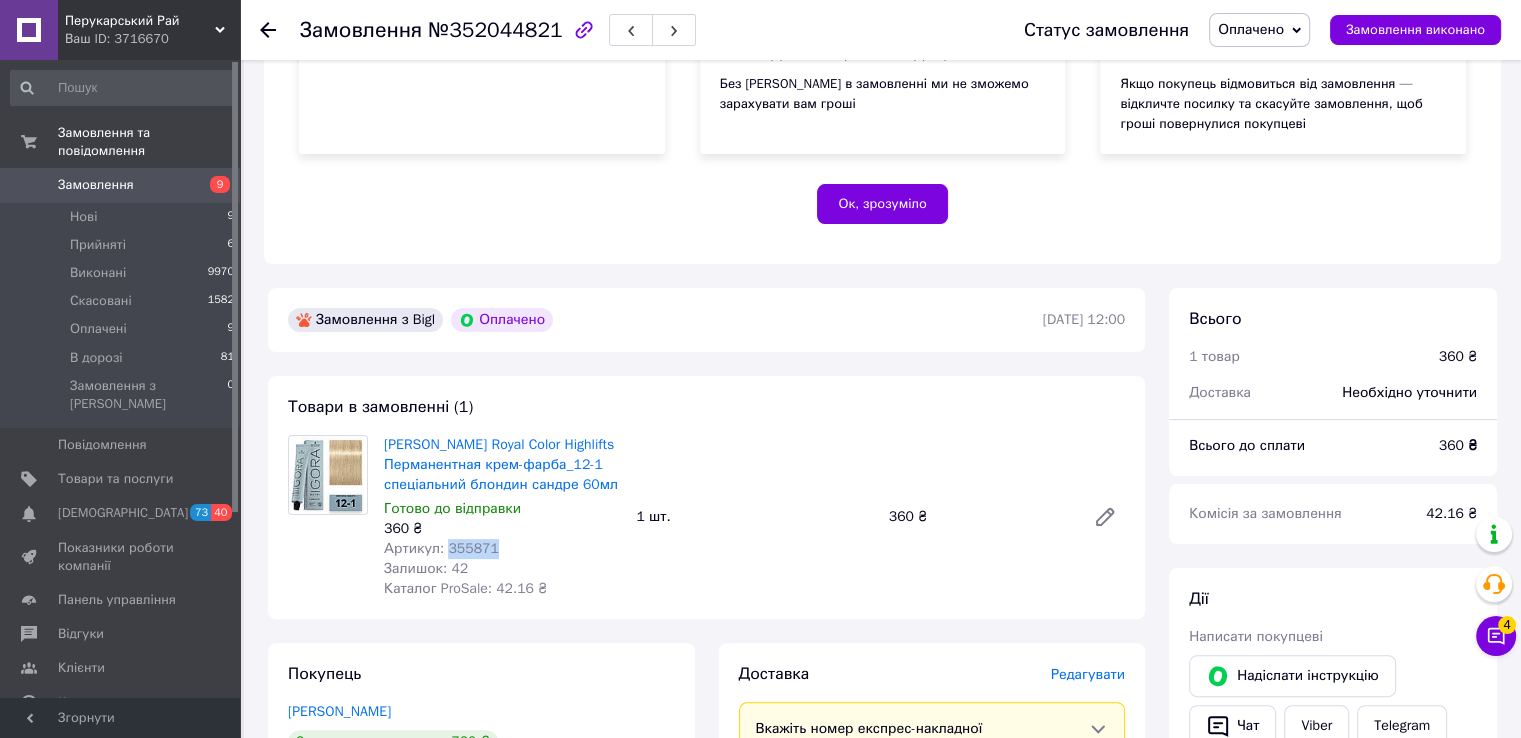 click on "Артикул: 355871" at bounding box center [441, 548] 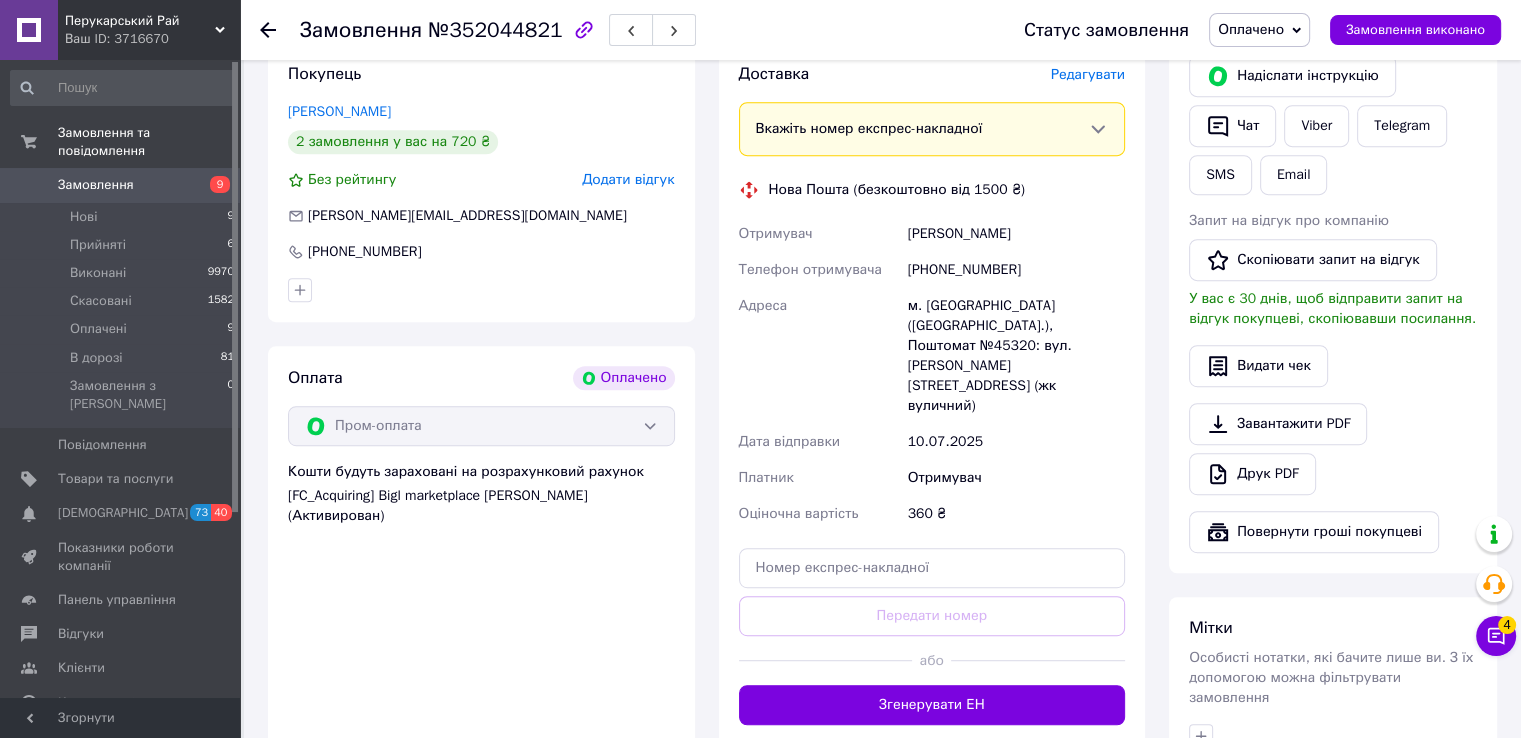 scroll, scrollTop: 1053, scrollLeft: 0, axis: vertical 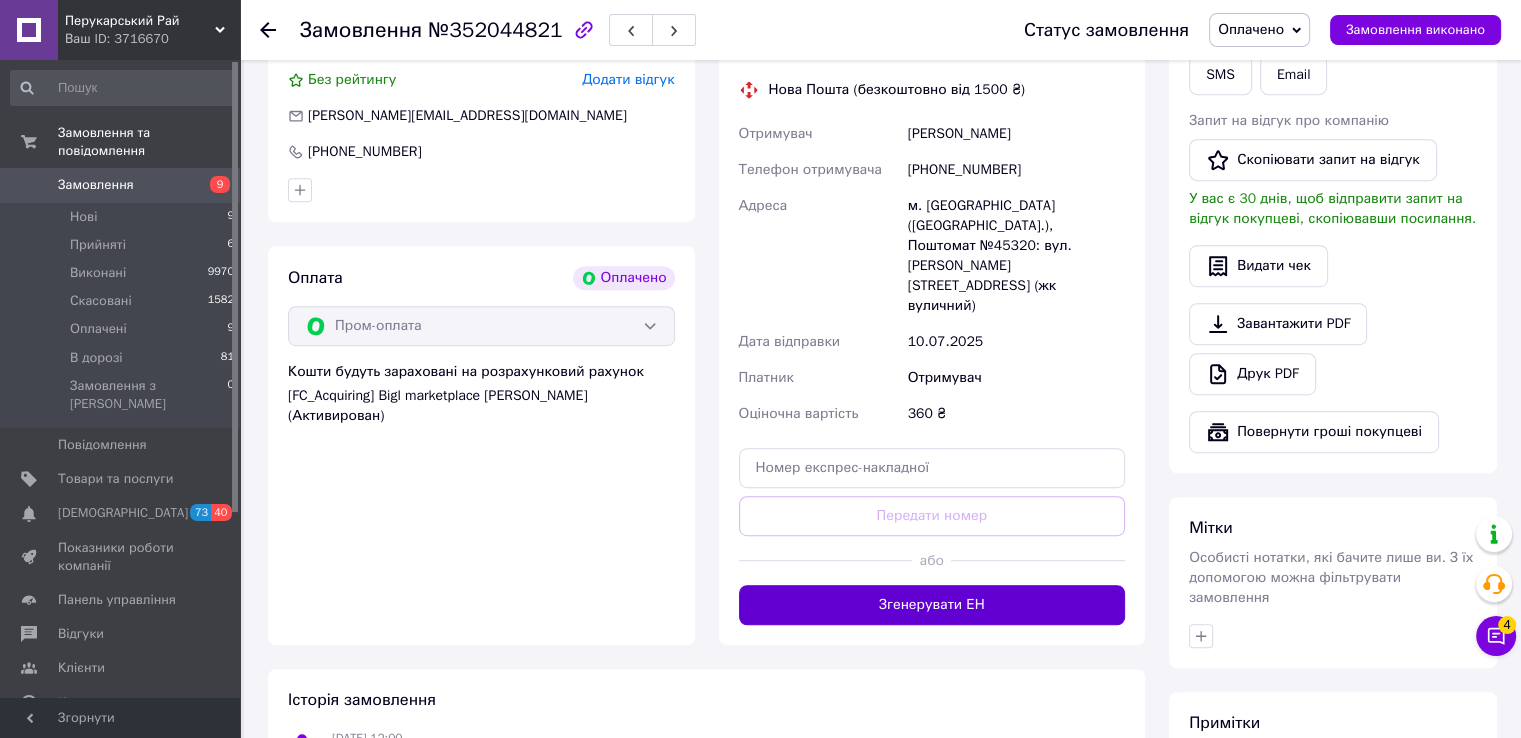 click on "Згенерувати ЕН" at bounding box center (932, 605) 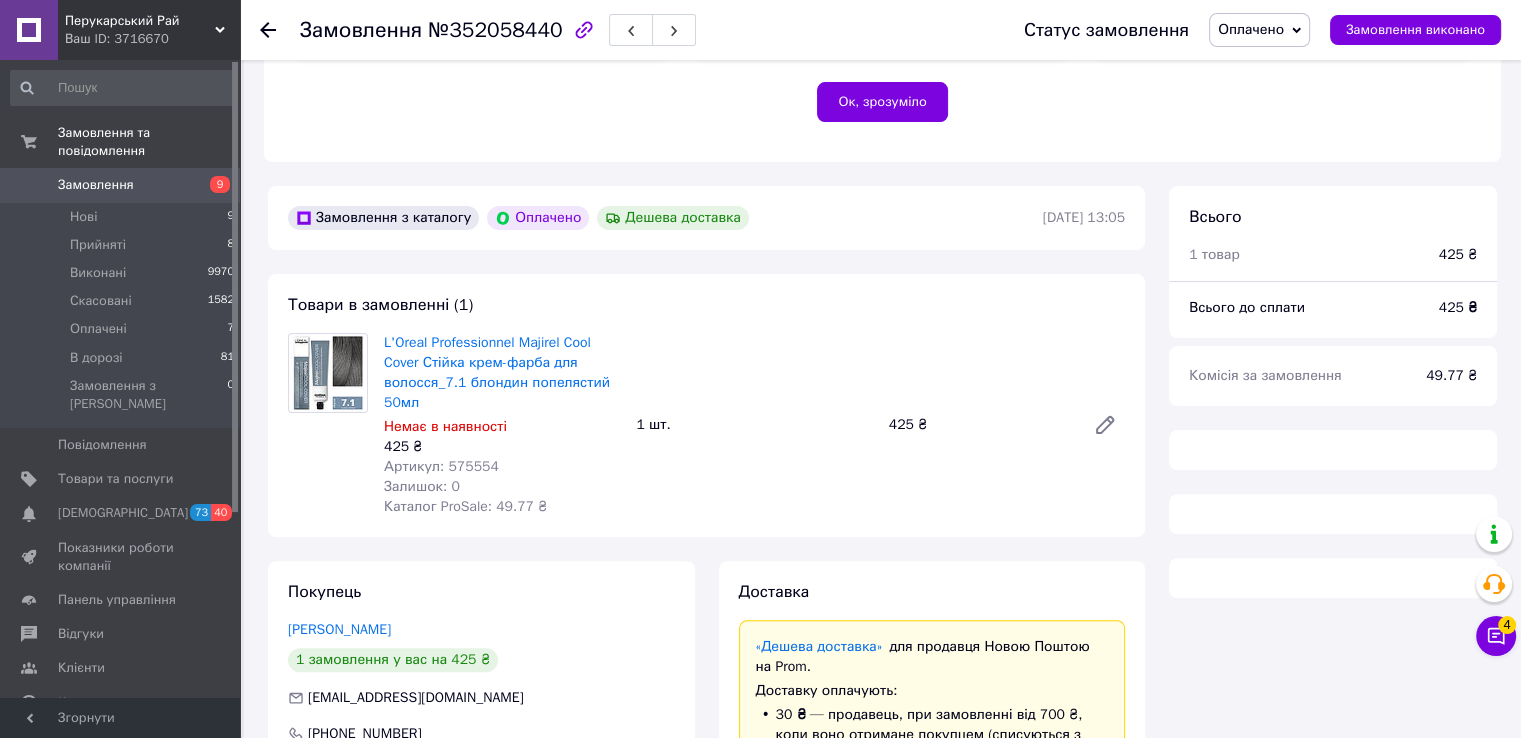 scroll, scrollTop: 454, scrollLeft: 0, axis: vertical 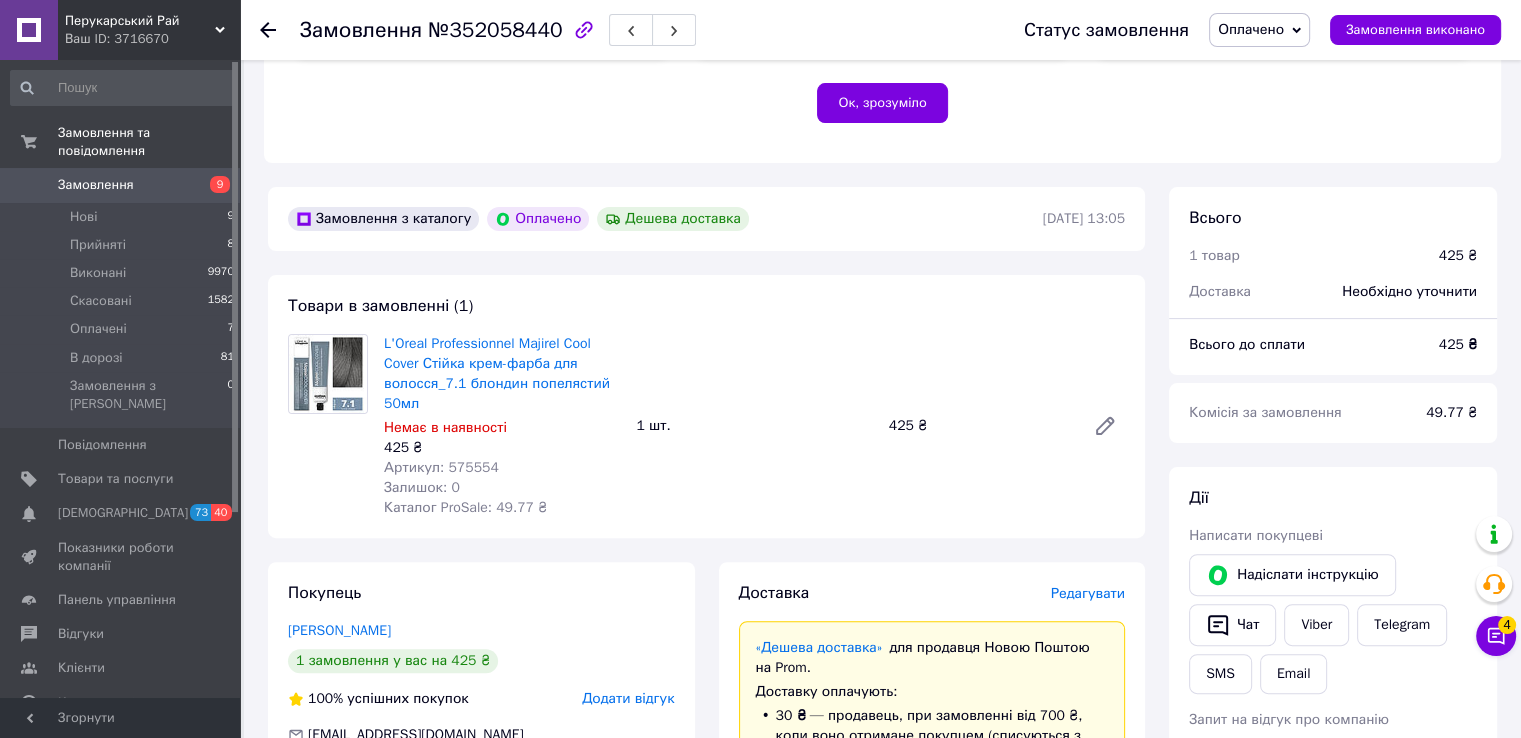 click on "425 ₴" at bounding box center (502, 448) 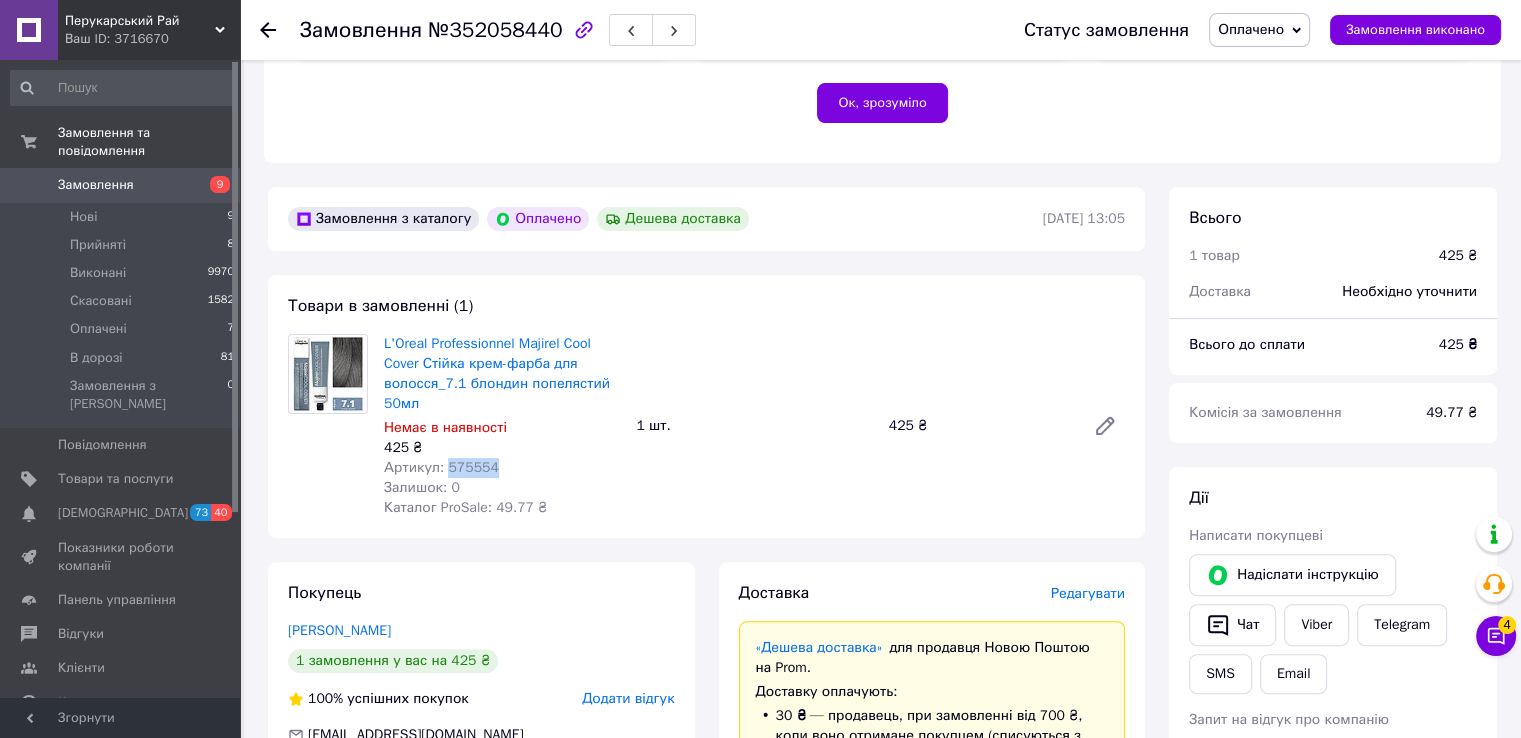 click on "Артикул: 575554" at bounding box center [502, 468] 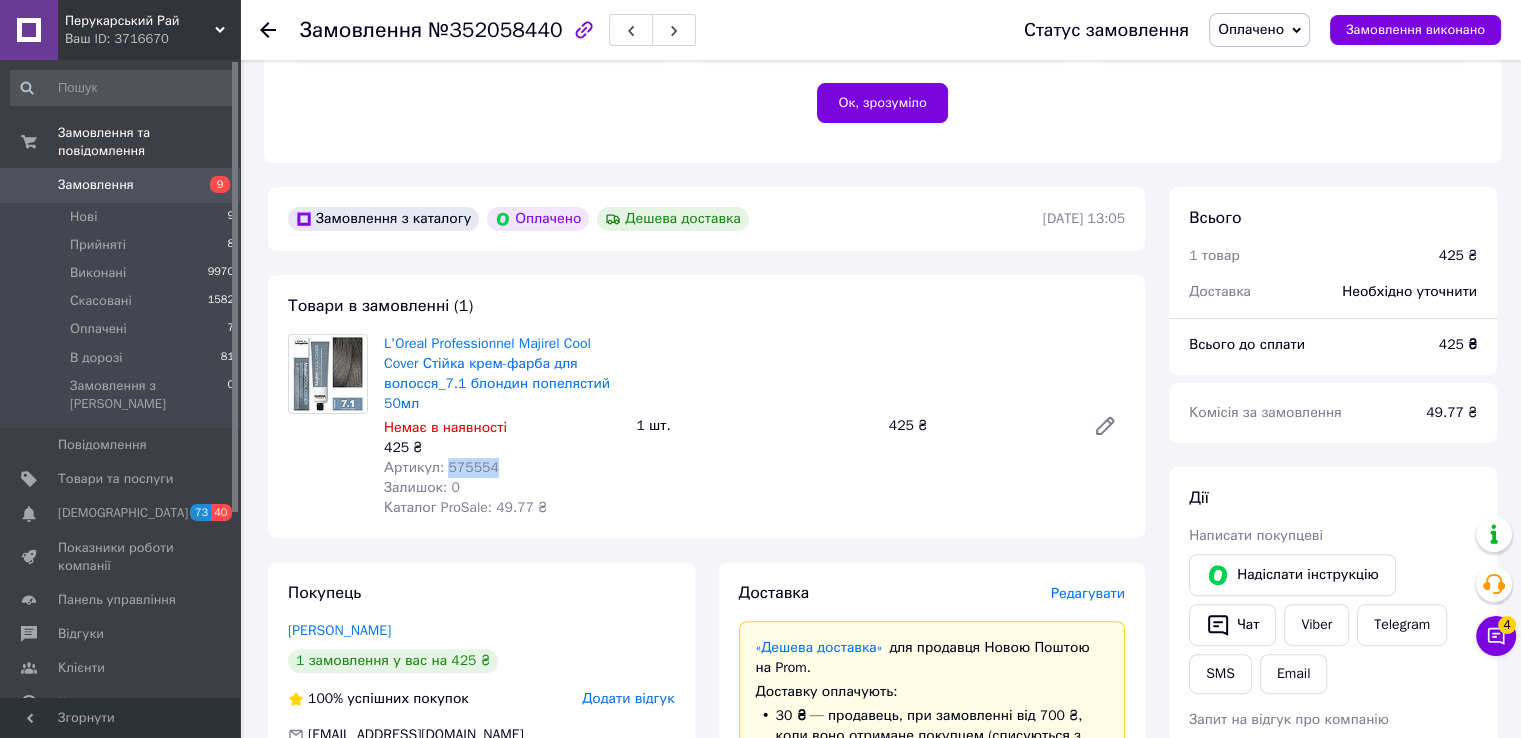 scroll, scrollTop: 1154, scrollLeft: 0, axis: vertical 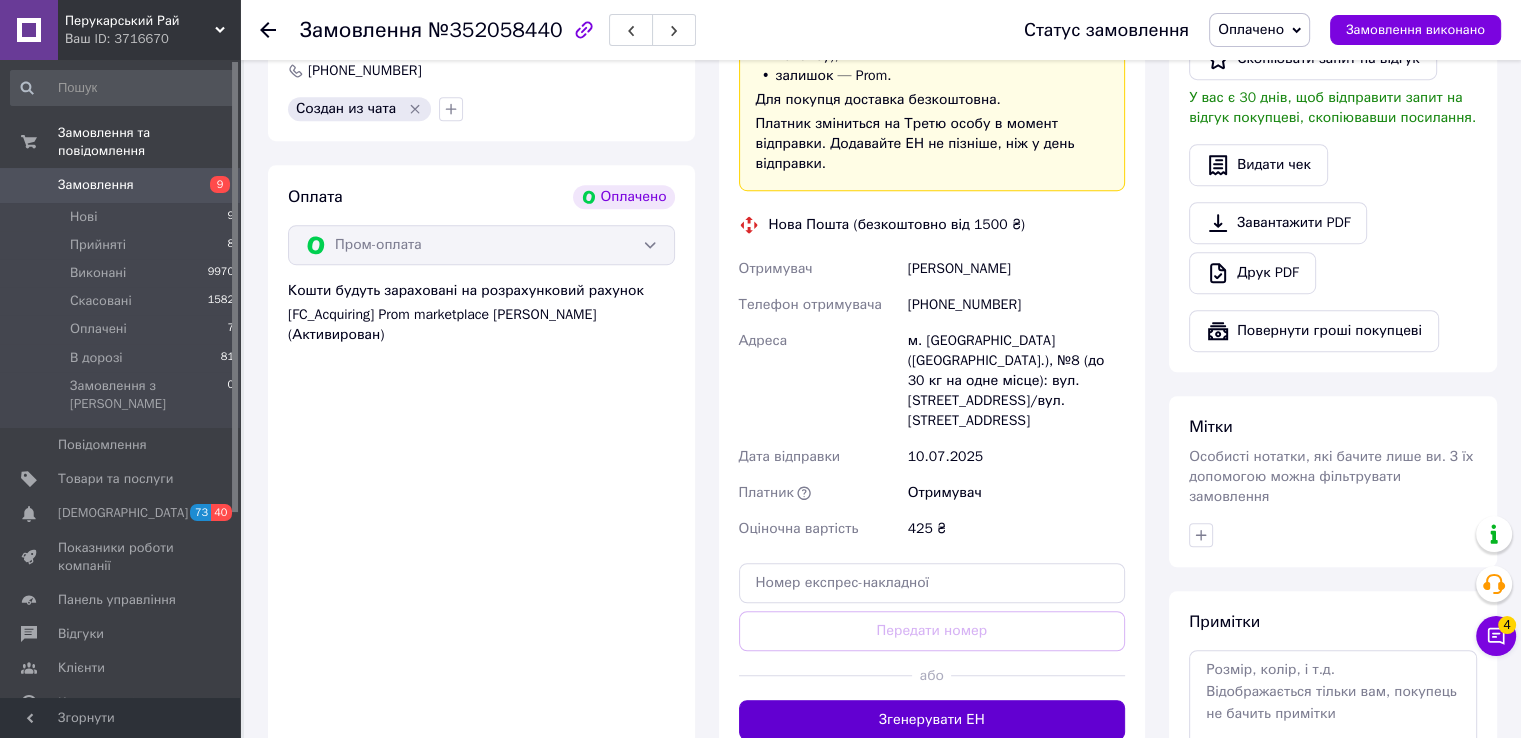 click on "Згенерувати ЕН" at bounding box center (932, 720) 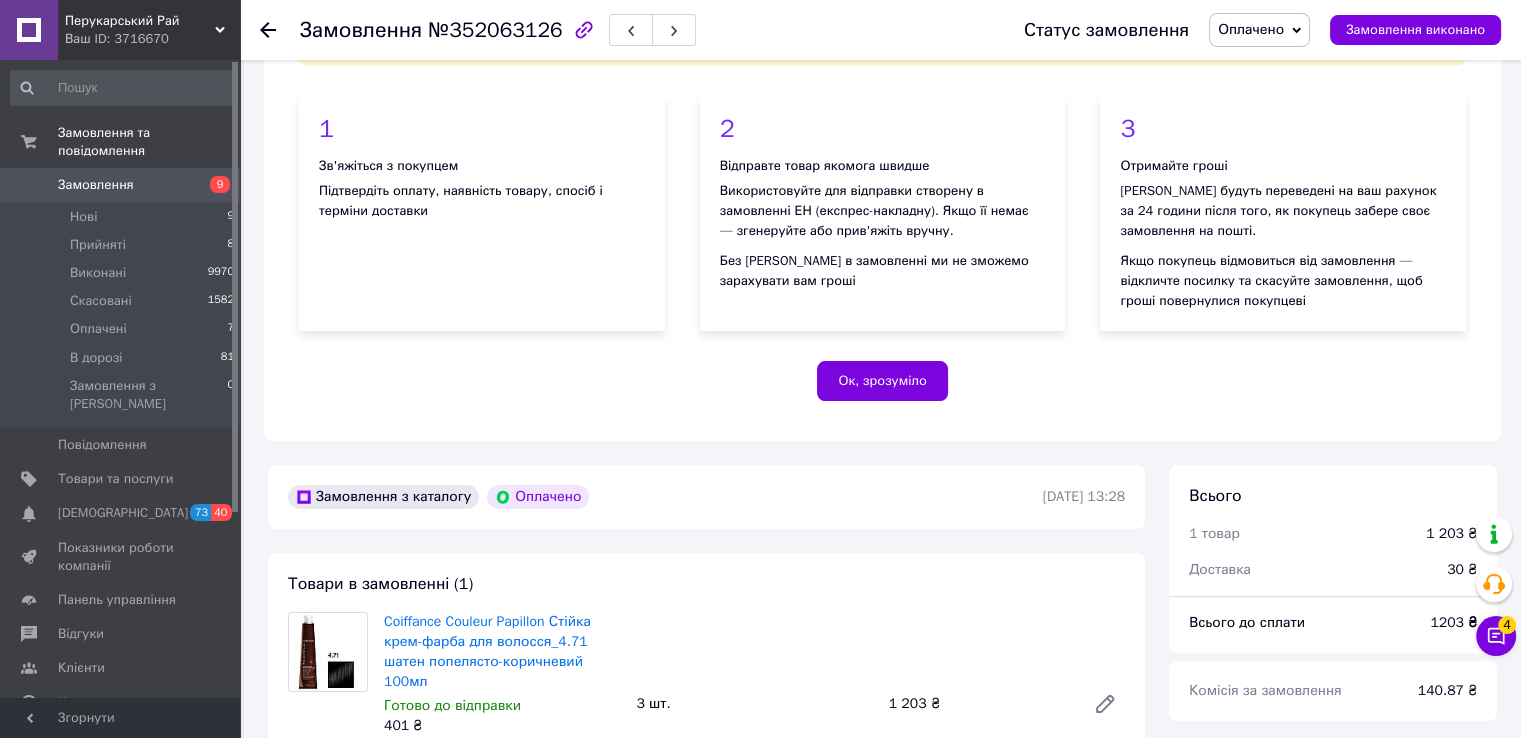scroll, scrollTop: 476, scrollLeft: 0, axis: vertical 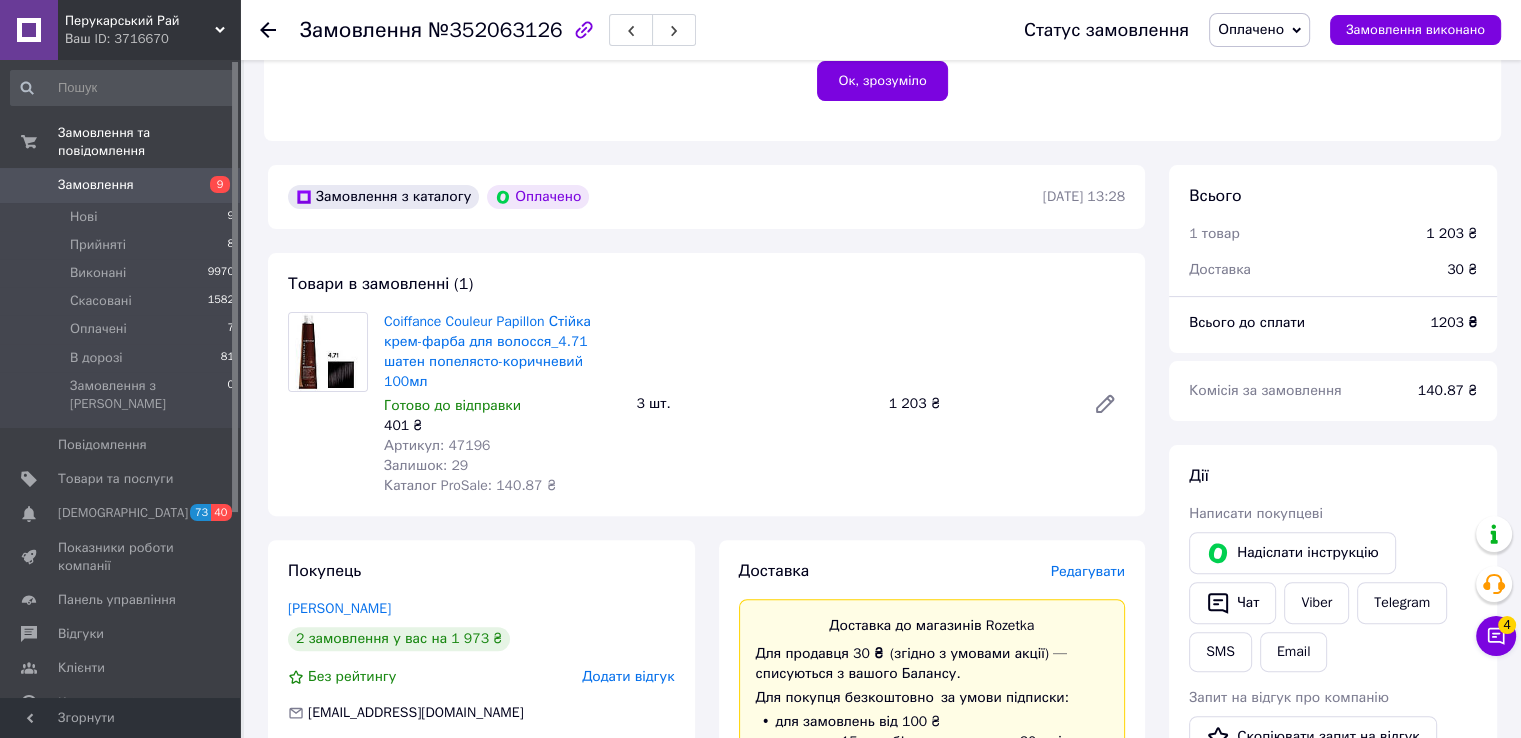 click on "Залишок: 29" at bounding box center (502, 466) 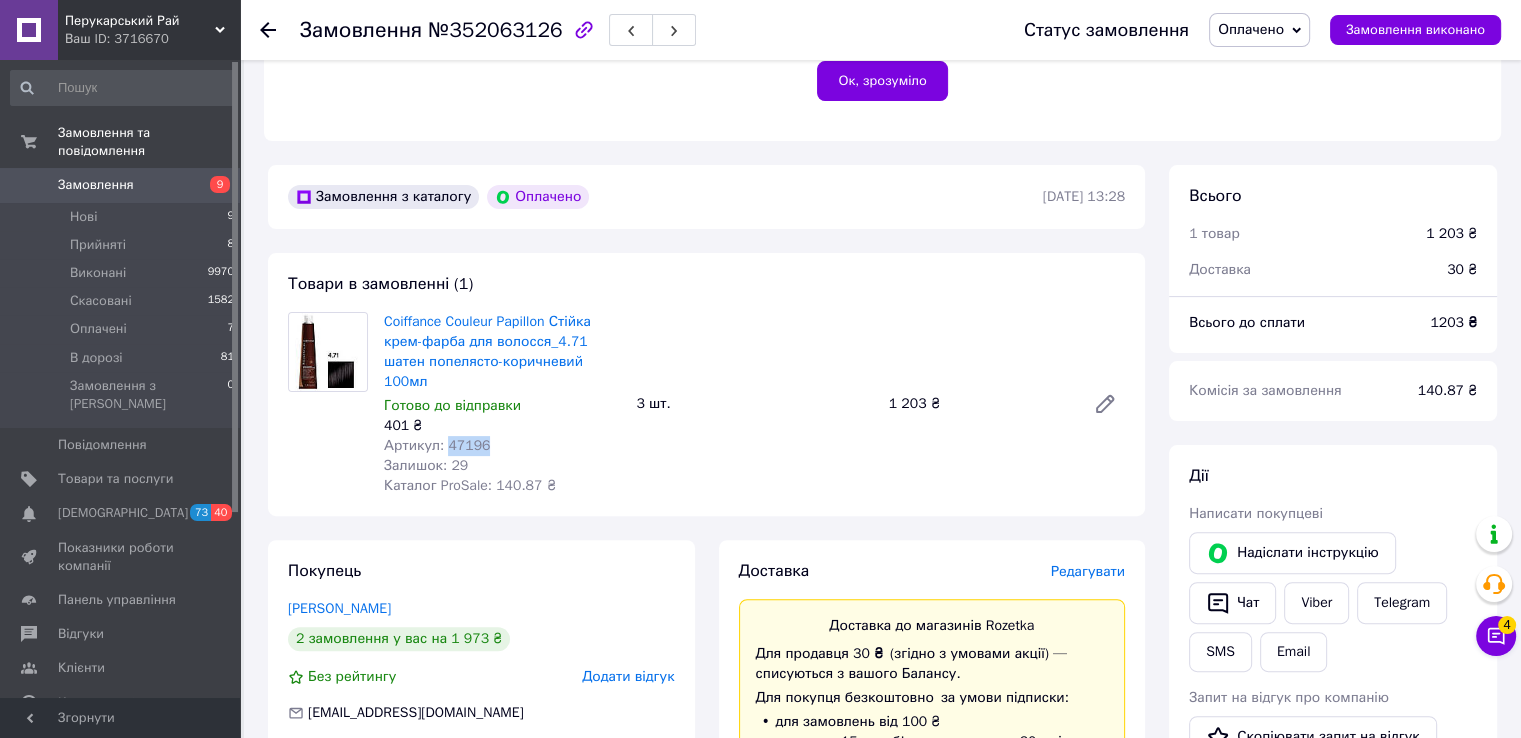 click on "Артикул: 47196" at bounding box center [437, 445] 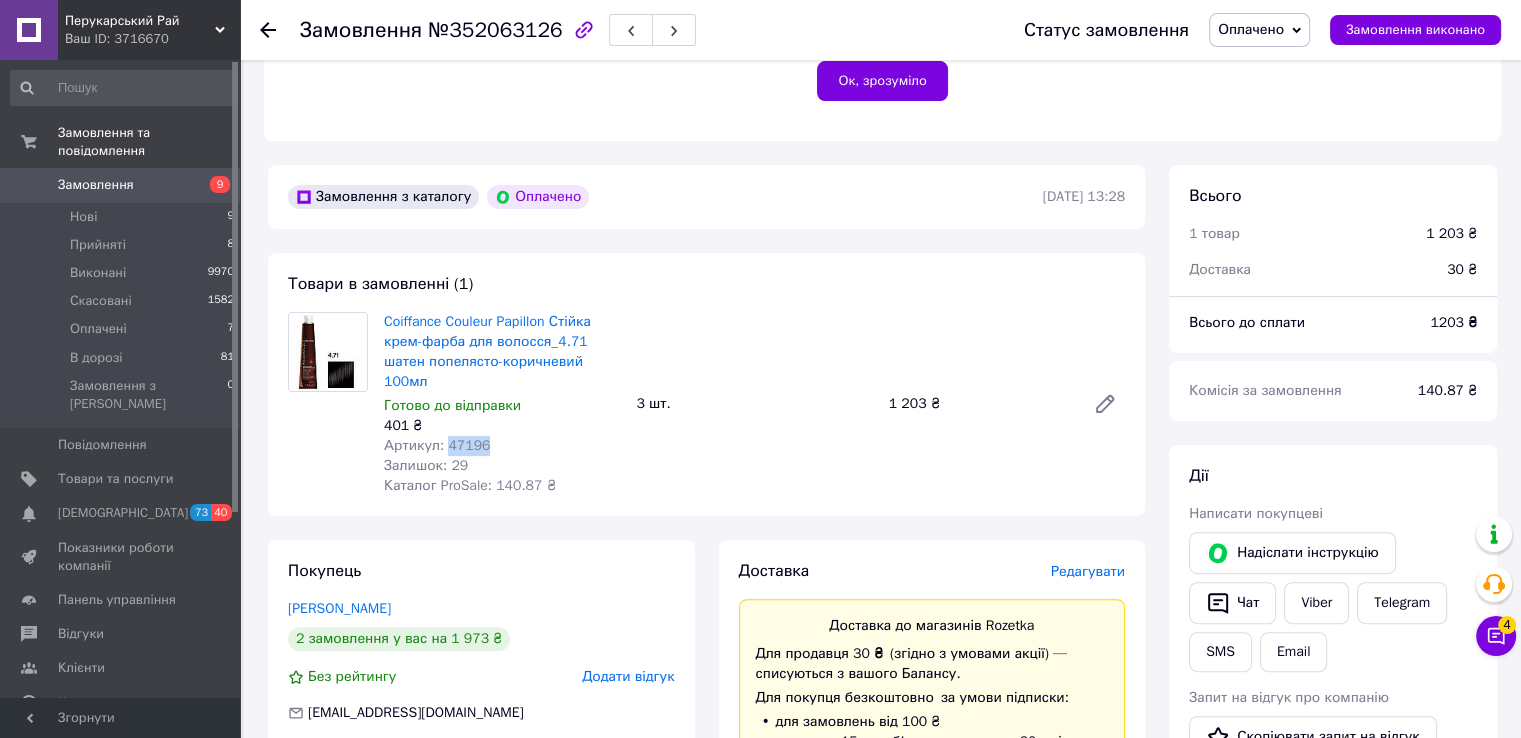 copy on "47196" 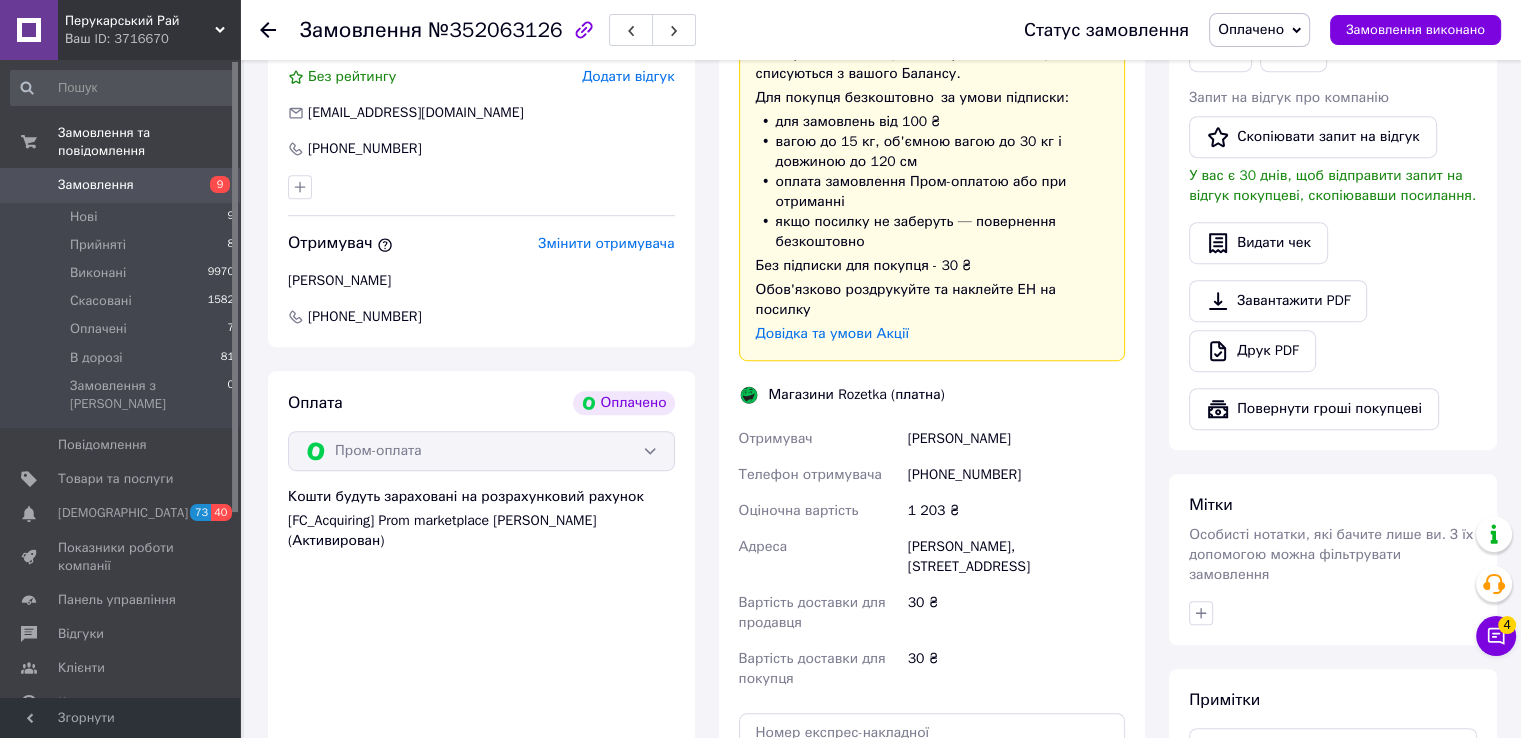 scroll, scrollTop: 1376, scrollLeft: 0, axis: vertical 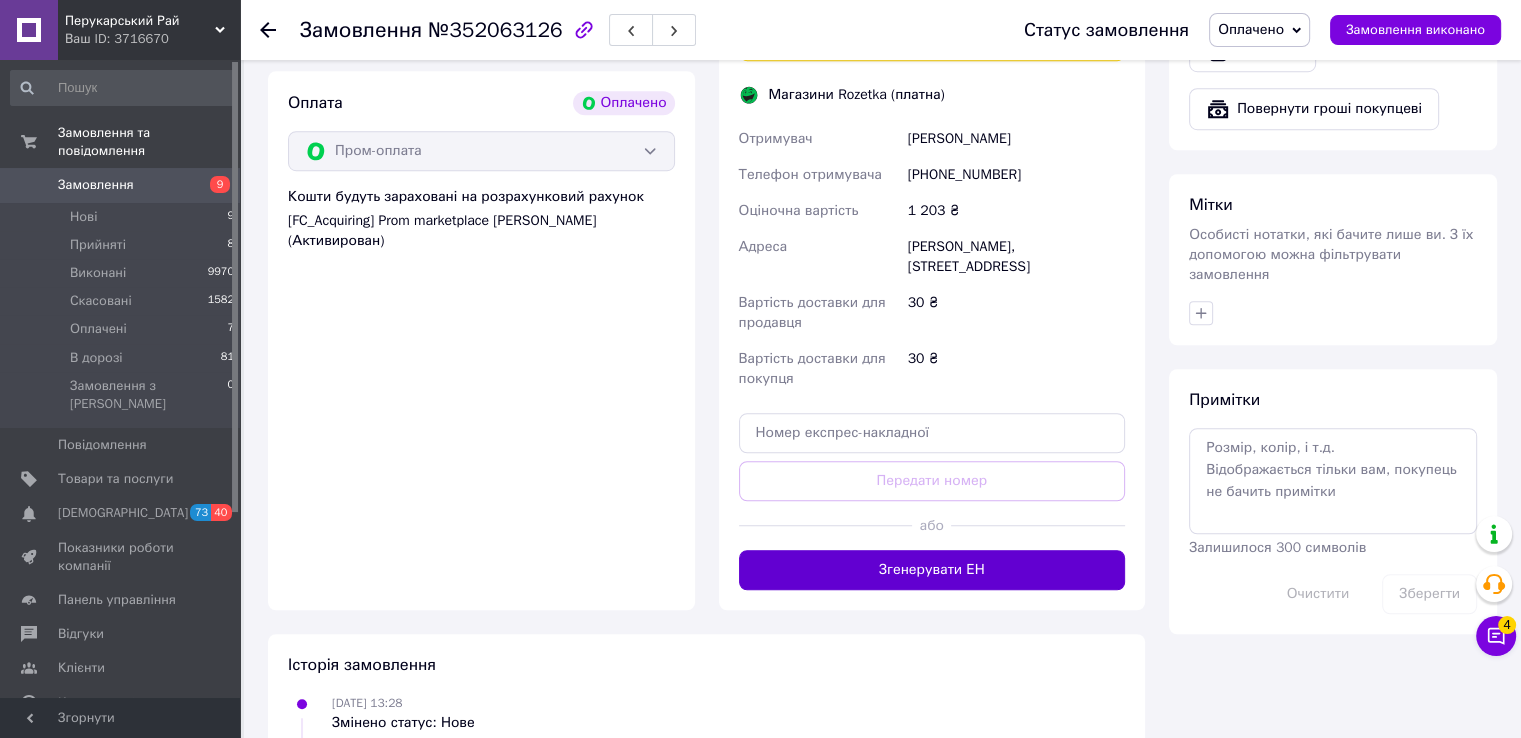 click on "Згенерувати ЕН" at bounding box center (932, 570) 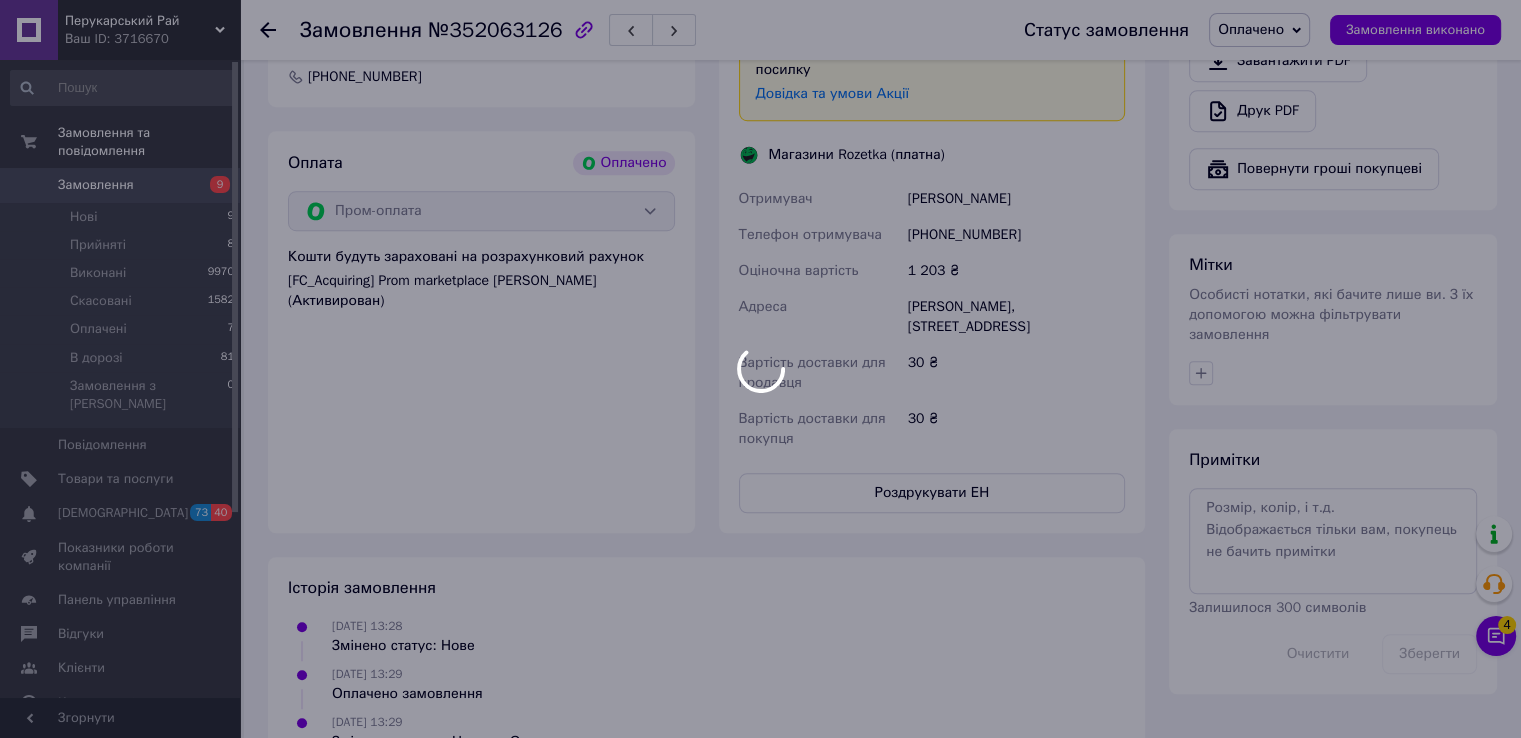 scroll, scrollTop: 1364, scrollLeft: 0, axis: vertical 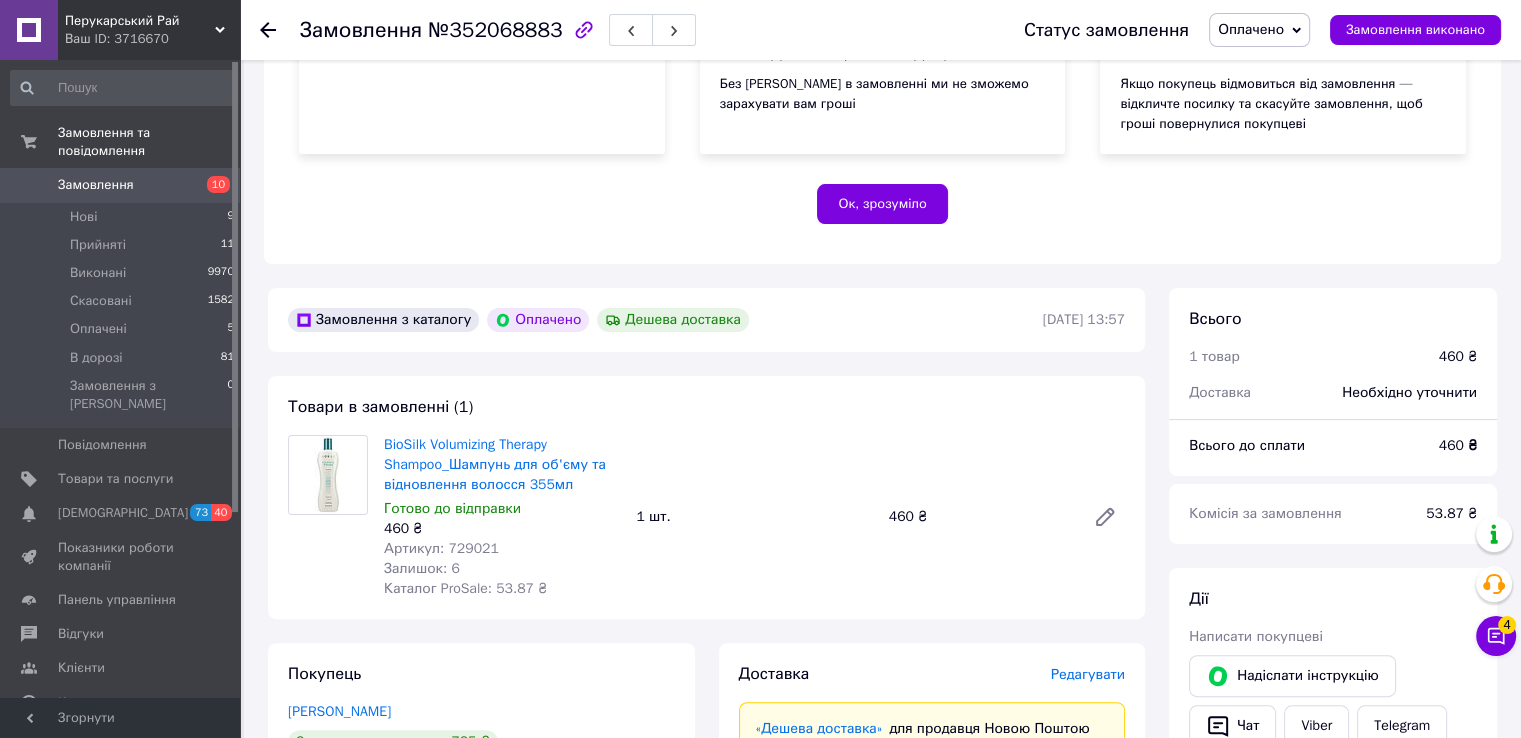 click on "Артикул: 729021" at bounding box center (441, 548) 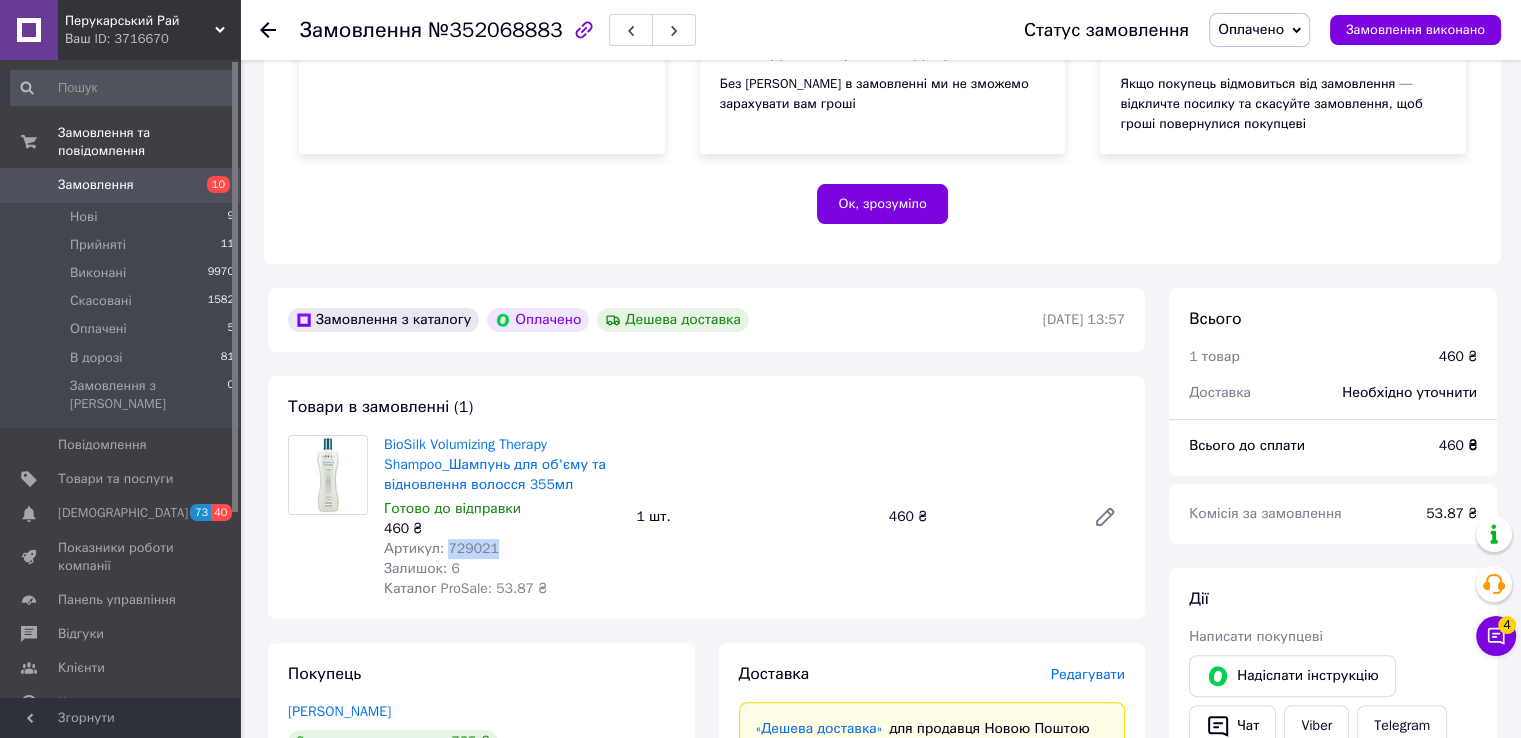 click on "Артикул: 729021" at bounding box center (441, 548) 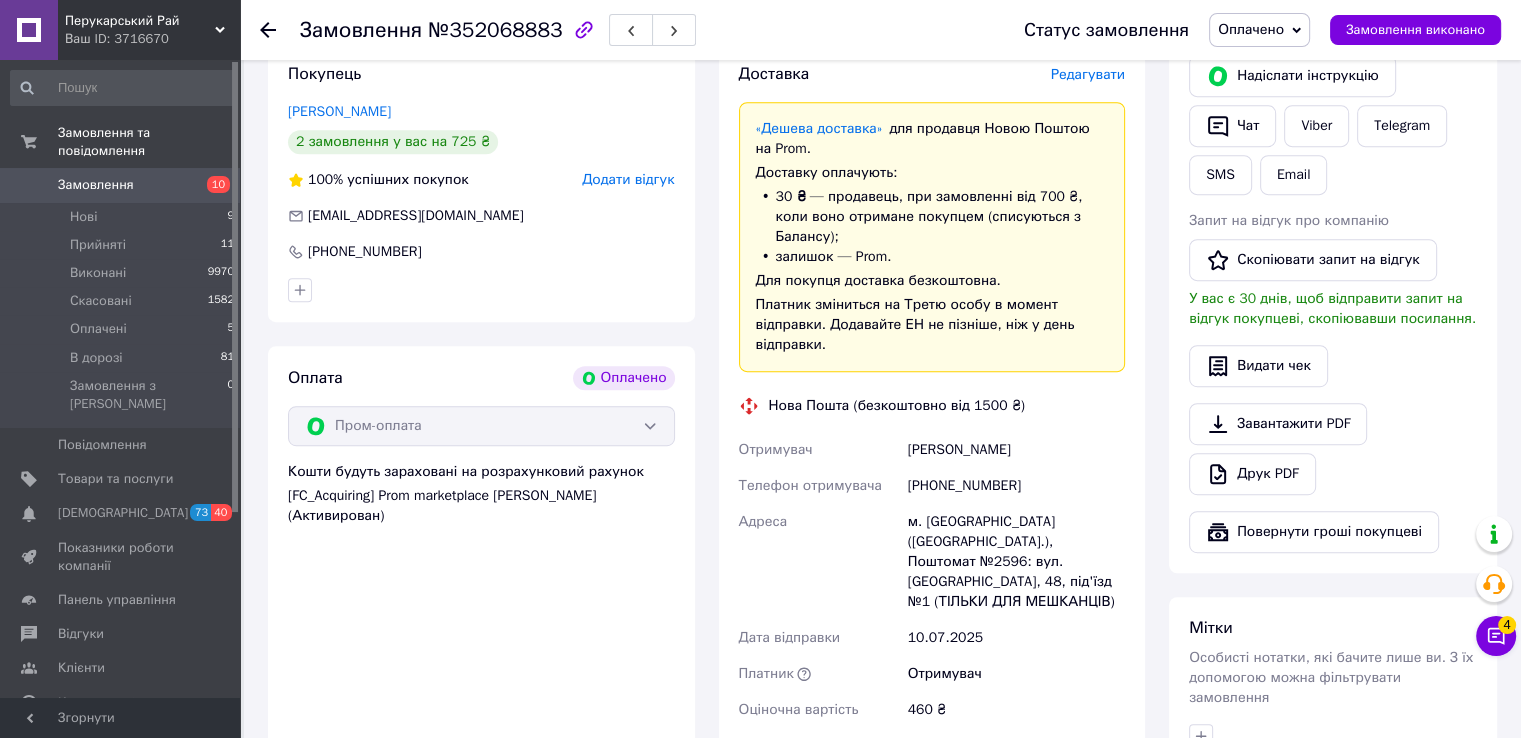 scroll, scrollTop: 1253, scrollLeft: 0, axis: vertical 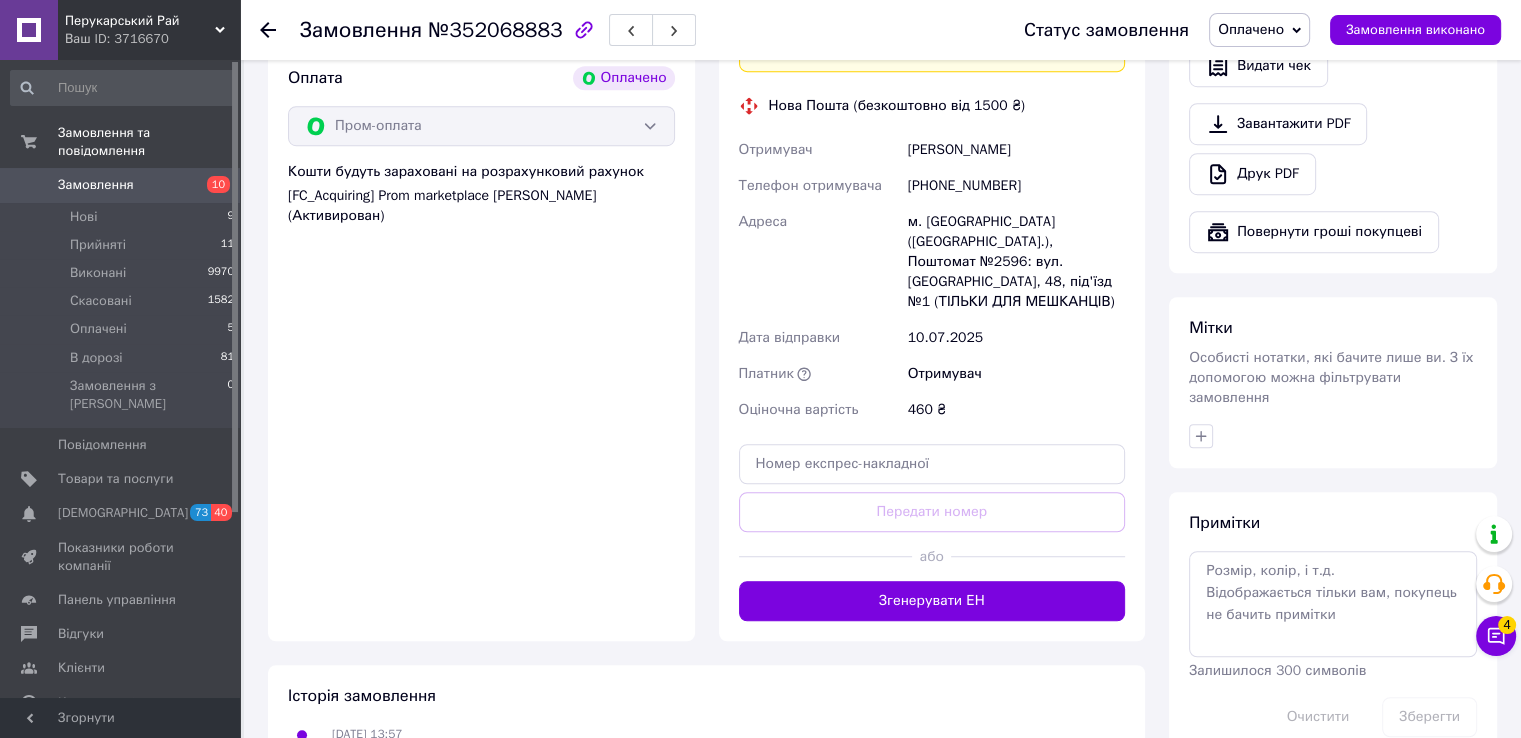click at bounding box center [826, 556] 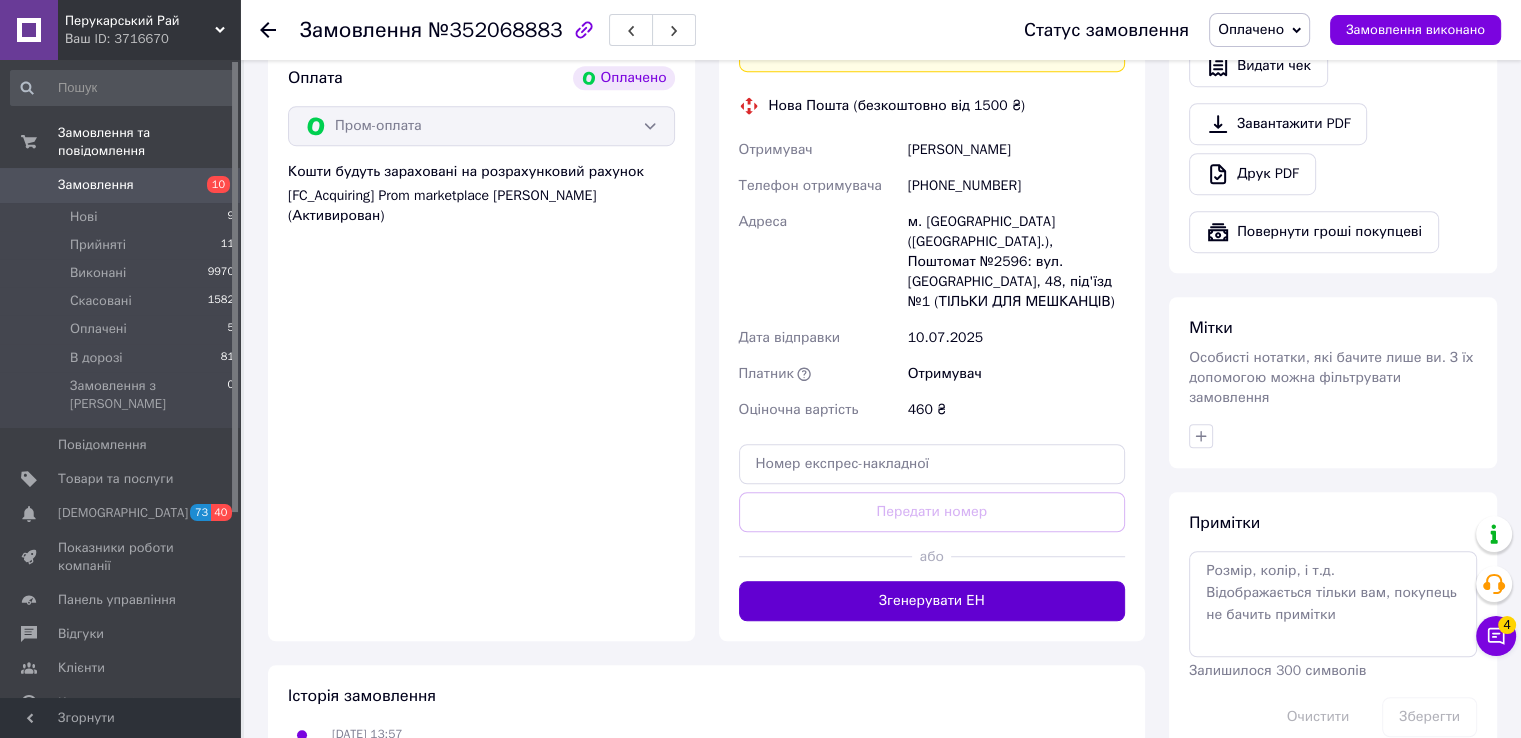 click on "Згенерувати ЕН" at bounding box center (932, 601) 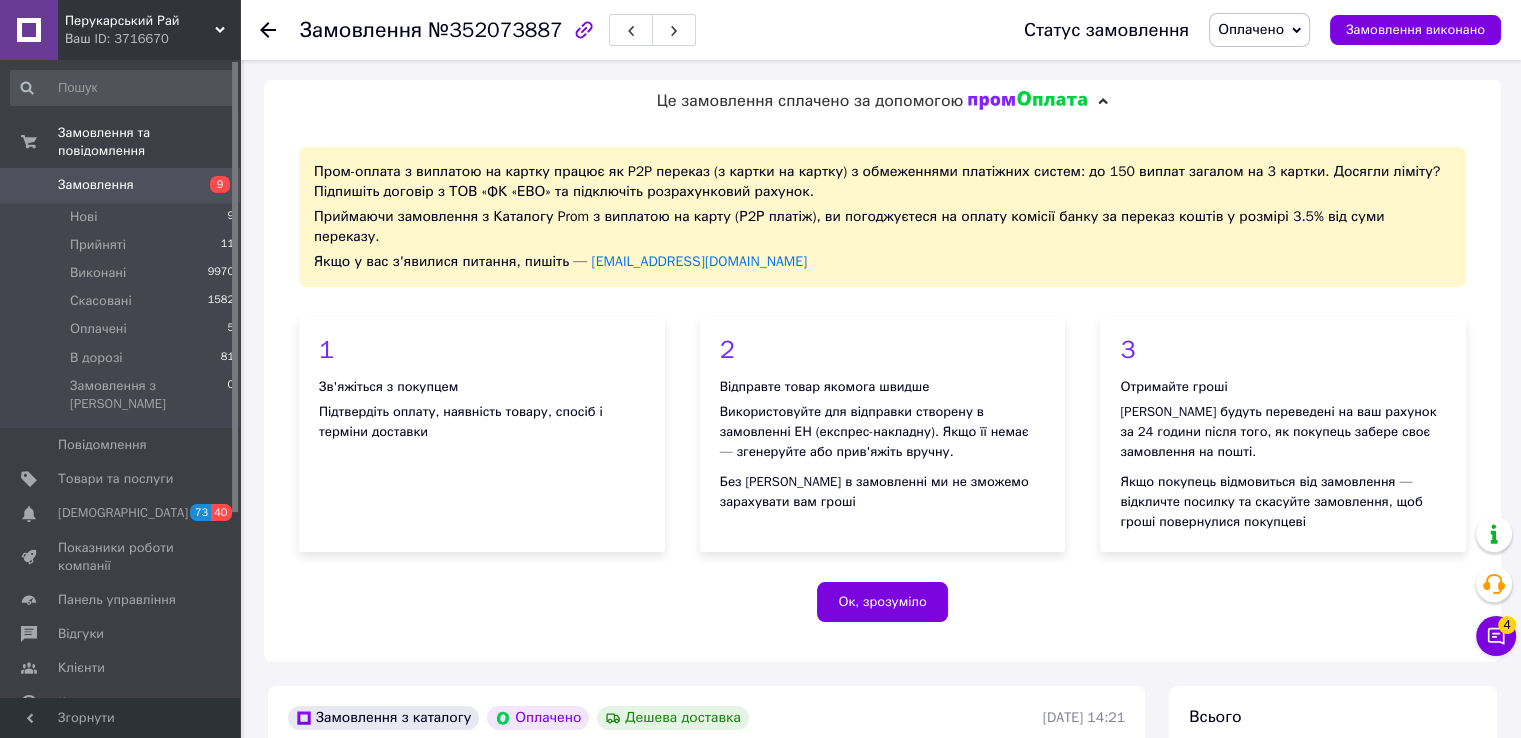 scroll, scrollTop: 454, scrollLeft: 0, axis: vertical 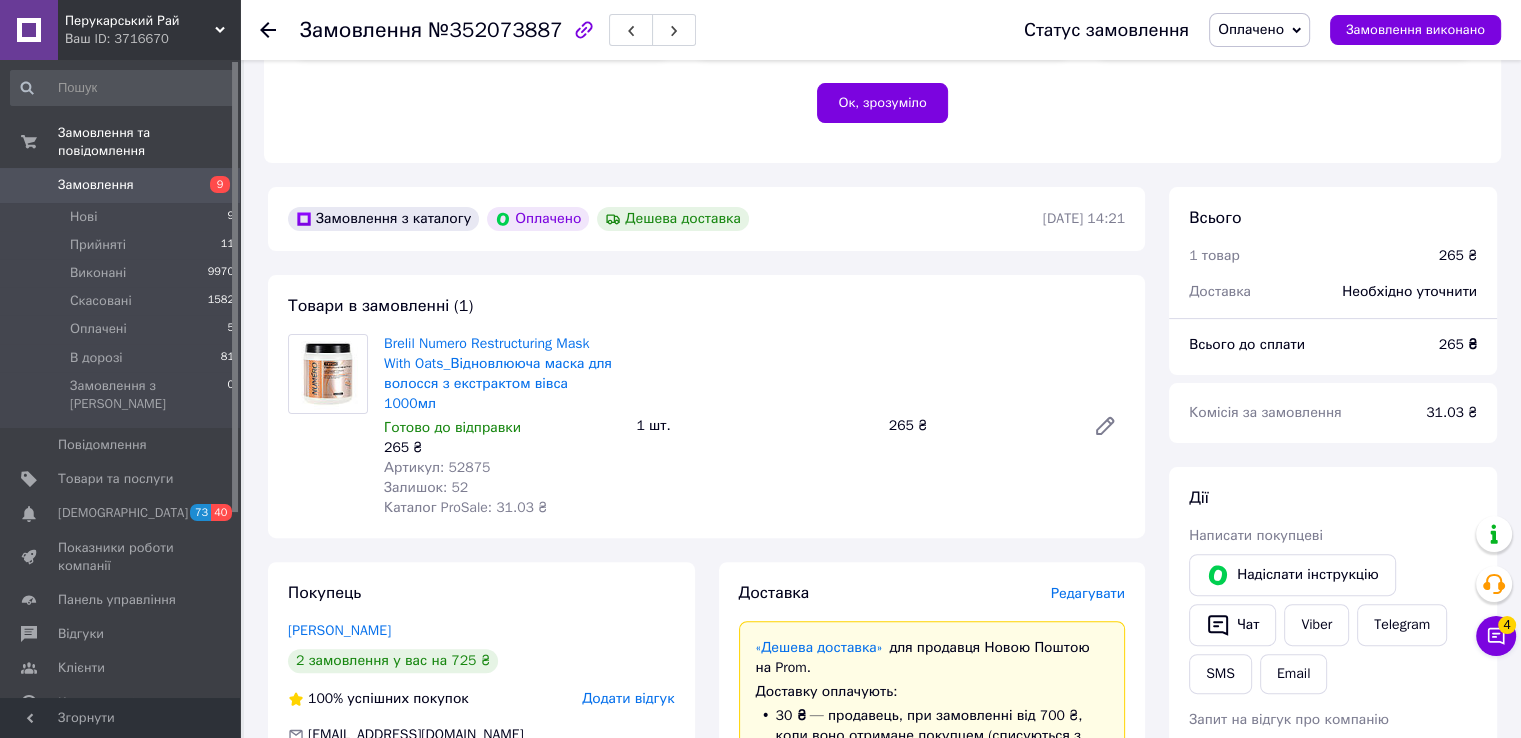 click on "Артикул: 52875" at bounding box center [437, 467] 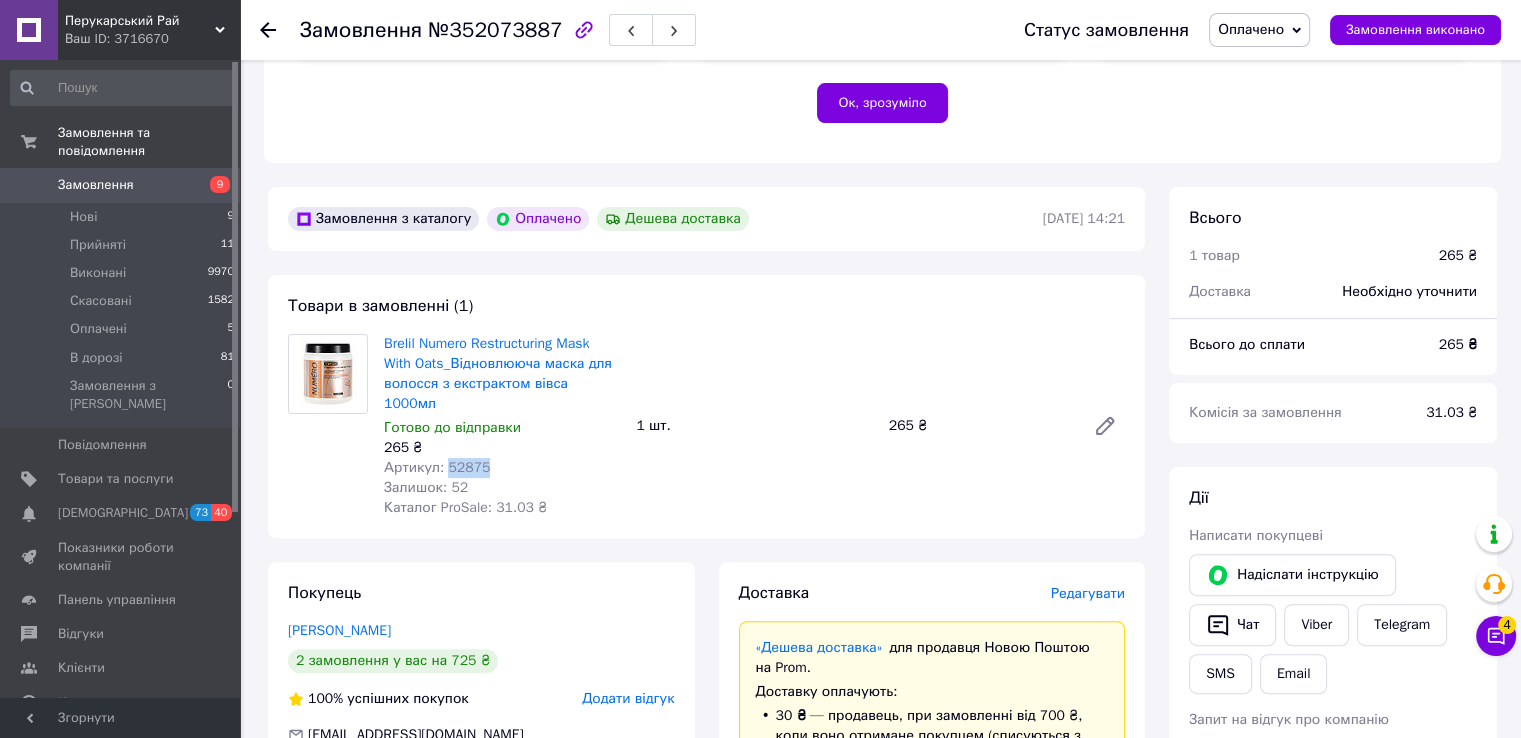 click on "Артикул: 52875" at bounding box center (437, 467) 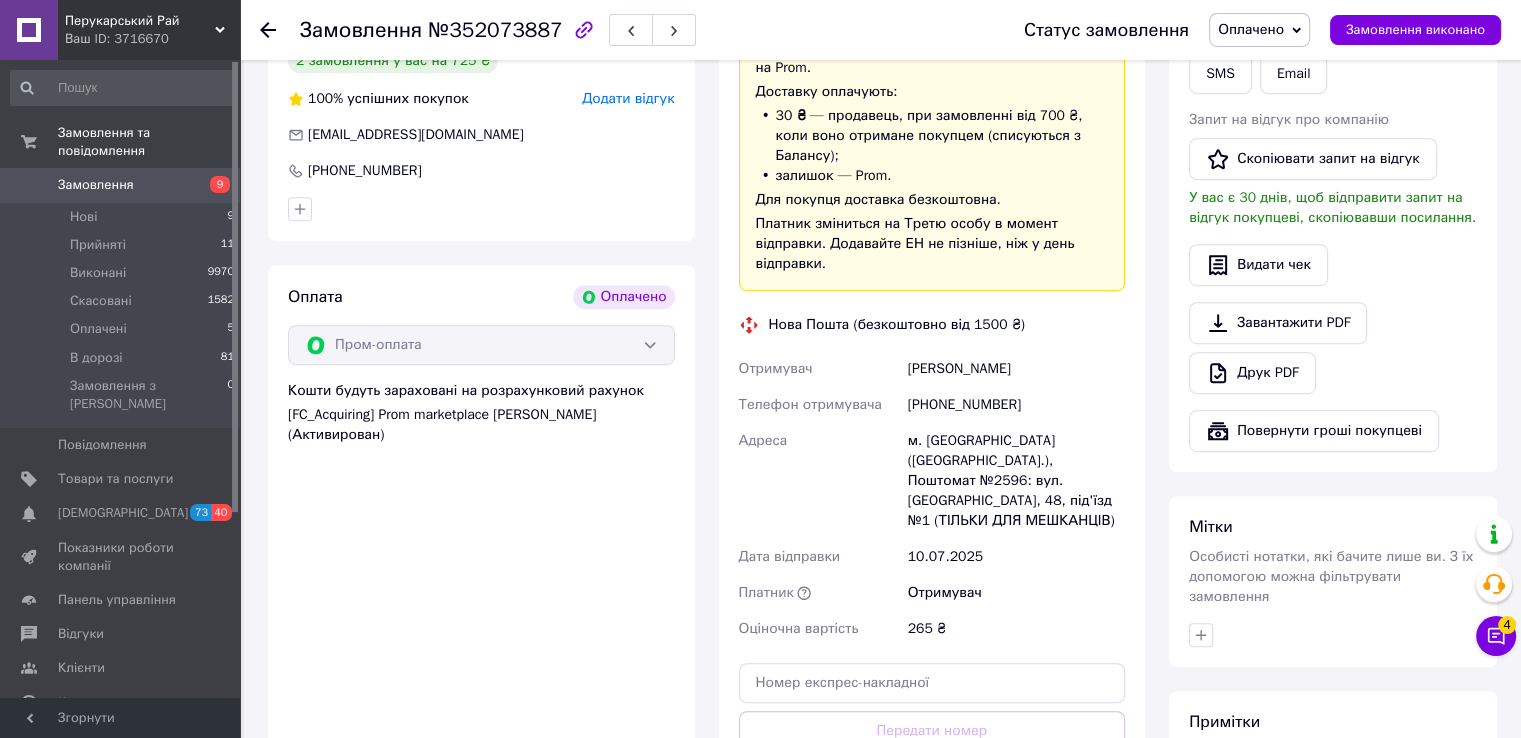 scroll, scrollTop: 1254, scrollLeft: 0, axis: vertical 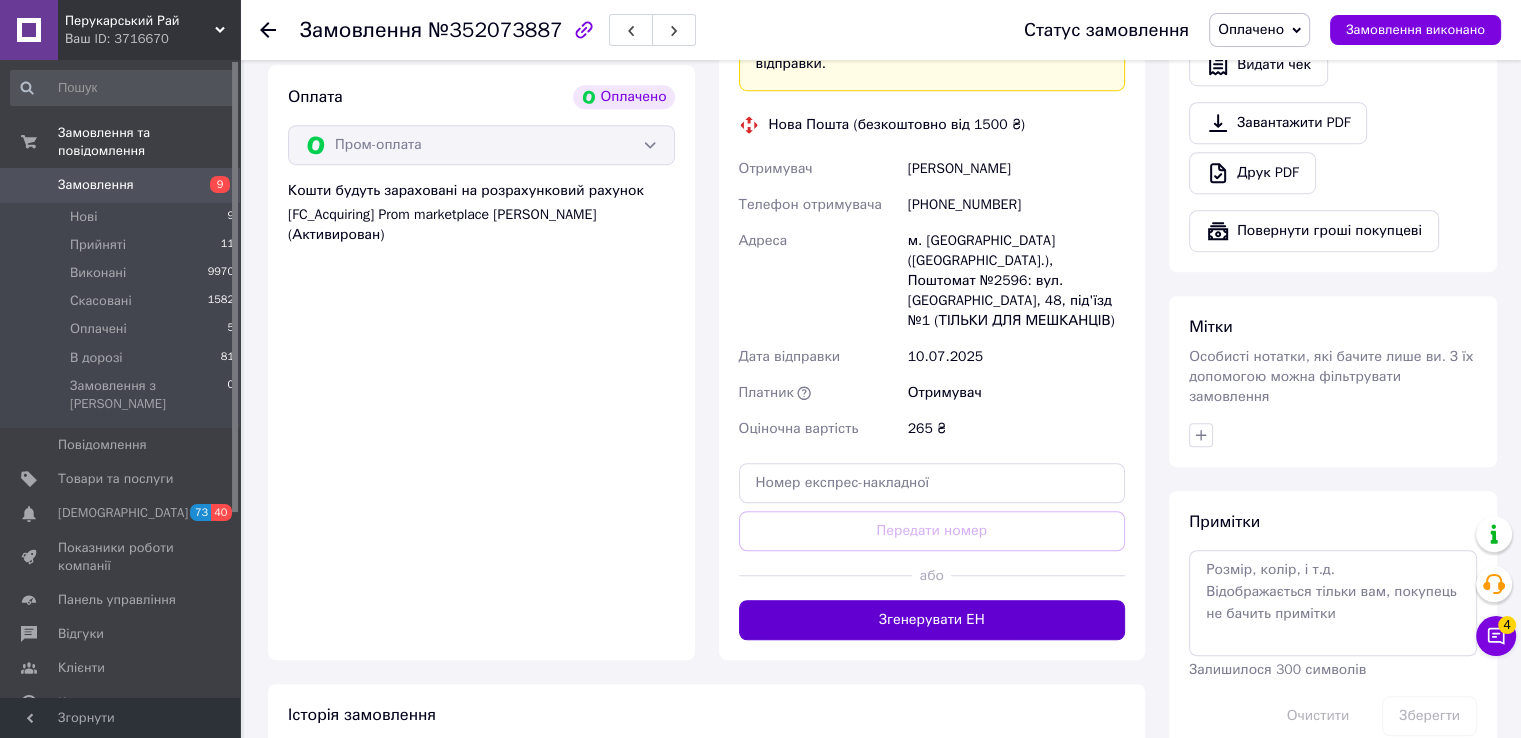 click on "Згенерувати ЕН" at bounding box center (932, 620) 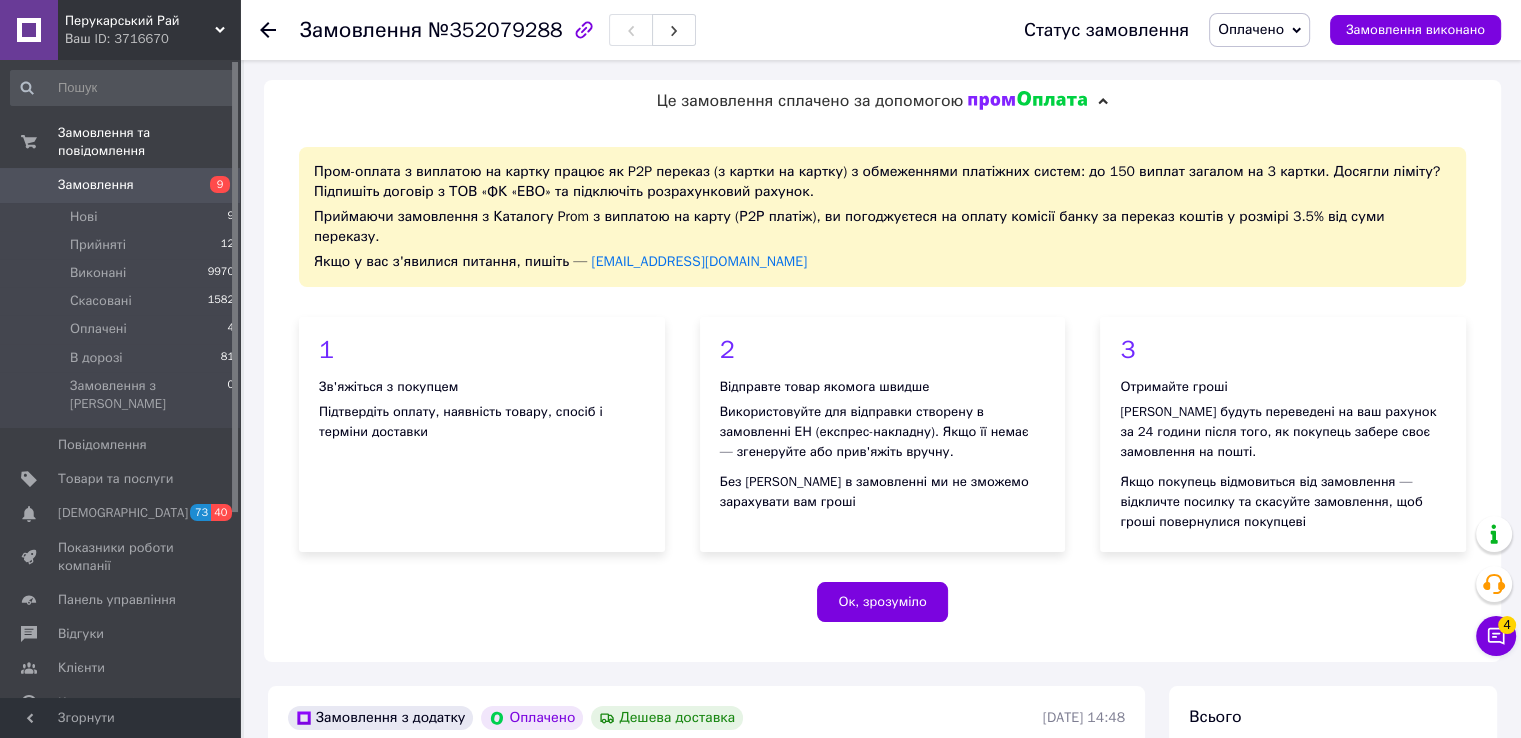 scroll, scrollTop: 453, scrollLeft: 0, axis: vertical 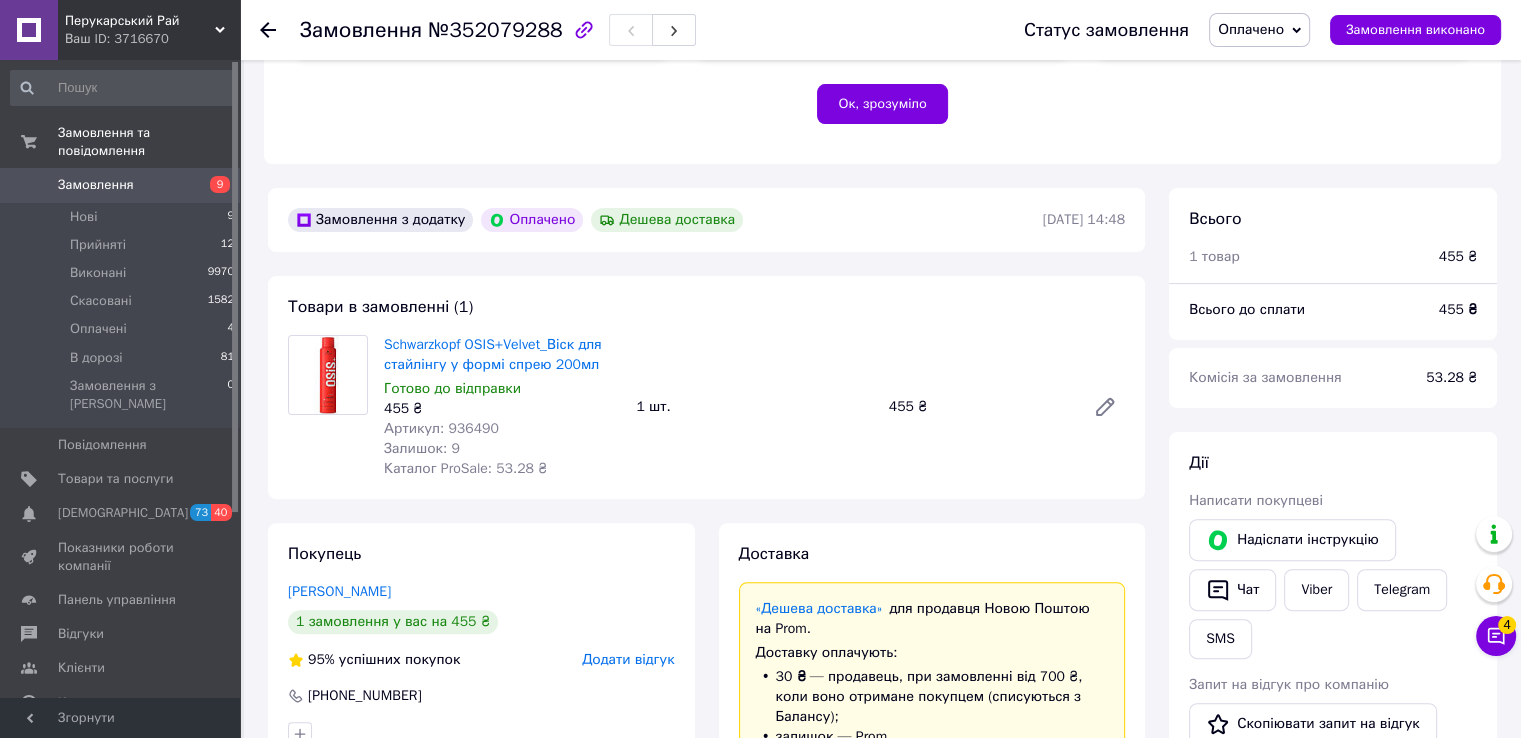 click on "Артикул: 936490" at bounding box center [441, 428] 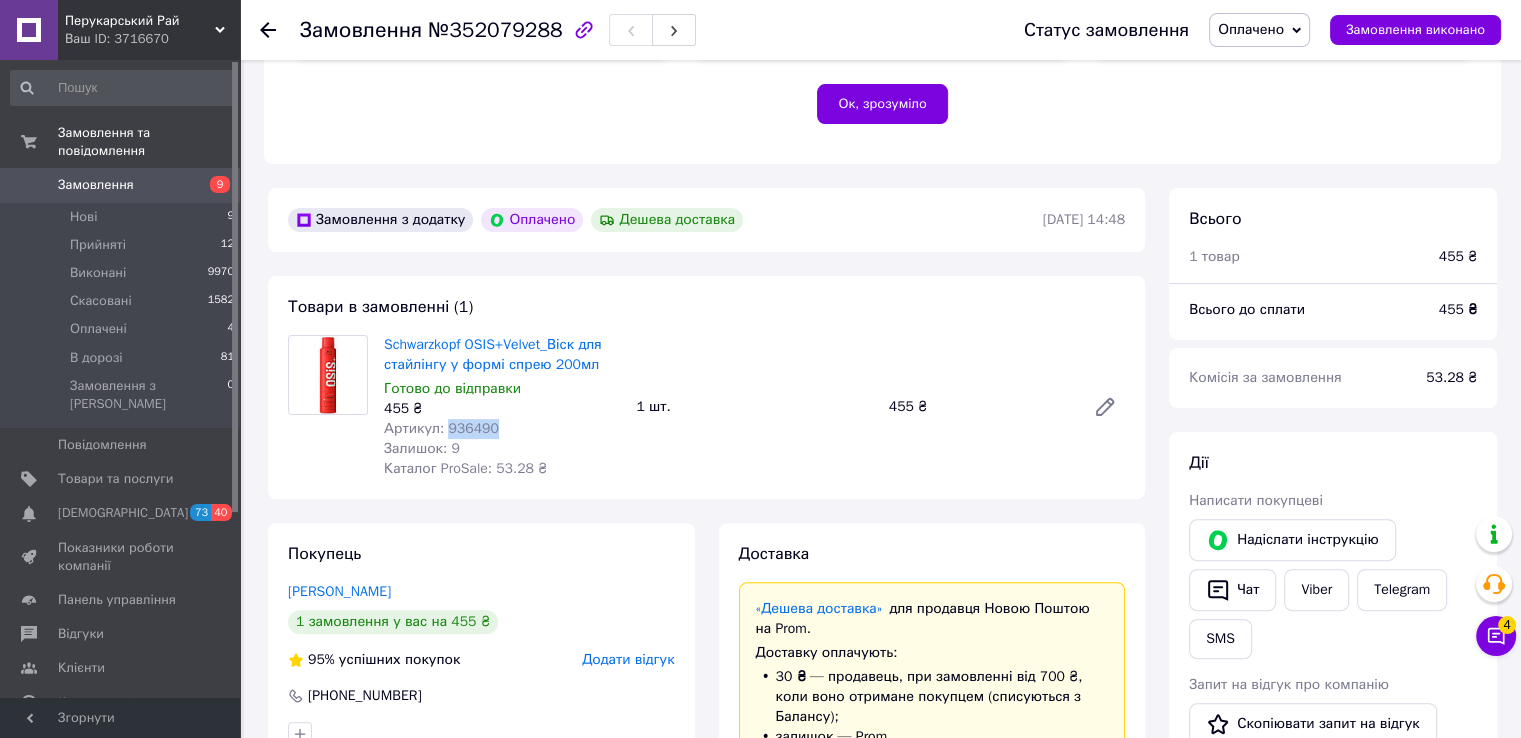 click on "Артикул: 936490" at bounding box center (441, 428) 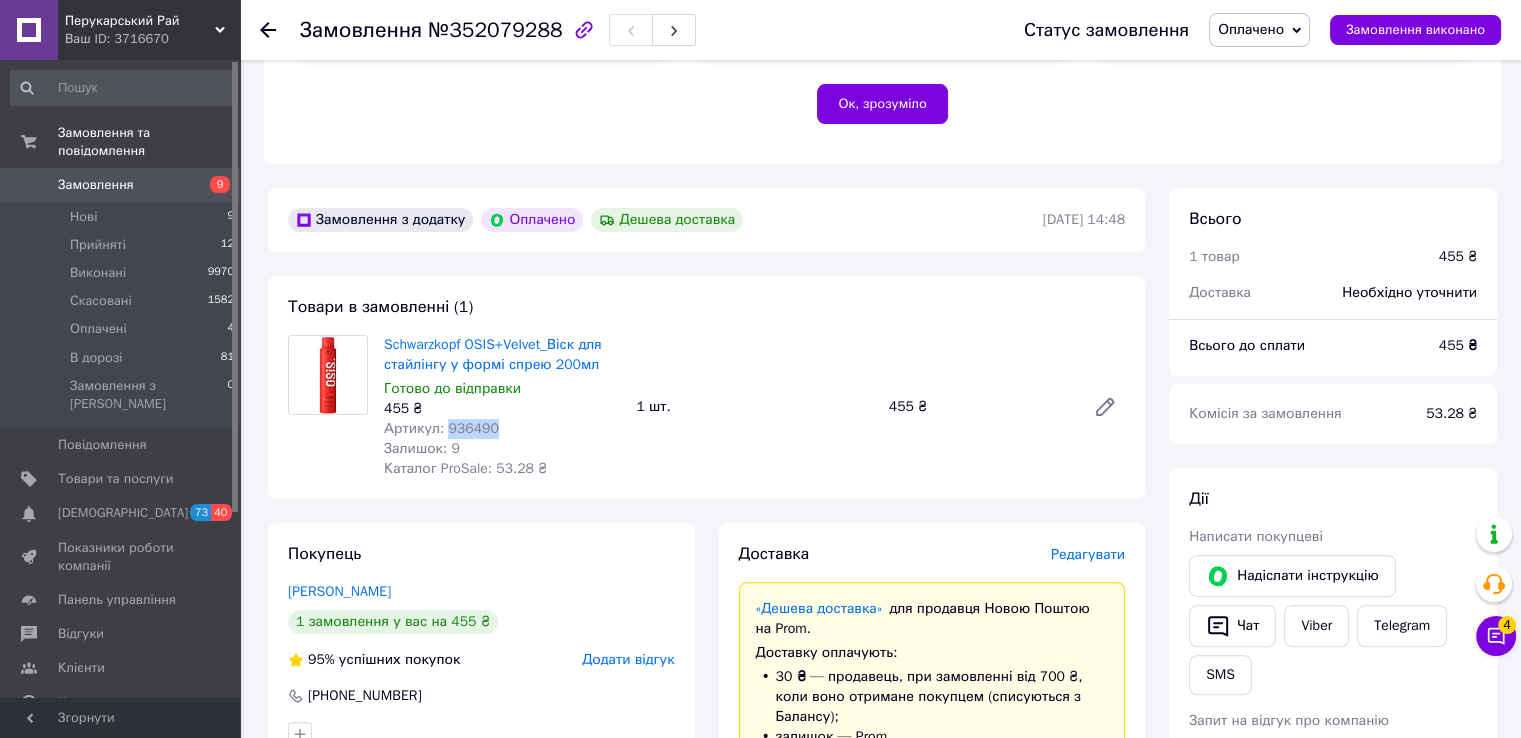 scroll, scrollTop: 1053, scrollLeft: 0, axis: vertical 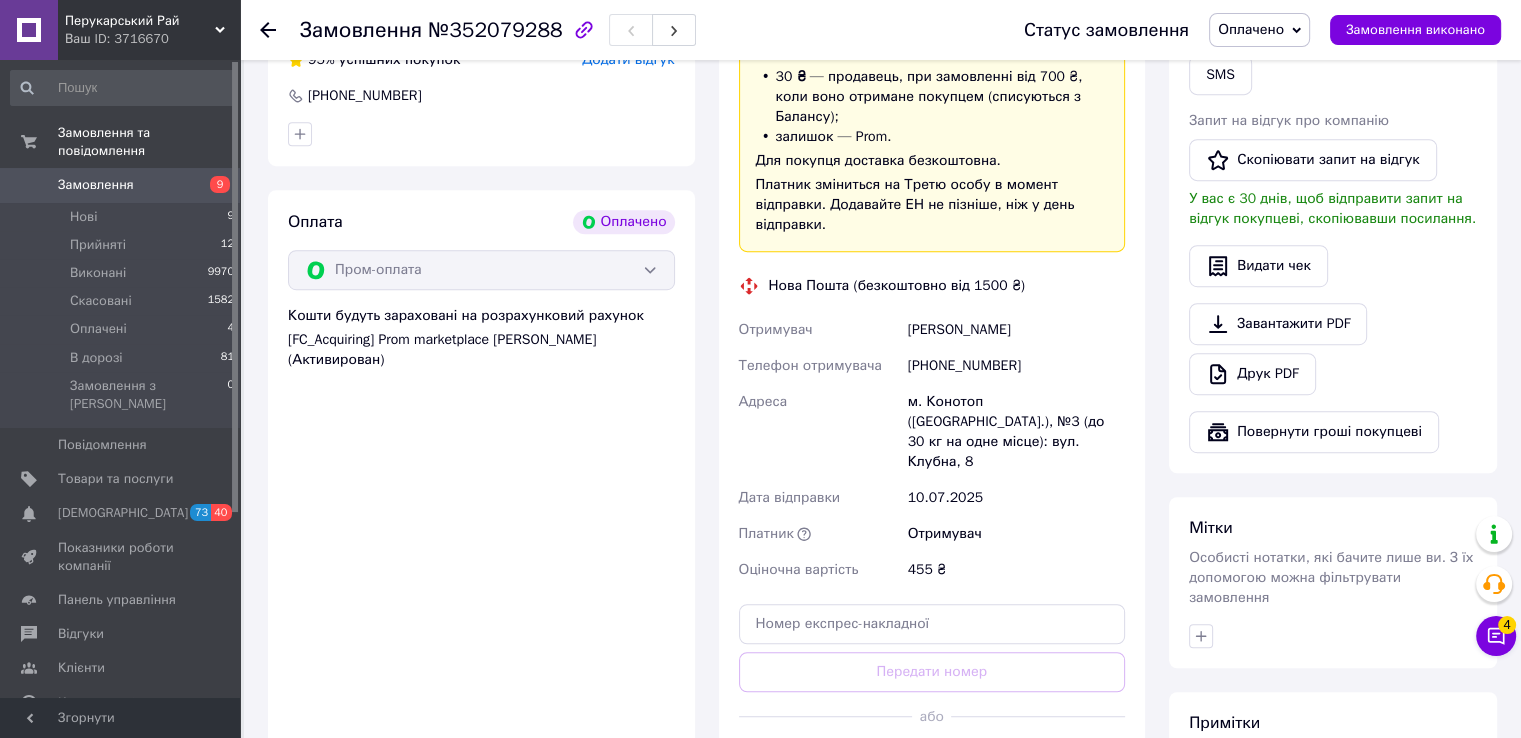 click on "Згенерувати ЕН" at bounding box center [932, 761] 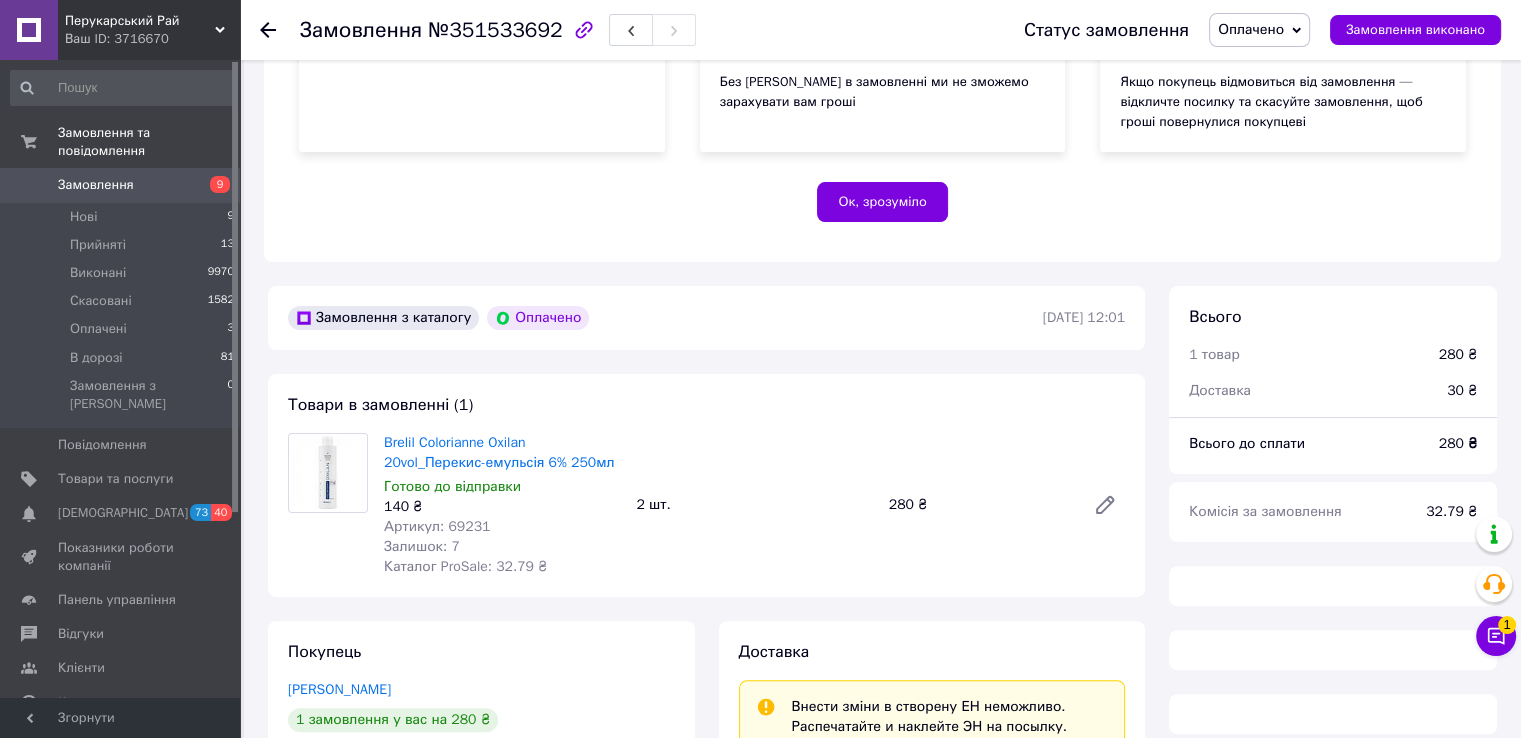 scroll, scrollTop: 454, scrollLeft: 0, axis: vertical 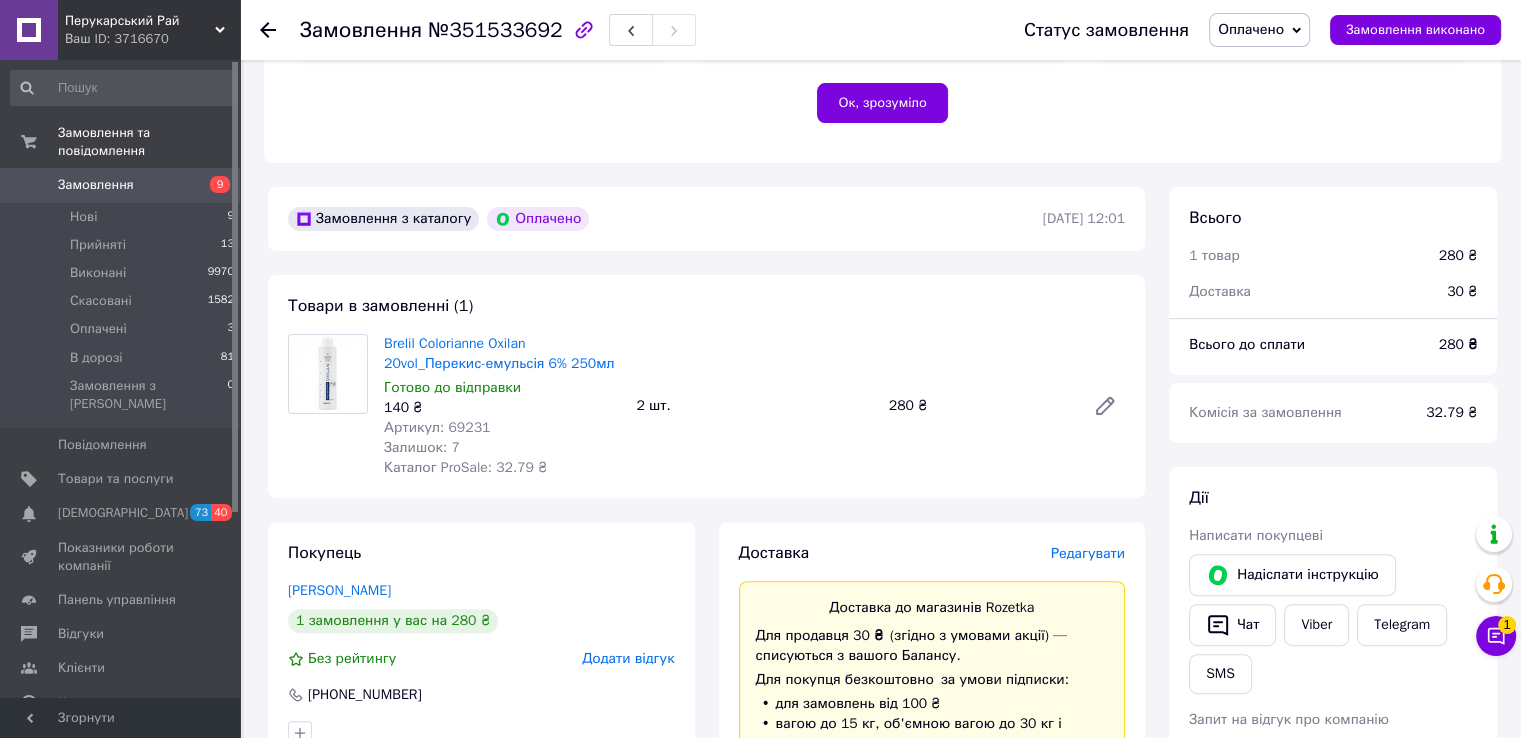 click on "Артикул: 69231" at bounding box center (437, 427) 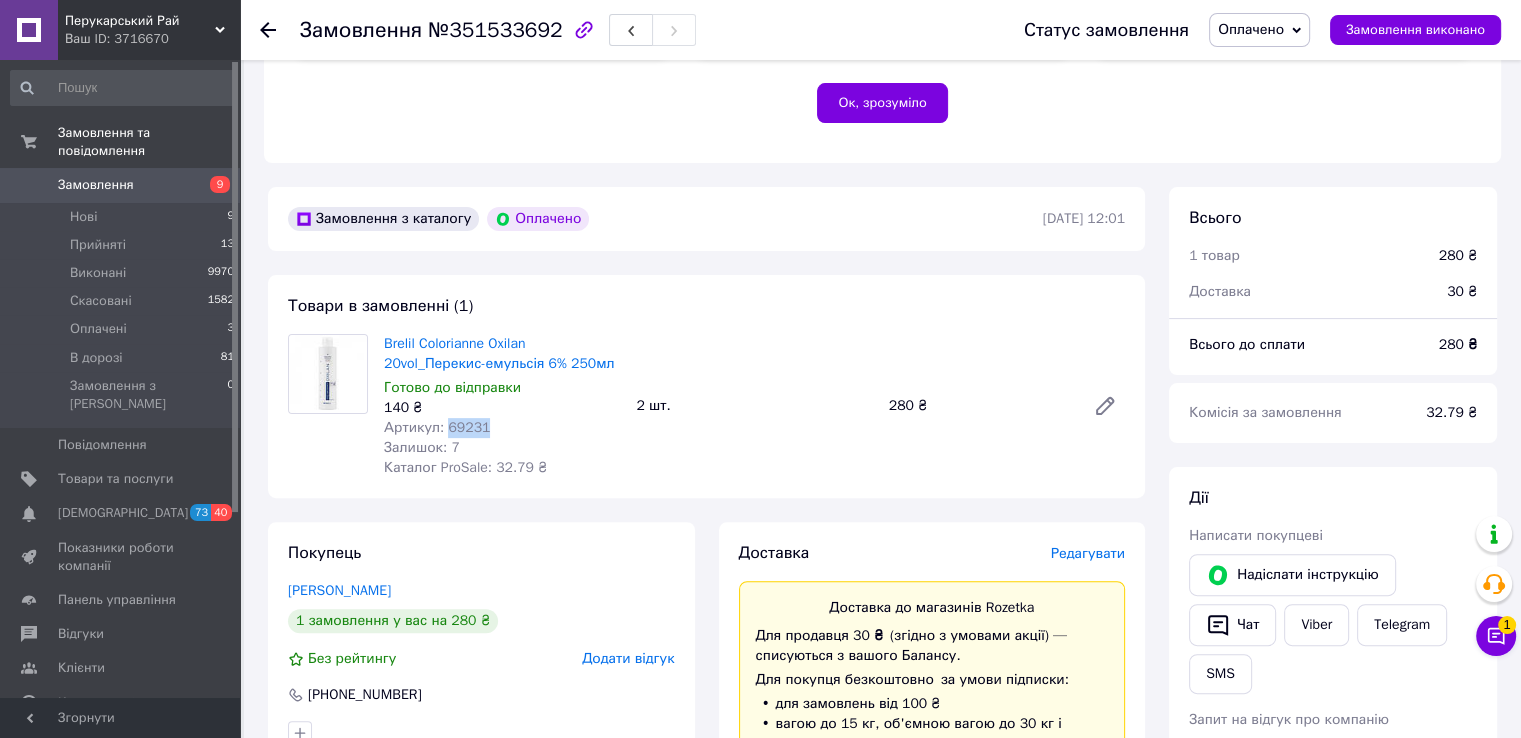 click on "Артикул: 69231" at bounding box center [437, 427] 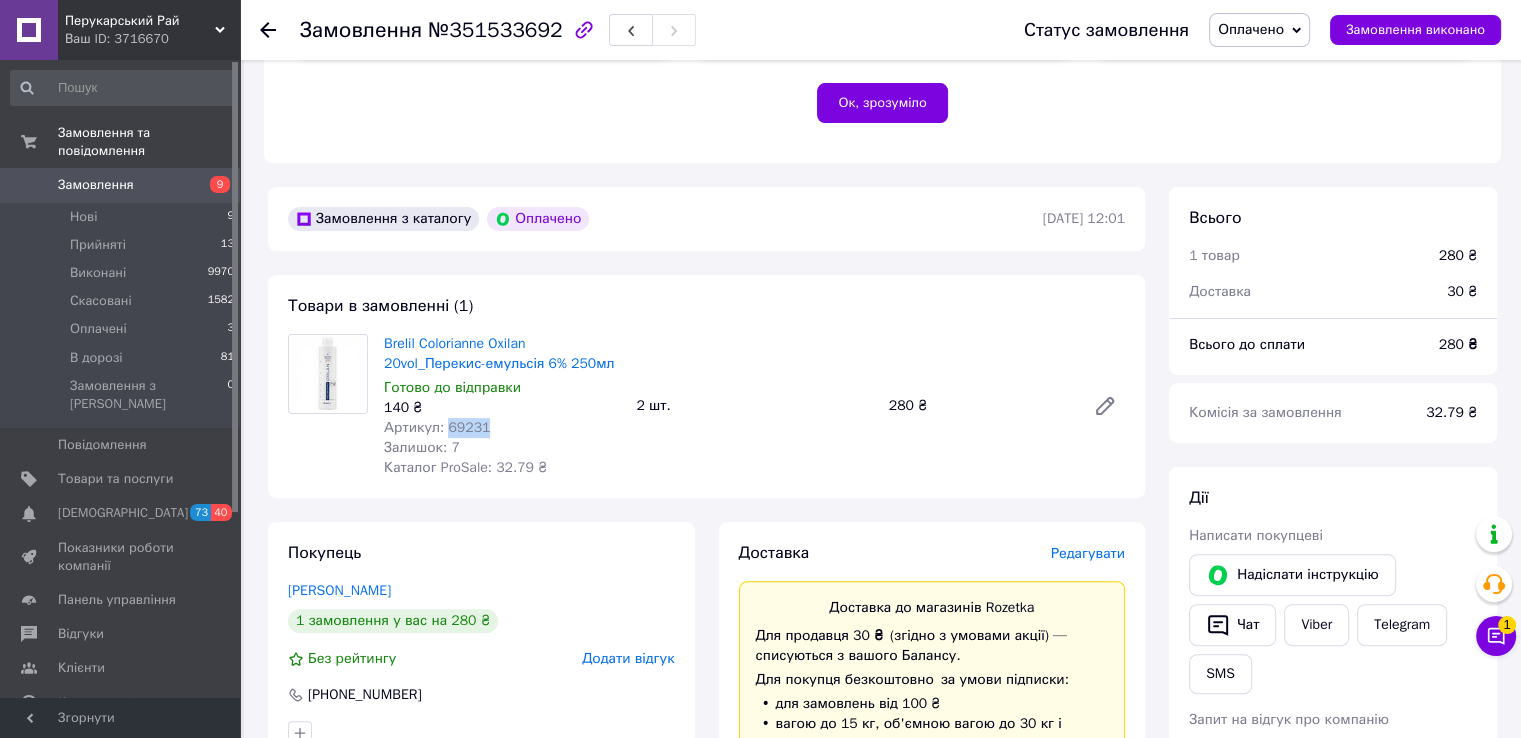 copy on "69231" 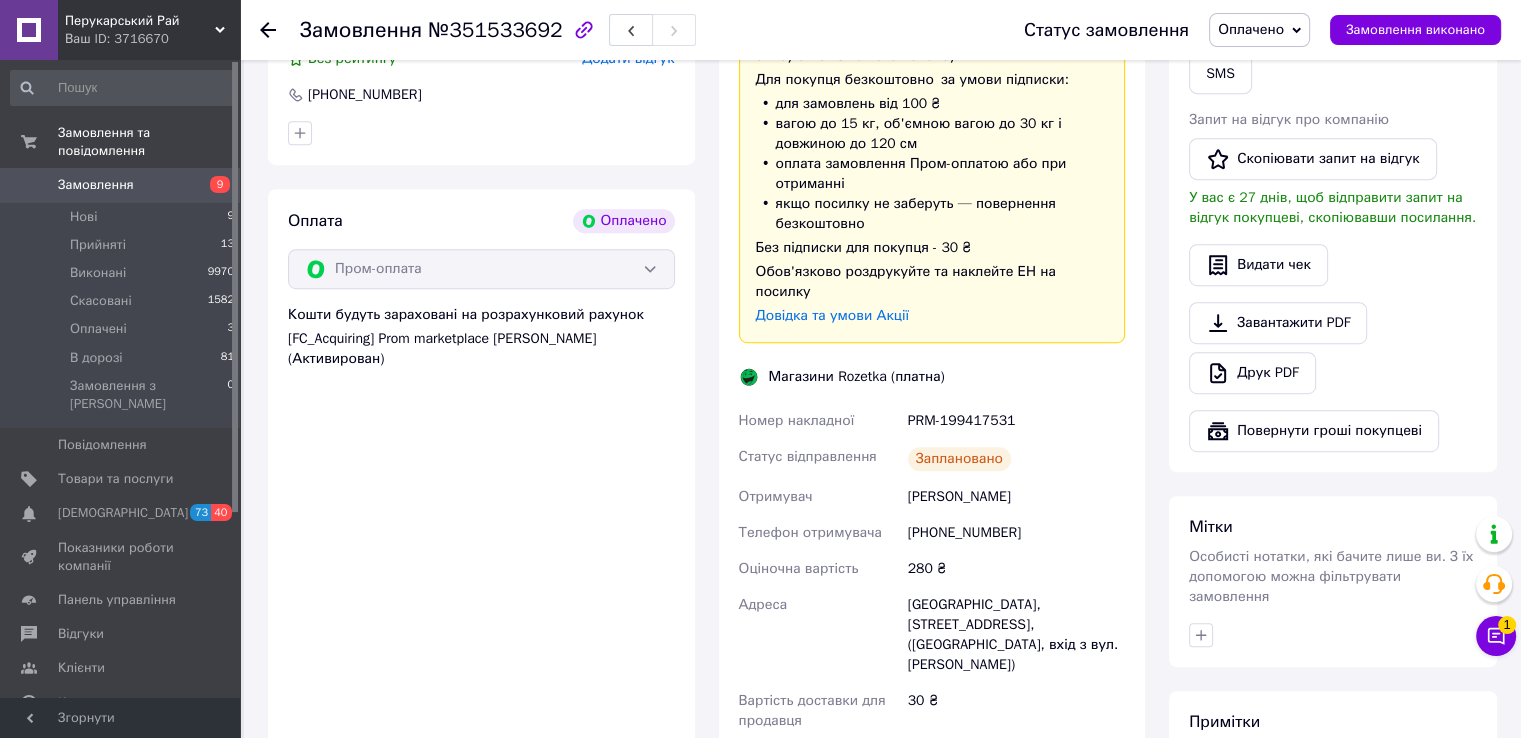 scroll, scrollTop: 1454, scrollLeft: 0, axis: vertical 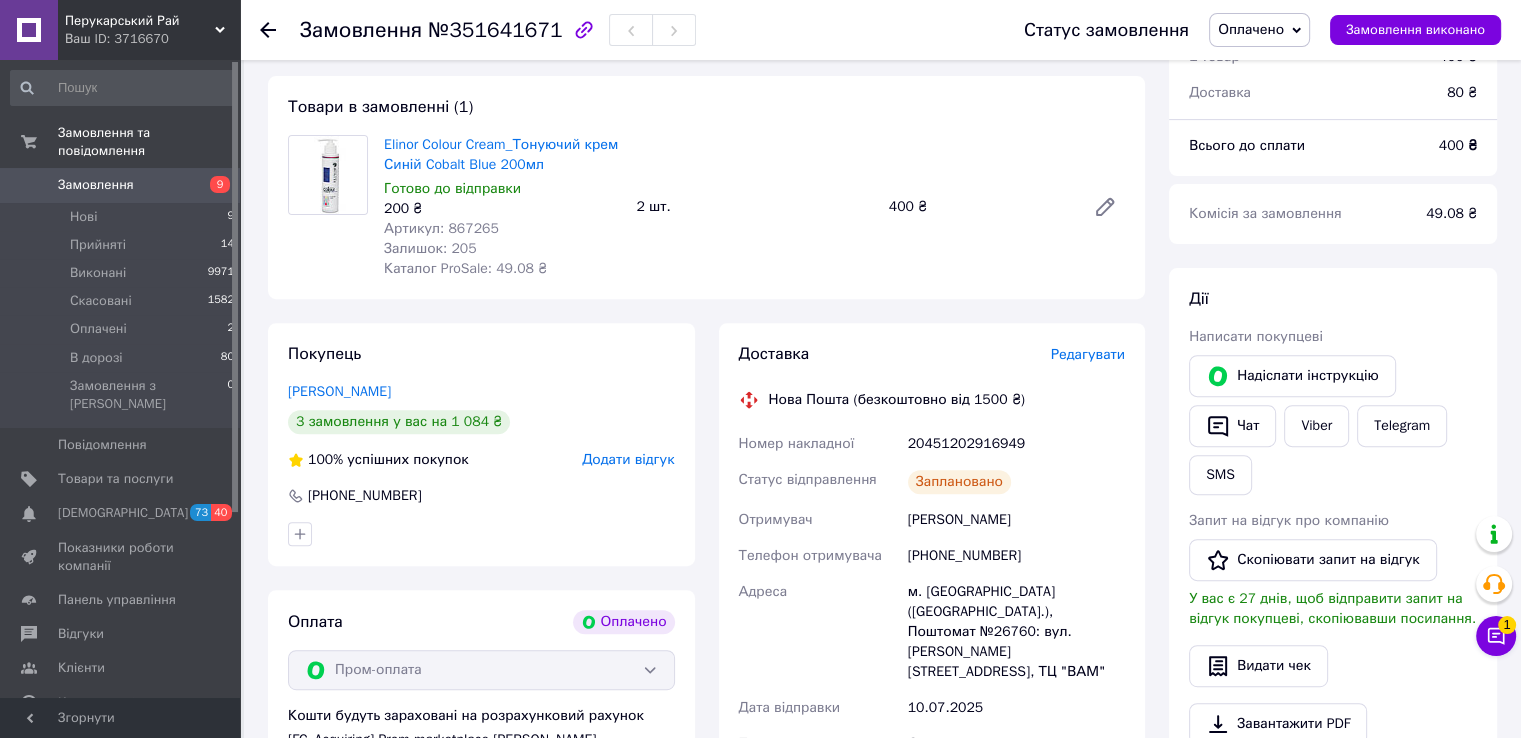 click on "Артикул: 867265" at bounding box center (441, 228) 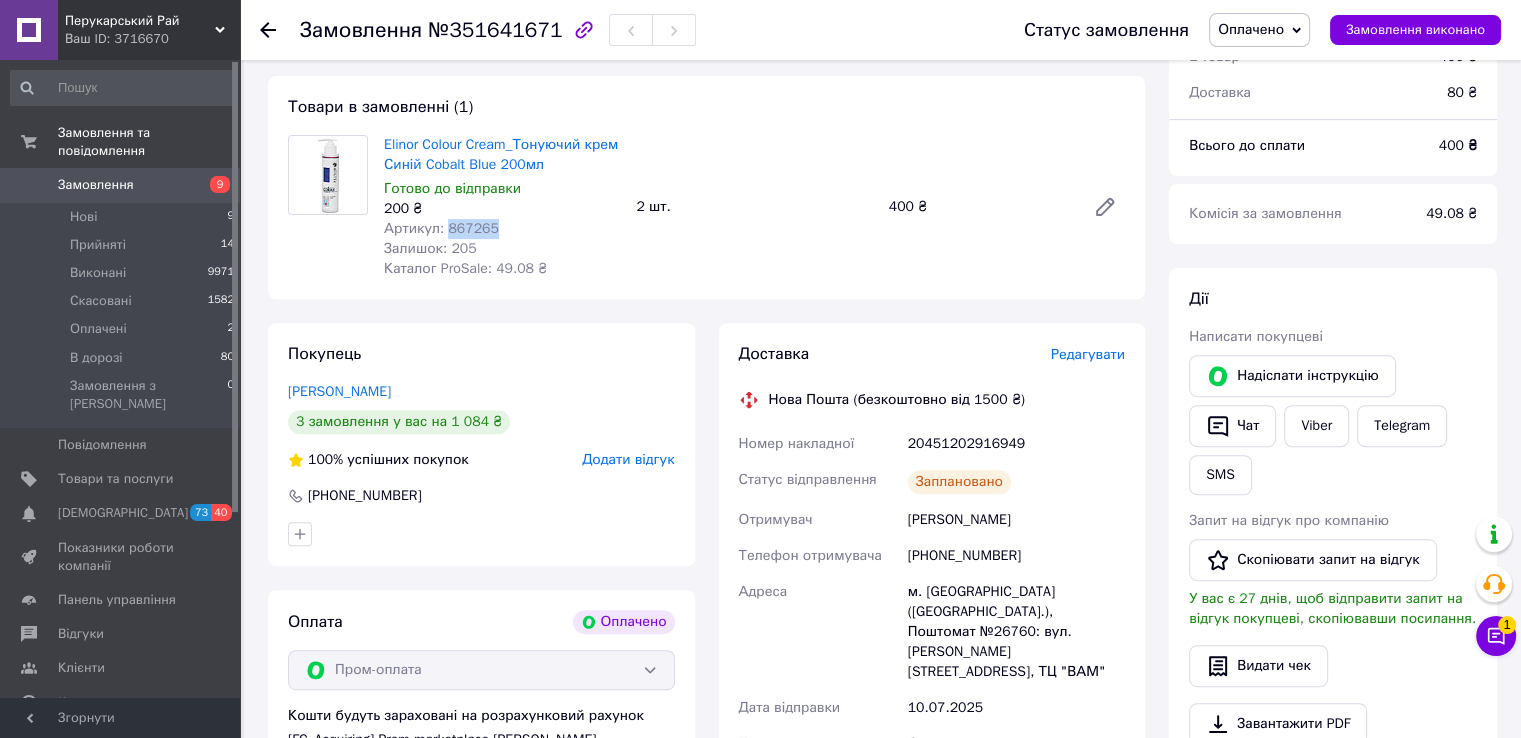 click on "Артикул: 867265" at bounding box center (441, 228) 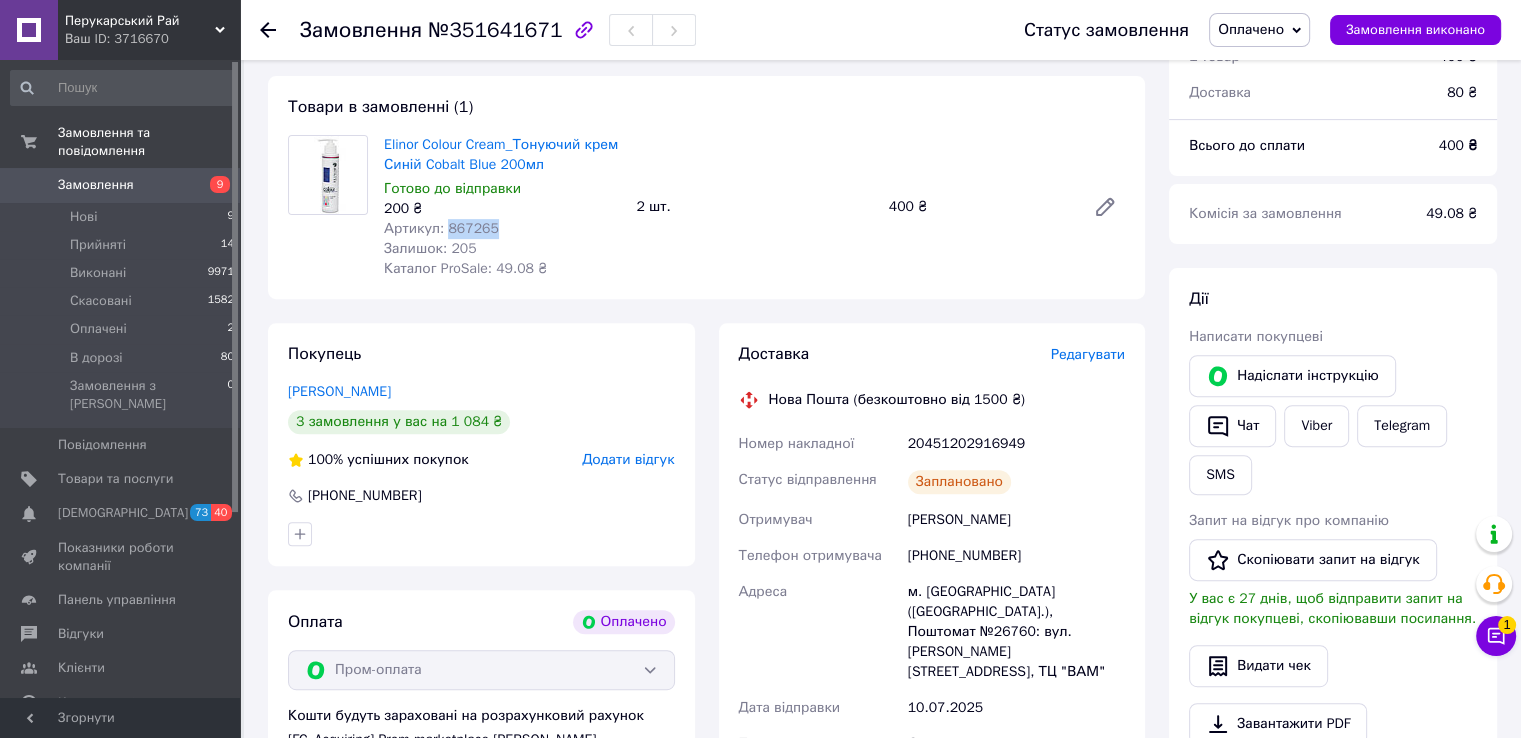 scroll, scrollTop: 1153, scrollLeft: 0, axis: vertical 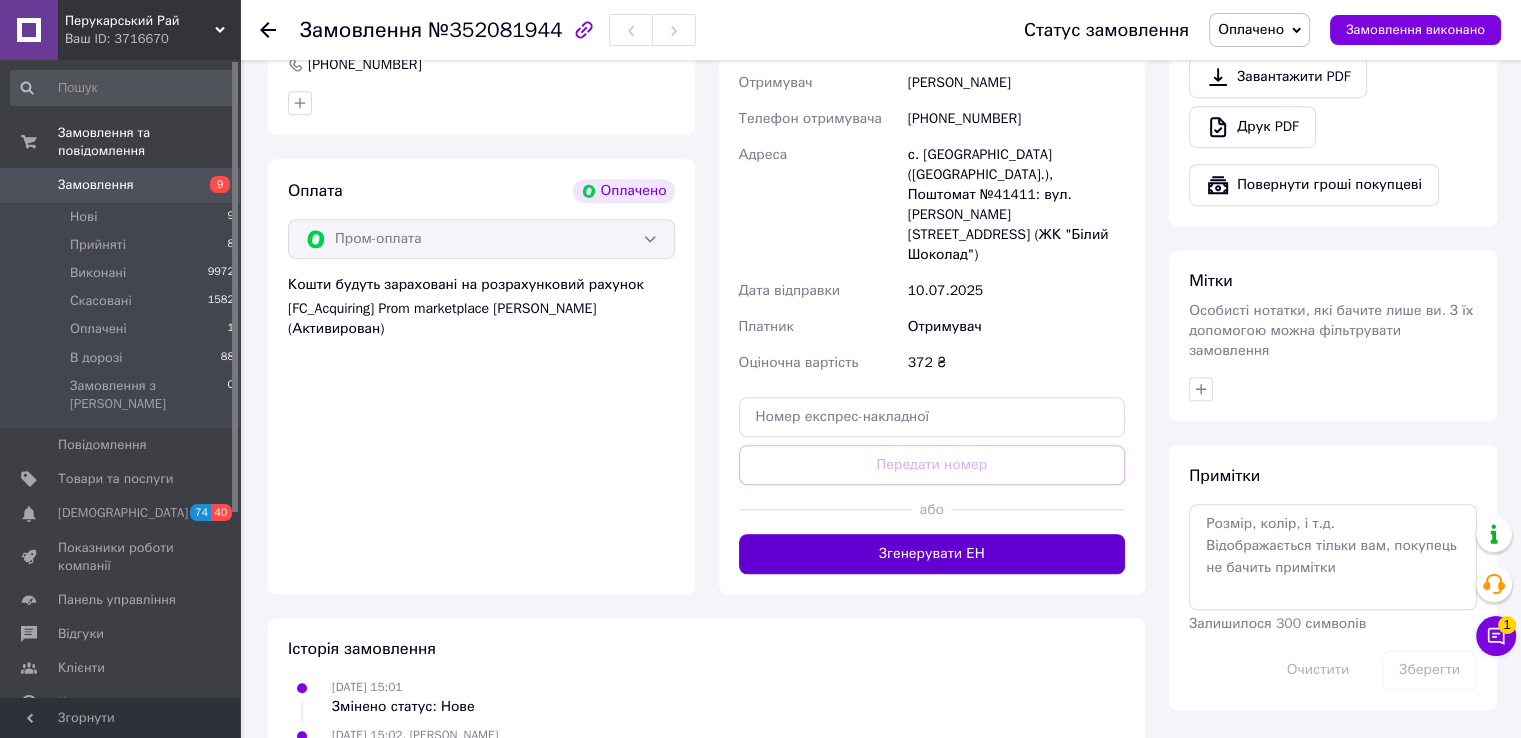 click on "Згенерувати ЕН" at bounding box center [932, 554] 